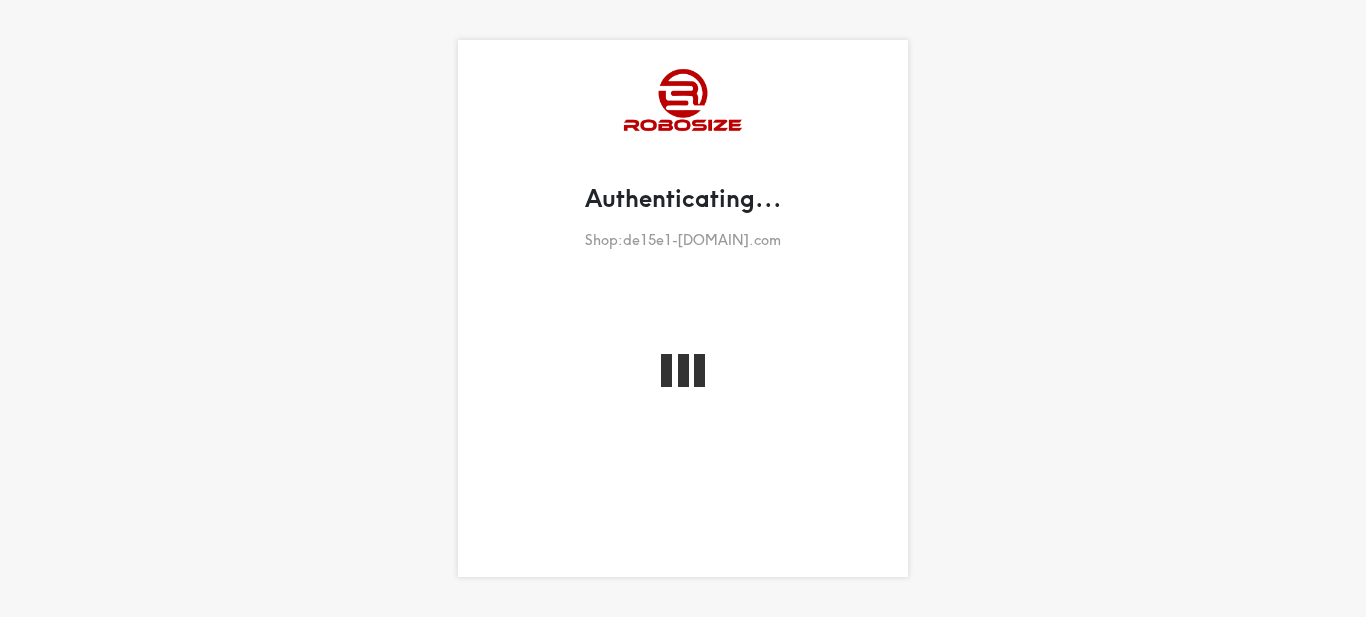 scroll, scrollTop: 0, scrollLeft: 0, axis: both 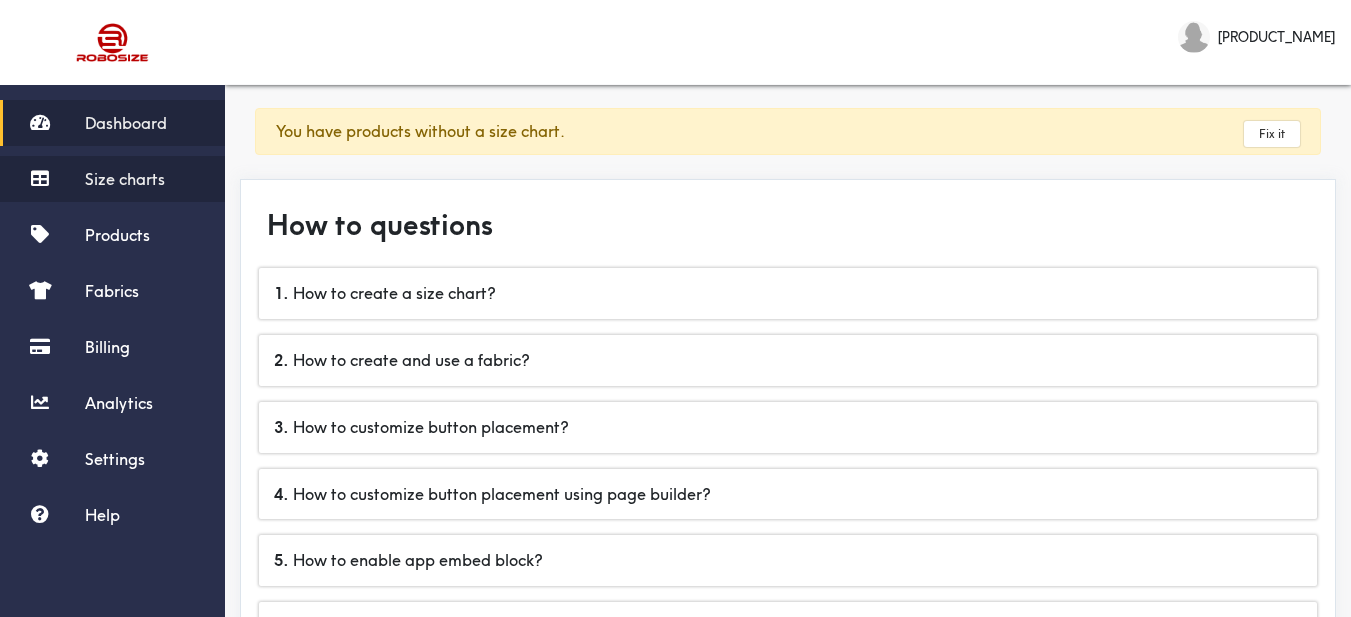 drag, startPoint x: 93, startPoint y: 171, endPoint x: 115, endPoint y: 185, distance: 26.076809 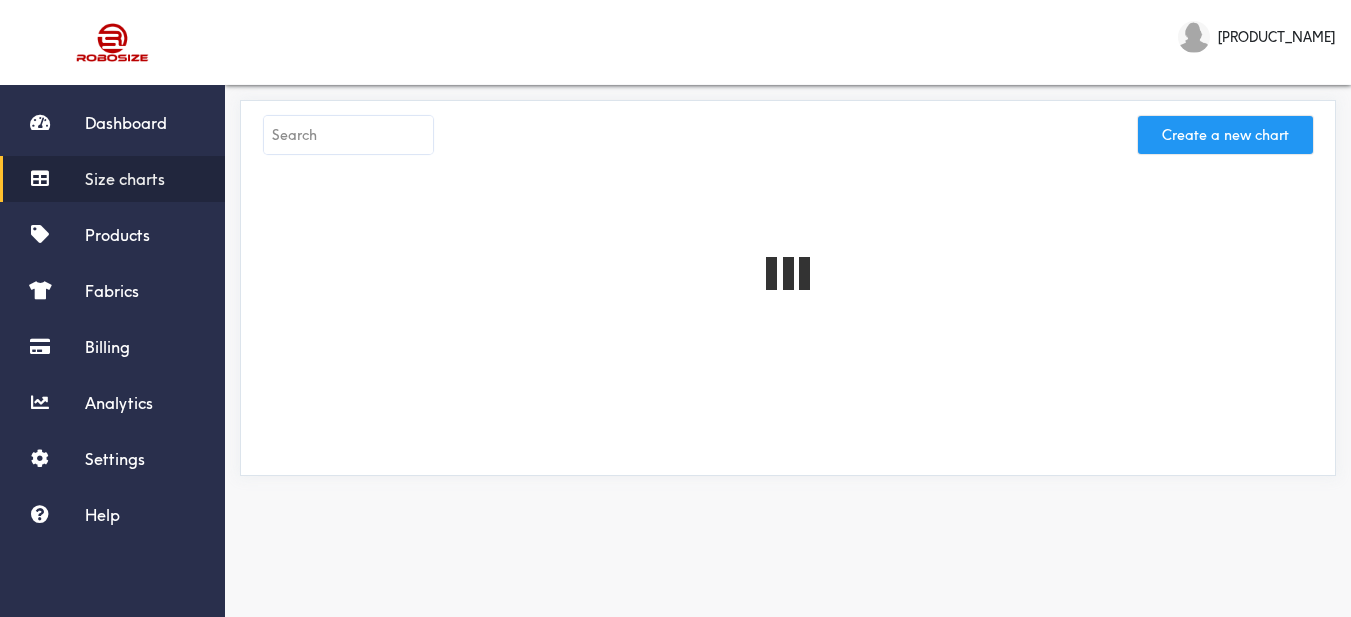 click on "Create a new chart" at bounding box center (1225, 135) 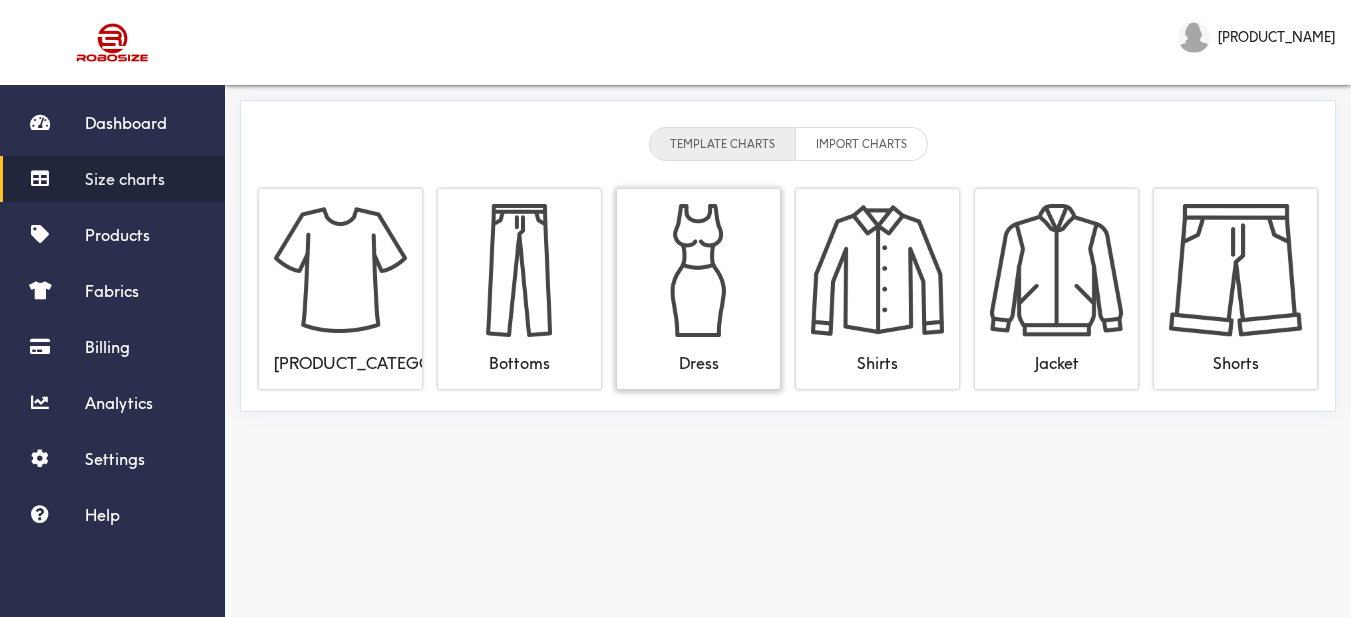 click at bounding box center (698, 270) 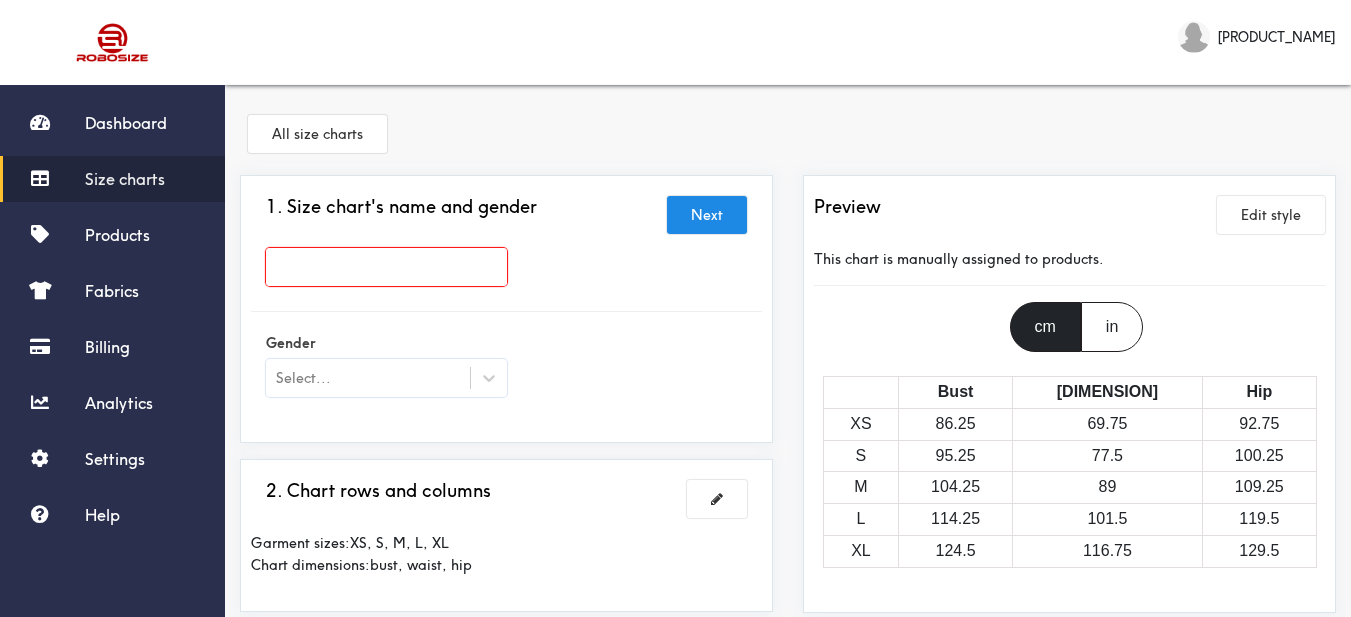 click at bounding box center (386, 267) 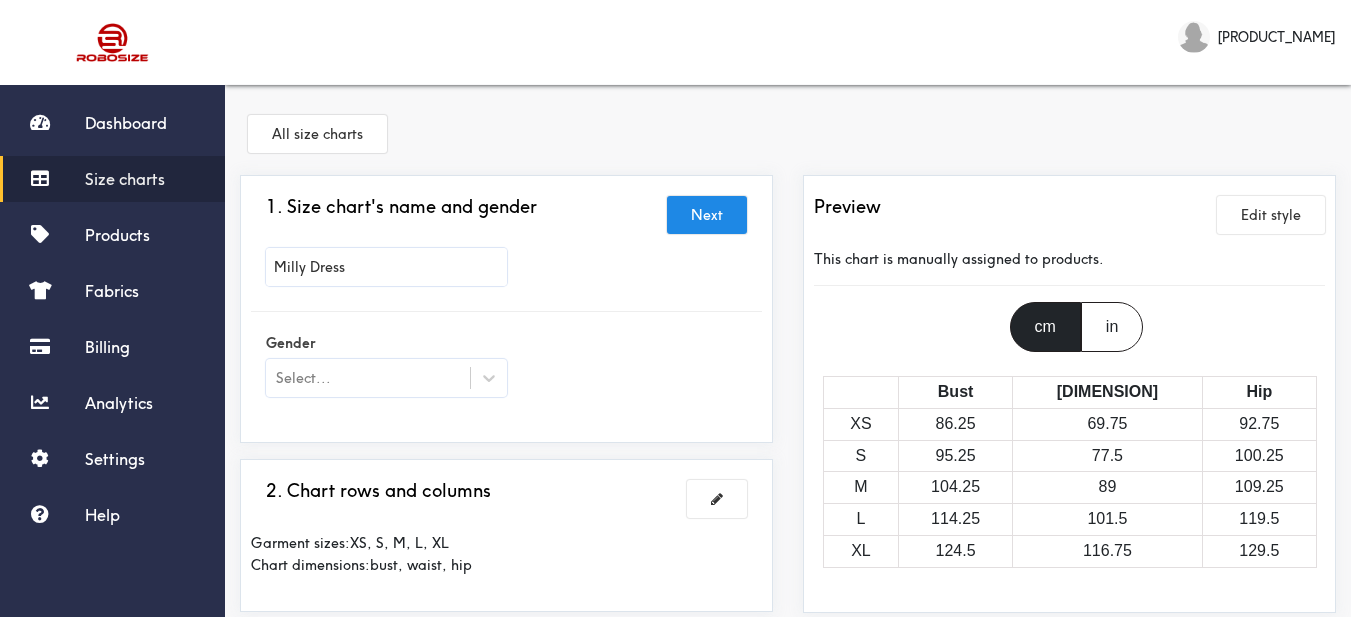 scroll, scrollTop: 100, scrollLeft: 0, axis: vertical 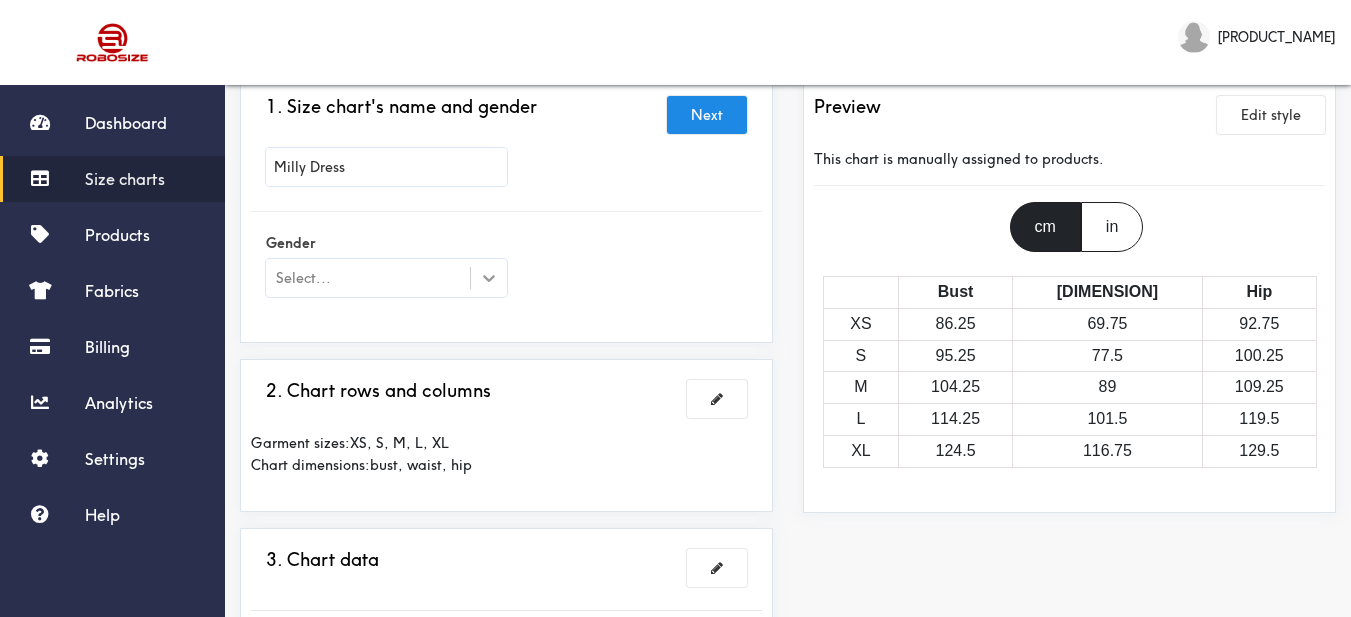 type on "Milly Dress" 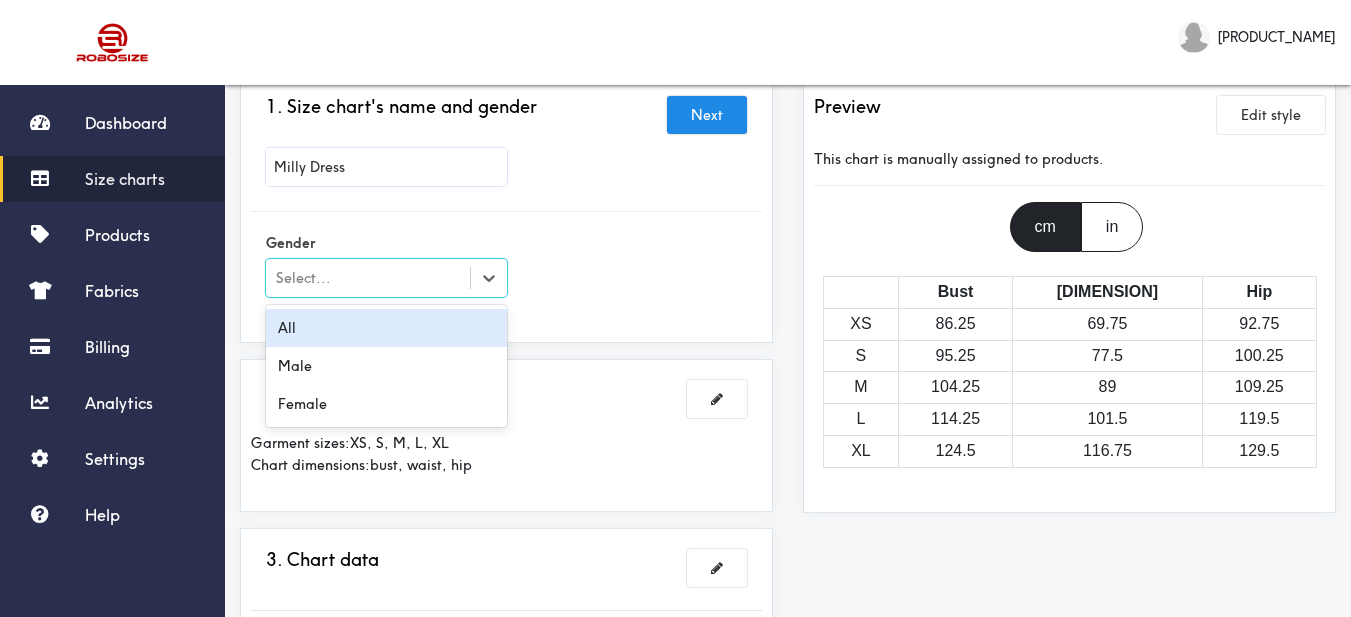 drag, startPoint x: 484, startPoint y: 281, endPoint x: 422, endPoint y: 348, distance: 91.28527 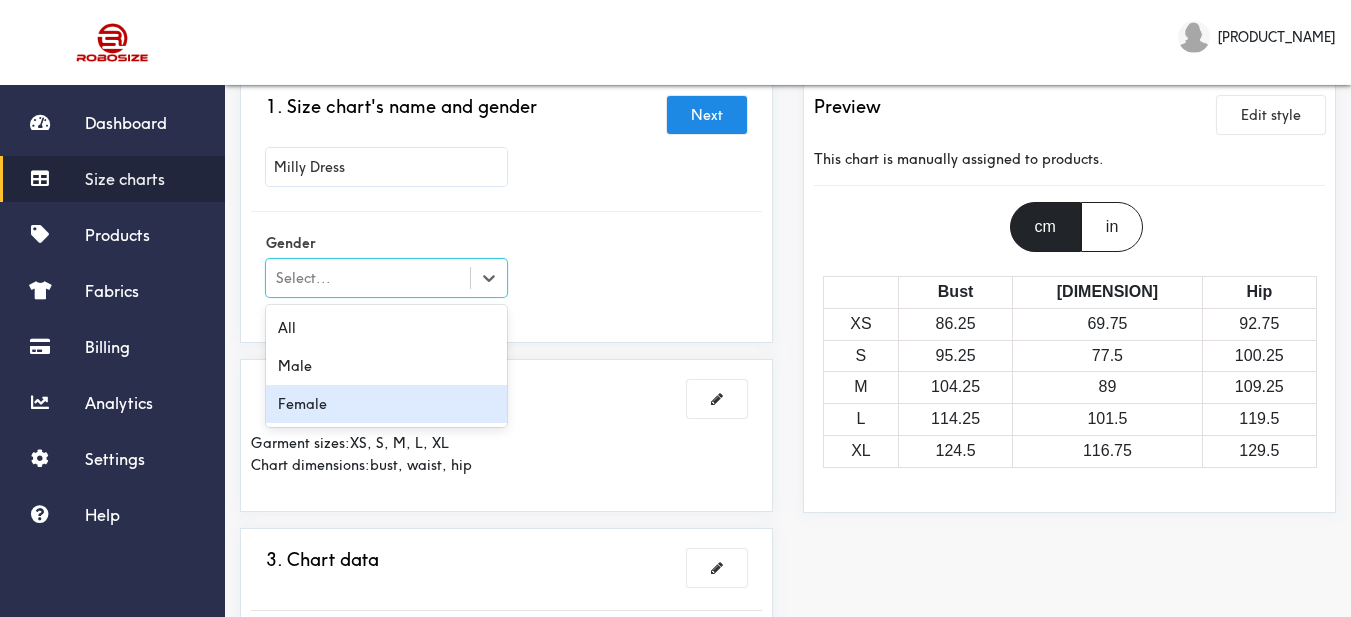 click on "Female" at bounding box center [386, 404] 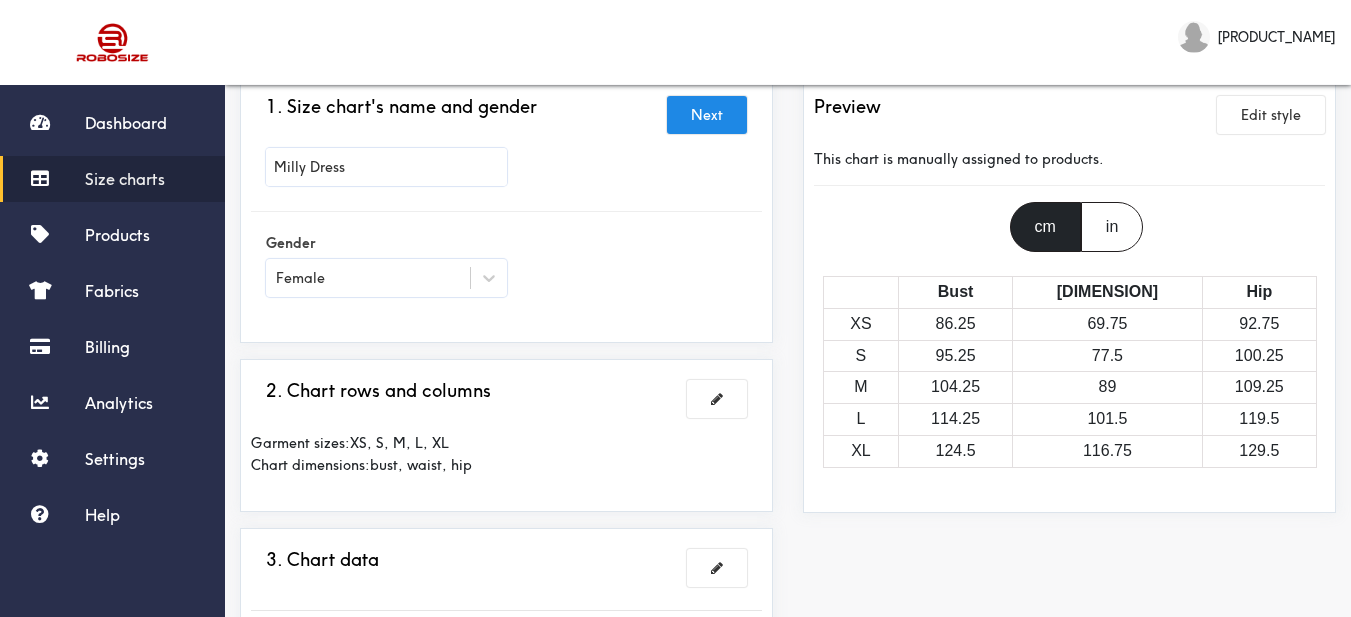 drag, startPoint x: 568, startPoint y: 336, endPoint x: 581, endPoint y: 255, distance: 82.036575 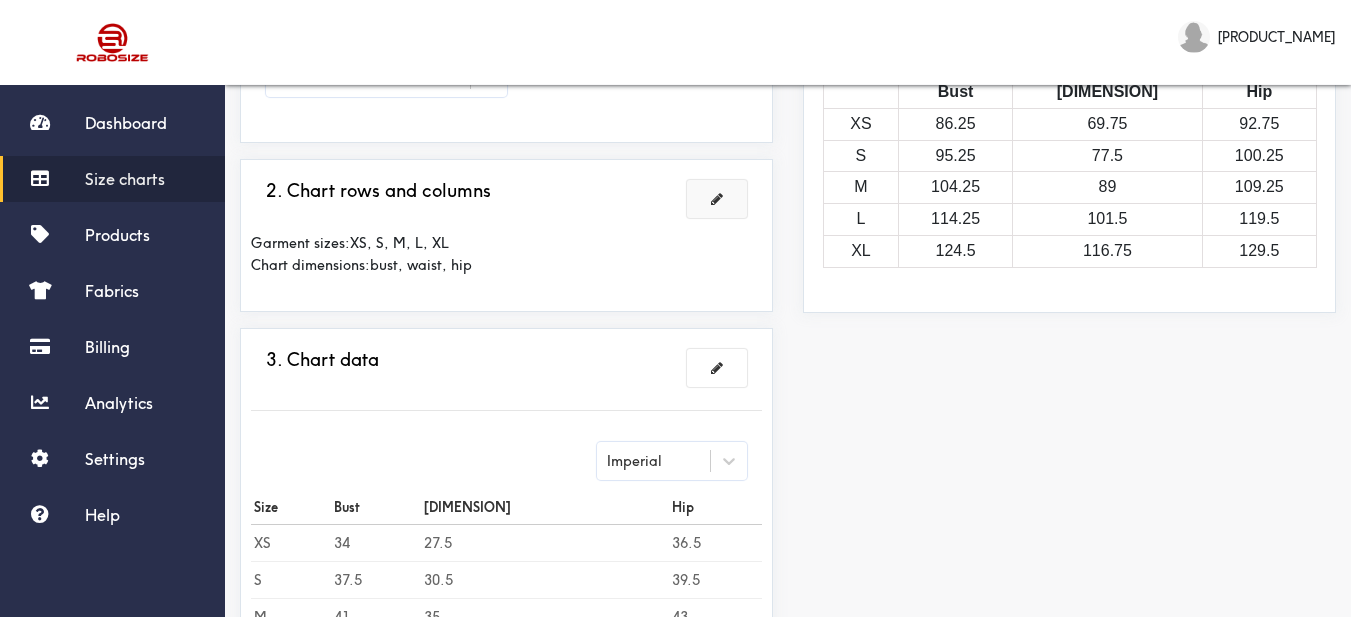 click at bounding box center [717, 199] 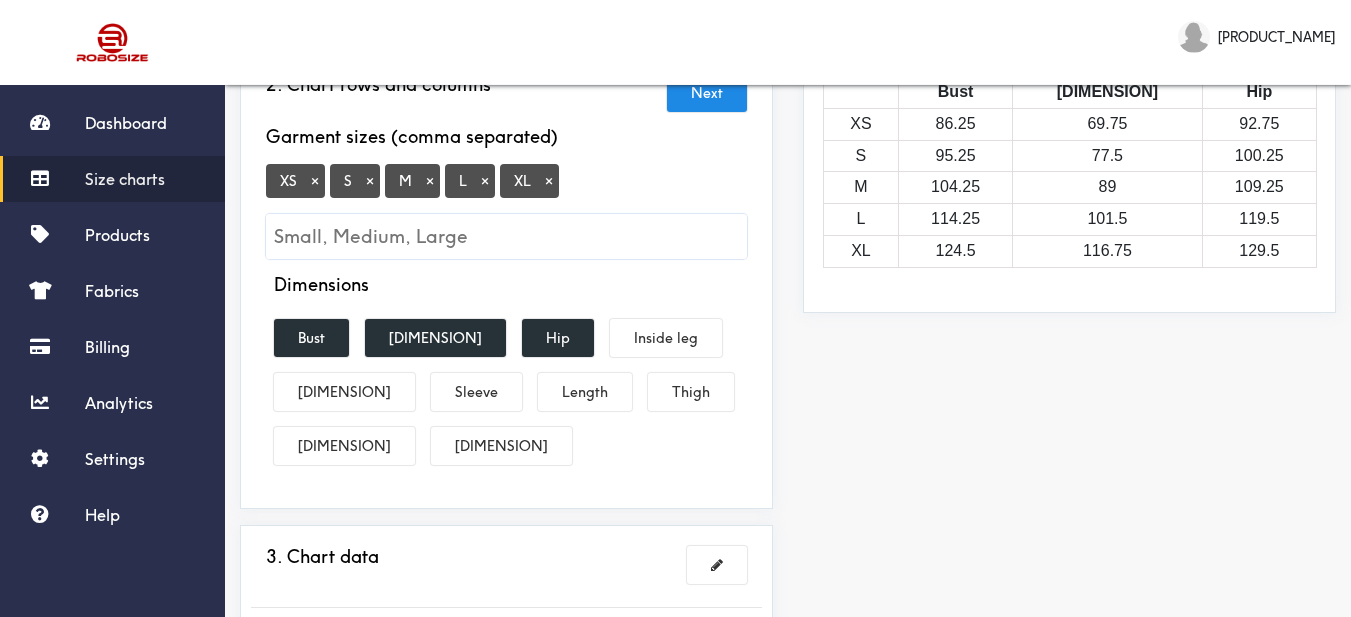 click on "×" at bounding box center [549, 181] 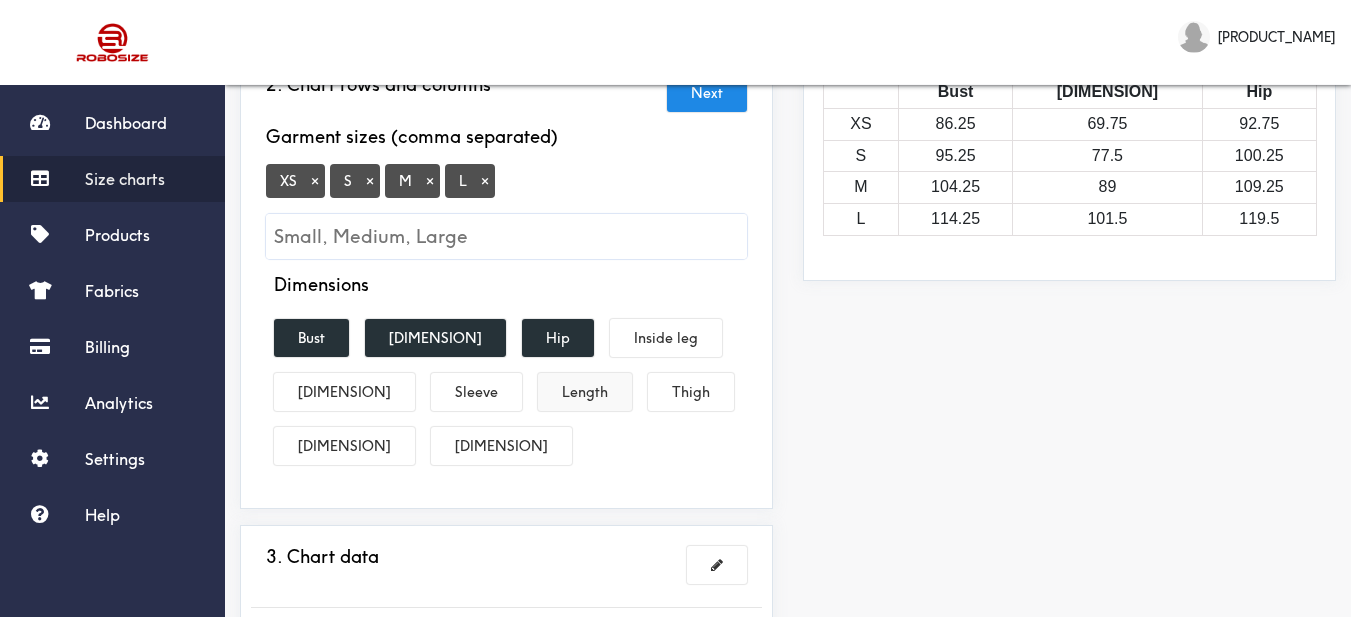 click on "Length" at bounding box center (585, 392) 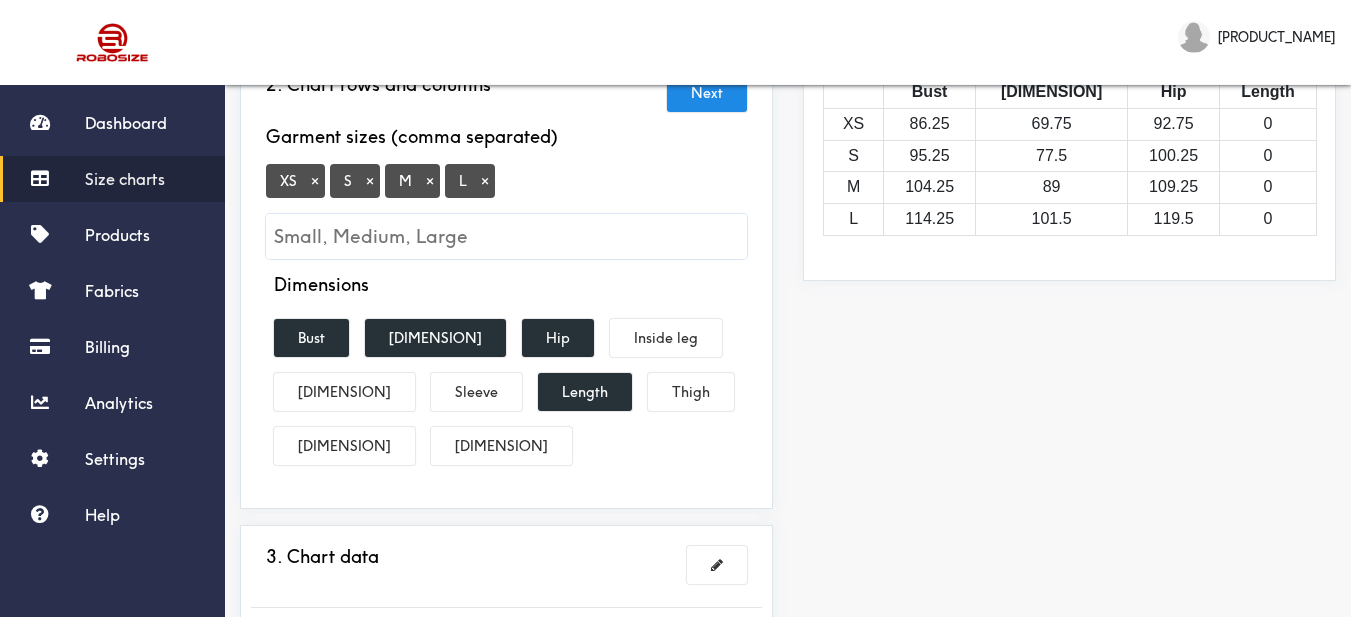 click on "Preview Edit style This chart is manually assigned to products. cm in Bust Waist Hip Length XS 86.25 69.75 92.75 0 S 95.25 77.5 100.25 0 M 104.25 89 109.25 0 L 114.25 101.5 119.5 0" at bounding box center [1069, 367] 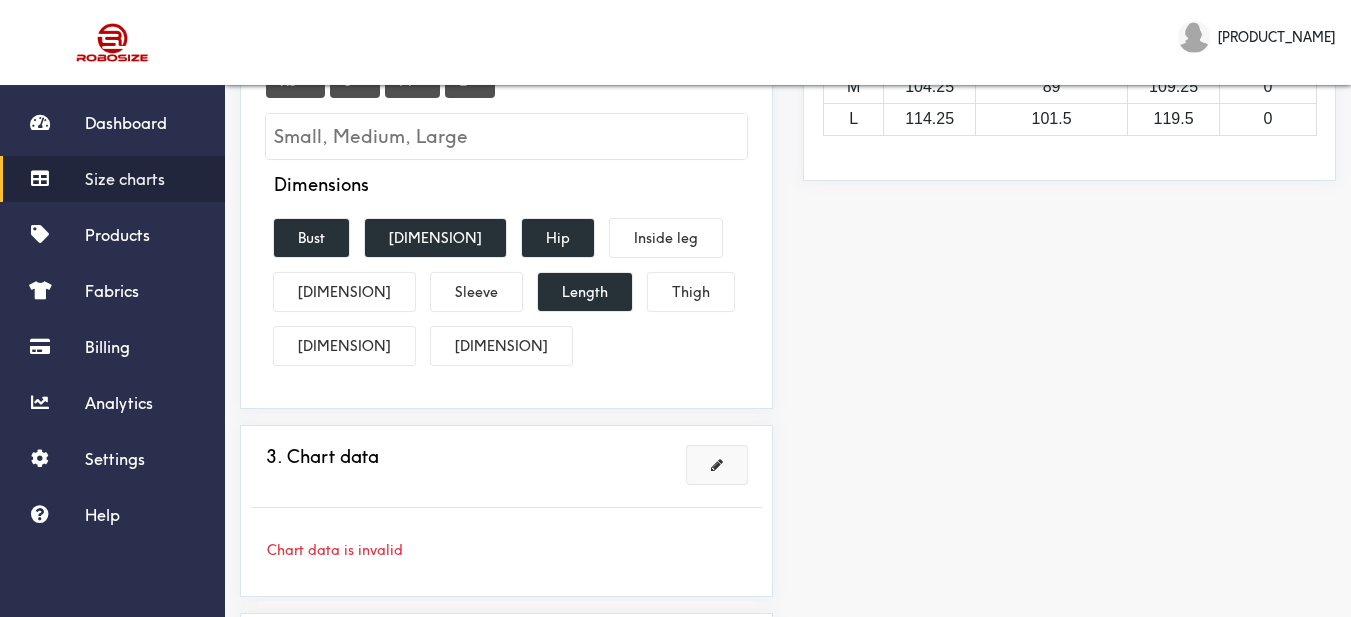click at bounding box center [717, 465] 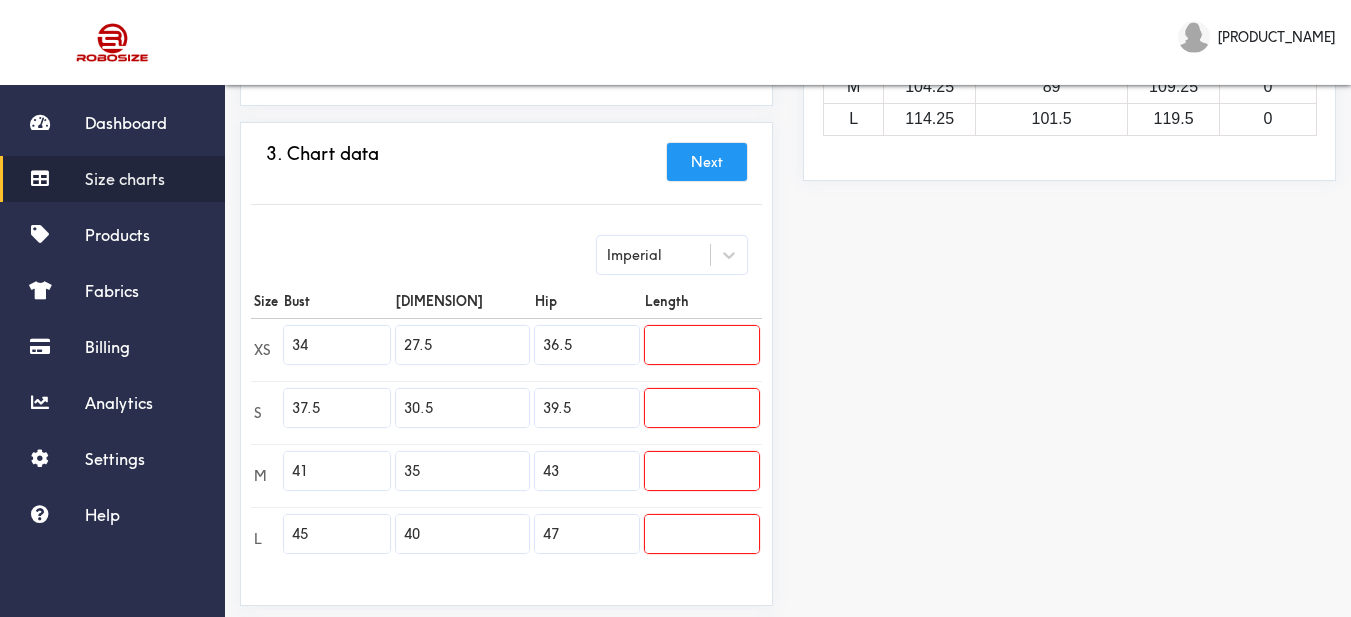 drag, startPoint x: 354, startPoint y: 347, endPoint x: 276, endPoint y: 329, distance: 80.04999 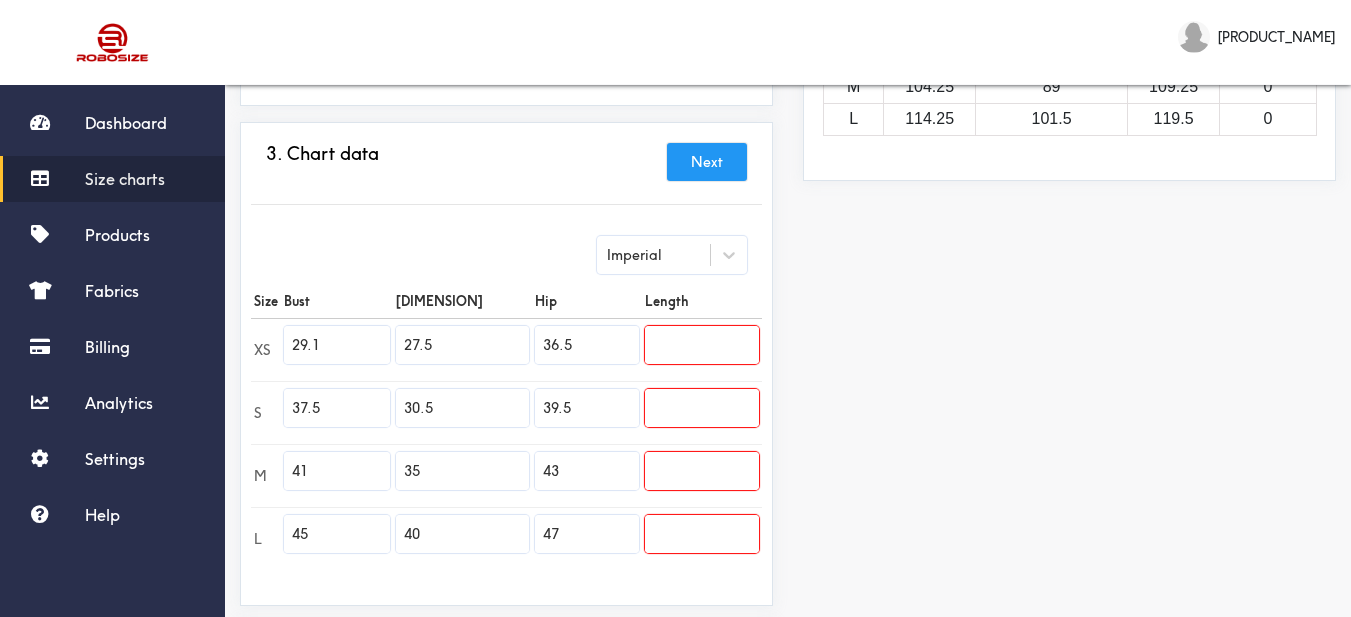 type on "29.1" 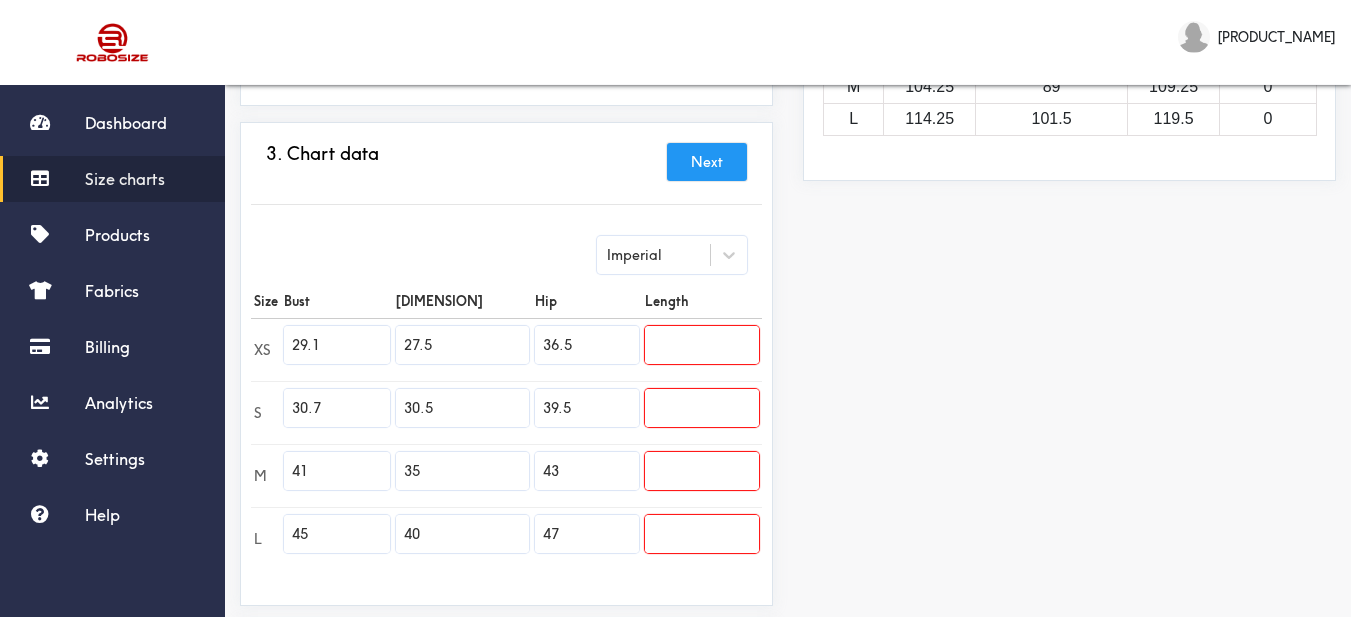 type on "30.7" 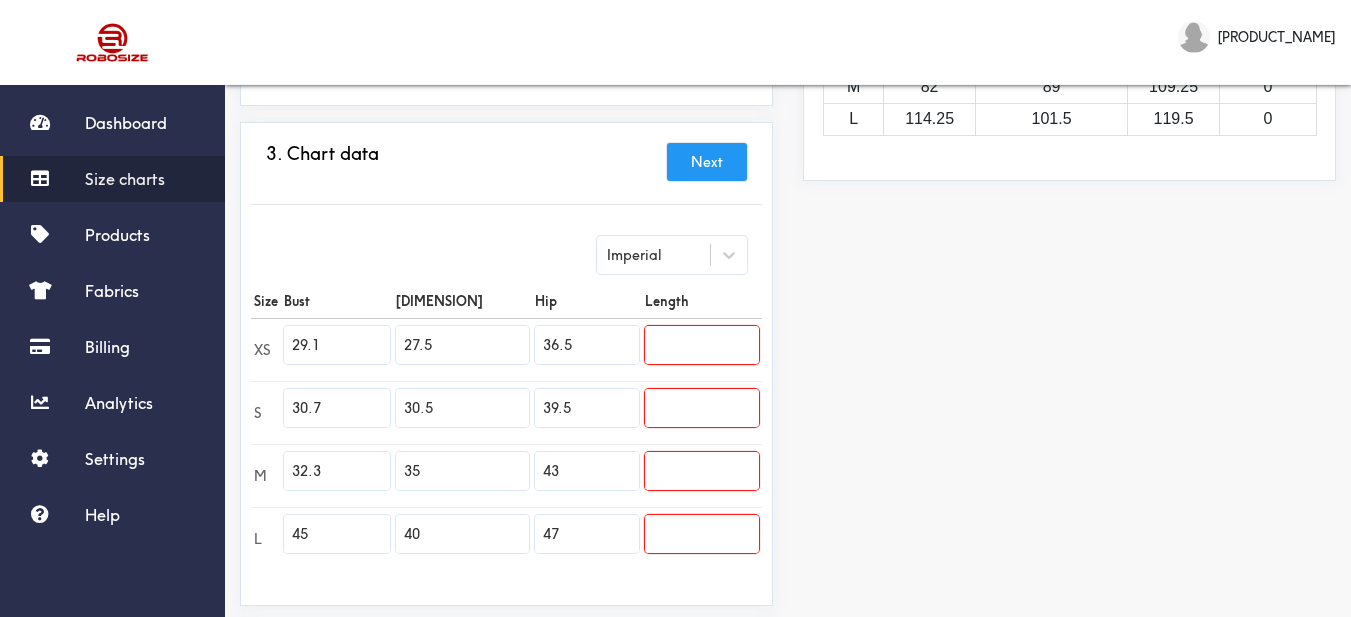 type on "32.3" 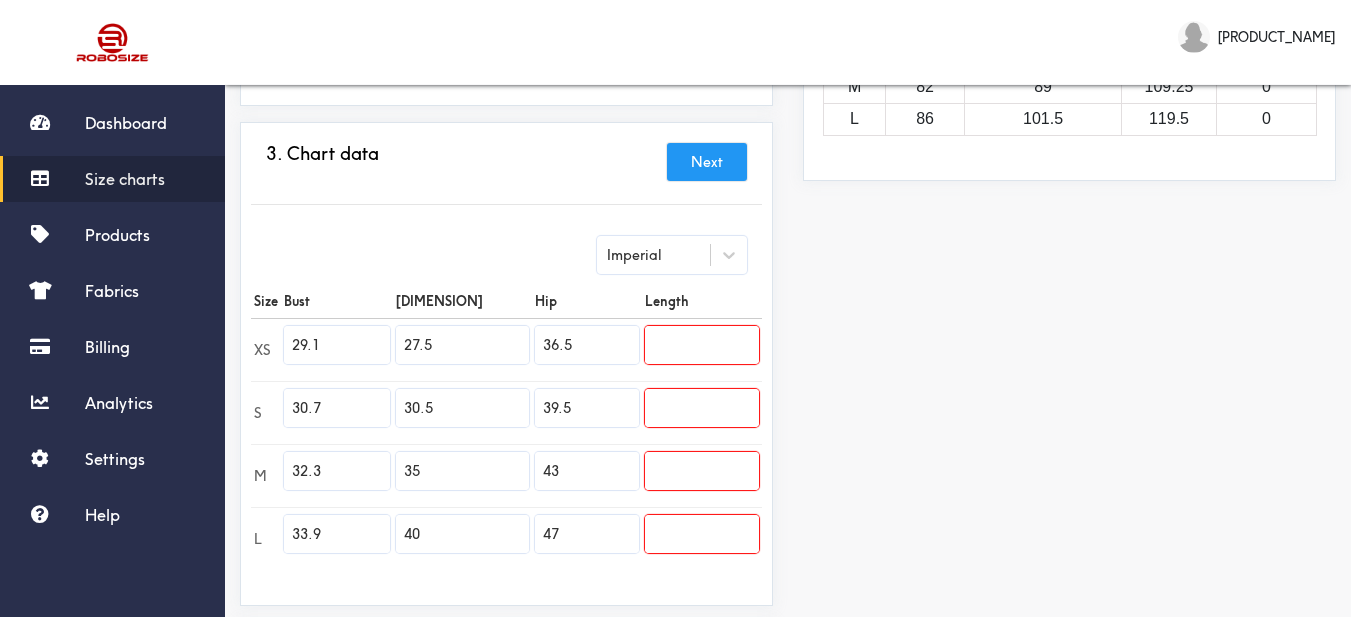 type on "33.9" 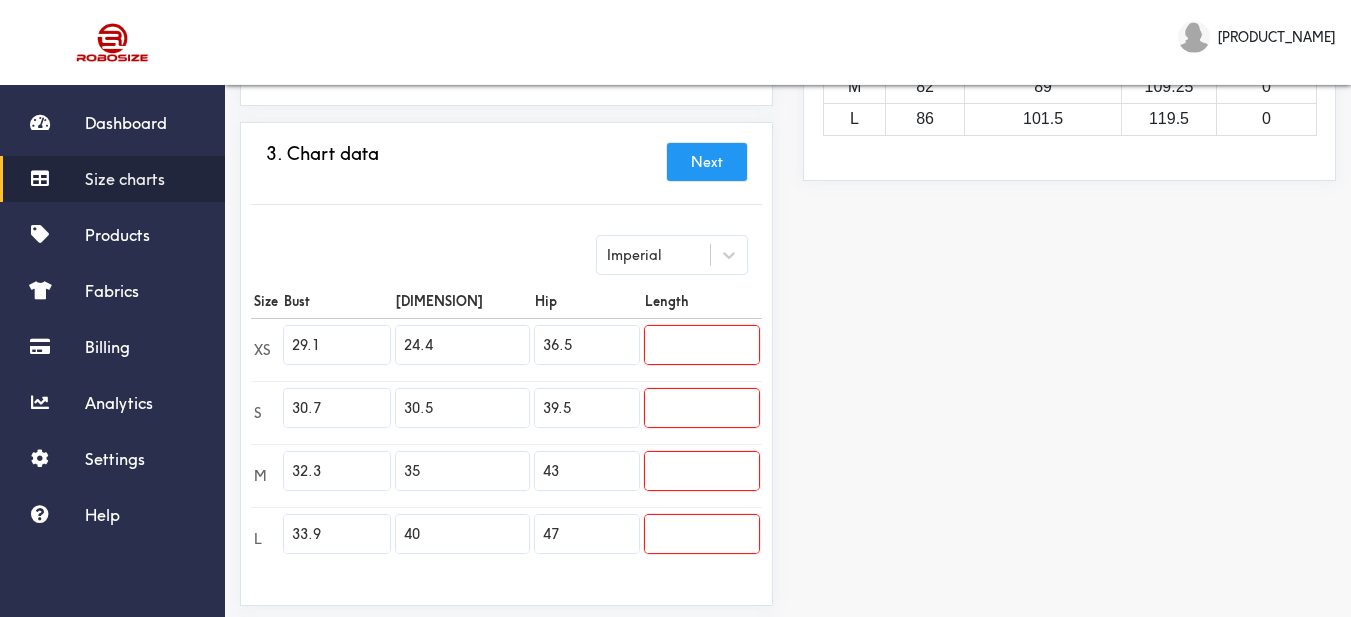 type on "24.4" 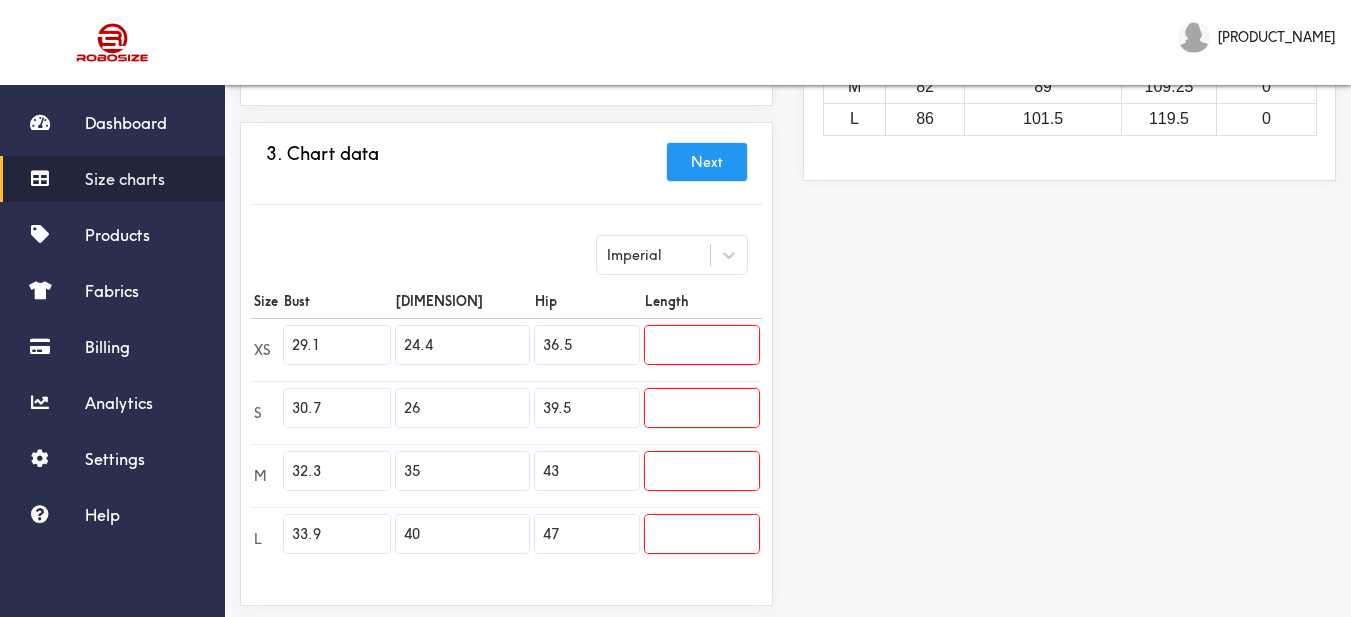 type on "26" 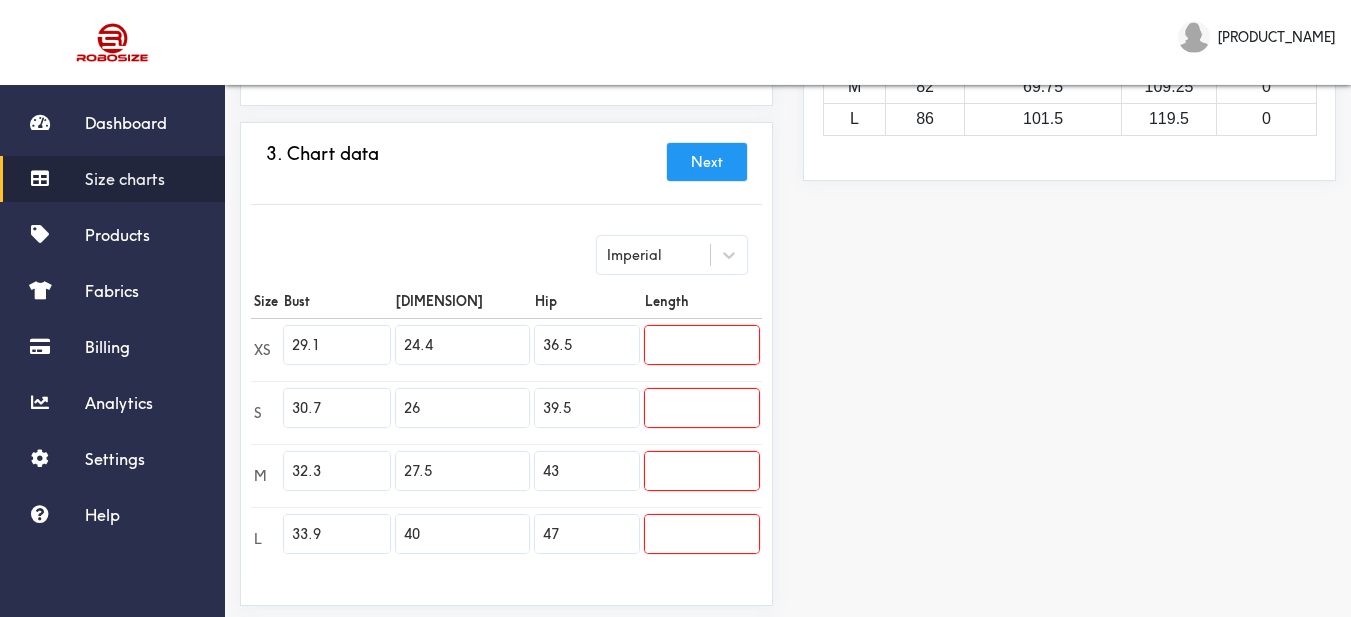 type on "27.5" 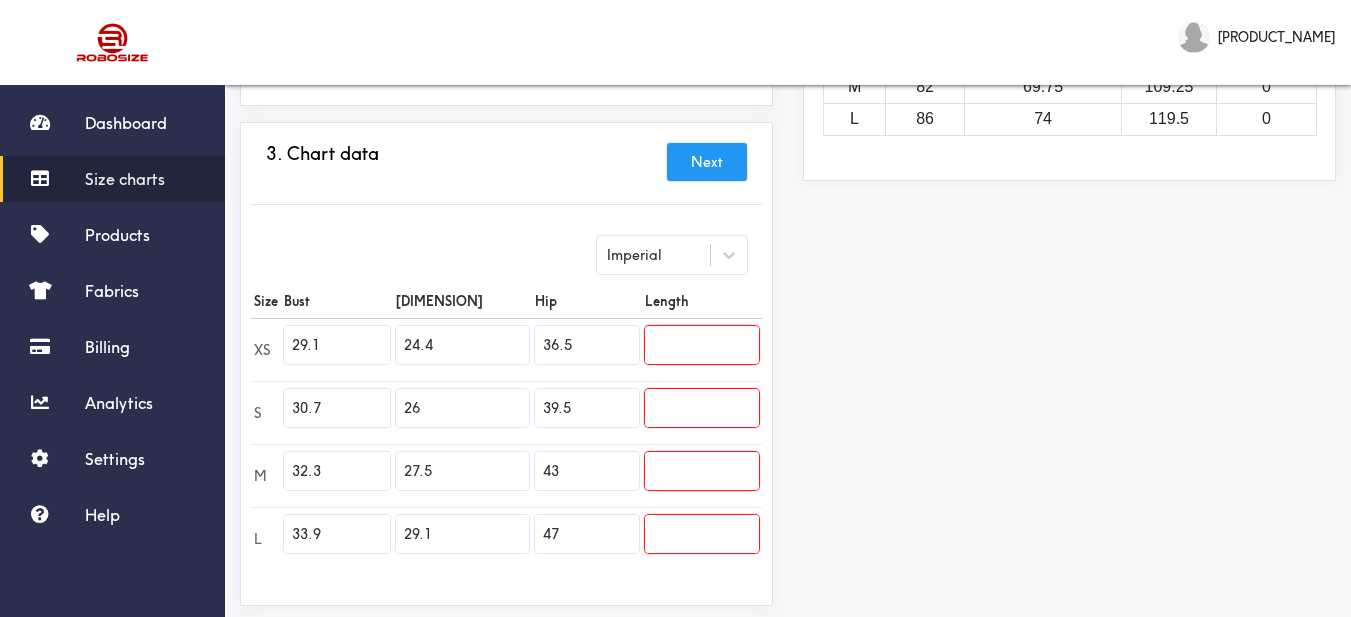 type on "29.1" 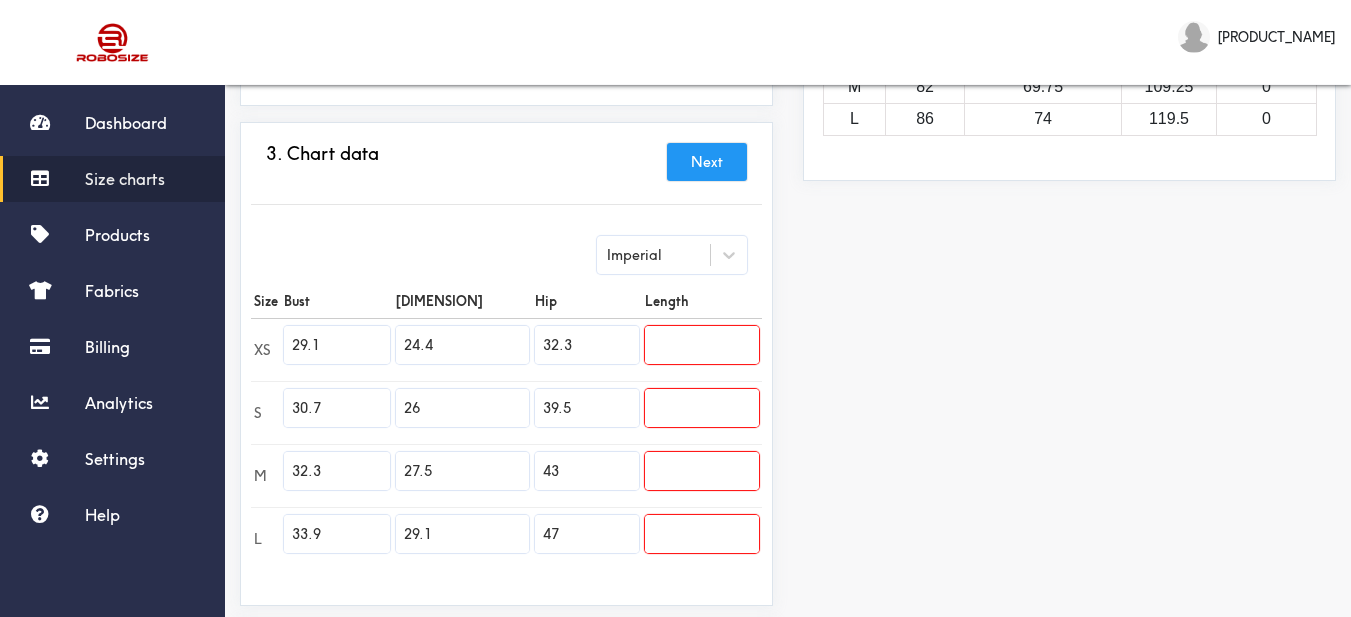 type on "32.3" 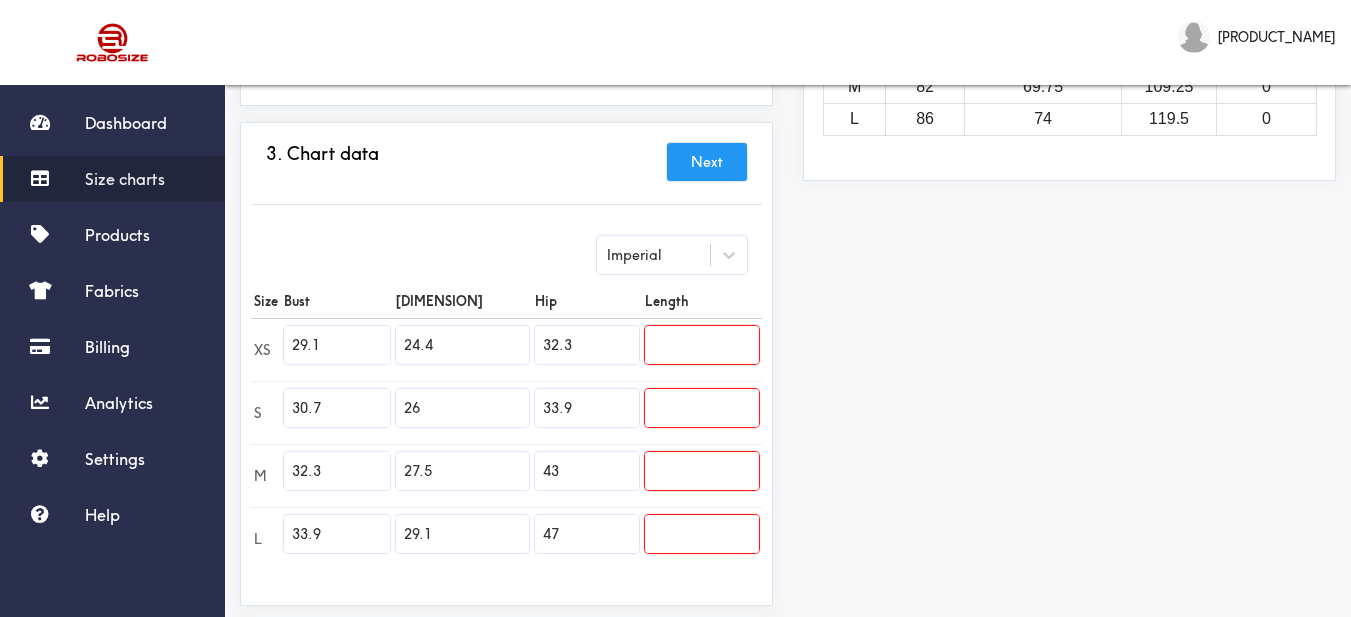 type on "33.9" 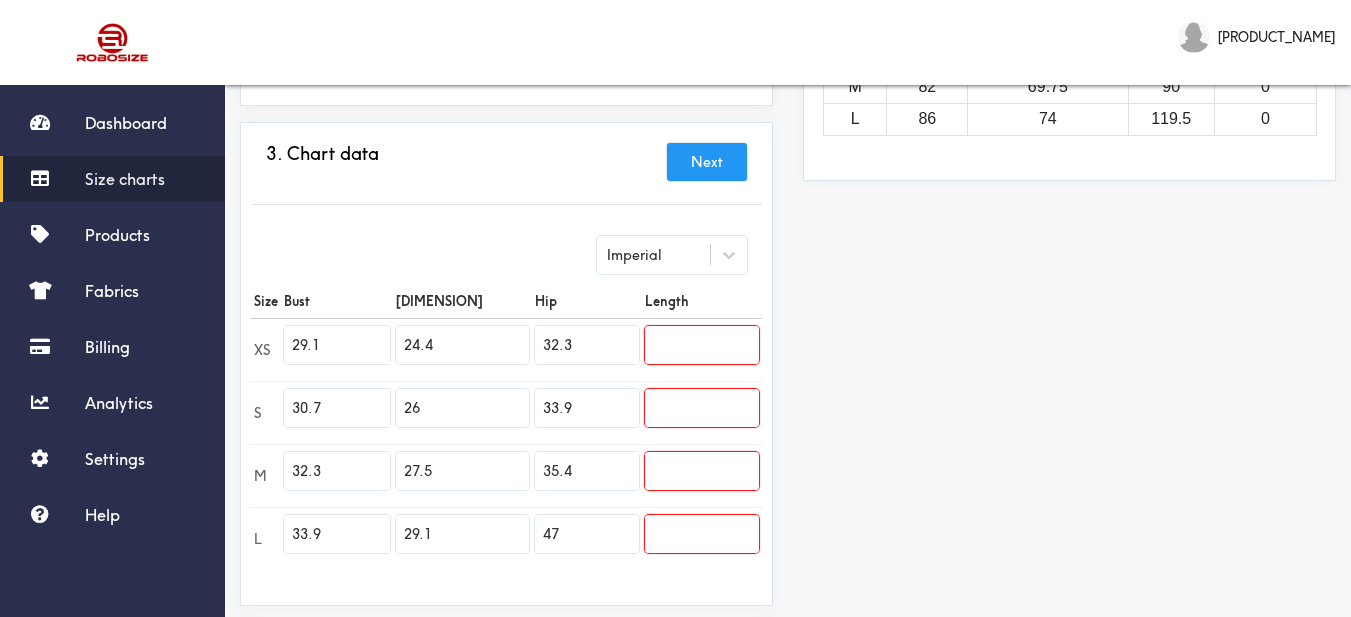 type on "35.4" 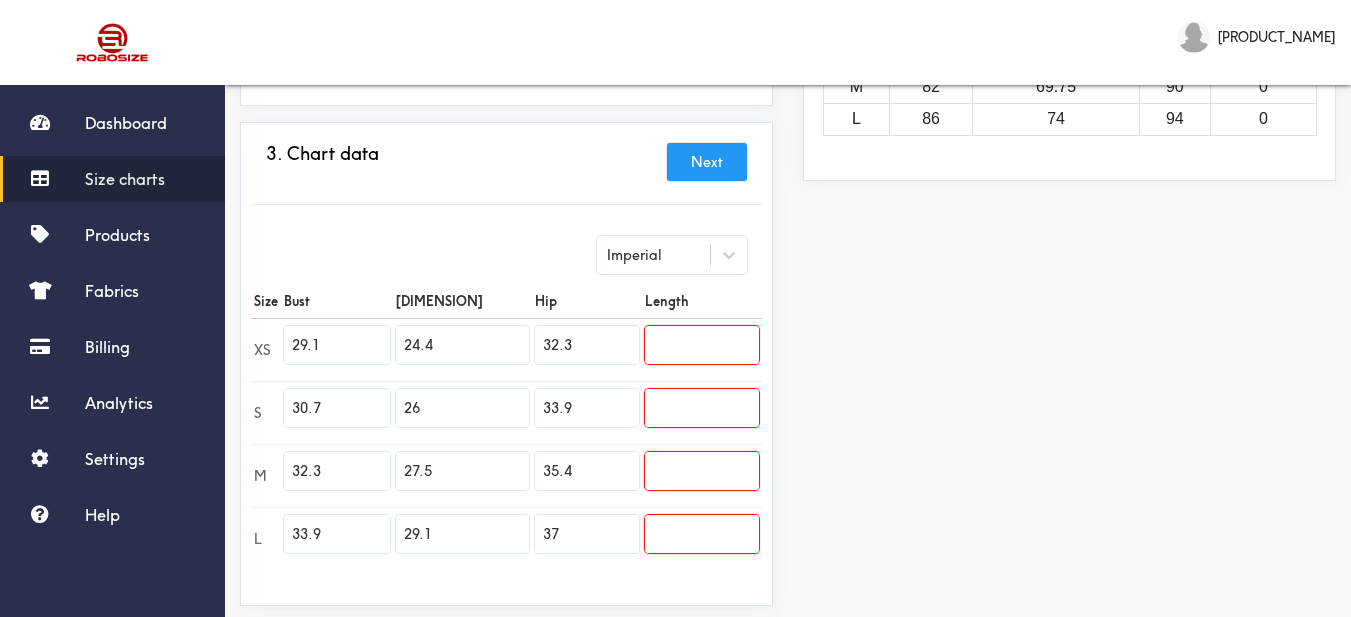 type on "37" 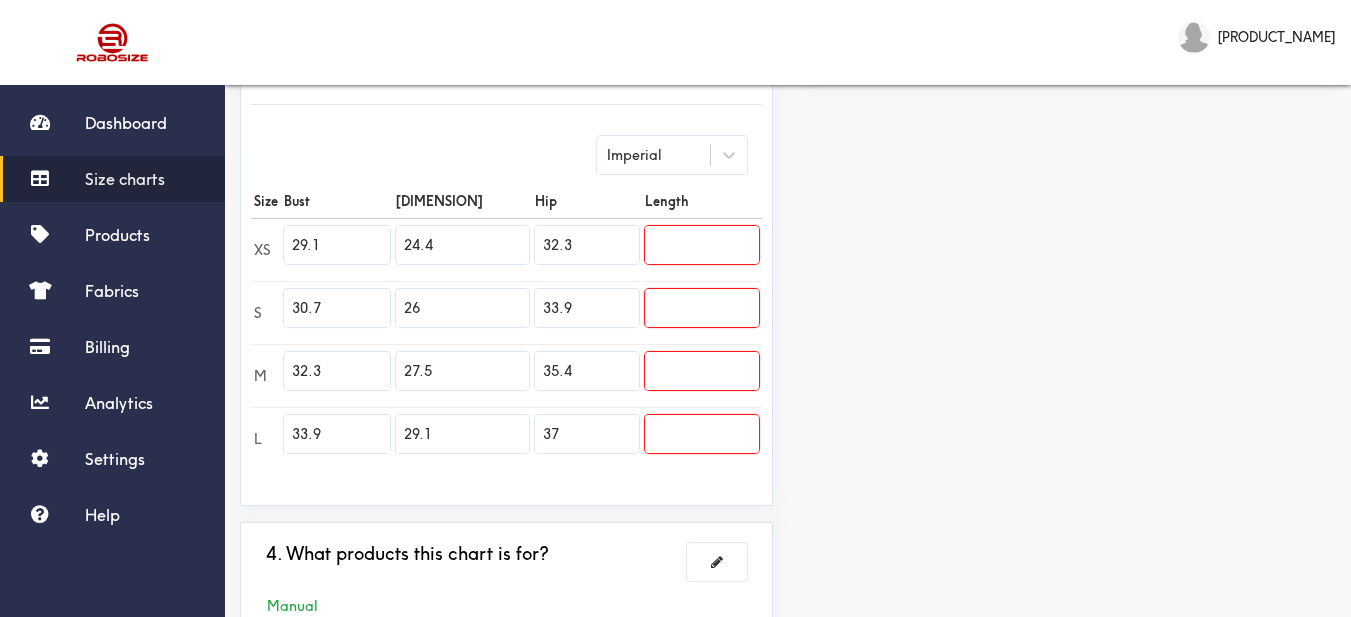 click at bounding box center [702, 245] 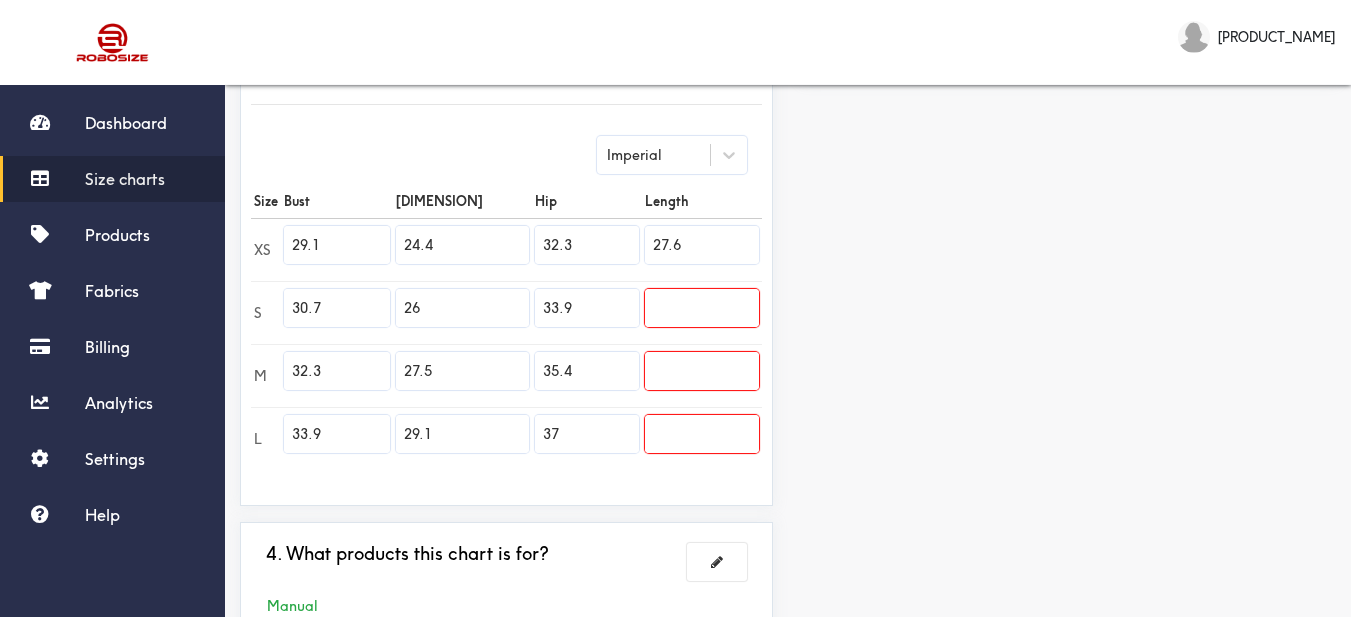 type on "27.6" 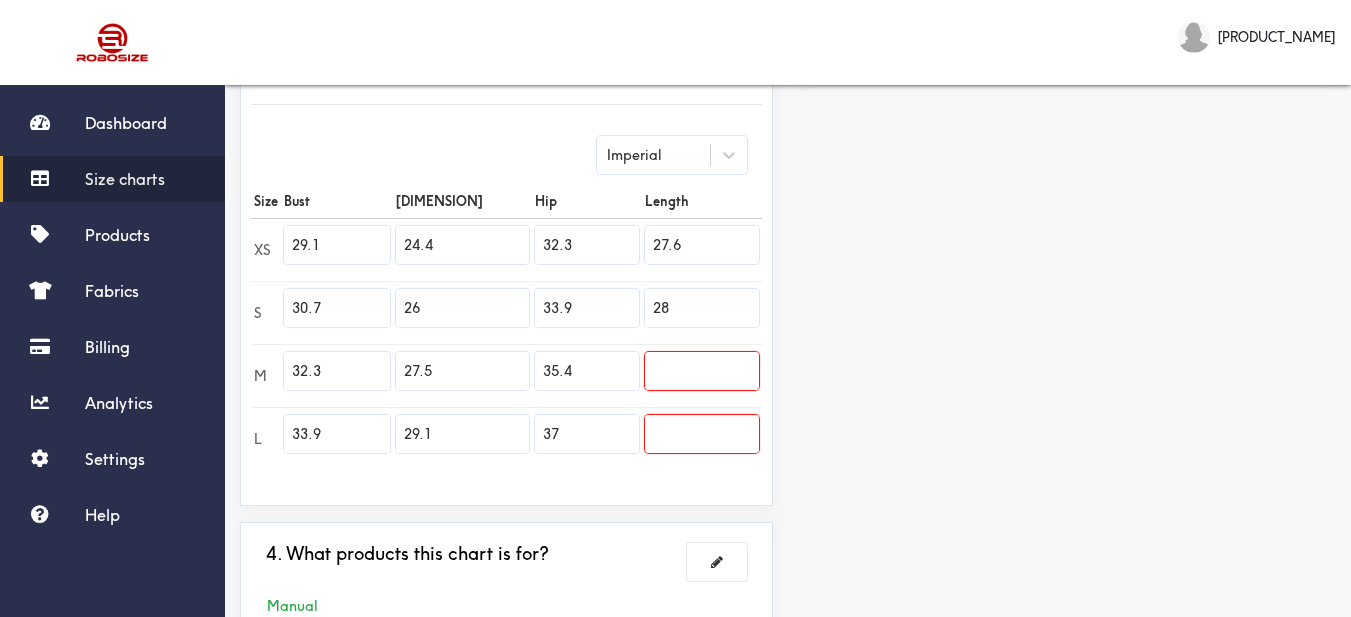 type on "28" 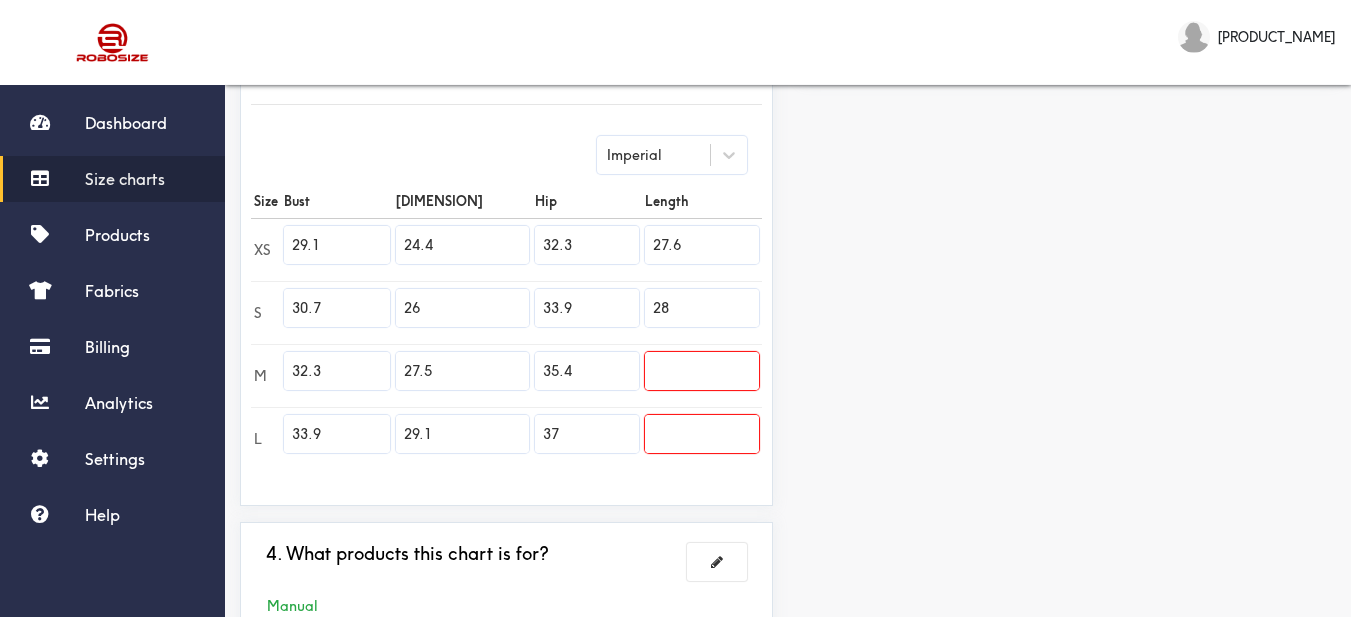 click at bounding box center [702, 371] 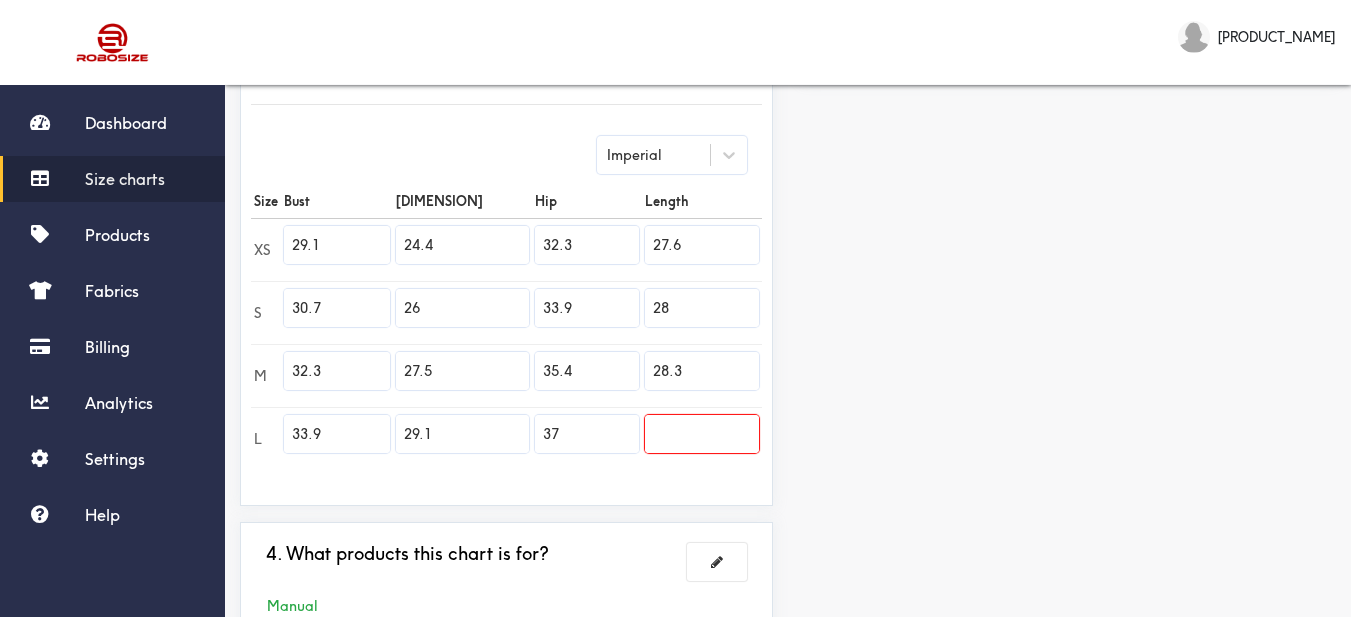 type on "28.3" 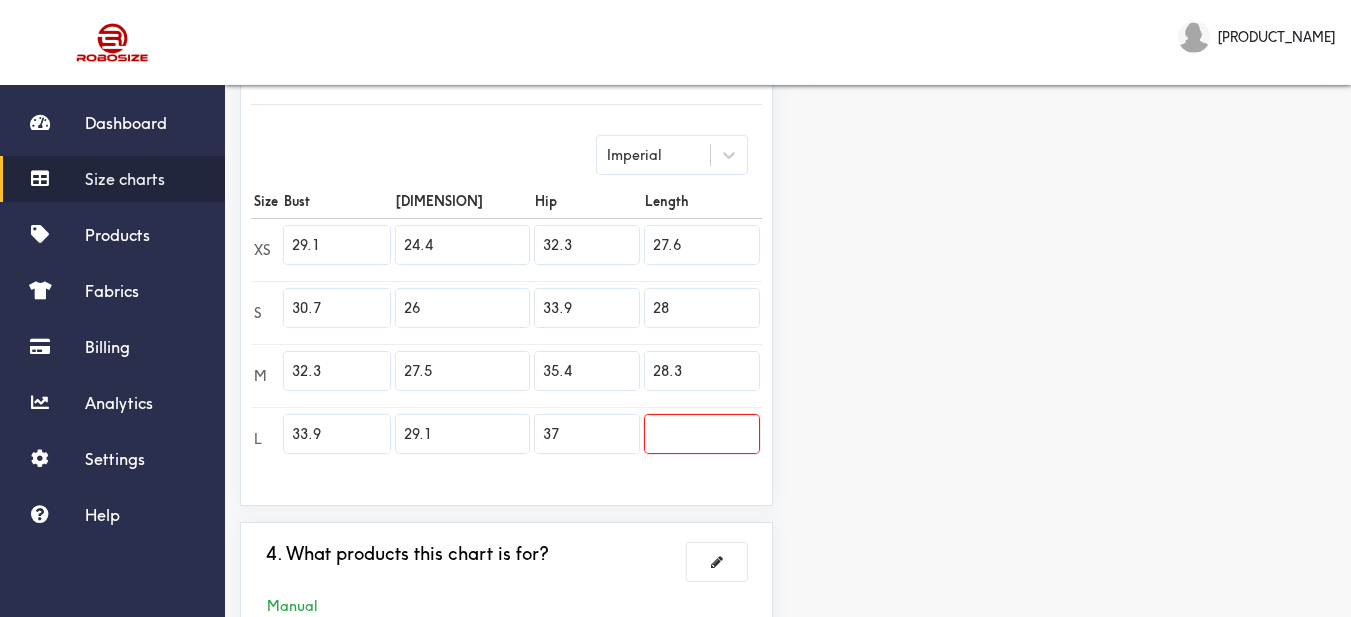 click at bounding box center (702, 434) 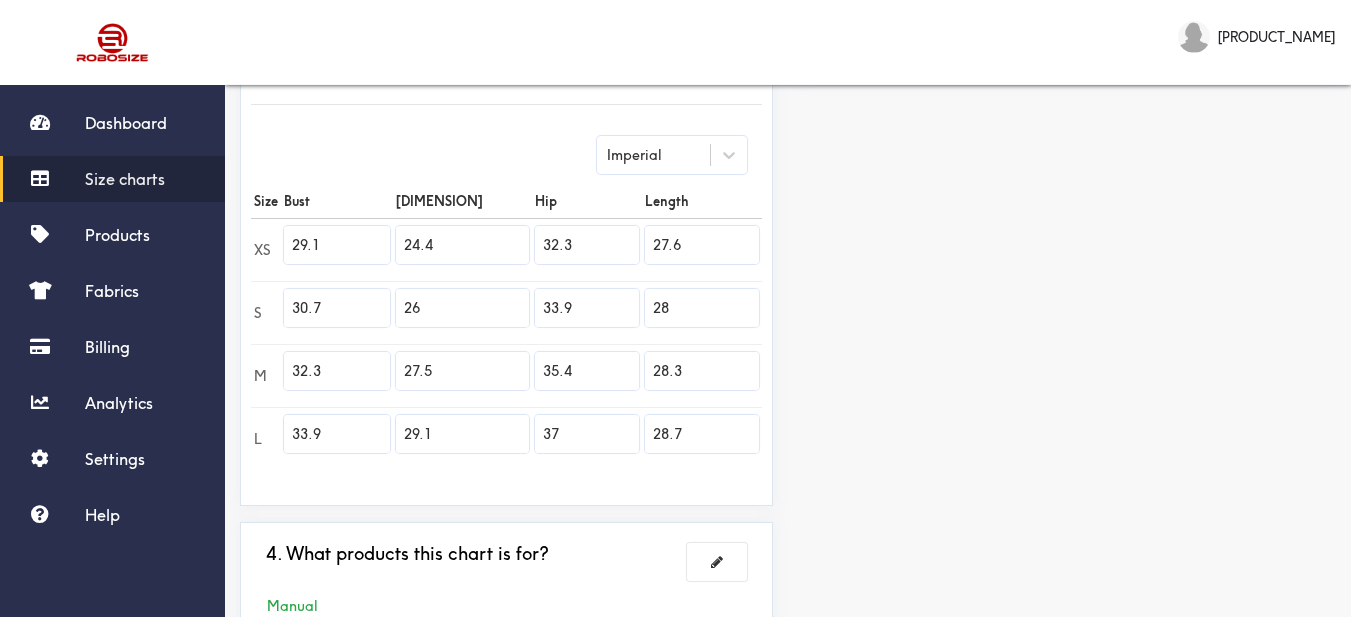 type on "28.7" 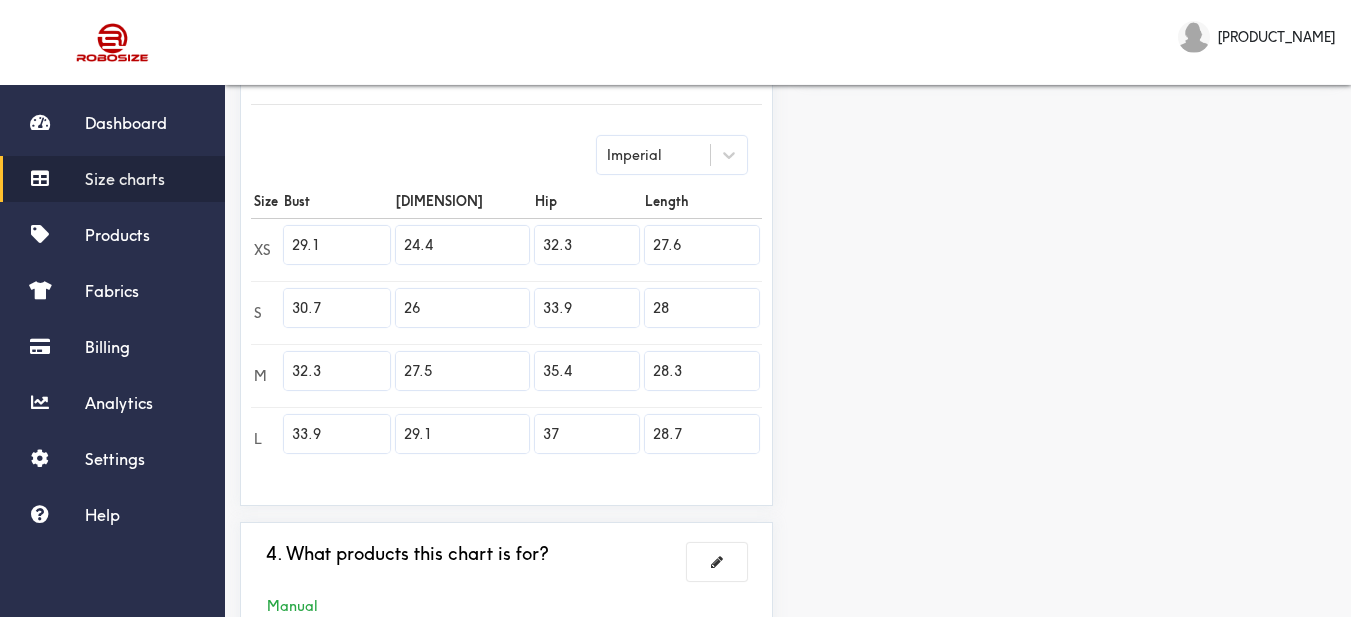 click on "Preview Edit style This chart is manually assigned to products. cm in Bust Waist Hip Length XS 74 62 82 70 S 78 66 86 71 M 82 69.75 90 72 L 86 74 94 73" at bounding box center (1069, 172) 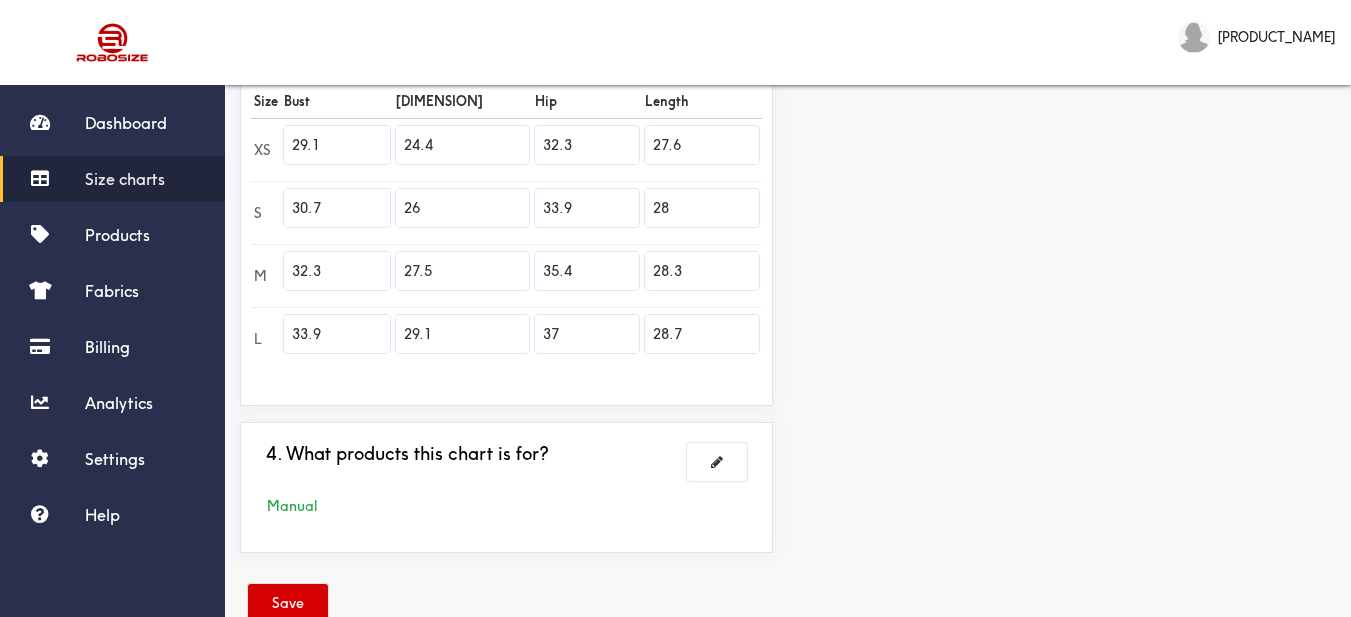 click on "Save" at bounding box center [288, 603] 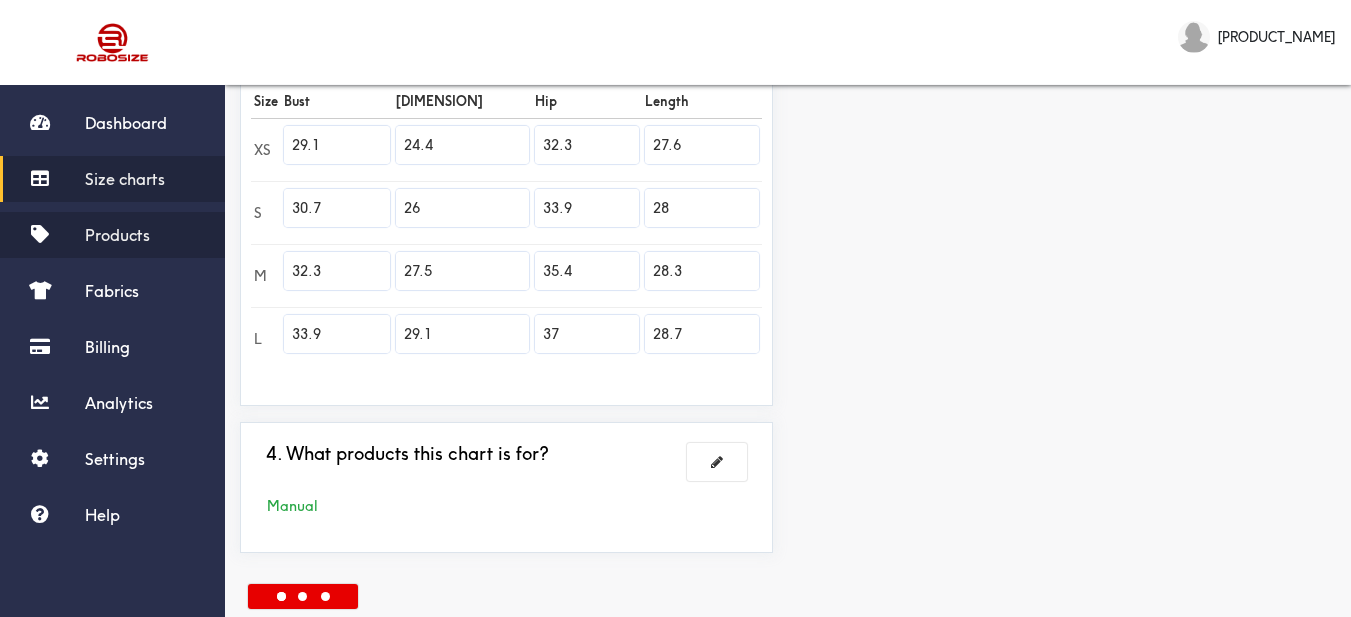 click on "Products" at bounding box center [117, 235] 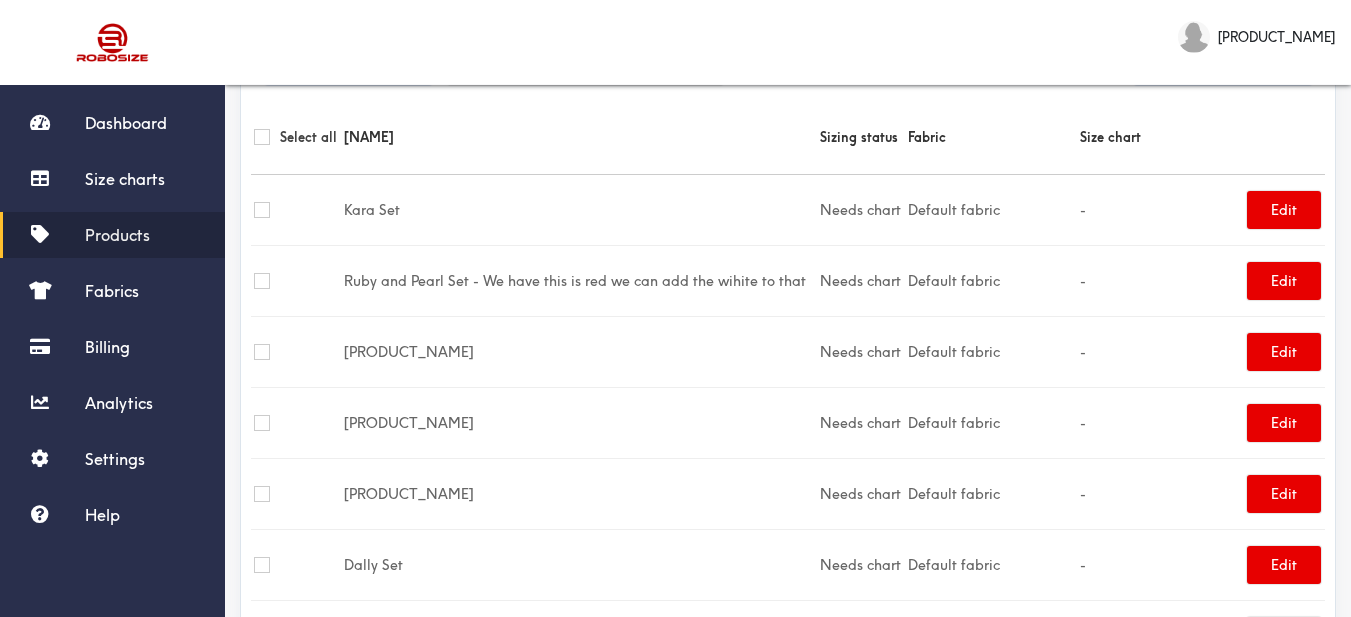 scroll, scrollTop: 0, scrollLeft: 0, axis: both 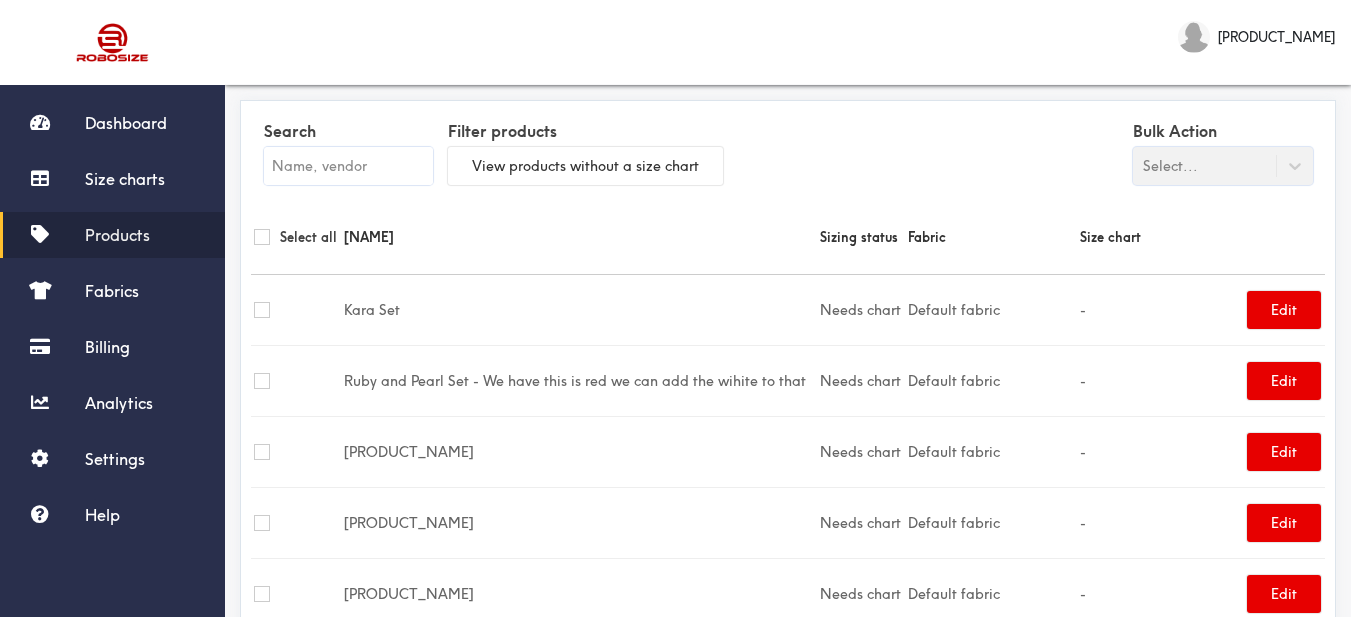 click at bounding box center (348, 166) 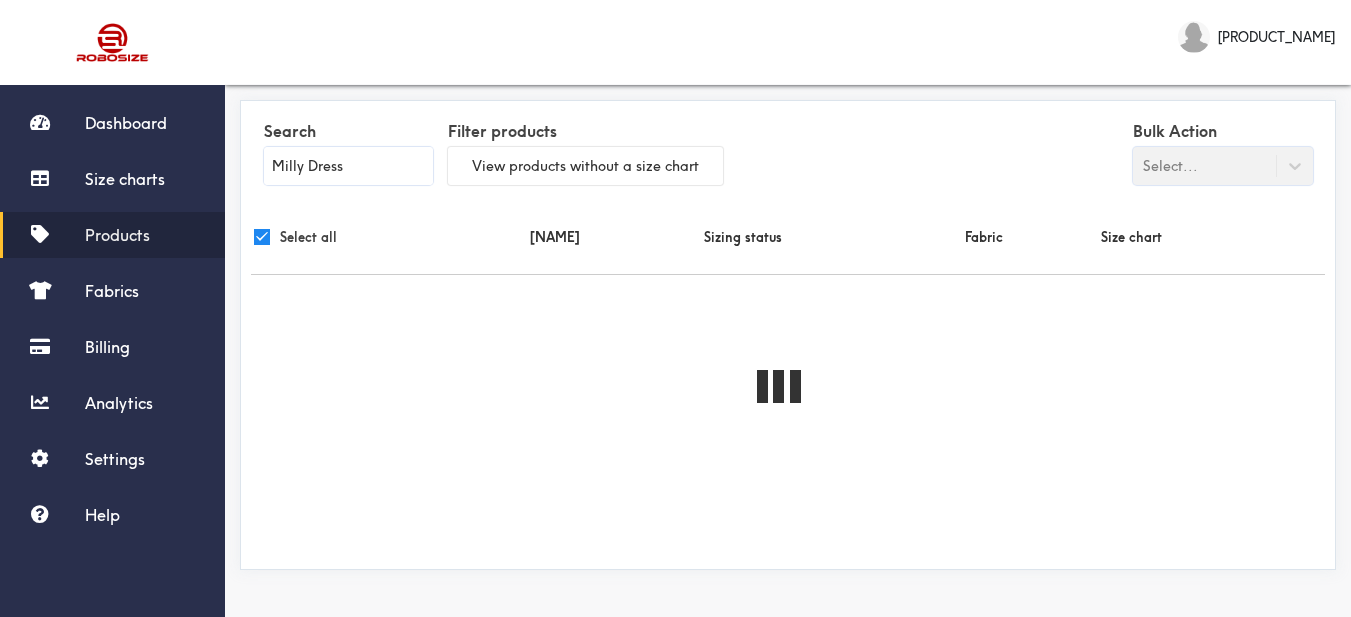 checkbox on "true" 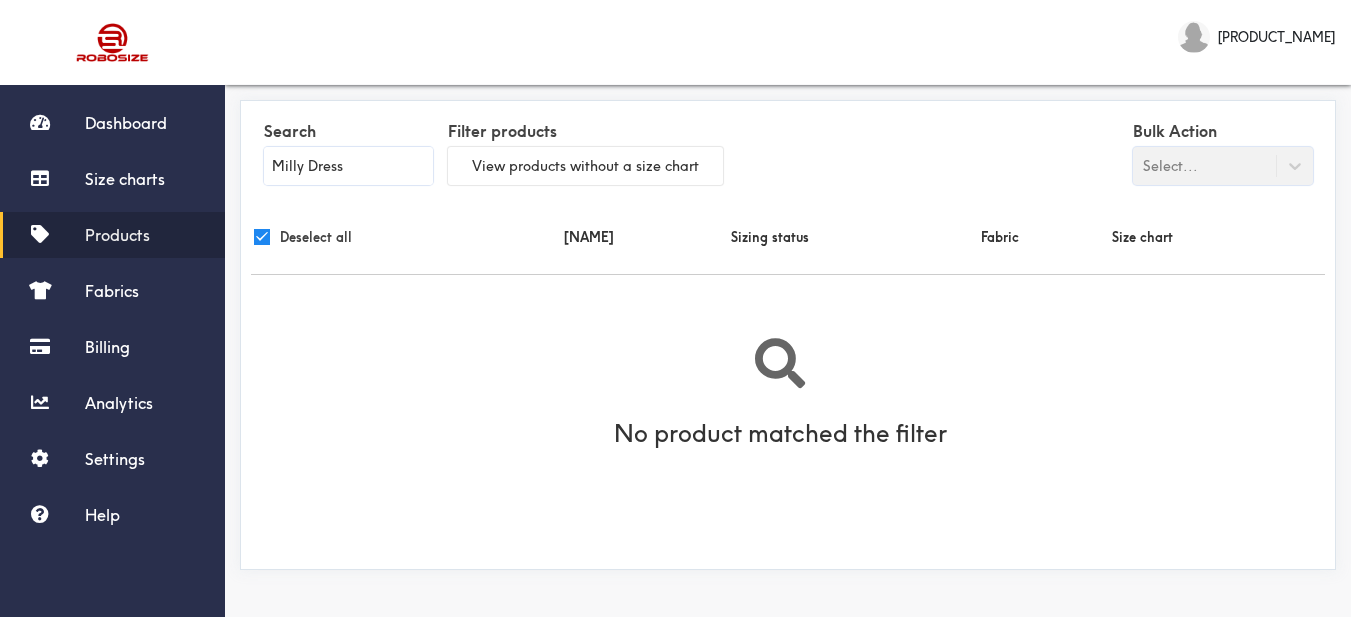type on "Milly Dress" 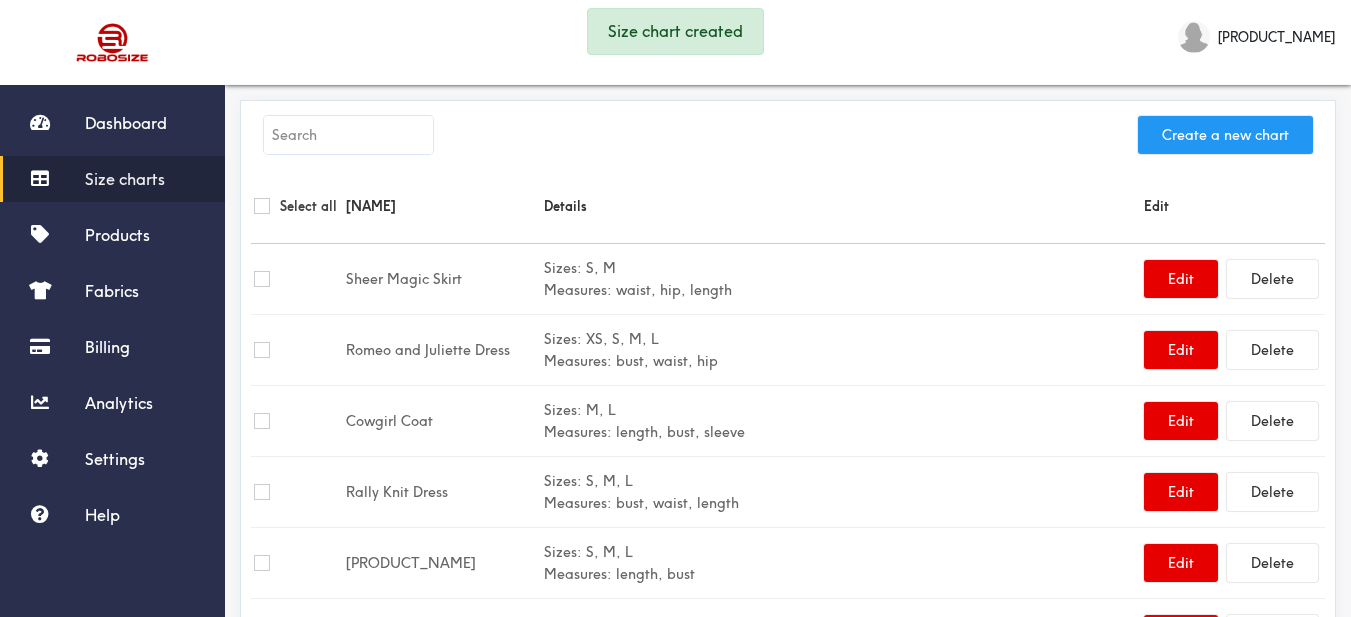 click on "Create a new chart" at bounding box center (1225, 135) 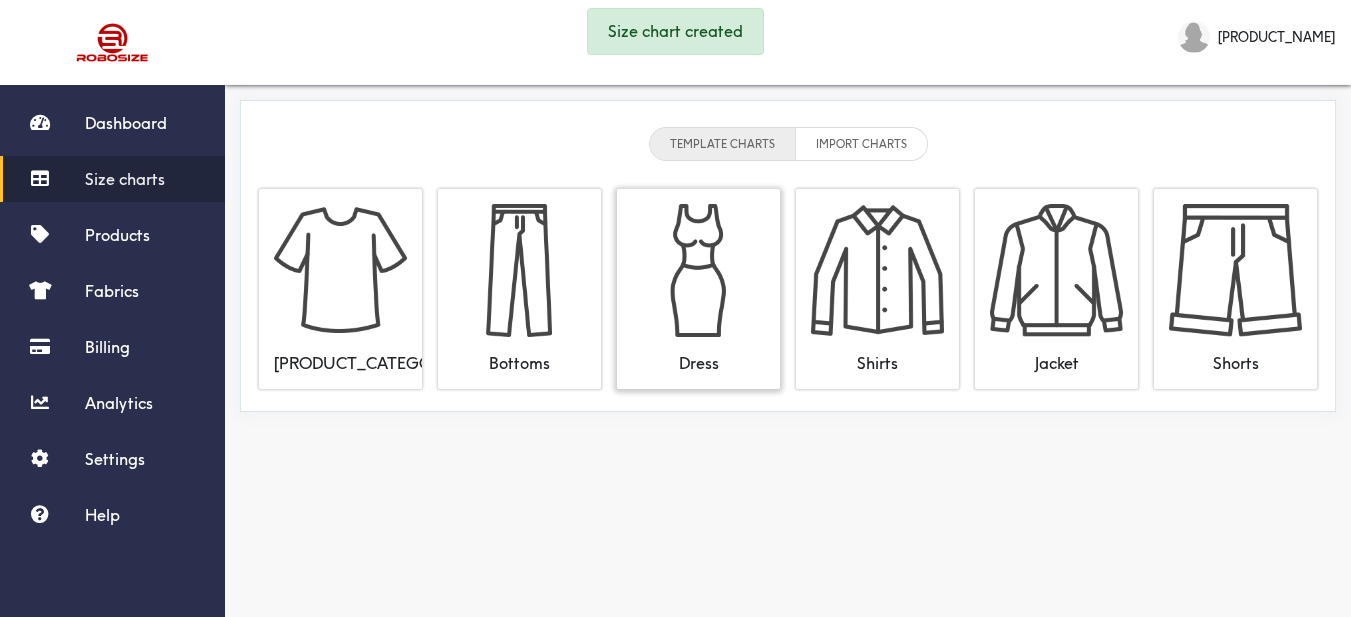 click at bounding box center (698, 270) 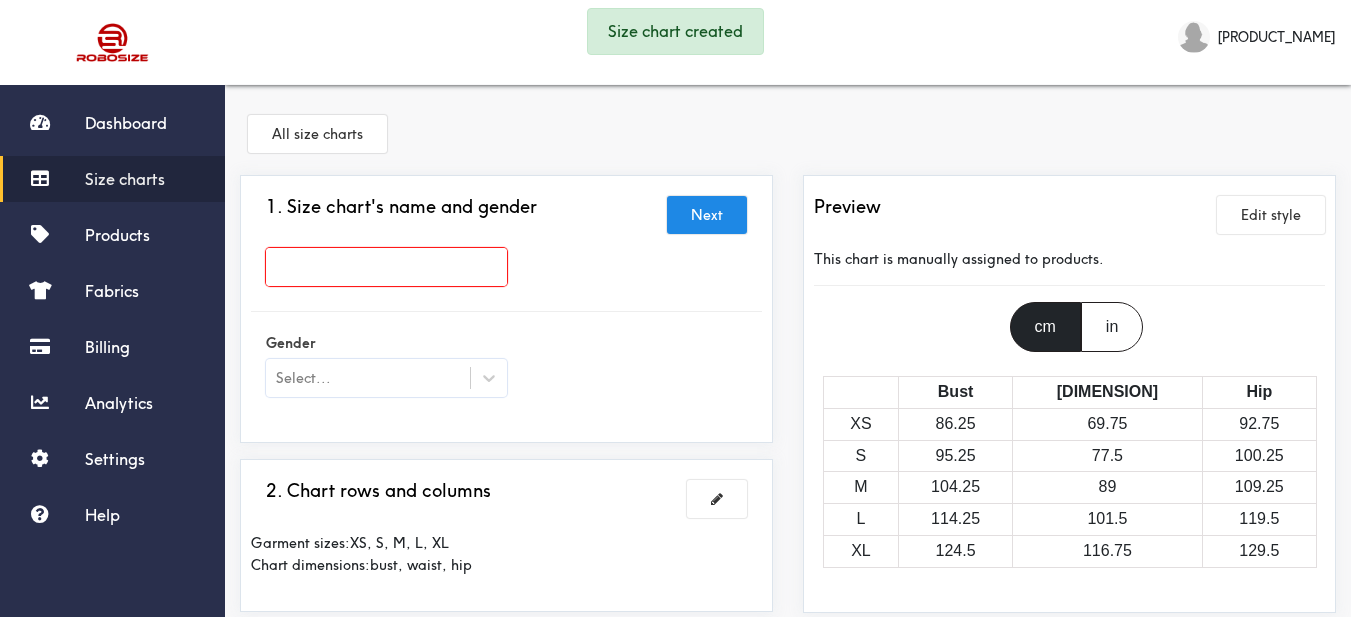 click at bounding box center [386, 267] 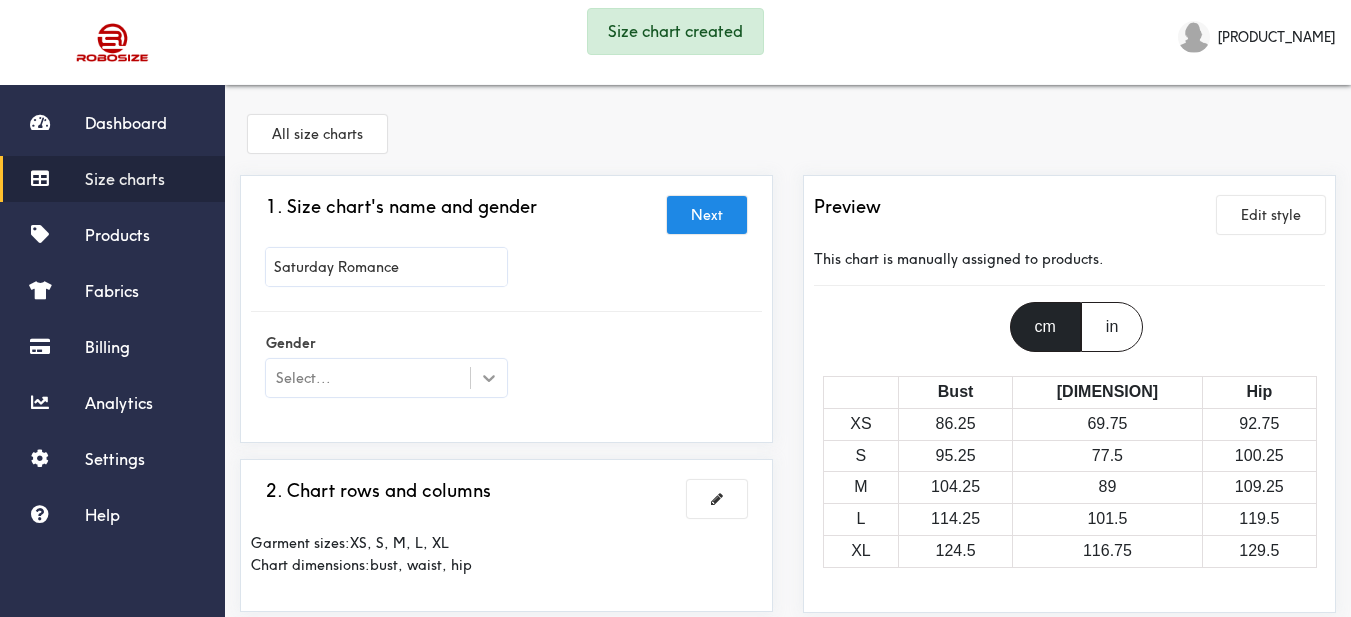 type on "Saturday Romance" 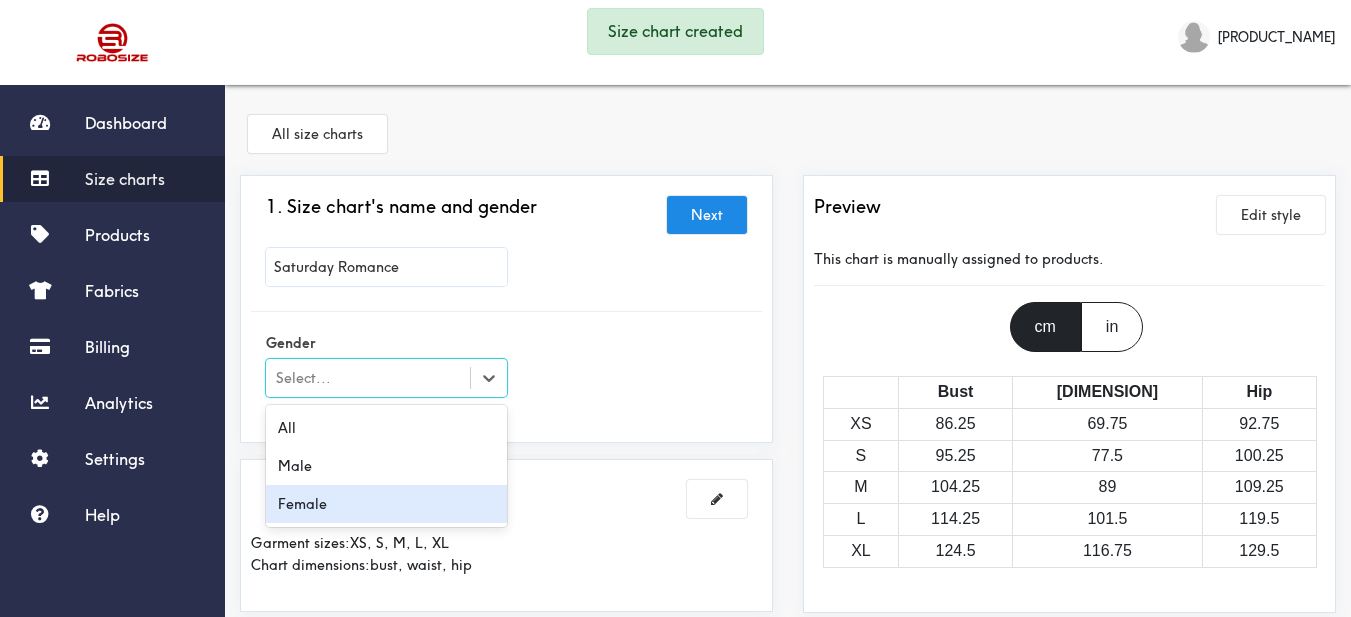 click on "Female" at bounding box center (386, 504) 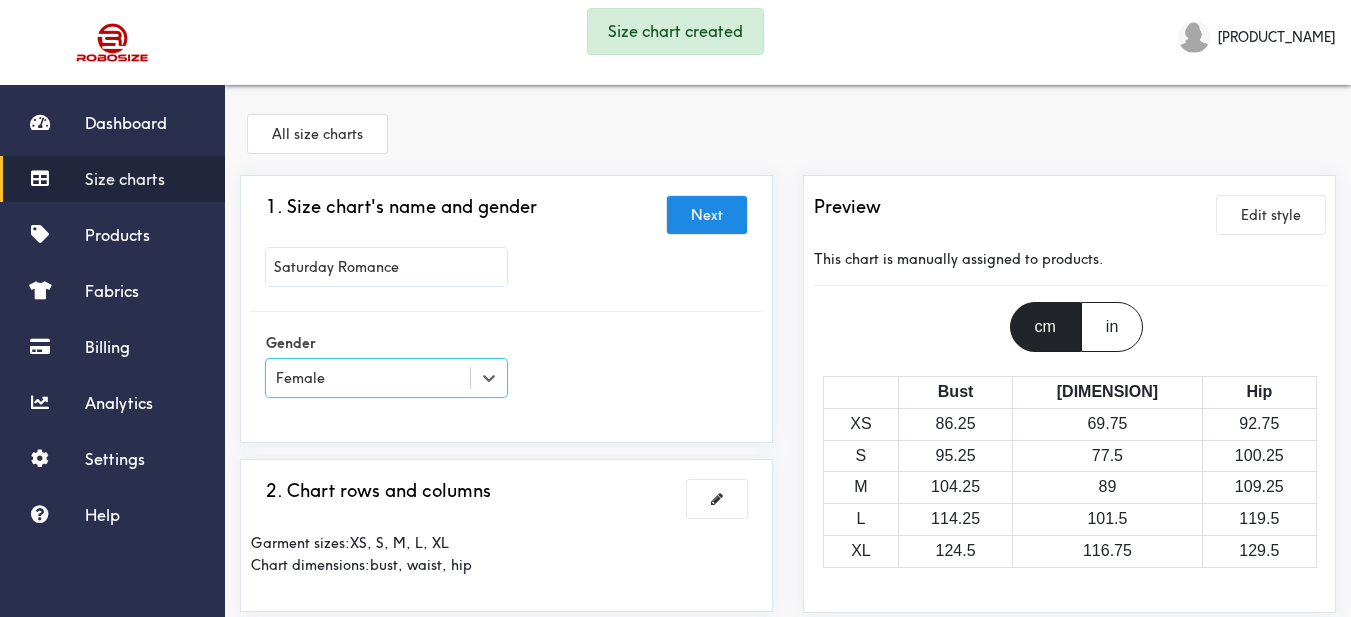scroll, scrollTop: 100, scrollLeft: 0, axis: vertical 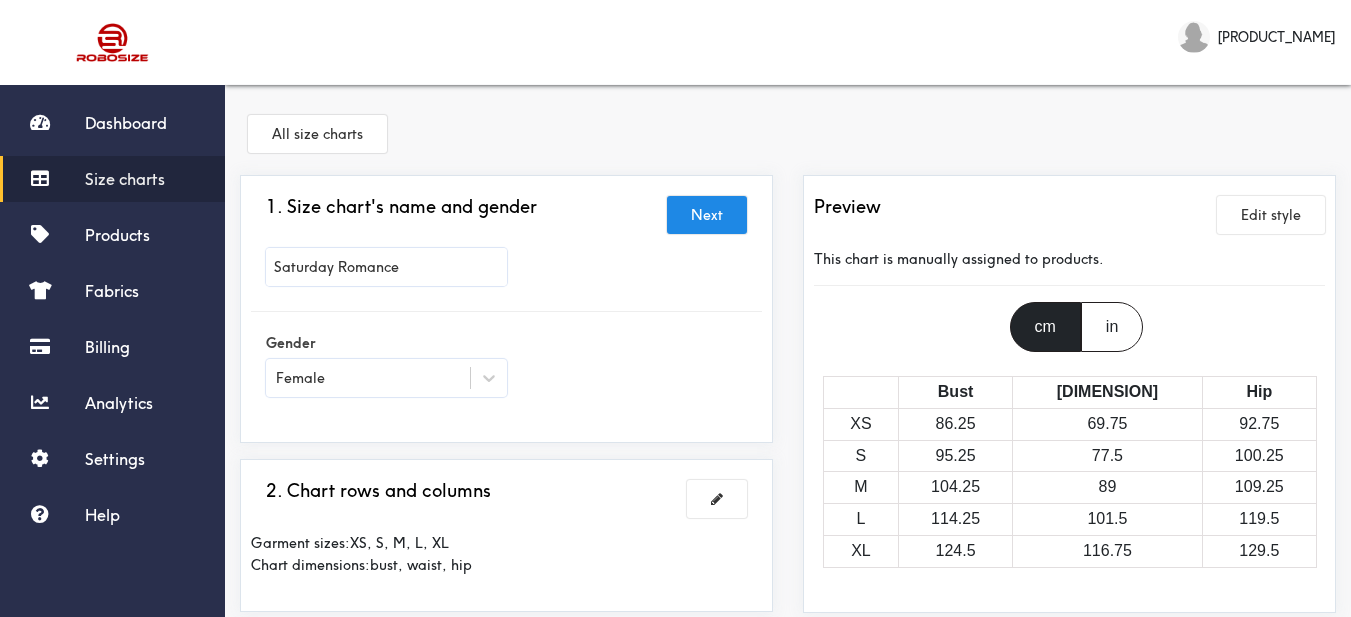 click on "Size charts" at bounding box center [125, 179] 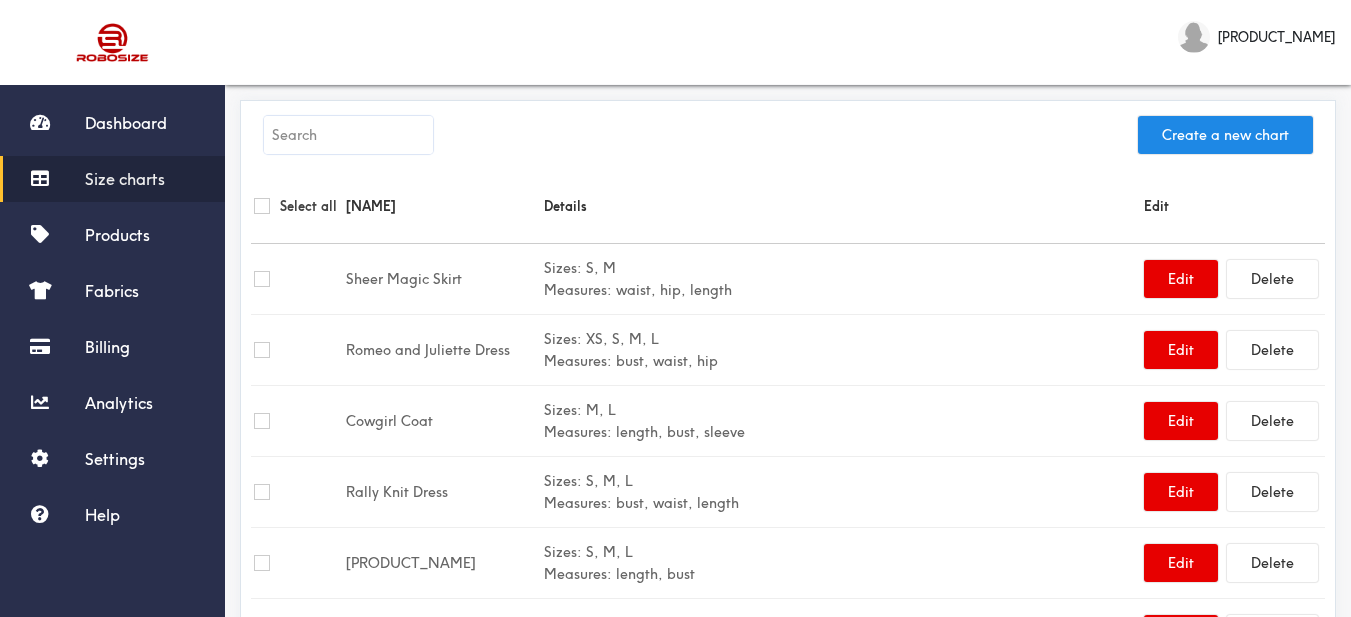 click at bounding box center [348, 135] 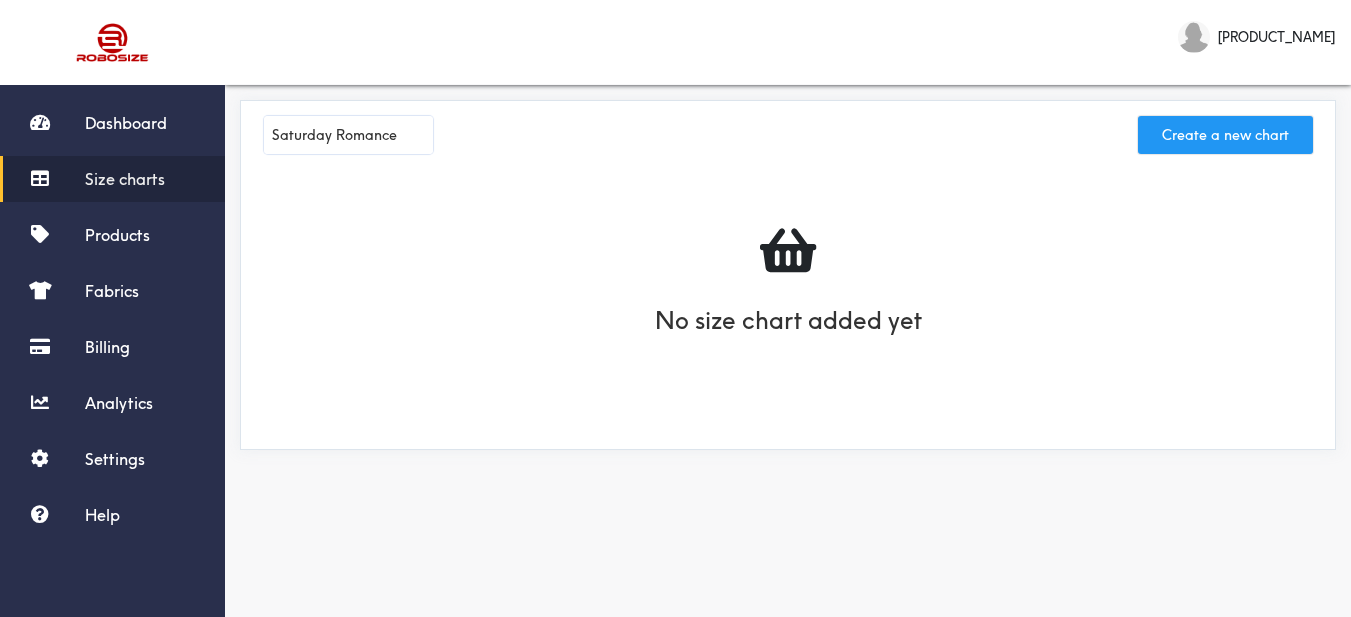 type on "Saturday Romance" 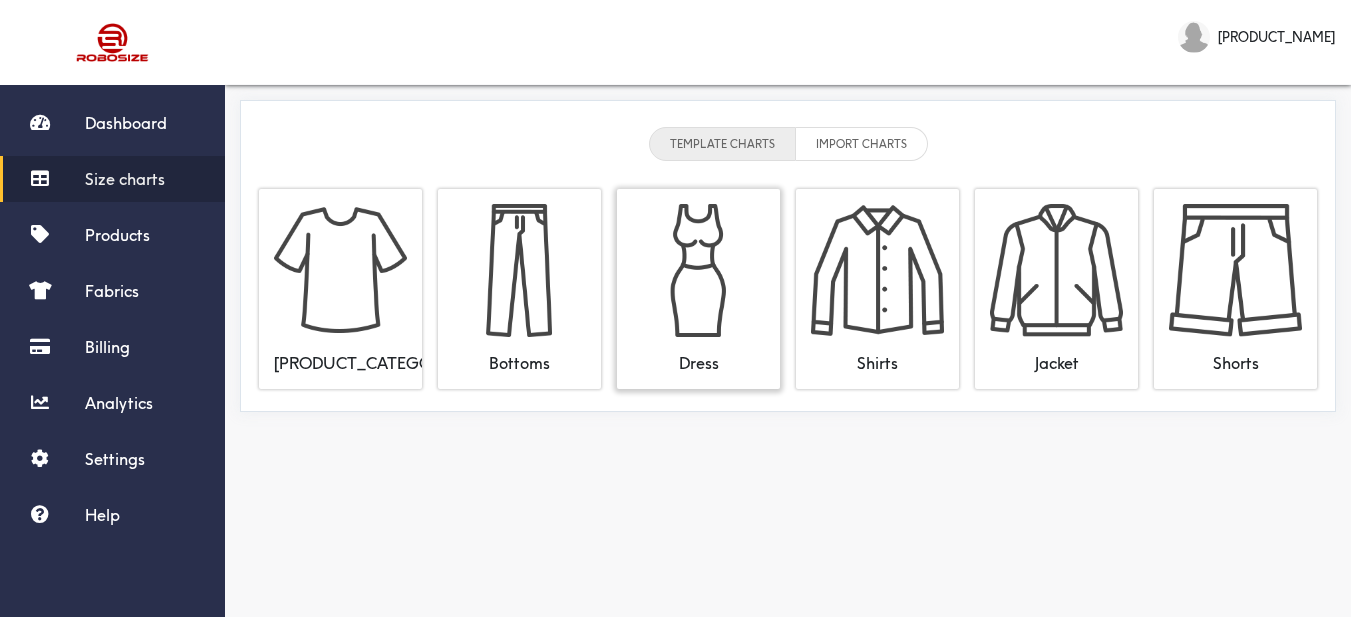 click at bounding box center (698, 270) 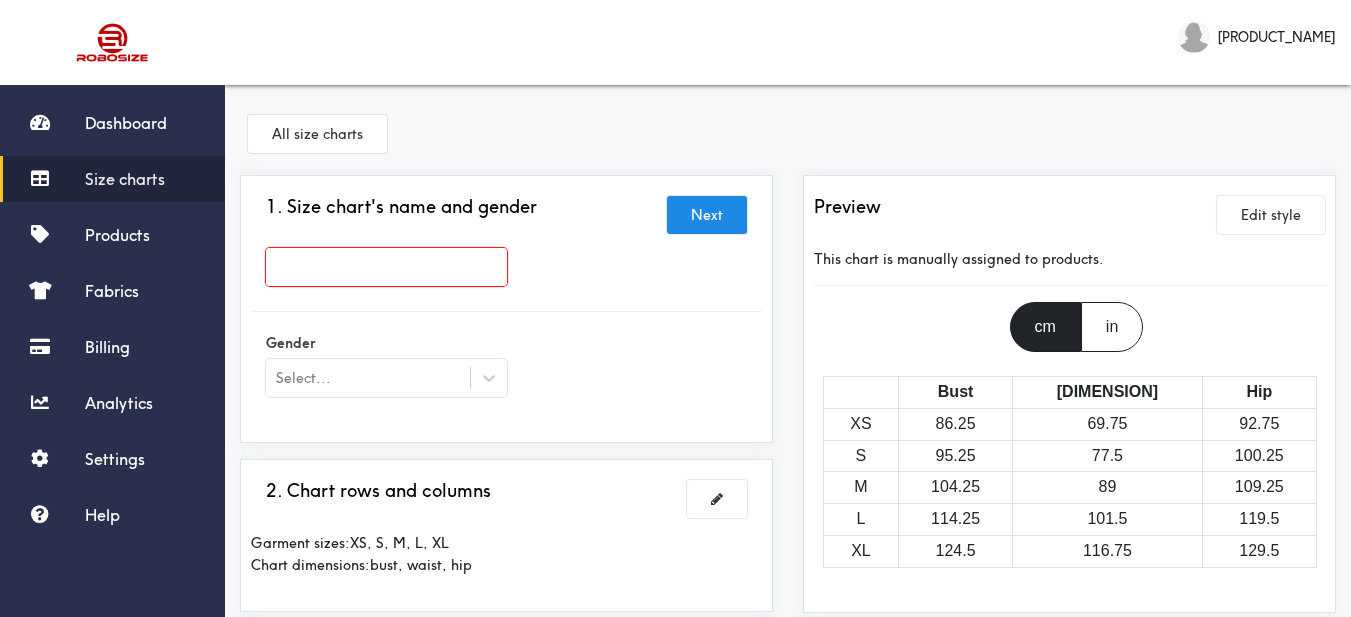 click at bounding box center (386, 267) 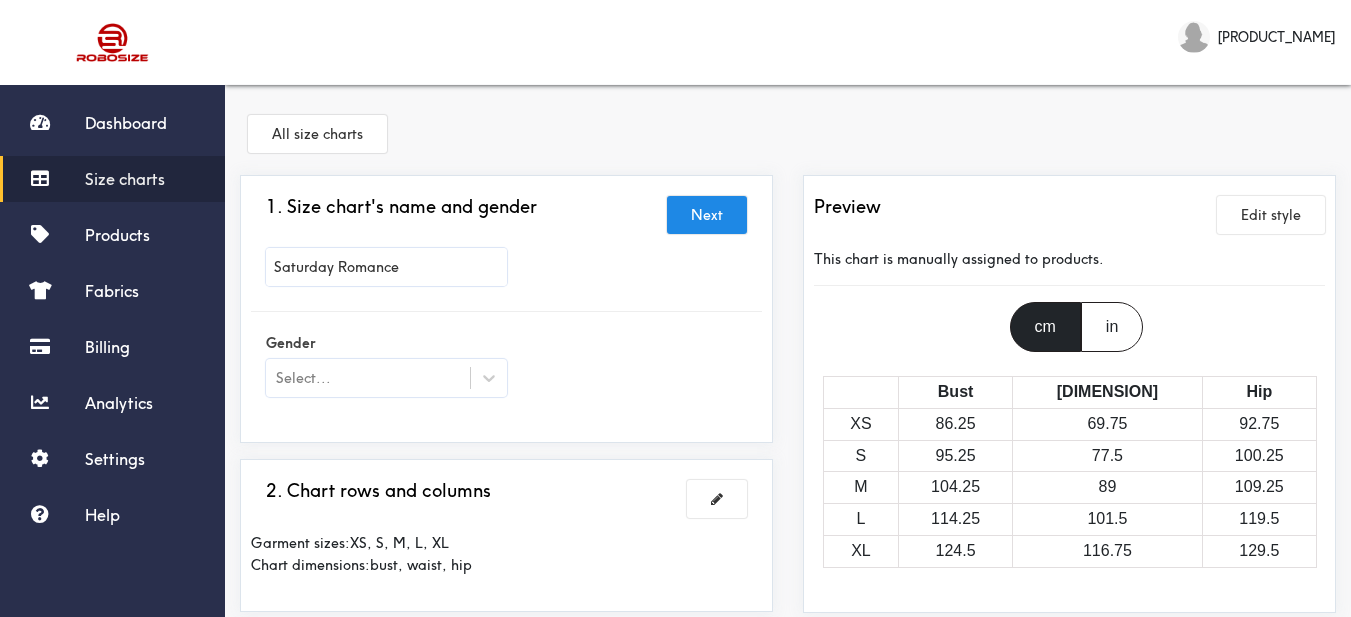 scroll, scrollTop: 100, scrollLeft: 0, axis: vertical 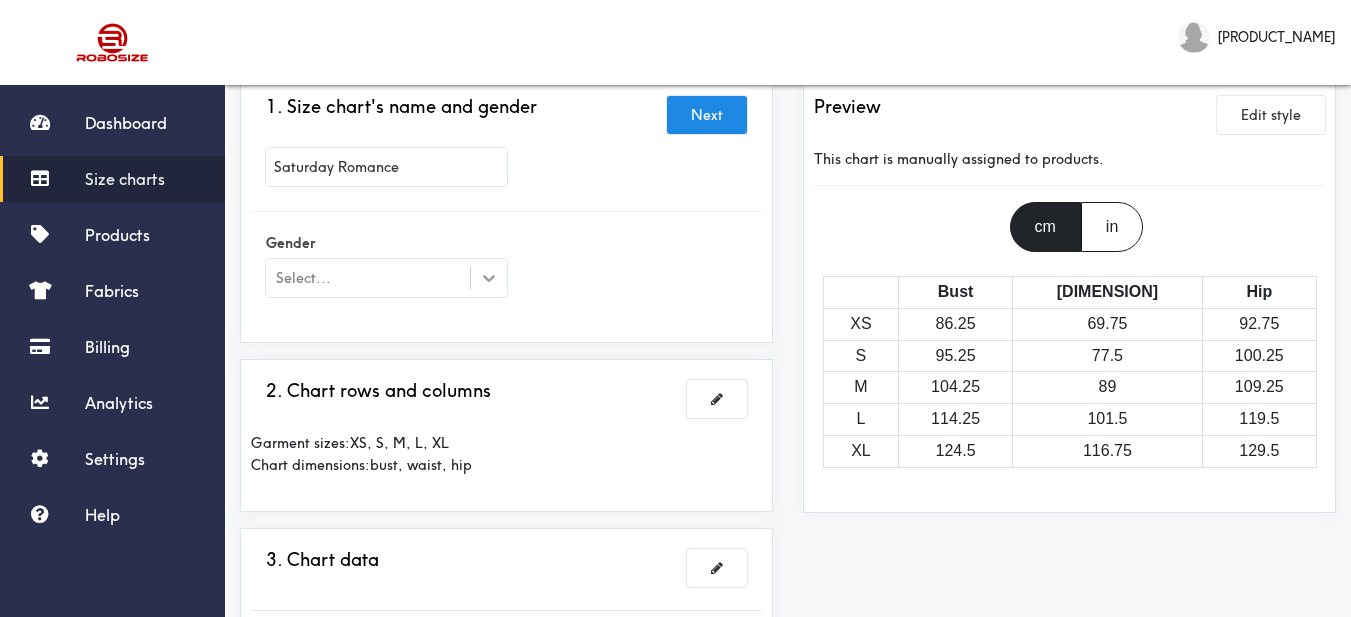 type on "Saturday Romance" 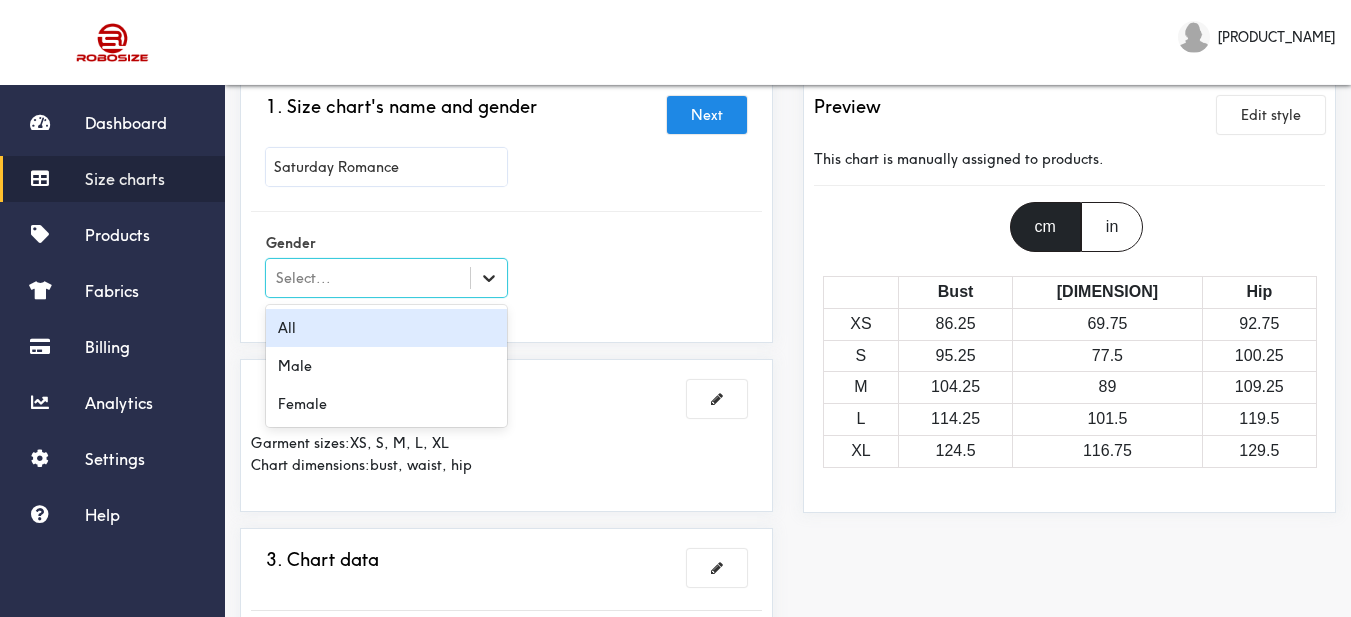 click at bounding box center (489, 278) 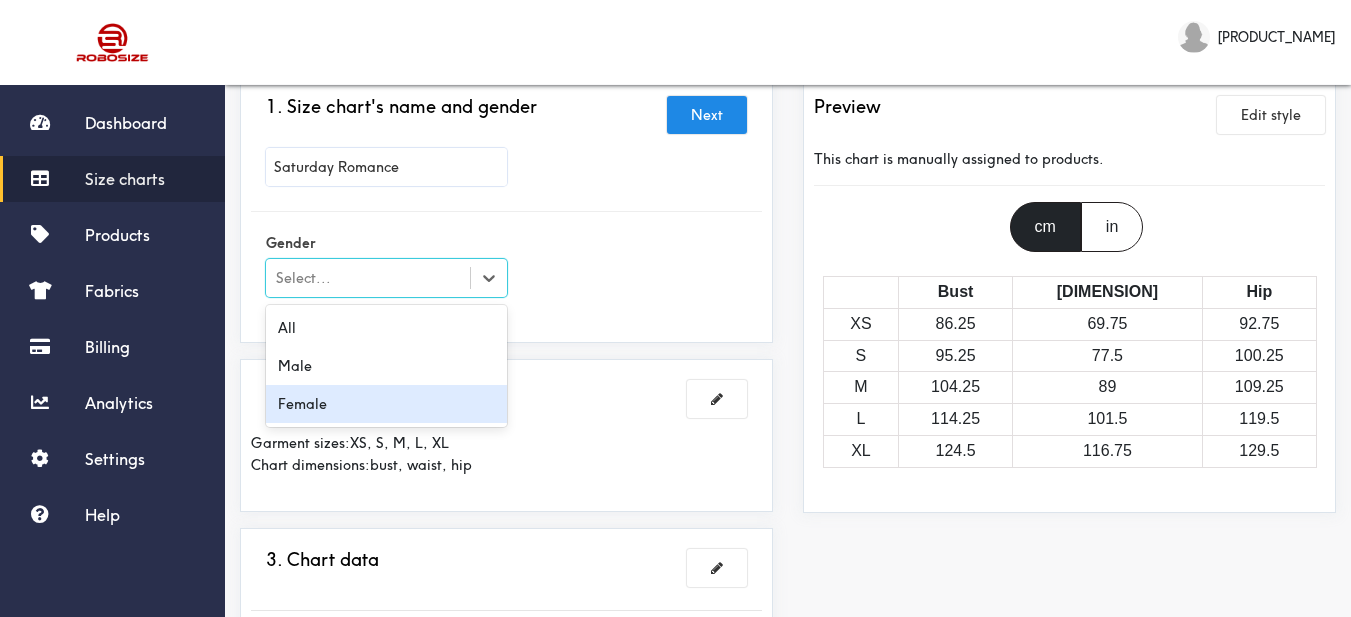 click on "Female" at bounding box center (386, 404) 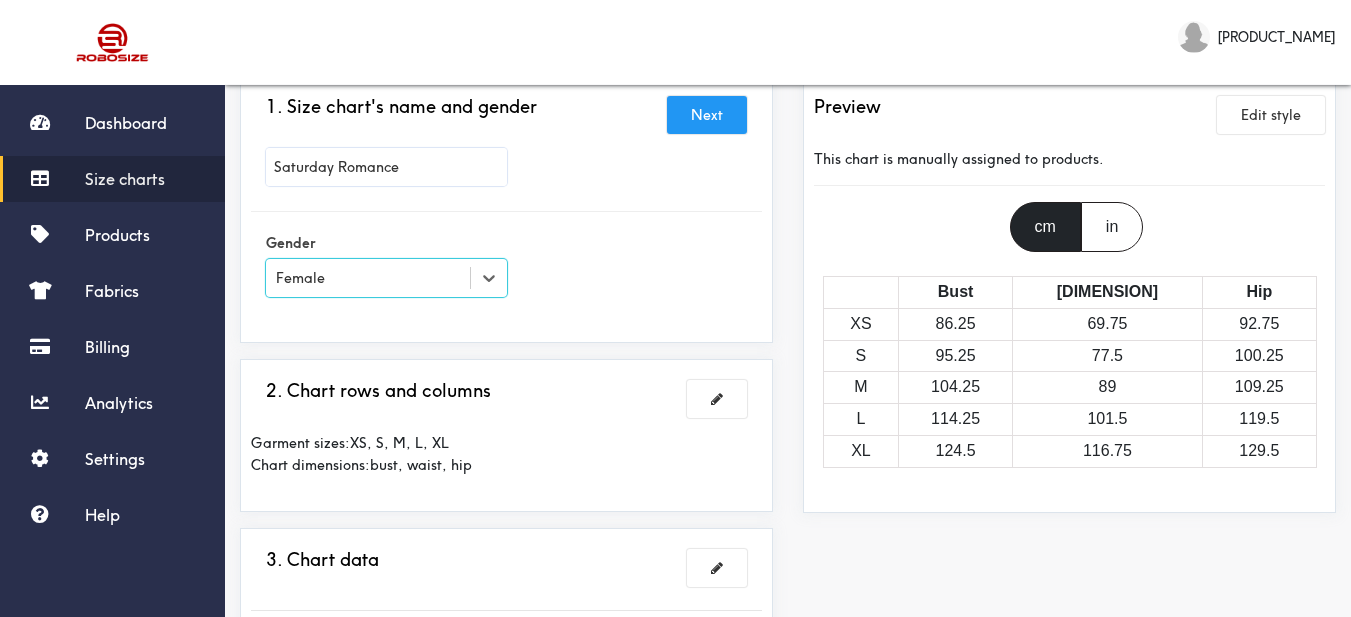 drag, startPoint x: 644, startPoint y: 278, endPoint x: 671, endPoint y: 108, distance: 172.13077 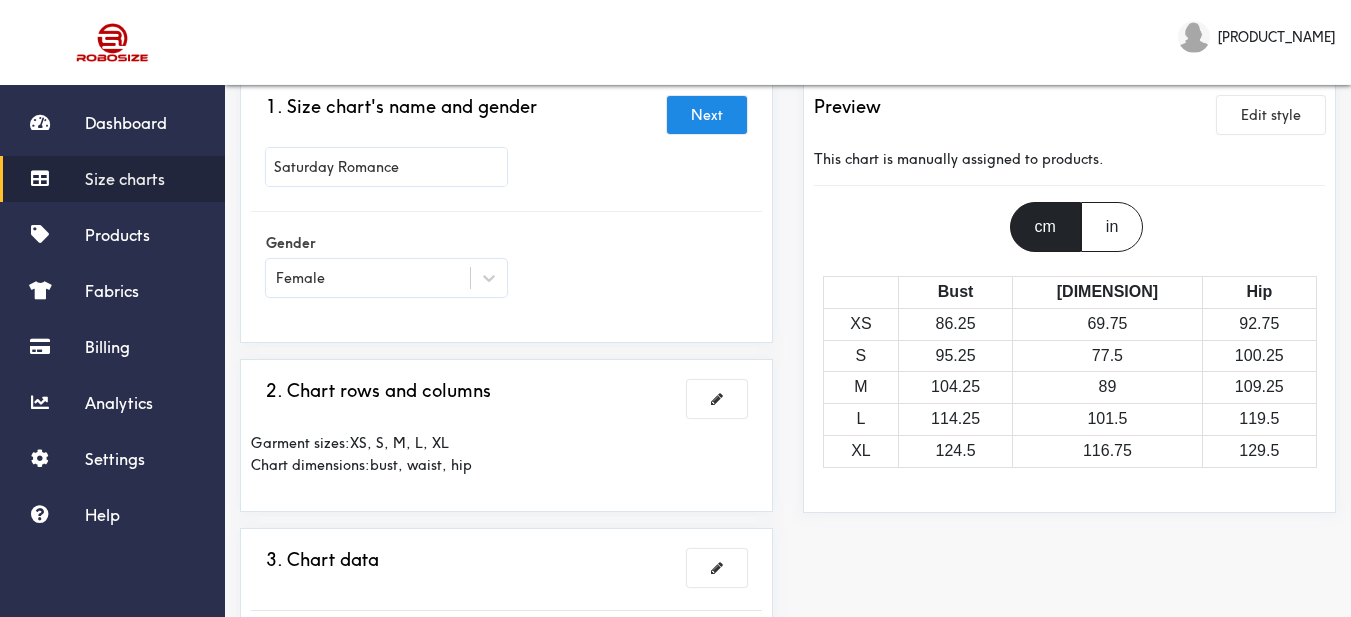 scroll, scrollTop: 200, scrollLeft: 0, axis: vertical 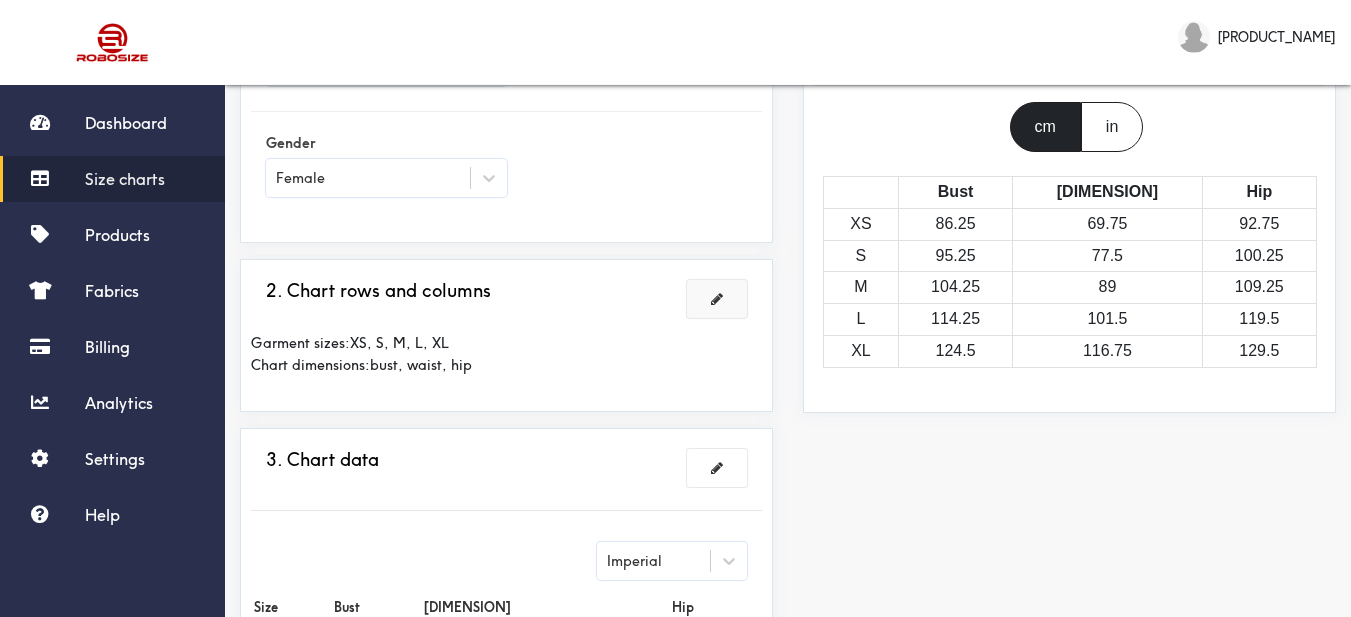 click at bounding box center (717, 299) 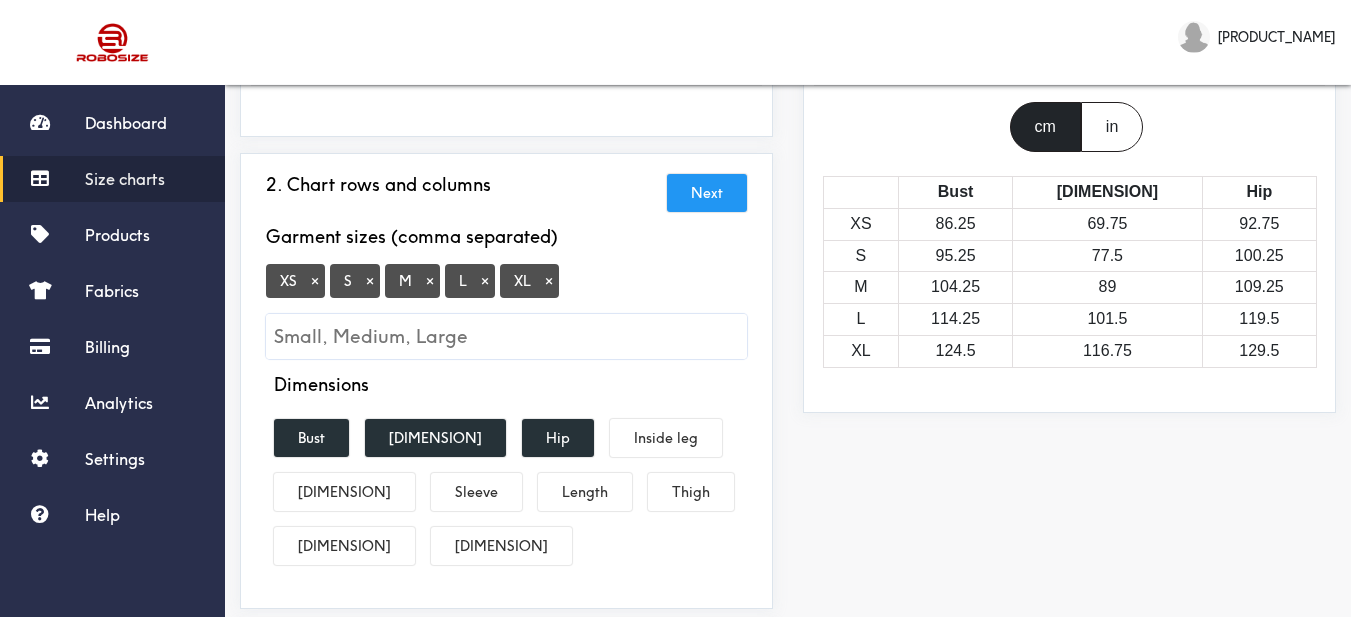 click on "×" at bounding box center [315, 281] 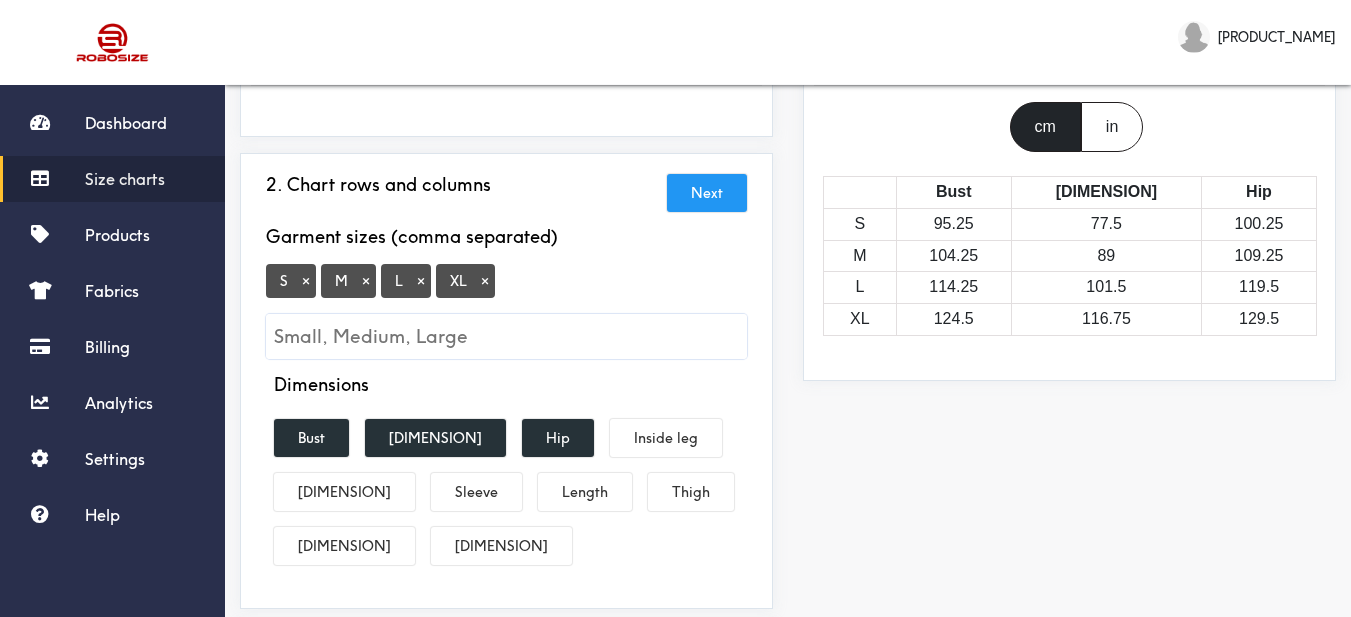 click on "×" at bounding box center (485, 281) 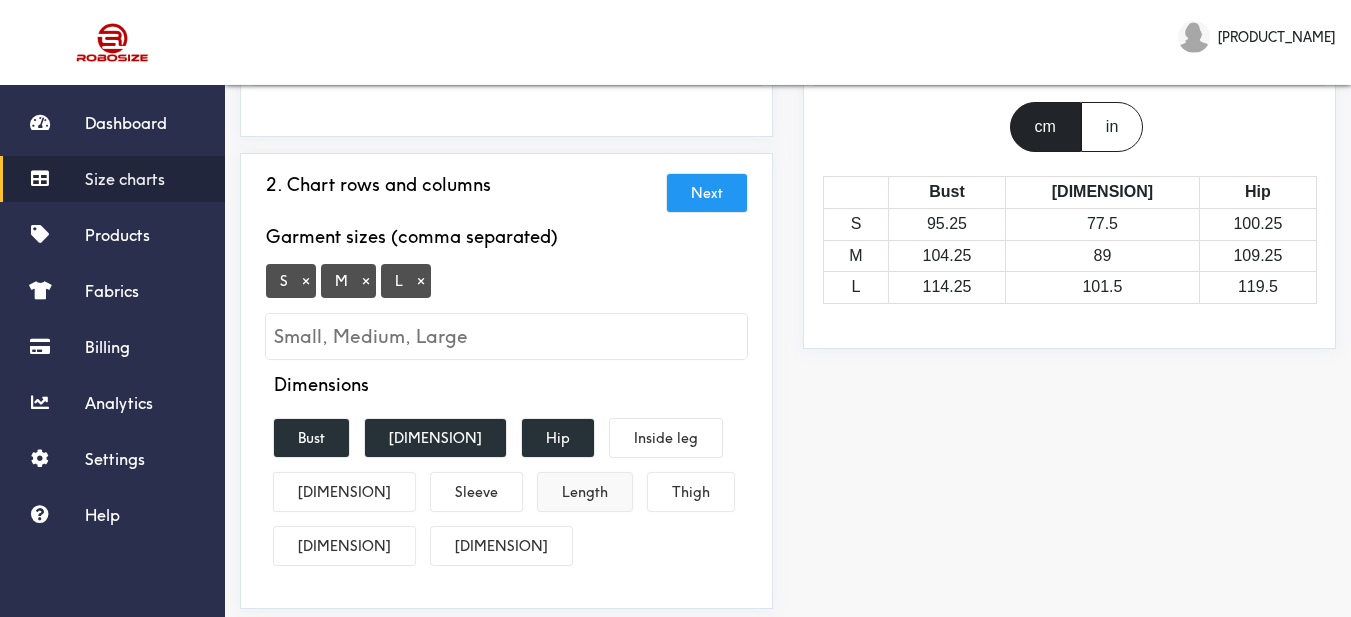 click on "Length" at bounding box center [585, 492] 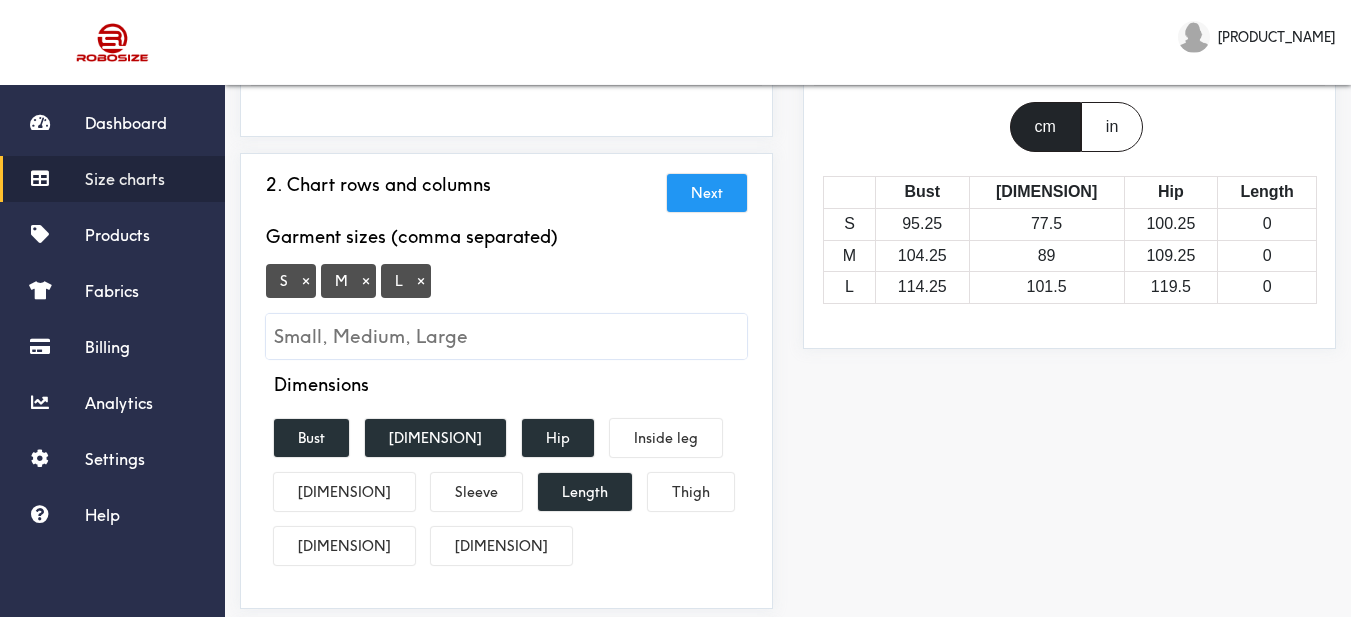 scroll, scrollTop: 300, scrollLeft: 0, axis: vertical 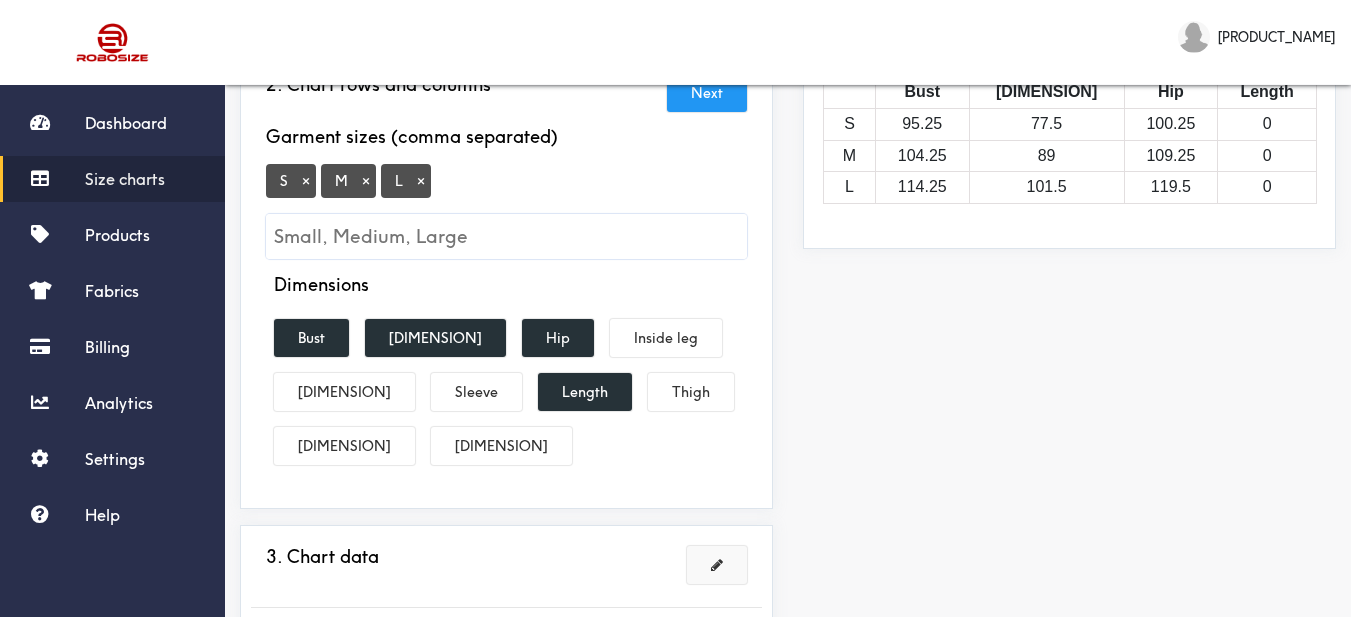 click at bounding box center [717, 565] 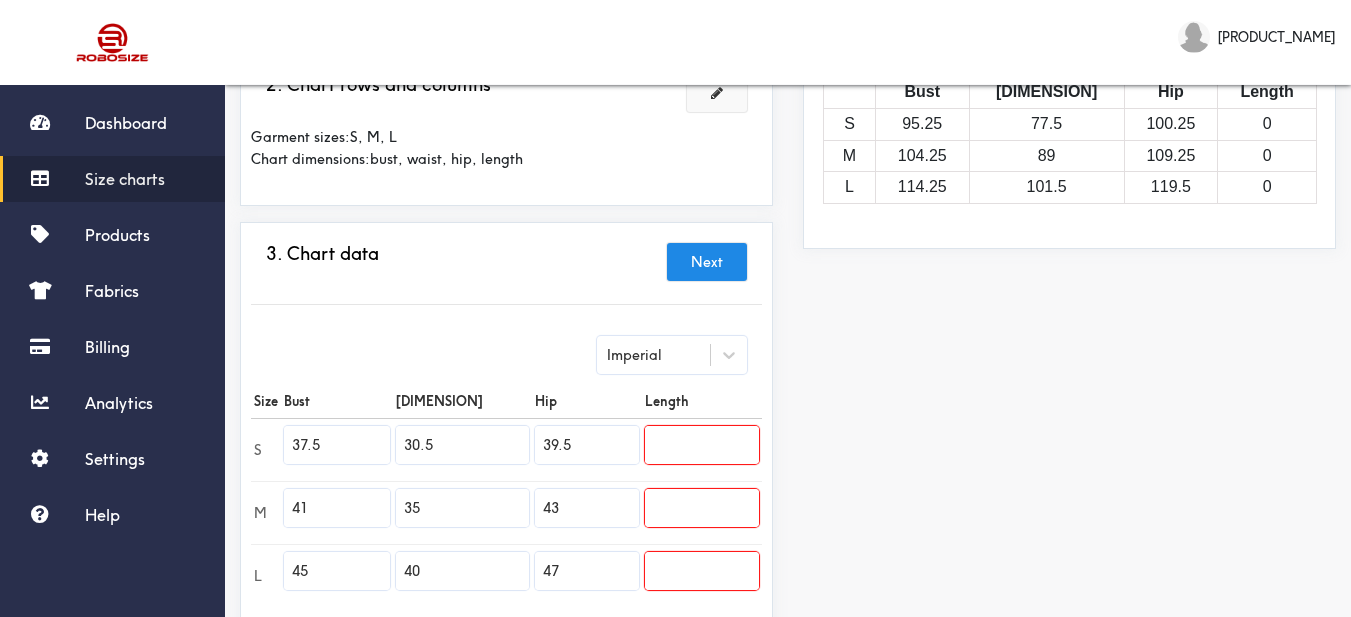 scroll, scrollTop: 500, scrollLeft: 0, axis: vertical 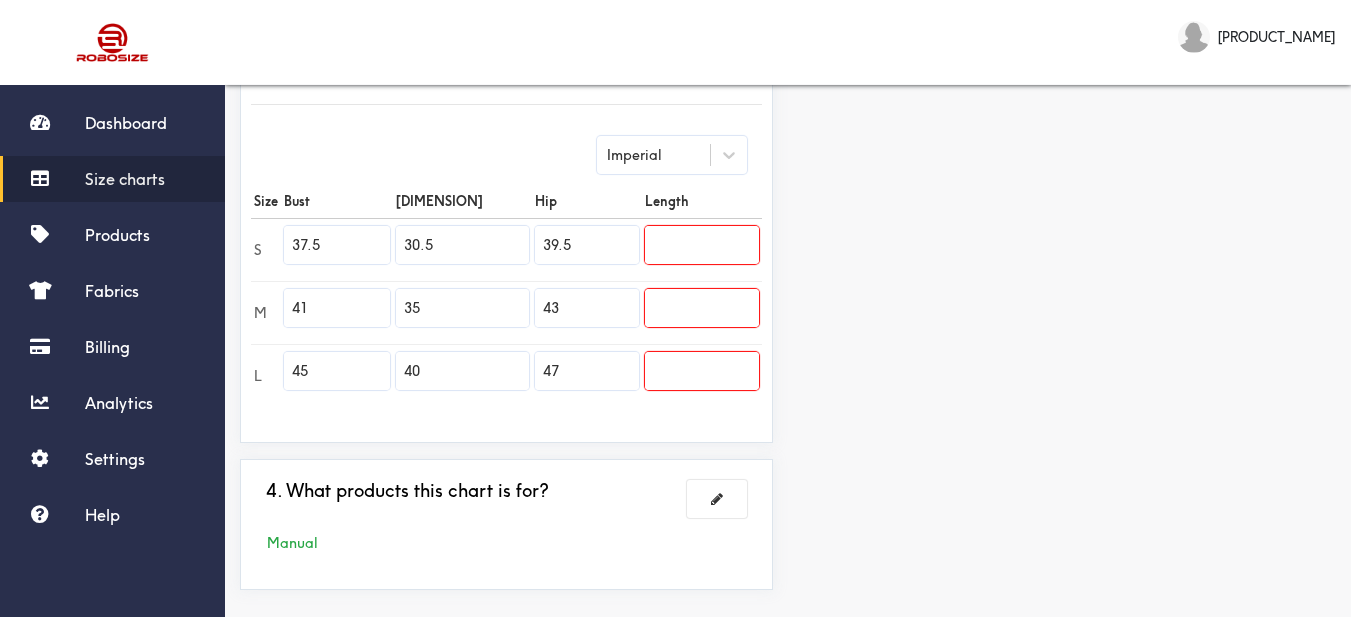 drag, startPoint x: 335, startPoint y: 236, endPoint x: 274, endPoint y: 237, distance: 61.008198 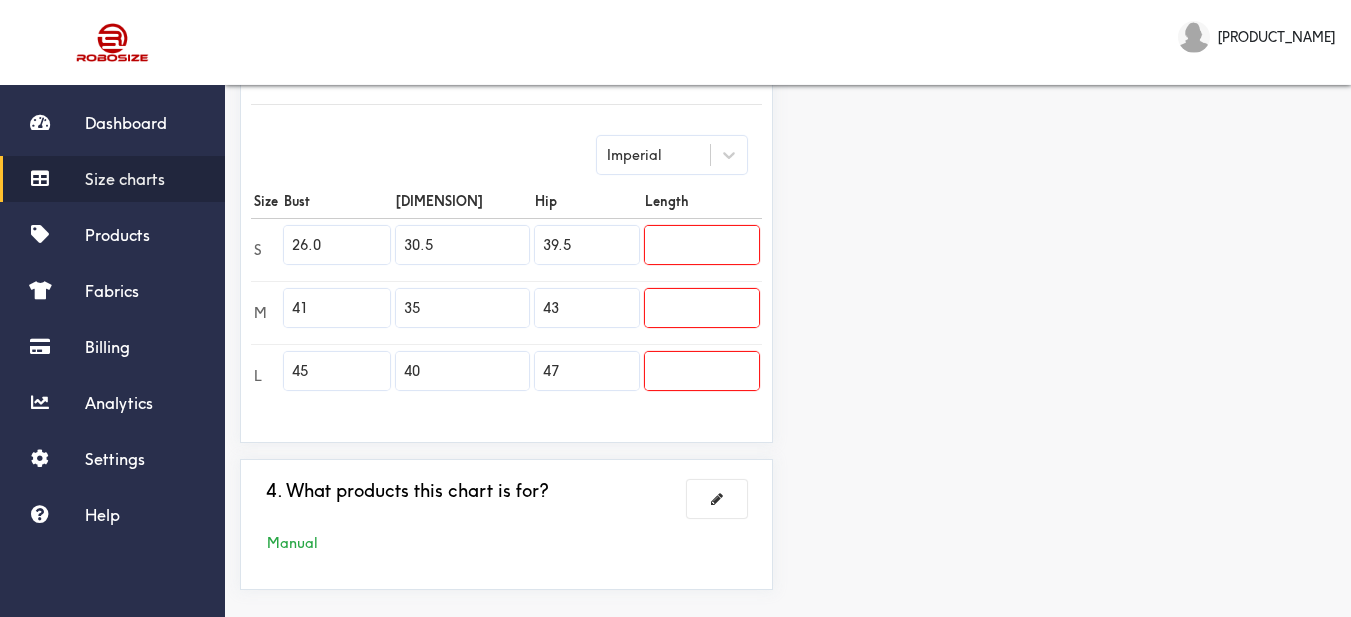 type on "26.0" 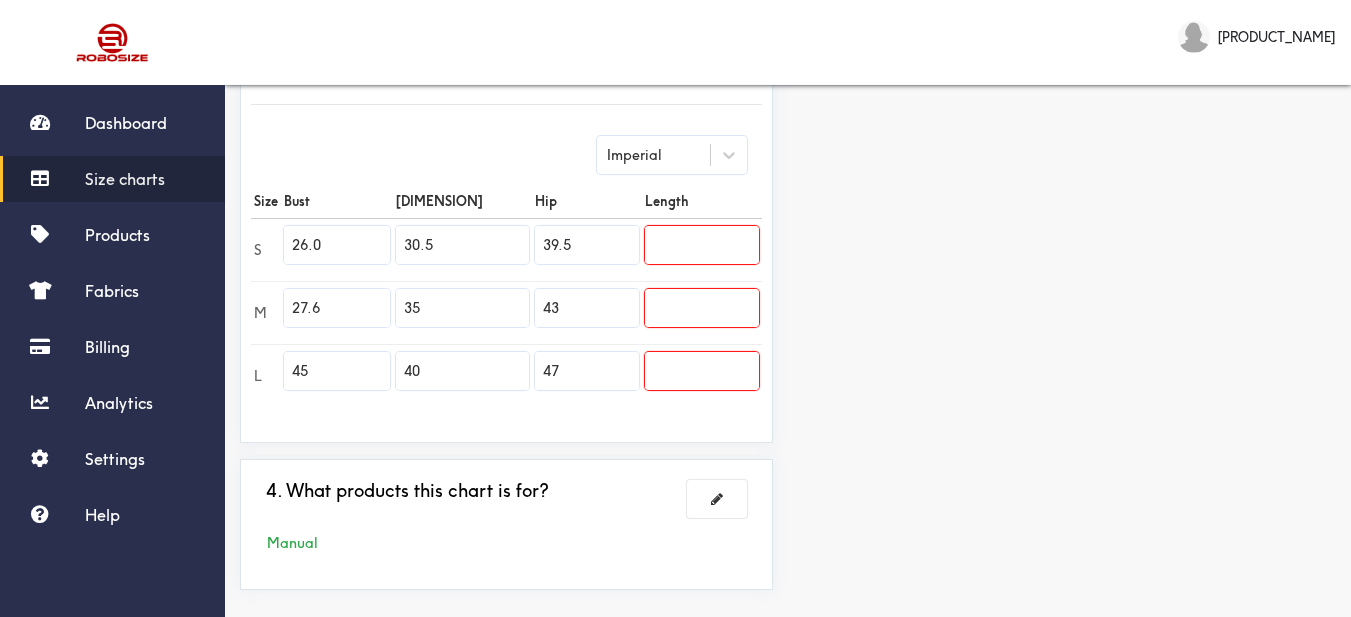 type on "27.6" 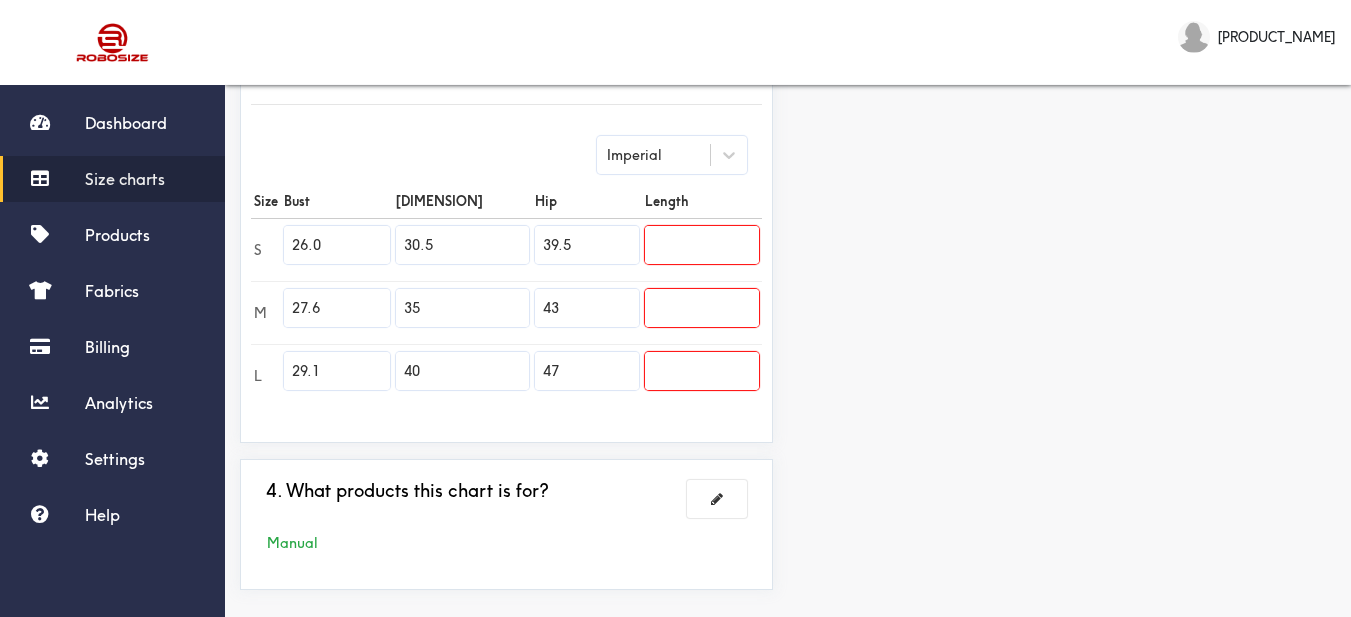 click on "29.1" at bounding box center [337, 371] 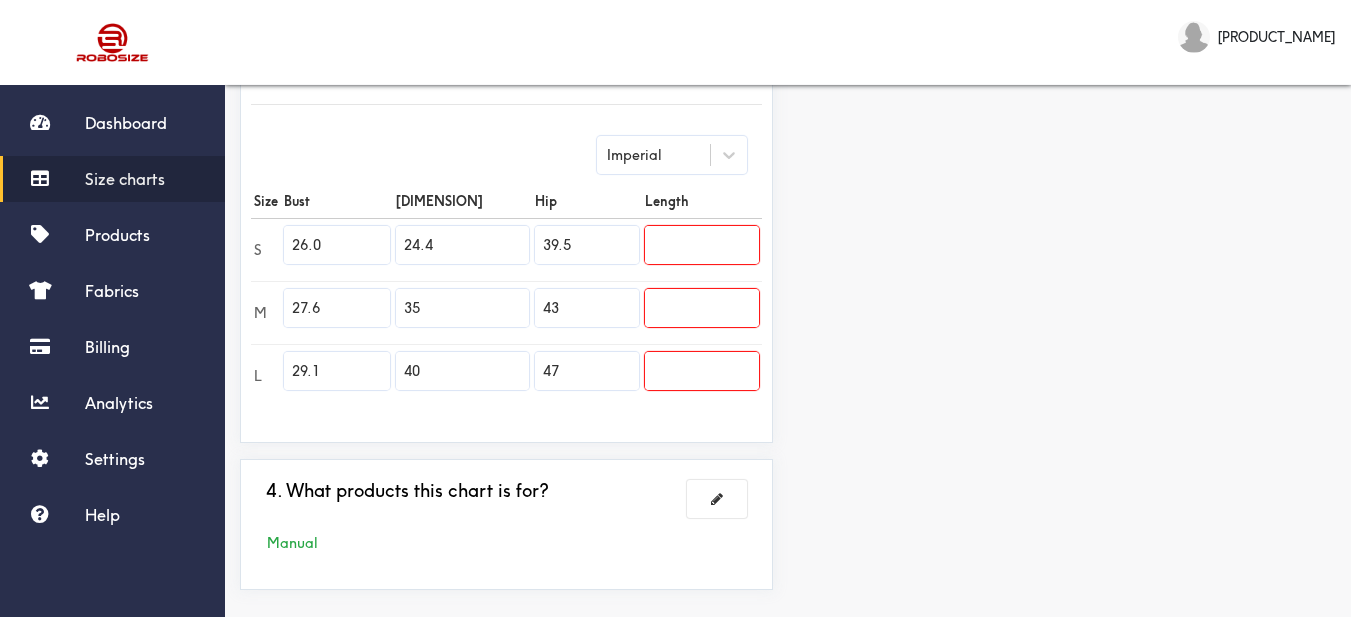 type on "24.4" 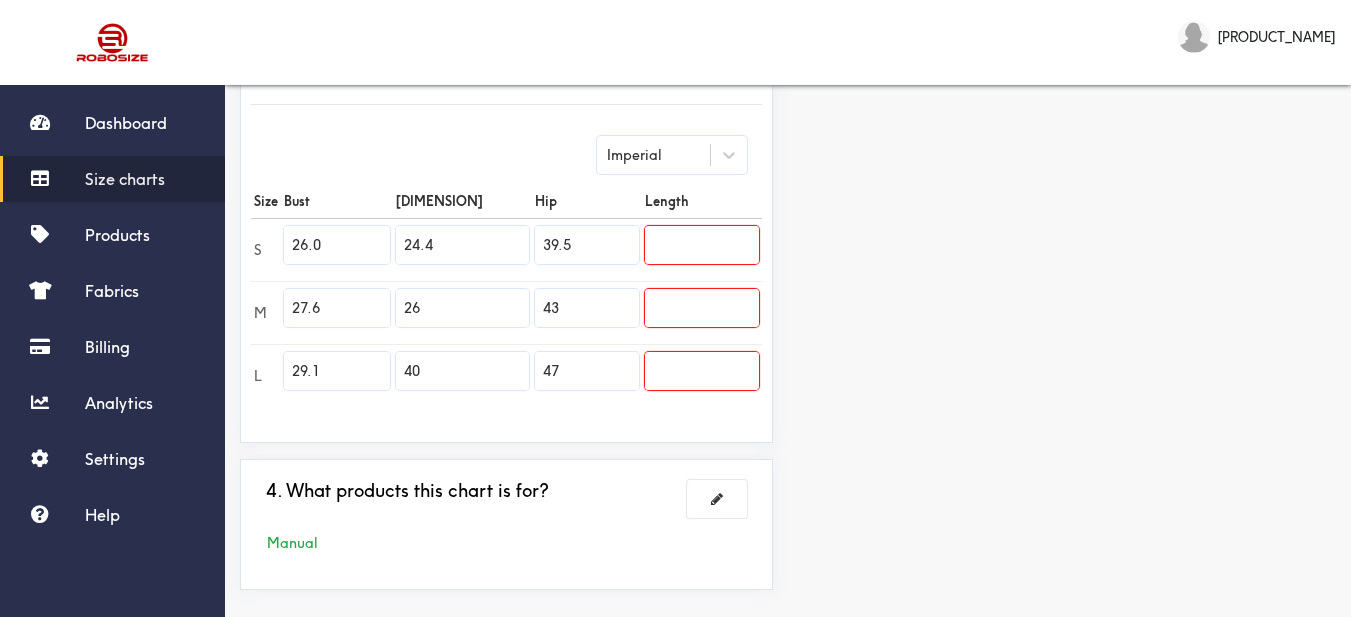 type on "26" 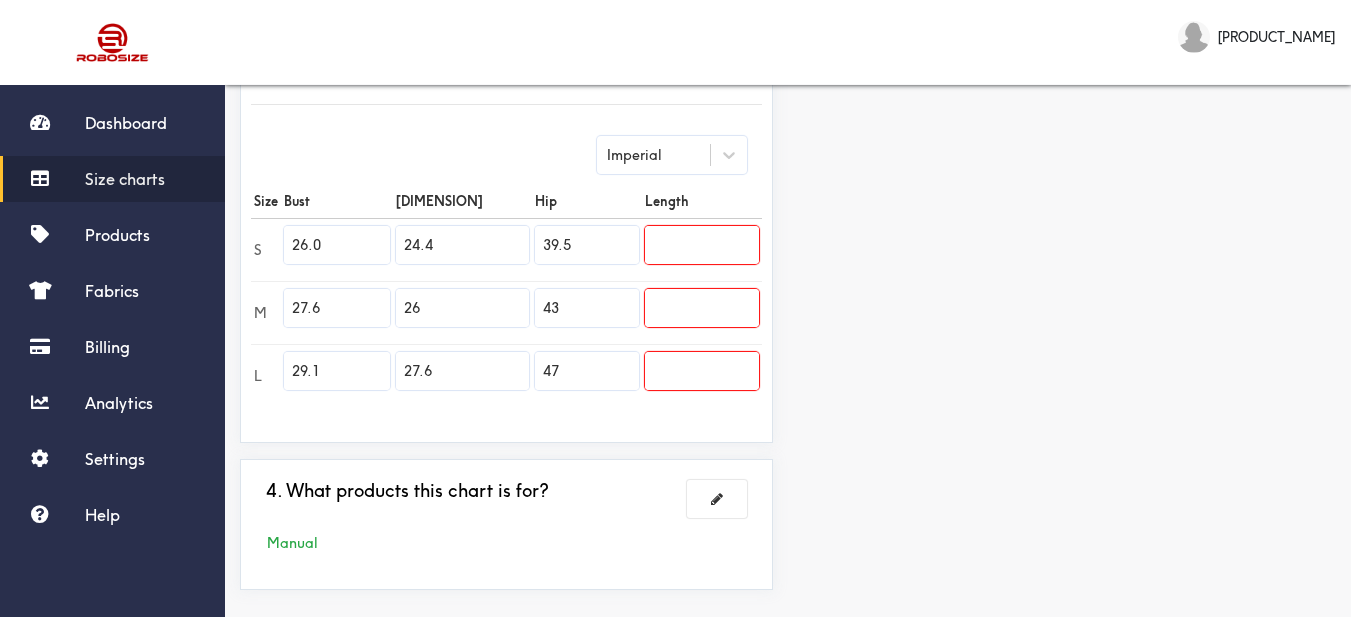 type on "27.6" 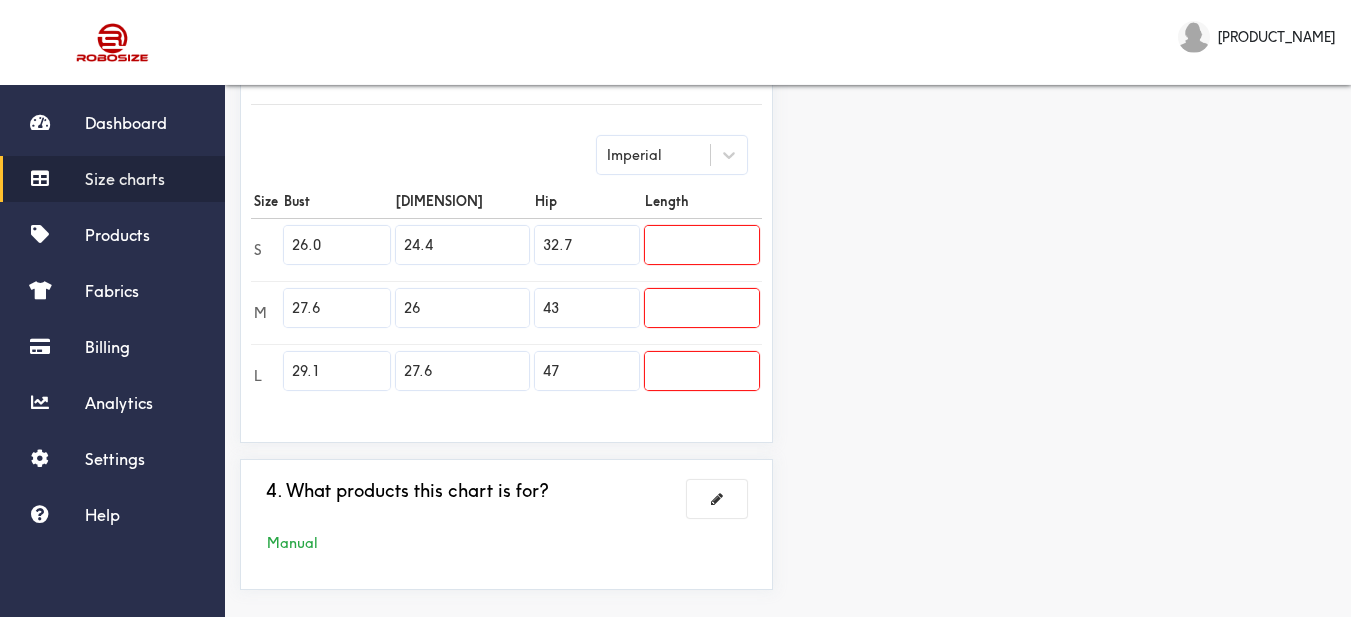 type on "32.7" 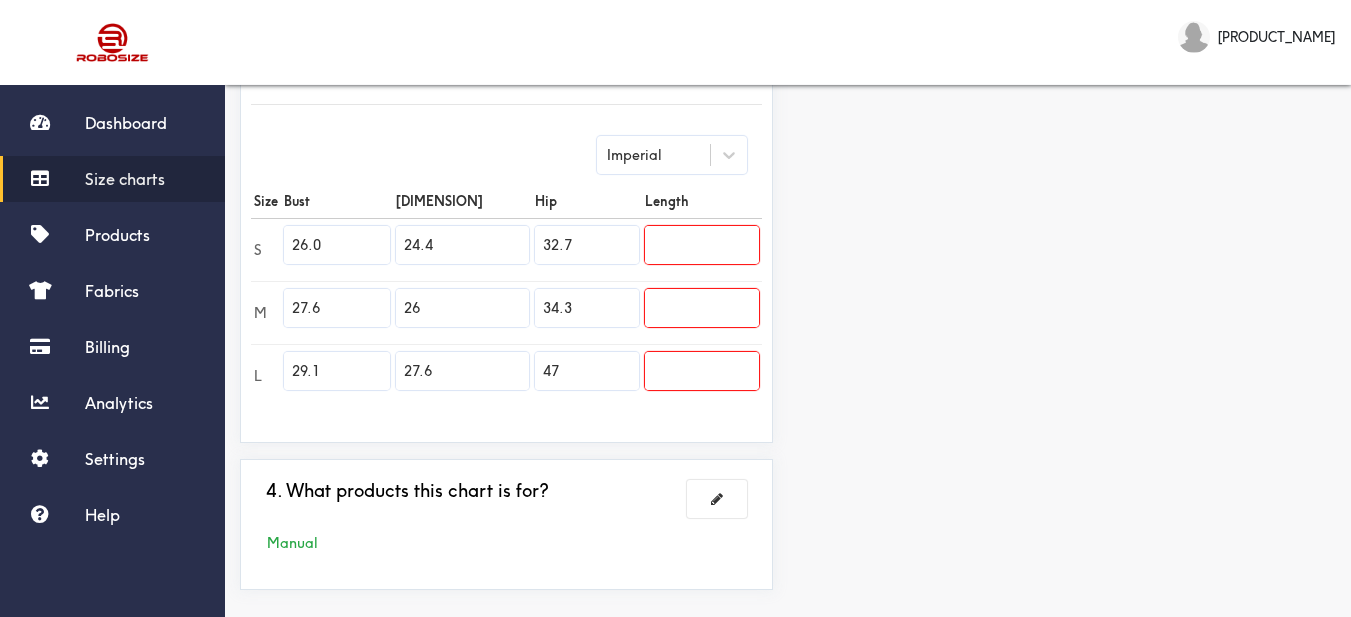 type on "34.3" 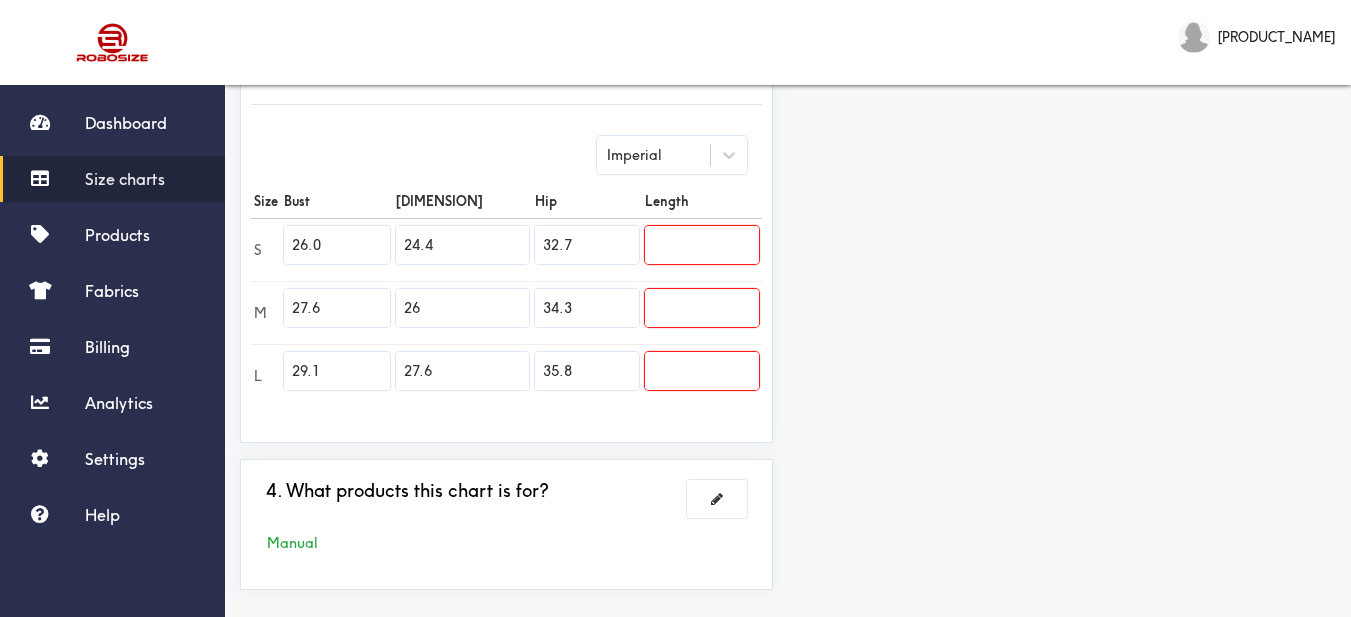 type on "35.8" 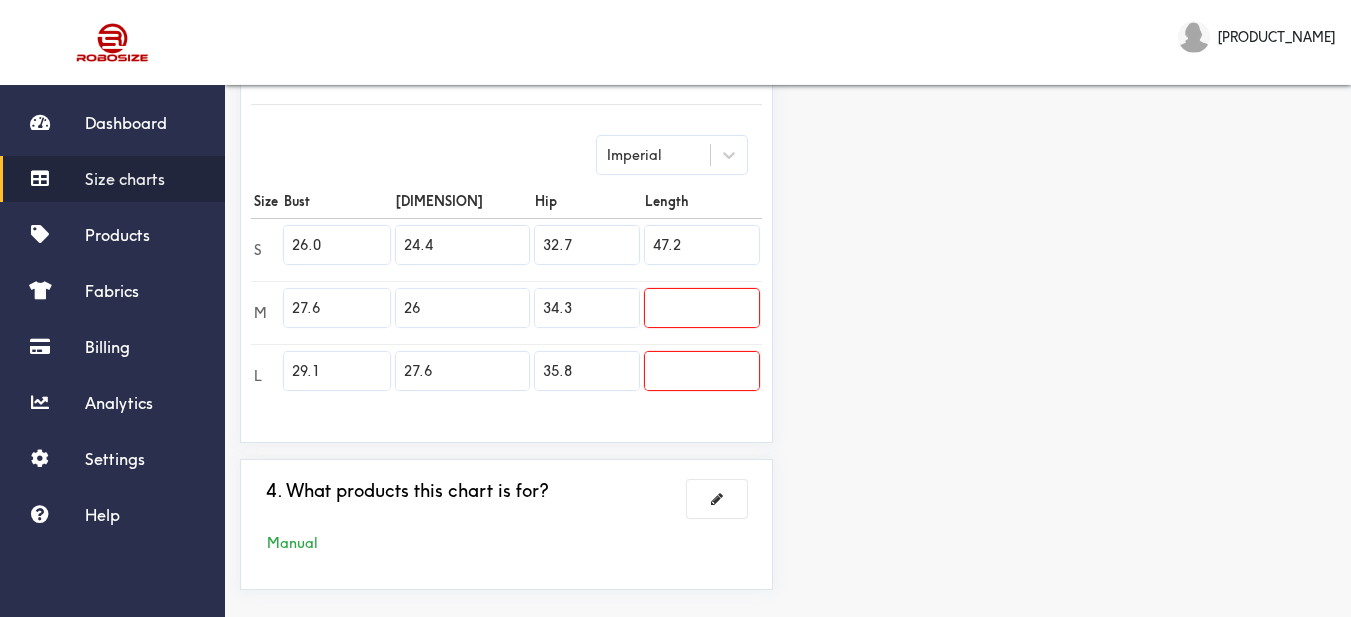 type on "47.2" 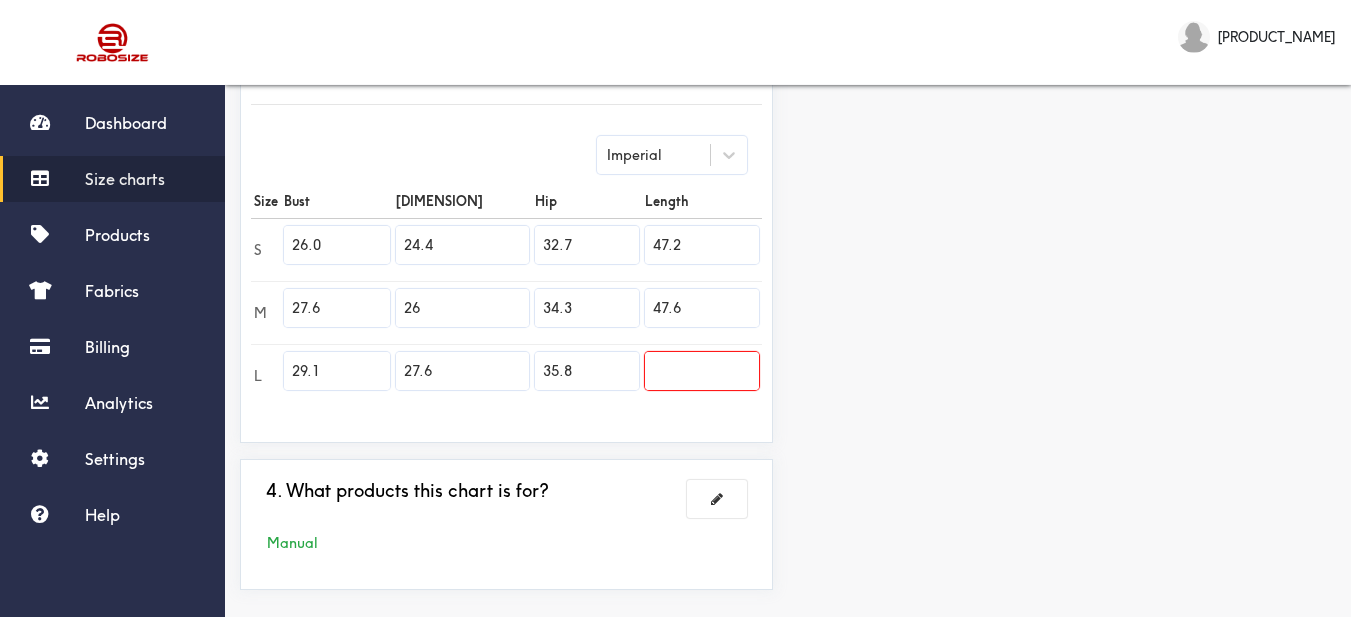type on "47.6" 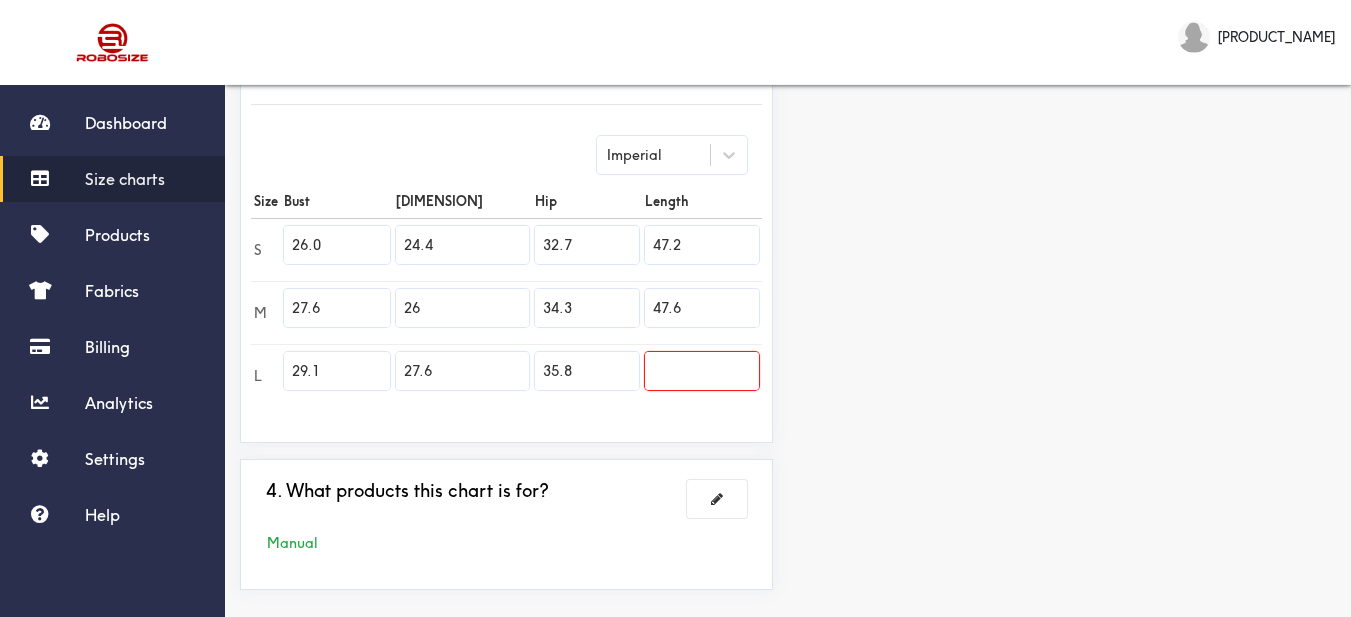 click at bounding box center [702, 371] 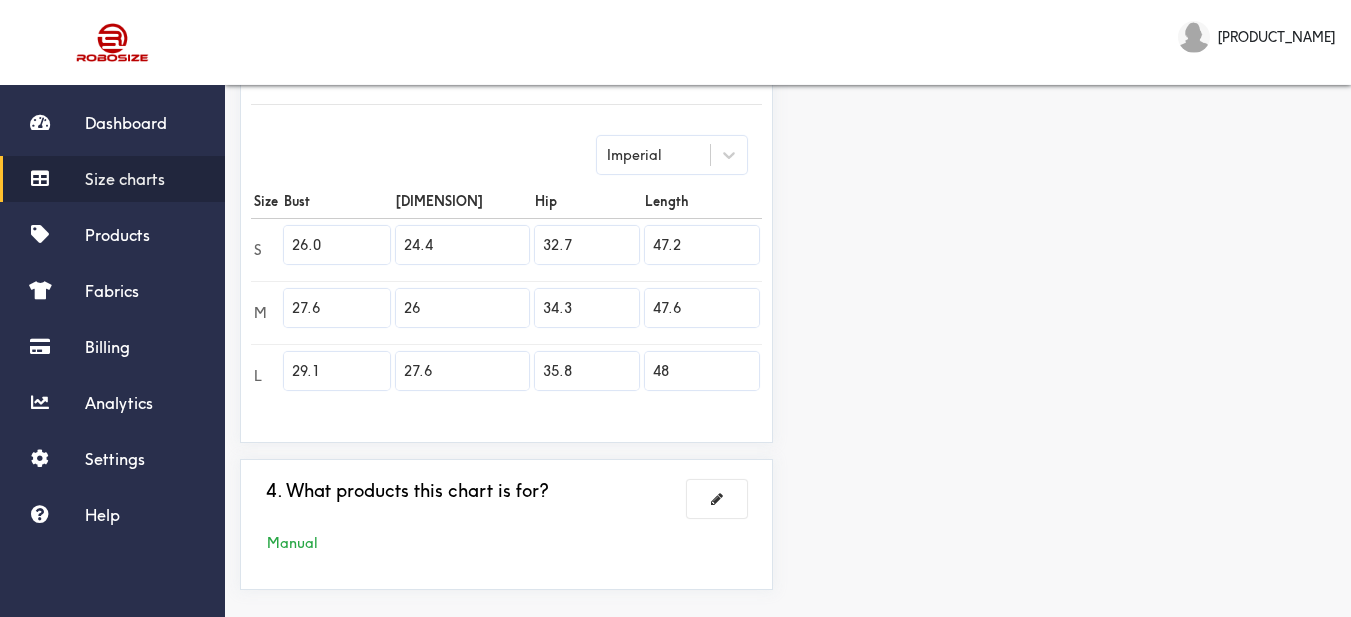 type on "48" 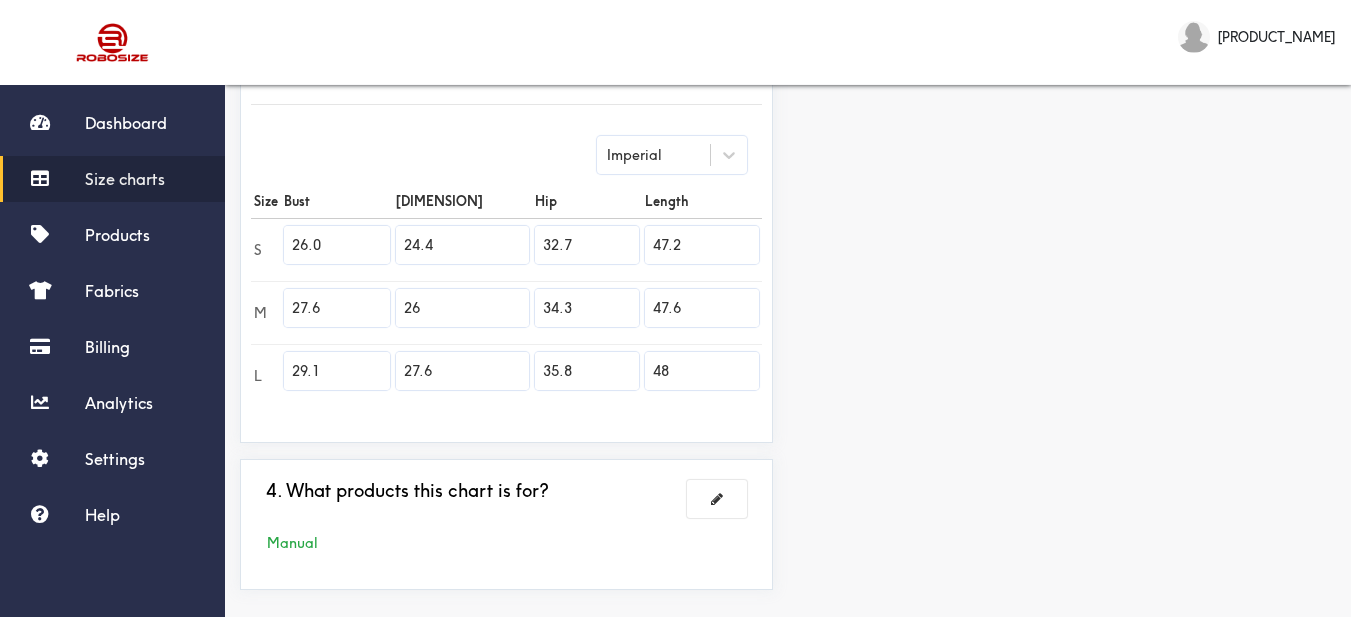 click on "Preview Edit style This chart is manually assigned to products. cm in Bust Waist Hip Length S 66 62 83 120 M 70 66 87 121 L 74 70 91 122" at bounding box center [1069, 140] 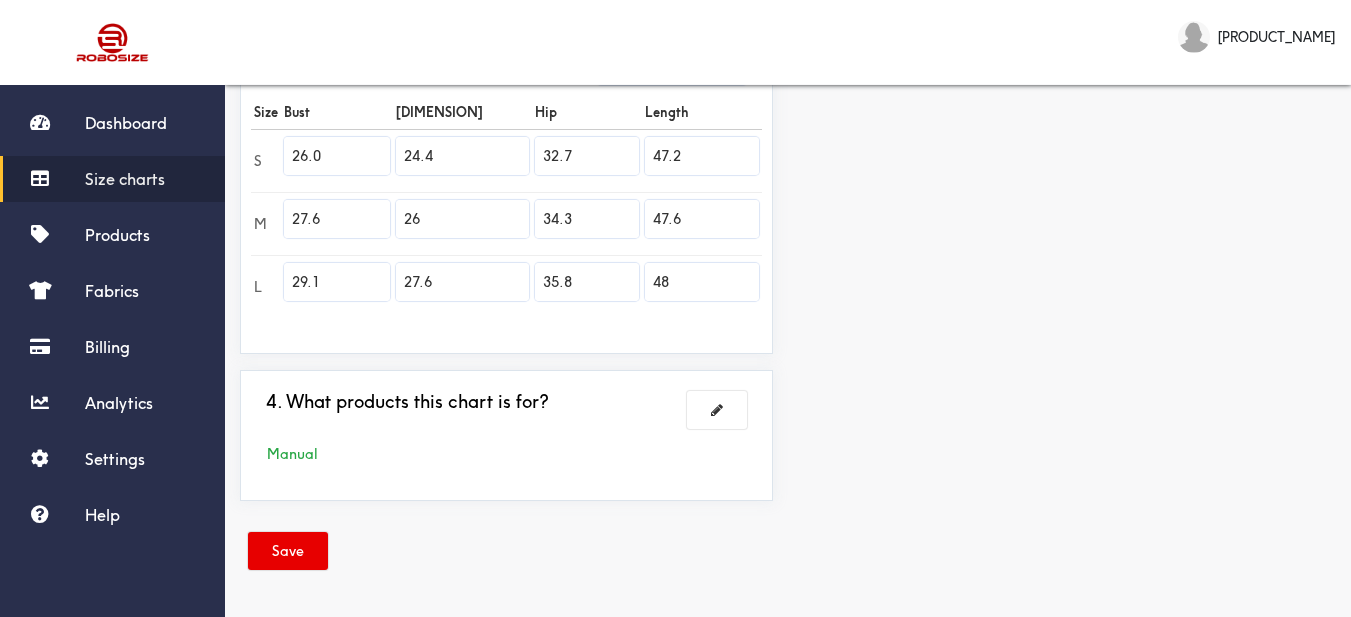 click on "Save" at bounding box center (288, 551) 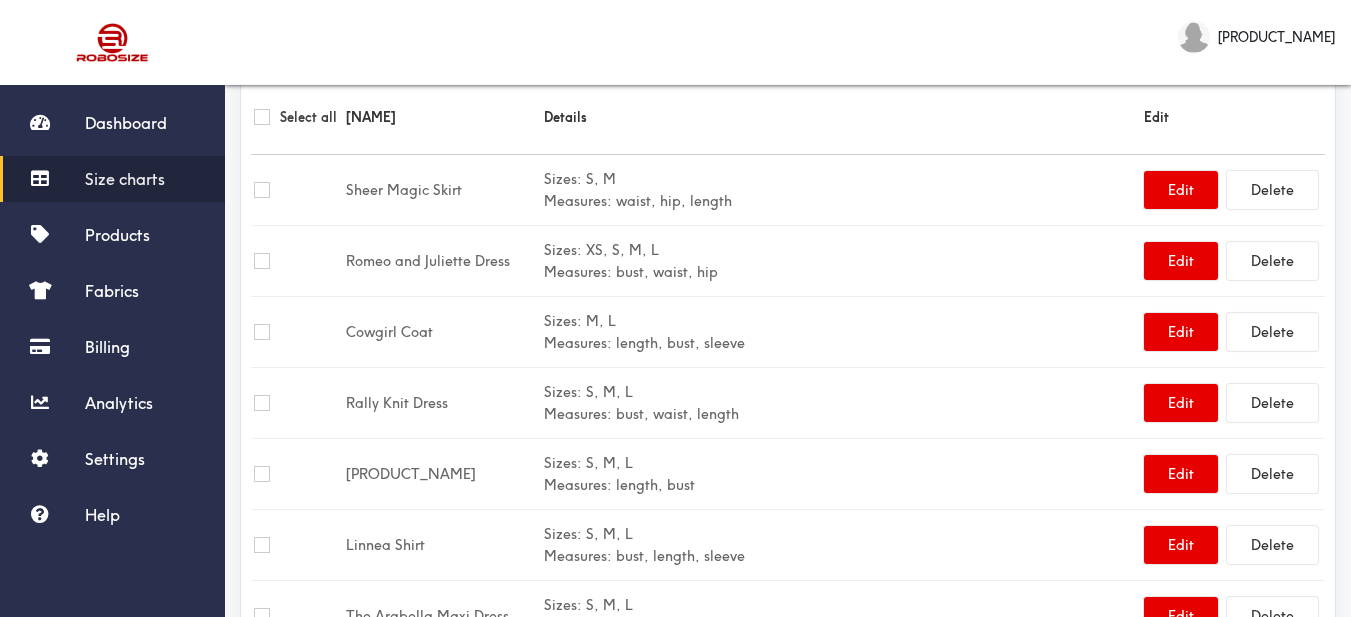 scroll, scrollTop: 0, scrollLeft: 0, axis: both 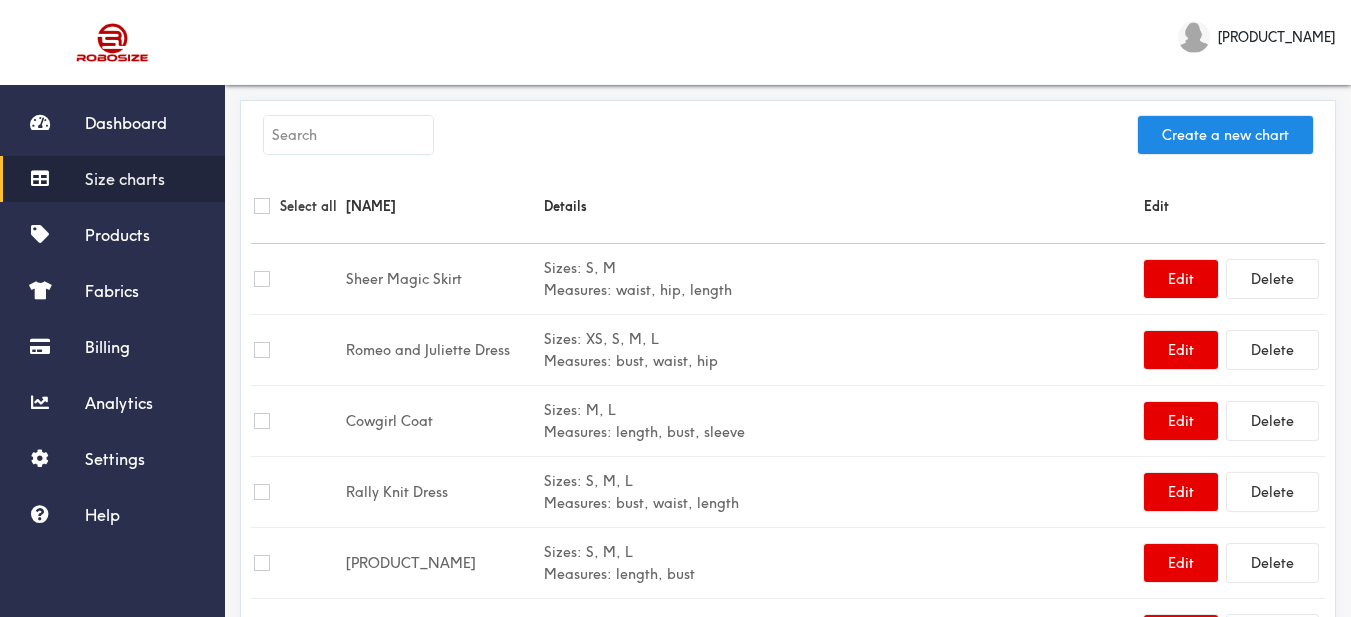 click at bounding box center (348, 135) 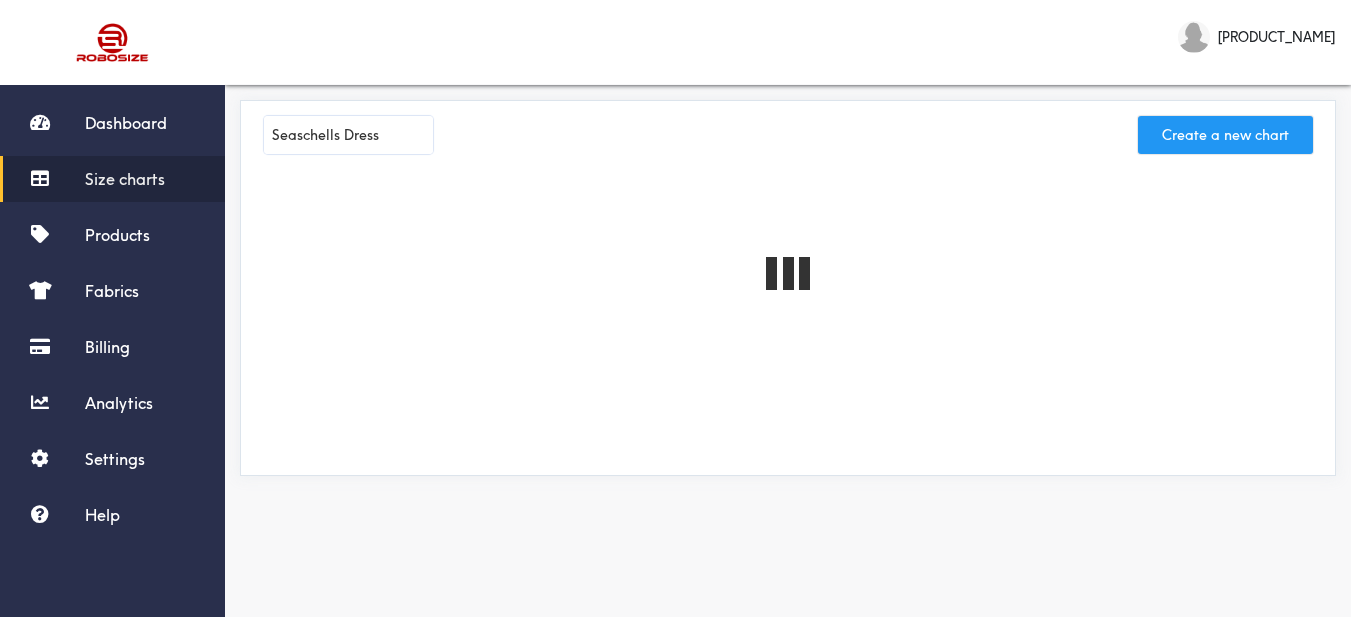 type on "Seaschells Dress" 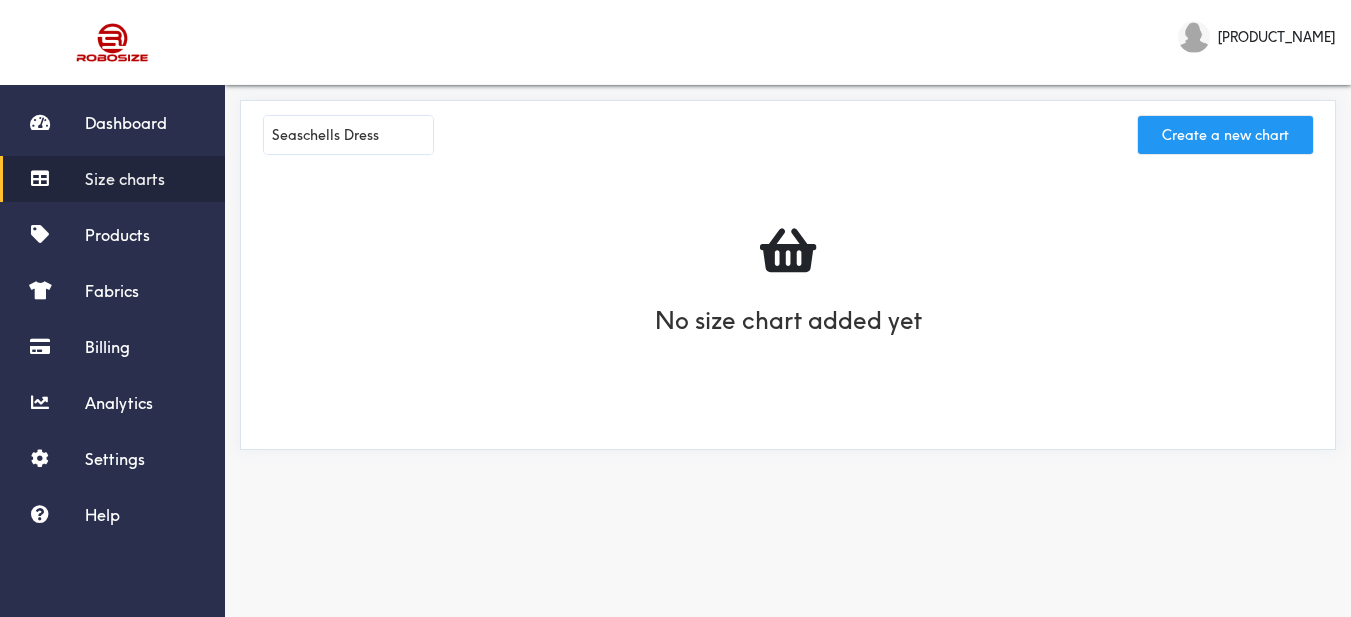 click on "Create a new chart" at bounding box center (1225, 135) 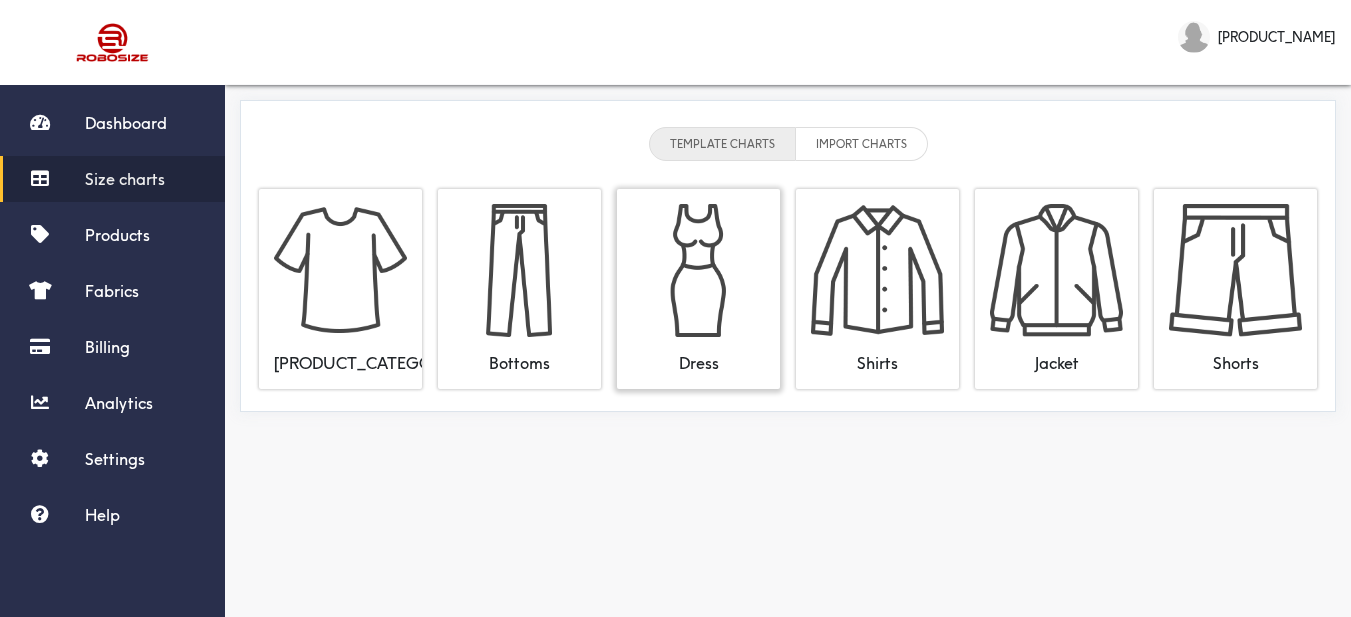 click at bounding box center (698, 270) 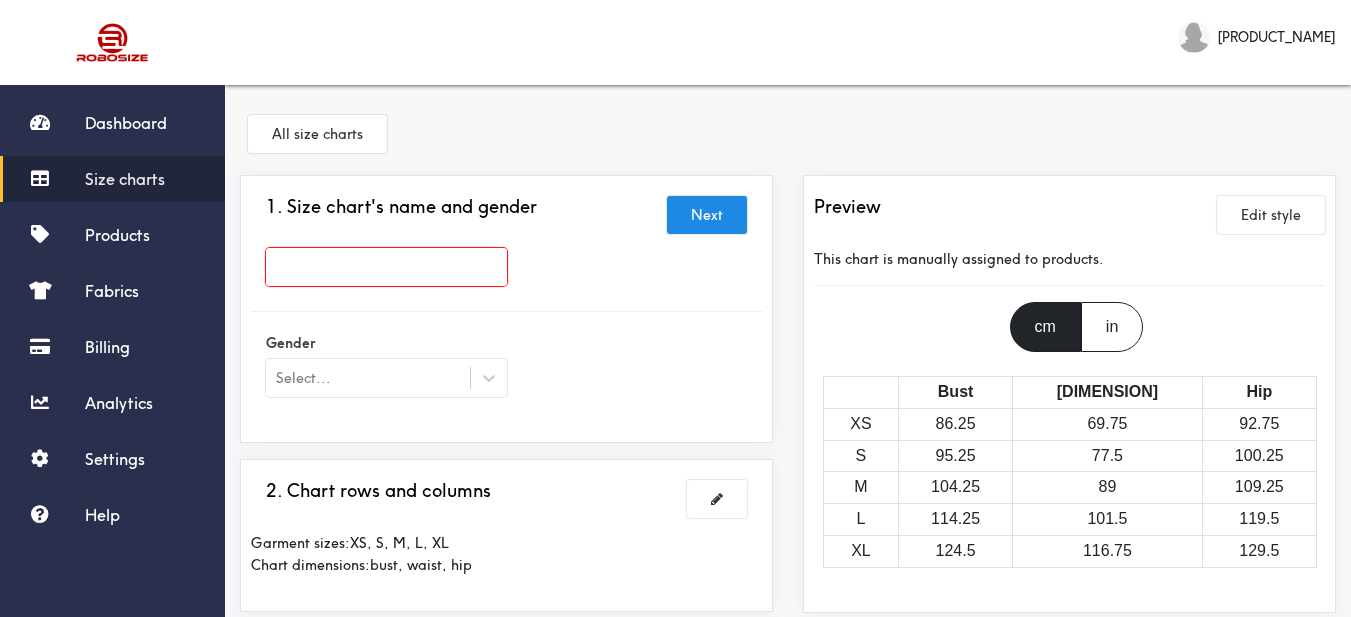 click at bounding box center [386, 267] 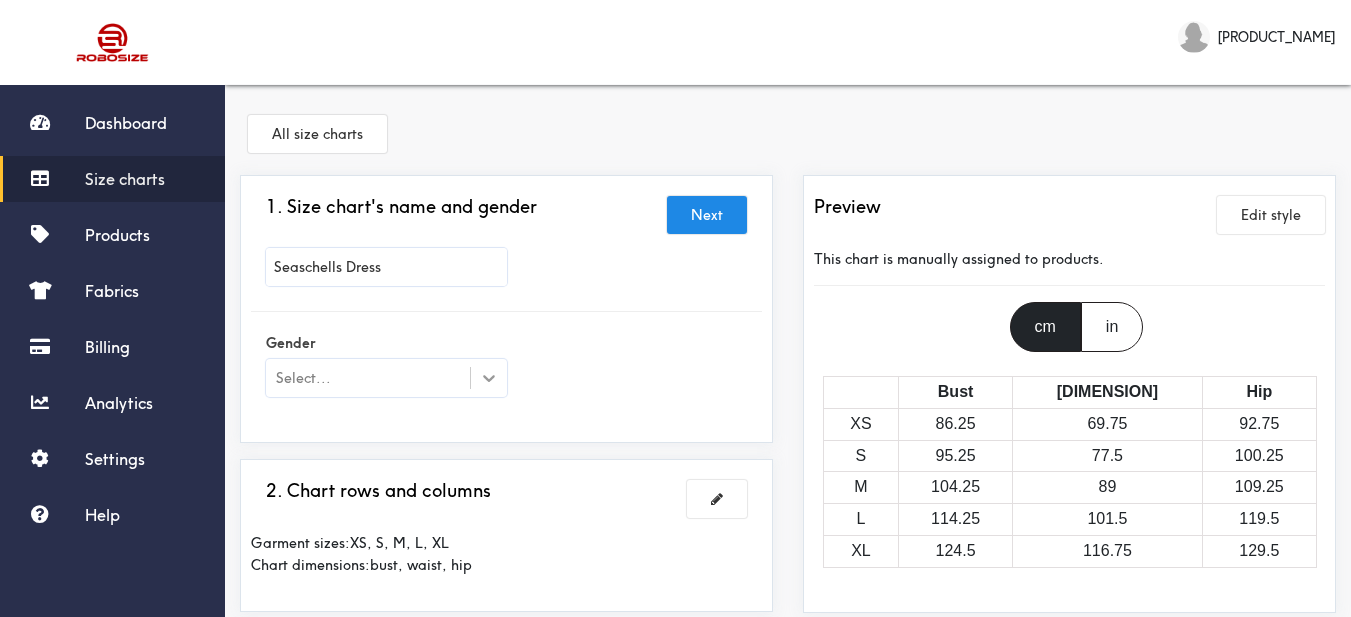 scroll, scrollTop: 100, scrollLeft: 0, axis: vertical 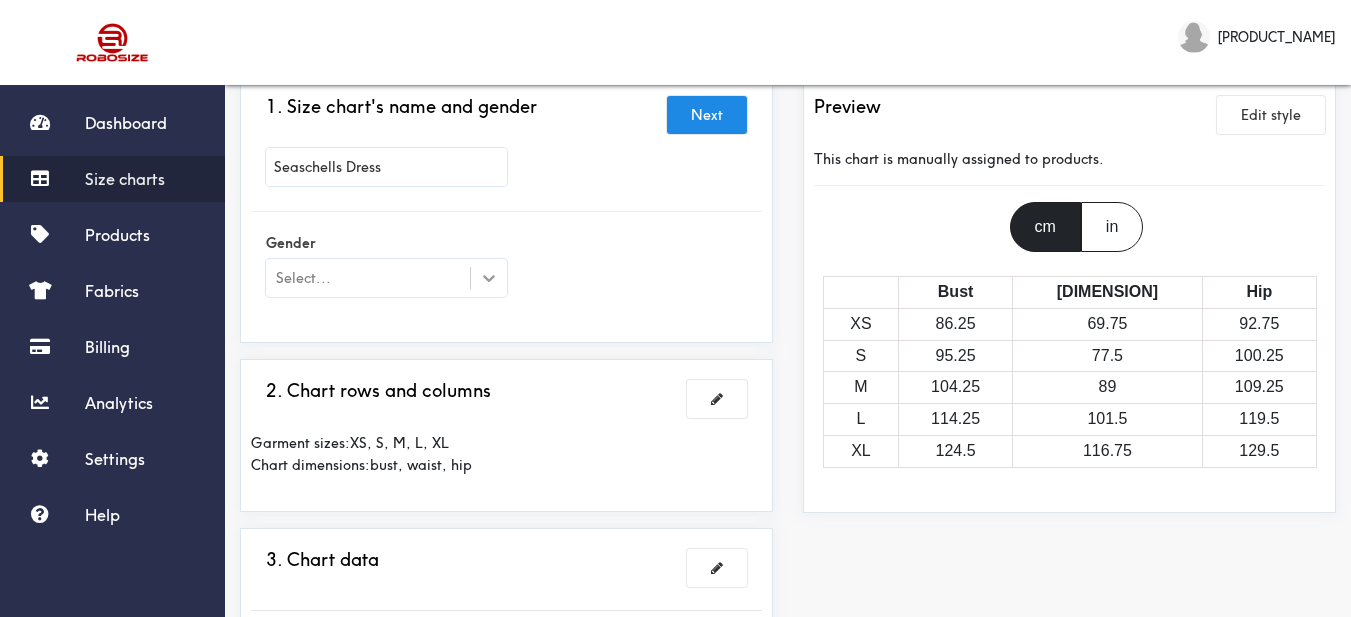type on "Seaschells Dress" 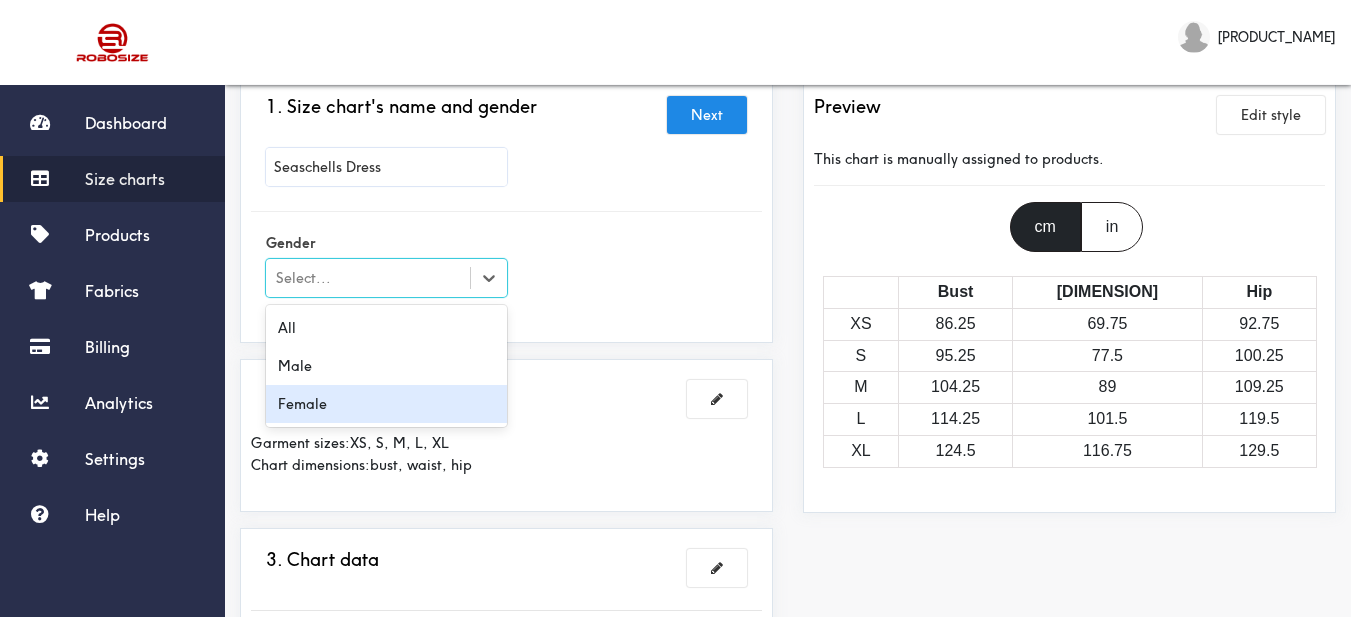 click on "[GENDER] [GENDER] [GENDER]" at bounding box center (386, 366) 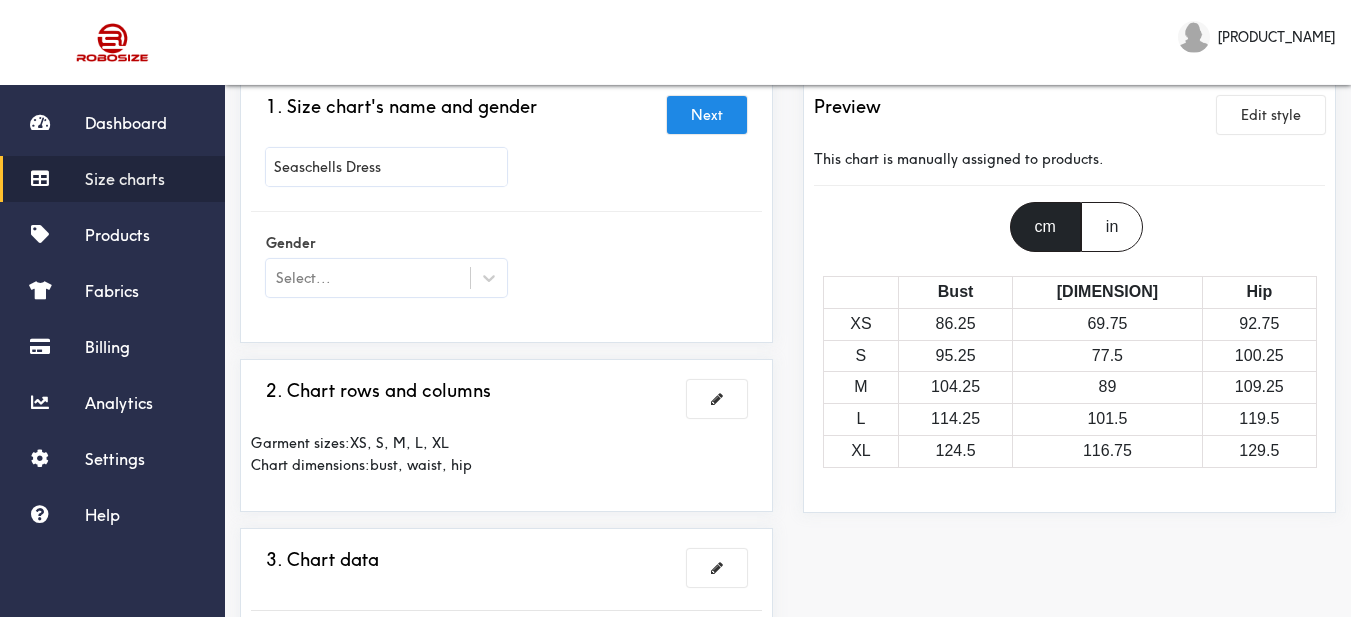 click on "1. Size chart's name and gender Next [PRODUCT_NAME] Gender Select..." at bounding box center [506, 209] 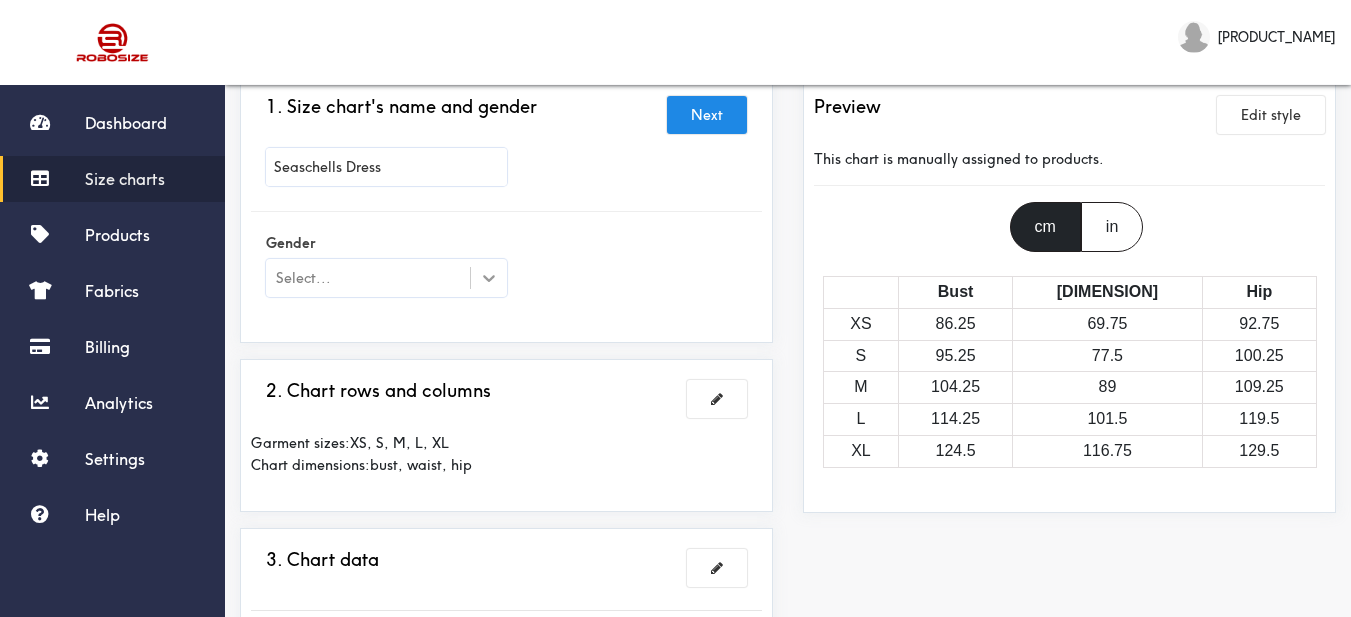 click 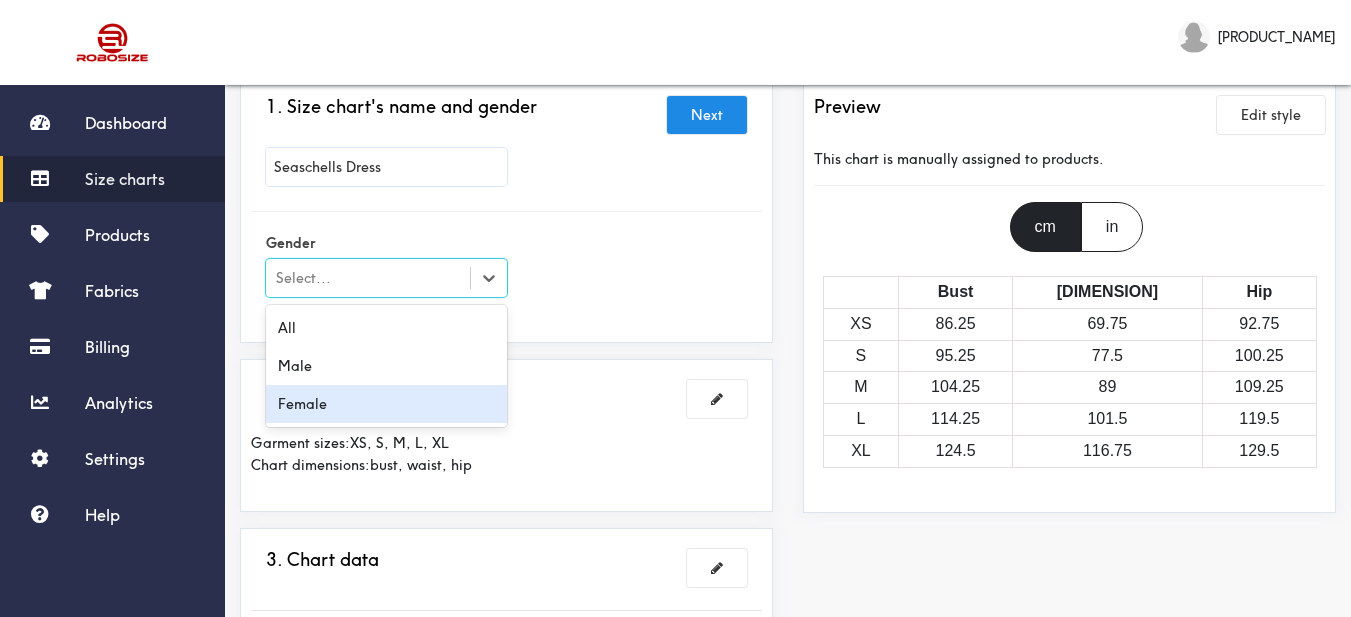 click on "Female" at bounding box center [386, 404] 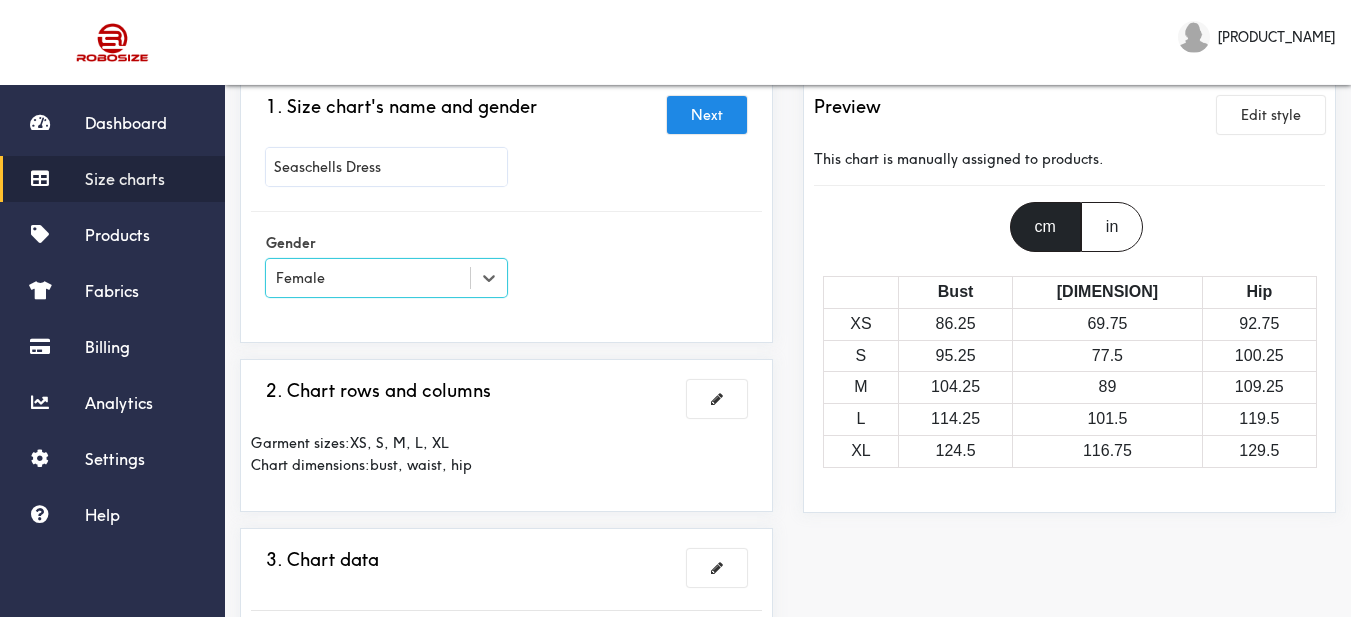 scroll, scrollTop: 200, scrollLeft: 0, axis: vertical 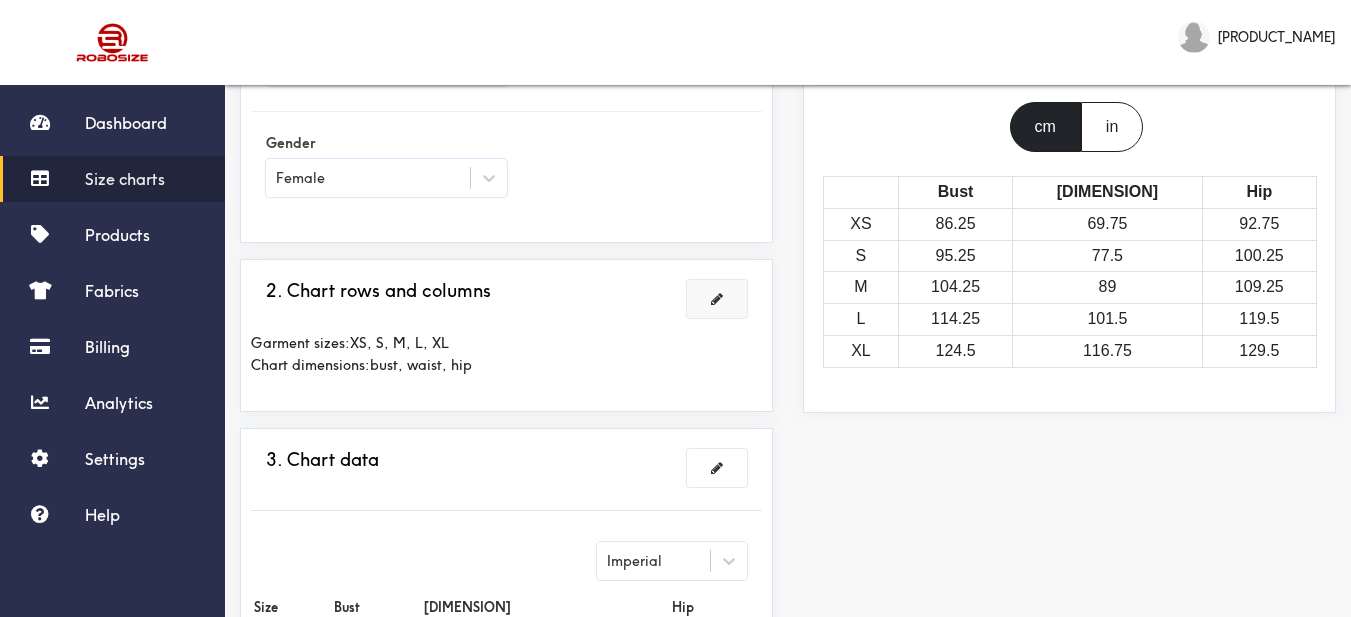 click at bounding box center (717, 299) 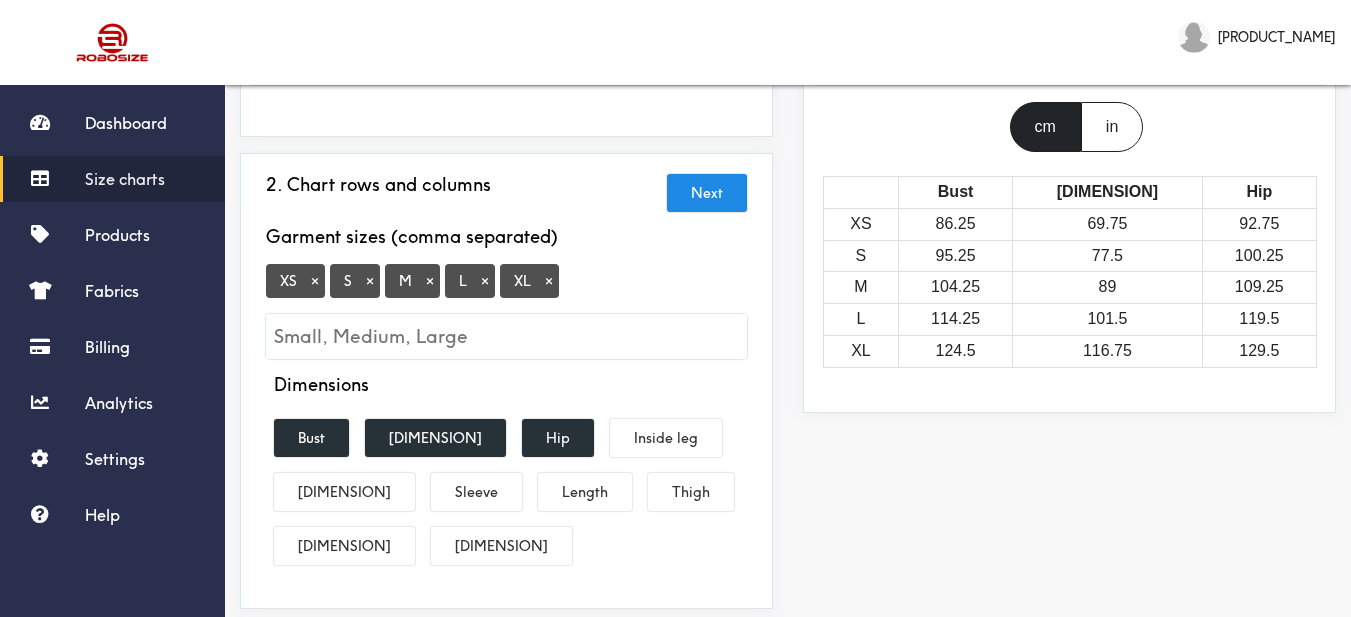 click on "×" at bounding box center (315, 281) 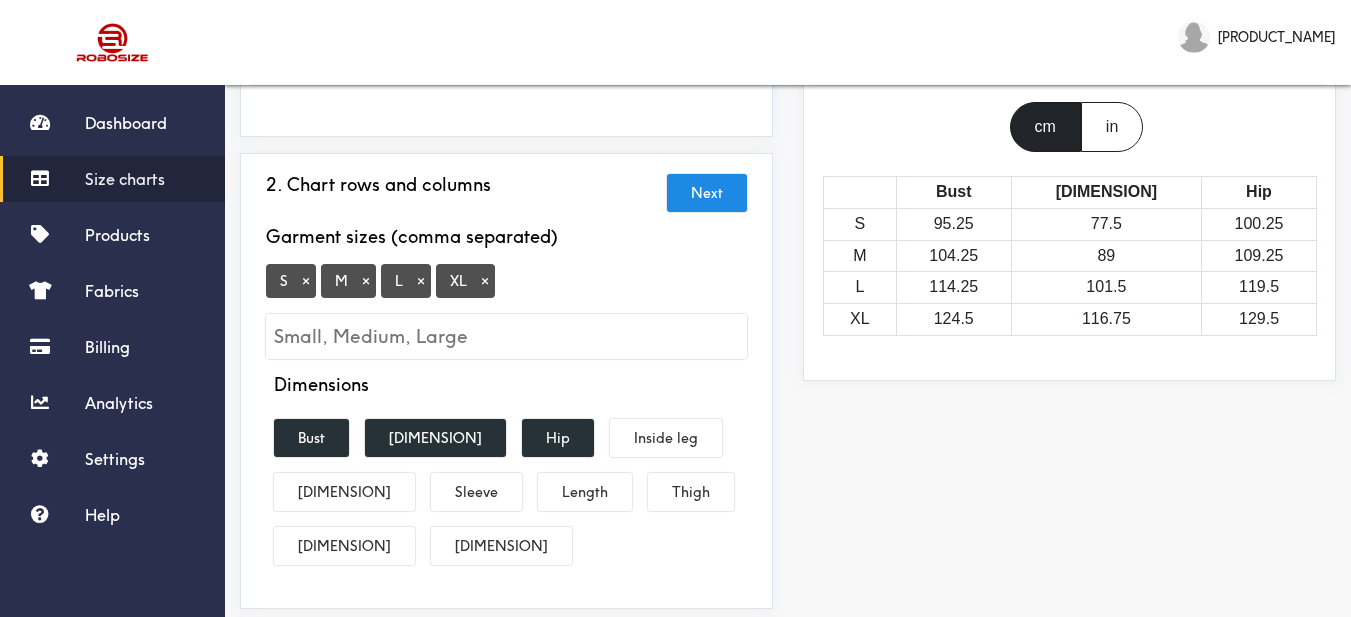click on "×" at bounding box center [485, 281] 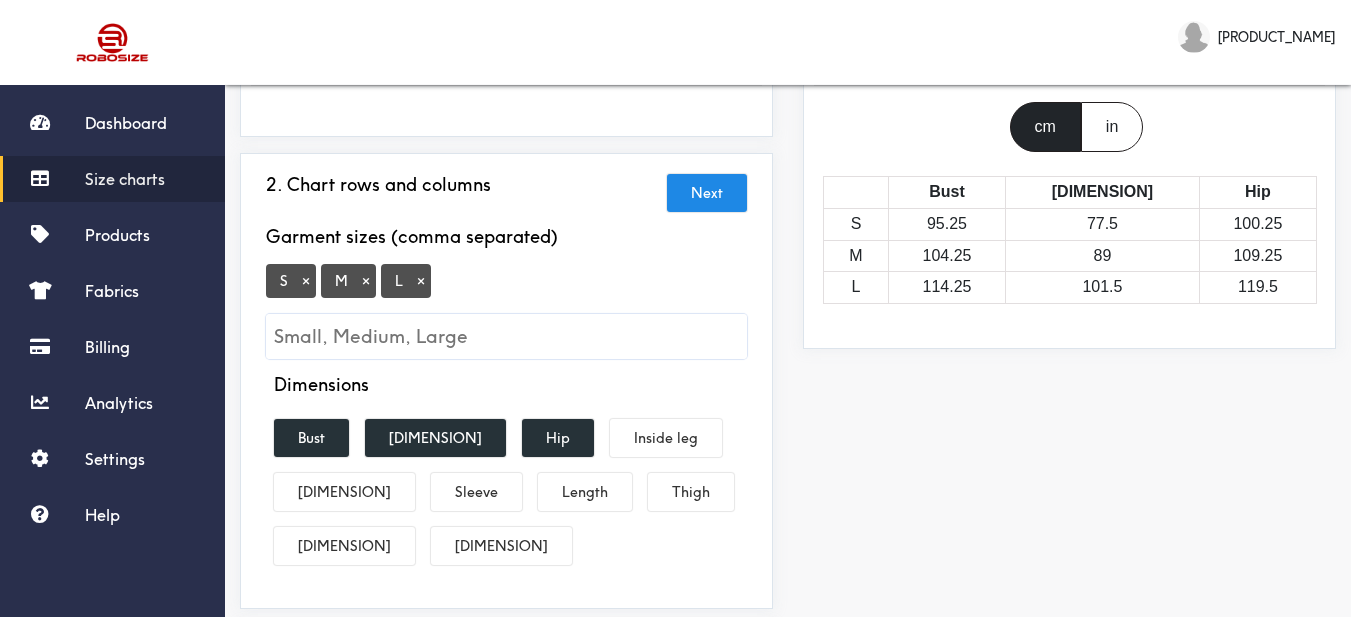 scroll, scrollTop: 400, scrollLeft: 0, axis: vertical 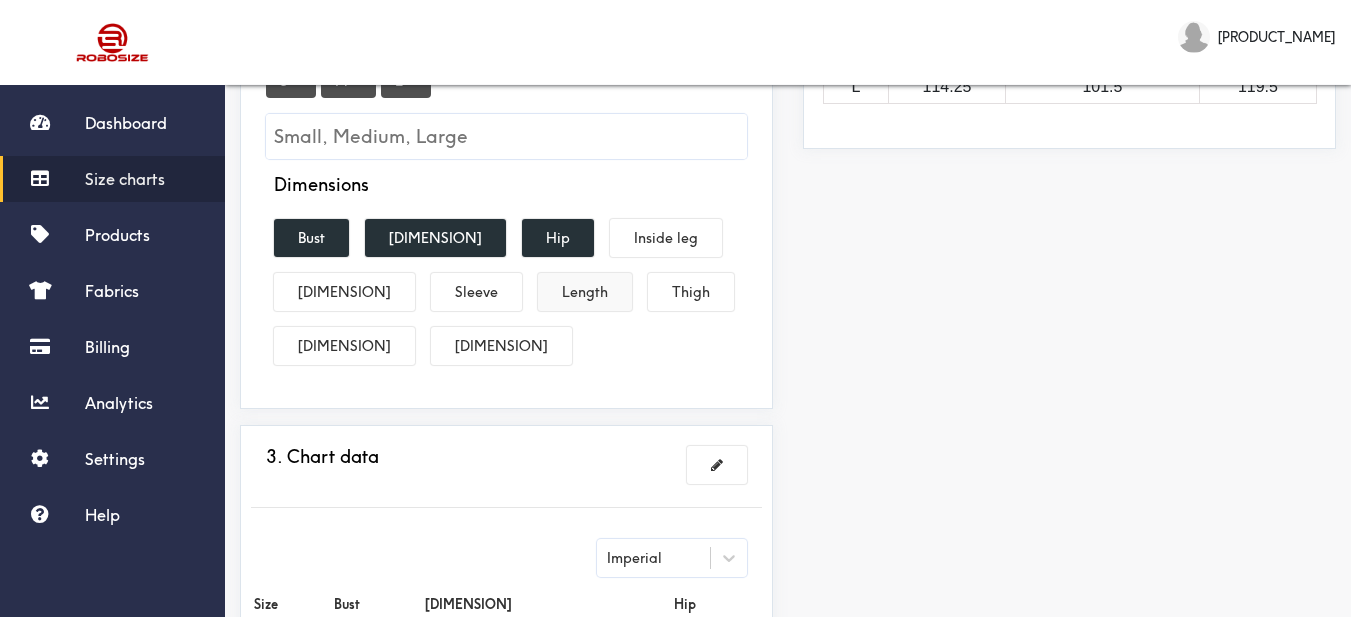 click on "Length" at bounding box center (585, 292) 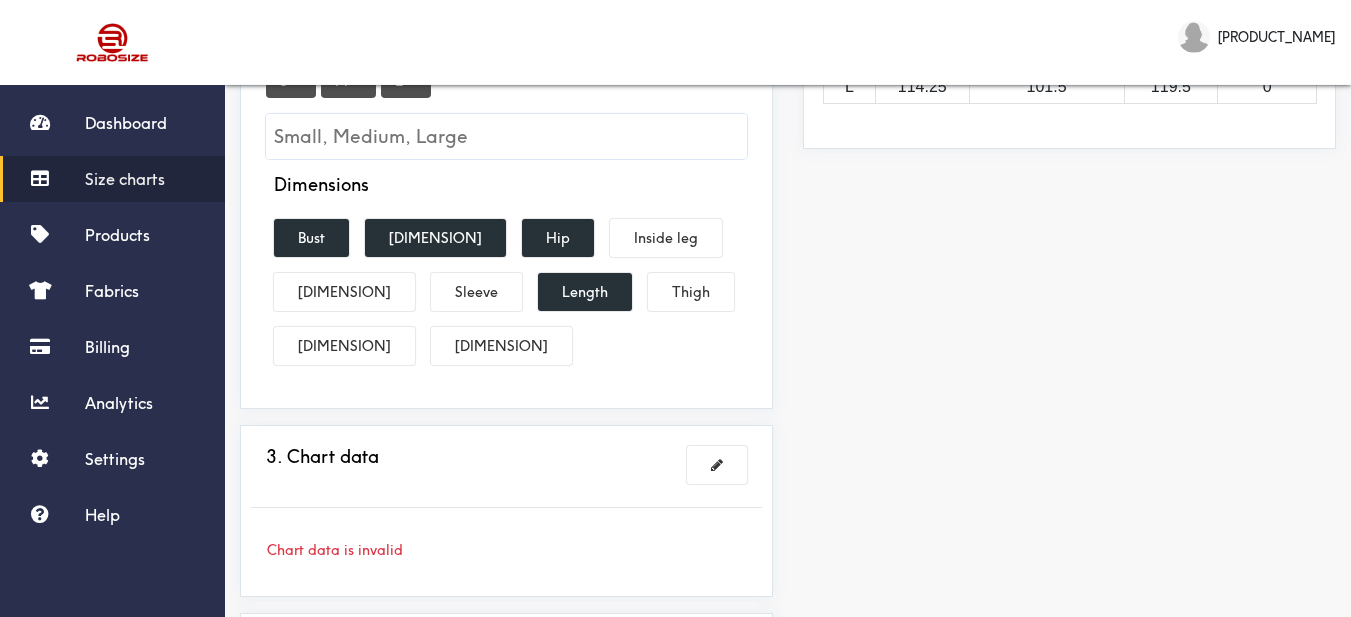 scroll, scrollTop: 500, scrollLeft: 0, axis: vertical 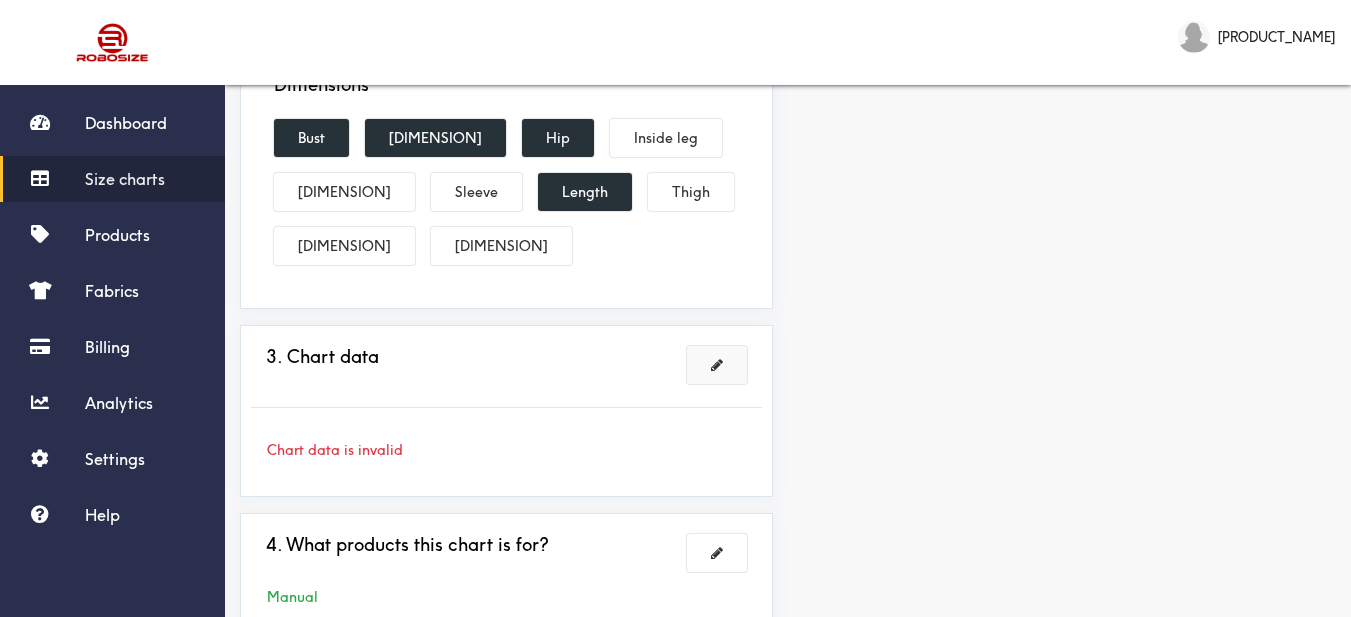 click at bounding box center (717, 365) 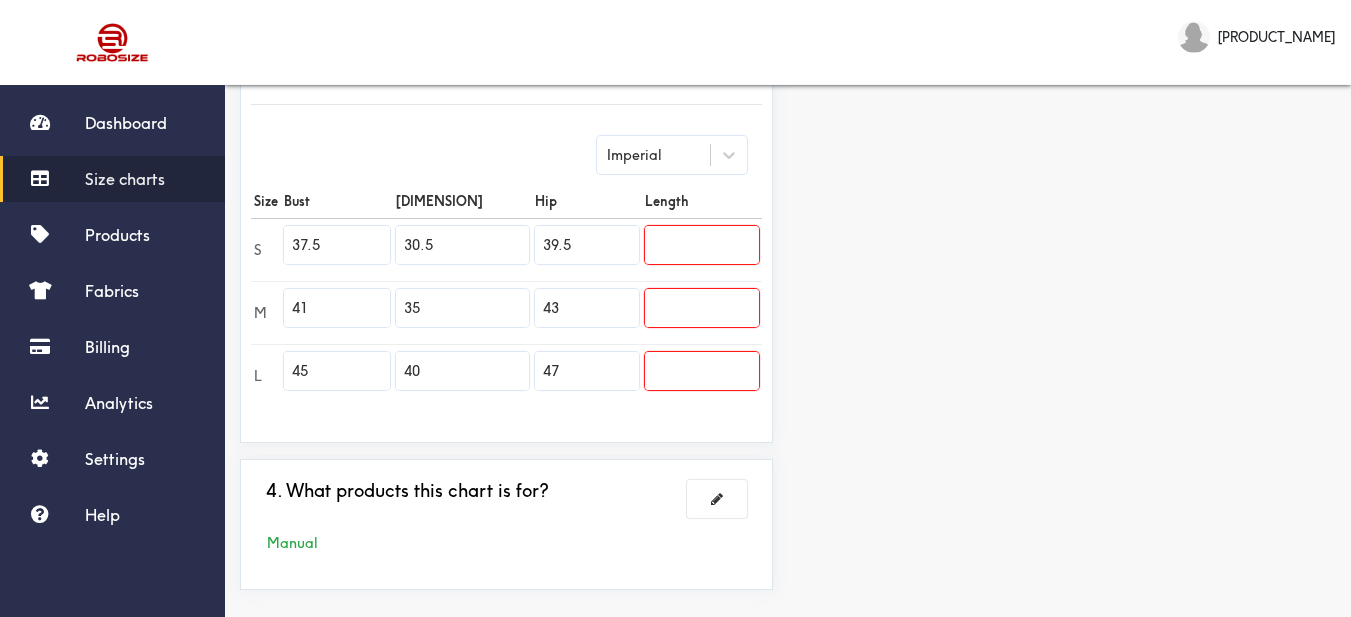 drag, startPoint x: 286, startPoint y: 227, endPoint x: 254, endPoint y: 223, distance: 32.24903 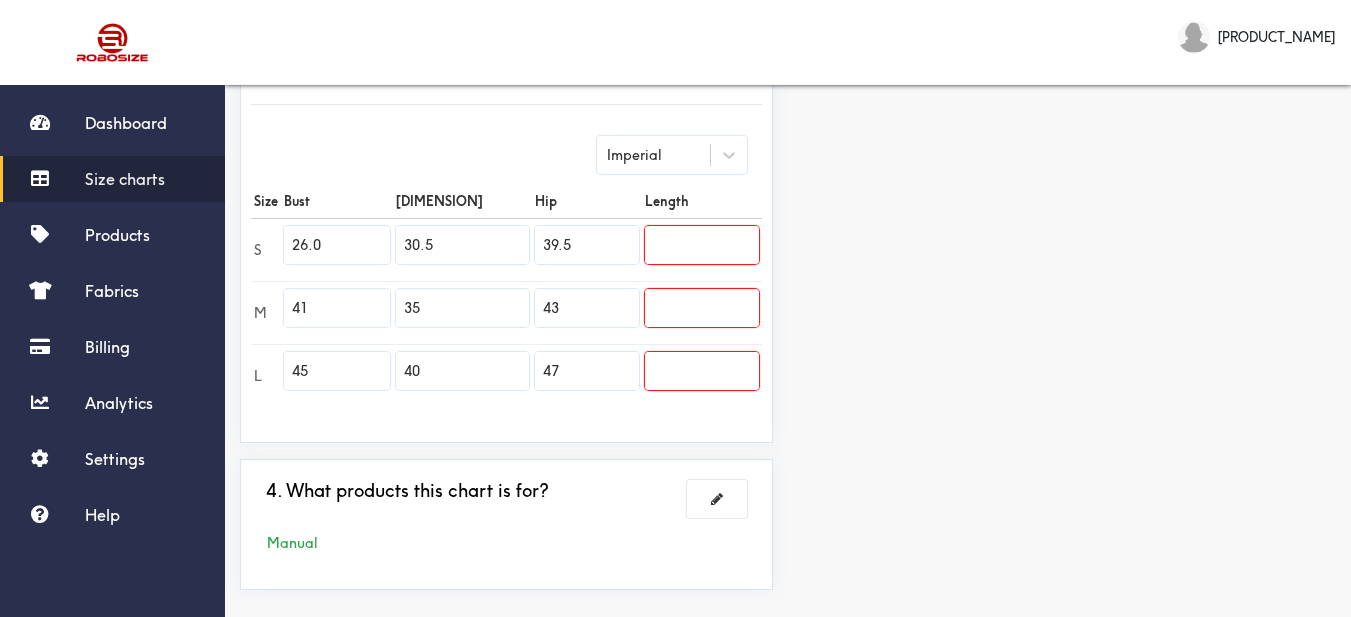 type on "26.0" 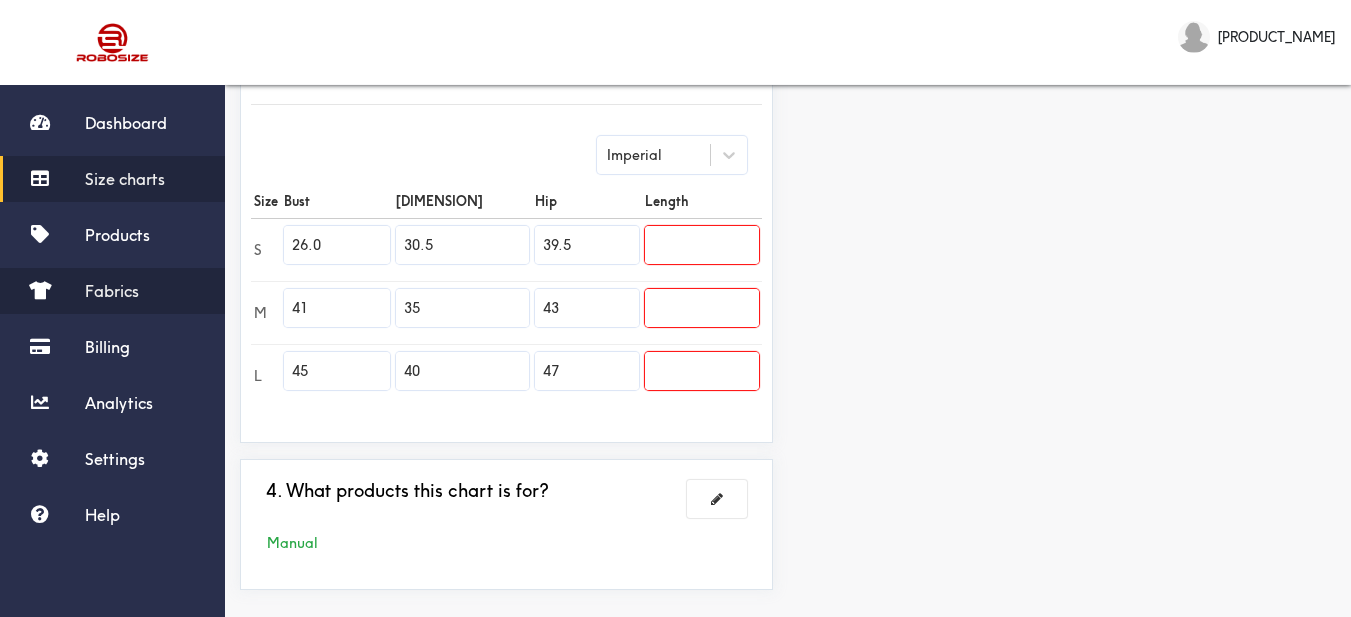 drag, startPoint x: 322, startPoint y: 298, endPoint x: 196, endPoint y: 296, distance: 126.01587 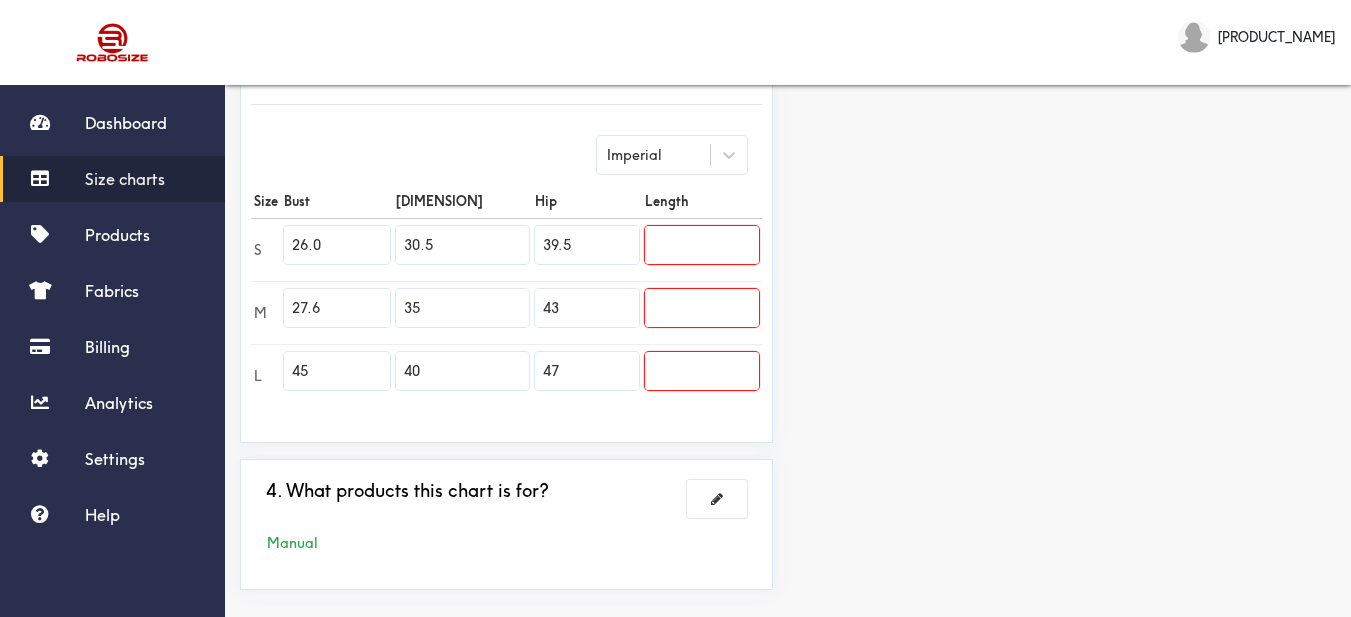type on "27.6" 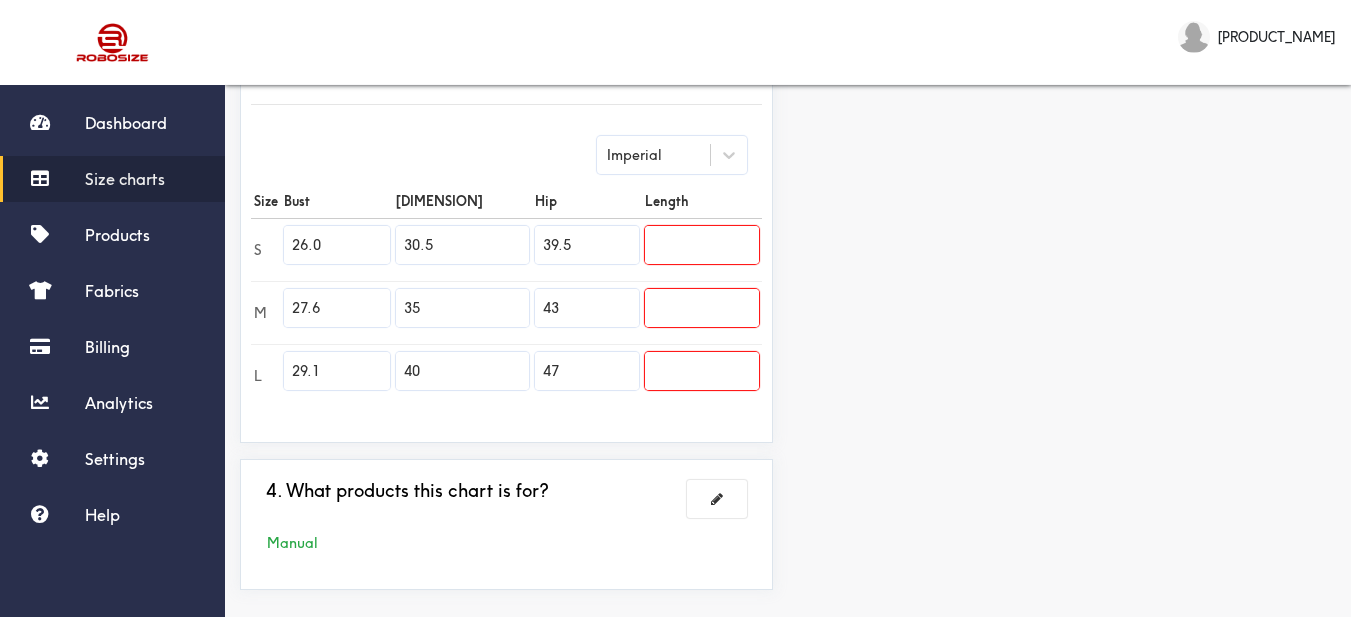 type on "29.1" 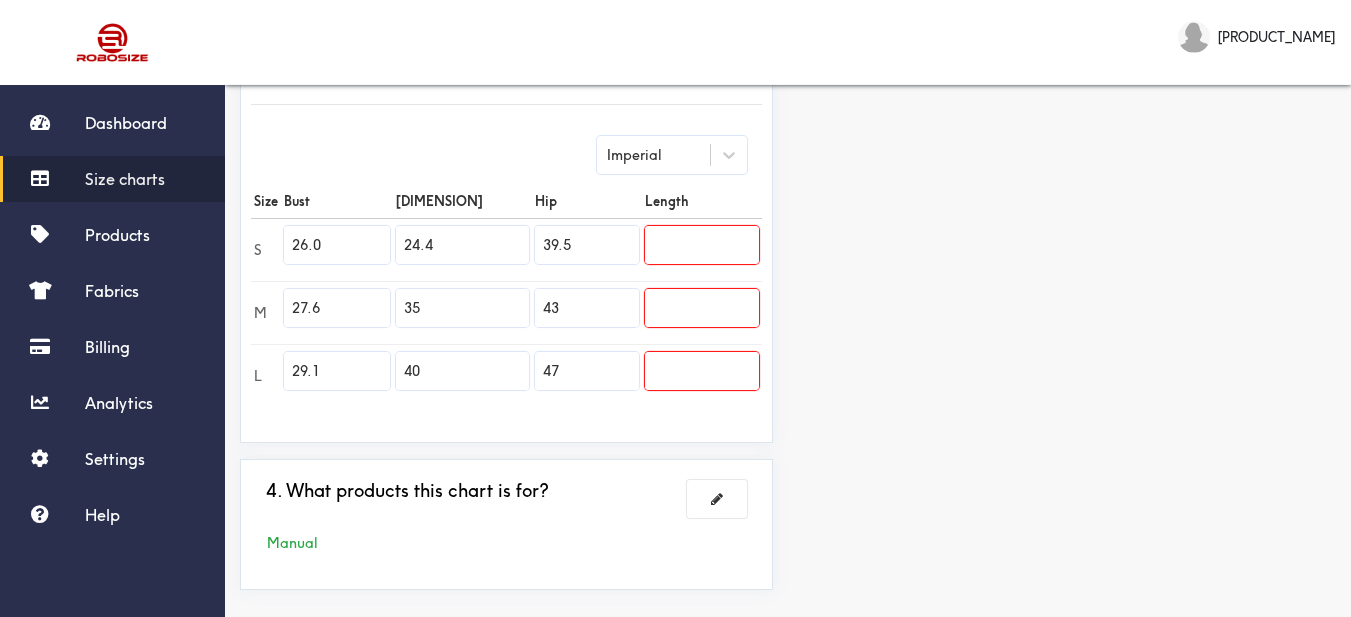 type on "24.4" 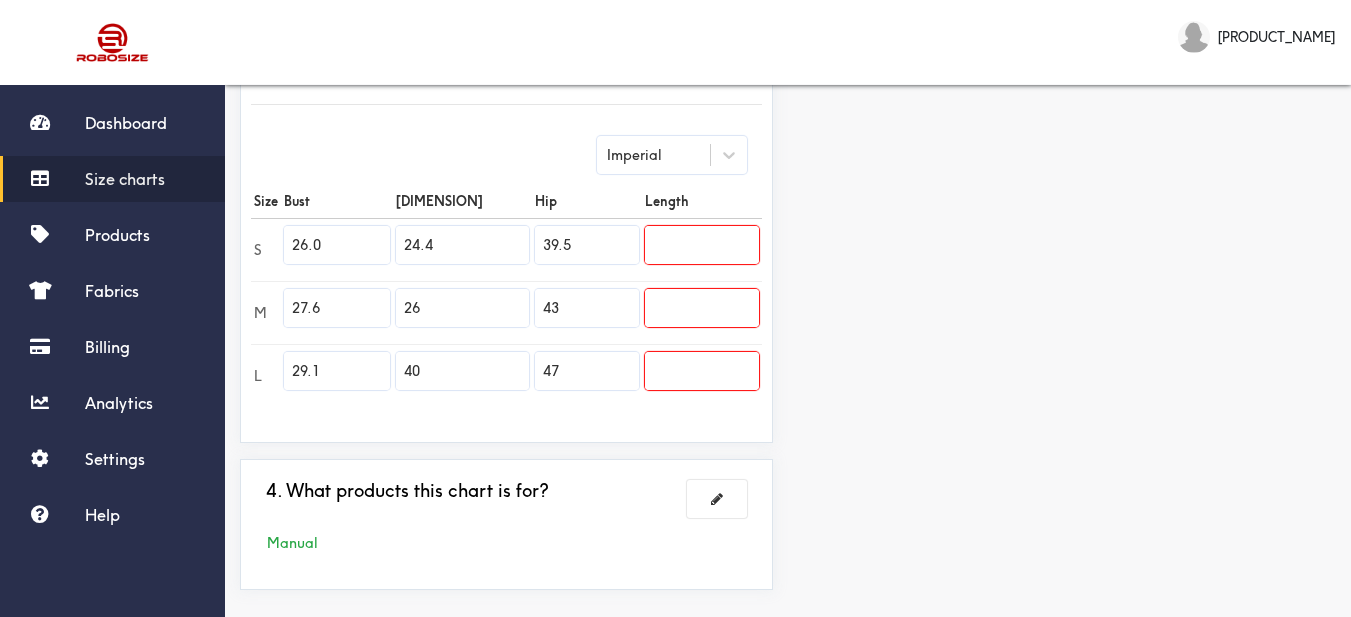 type on "26" 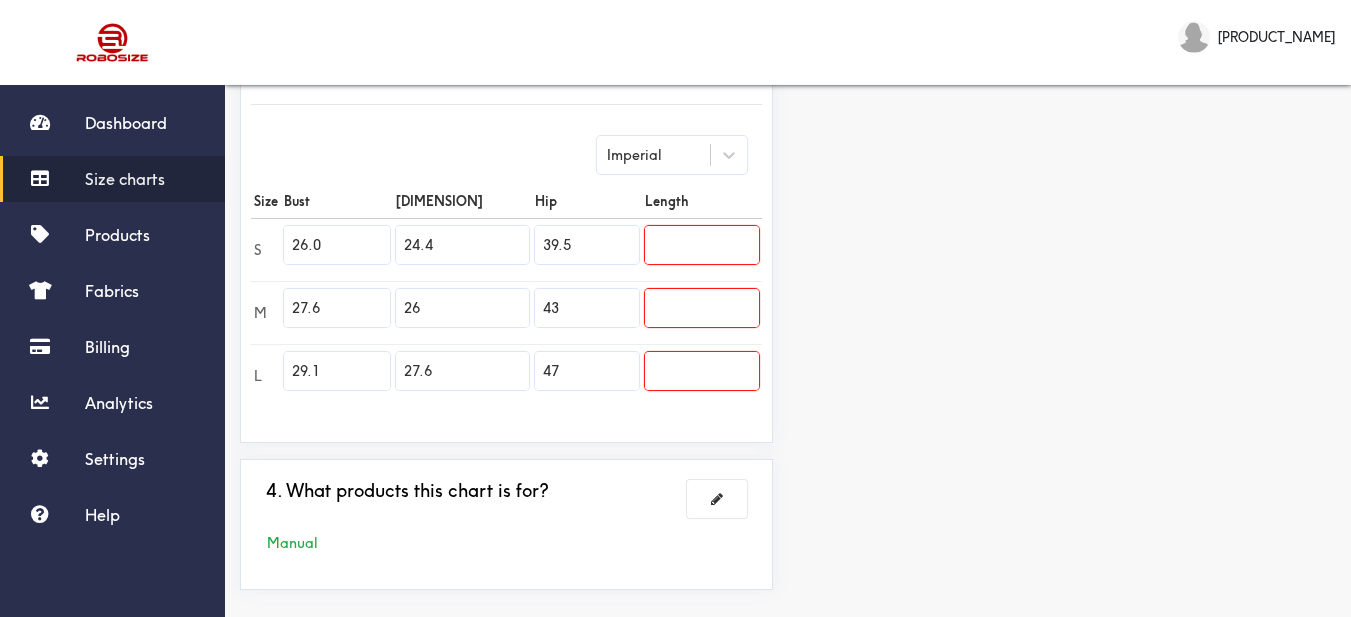 type on "27.6" 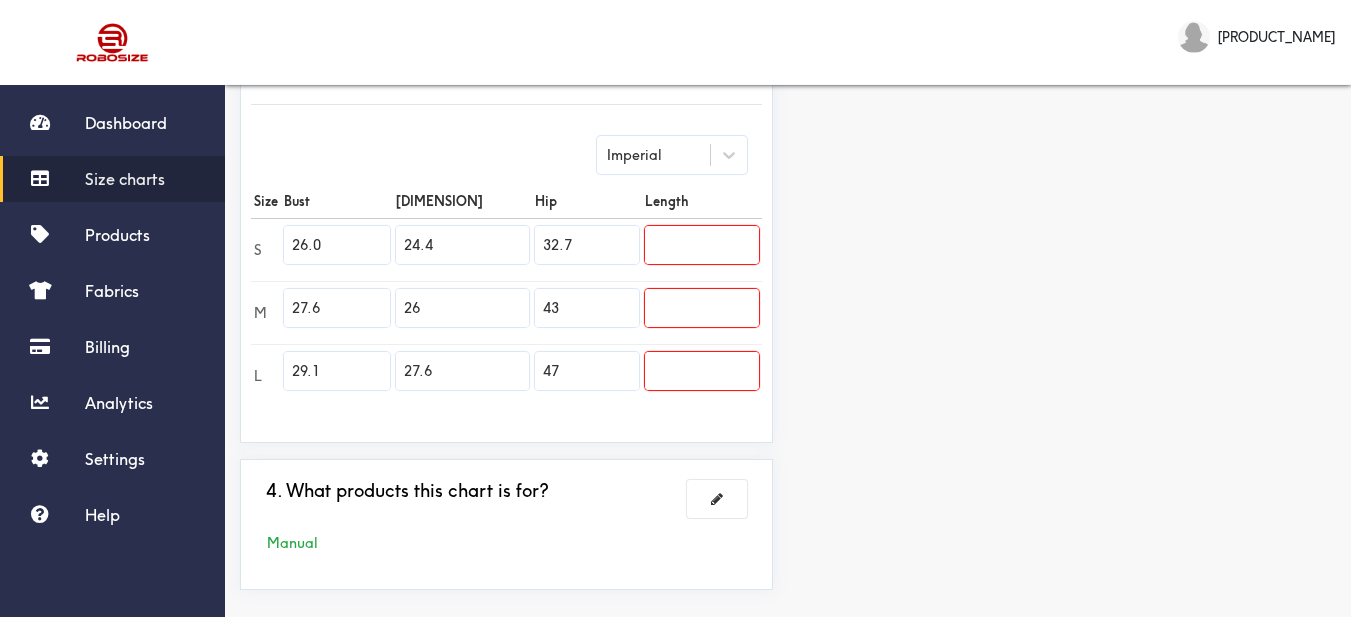 type on "32.7" 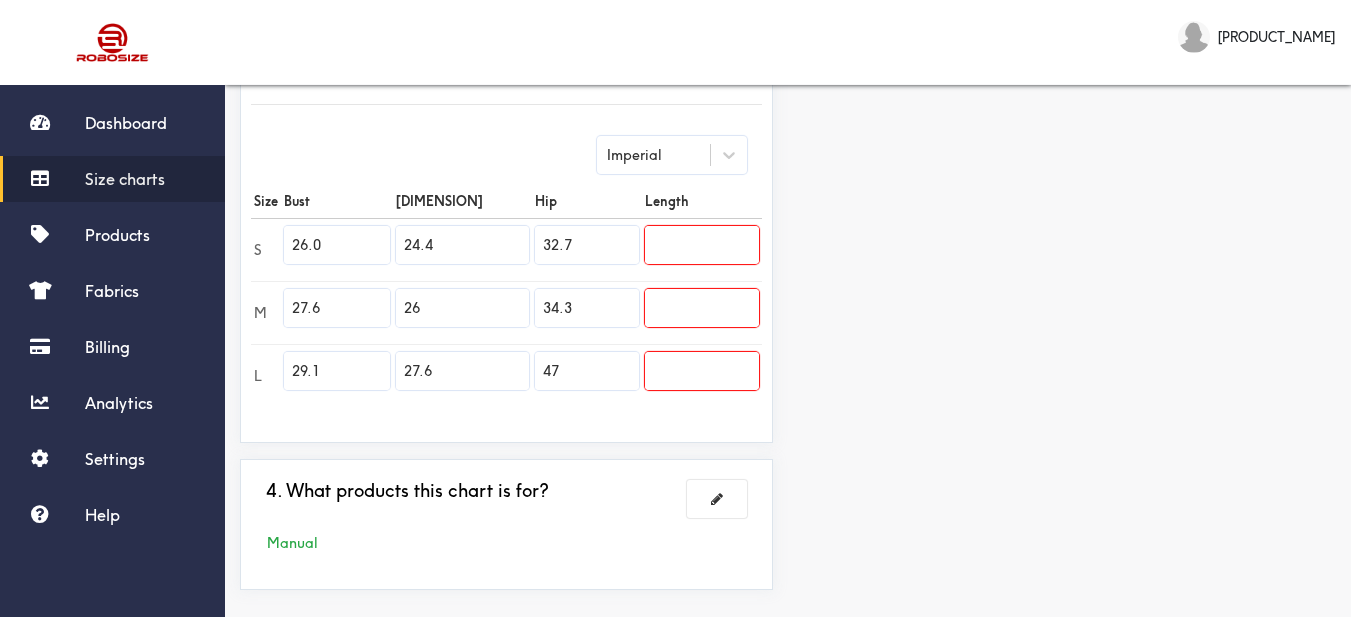 type on "34.3" 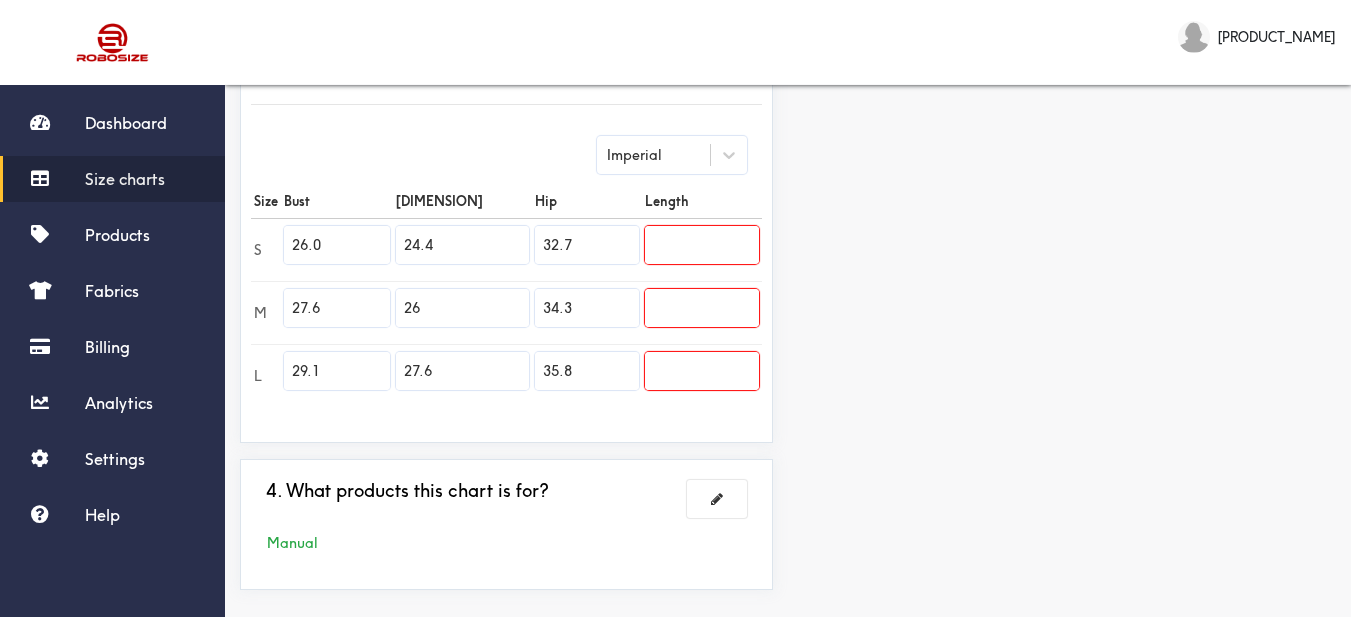 type on "35.8" 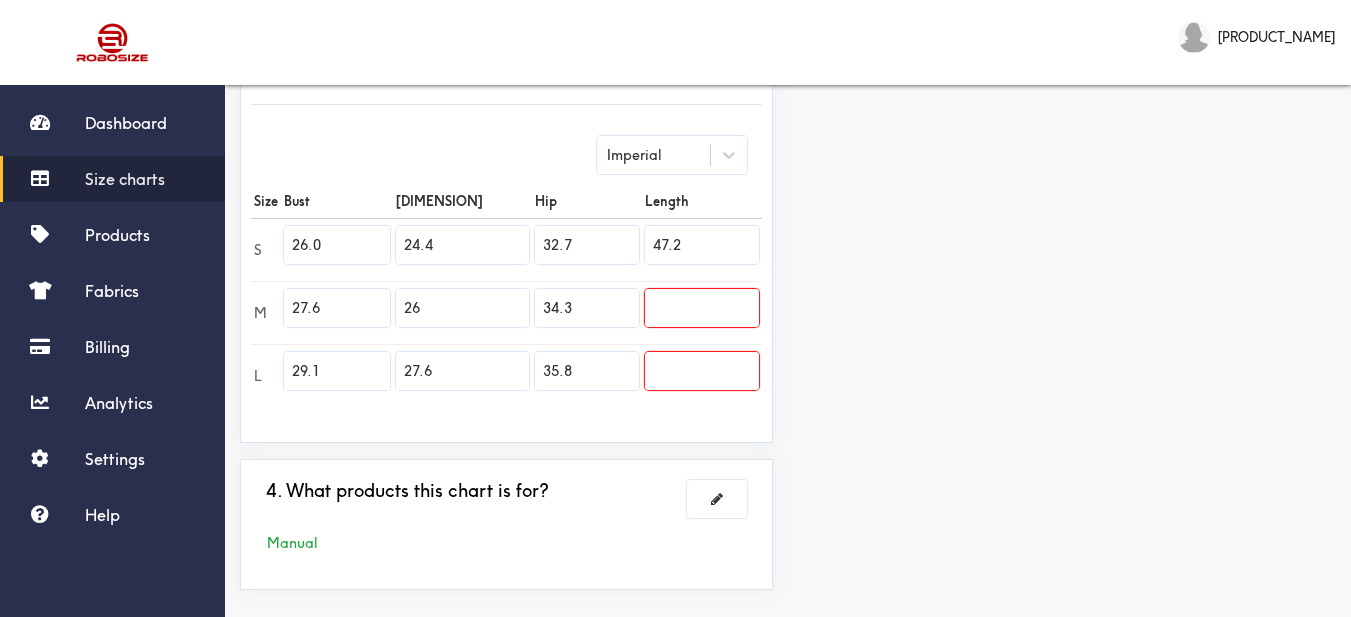 type on "47.2" 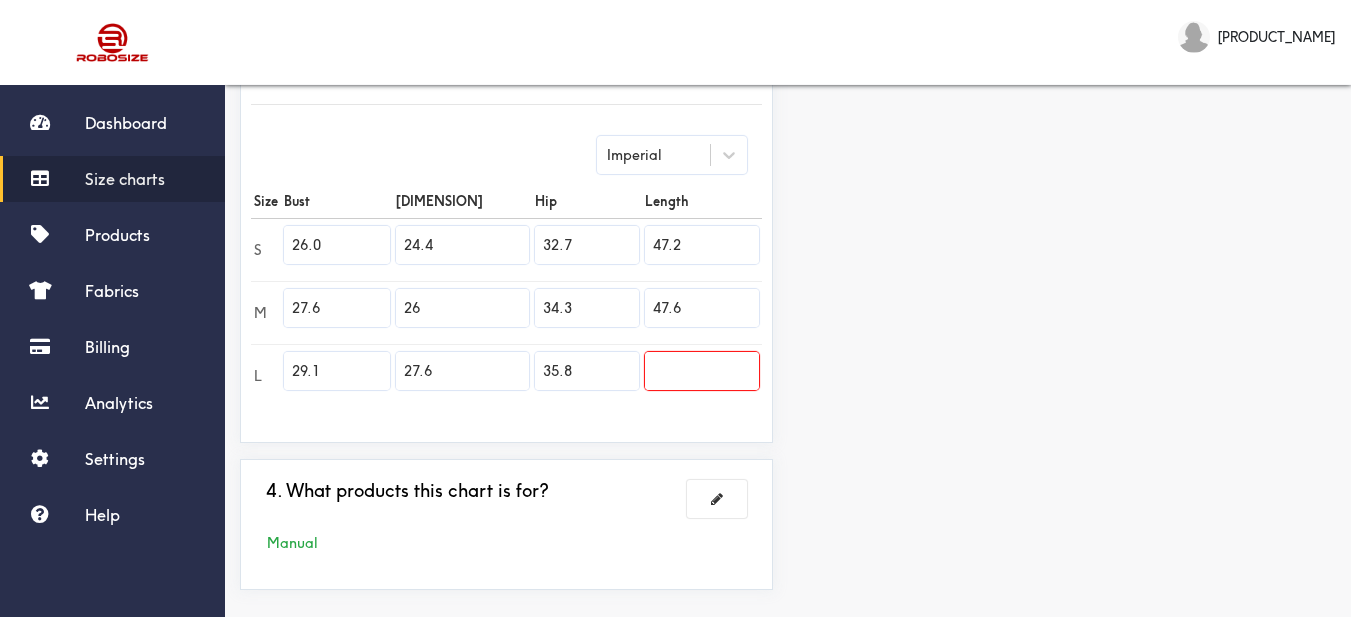 type on "47.6" 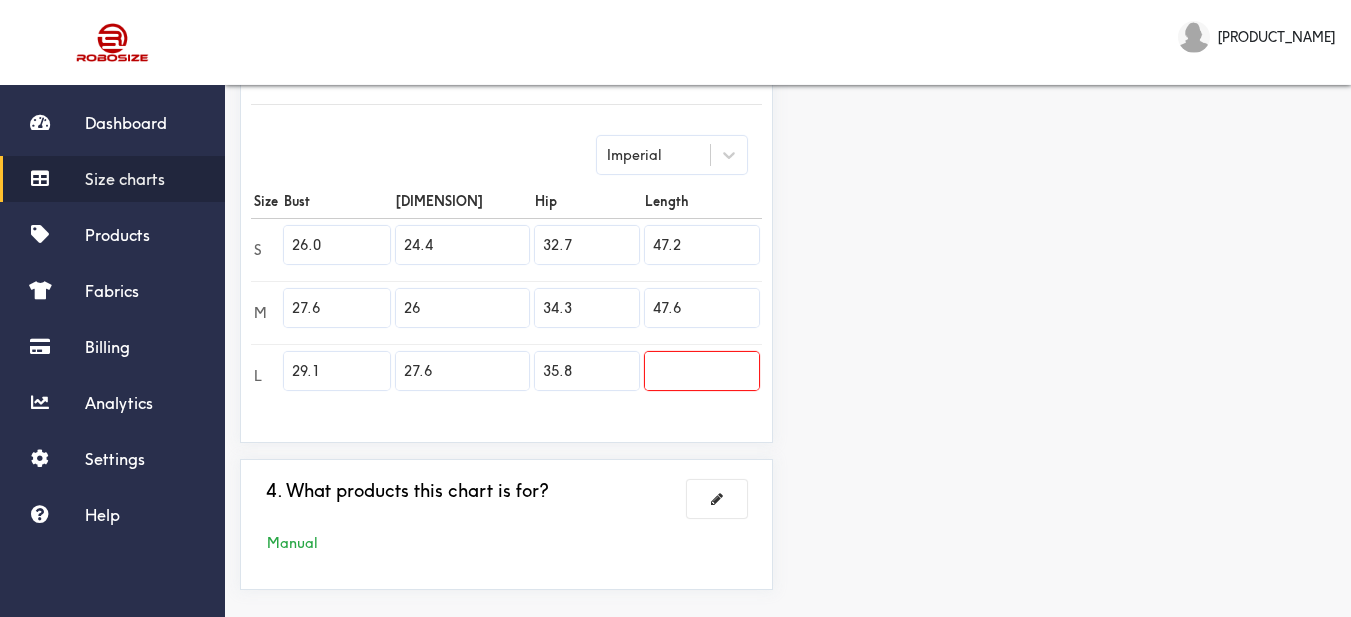 click at bounding box center [702, 371] 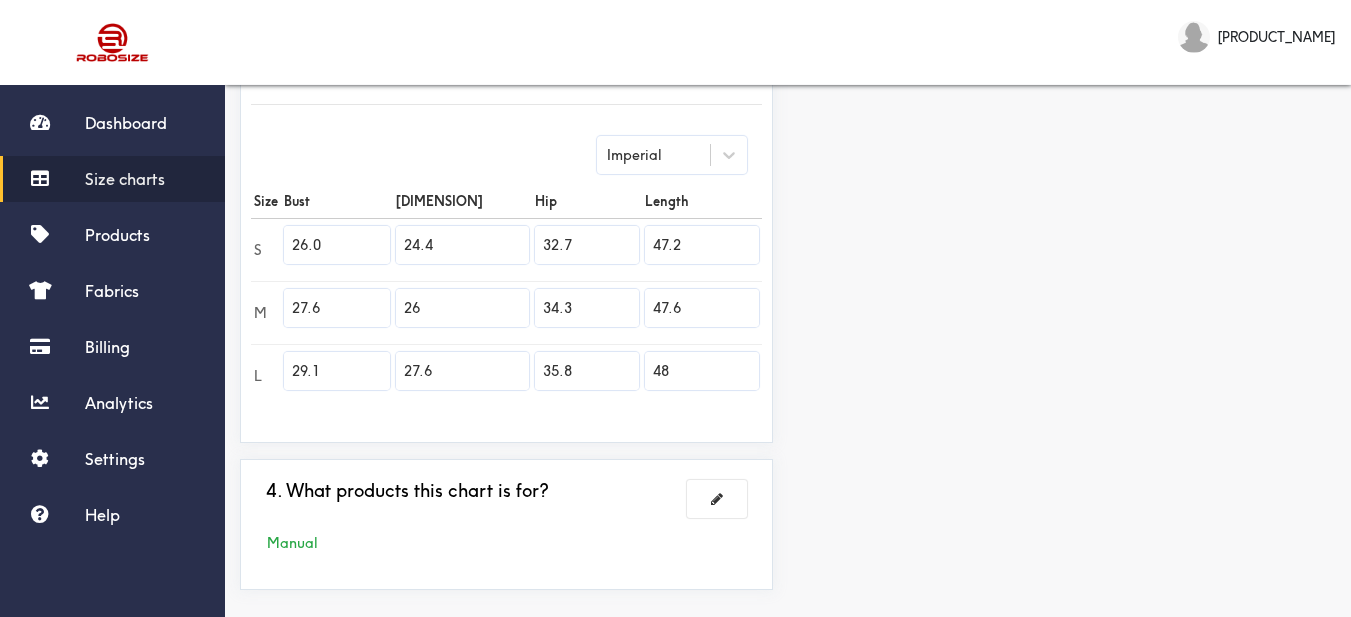 type on "48" 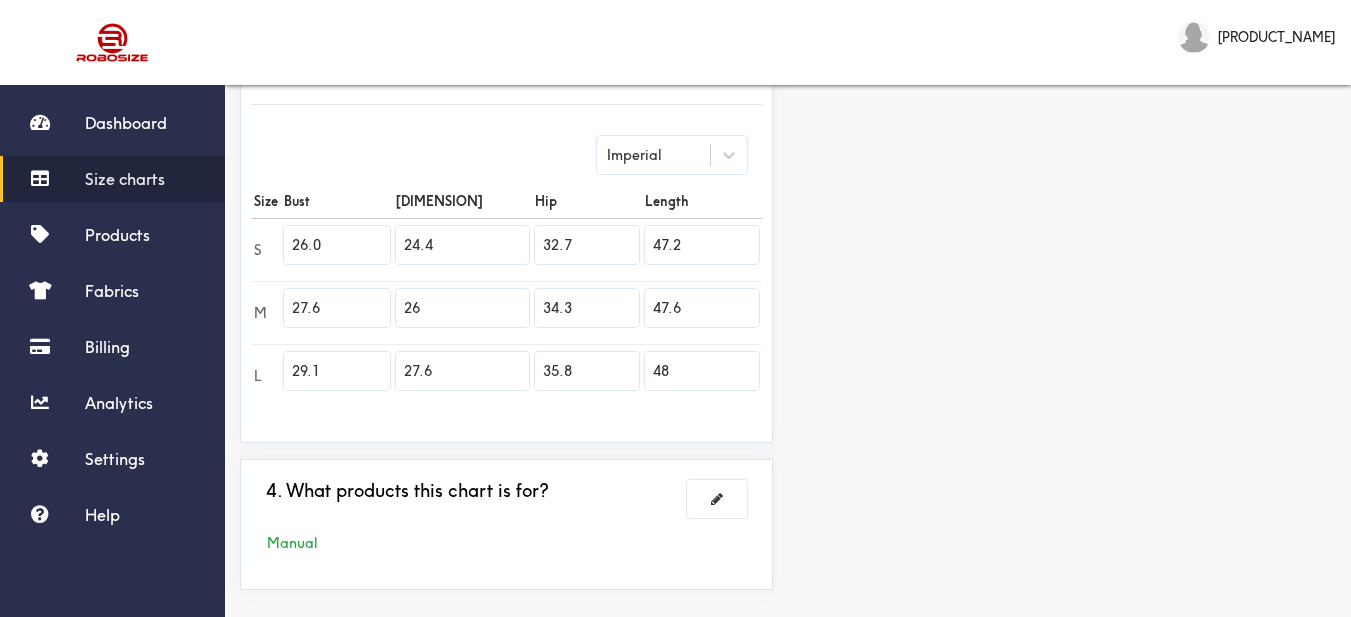 click on "Preview Edit style This chart is manually assigned to products. cm in Bust Waist Hip Length S 66 62 83 120 M 70 66 87 121 L 74 70 91 122" at bounding box center (1069, 140) 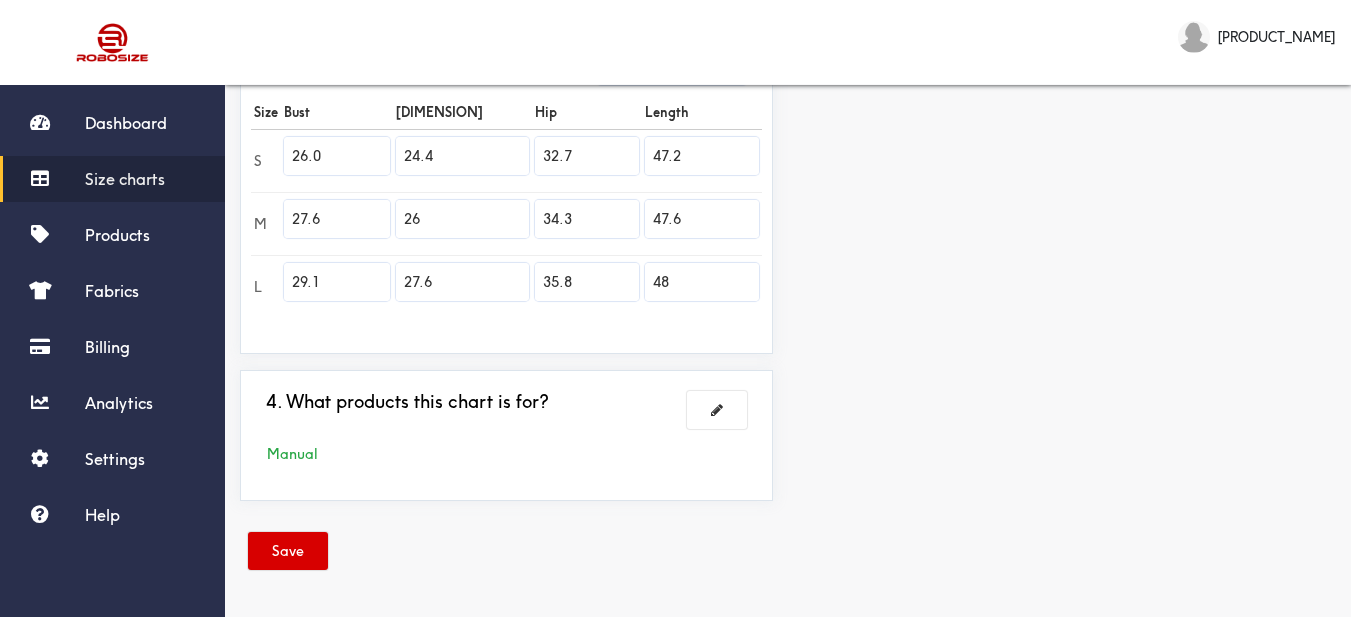 click on "Save" at bounding box center (288, 551) 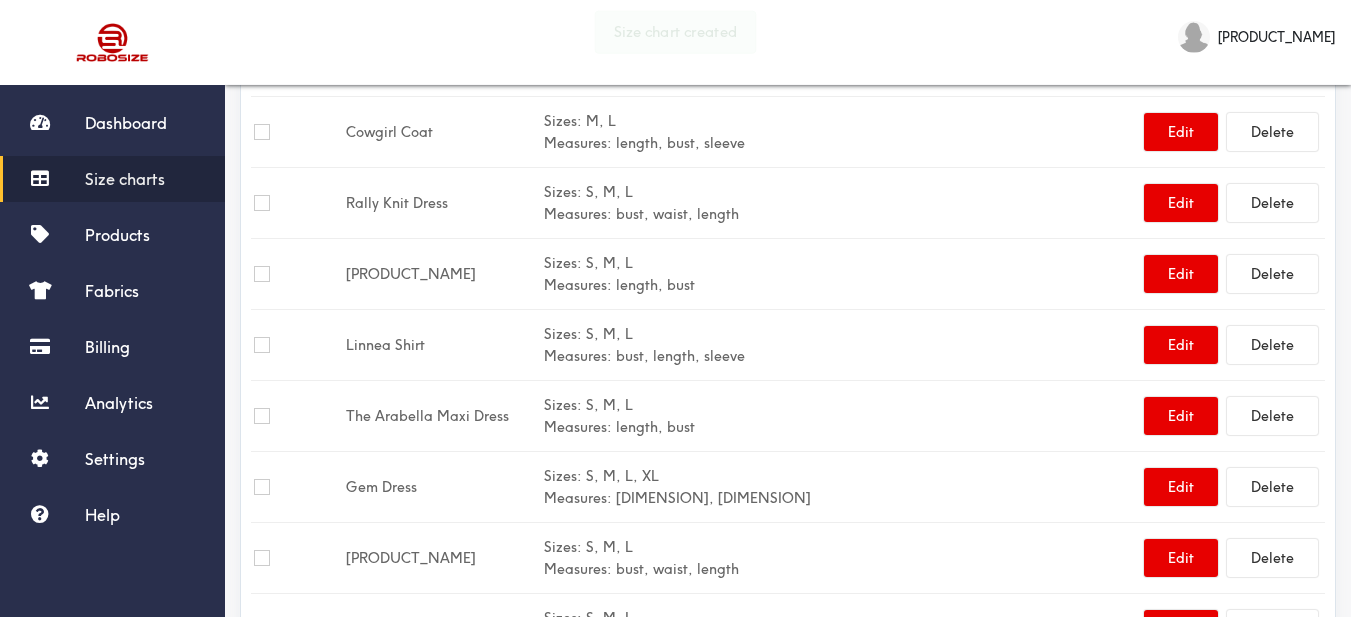 scroll, scrollTop: 0, scrollLeft: 0, axis: both 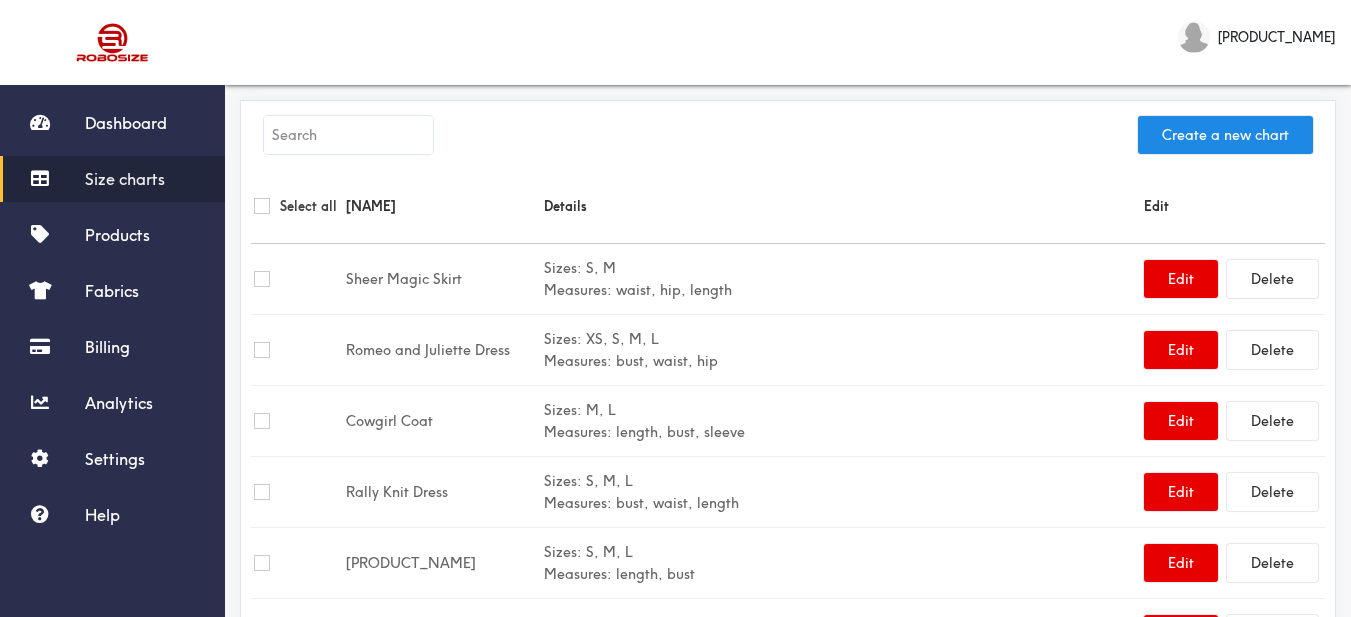 click at bounding box center (348, 140) 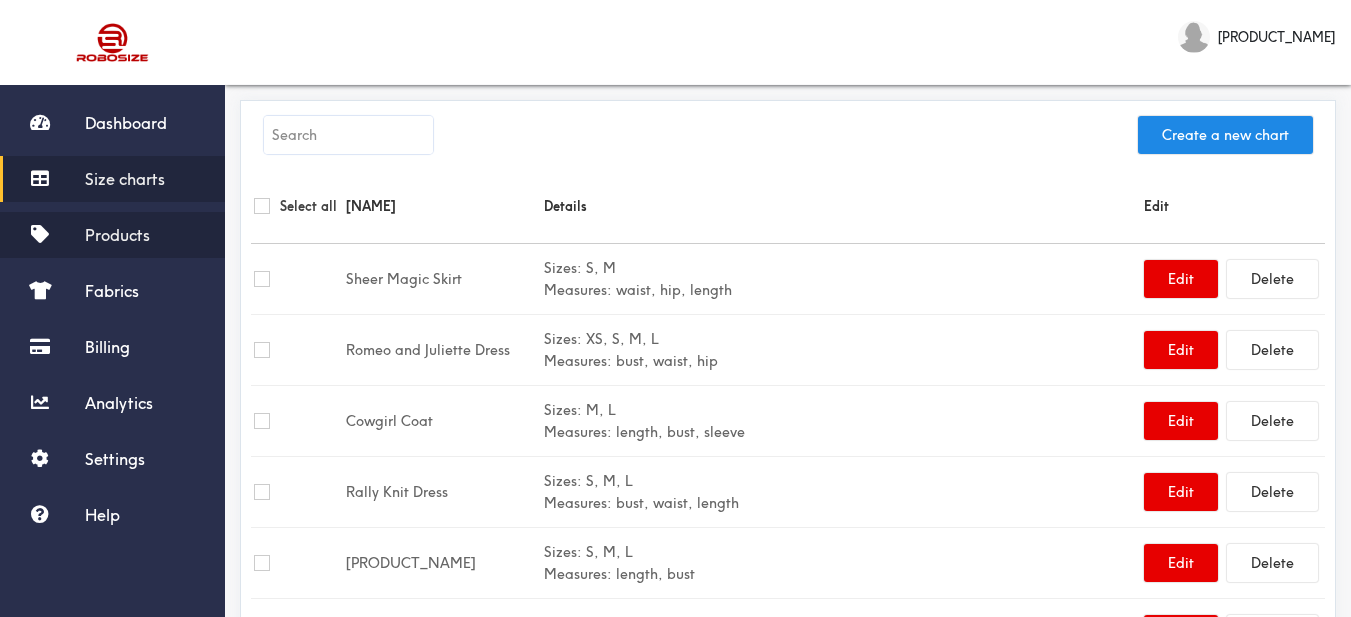 click on "Products" at bounding box center [117, 235] 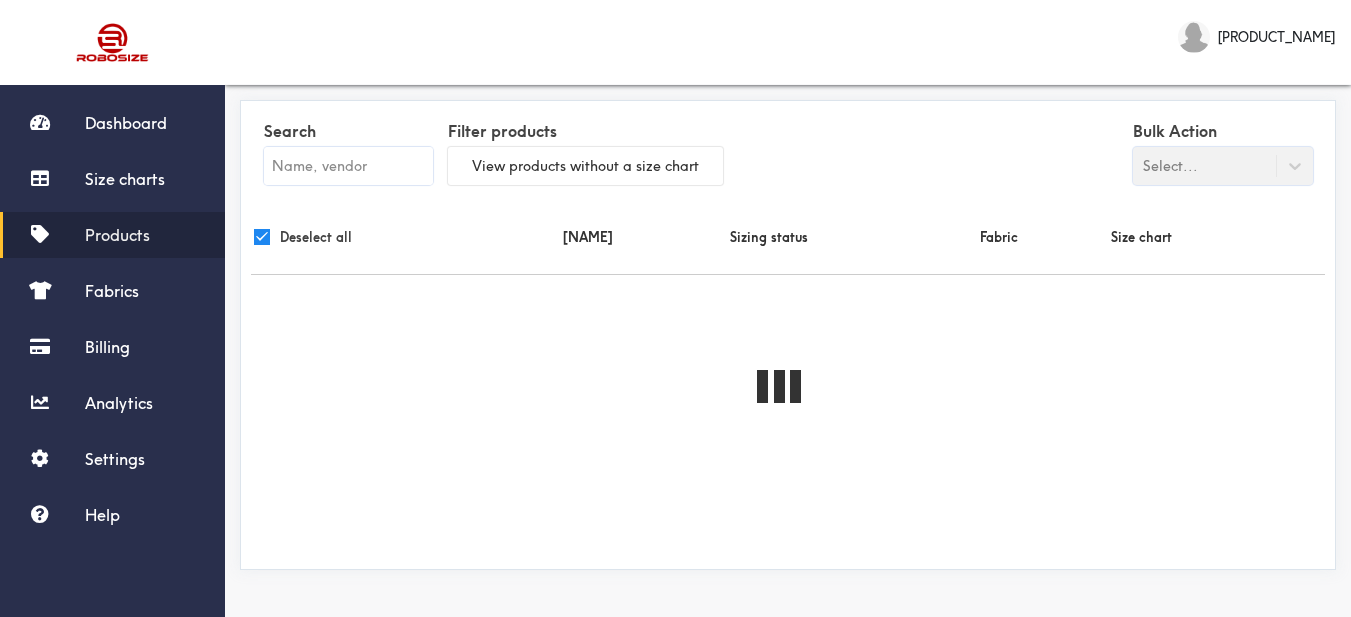 click at bounding box center [348, 166] 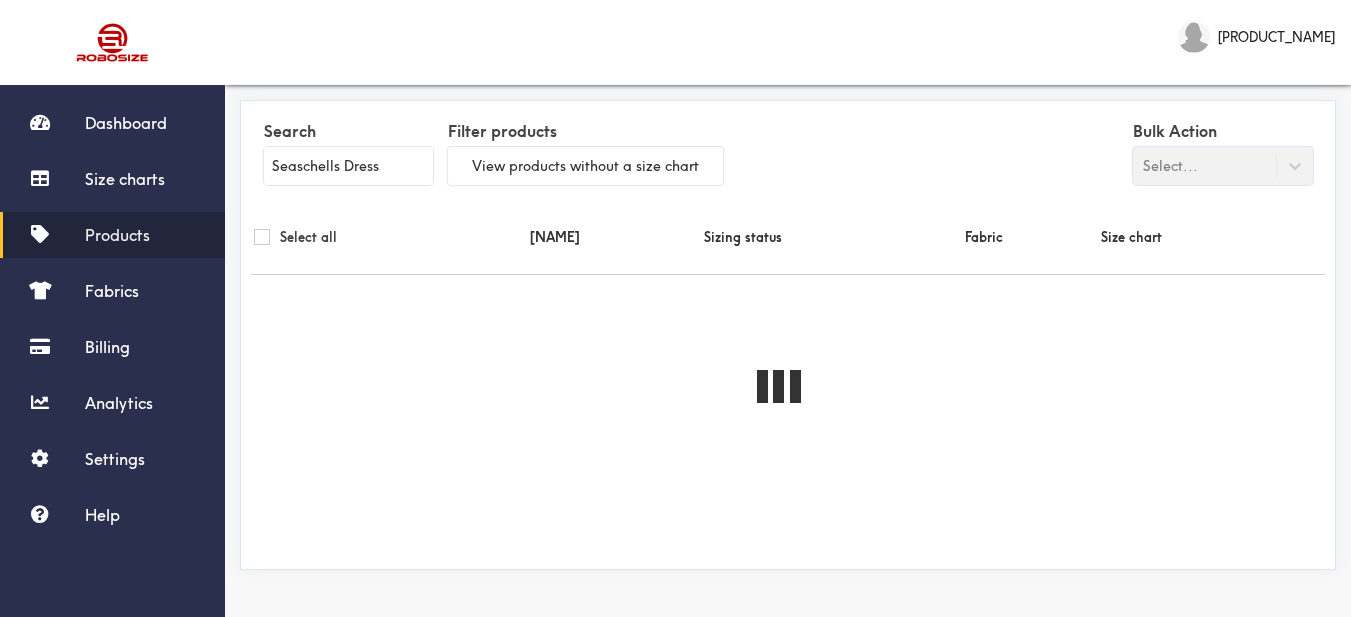 checkbox on "true" 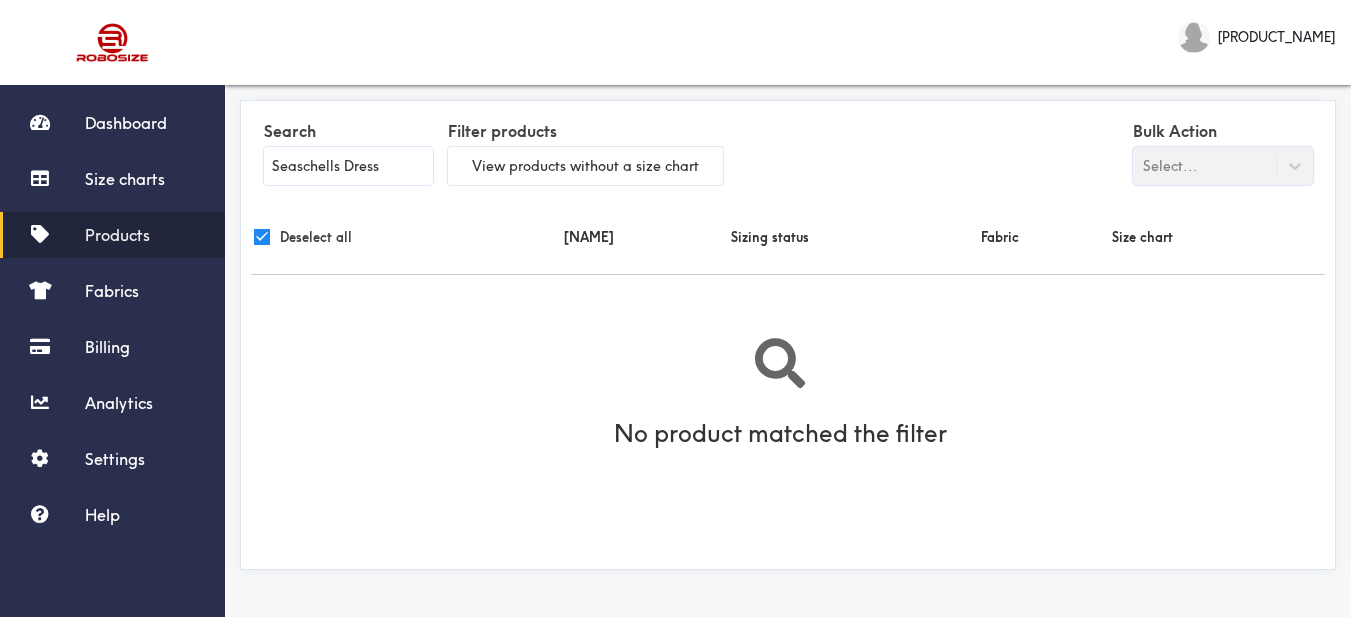 type on "Seaschells Dress" 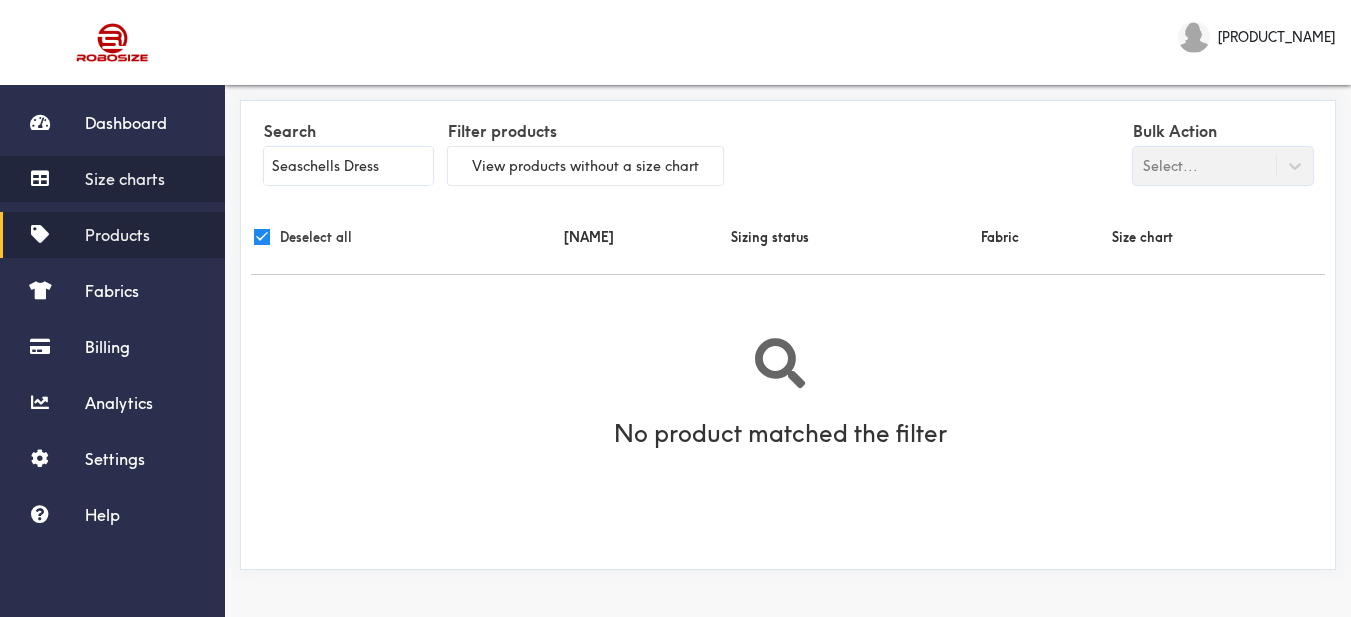 click on "Size charts" at bounding box center [125, 179] 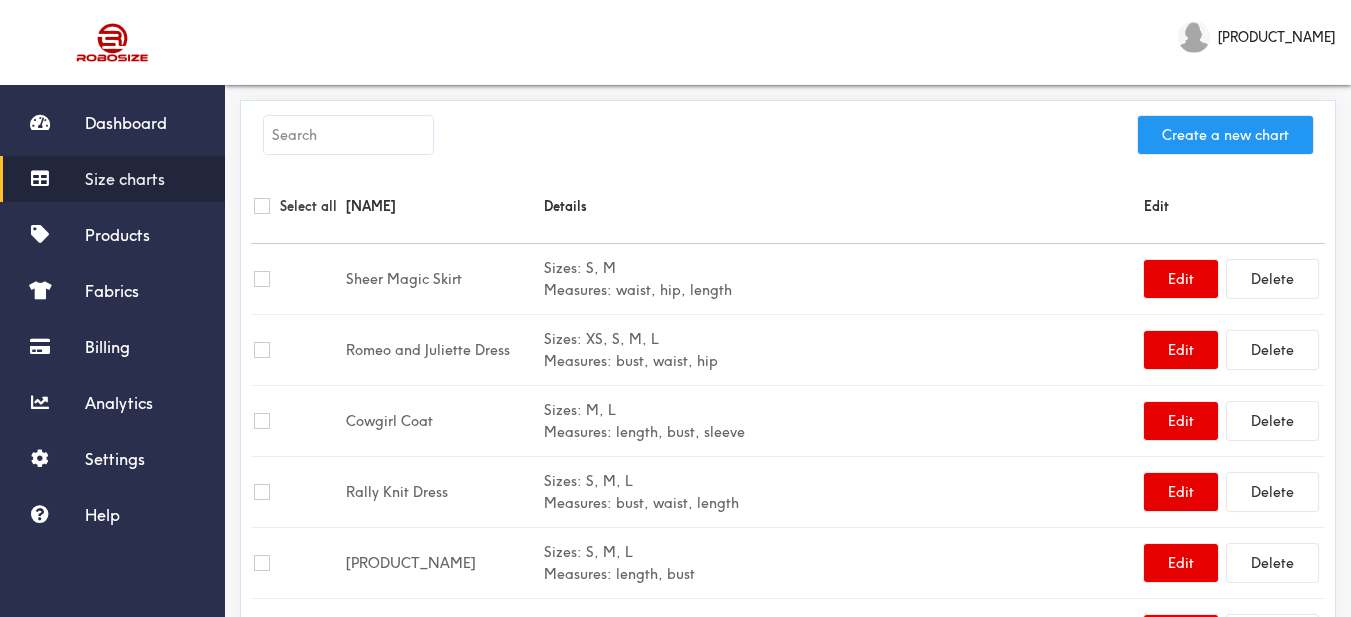 click on "Create a new chart" at bounding box center [1225, 135] 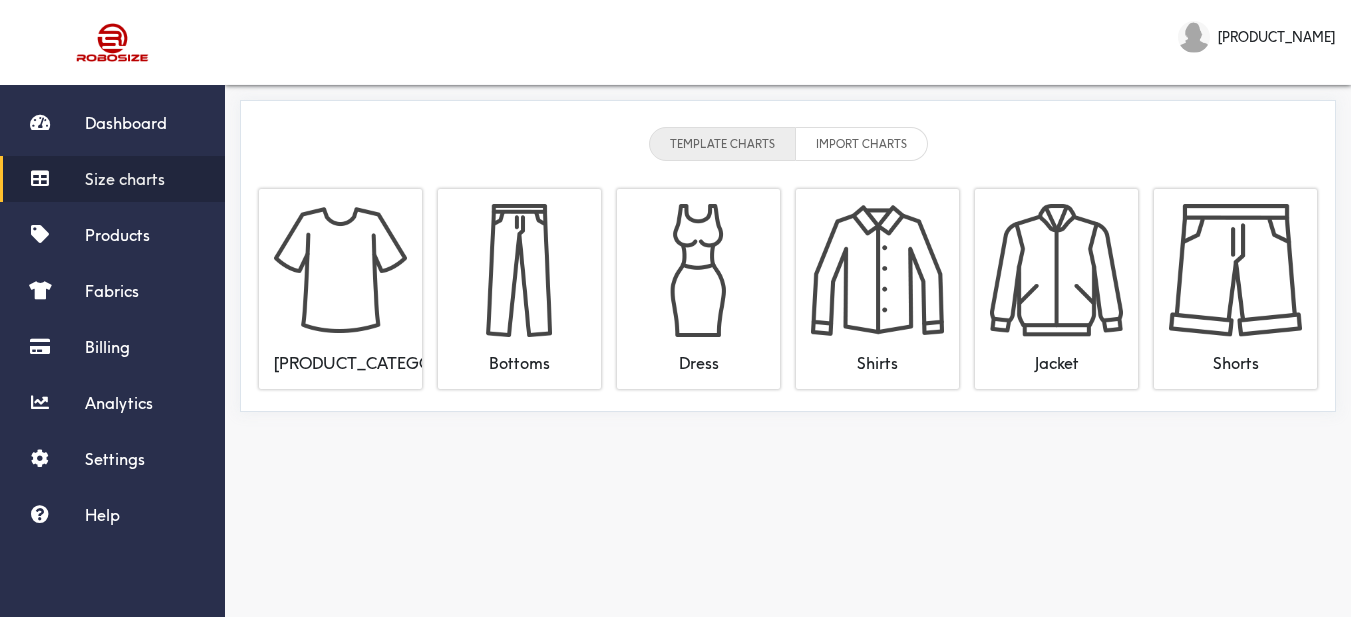 drag, startPoint x: 661, startPoint y: 237, endPoint x: 637, endPoint y: 214, distance: 33.24154 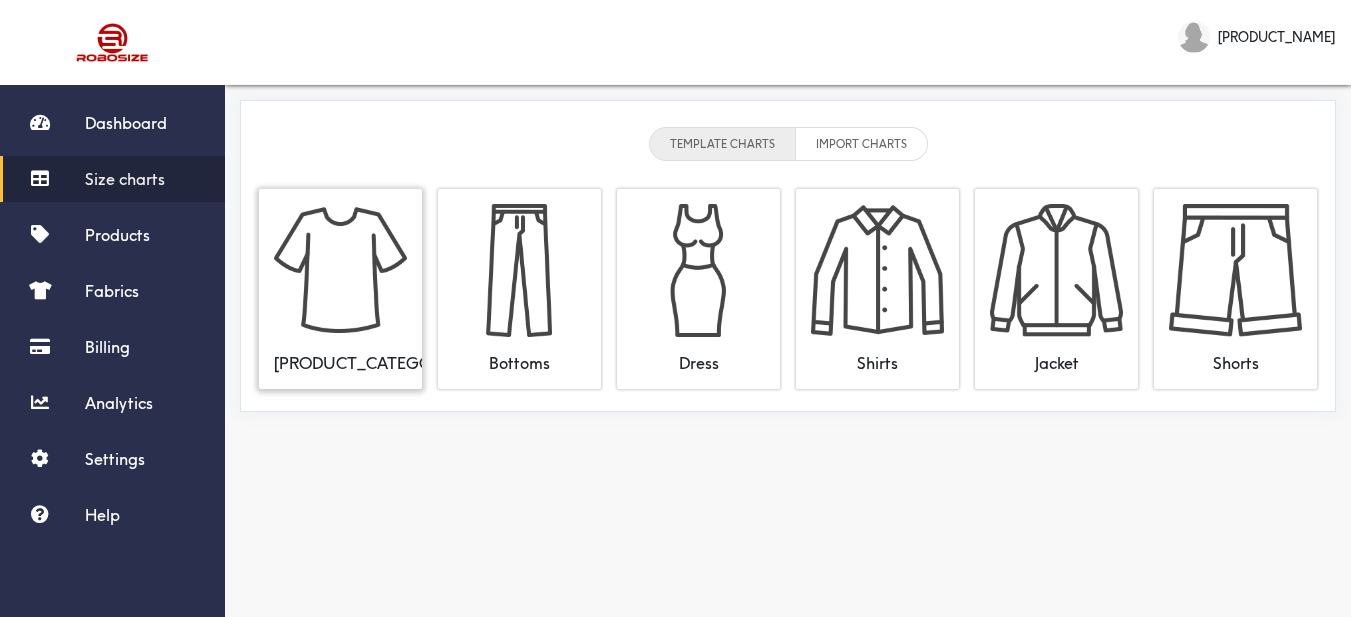 click at bounding box center [340, 270] 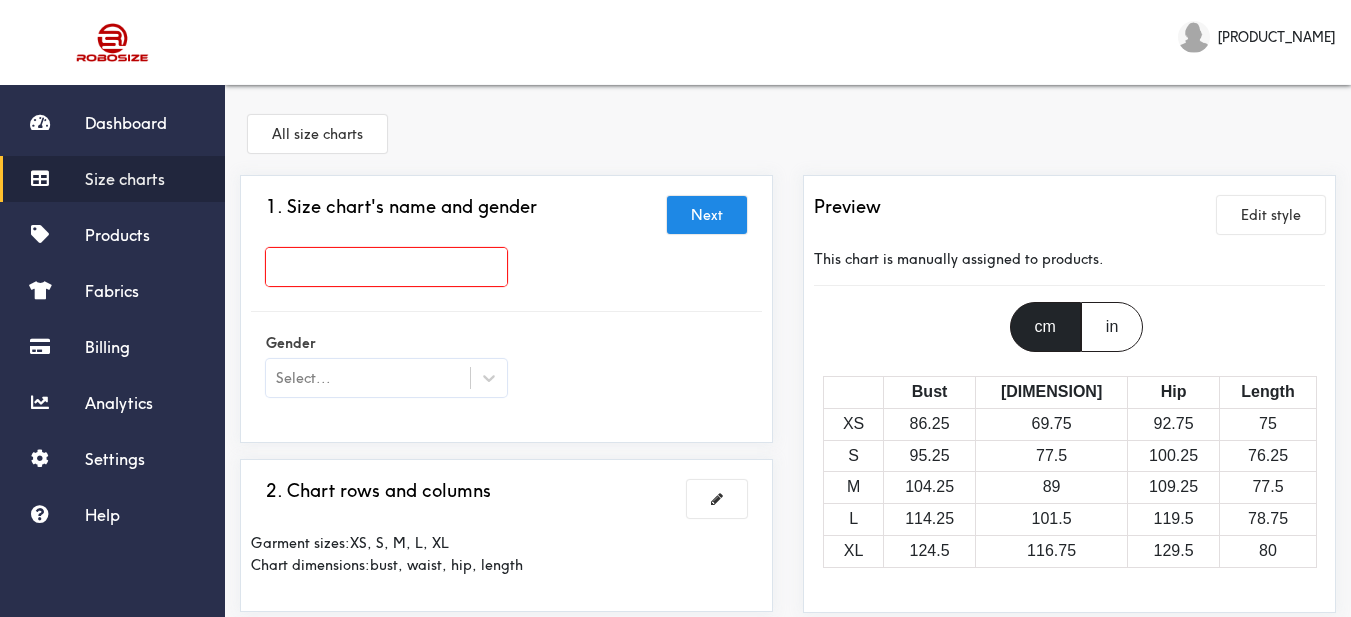 click at bounding box center (386, 267) 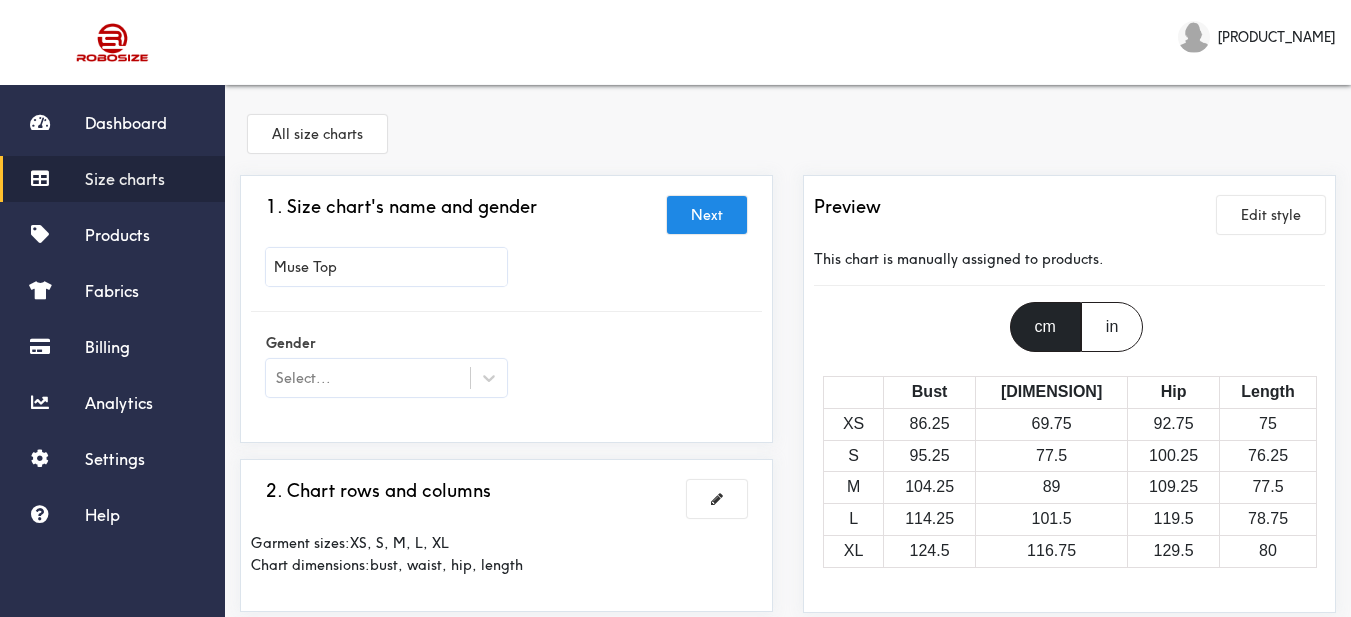 type on "Muse Top" 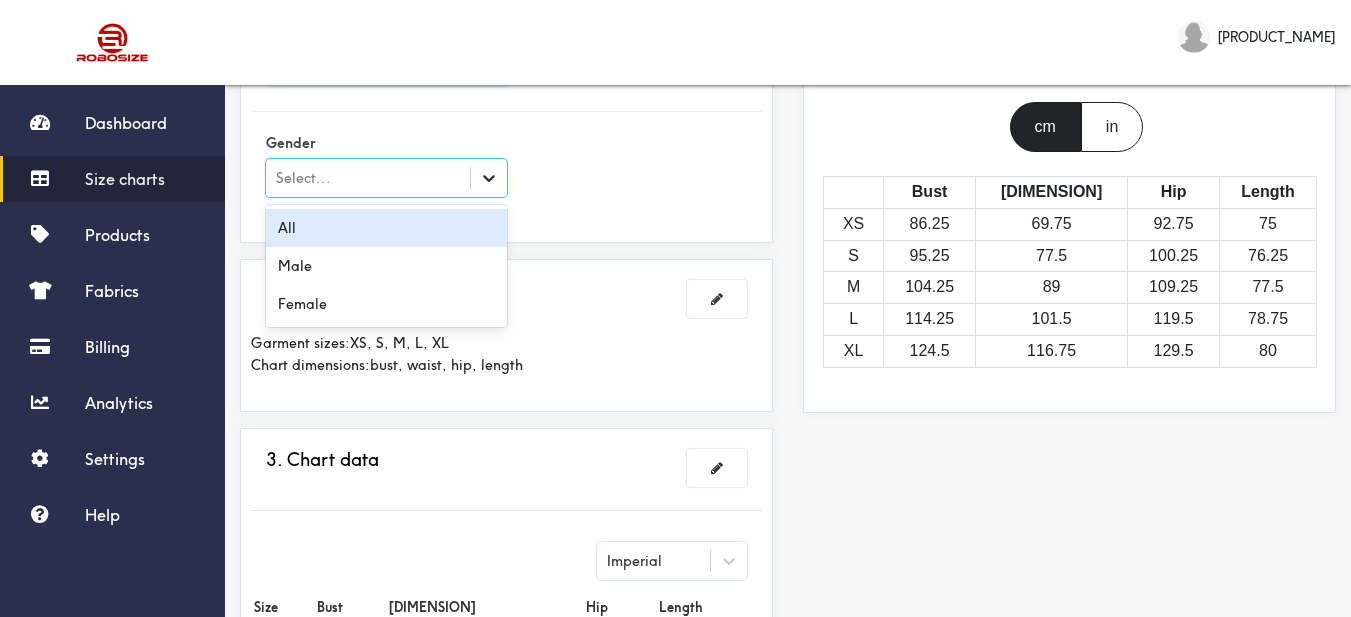 click 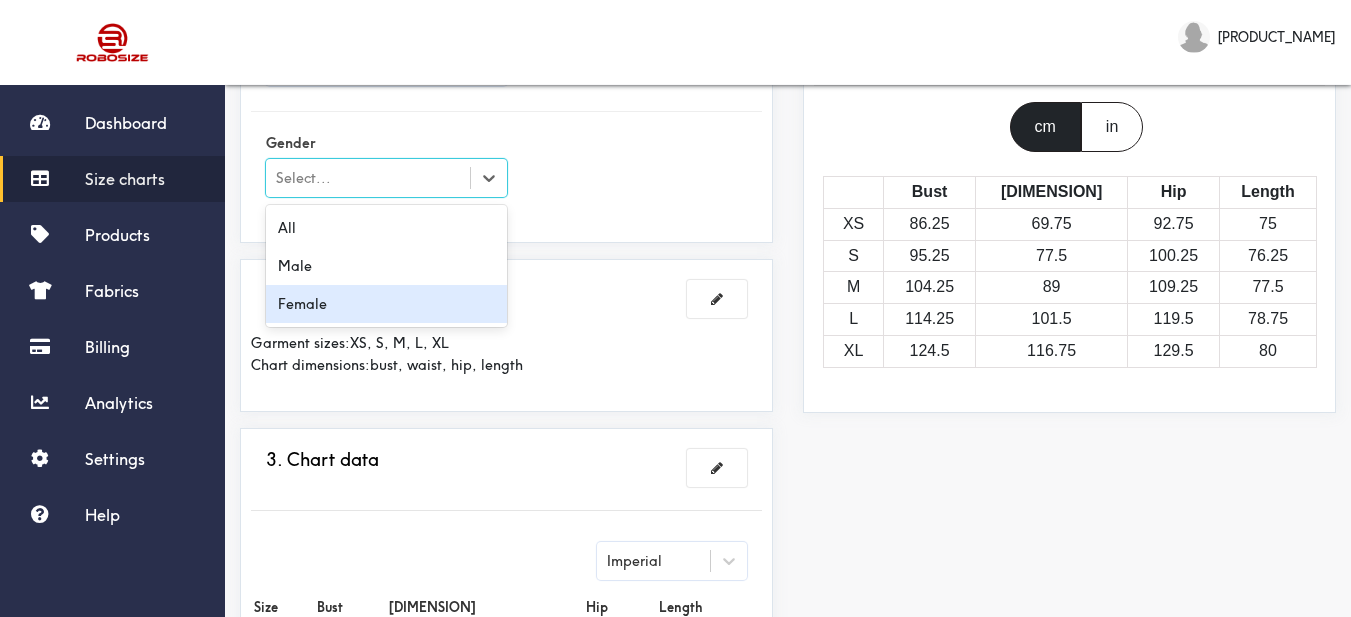 click on "Female" at bounding box center (386, 304) 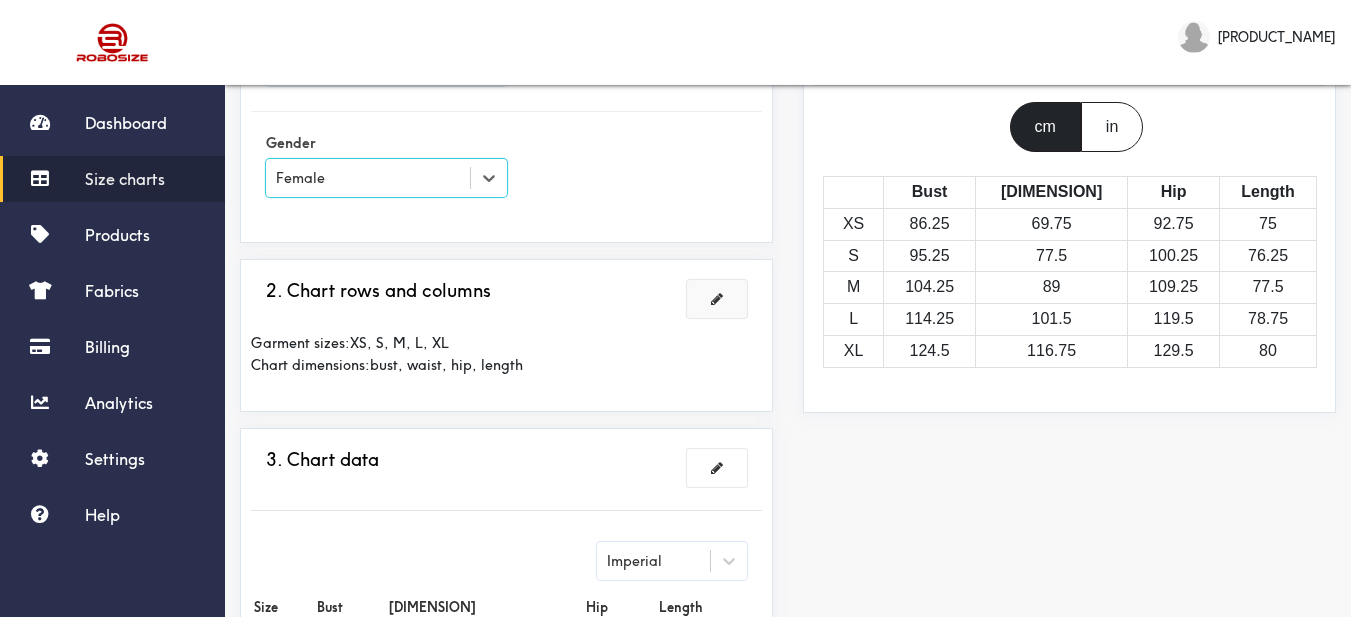 click at bounding box center (717, 299) 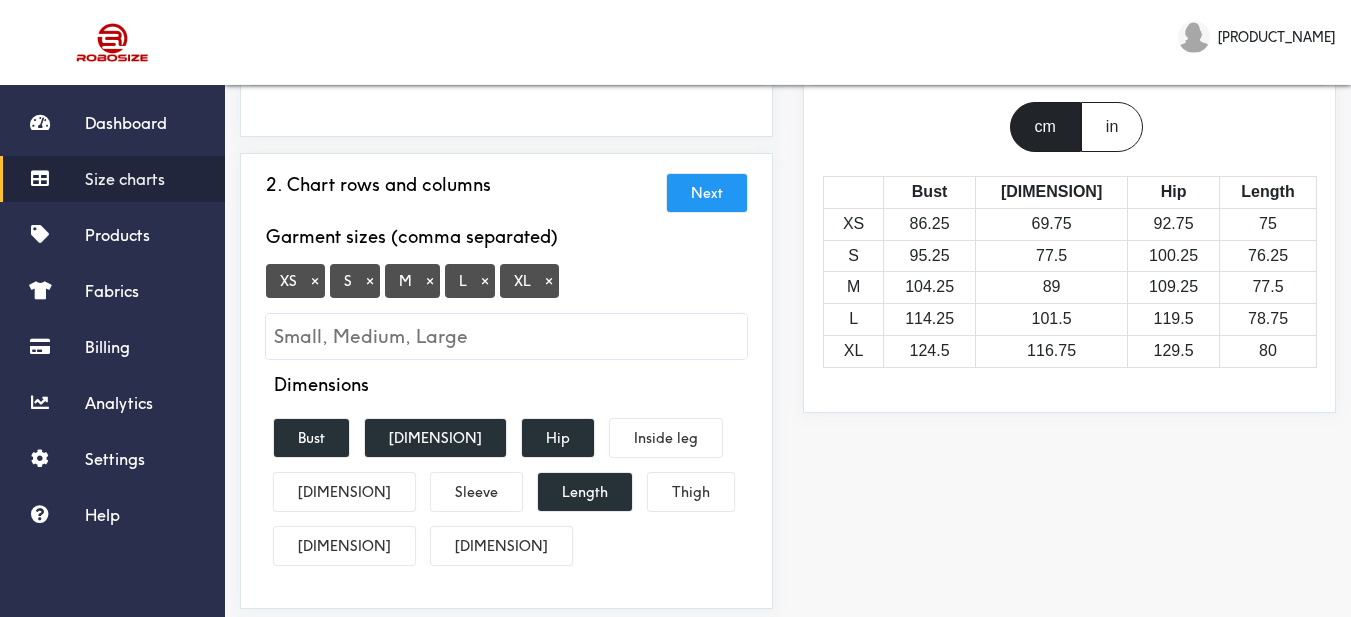 drag, startPoint x: 314, startPoint y: 283, endPoint x: 340, endPoint y: 290, distance: 26.925823 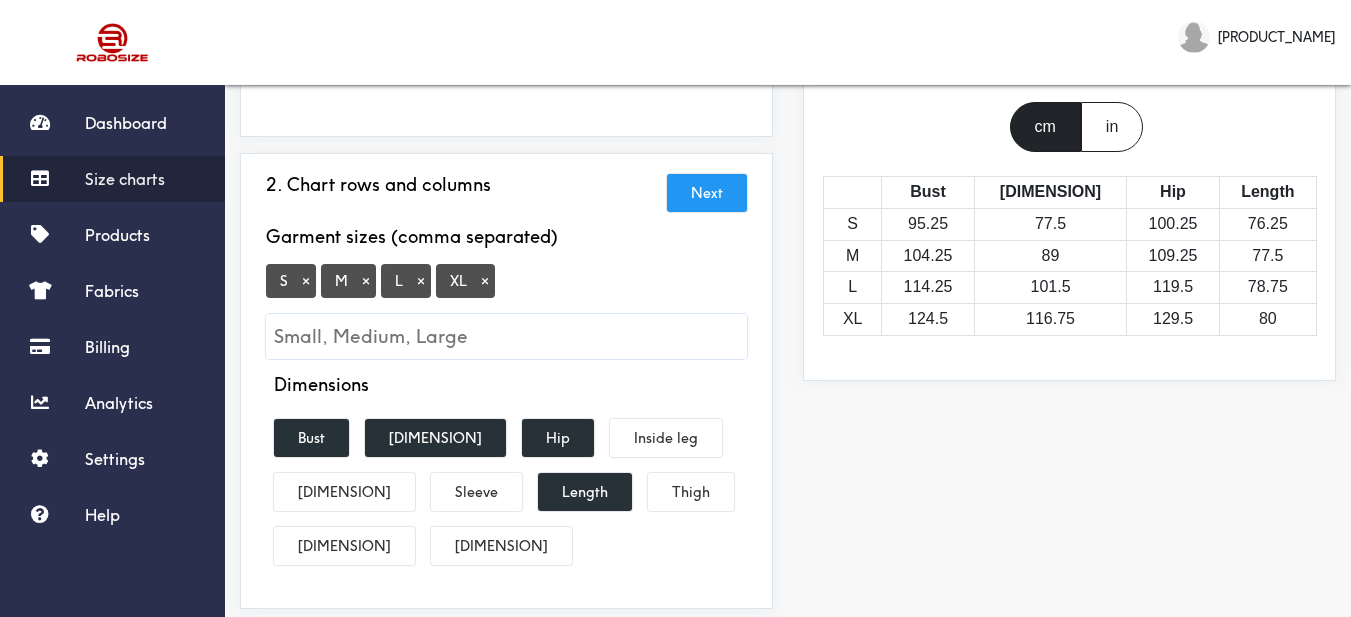 click on "×" at bounding box center [485, 281] 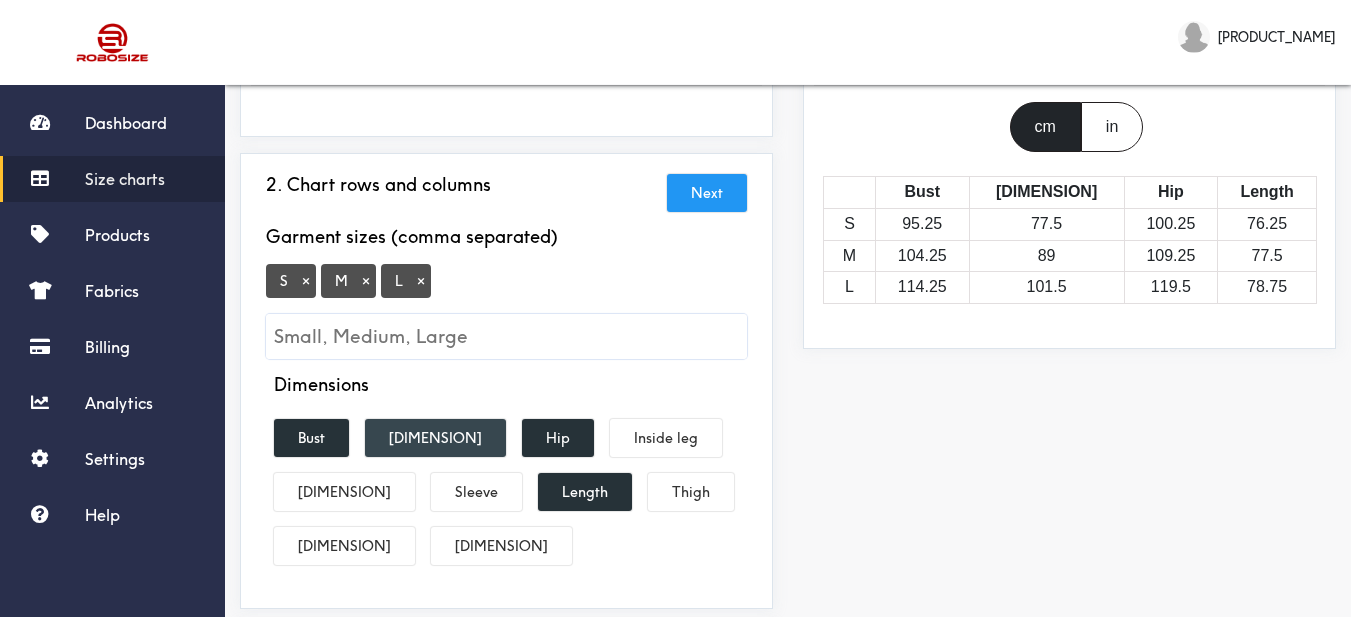 click on "[DIMENSION]" at bounding box center [435, 438] 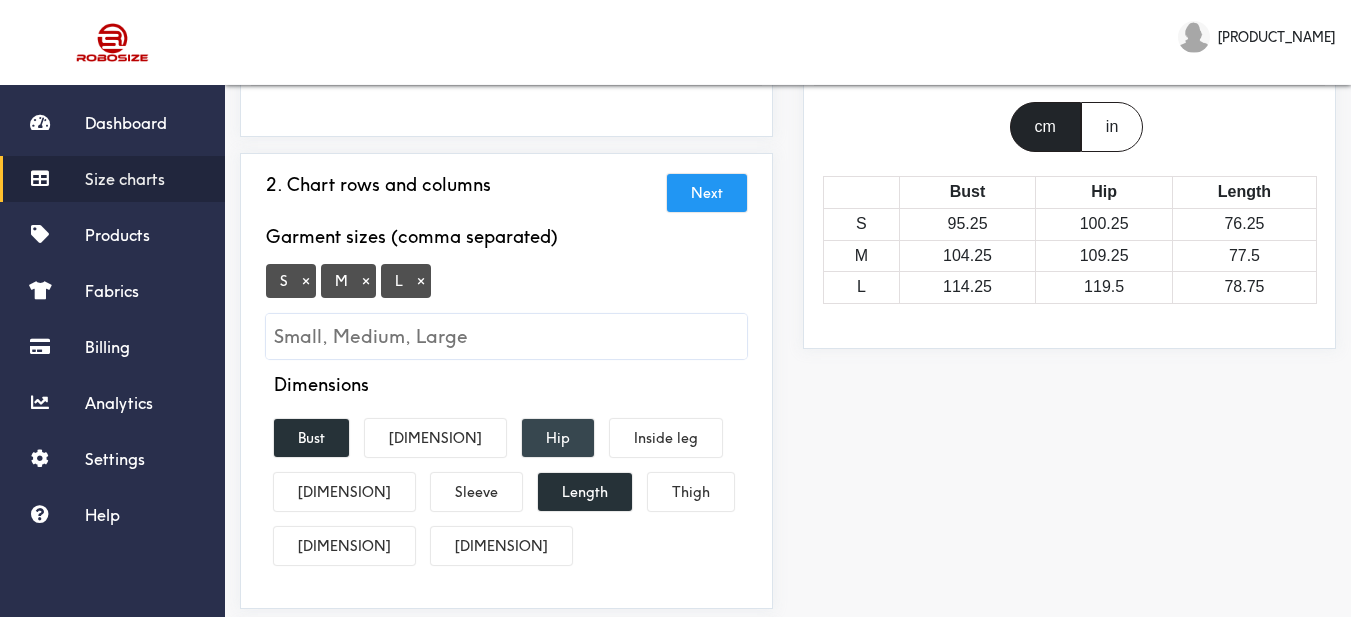 click on "Hip" at bounding box center (558, 438) 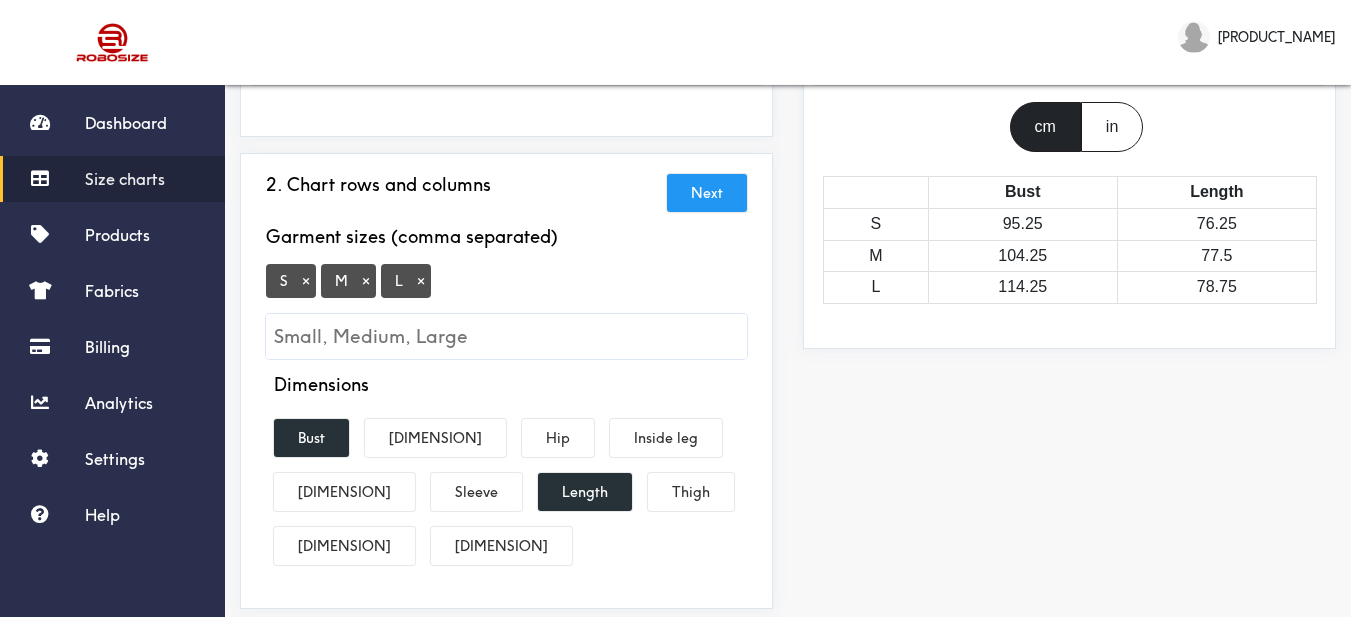 click on "Preview Edit style This chart is manually assigned to products. cm in Bust Length S 95.25 76.25 M 104.25 77.5 L 114.25 78.75" at bounding box center [1069, 553] 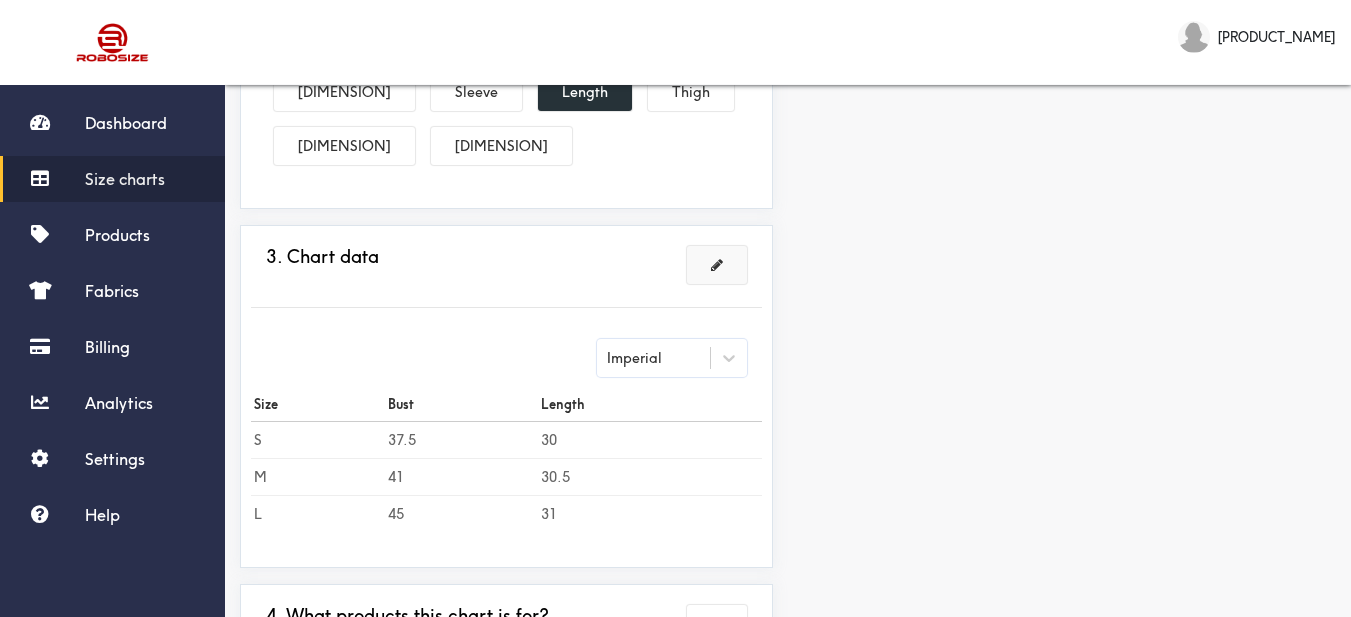 click at bounding box center [717, 265] 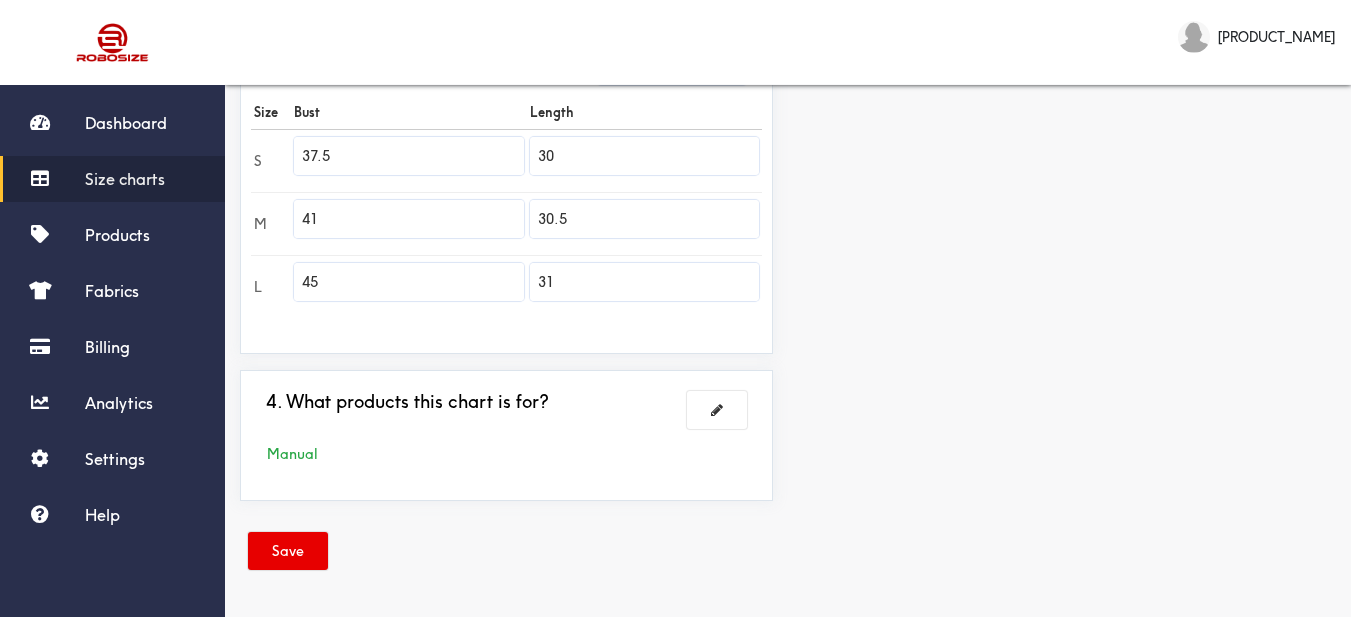scroll, scrollTop: 589, scrollLeft: 0, axis: vertical 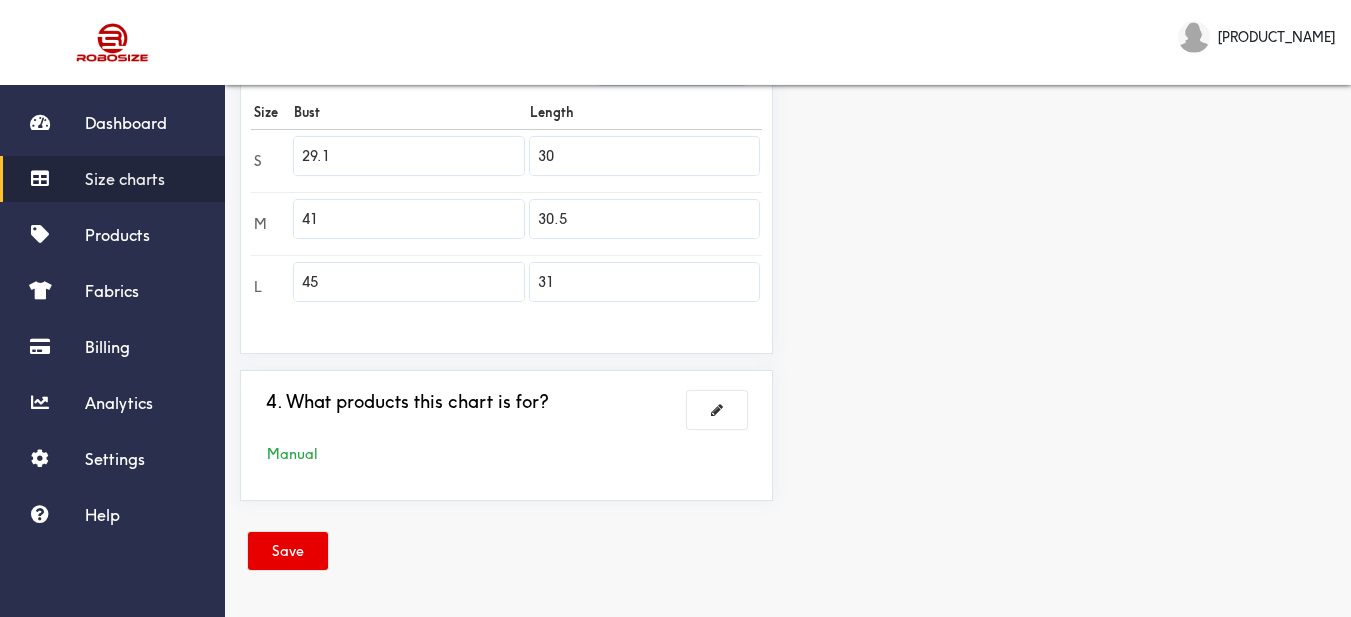 type on "29.1" 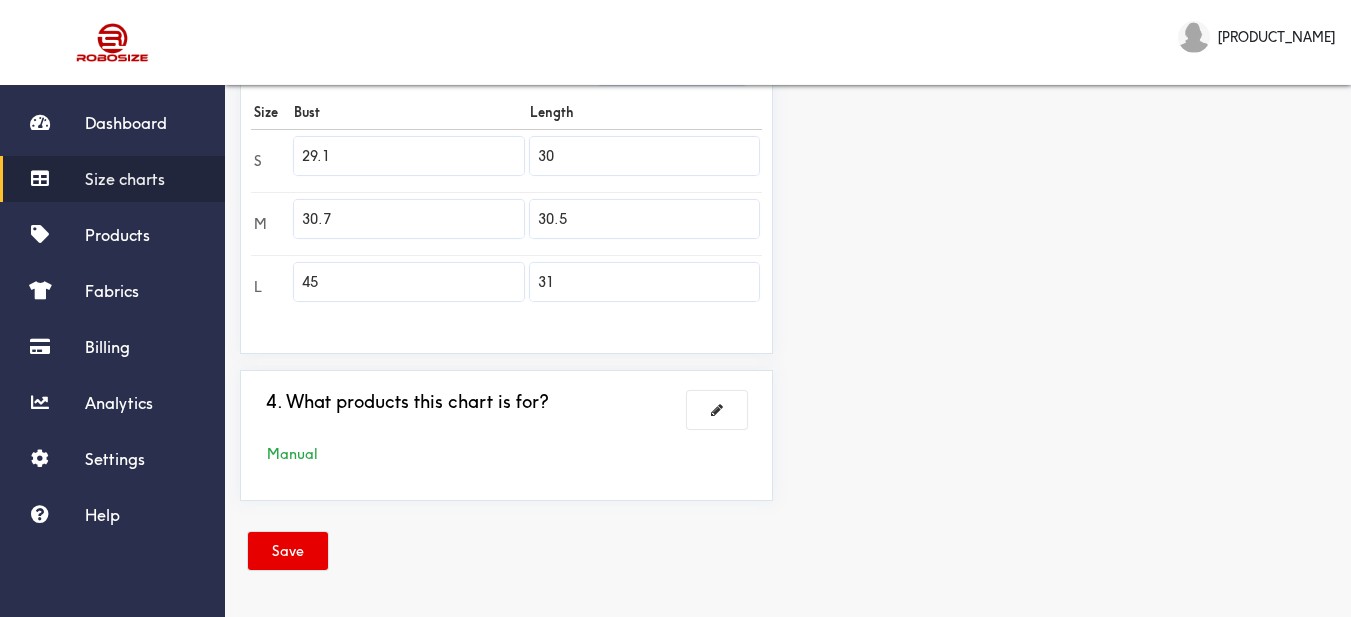 type on "30.7" 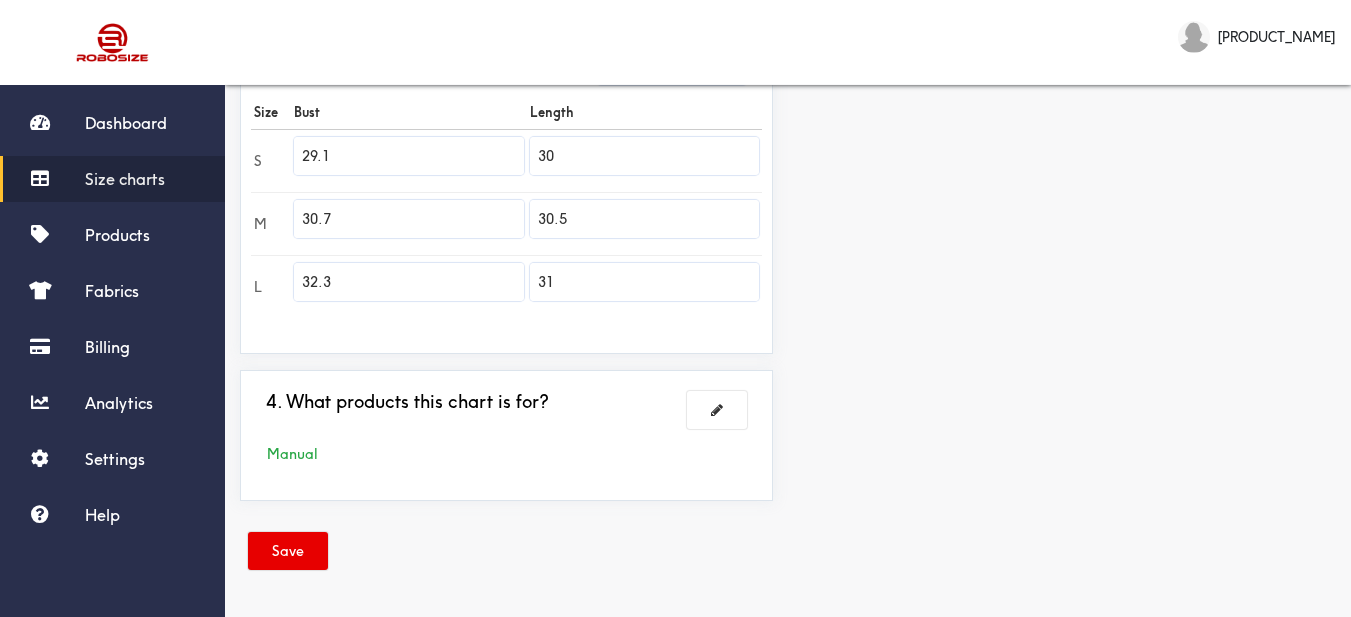 type on "32.3" 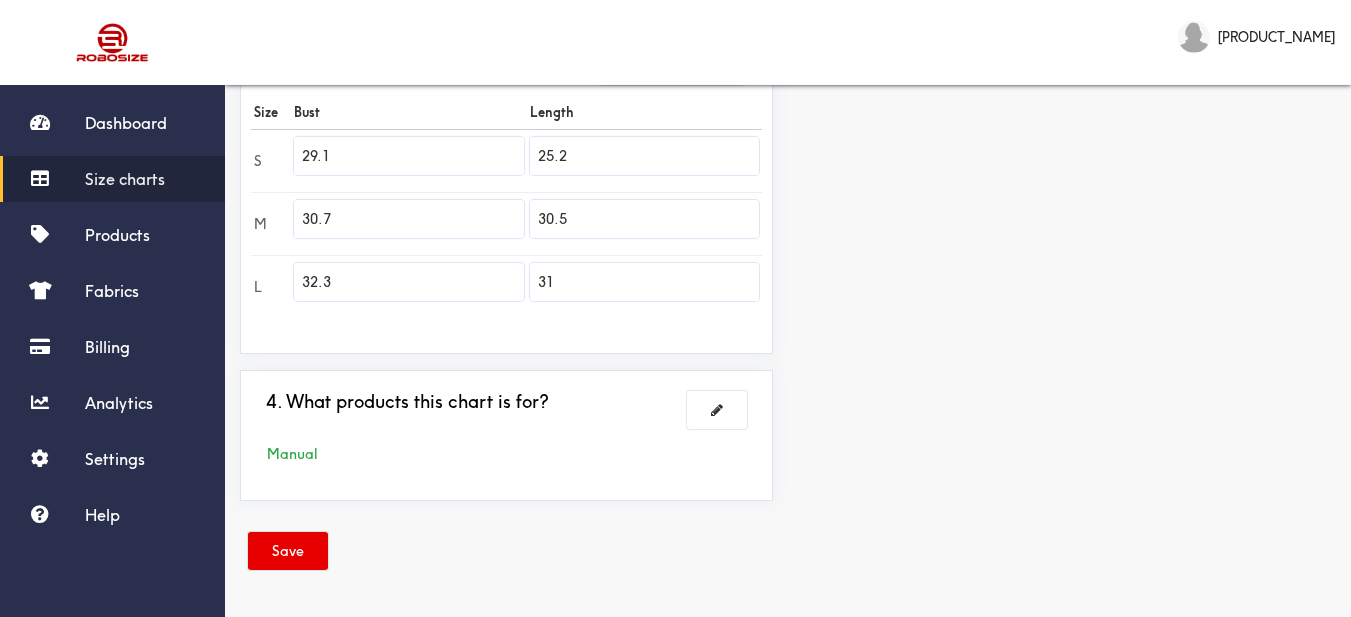 type on "25.2" 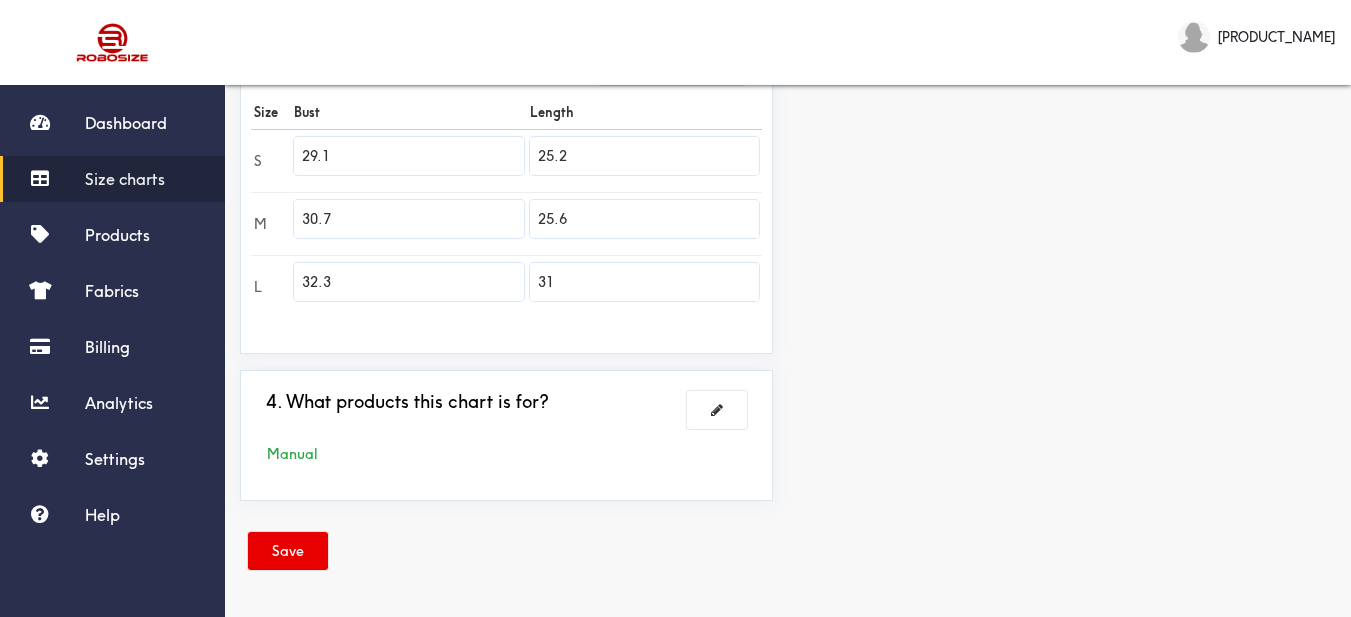 type on "25.6" 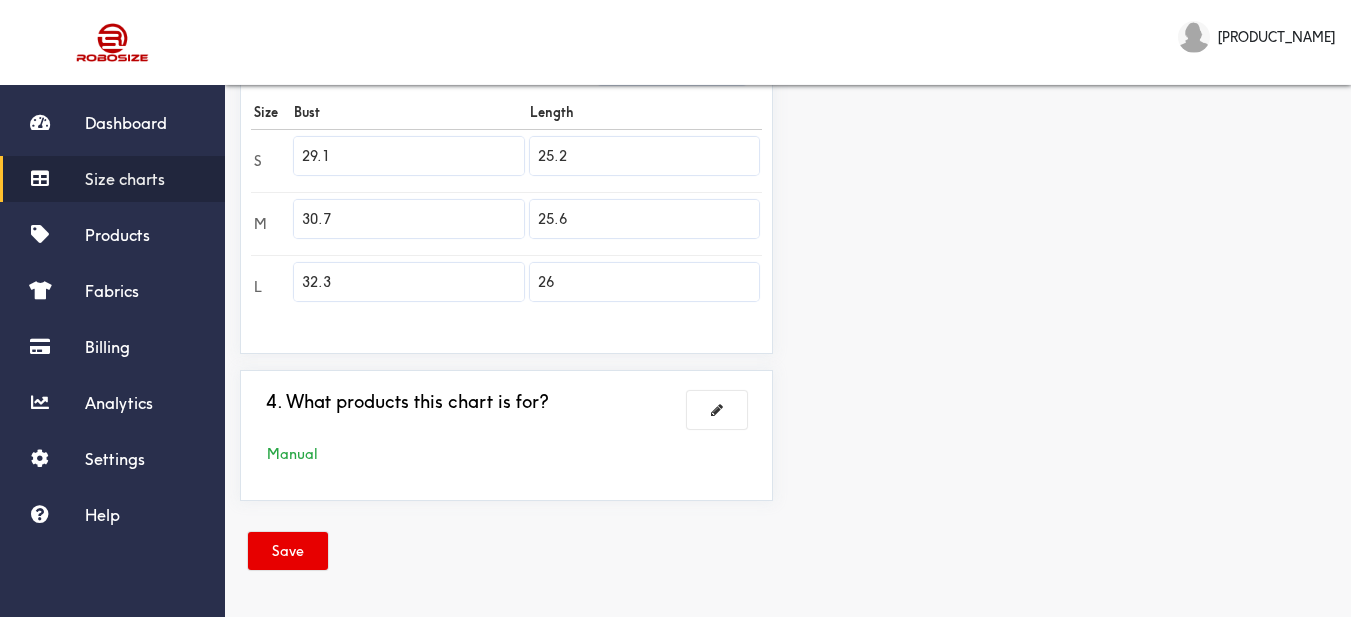 type on "26" 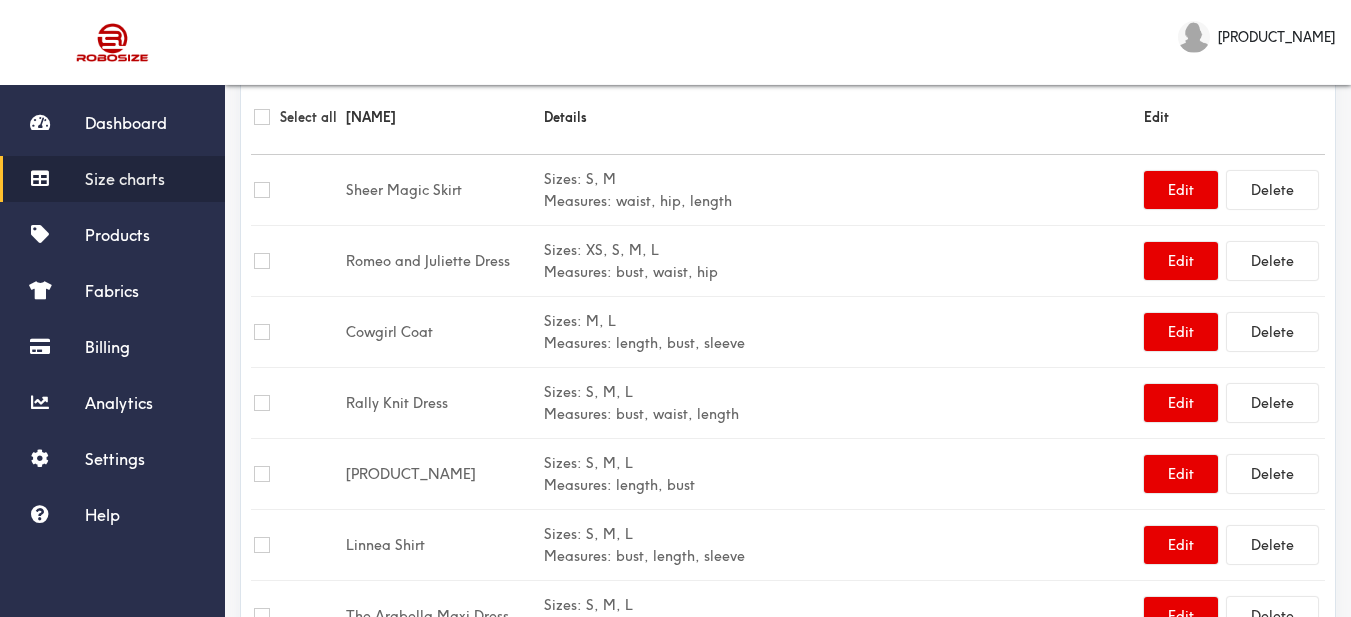 scroll, scrollTop: 0, scrollLeft: 0, axis: both 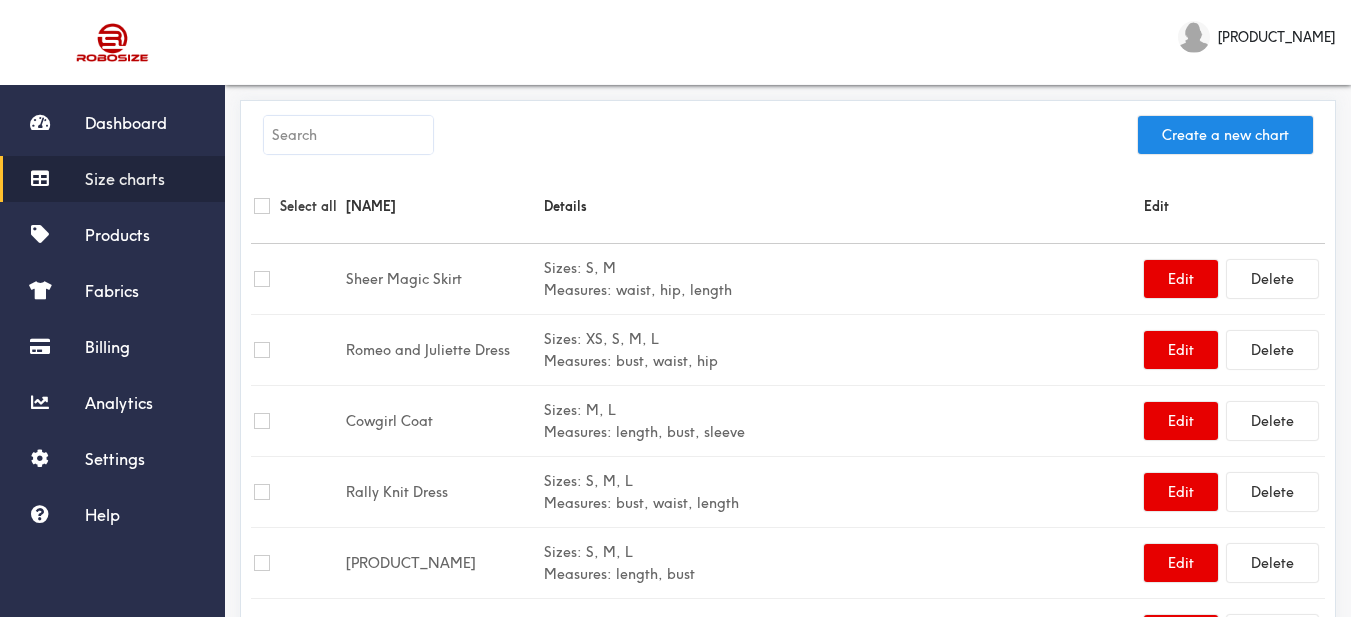 click on "Create a new chart" at bounding box center (788, 140) 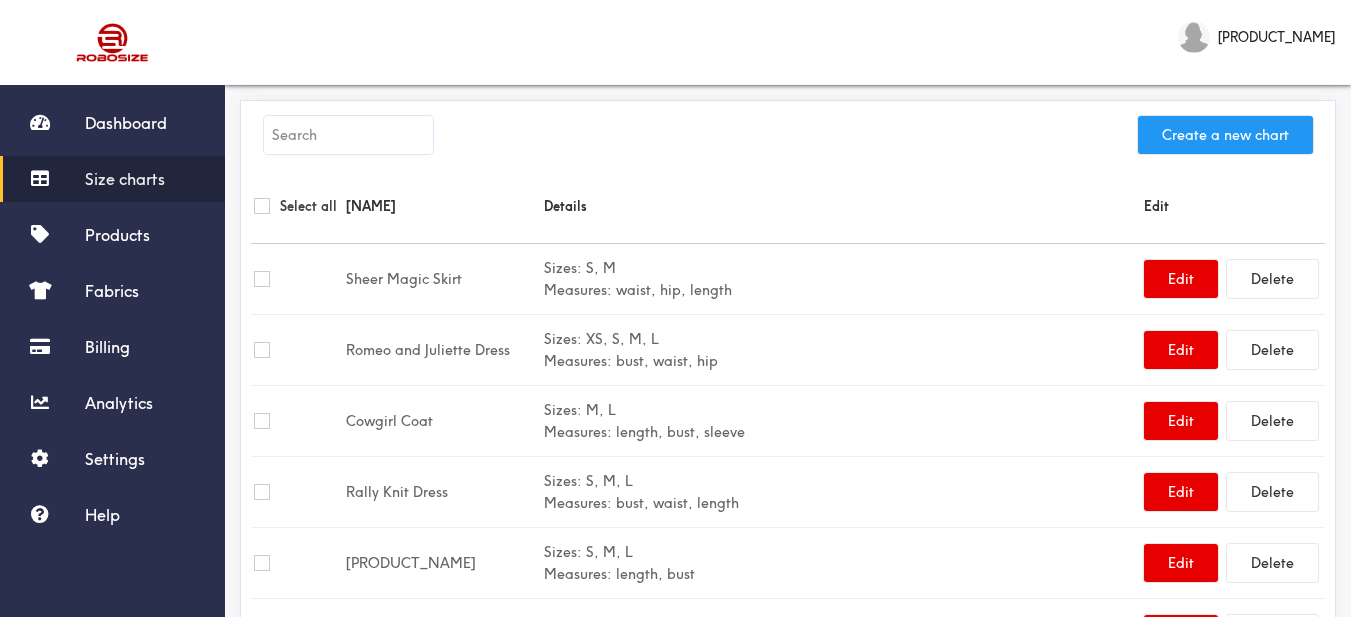 click on "Create a new chart" at bounding box center (1225, 135) 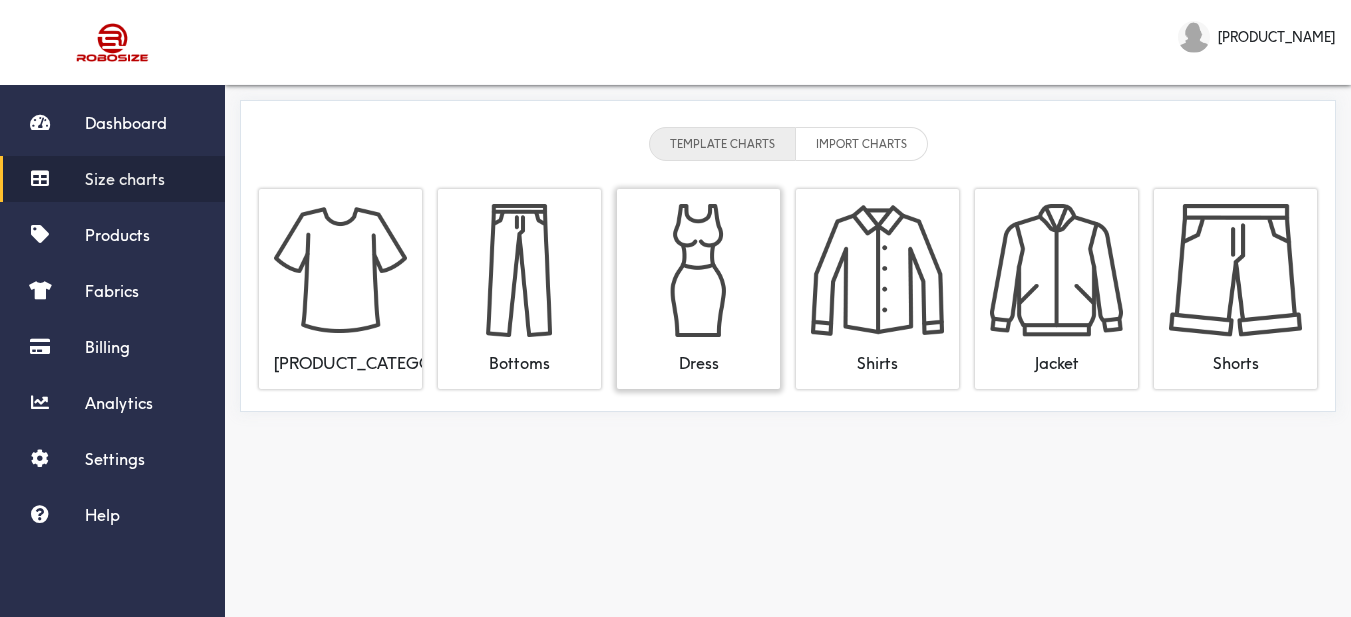 click at bounding box center (698, 270) 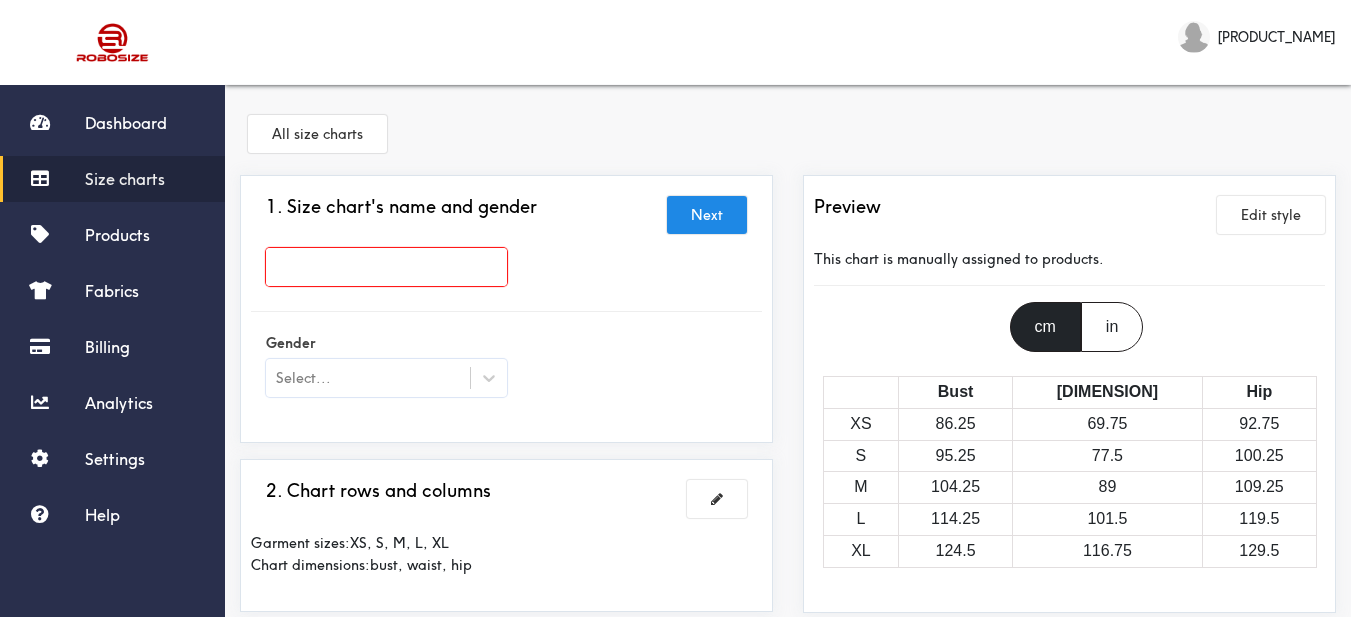 click at bounding box center (386, 267) 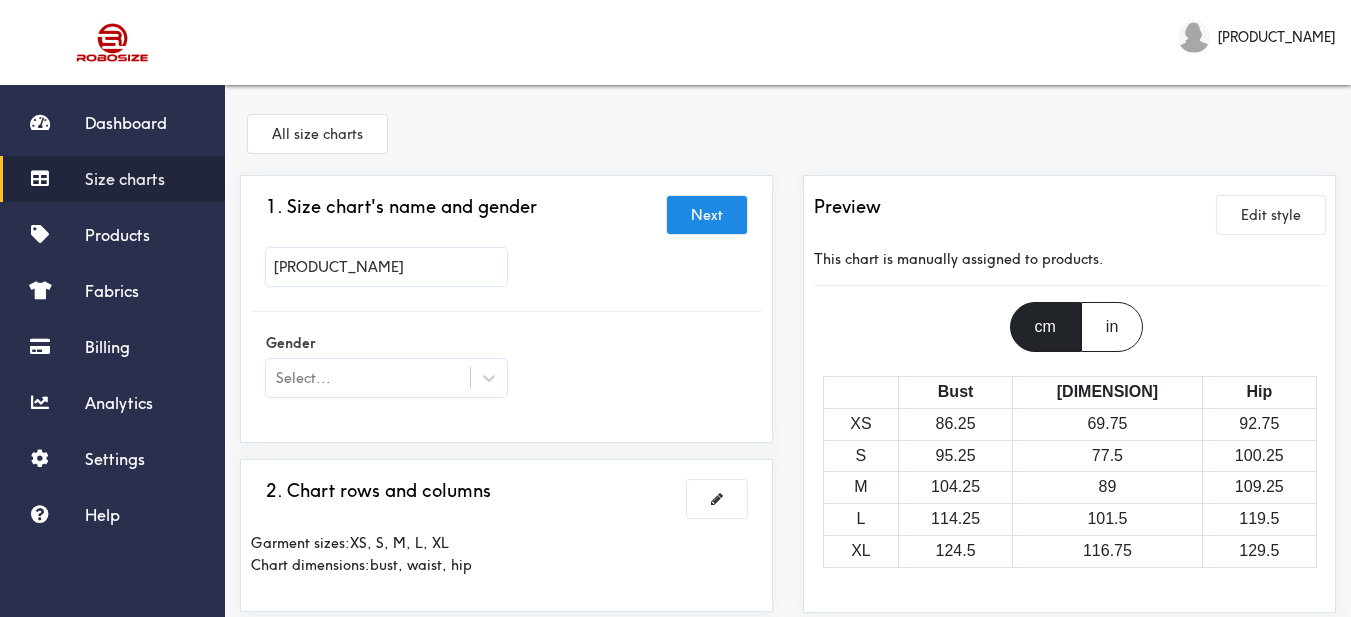 scroll, scrollTop: 100, scrollLeft: 0, axis: vertical 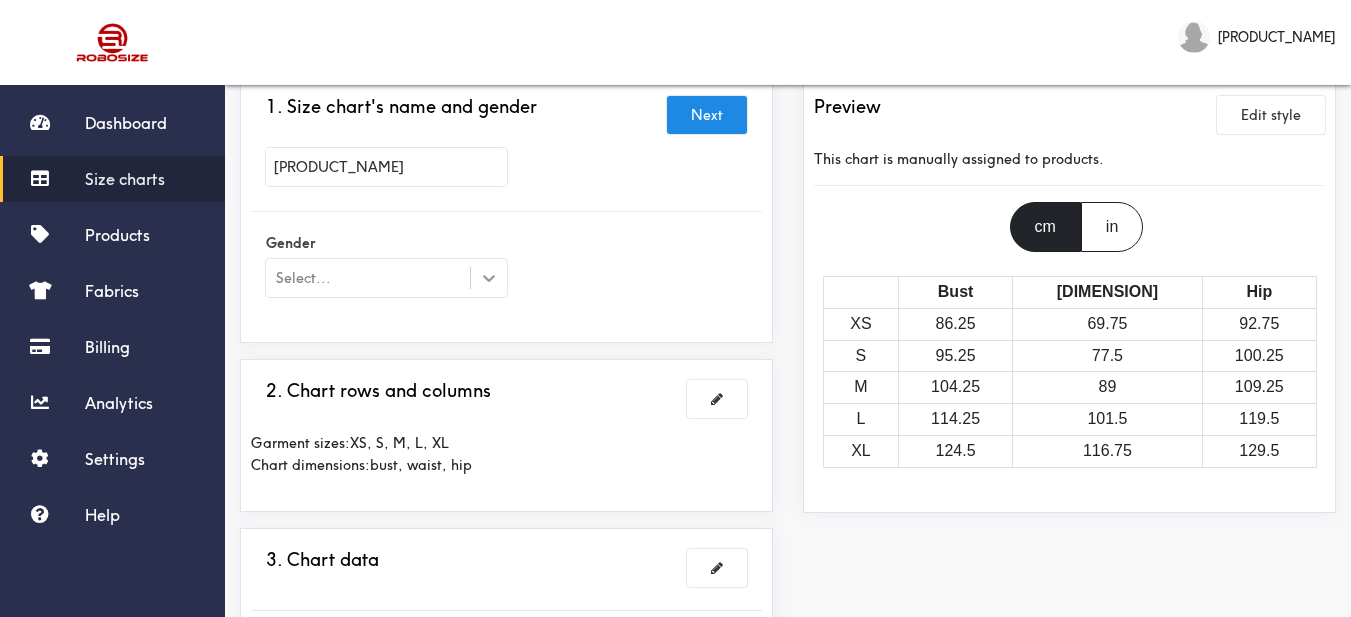 type on "[PRODUCT_NAME]" 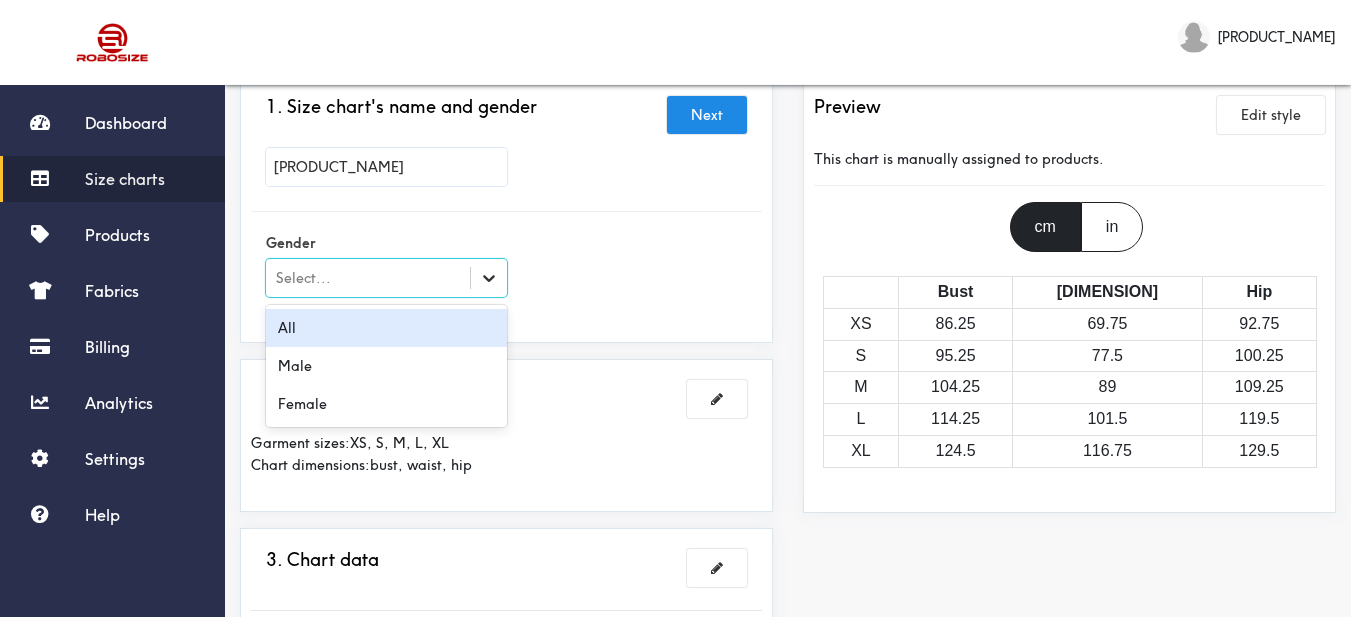 click 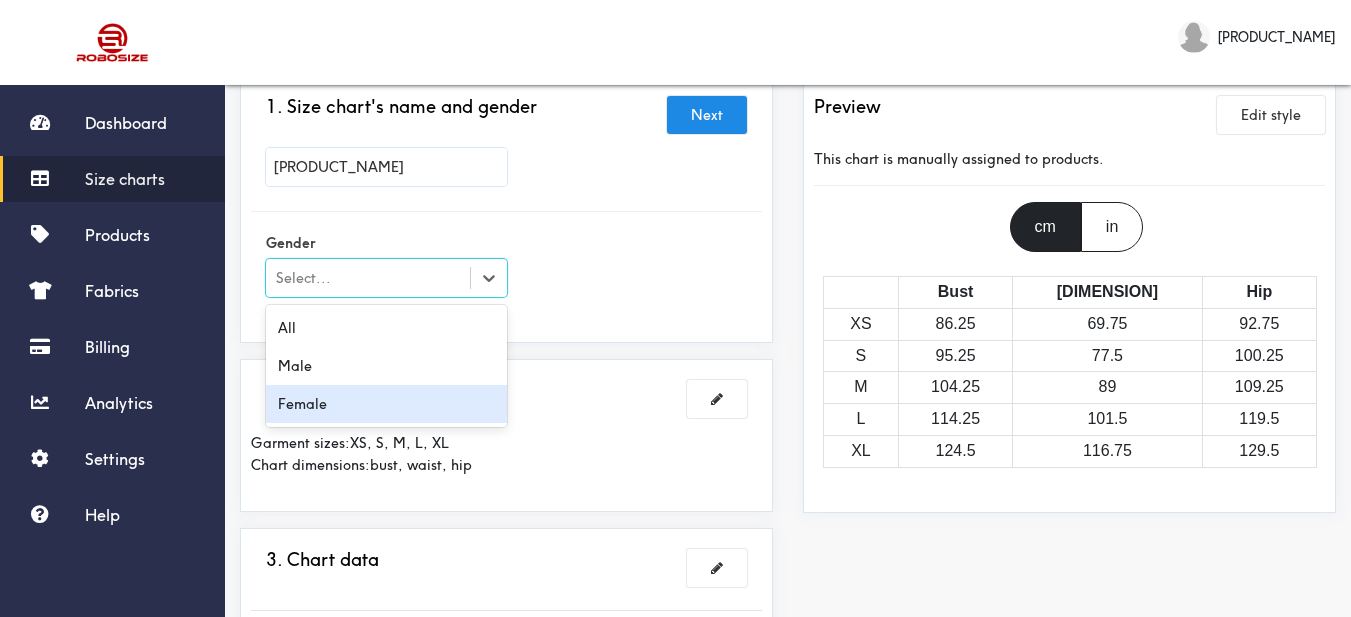 drag, startPoint x: 433, startPoint y: 398, endPoint x: 475, endPoint y: 384, distance: 44.27189 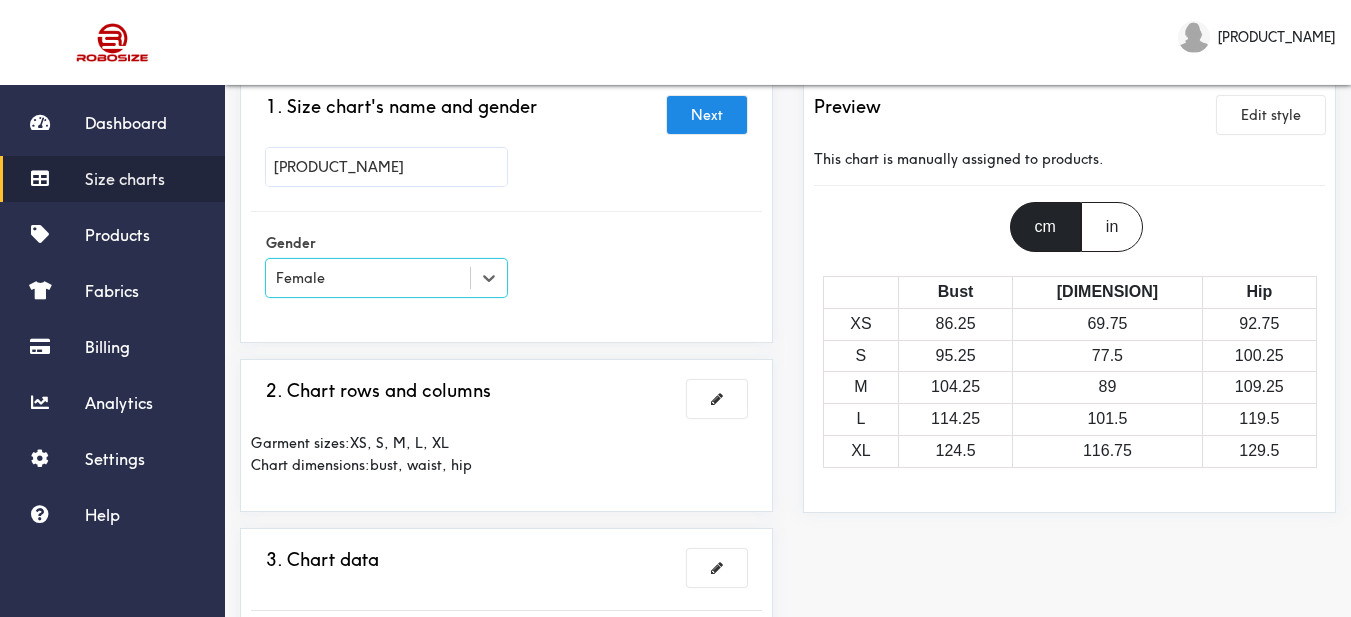click on "Gender option [GENDER], selected. Select is focused , press Down to open the menu, [GENDER]" at bounding box center (506, 267) 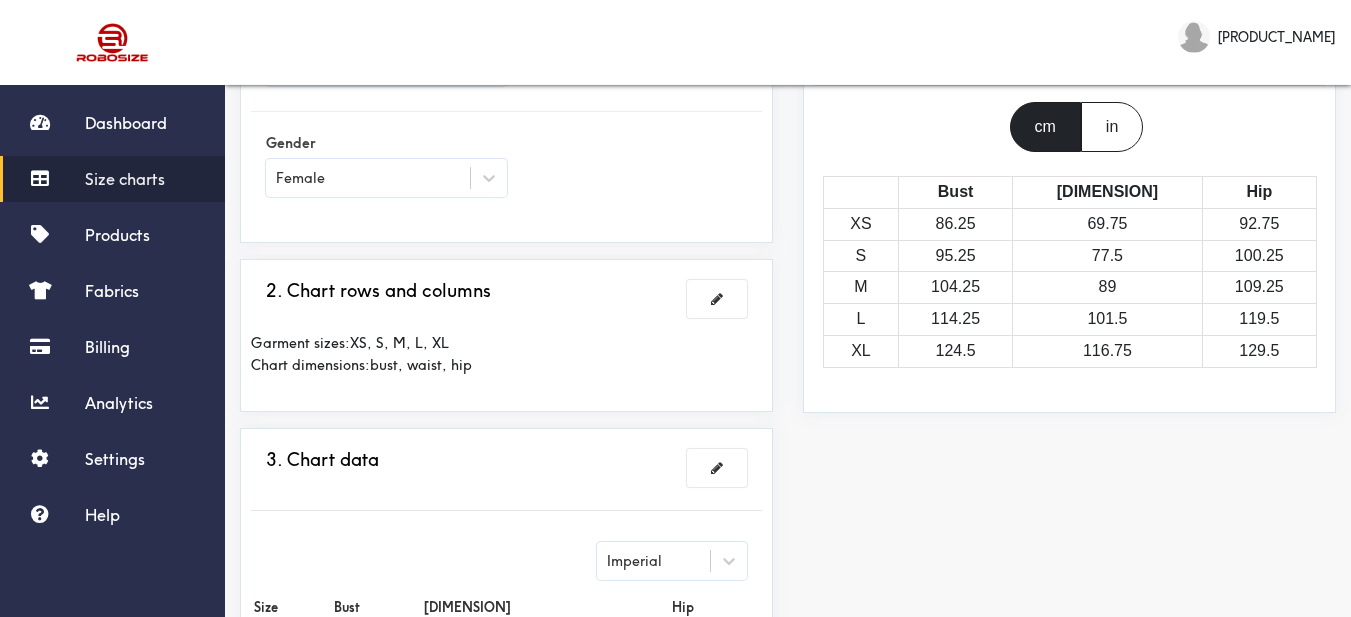 scroll, scrollTop: 300, scrollLeft: 0, axis: vertical 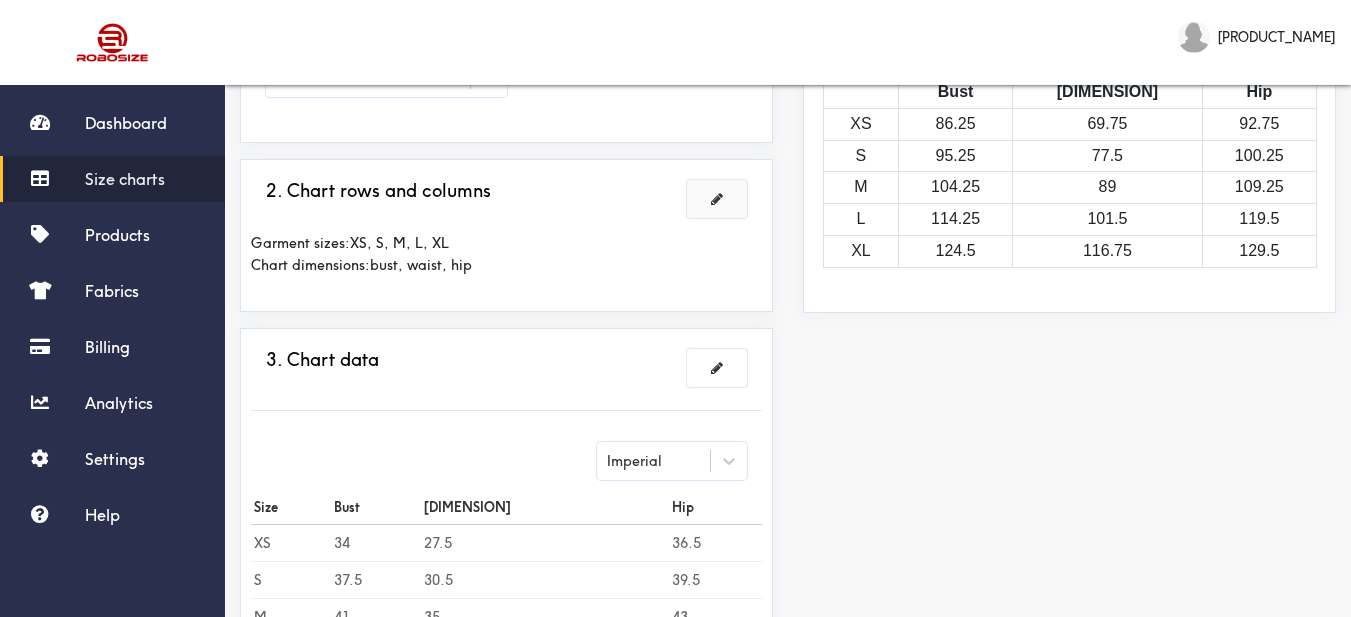 click at bounding box center [717, 199] 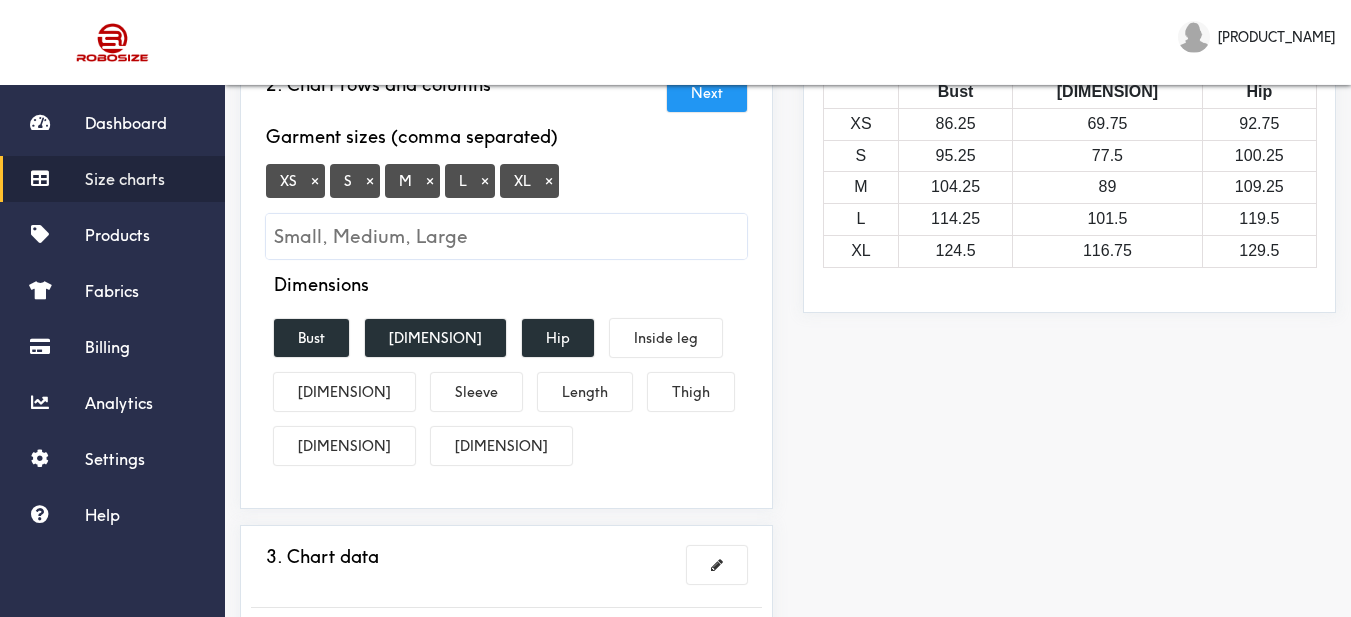 drag, startPoint x: 545, startPoint y: 178, endPoint x: 522, endPoint y: 178, distance: 23 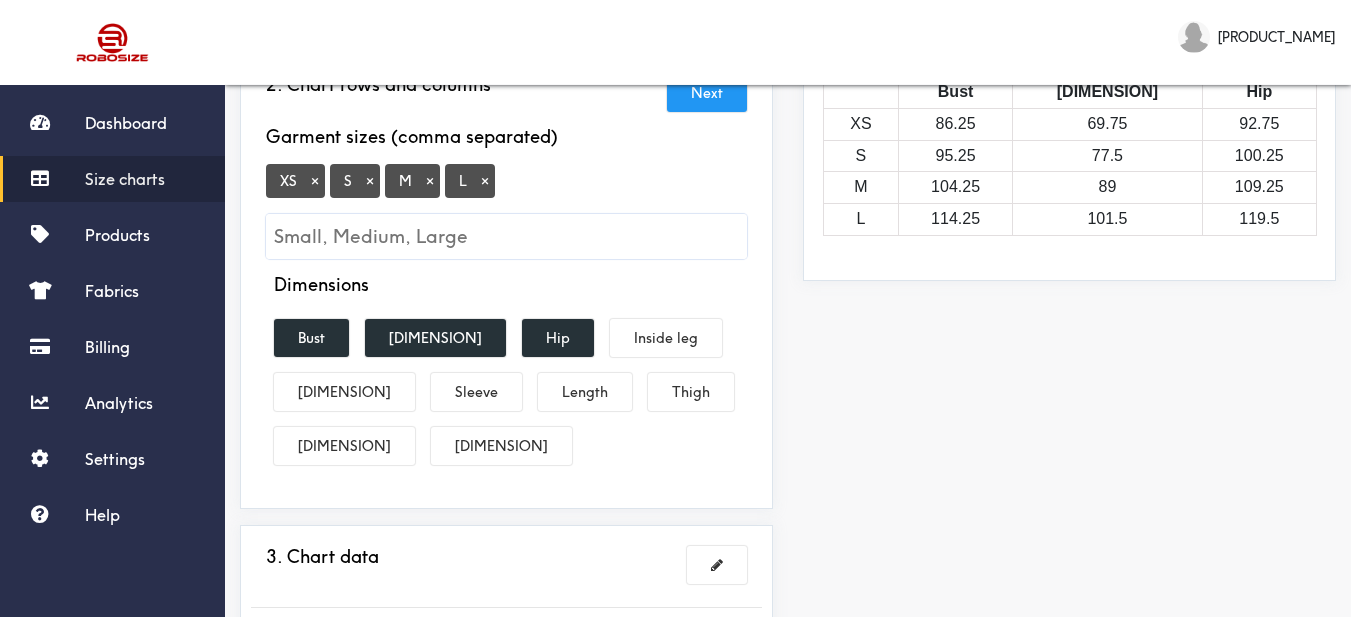 click on "×" at bounding box center [315, 181] 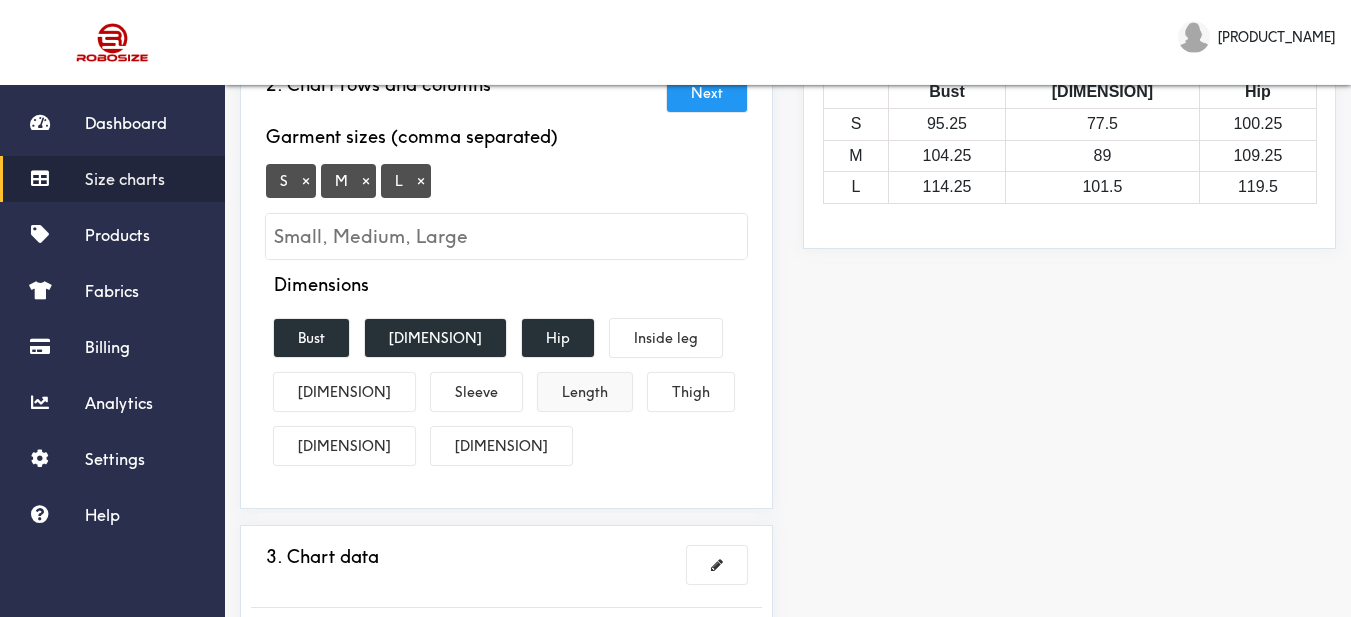 click on "Length" at bounding box center (585, 392) 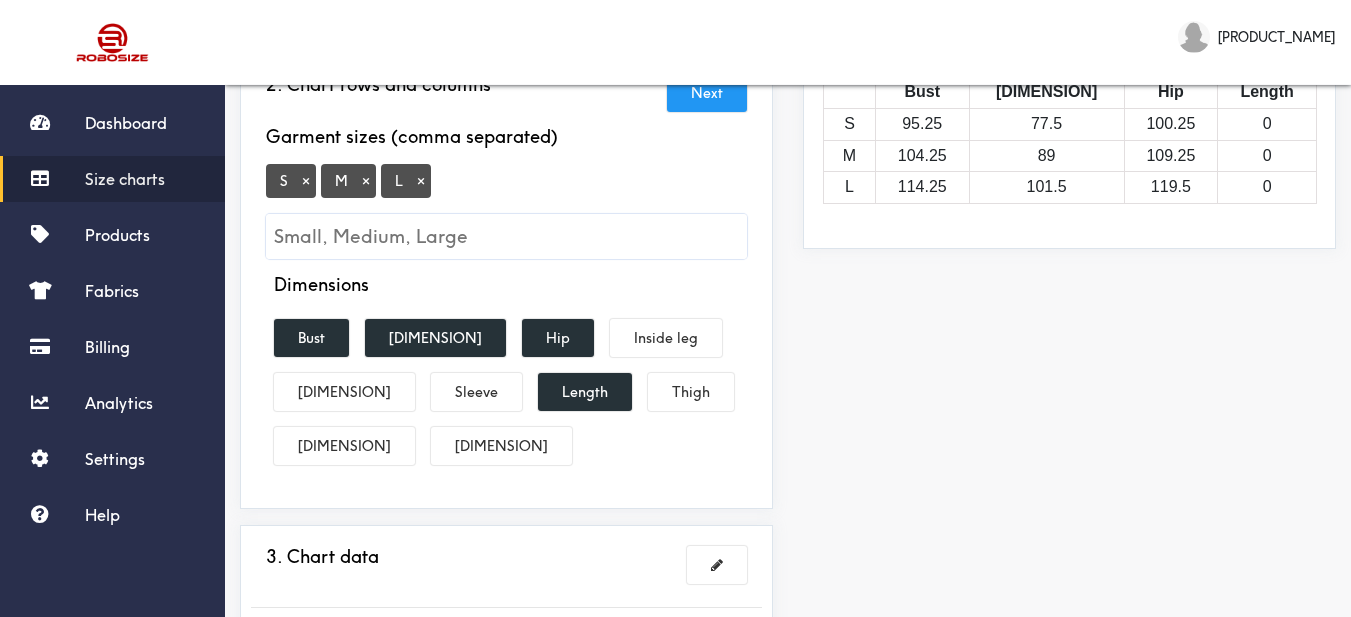 scroll, scrollTop: 500, scrollLeft: 0, axis: vertical 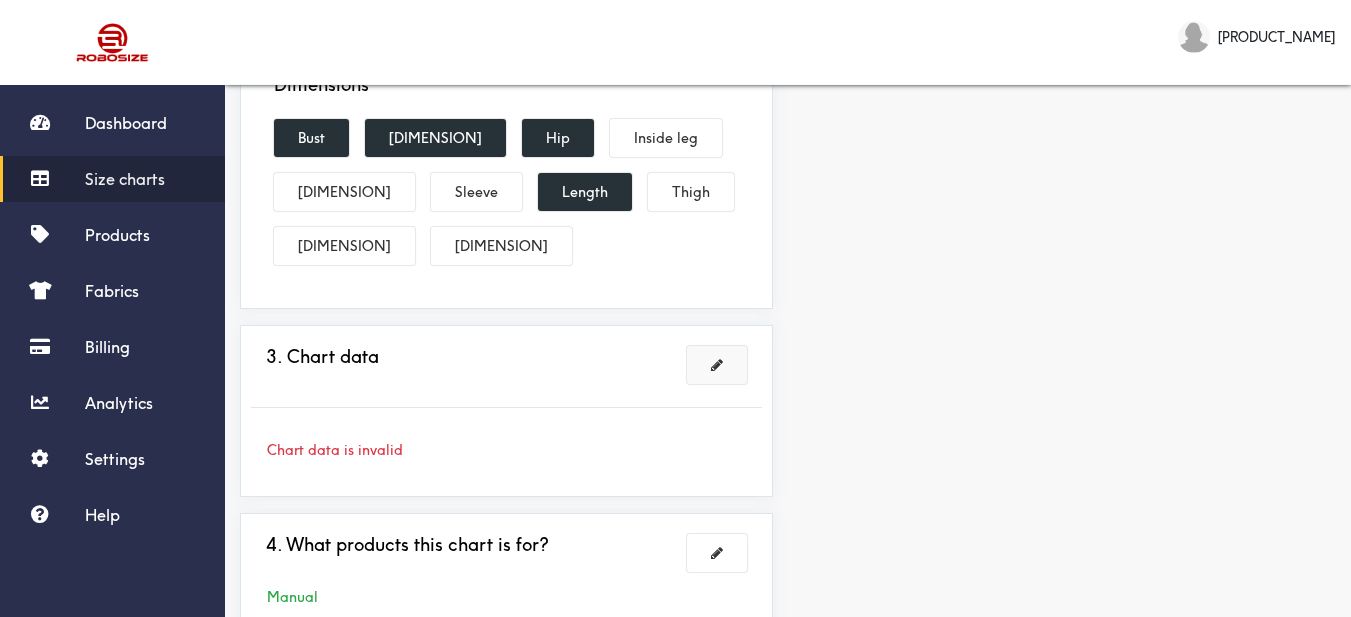 click at bounding box center [717, 365] 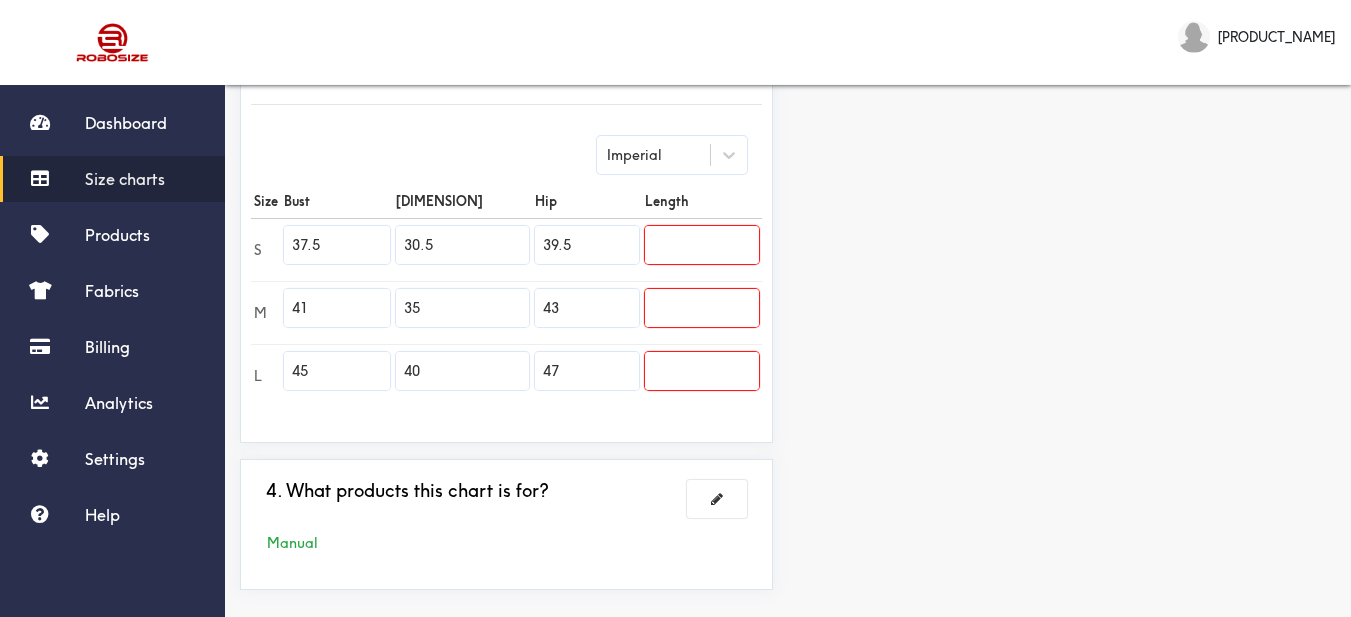 click on "Preview Edit style This chart is manually assigned to products. cm in Bust Waist Hip Length S 95.25 77.5 100.25 0 M 104.25 89 109.25 0 L 114.25 101.5 119.5 0" at bounding box center [1069, 140] 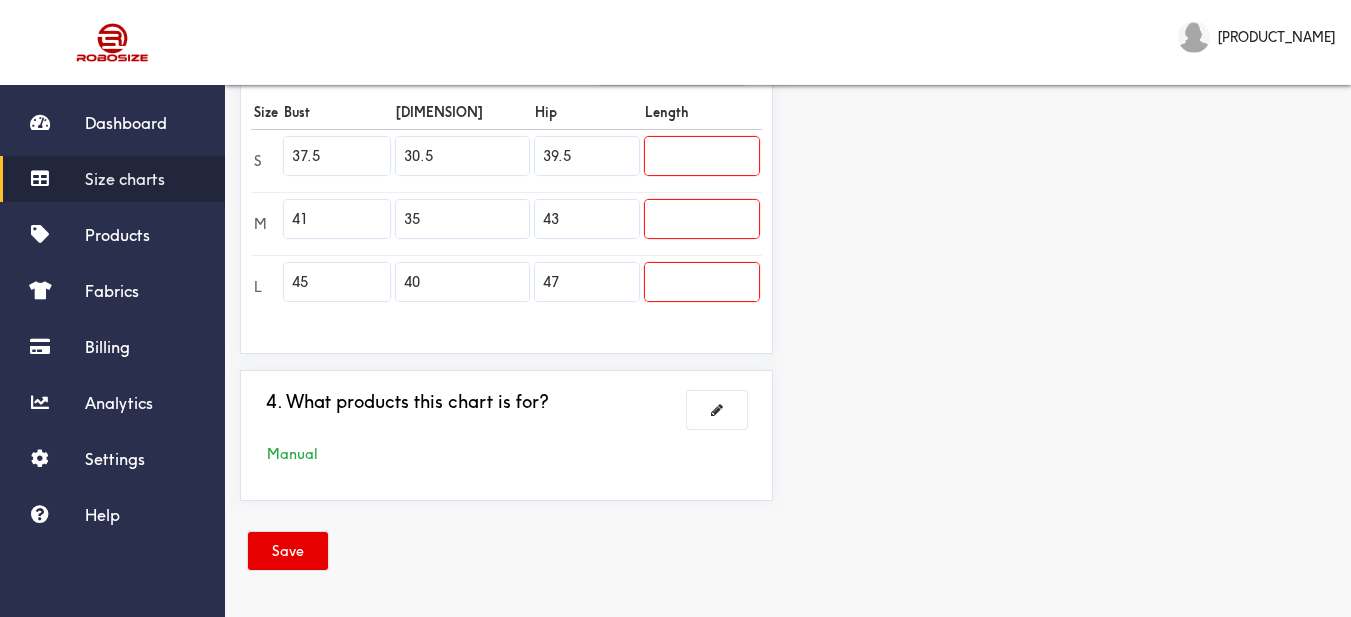 drag, startPoint x: 341, startPoint y: 153, endPoint x: 282, endPoint y: 153, distance: 59 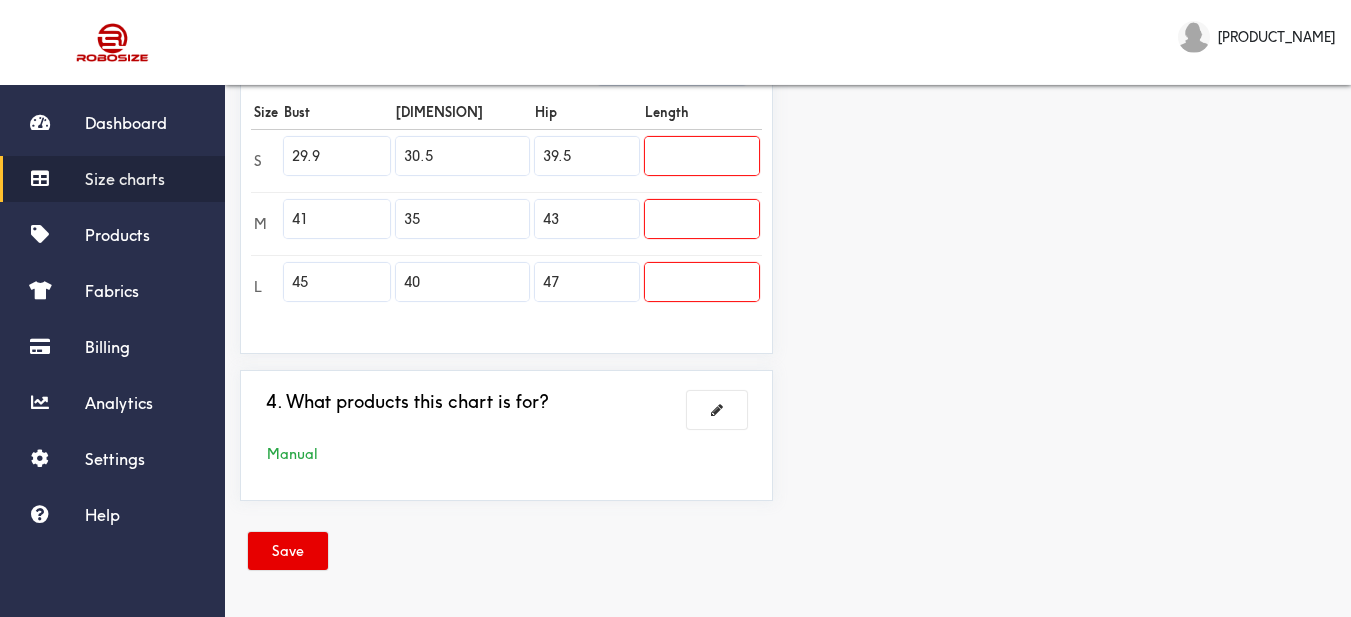 type on "29.9" 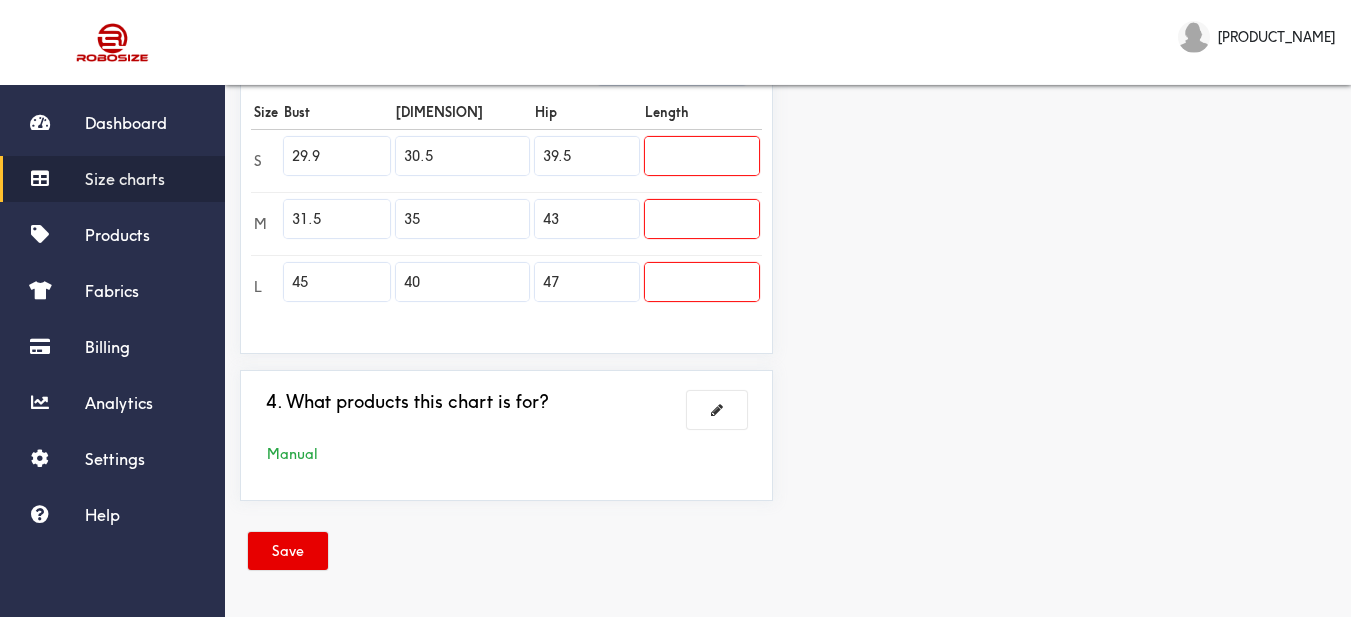 type on "31.5" 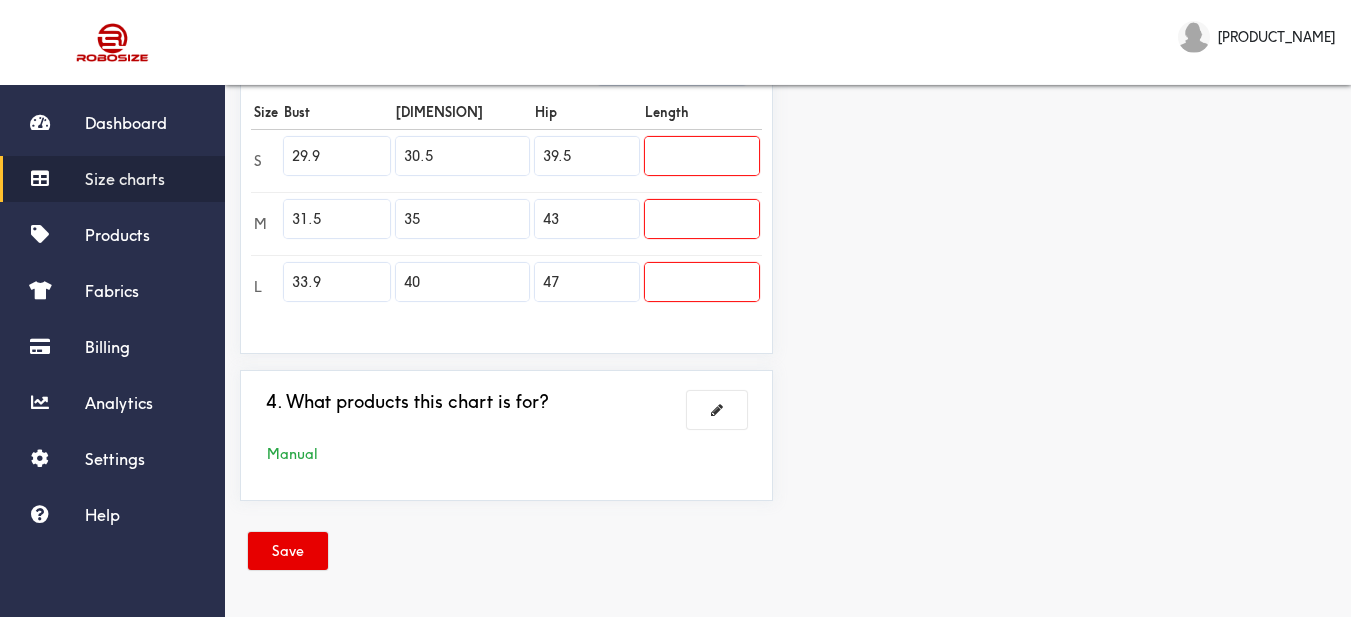 type on "33.9" 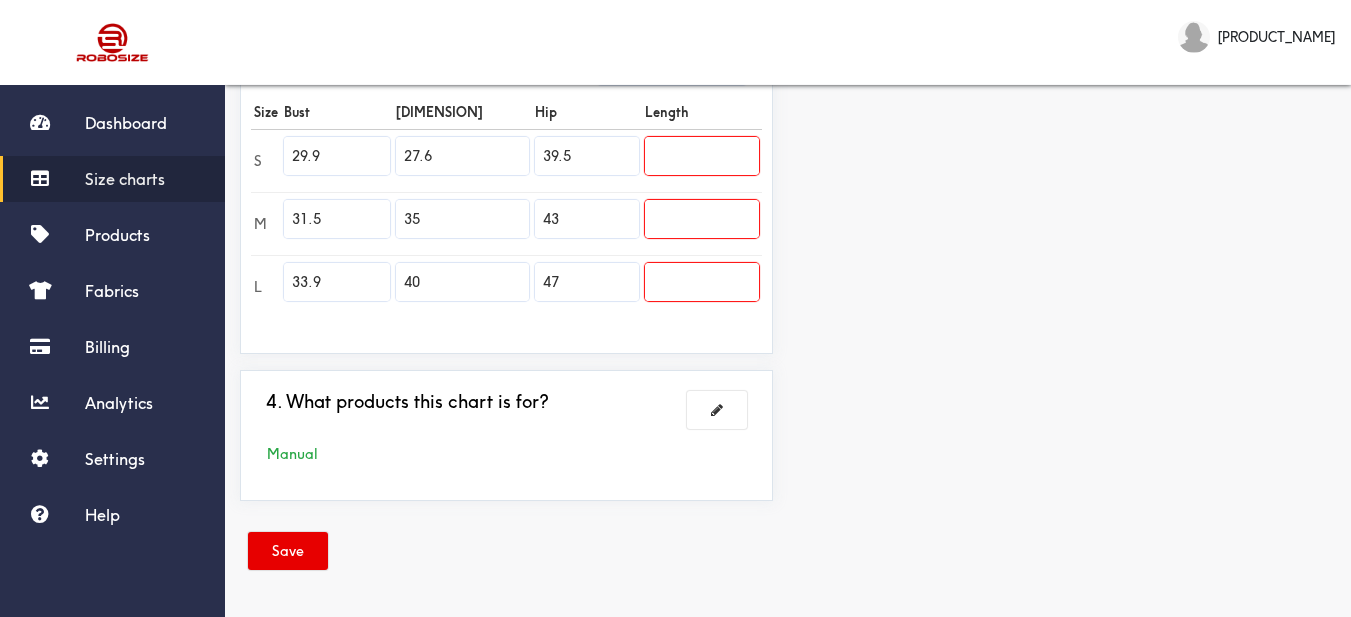 type on "27.6" 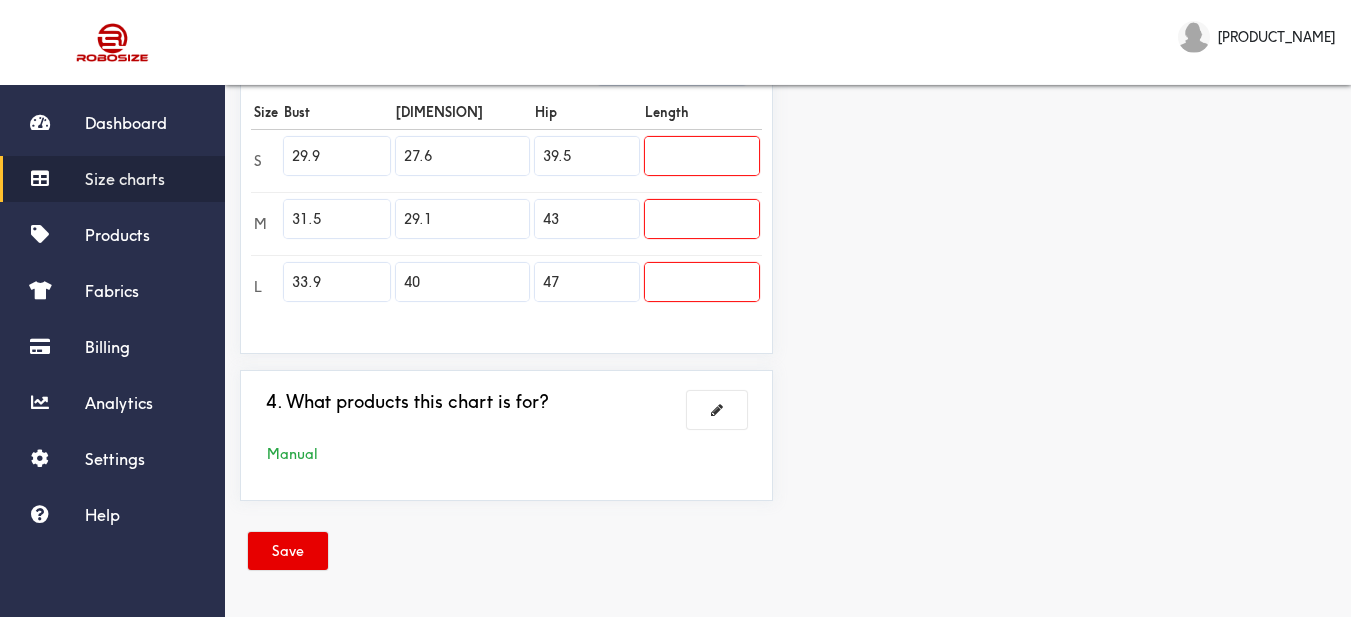 type on "29.1" 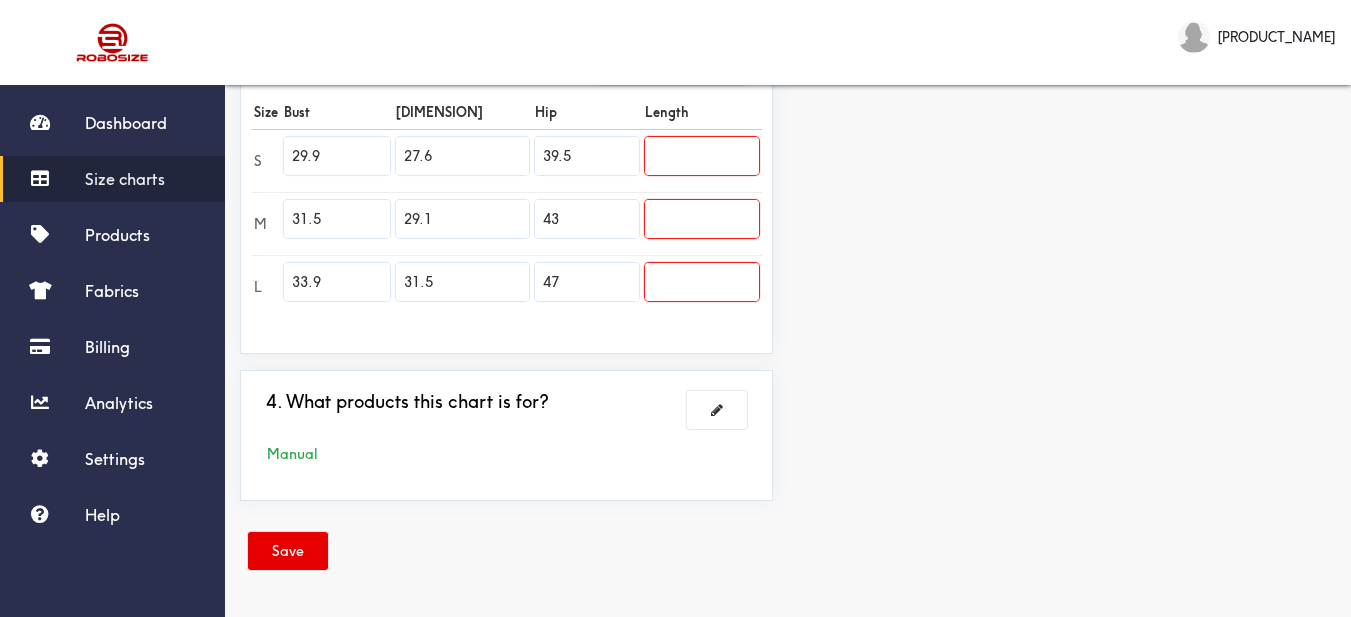 type on "31.5" 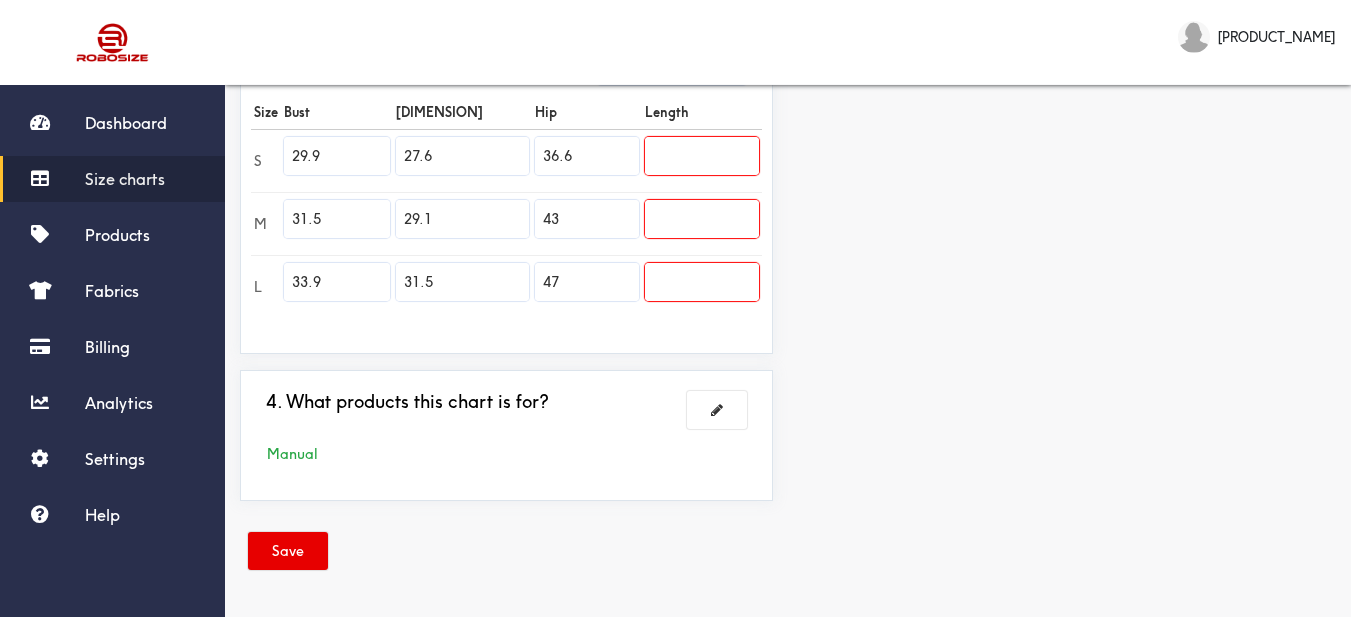 type on "36.6" 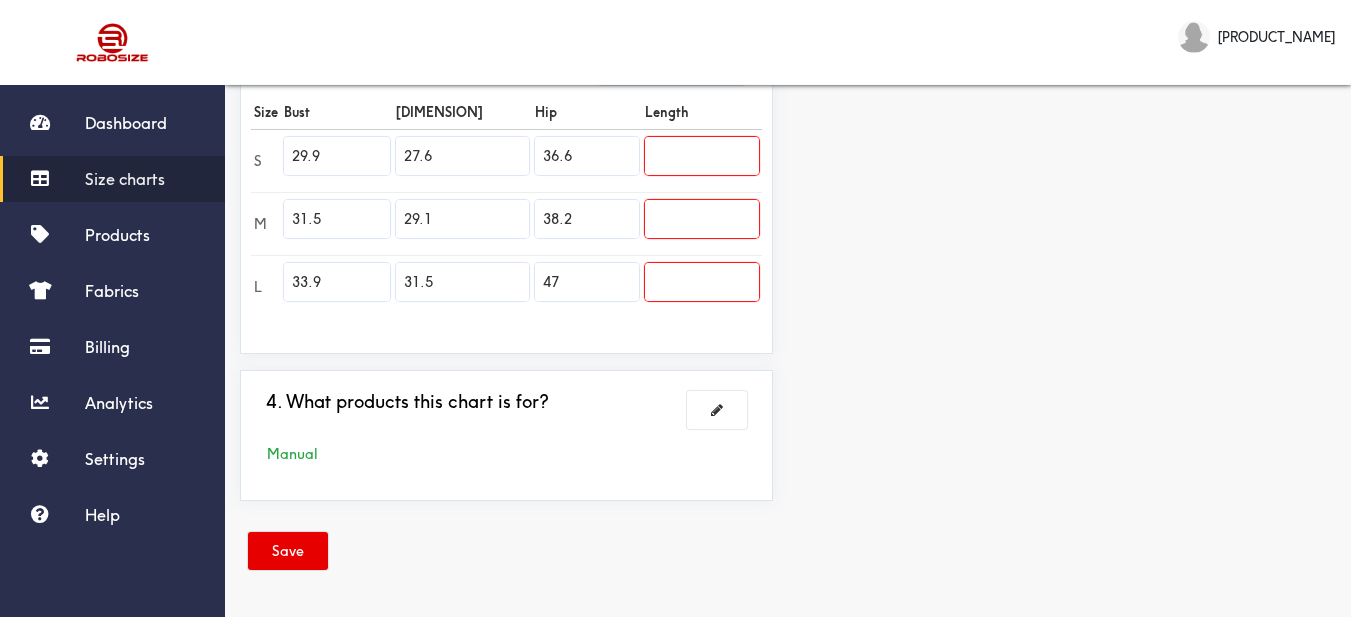 type on "38.2" 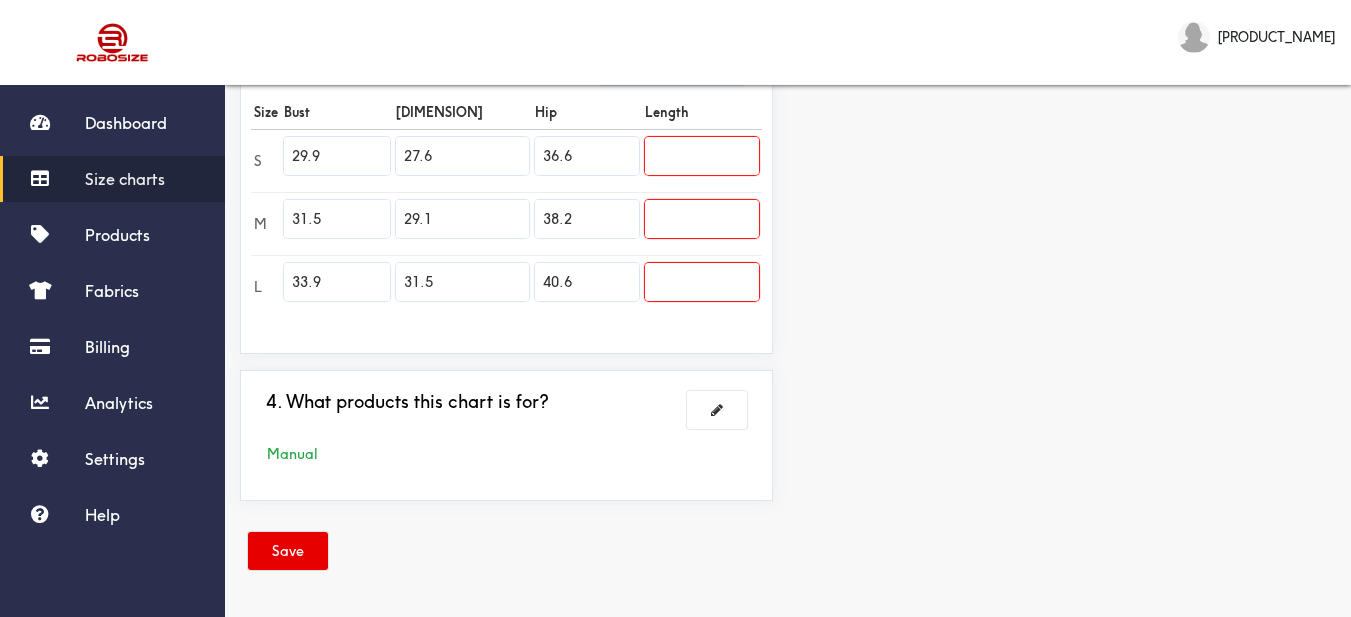 type on "40.6" 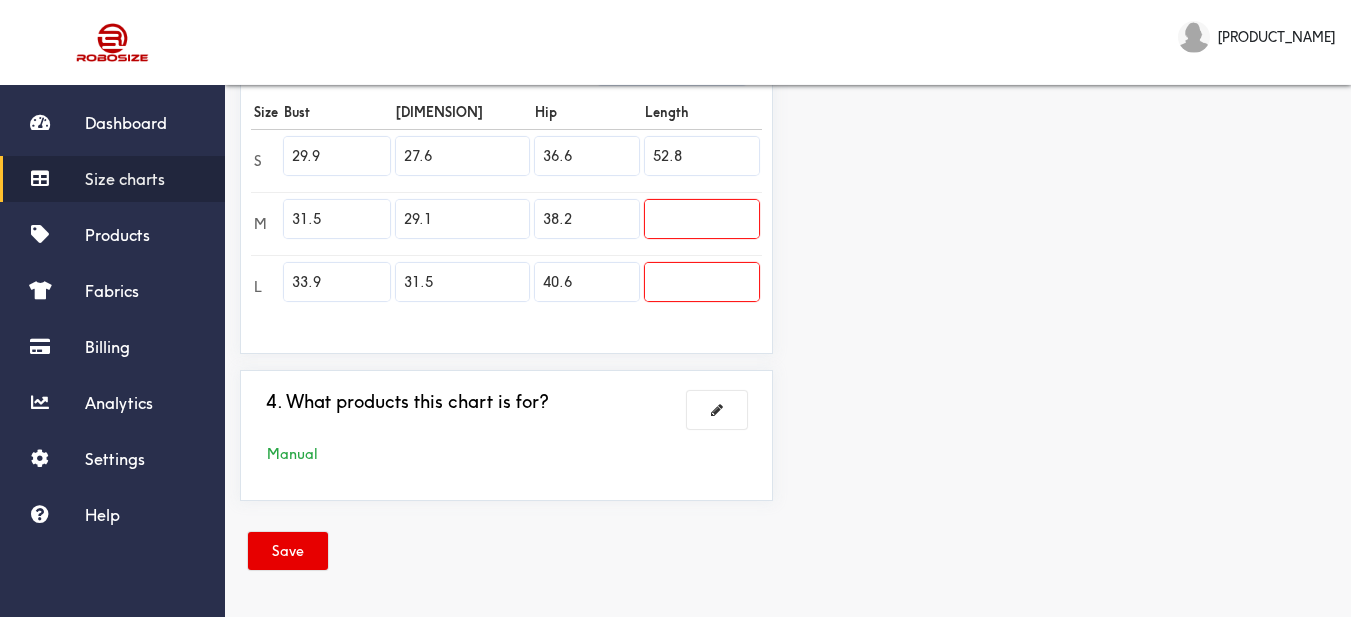 type on "52.8" 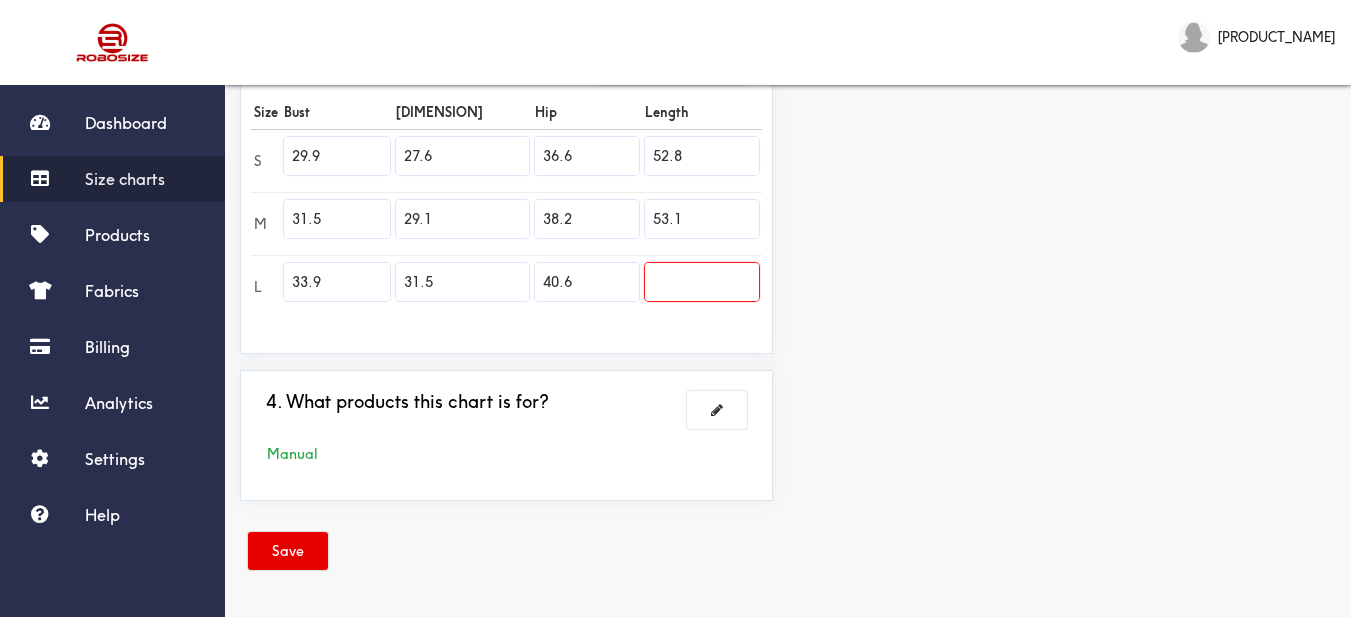 type on "53.1" 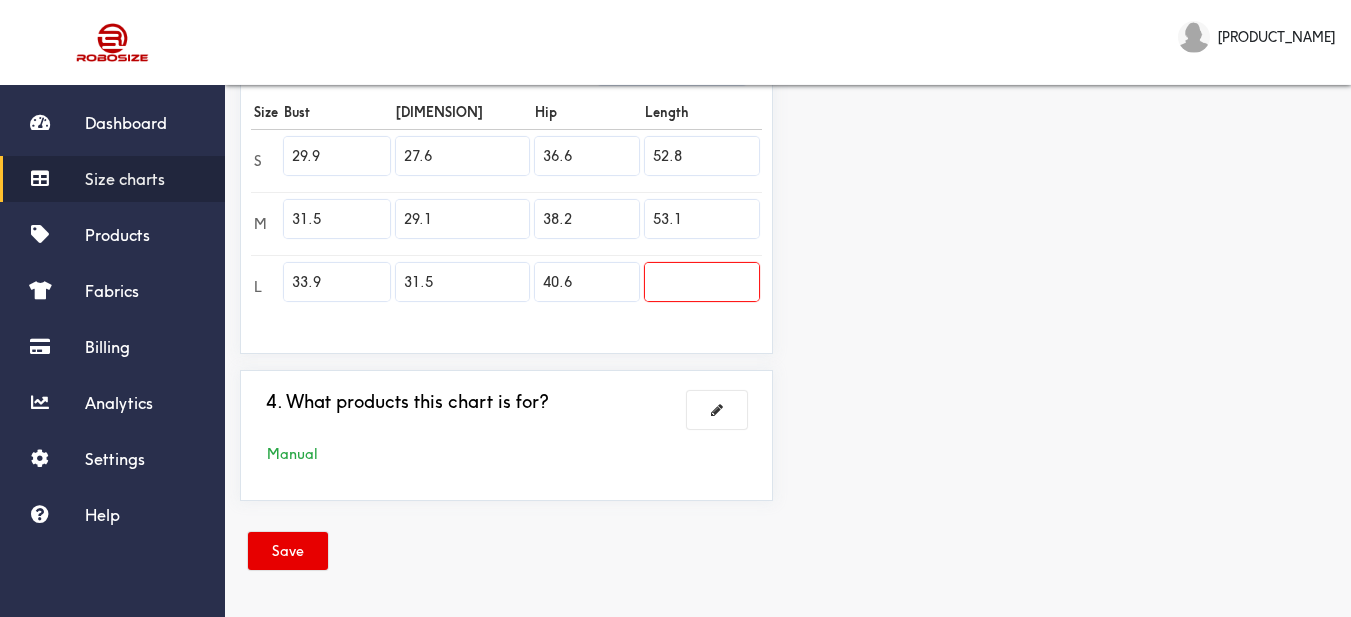 click at bounding box center [702, 282] 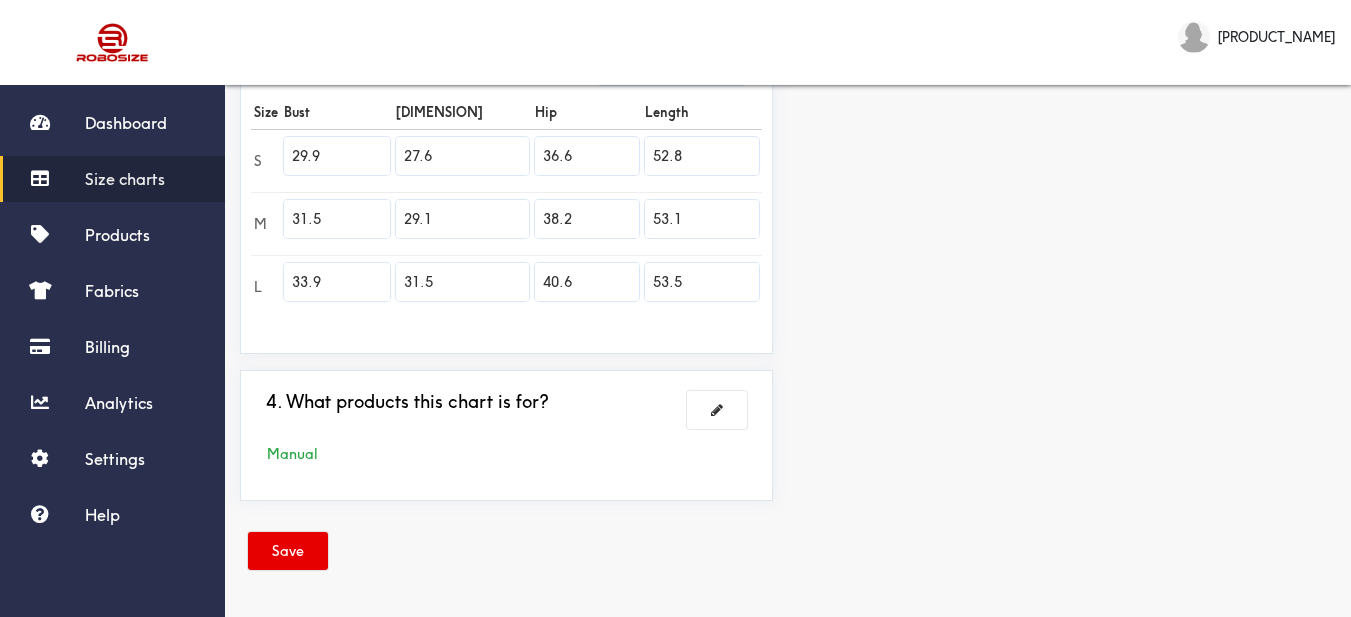 type on "53.5" 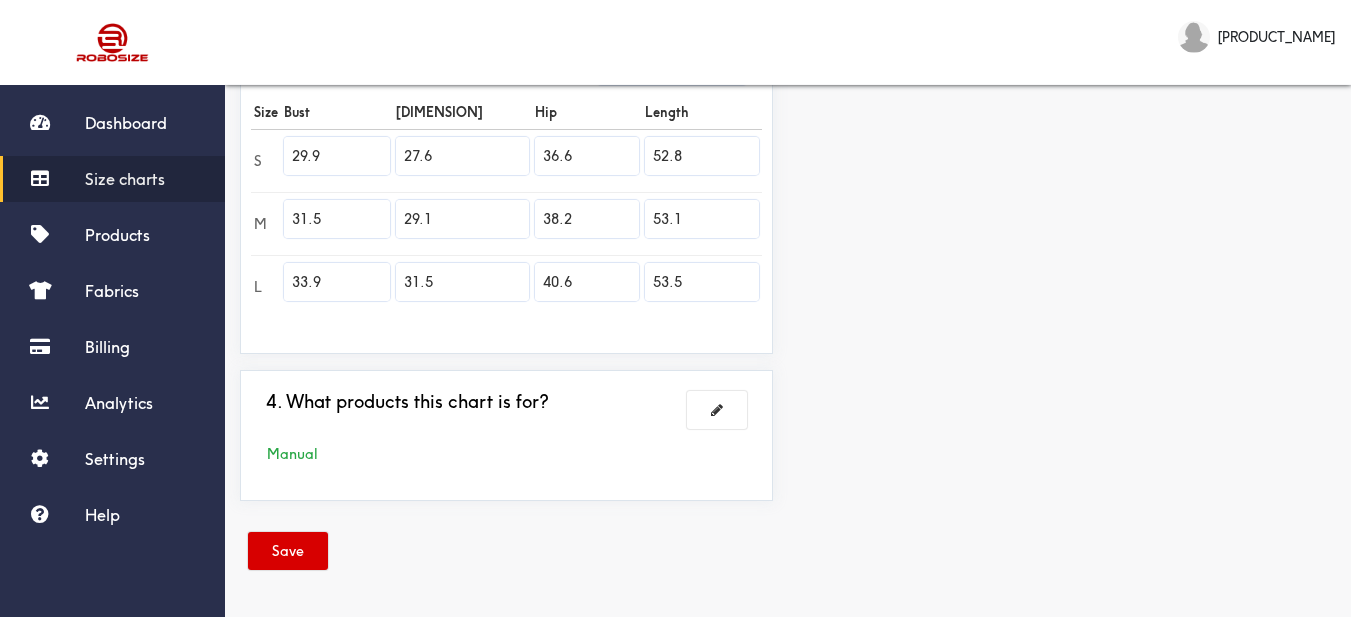 click on "Save" at bounding box center (288, 551) 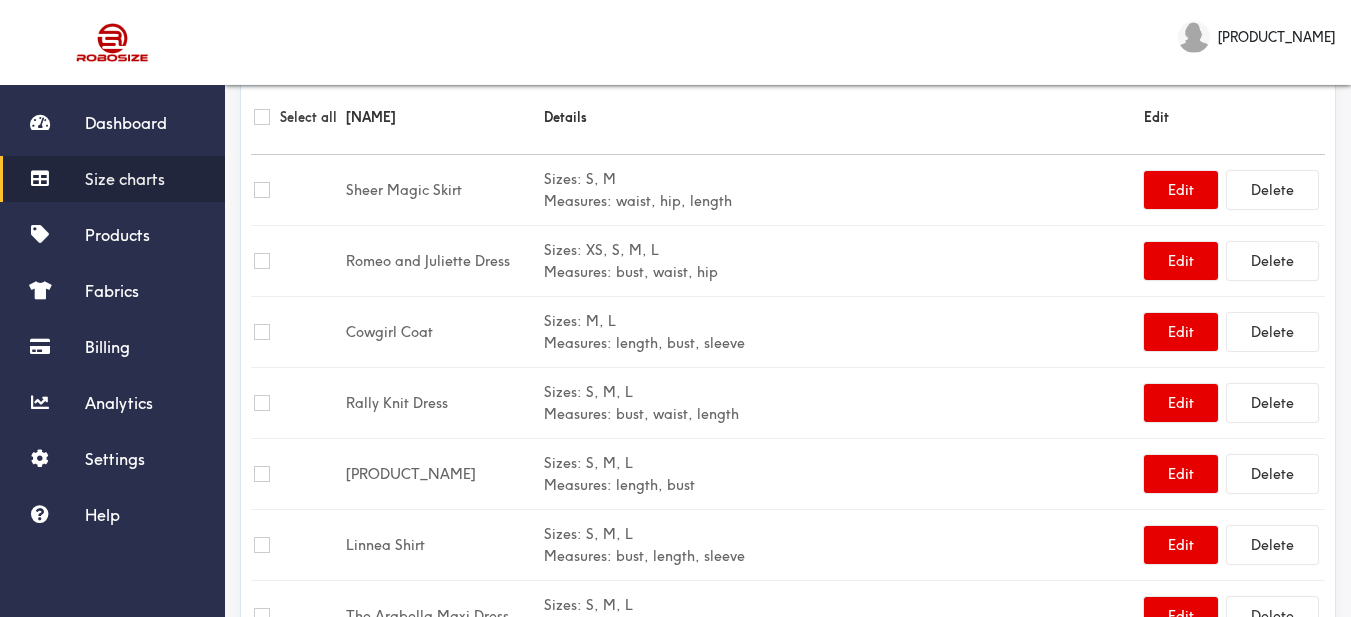 scroll, scrollTop: 0, scrollLeft: 0, axis: both 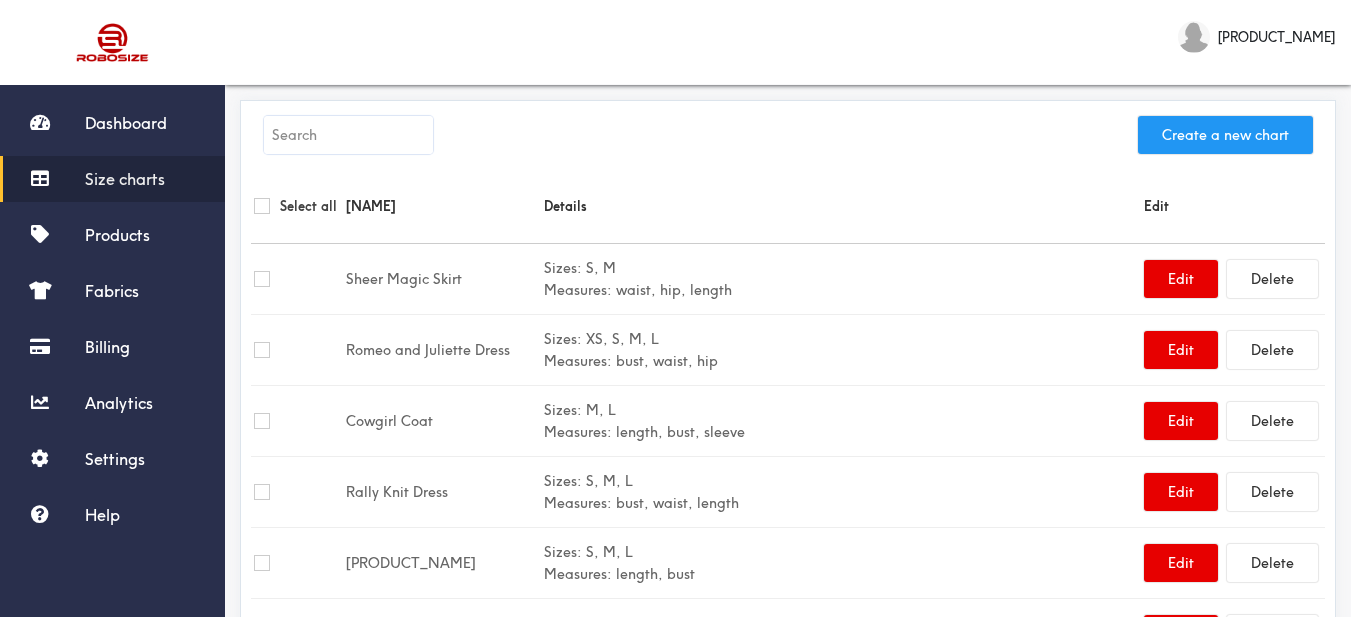 click on "Create a new chart" at bounding box center (1225, 135) 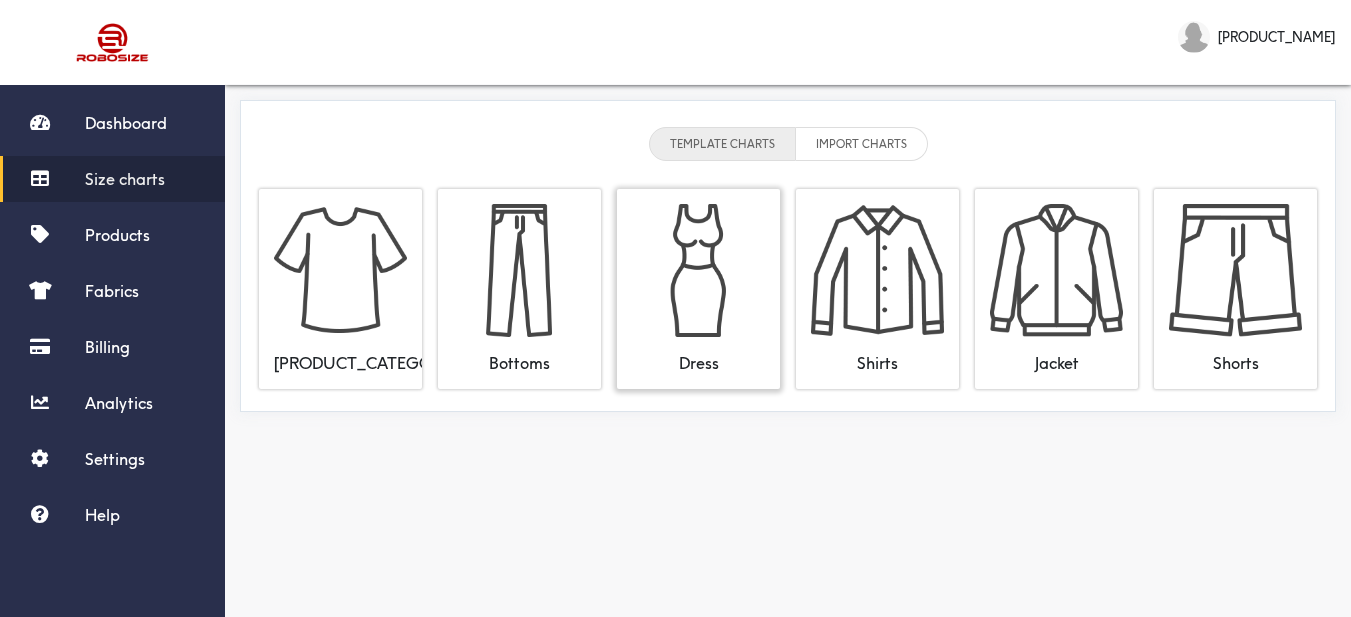 click at bounding box center (698, 270) 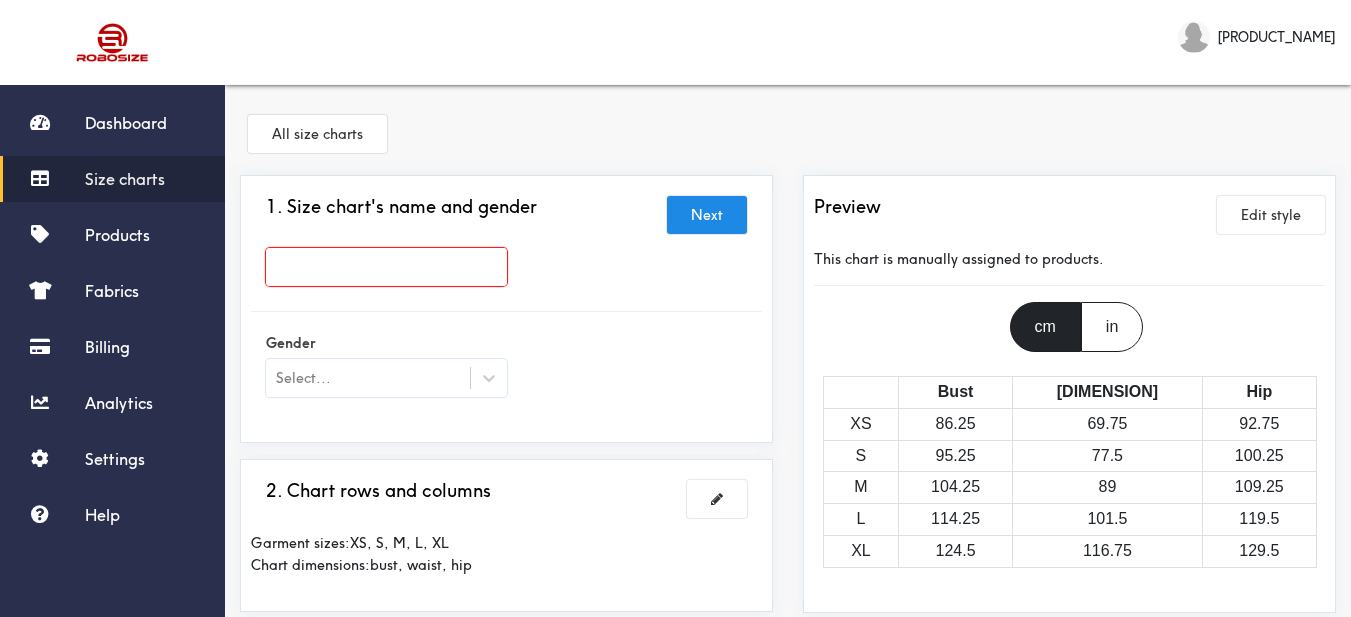 click at bounding box center [386, 267] 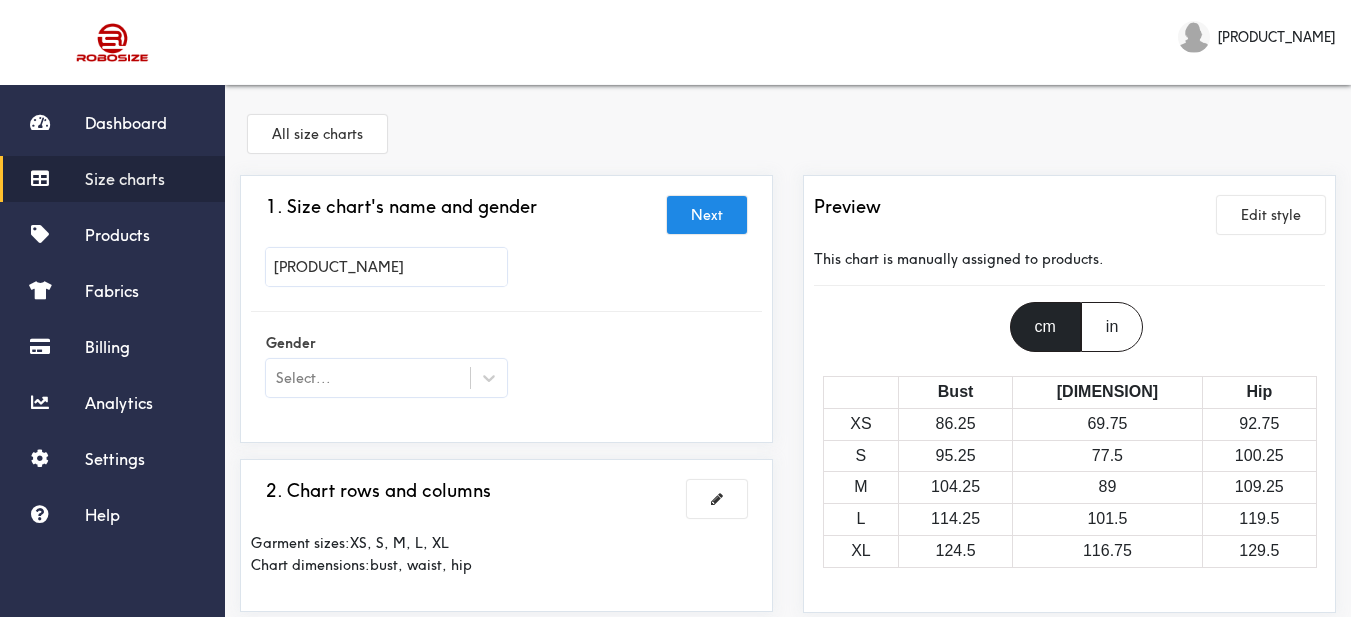 type on "[PRODUCT_NAME]" 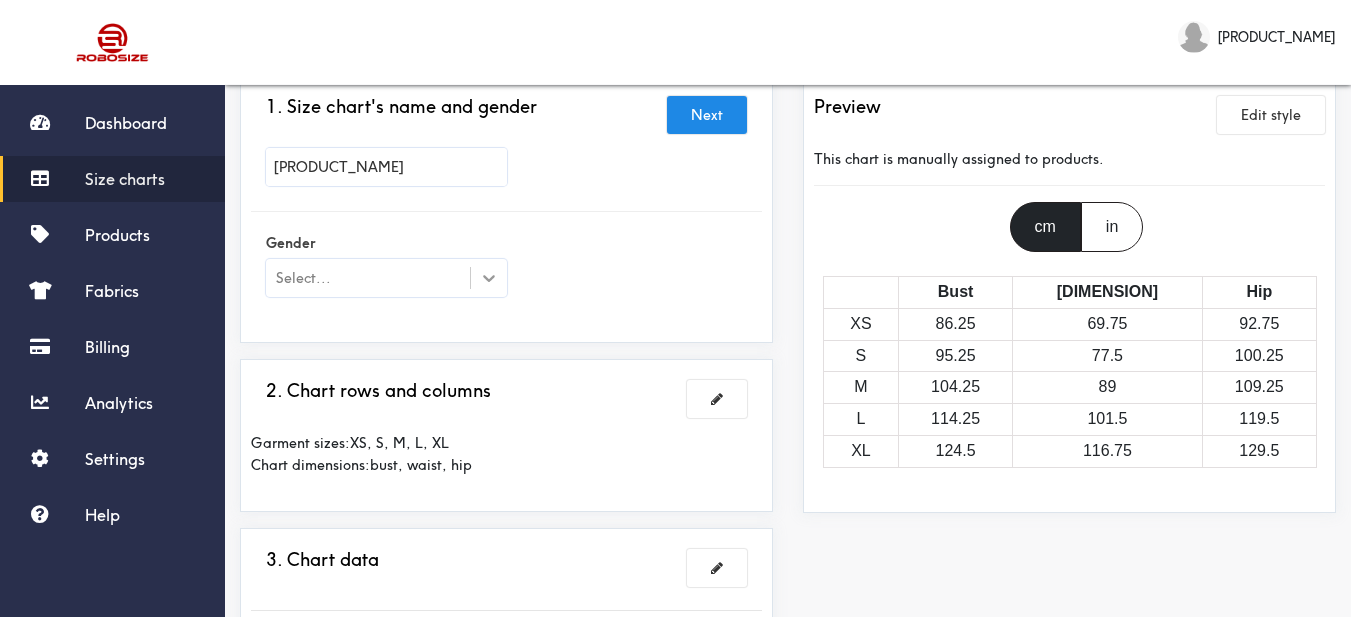 click 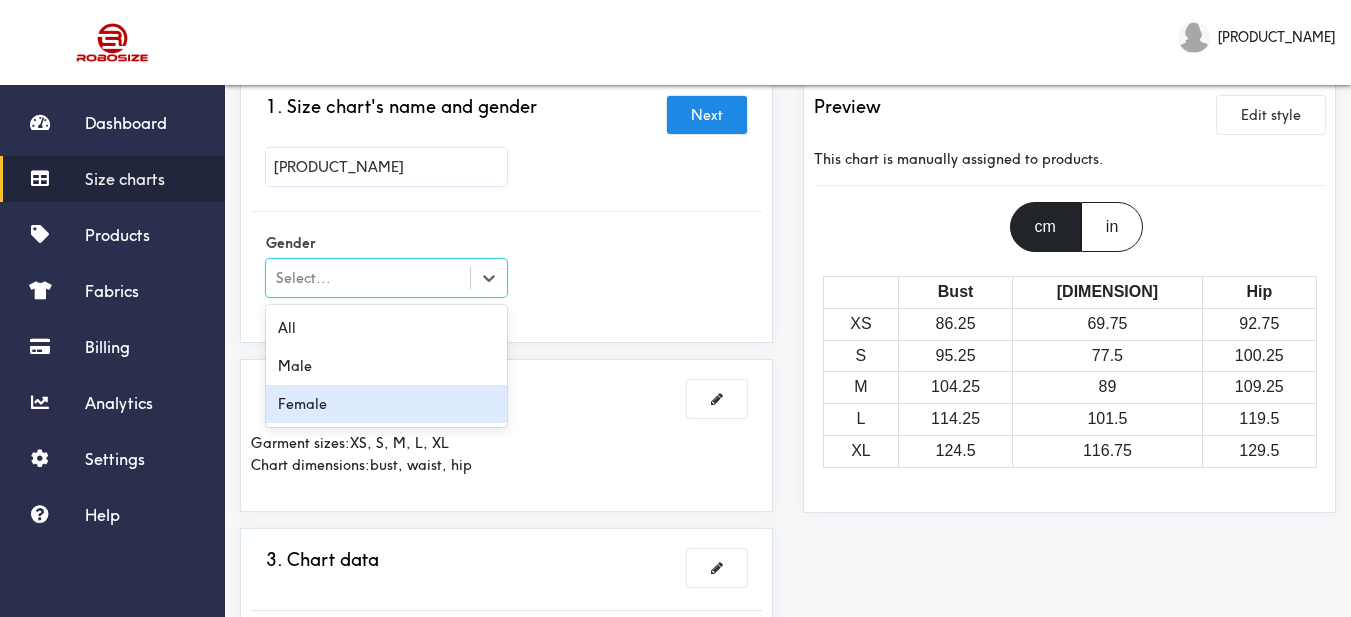 drag, startPoint x: 378, startPoint y: 402, endPoint x: 553, endPoint y: 348, distance: 183.14203 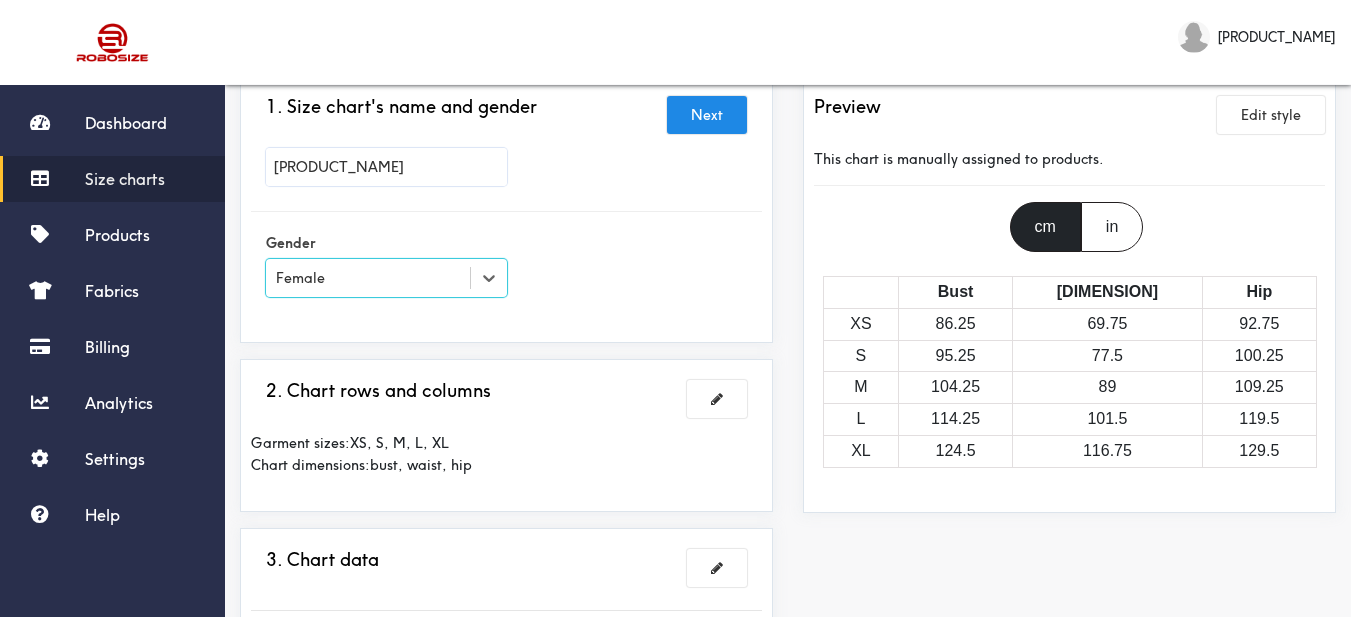 click on "1. Size chart's name and gender Next [PRODUCT_NAME] Gender option [GENDER], selected. Select is focused , press Down to open the menu, [GENDER]" at bounding box center (506, 209) 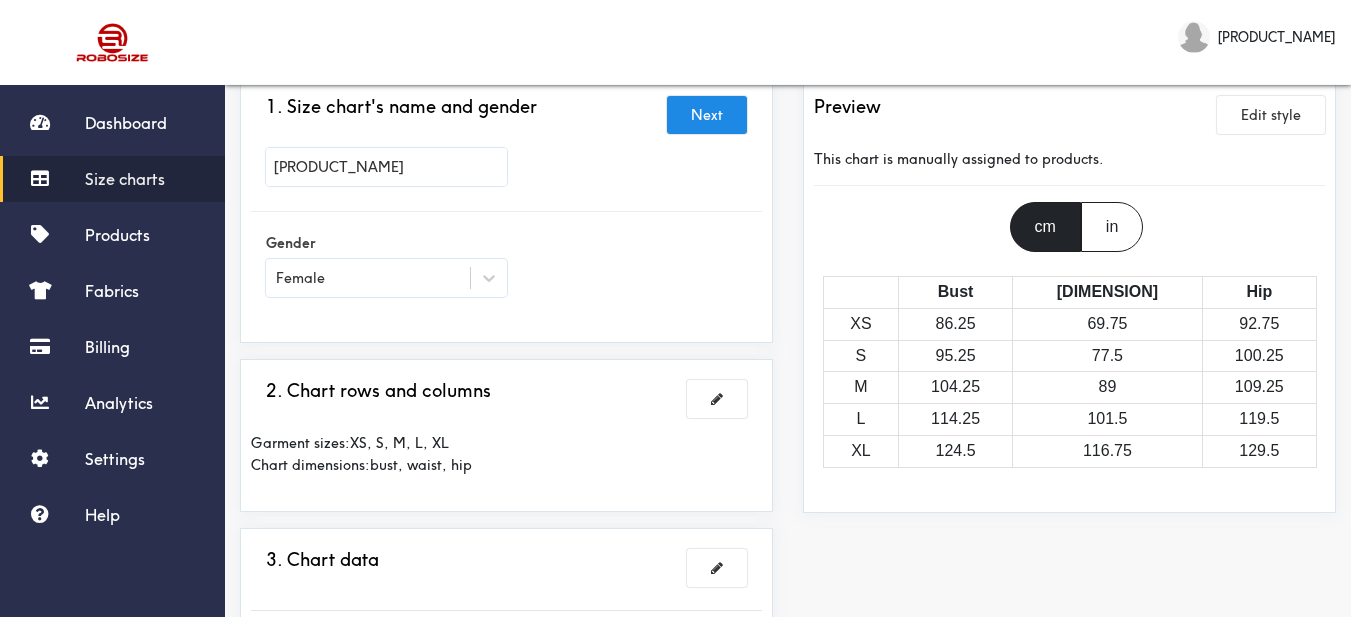 scroll, scrollTop: 200, scrollLeft: 0, axis: vertical 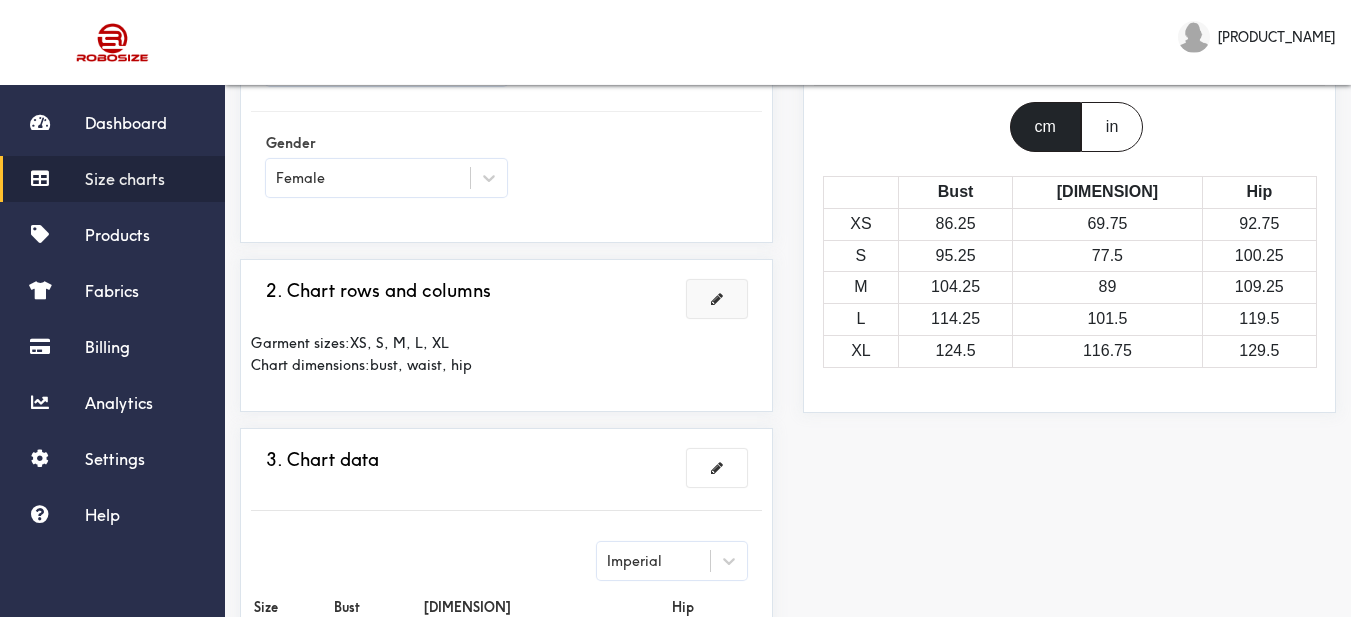 click at bounding box center (717, 299) 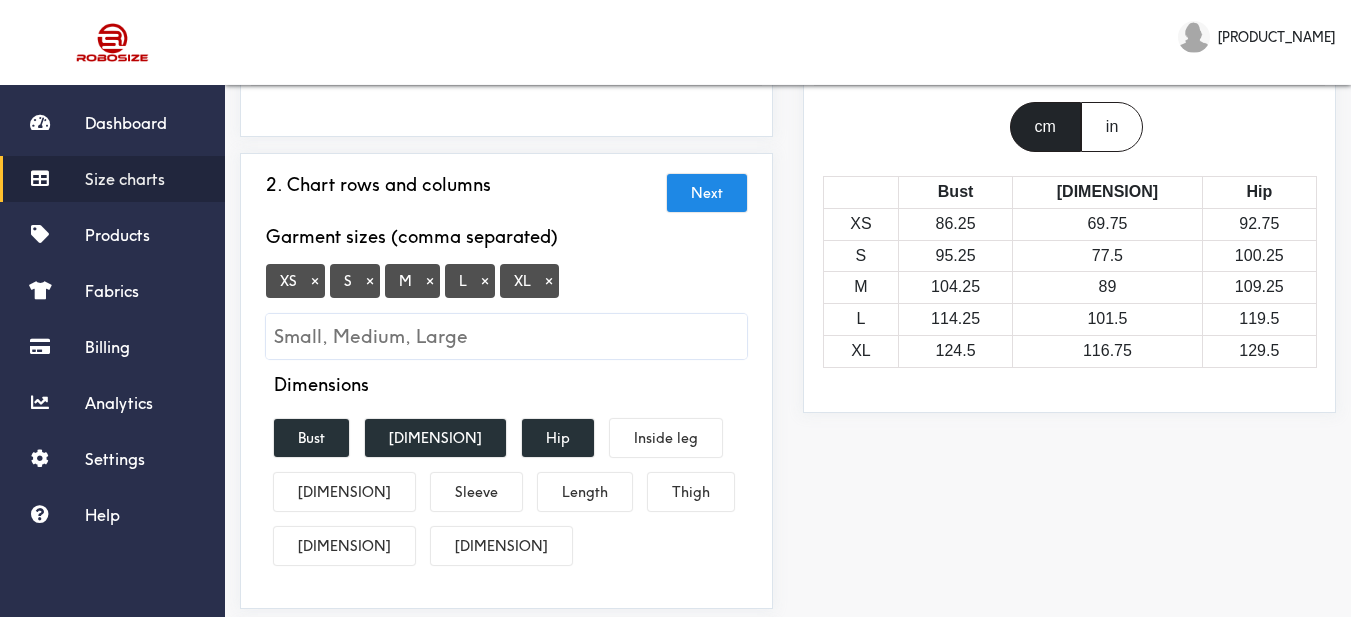 click at bounding box center [506, 336] 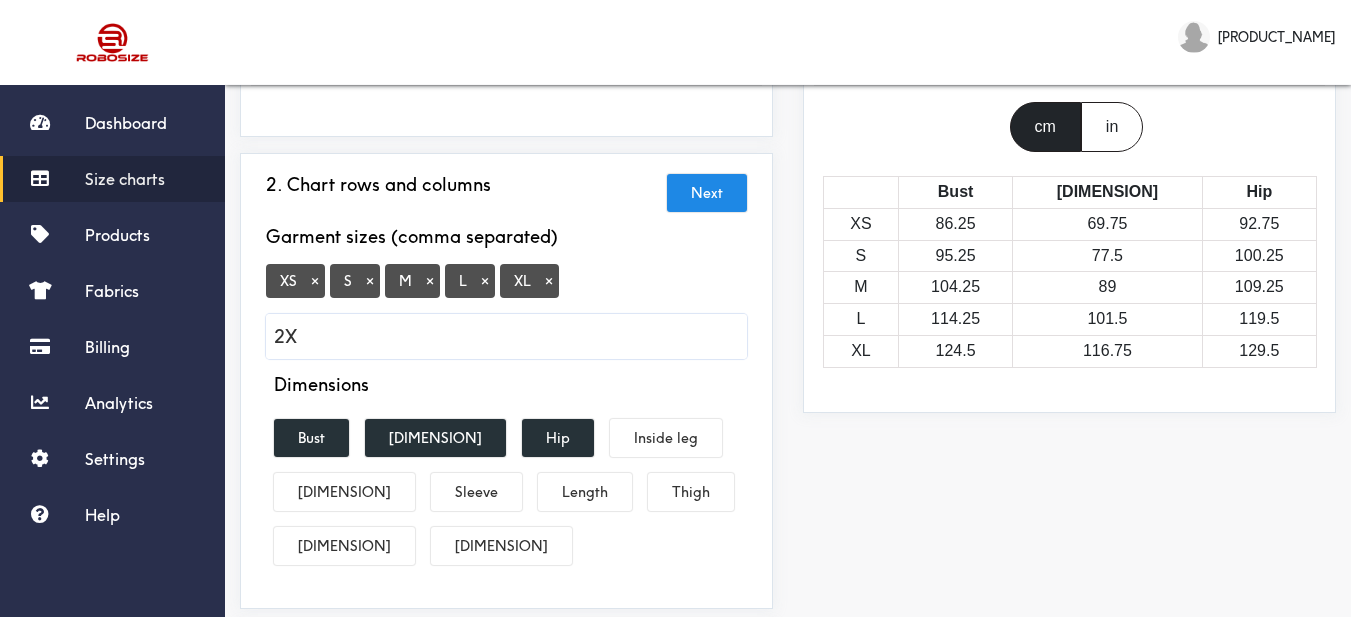 type on "2XL" 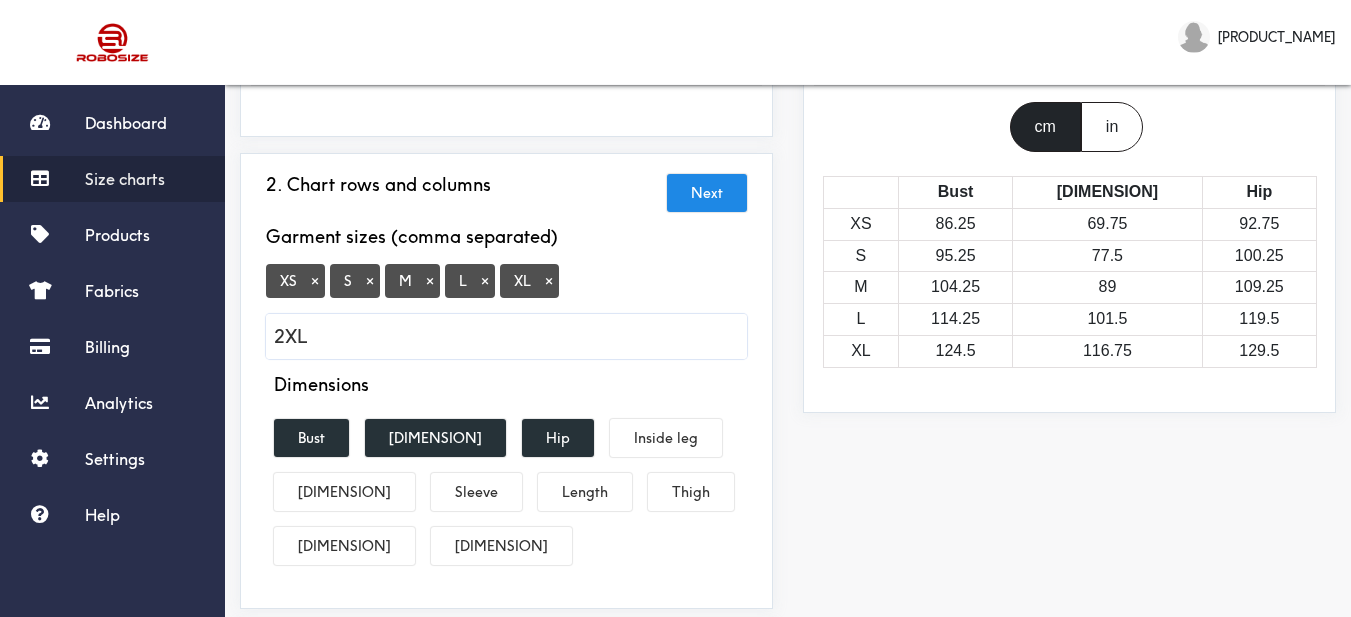 type 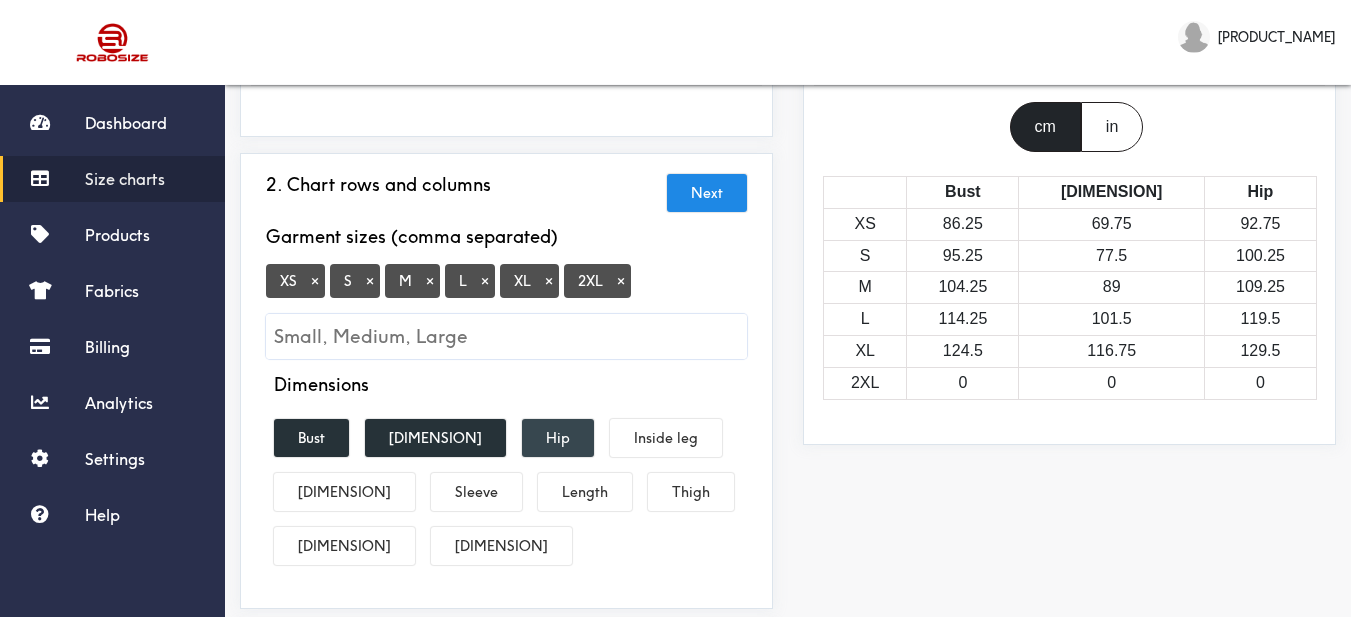 scroll, scrollTop: 300, scrollLeft: 0, axis: vertical 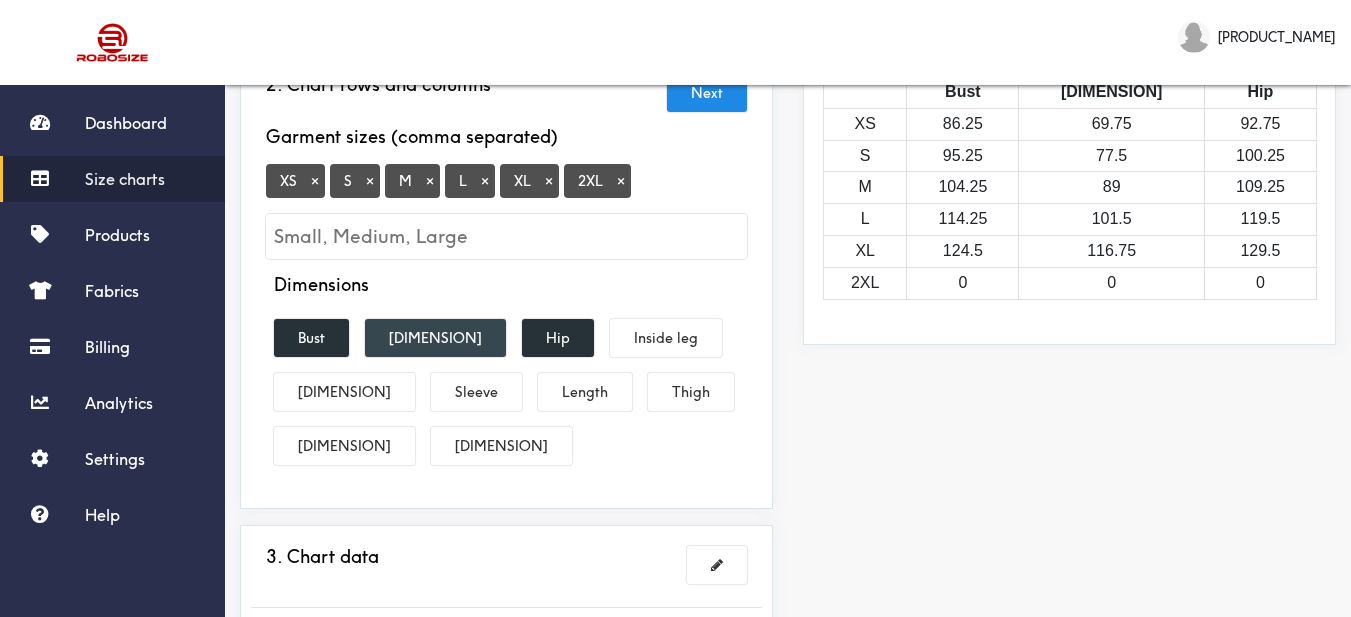 click on "[DIMENSION]" at bounding box center (435, 338) 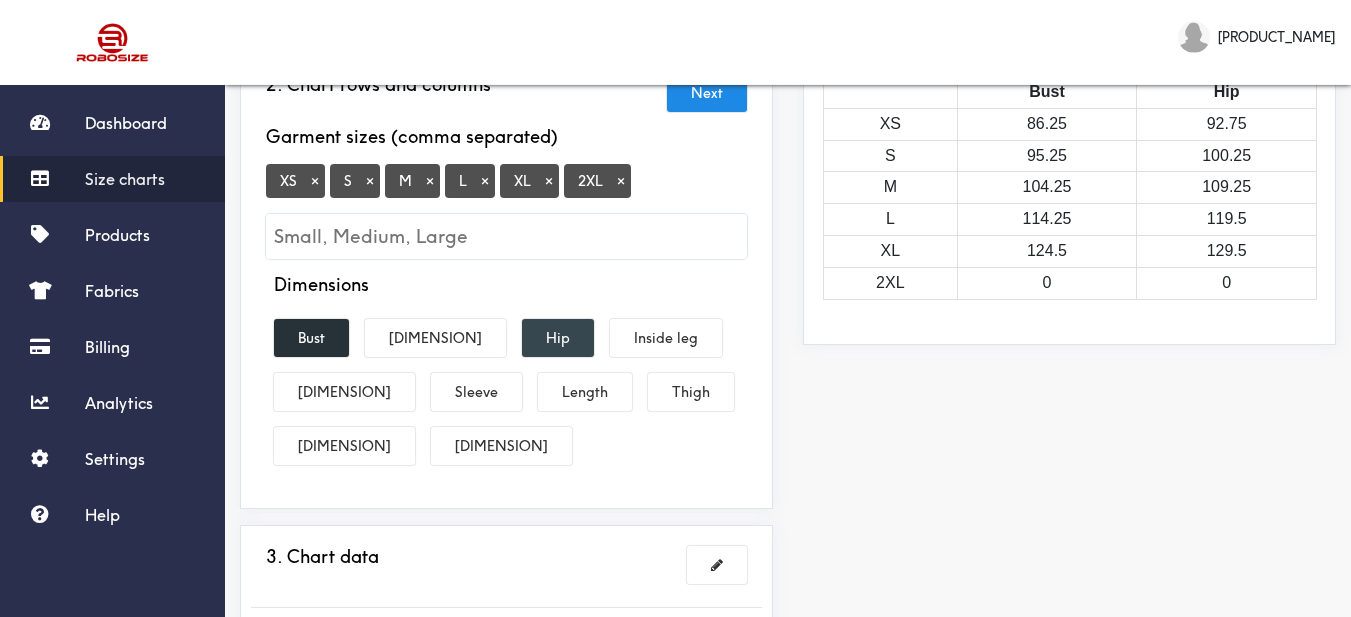 click on "Hip" at bounding box center (558, 338) 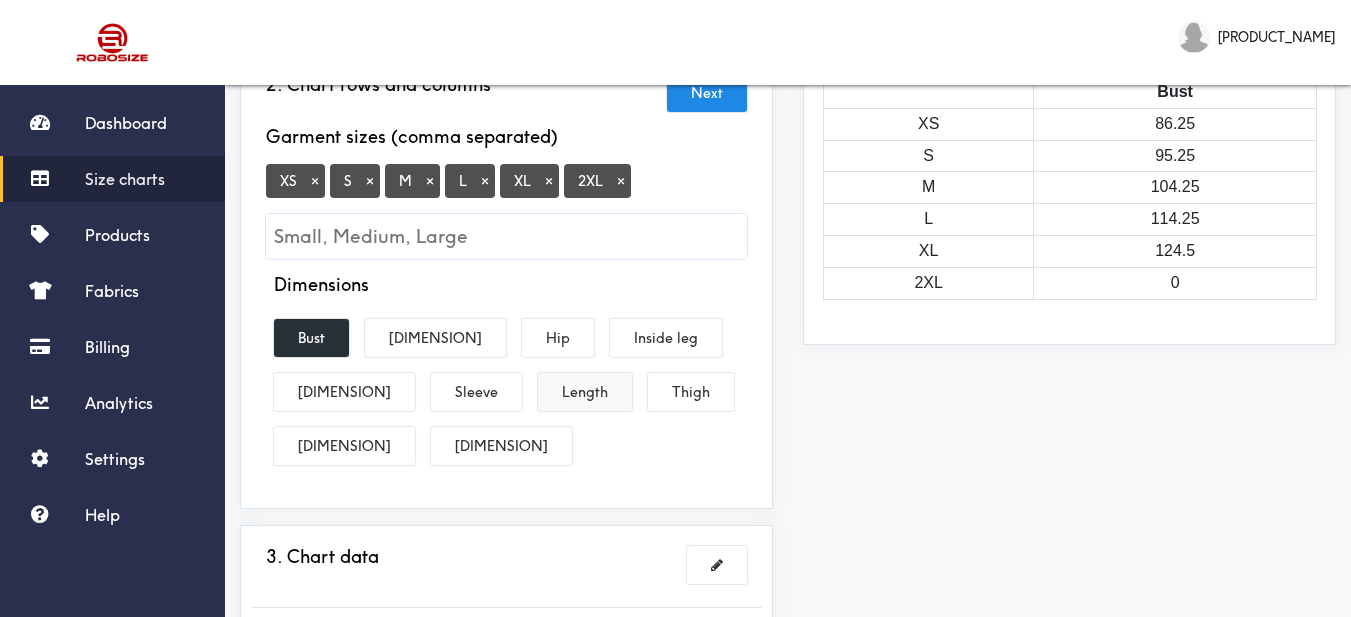 drag, startPoint x: 513, startPoint y: 390, endPoint x: 894, endPoint y: 474, distance: 390.14996 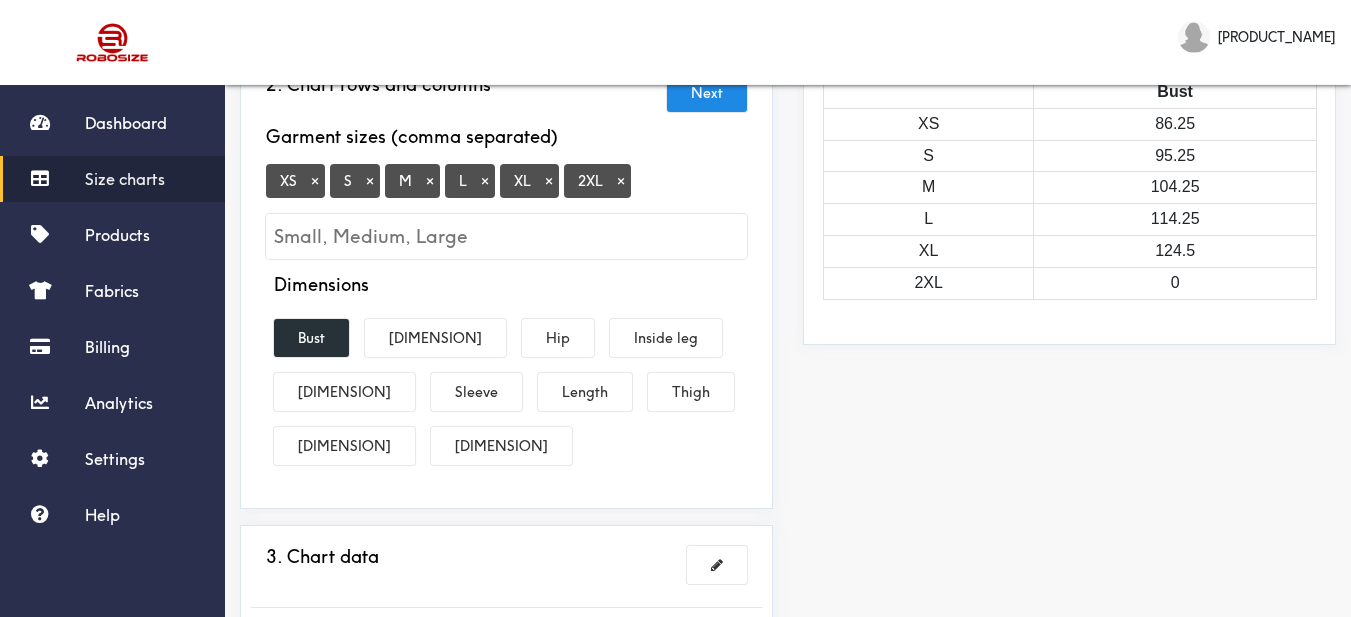 click on "Preview Edit style This chart is manually assigned to products. cm in Bust XS 86.25 S 95.25 M 104.25 L 114.25 XL 124.5 2XL 0" at bounding box center (1069, 367) 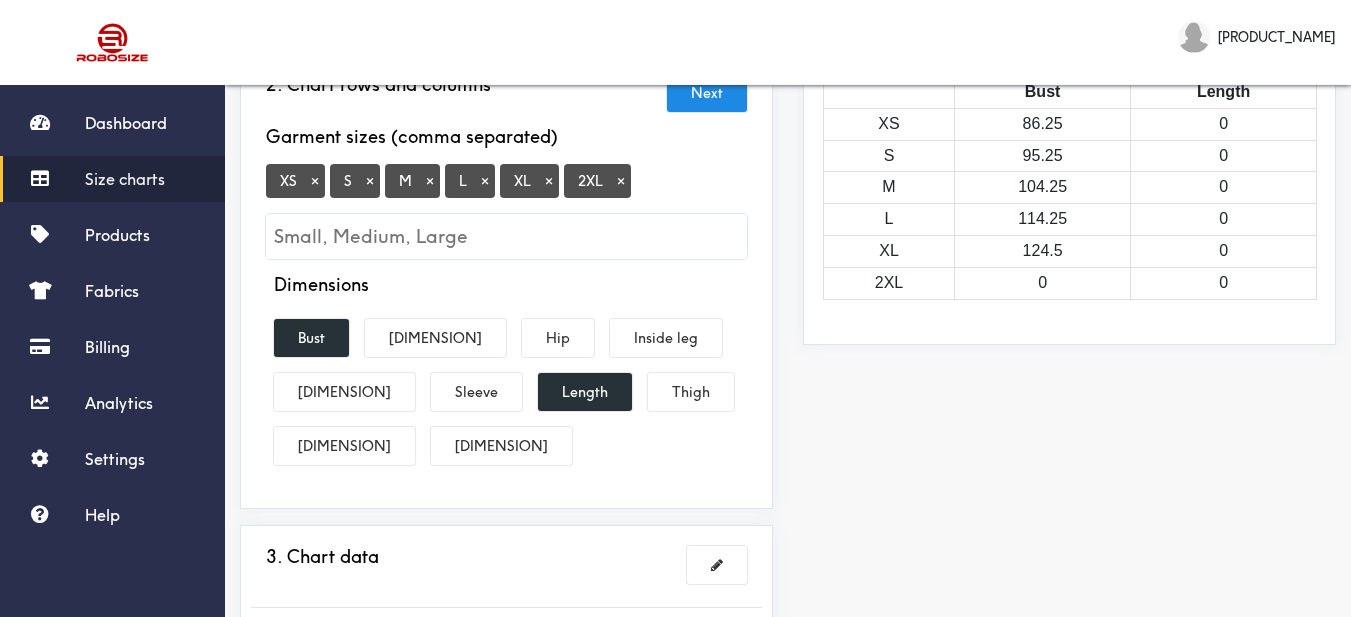 scroll, scrollTop: 500, scrollLeft: 0, axis: vertical 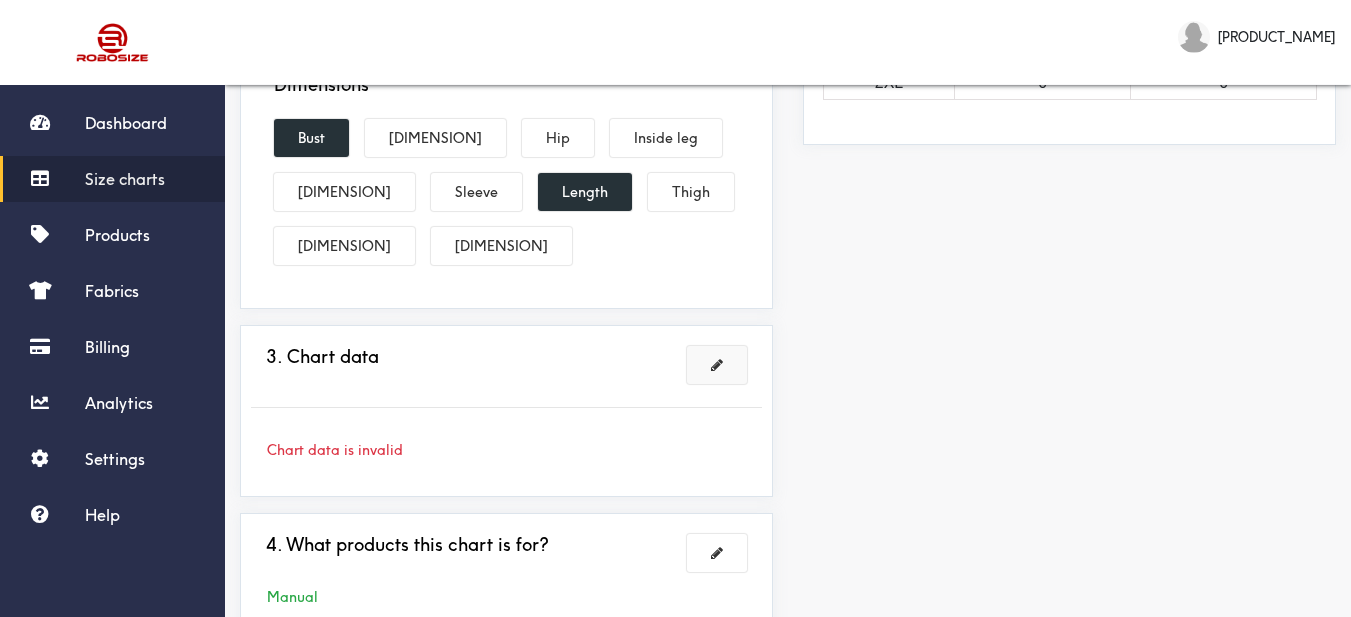 click at bounding box center (717, 365) 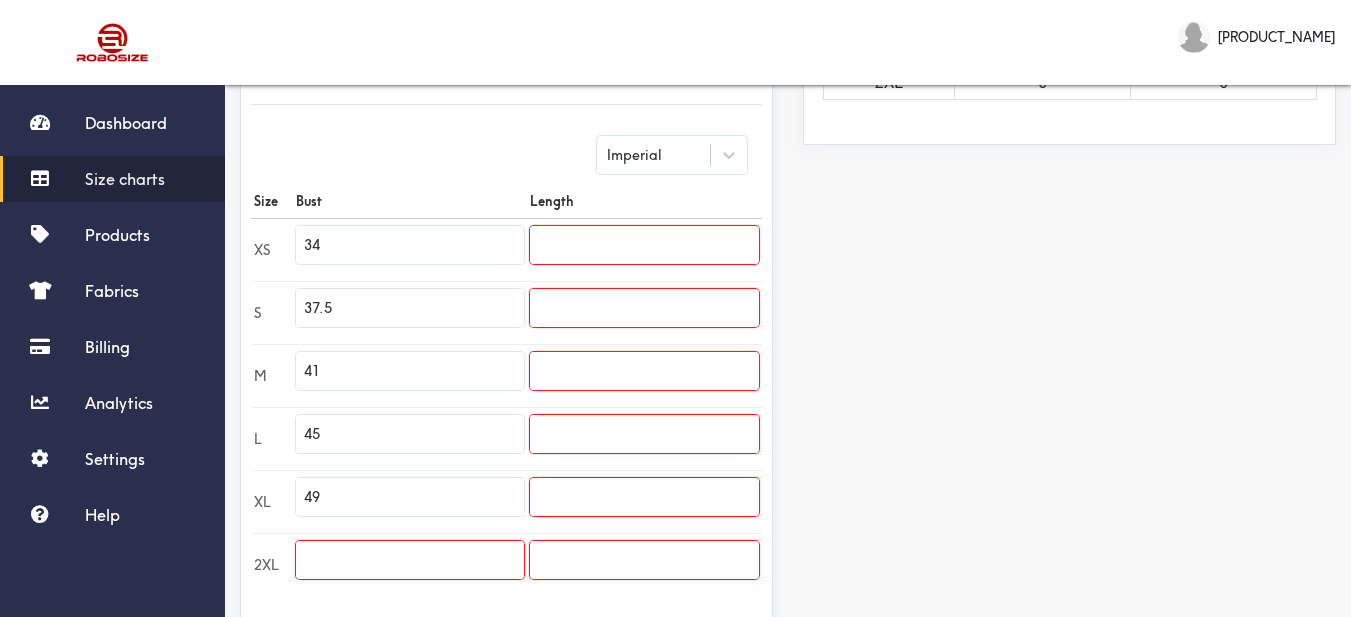 drag, startPoint x: 344, startPoint y: 238, endPoint x: 294, endPoint y: 236, distance: 50.039986 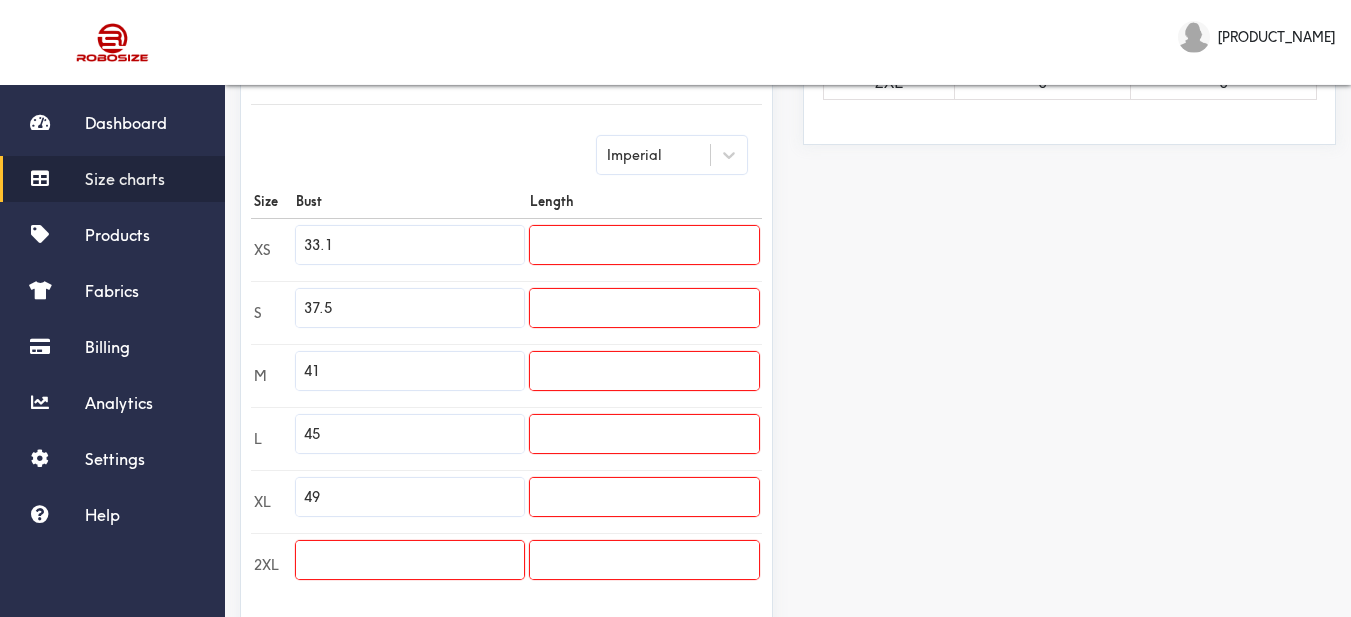 type on "33.1" 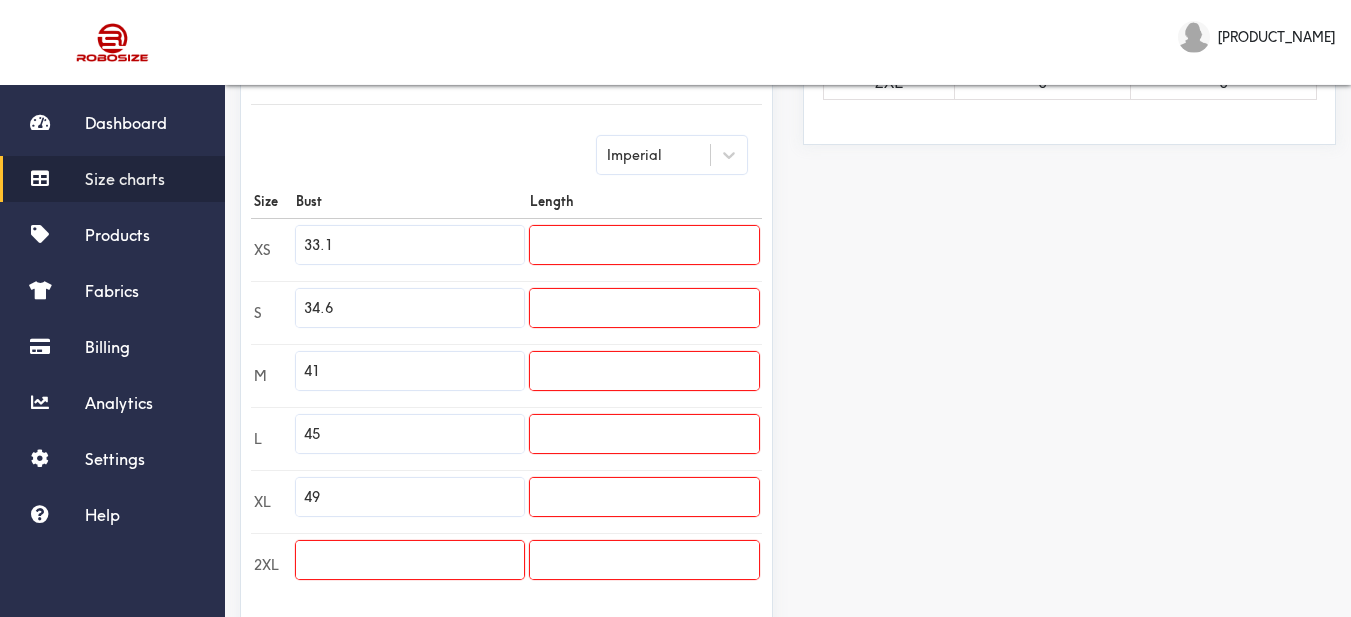 type on "34.6" 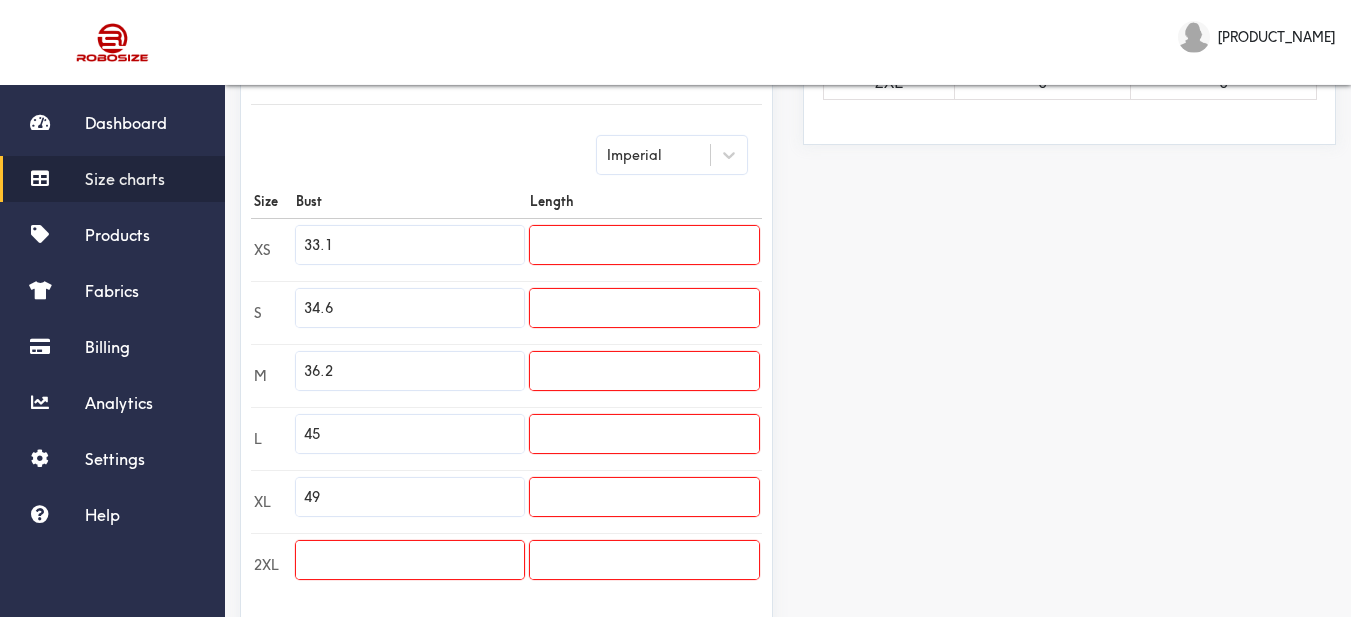 type on "36.2" 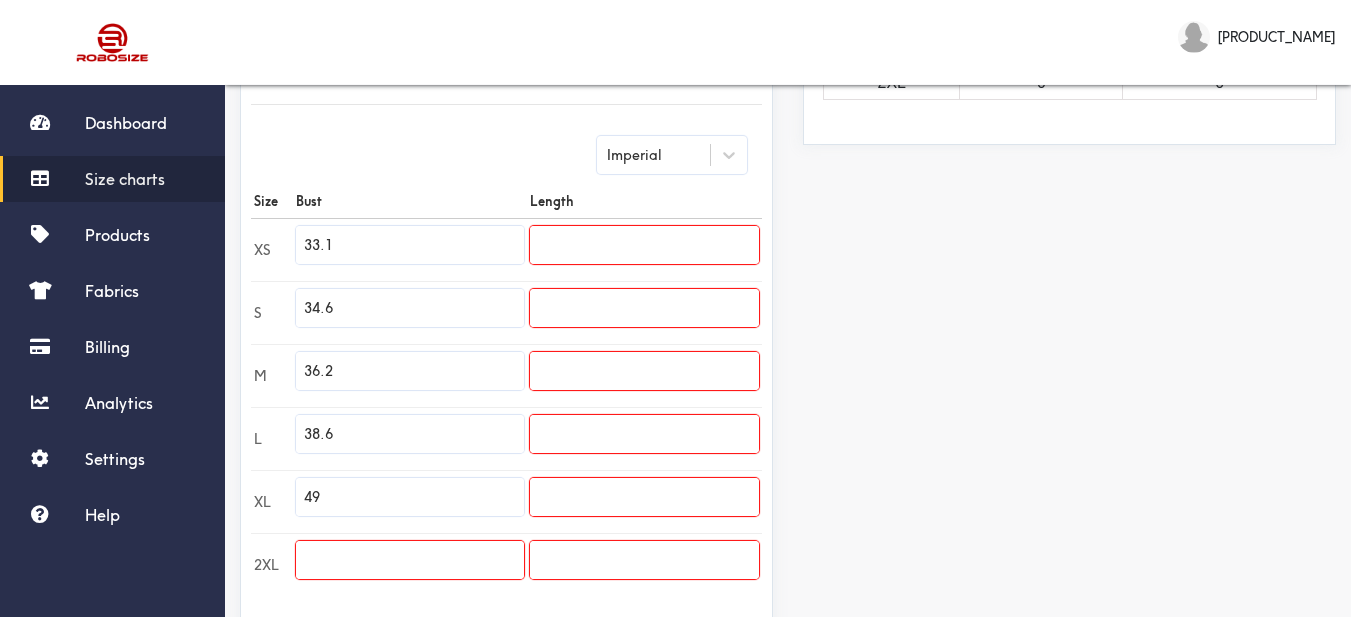 type on "38.6" 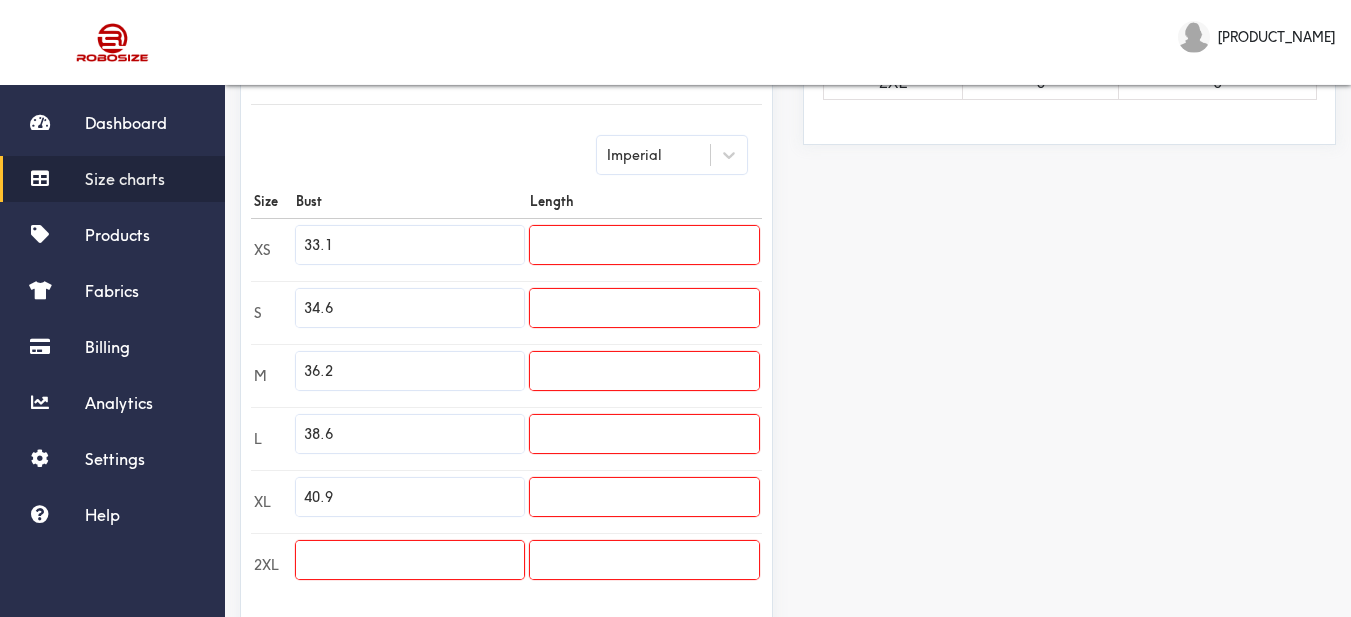 type on "40.9" 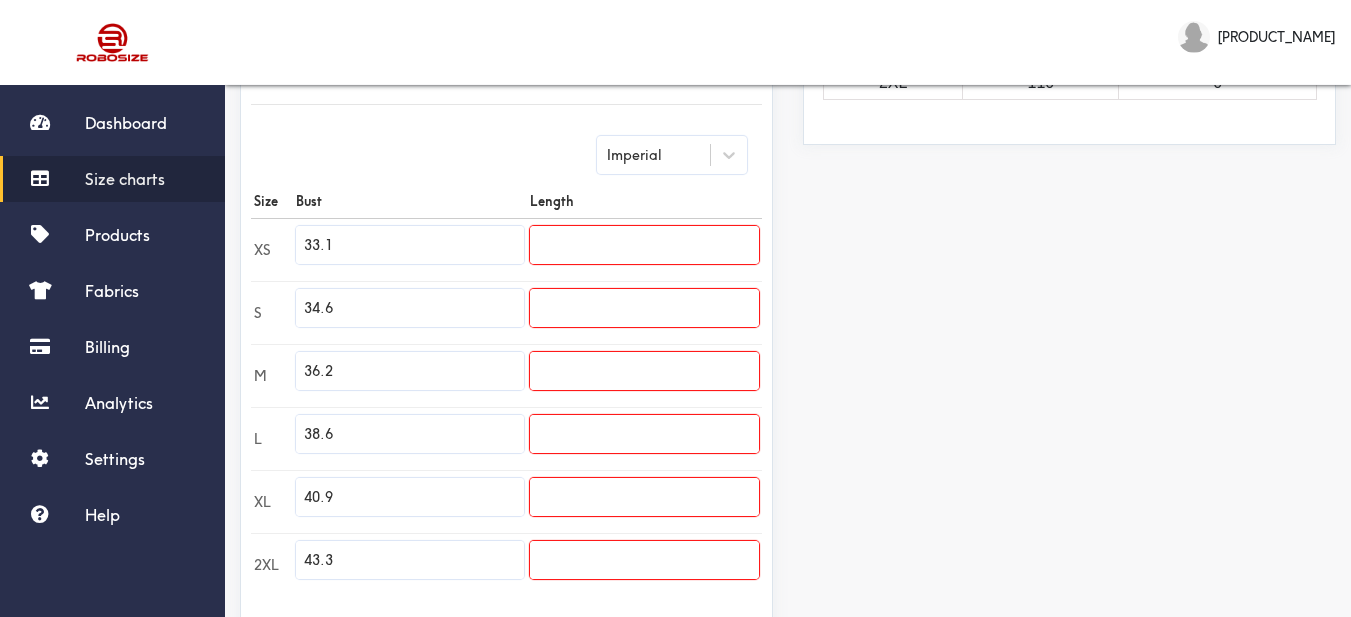 type on "43.3" 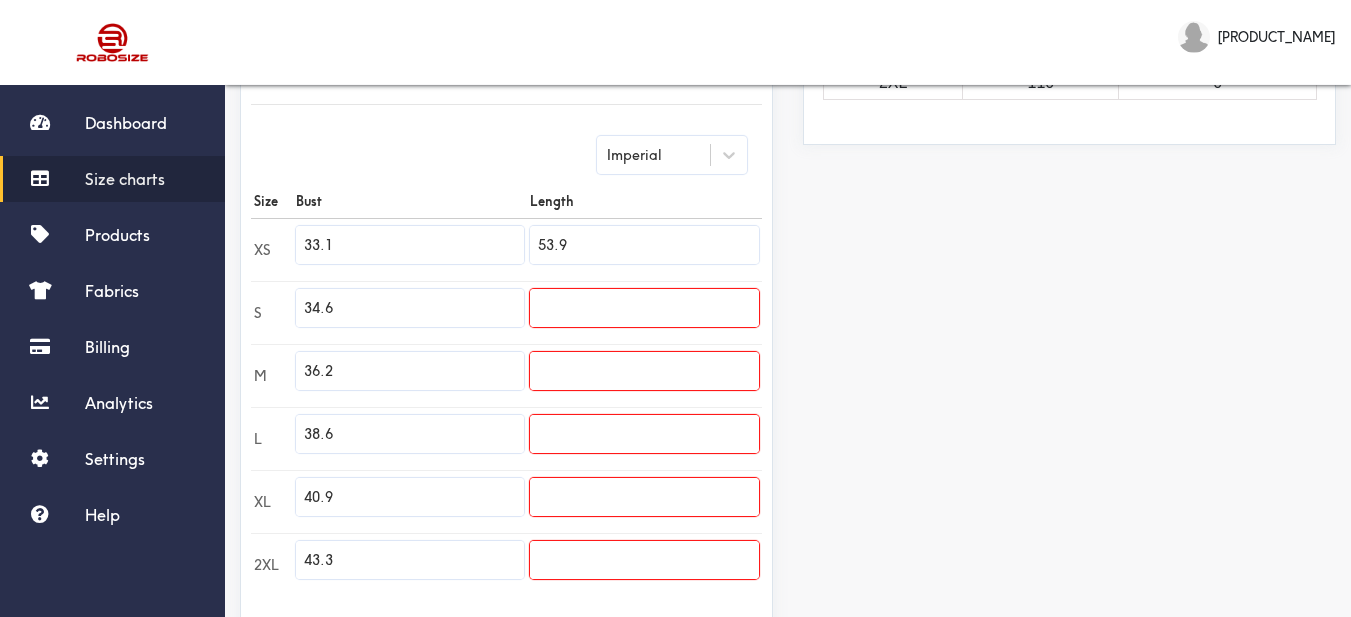 type on "53.9" 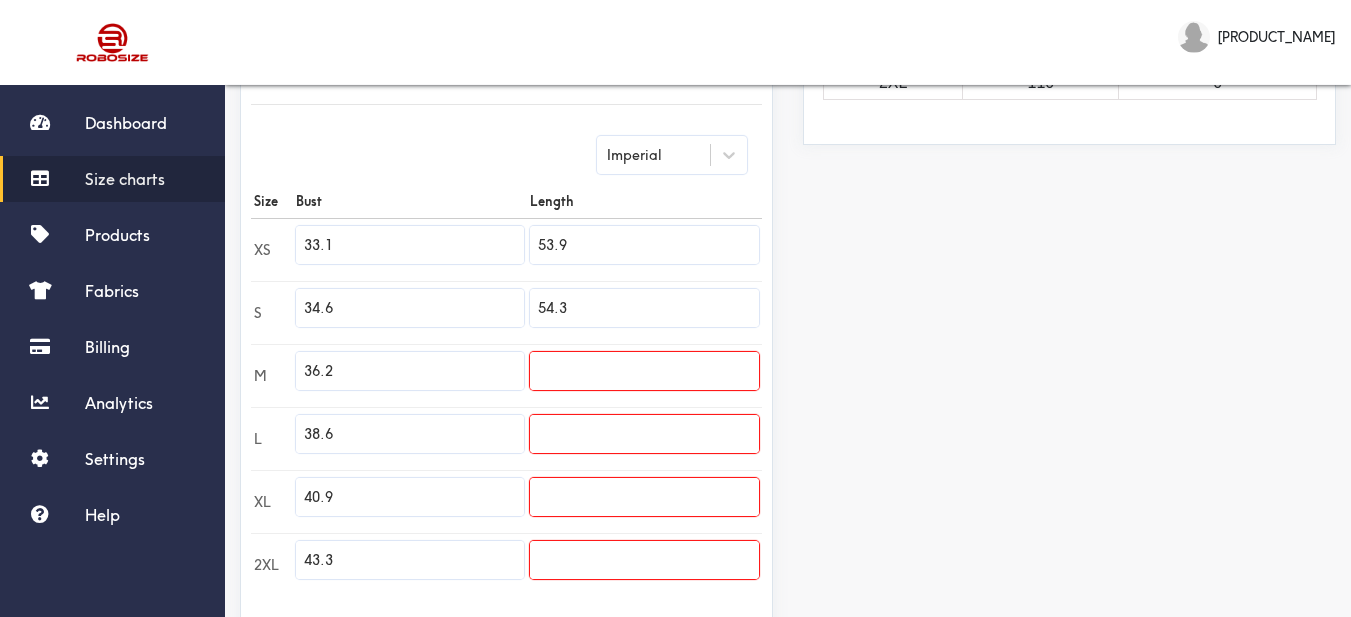 type on "54.3" 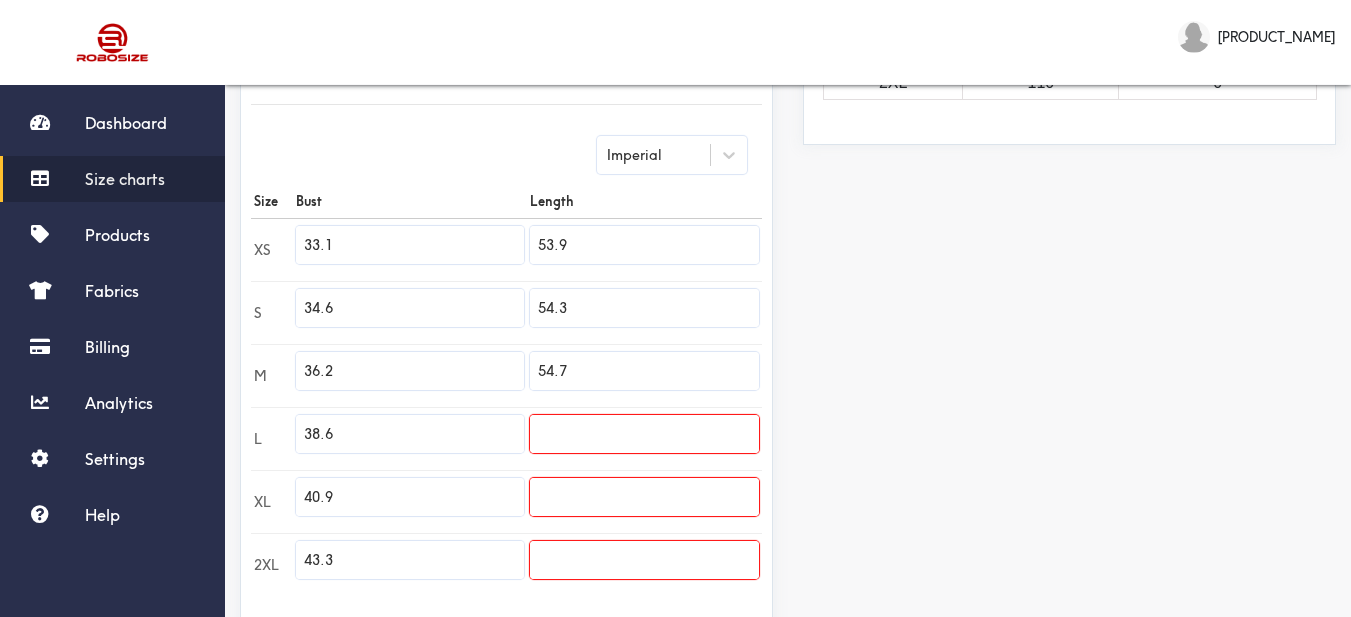 type on "54.7" 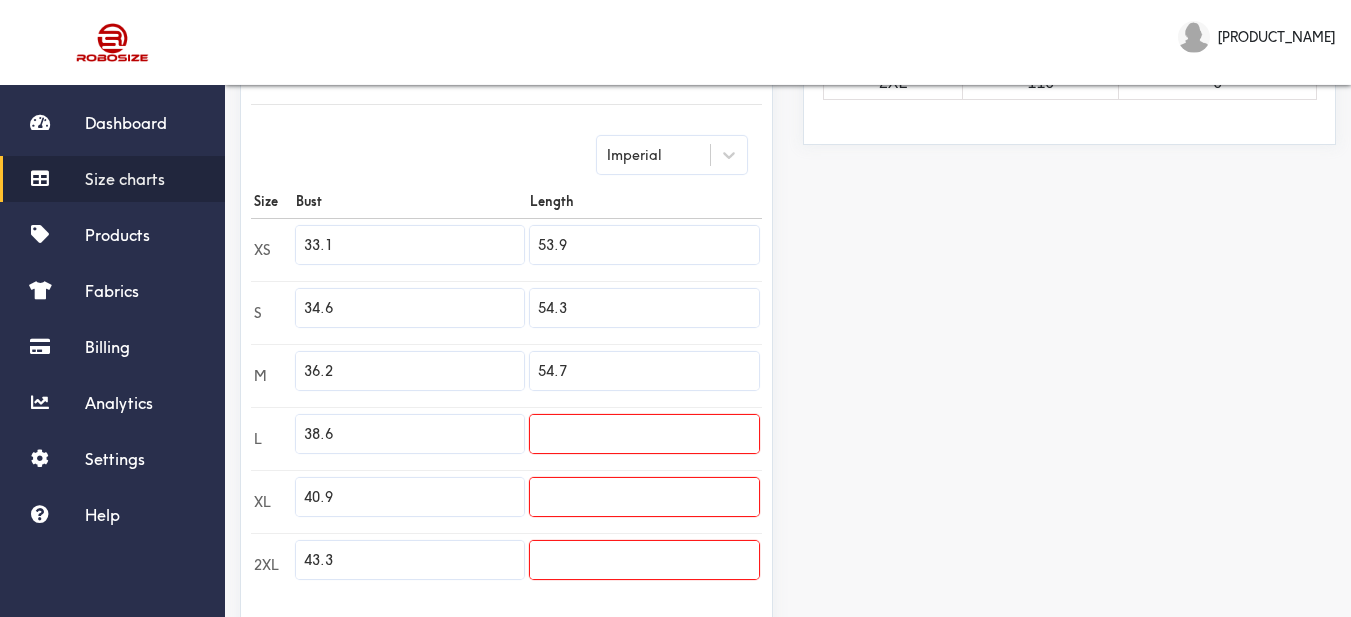 click at bounding box center (644, 434) 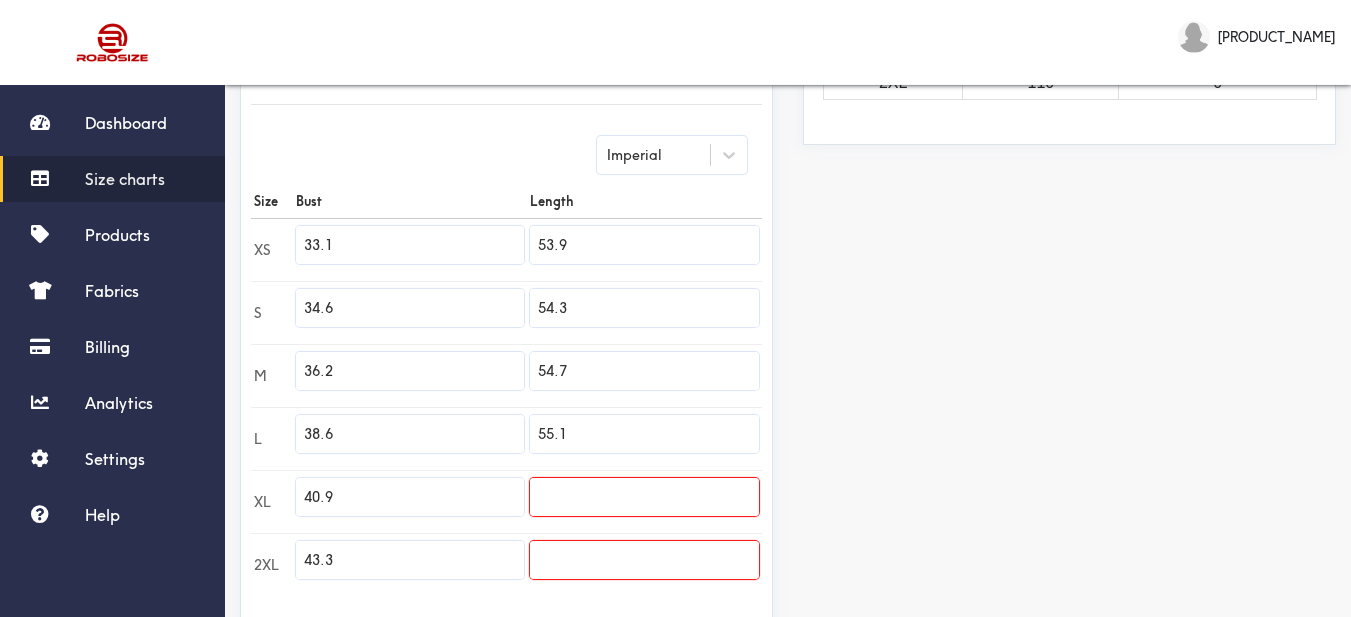 scroll, scrollTop: 600, scrollLeft: 0, axis: vertical 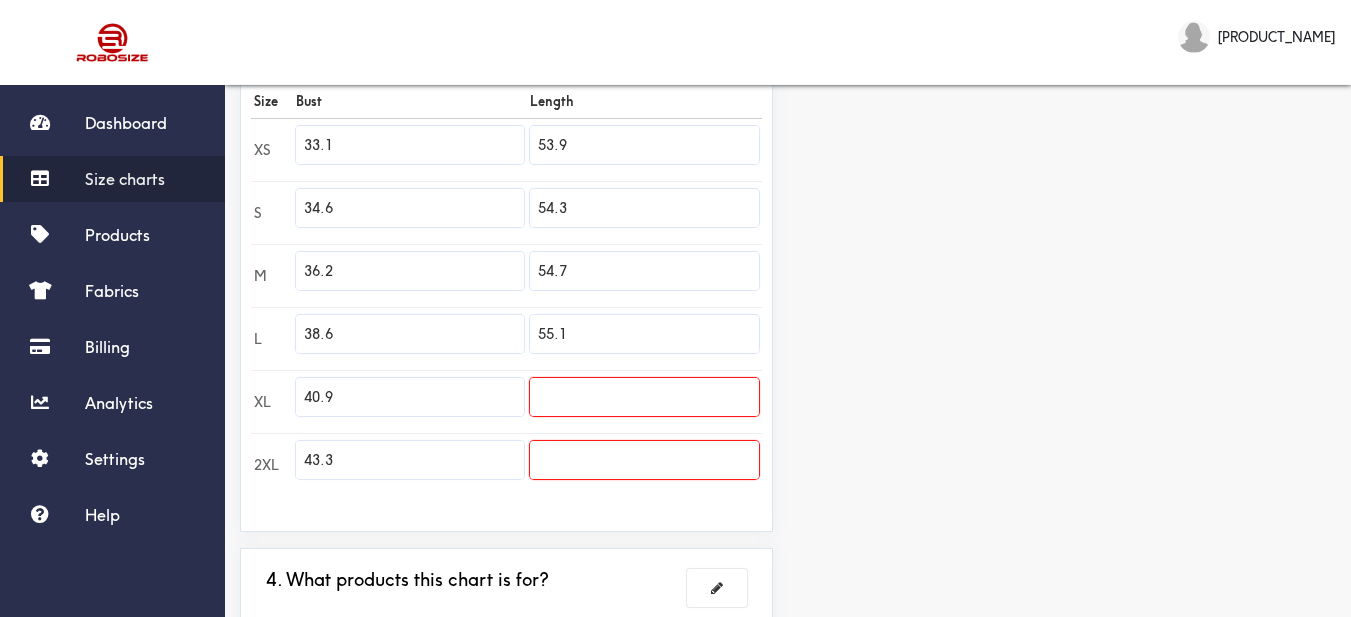 type on "55.1" 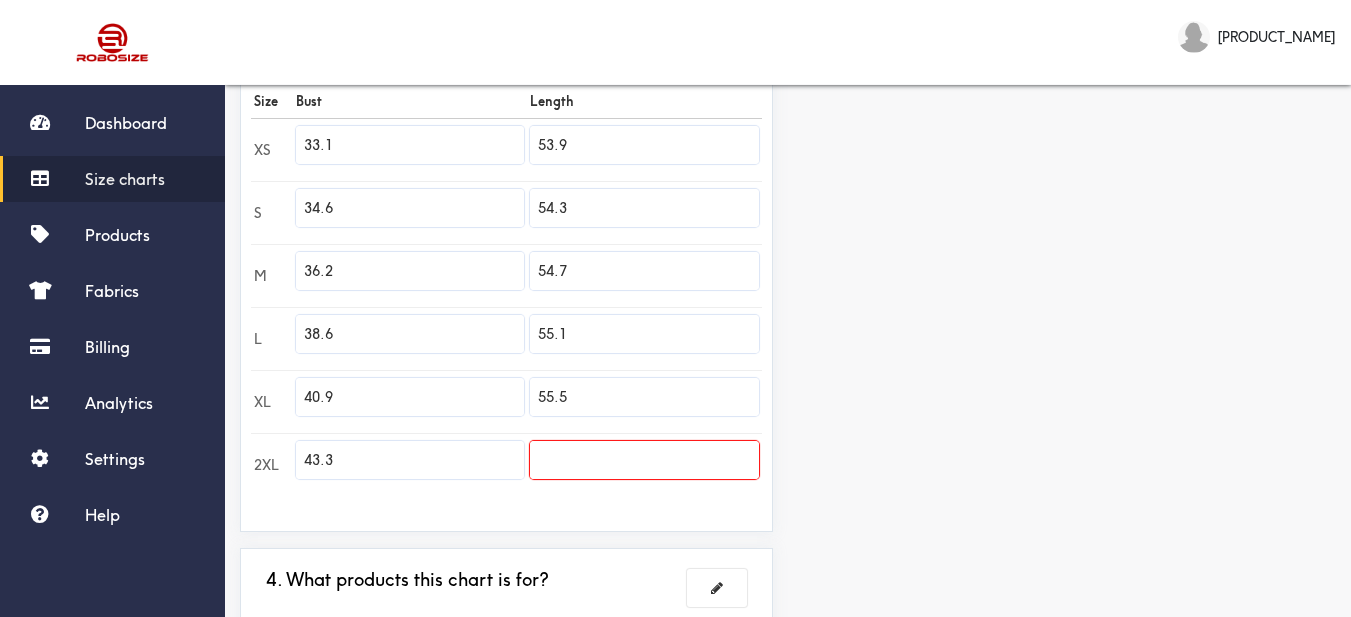 type on "55.5" 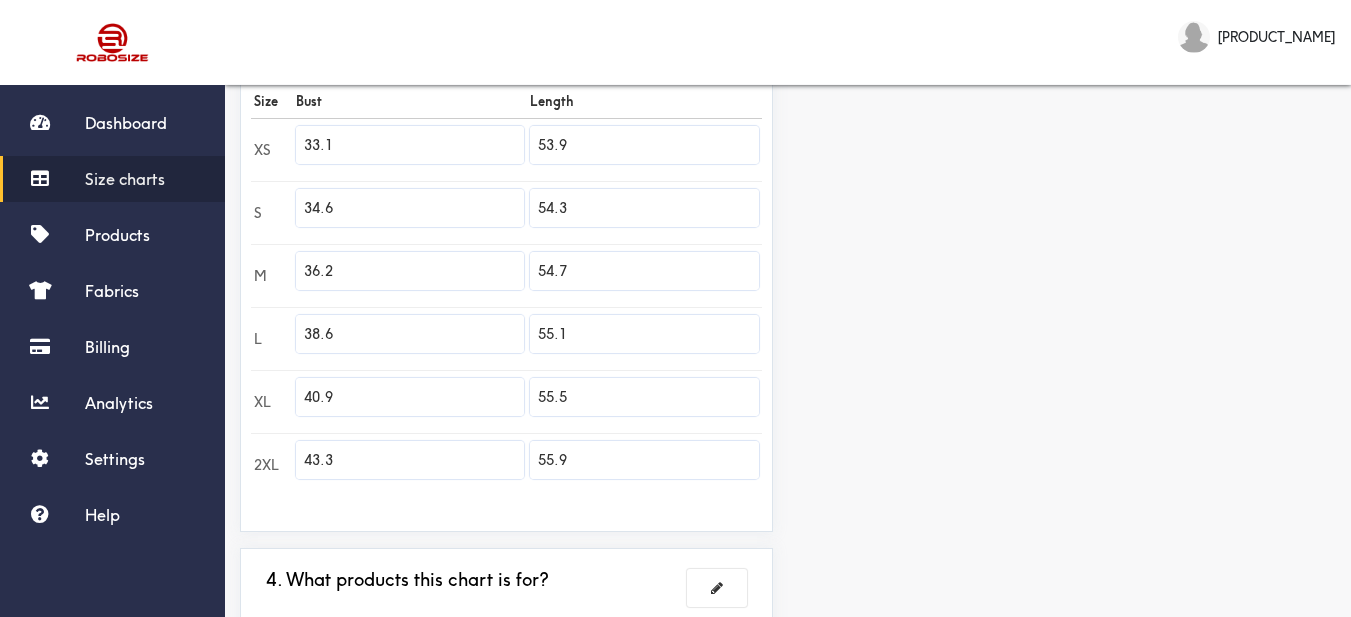 type on "55.9" 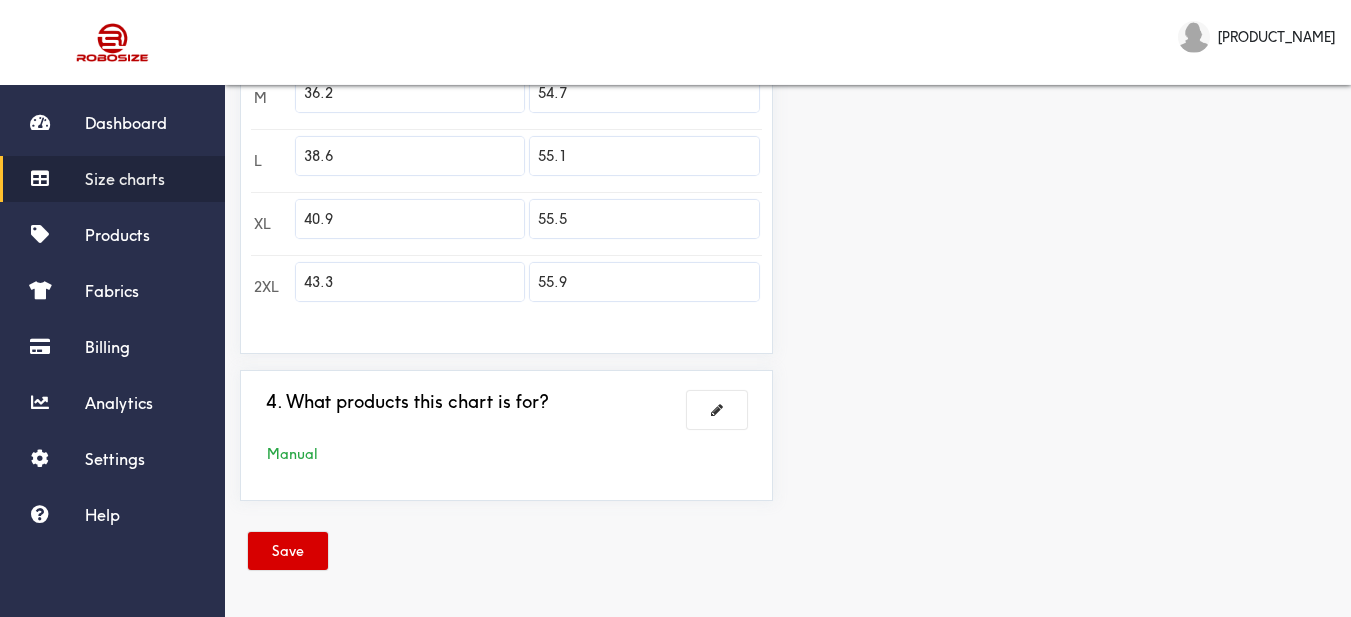 click on "Save" at bounding box center [288, 551] 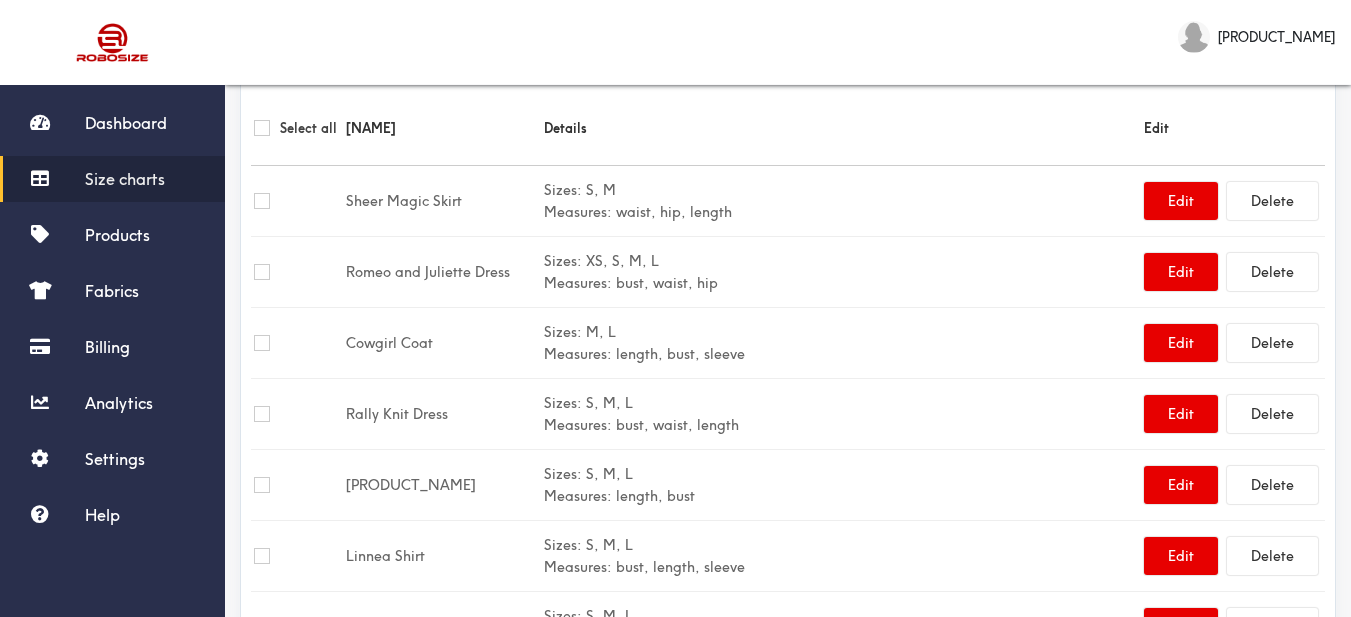 scroll, scrollTop: 0, scrollLeft: 0, axis: both 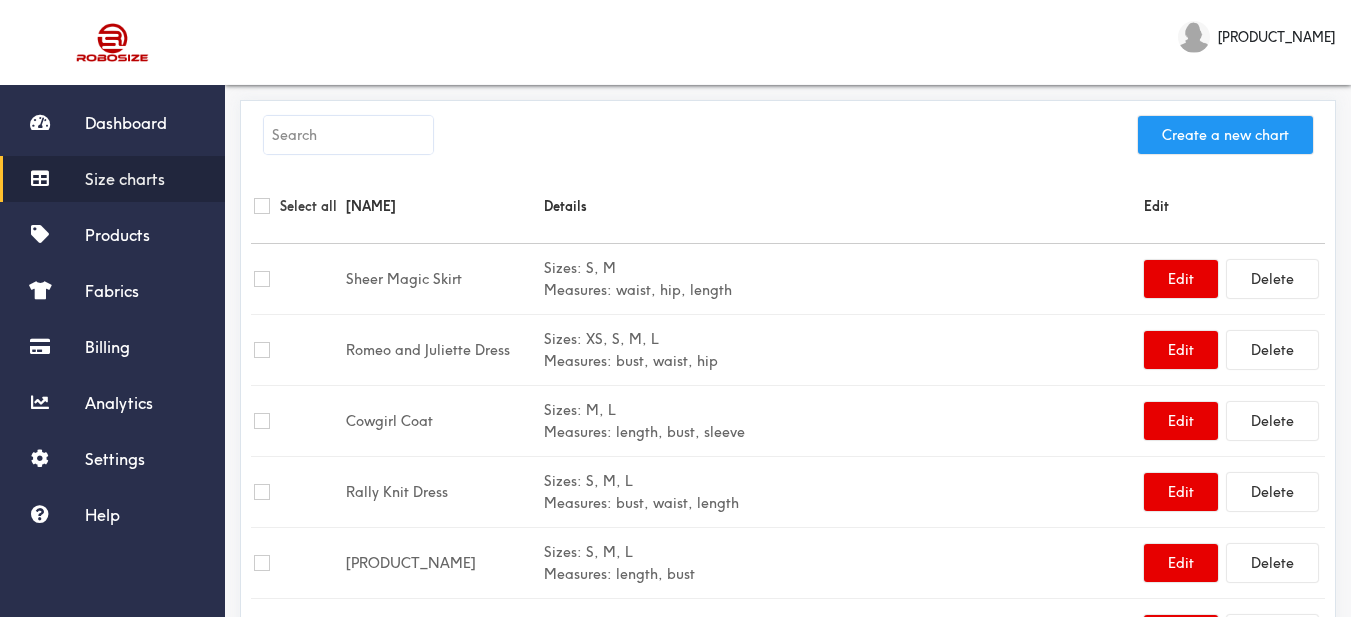 click on "Create a new chart" at bounding box center [1225, 135] 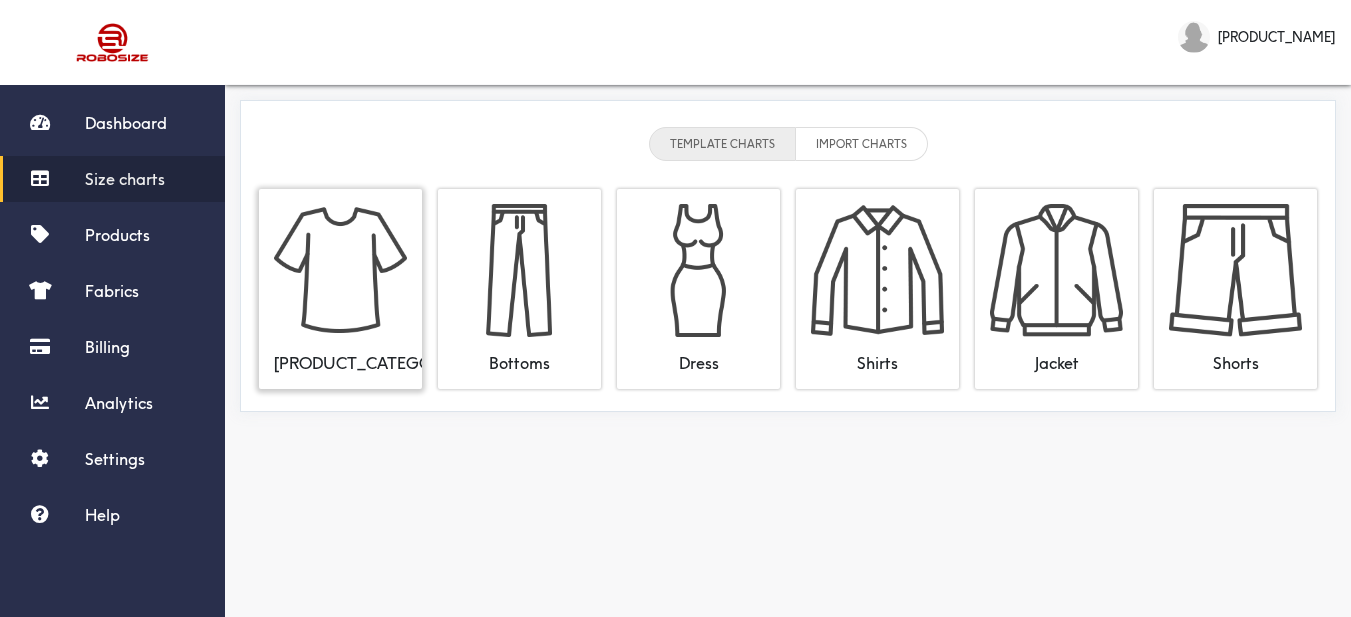 click at bounding box center [340, 270] 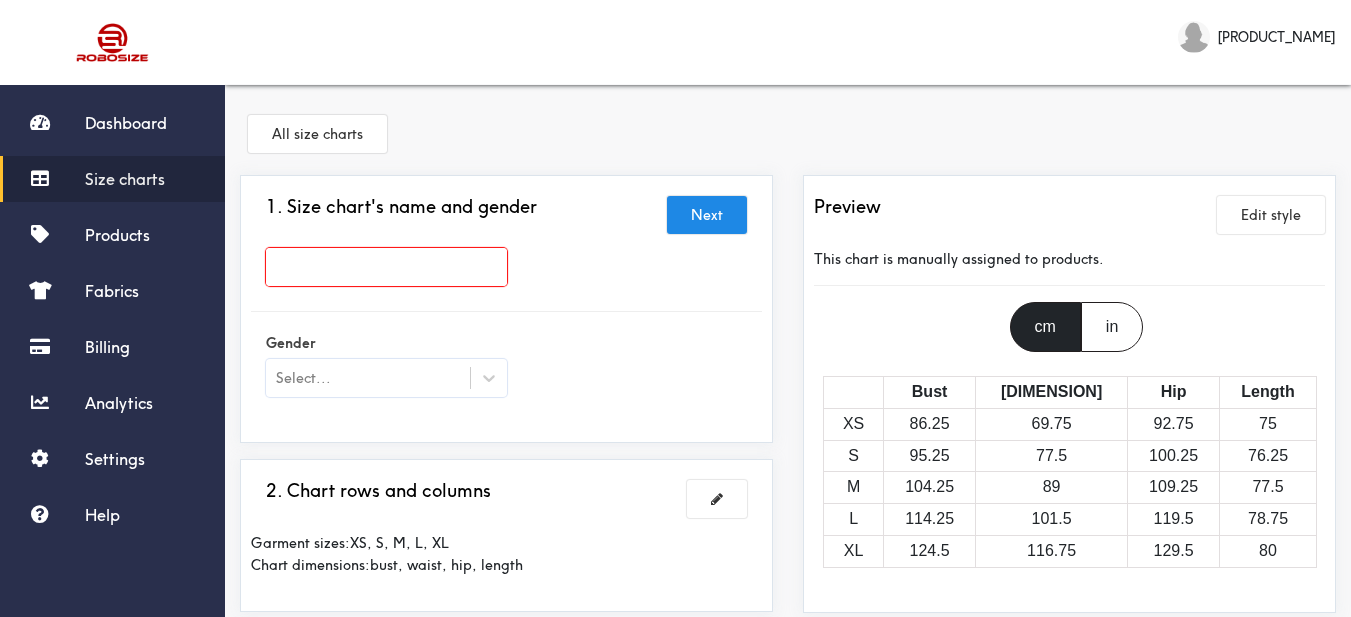 click at bounding box center [386, 267] 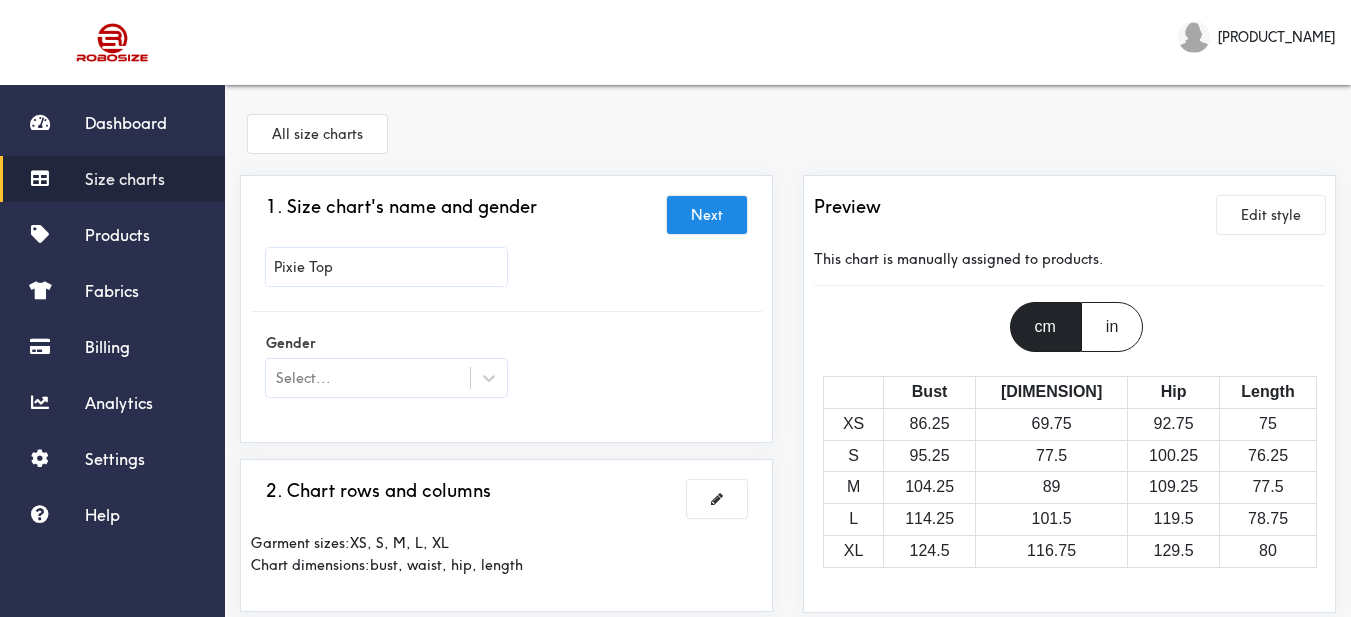 scroll, scrollTop: 100, scrollLeft: 0, axis: vertical 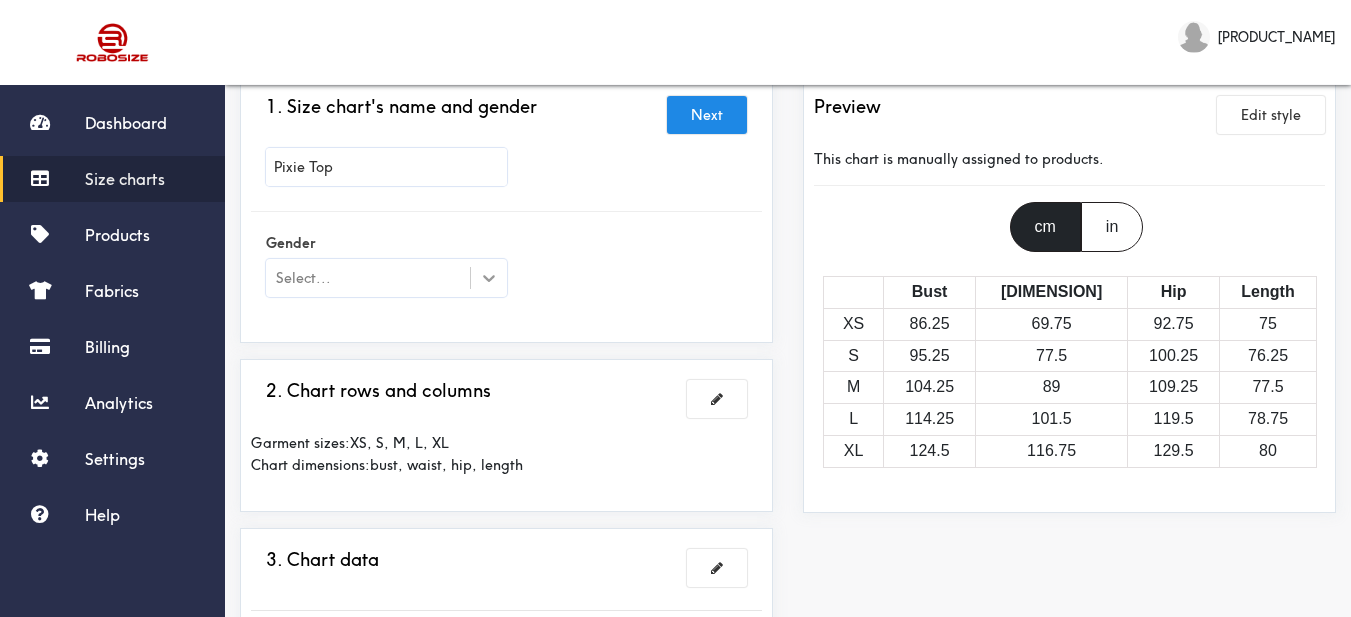 type on "Pixie Top" 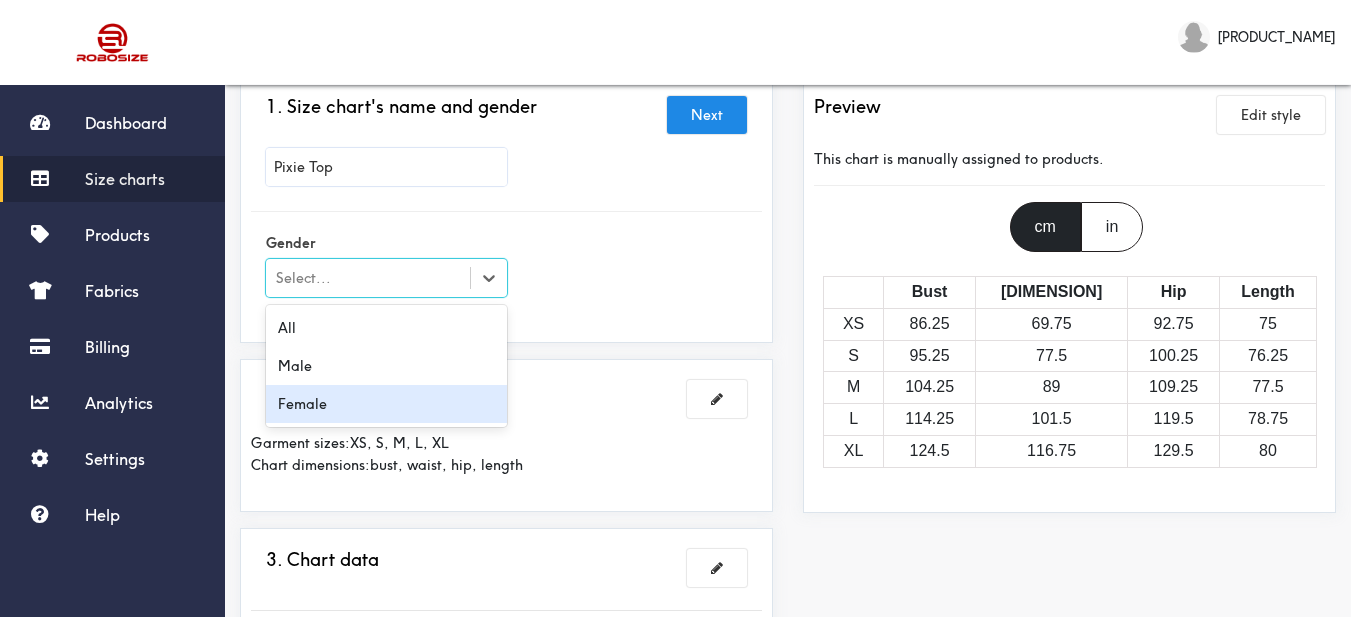 drag, startPoint x: 348, startPoint y: 406, endPoint x: 424, endPoint y: 390, distance: 77.665955 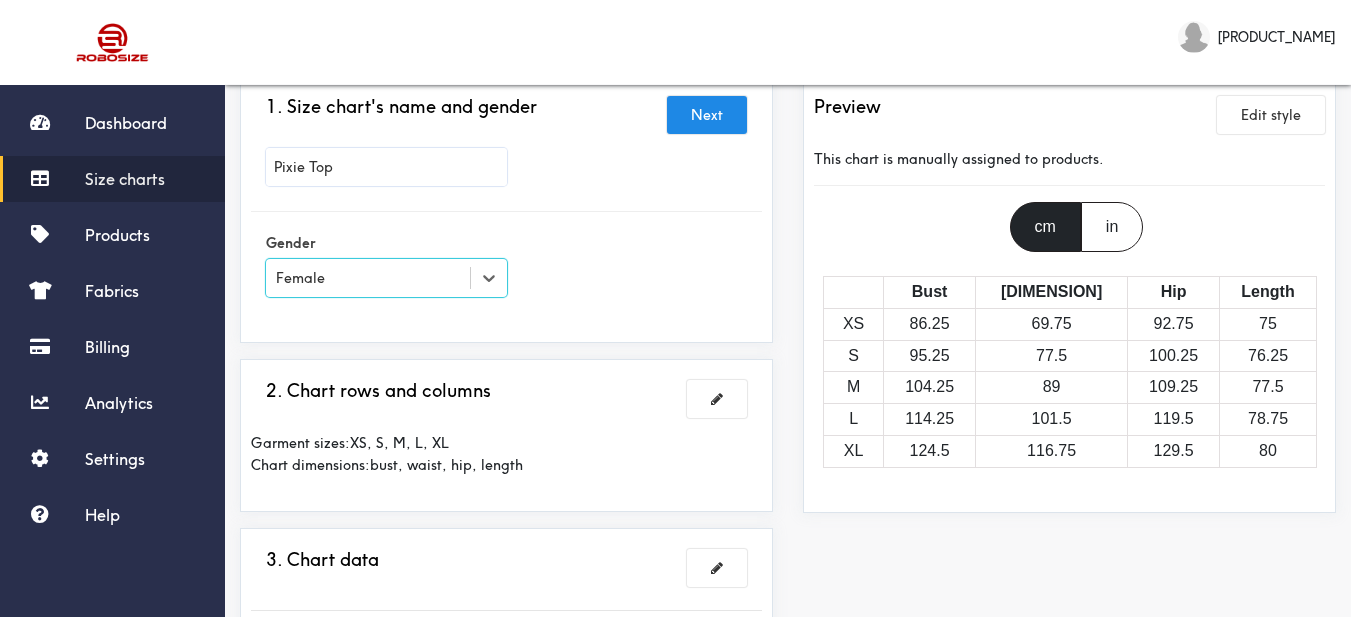 drag, startPoint x: 636, startPoint y: 322, endPoint x: 658, endPoint y: 243, distance: 82.006096 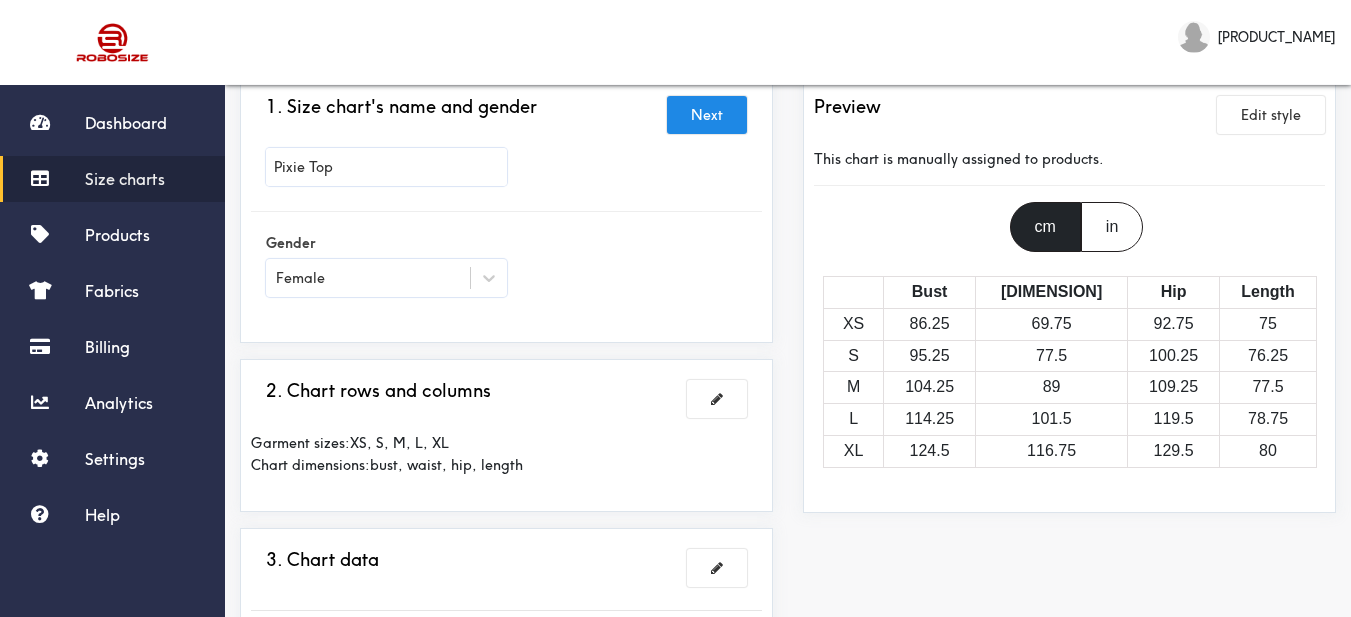scroll, scrollTop: 200, scrollLeft: 0, axis: vertical 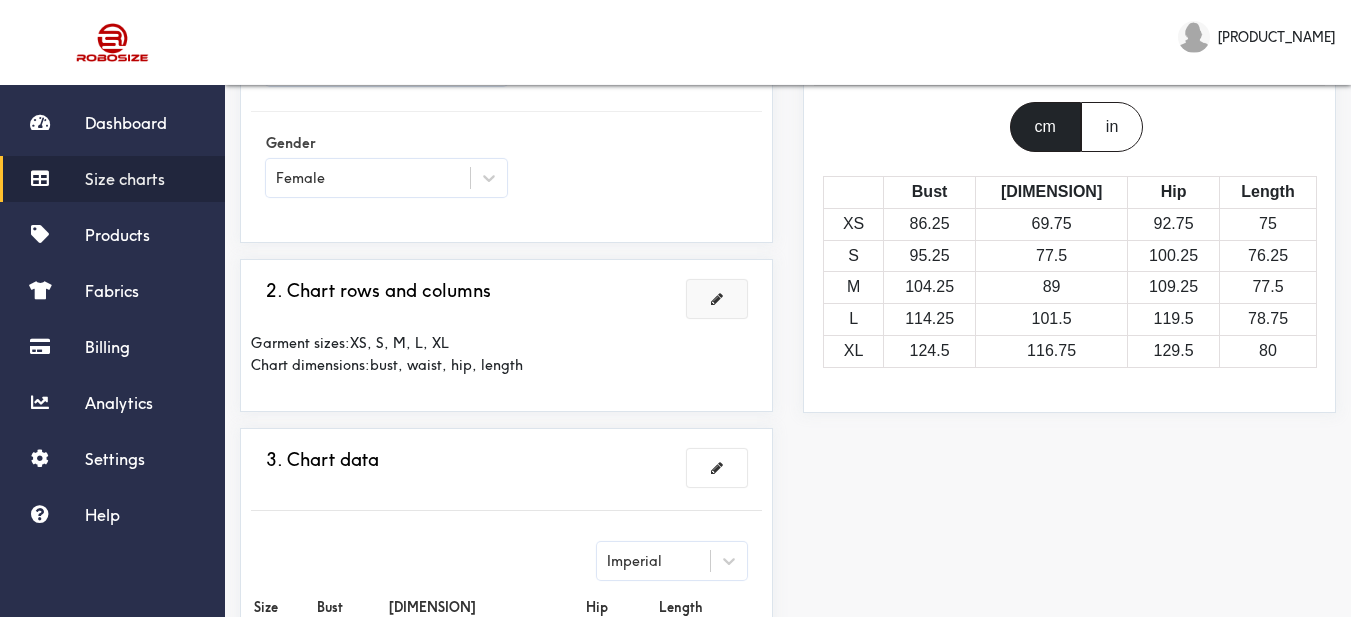 click at bounding box center [717, 299] 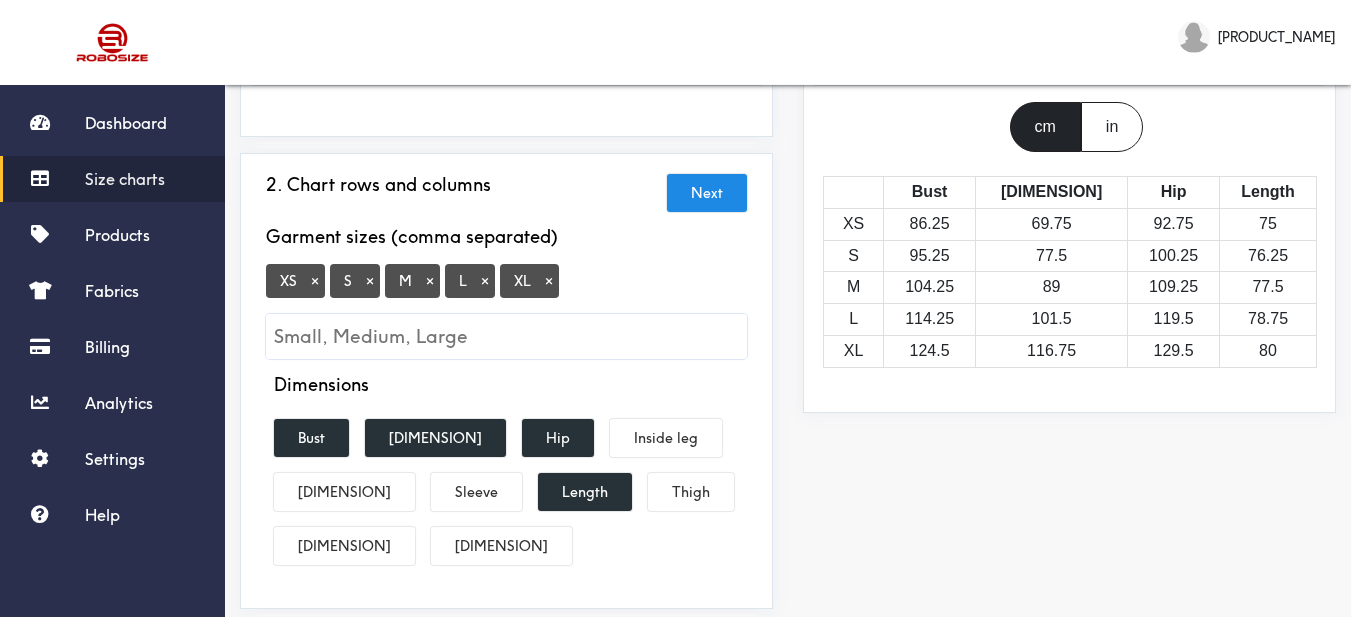 click on "×" at bounding box center [315, 281] 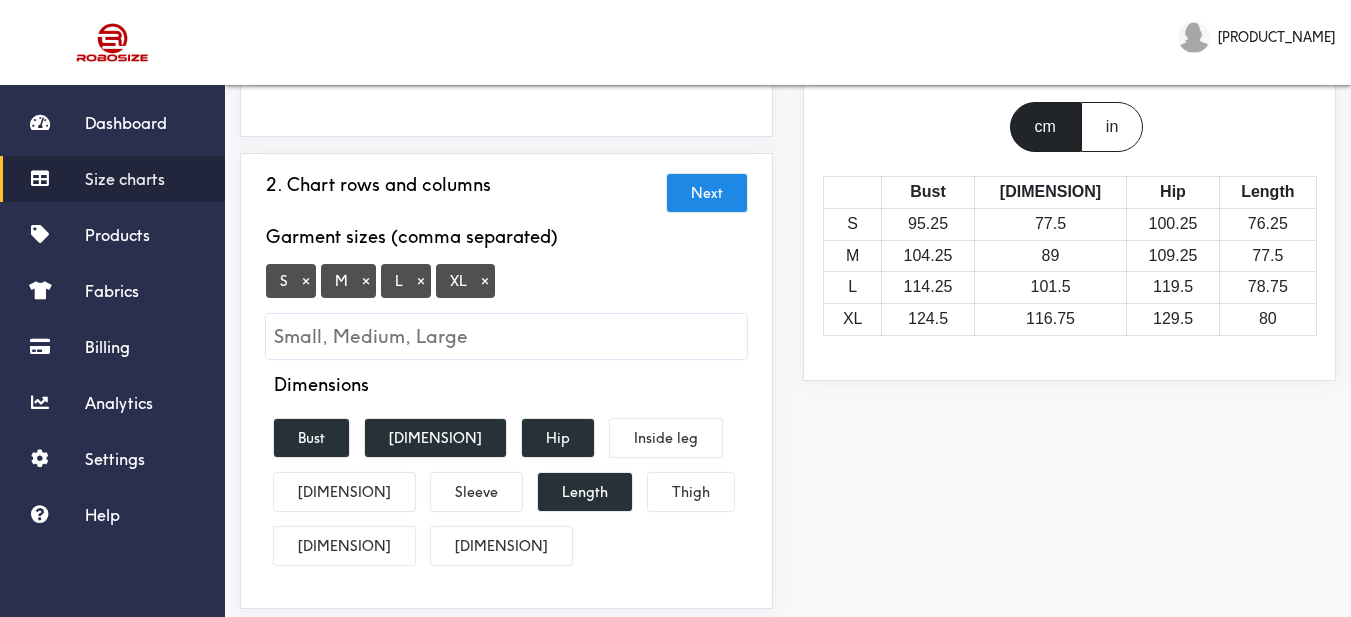 click on "×" at bounding box center [485, 281] 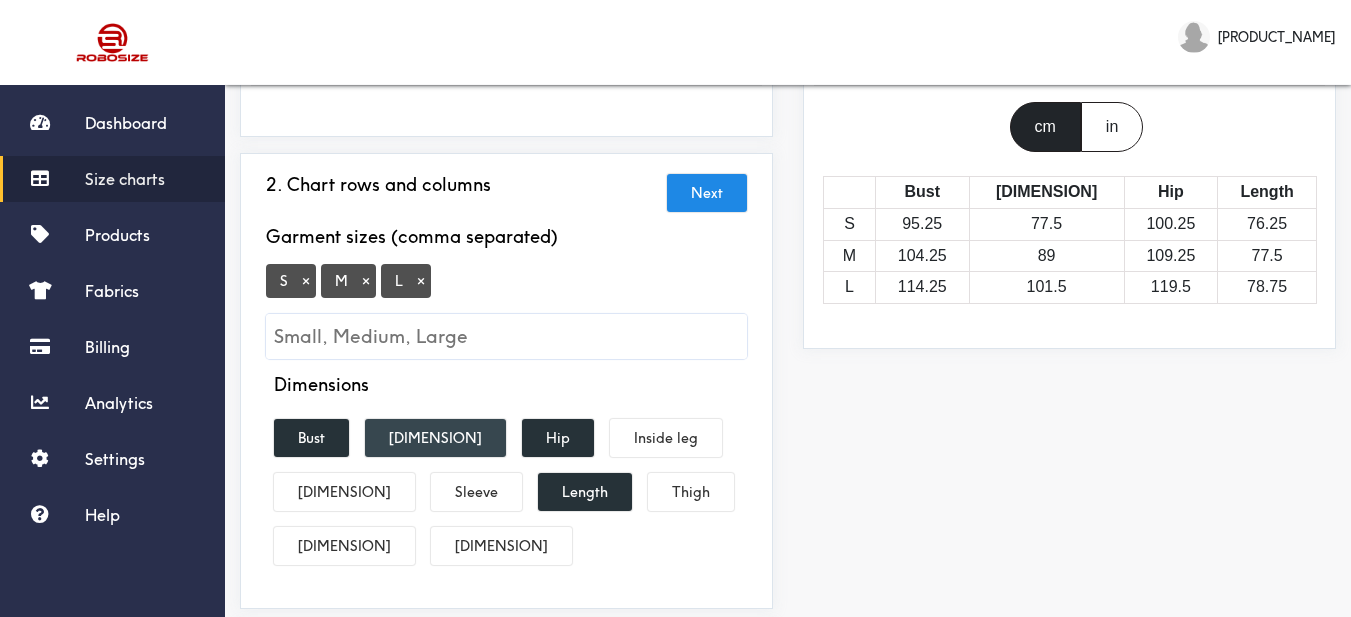 click on "[DIMENSION]" at bounding box center [435, 438] 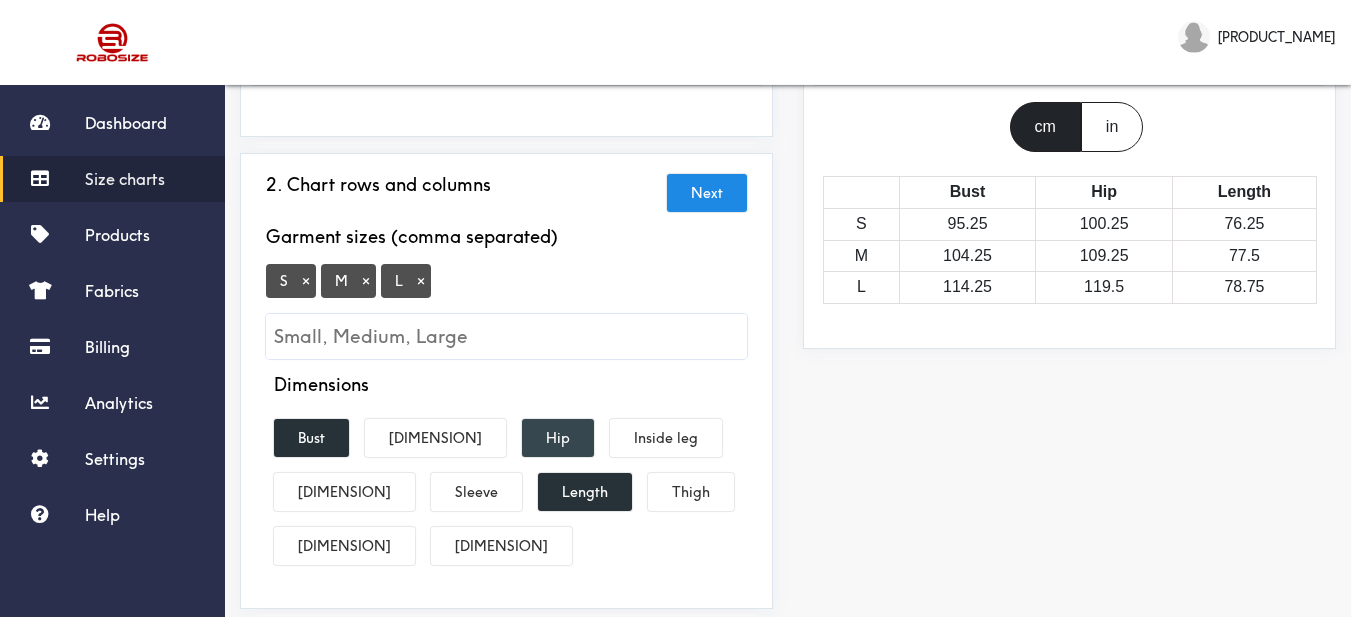 click on "Hip" at bounding box center (558, 438) 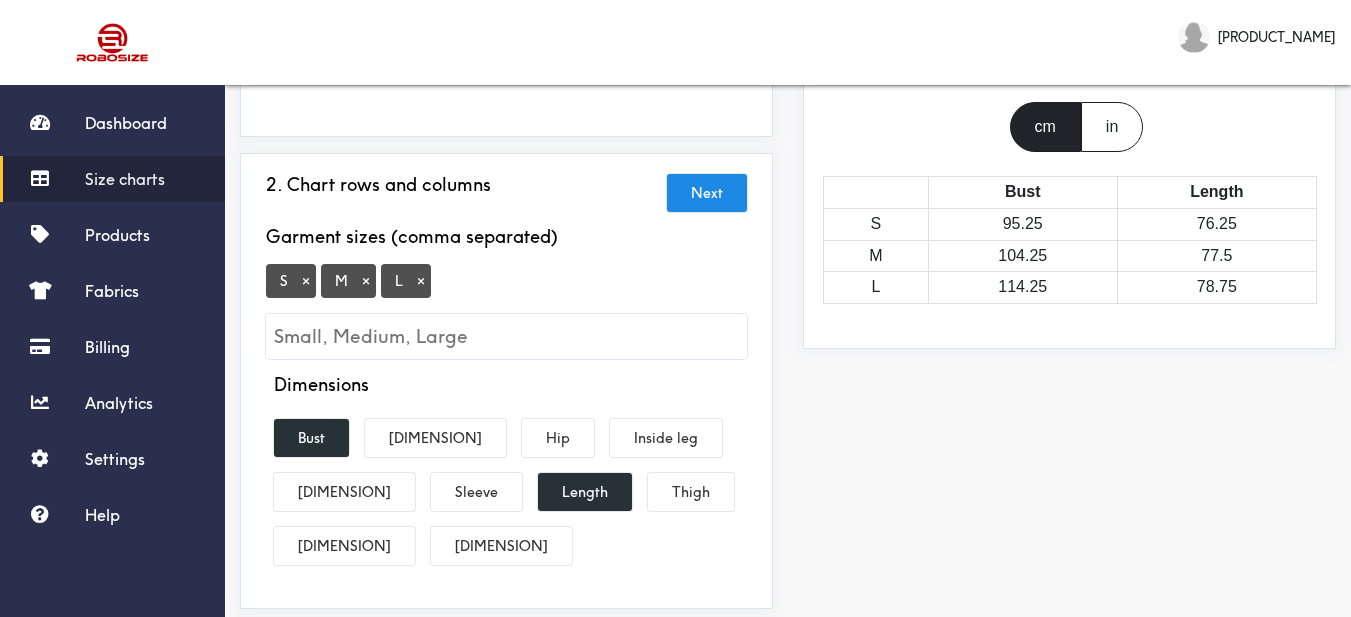 scroll, scrollTop: 500, scrollLeft: 0, axis: vertical 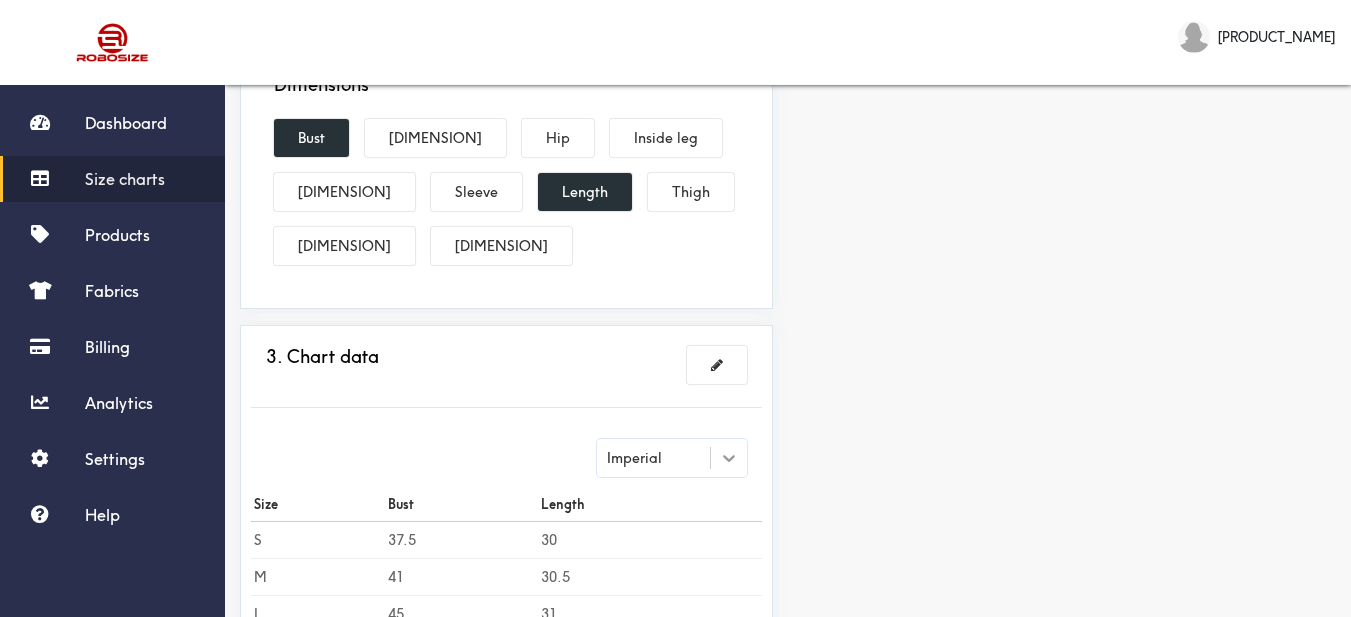 drag, startPoint x: 720, startPoint y: 371, endPoint x: 727, endPoint y: 148, distance: 223.10983 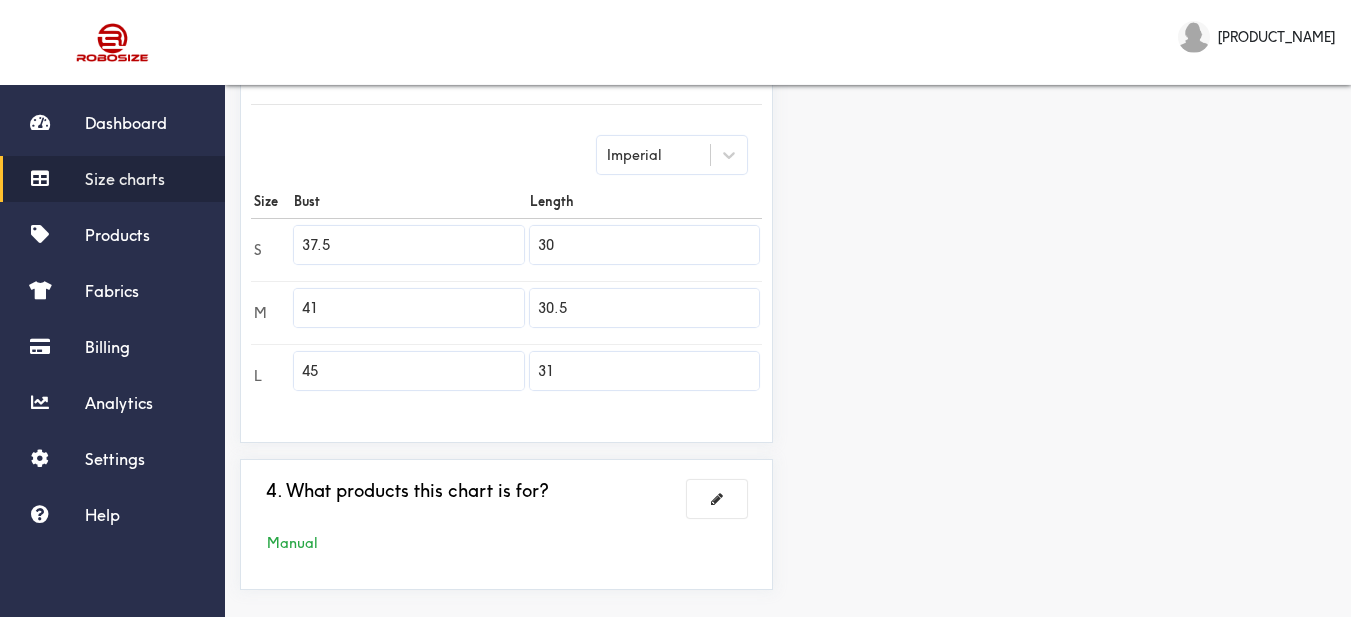 click on "S 37.5 30" at bounding box center (506, 249) 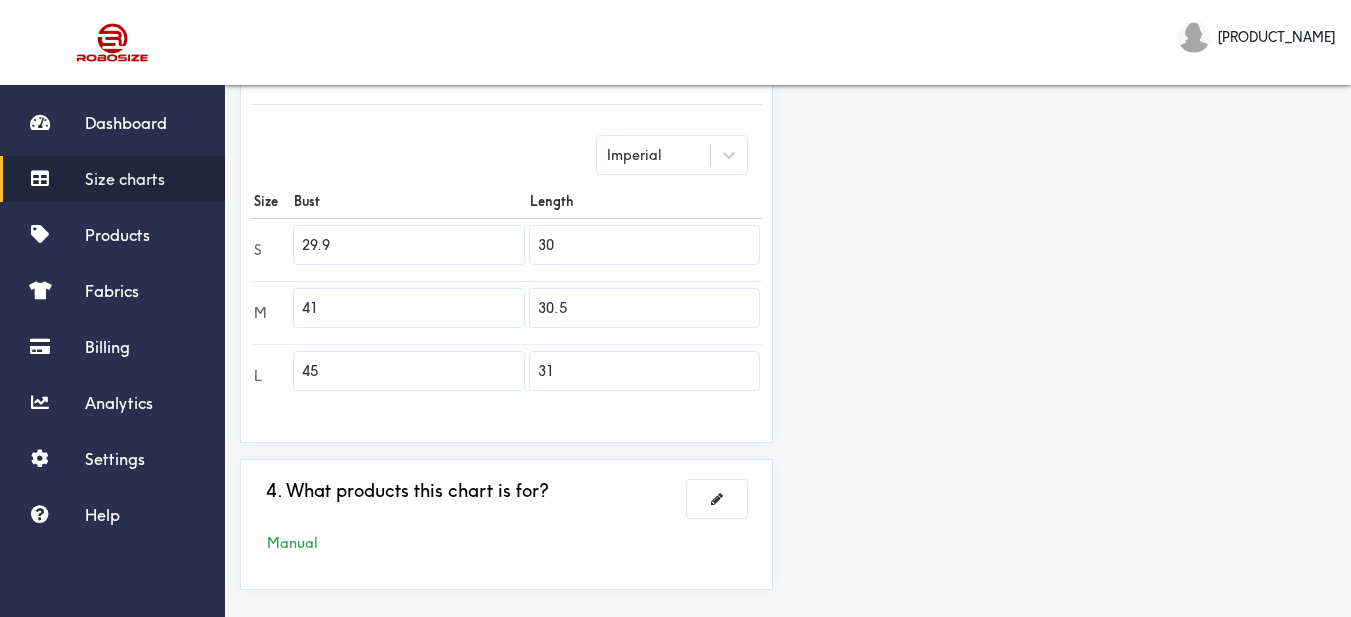 type on "29.9" 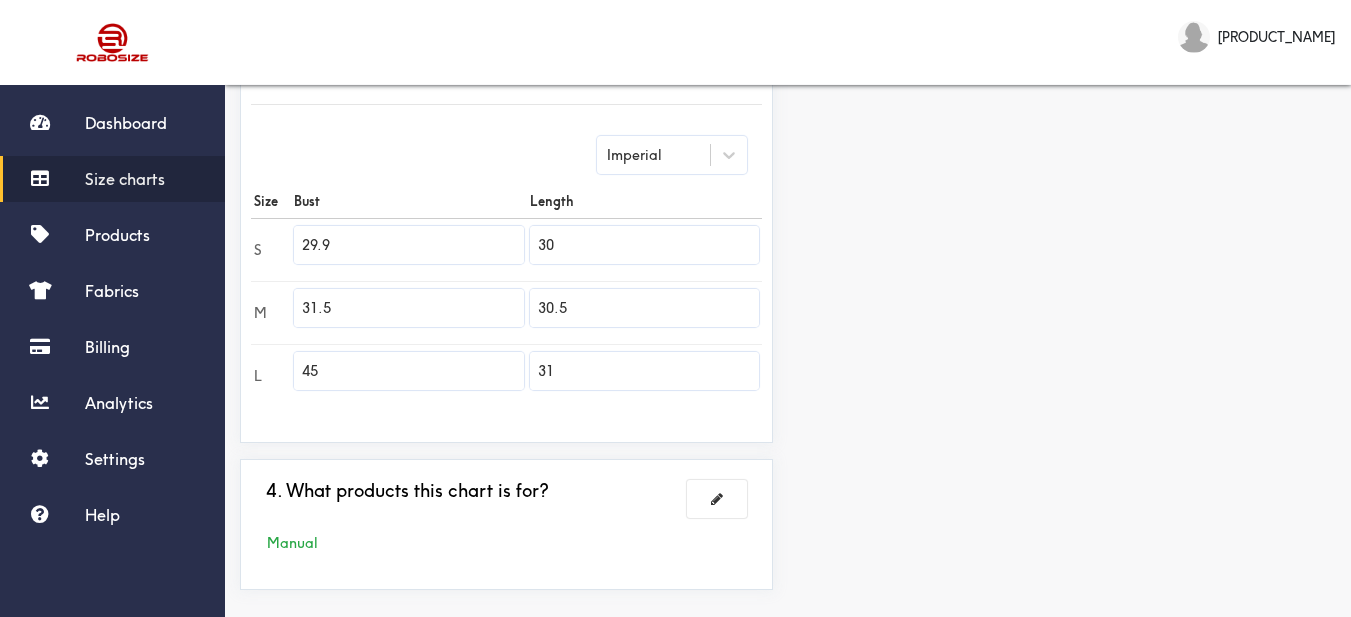 type on "31.5" 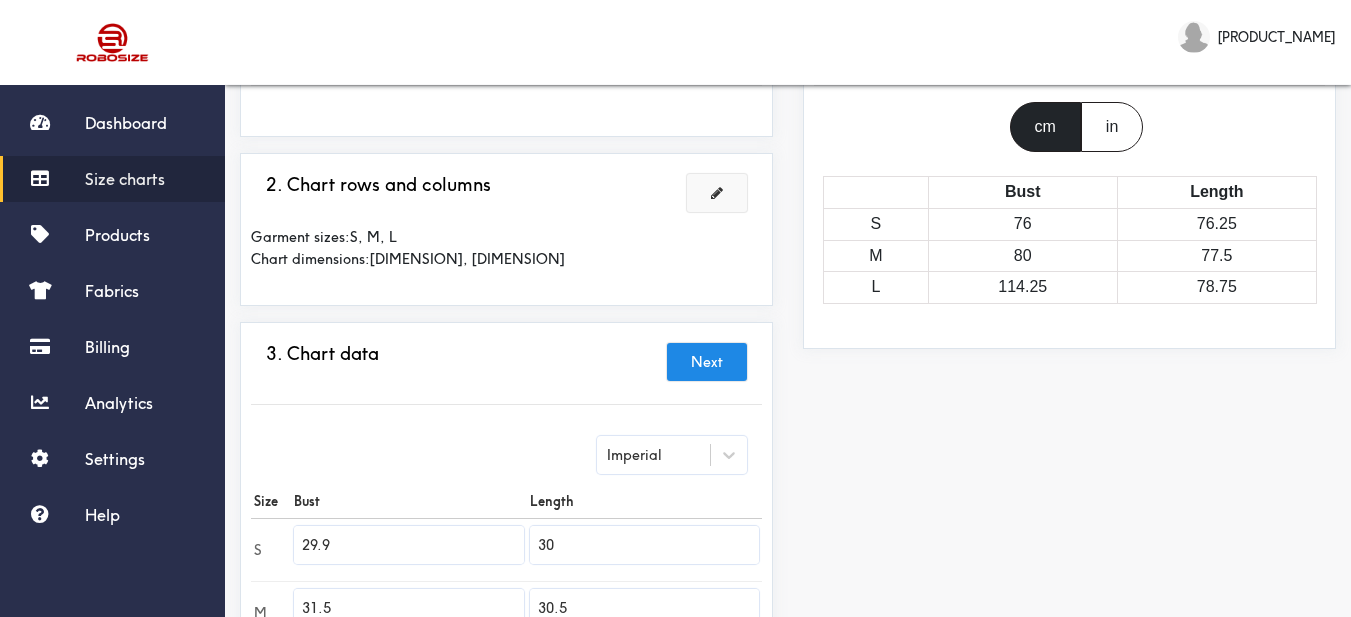 click at bounding box center (717, 193) 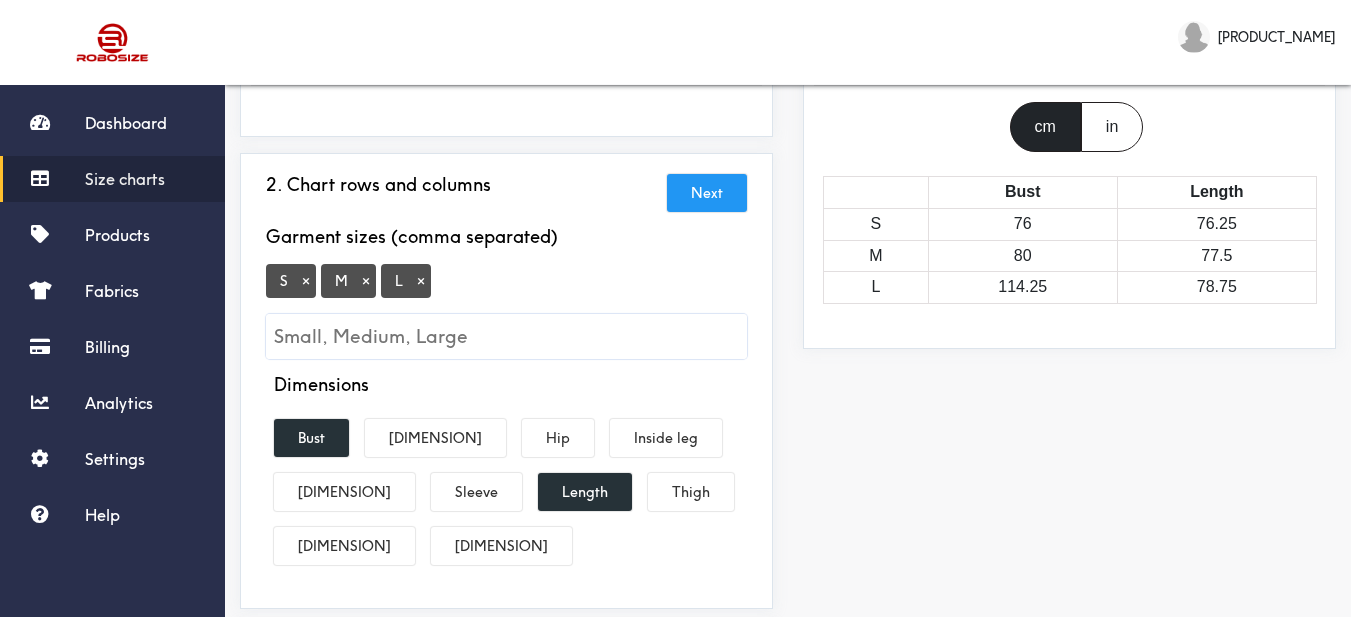 click at bounding box center (506, 336) 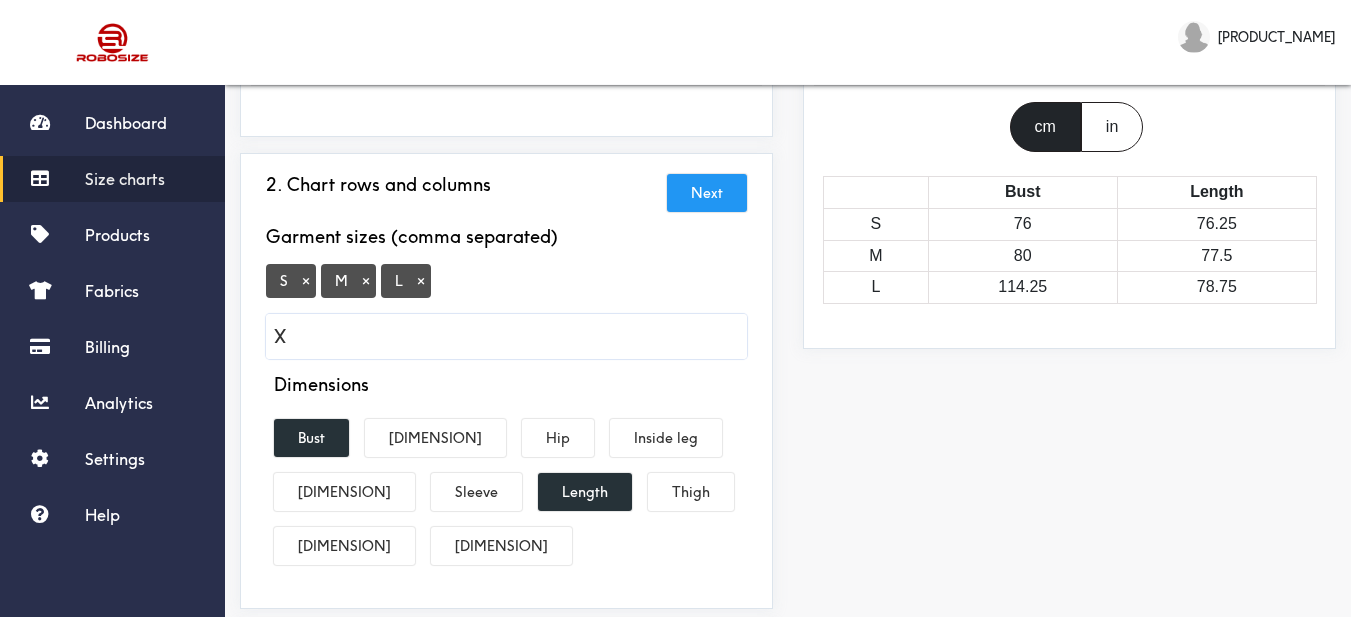 type on "XL" 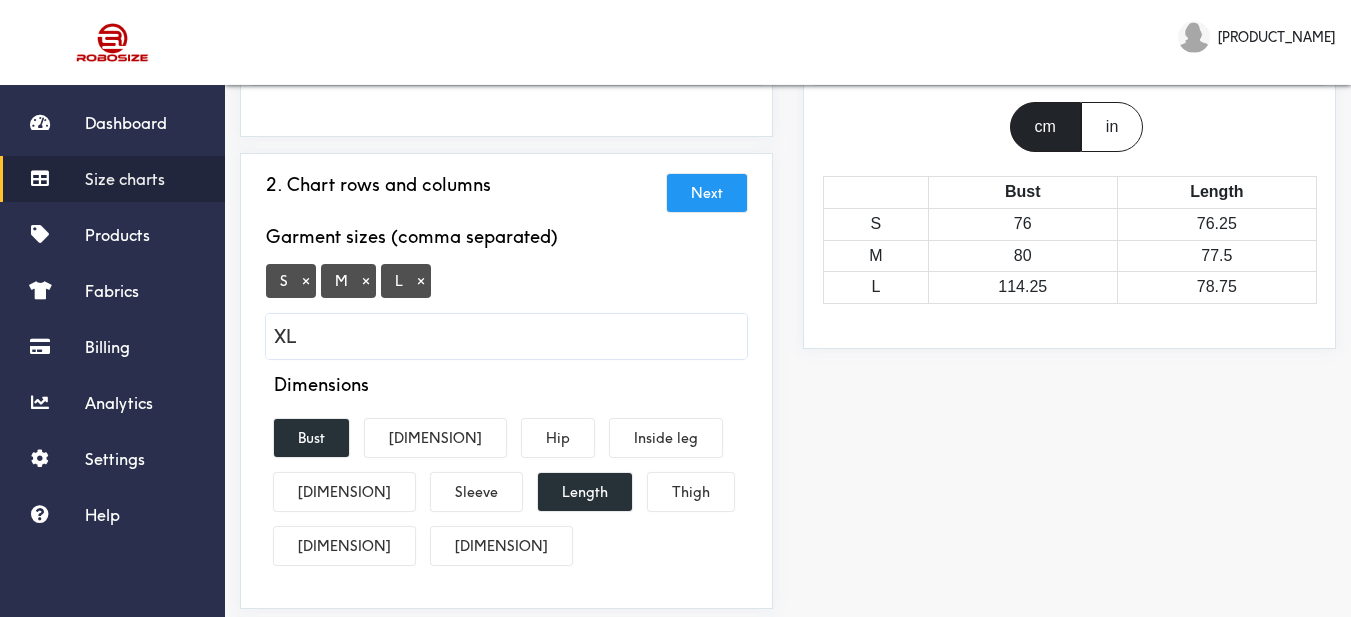 type 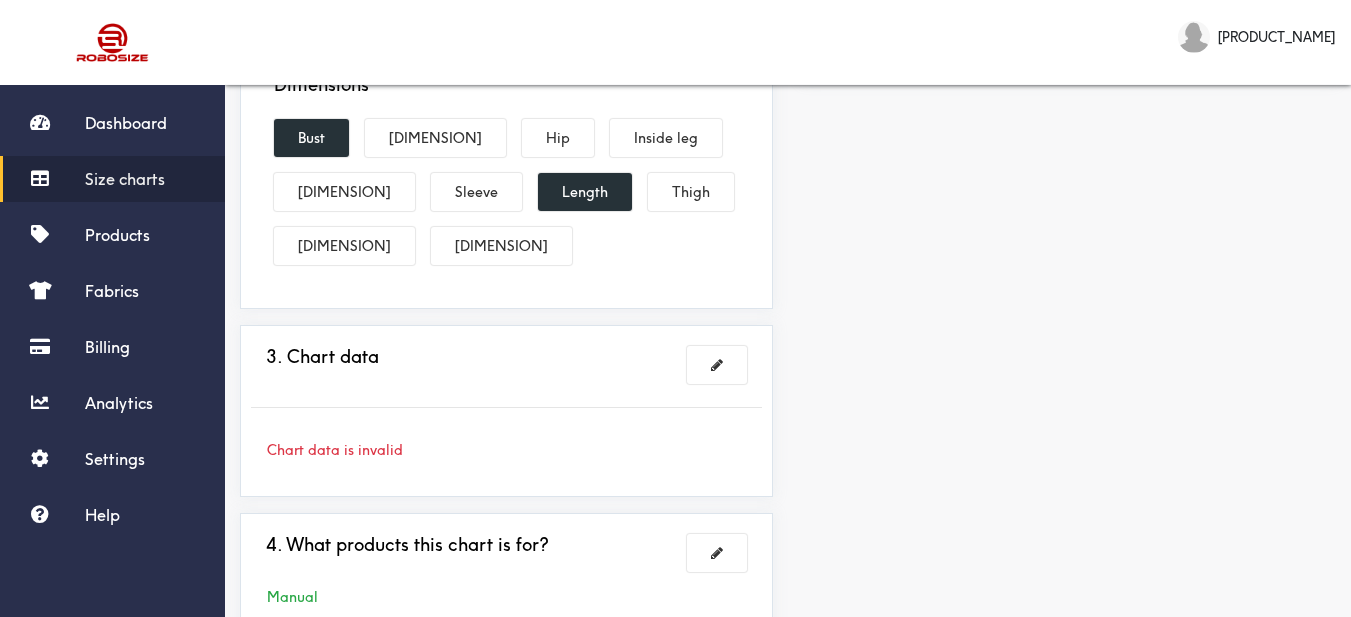 scroll, scrollTop: 643, scrollLeft: 0, axis: vertical 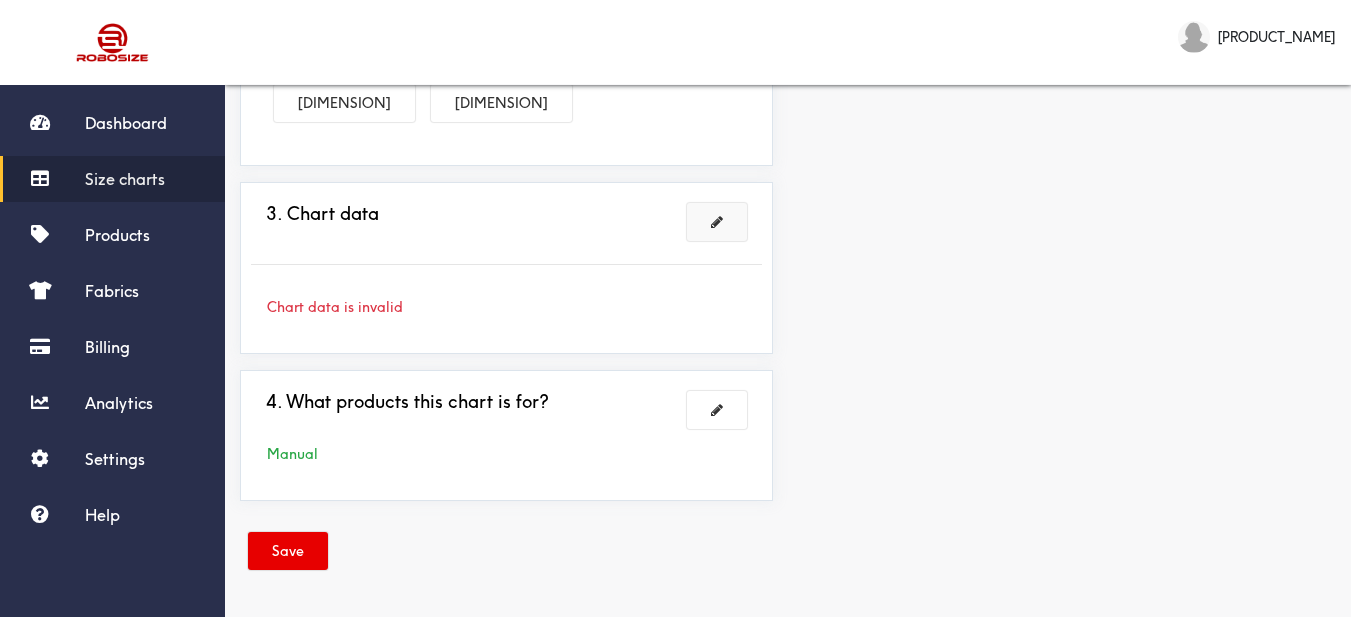 click at bounding box center (717, 222) 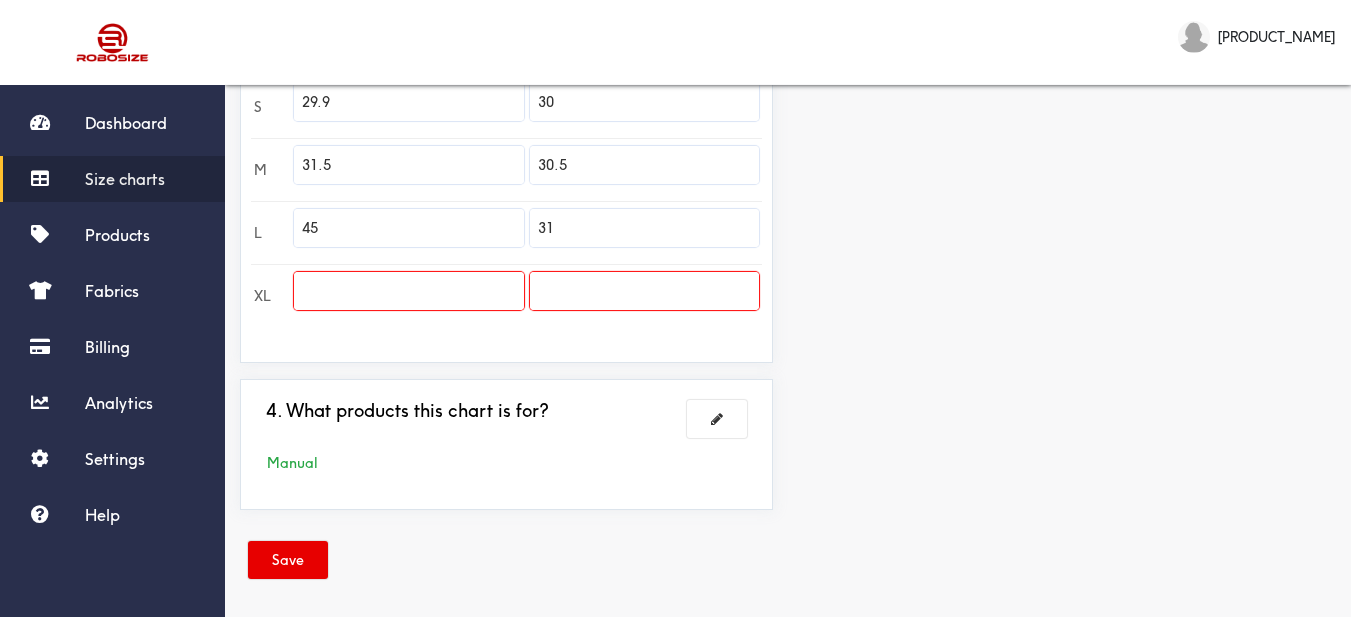scroll, scrollTop: 652, scrollLeft: 0, axis: vertical 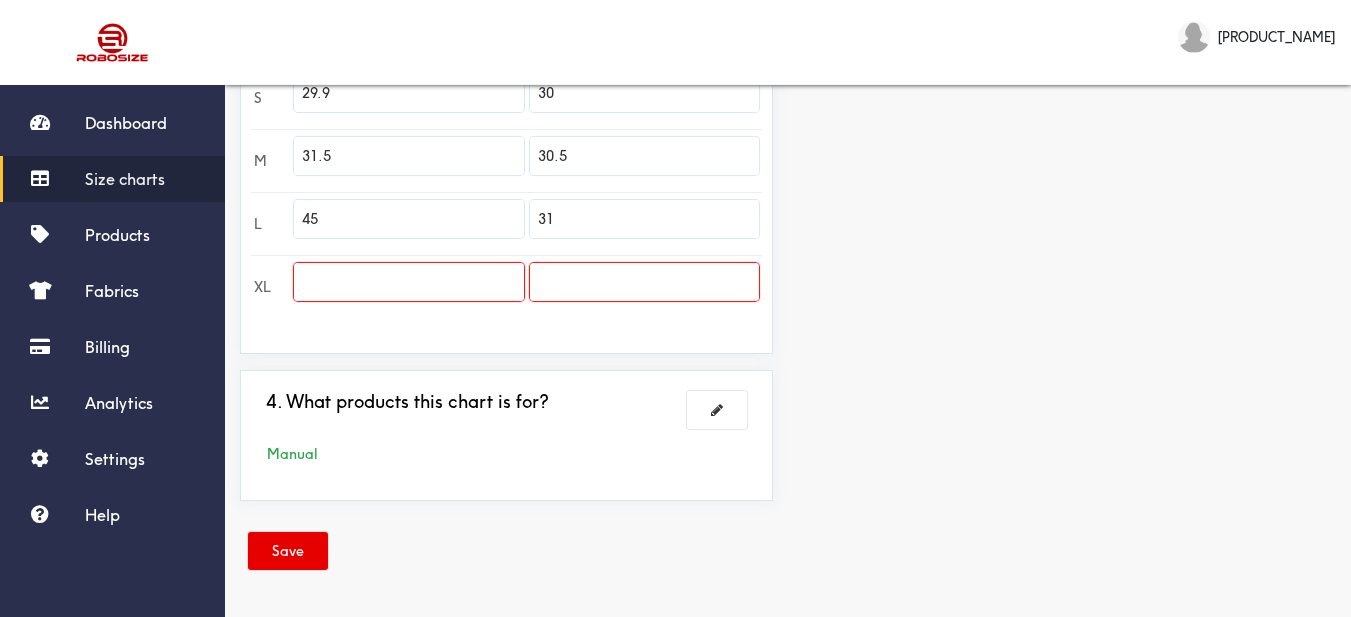 drag, startPoint x: 312, startPoint y: 214, endPoint x: 282, endPoint y: 212, distance: 30.066593 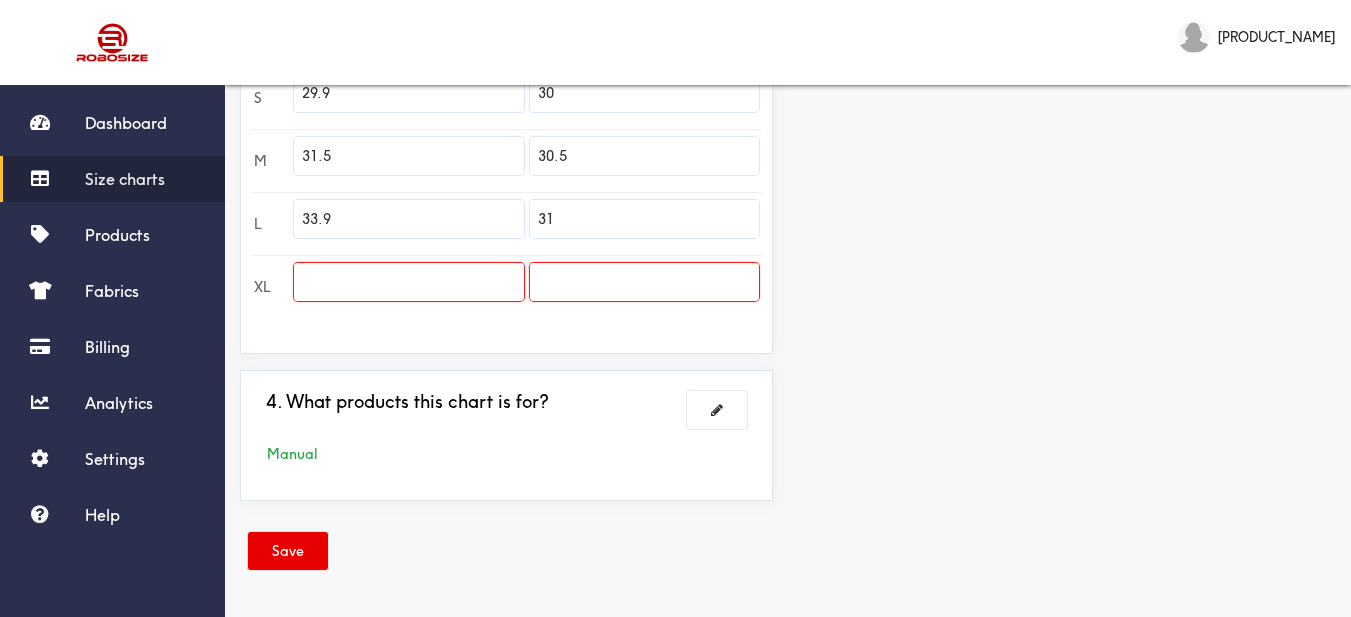 type on "33.9" 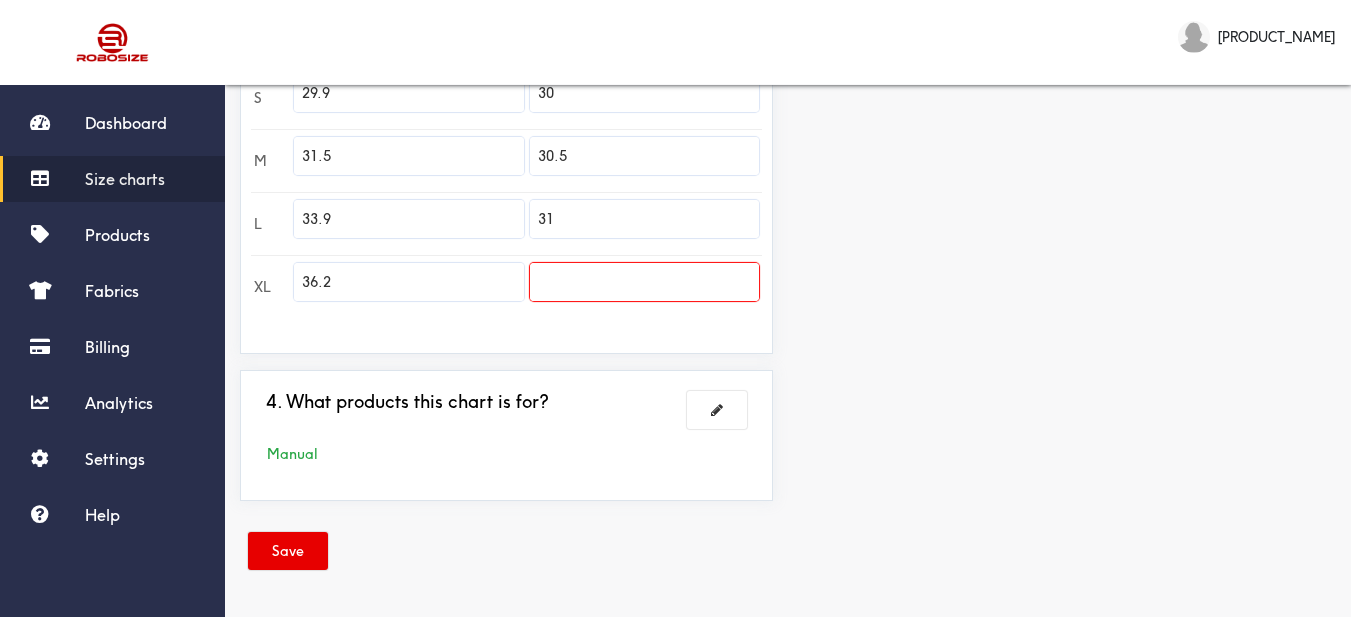 scroll, scrollTop: 552, scrollLeft: 0, axis: vertical 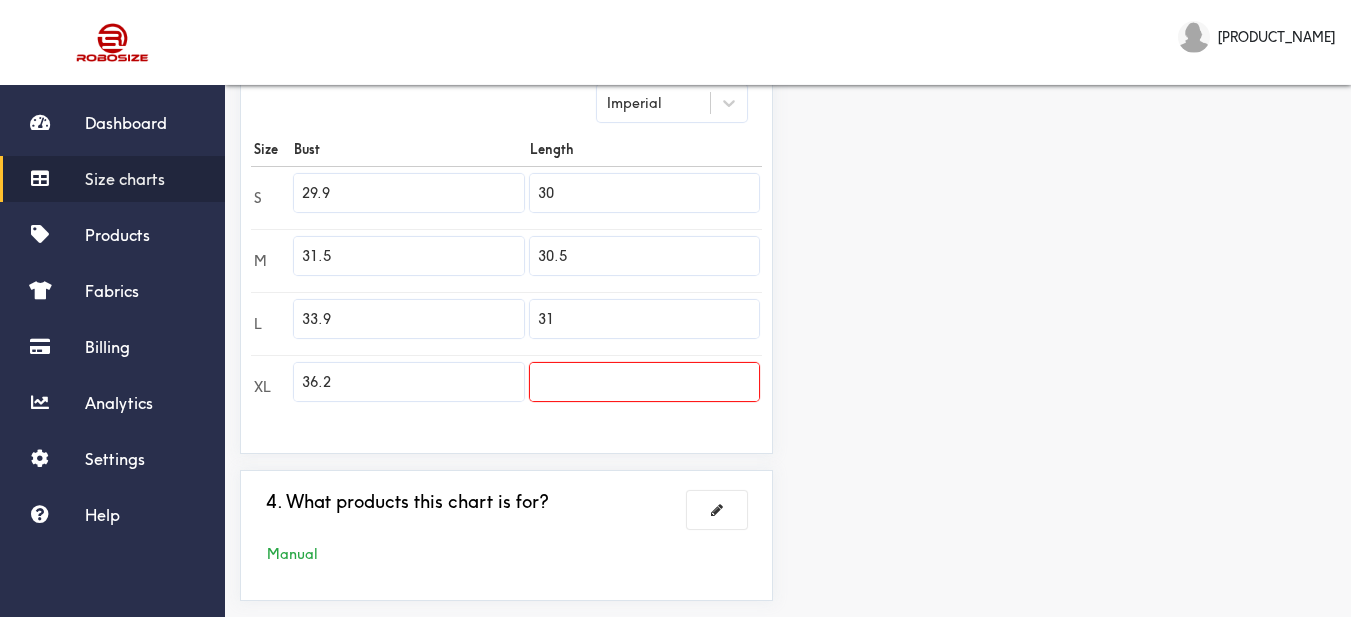 type on "36.2" 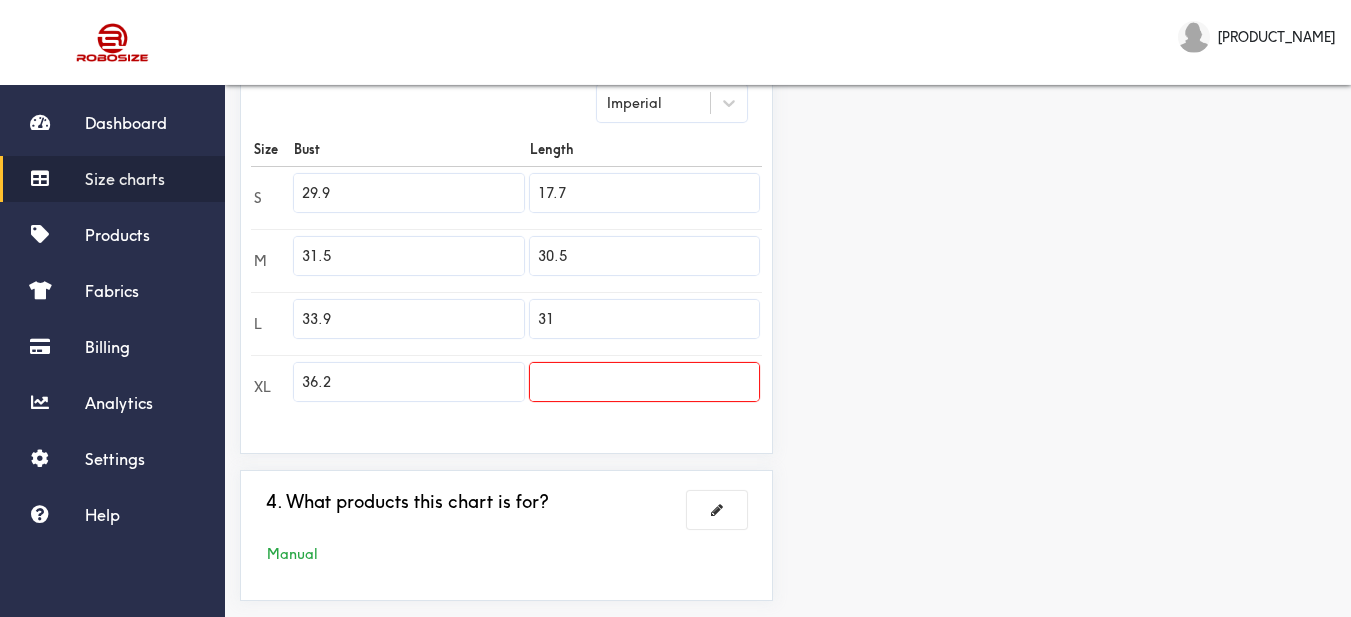 type on "17.7" 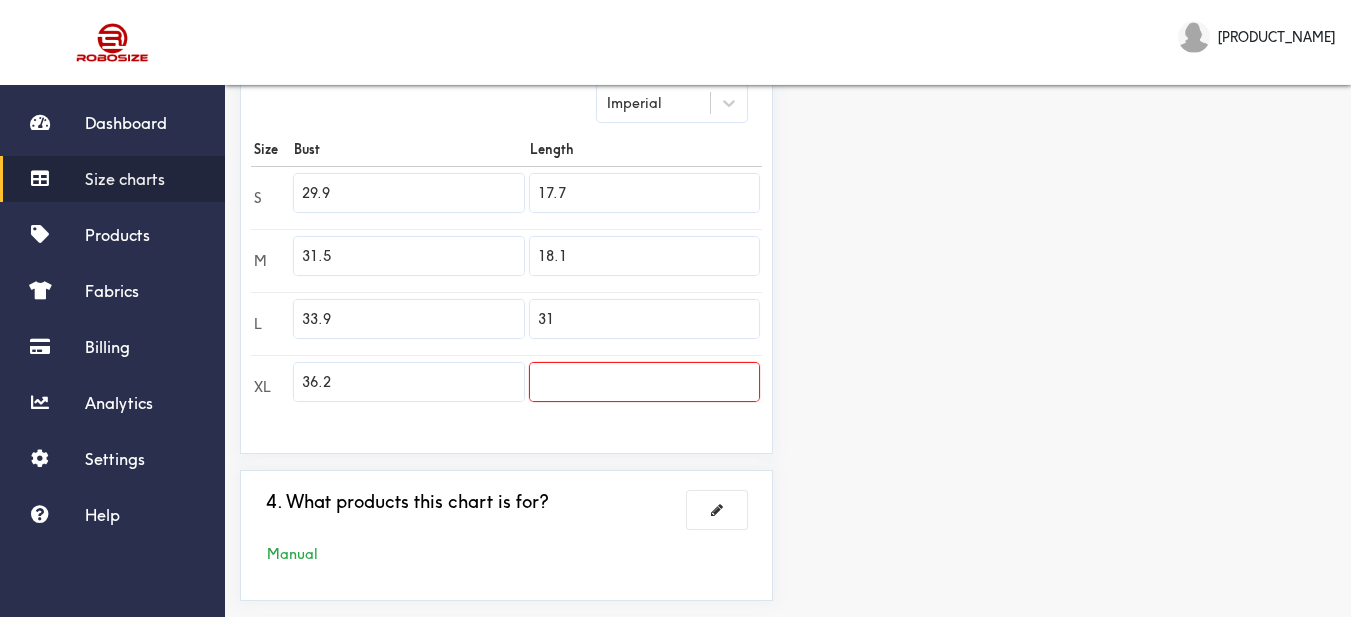 type on "18.1" 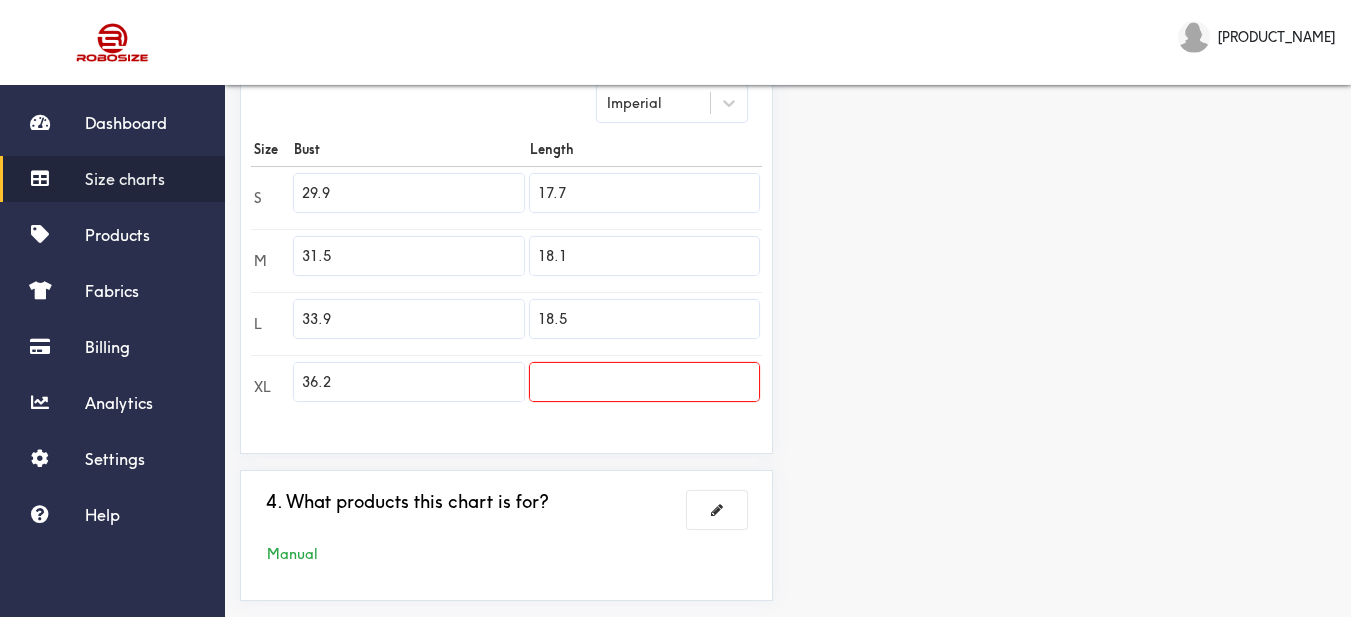 type on "18.5" 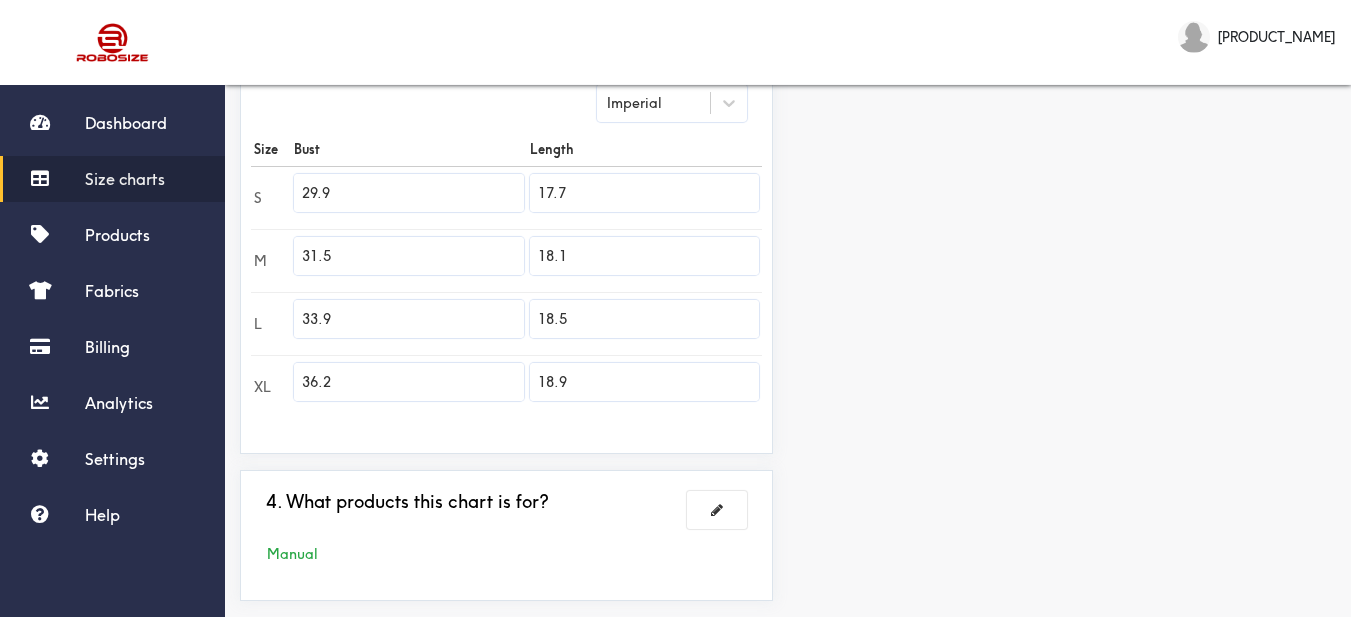 type on "18.9" 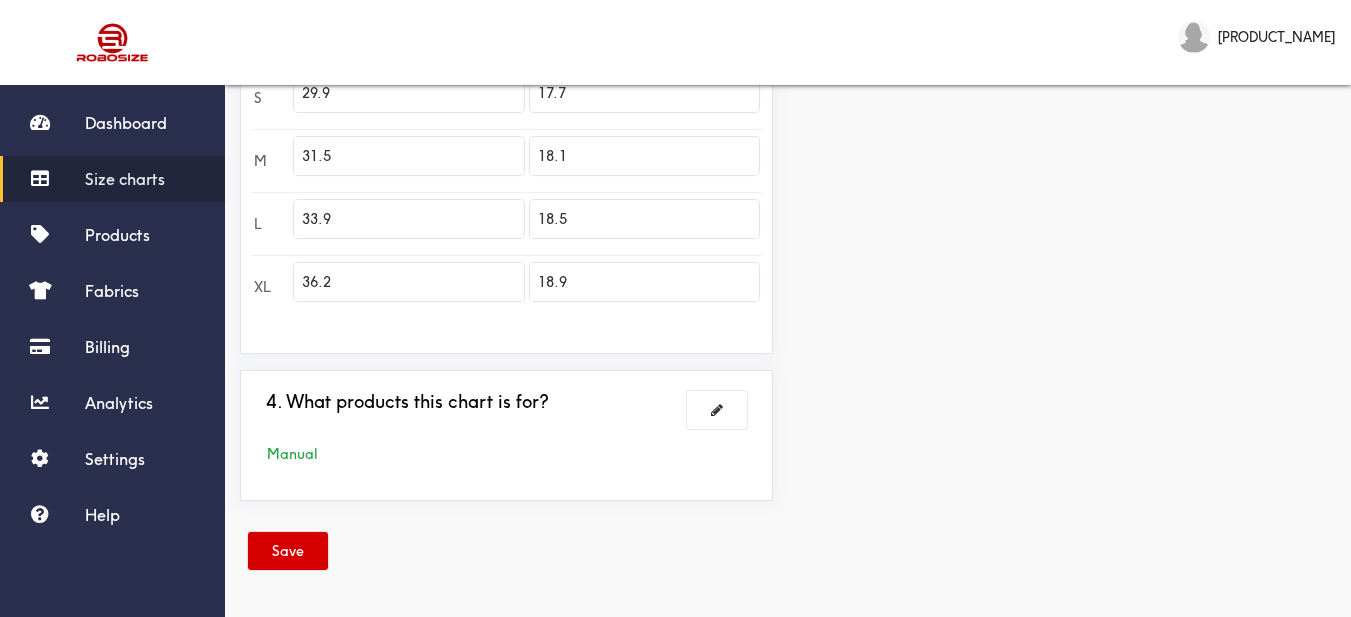 click on "Save" at bounding box center (288, 551) 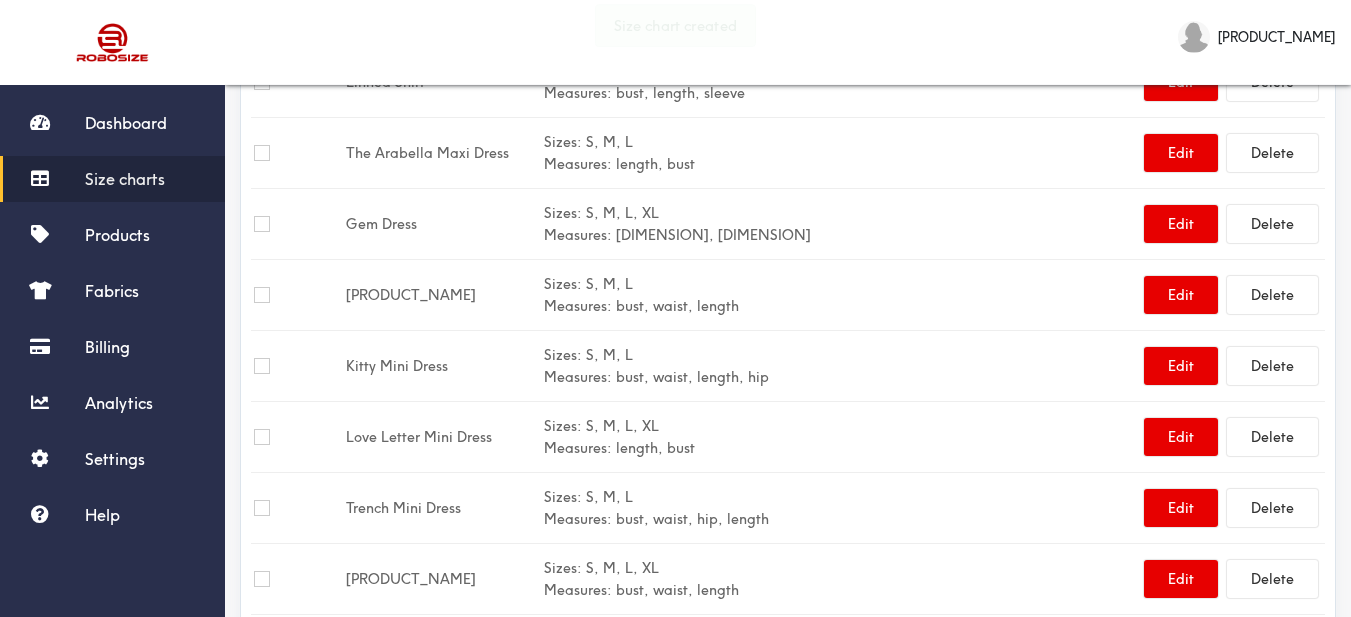 scroll, scrollTop: 452, scrollLeft: 0, axis: vertical 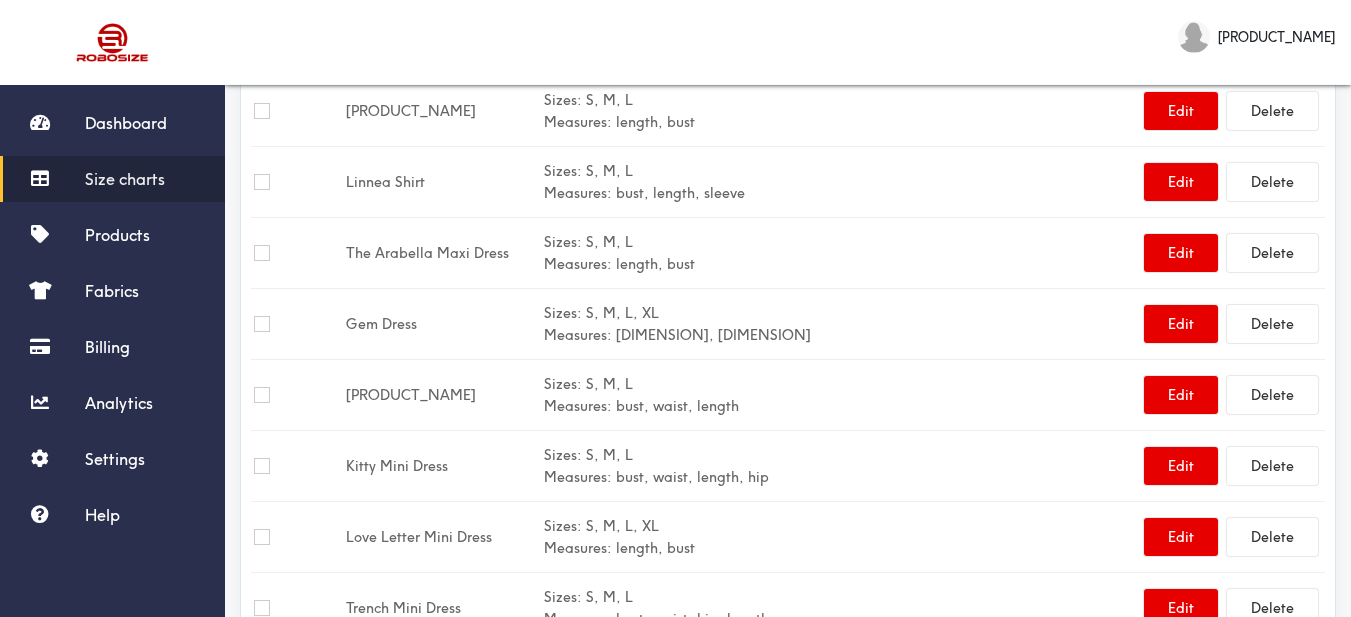 click on "Size charts" at bounding box center (125, 179) 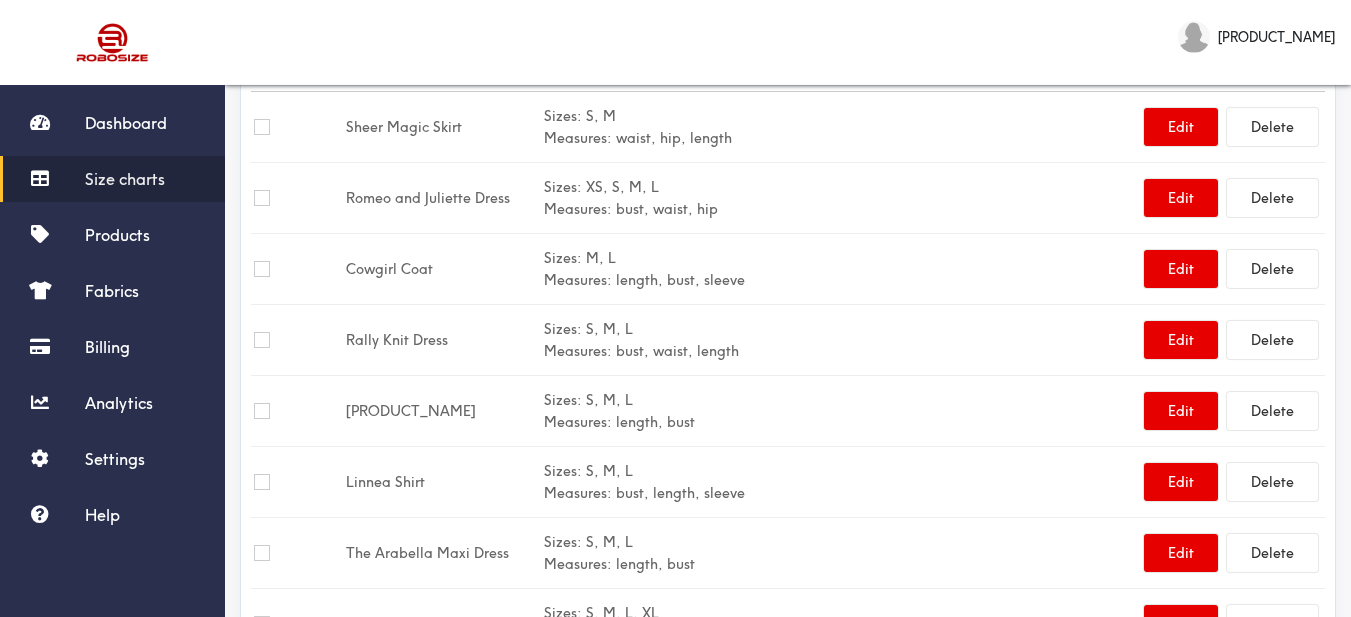scroll, scrollTop: 0, scrollLeft: 0, axis: both 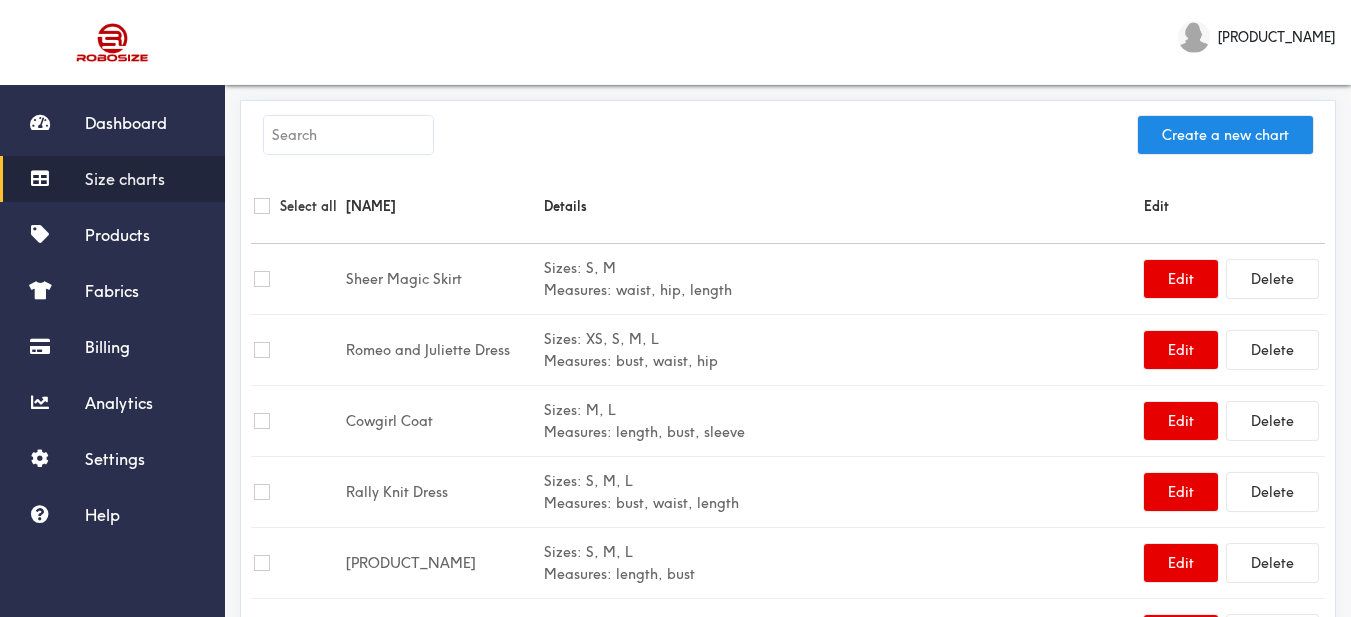 click on "Create a new chart" at bounding box center [788, 140] 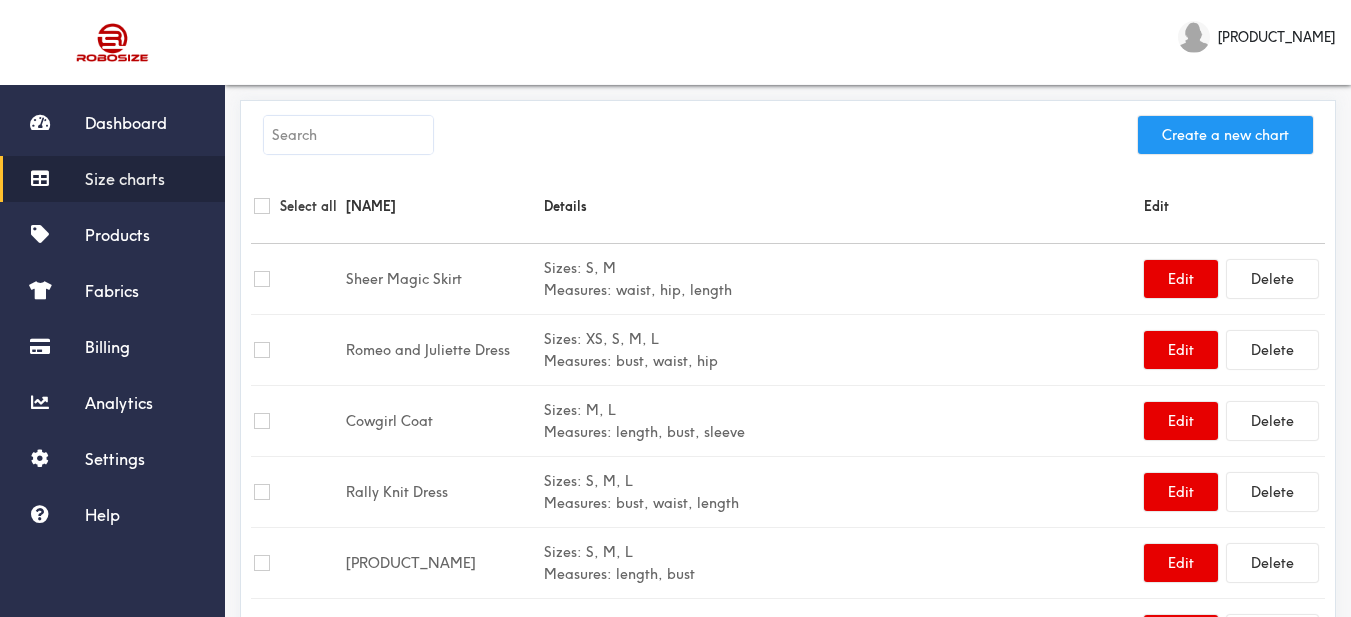 click on "Create a new chart" at bounding box center (1225, 135) 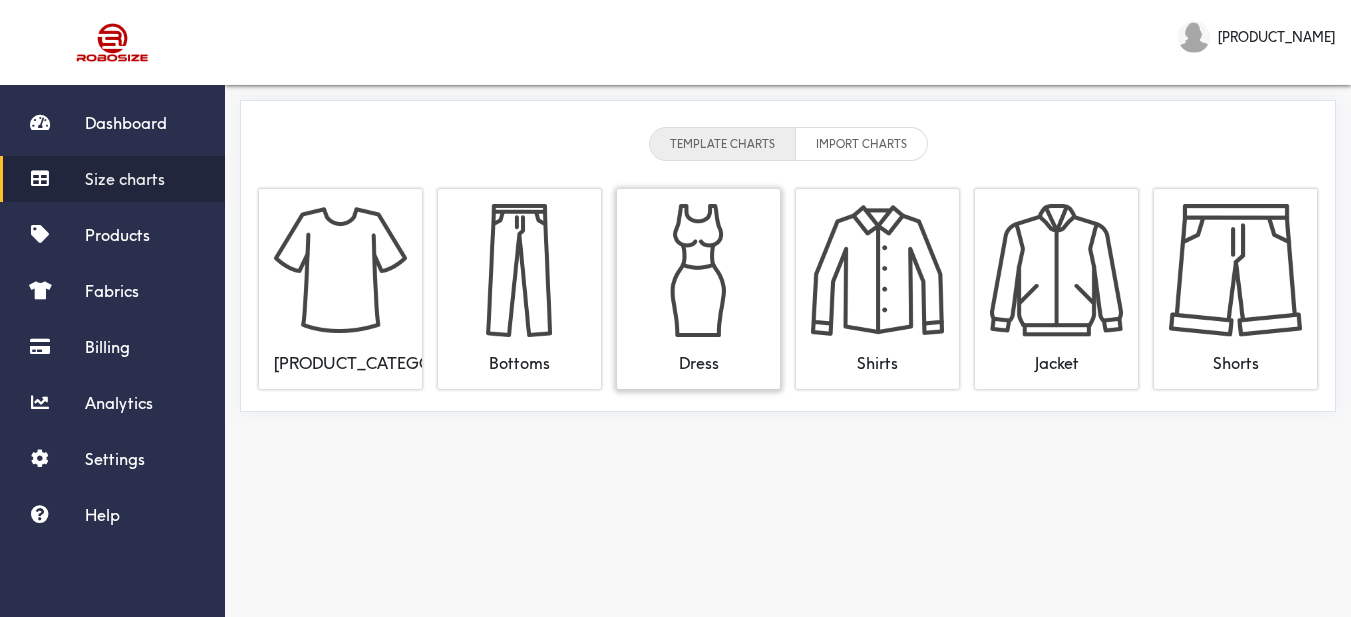 click at bounding box center [698, 270] 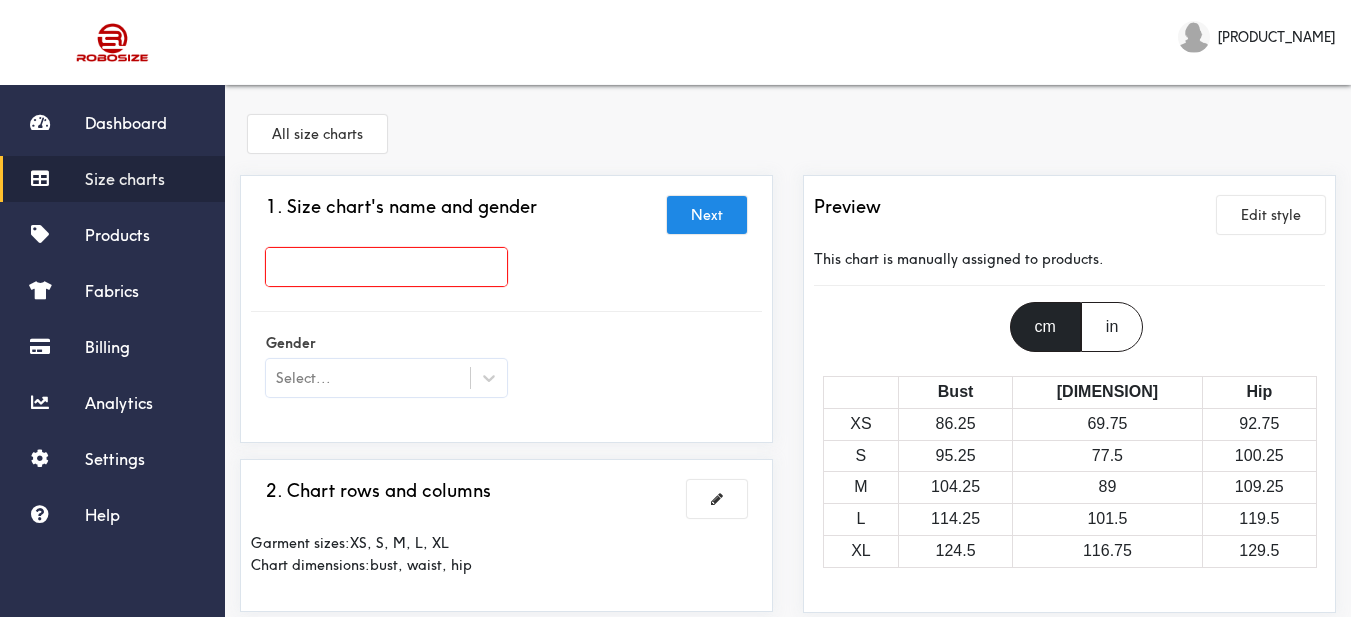 click at bounding box center (386, 267) 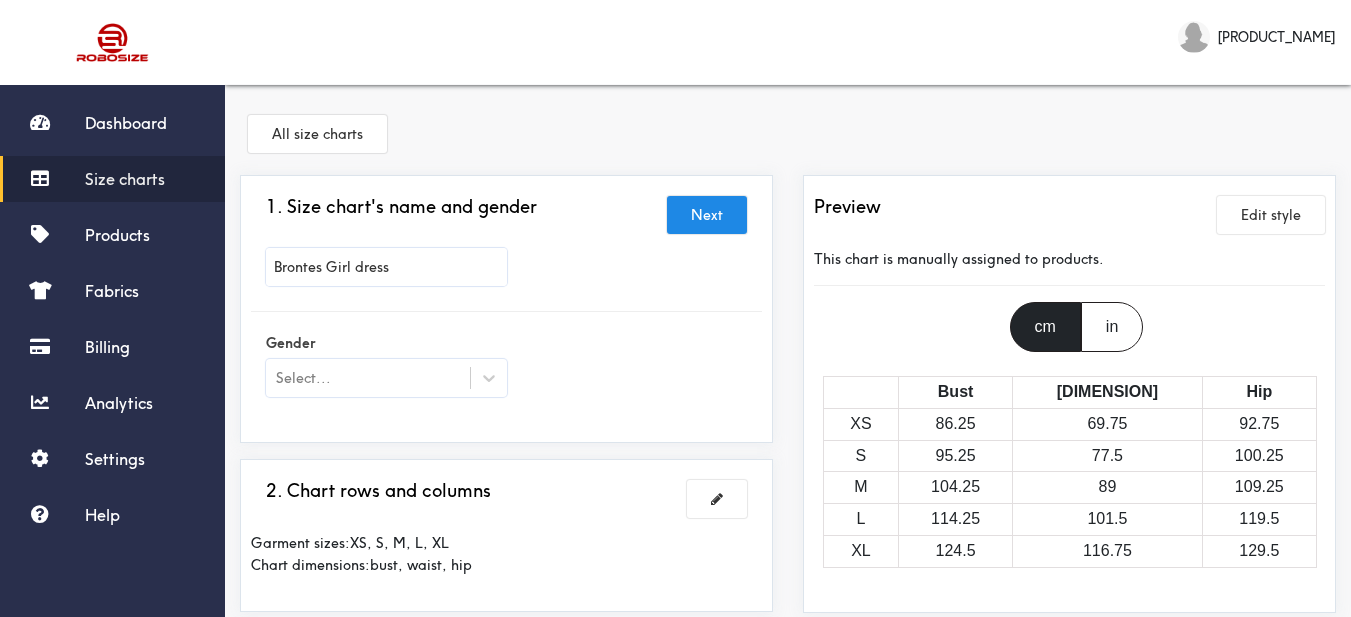 scroll, scrollTop: 200, scrollLeft: 0, axis: vertical 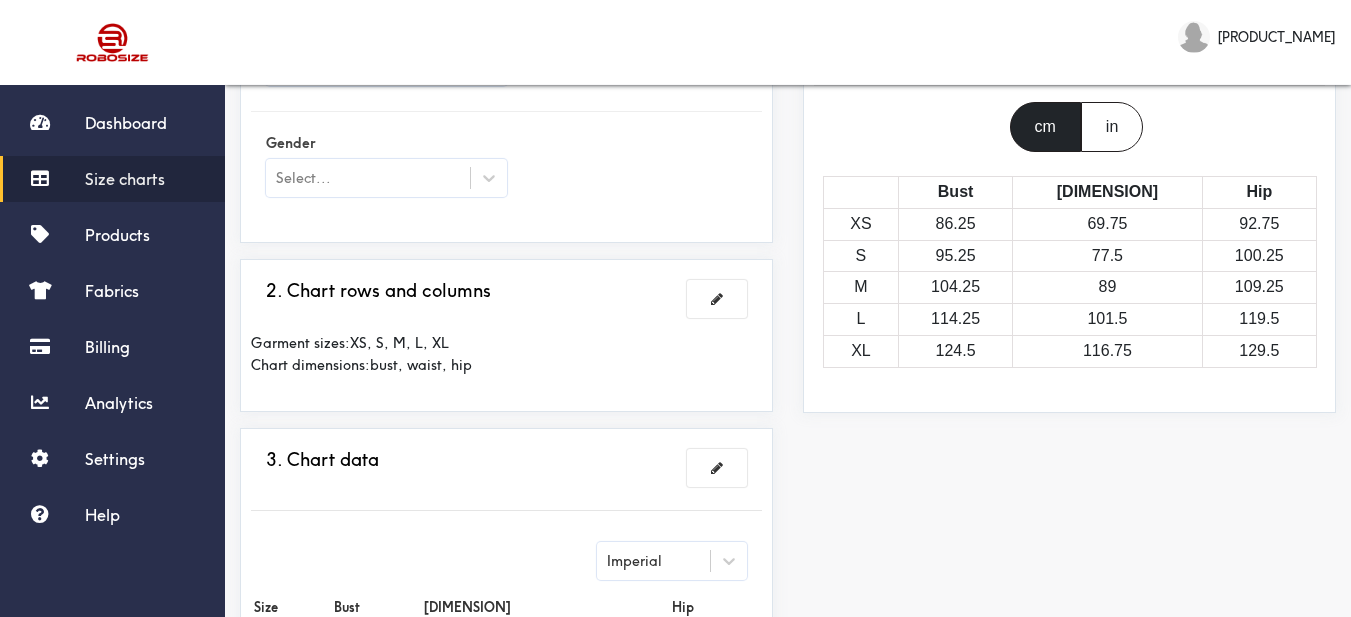 type on "Brontes Girl dress" 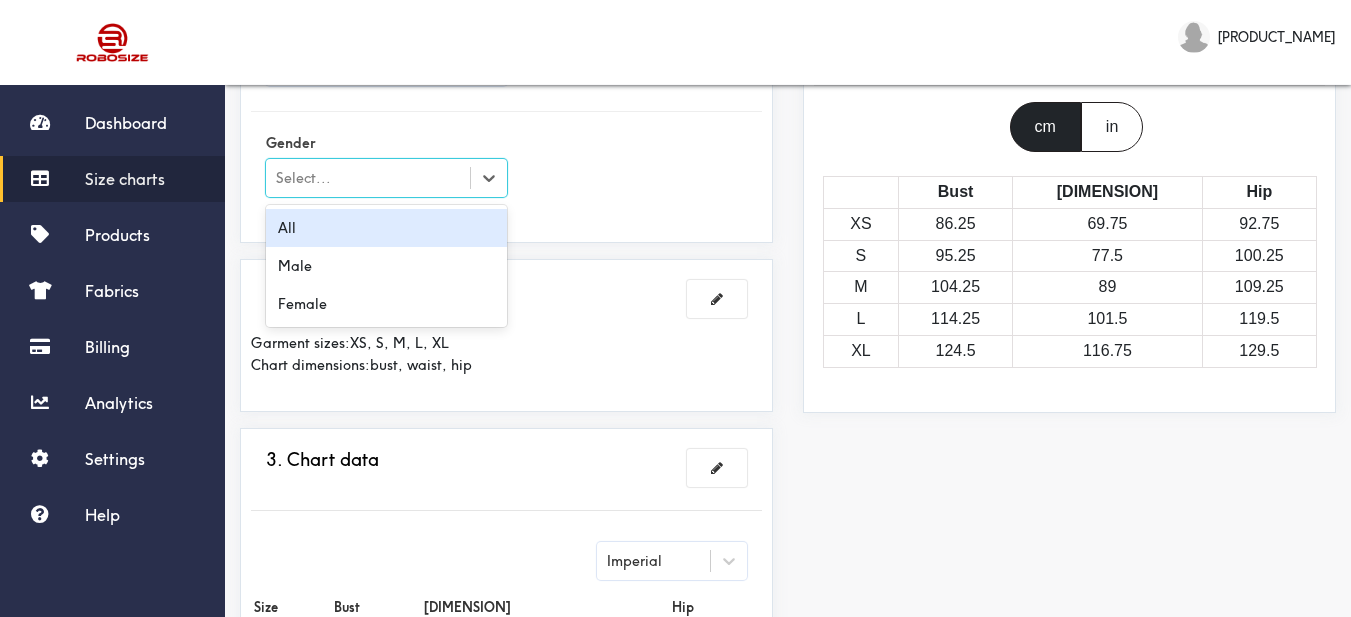 click at bounding box center [488, 178] 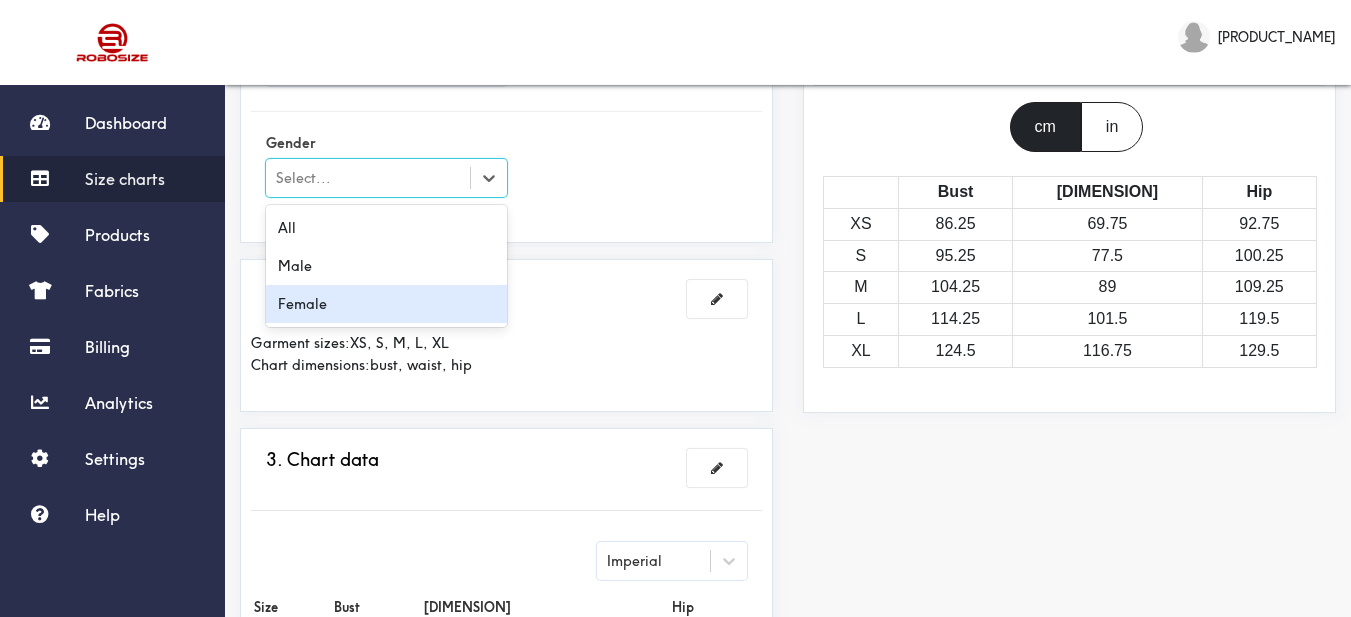 click on "Female" at bounding box center (386, 304) 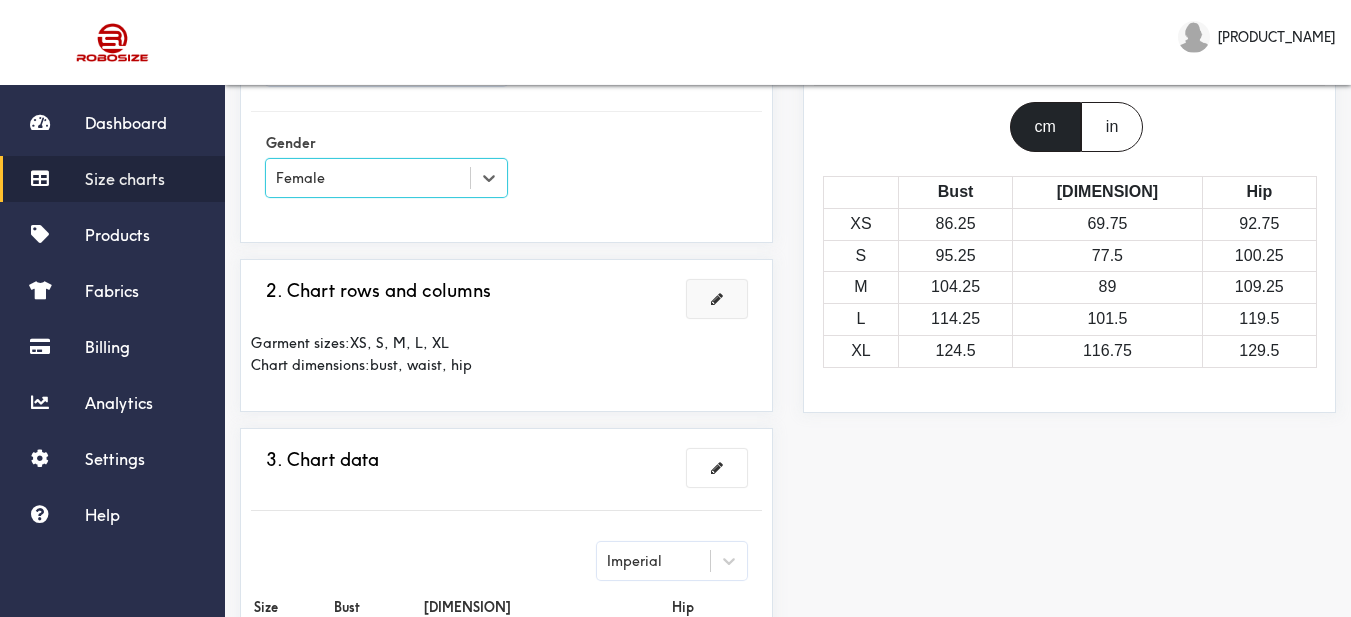 click at bounding box center (717, 299) 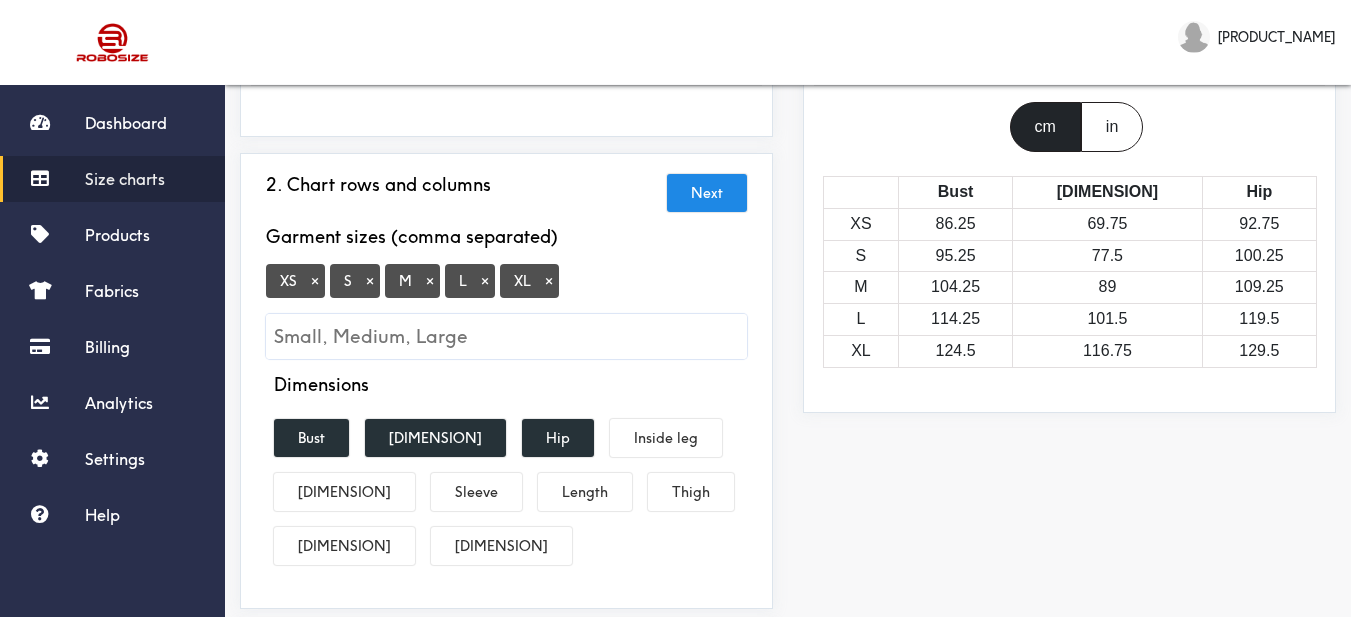 click on "×" at bounding box center (315, 281) 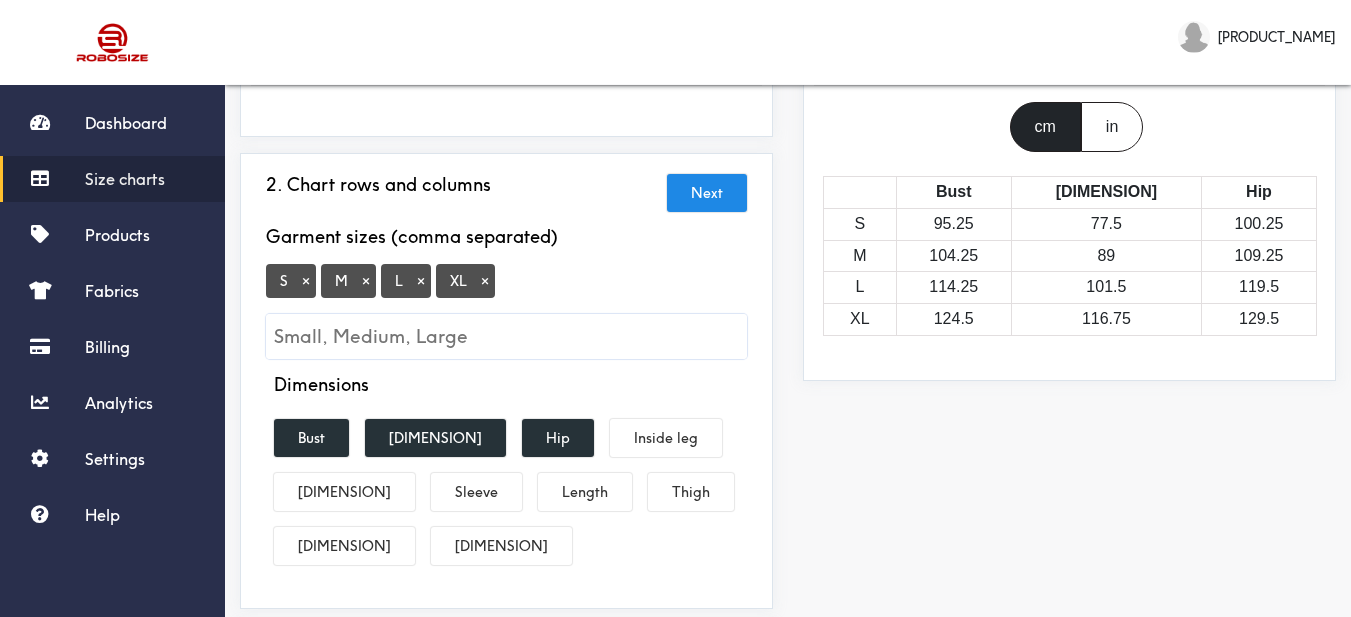 click on "×" at bounding box center [485, 281] 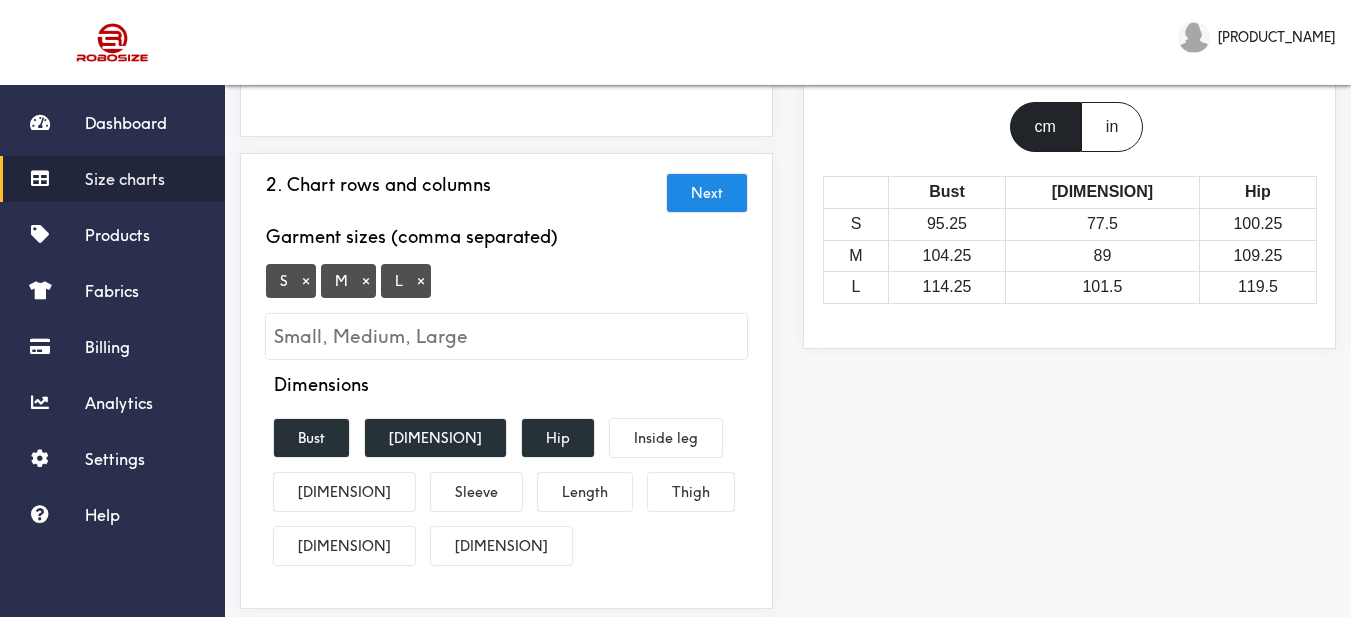 scroll, scrollTop: 300, scrollLeft: 0, axis: vertical 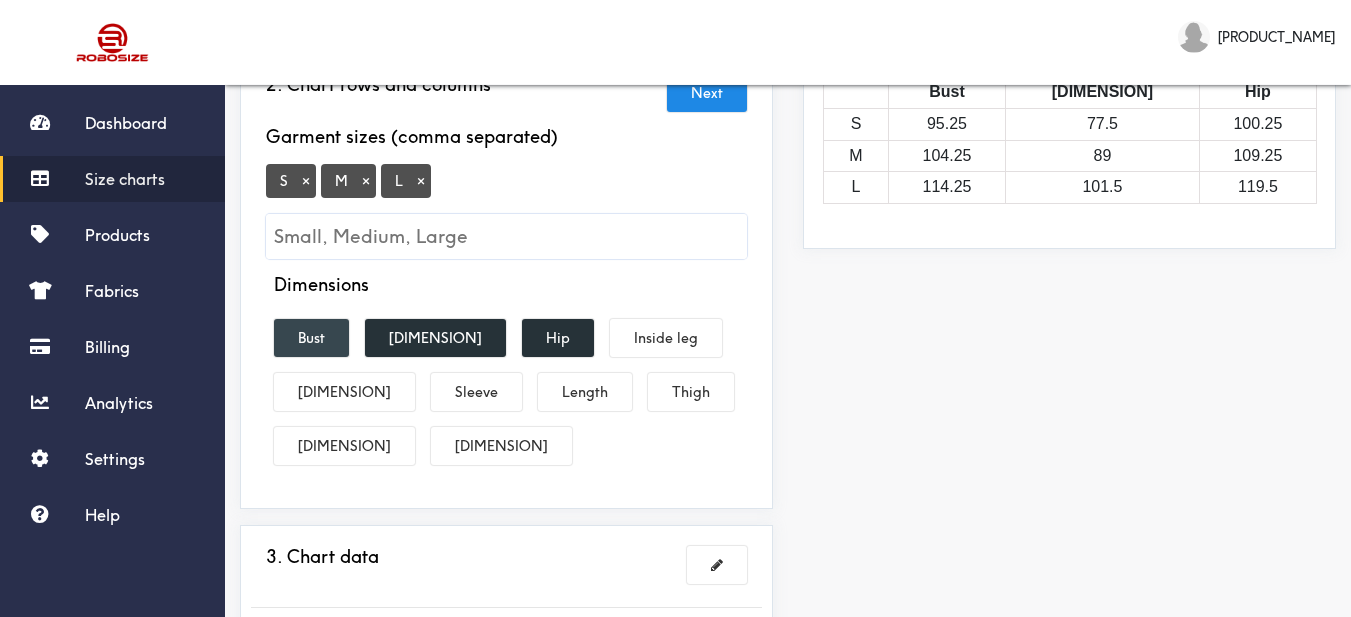 click on "Bust" at bounding box center [311, 338] 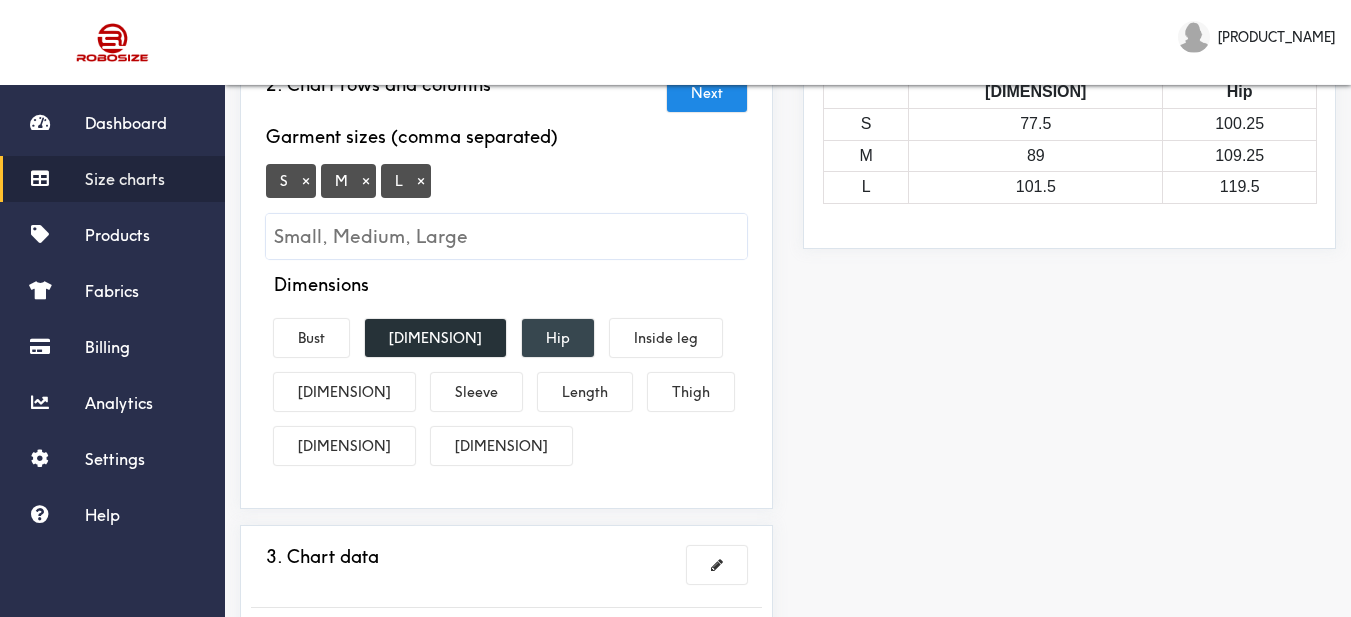drag, startPoint x: 489, startPoint y: 330, endPoint x: 496, endPoint y: 355, distance: 25.96151 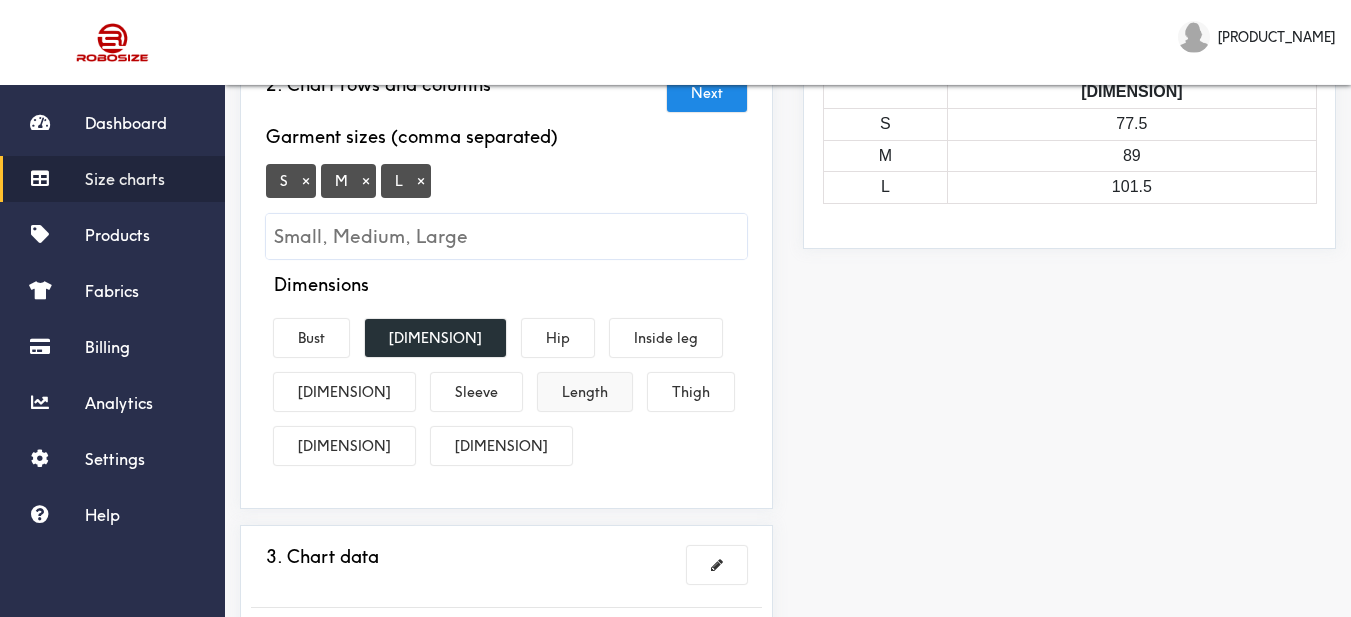 click on "Length" at bounding box center [585, 392] 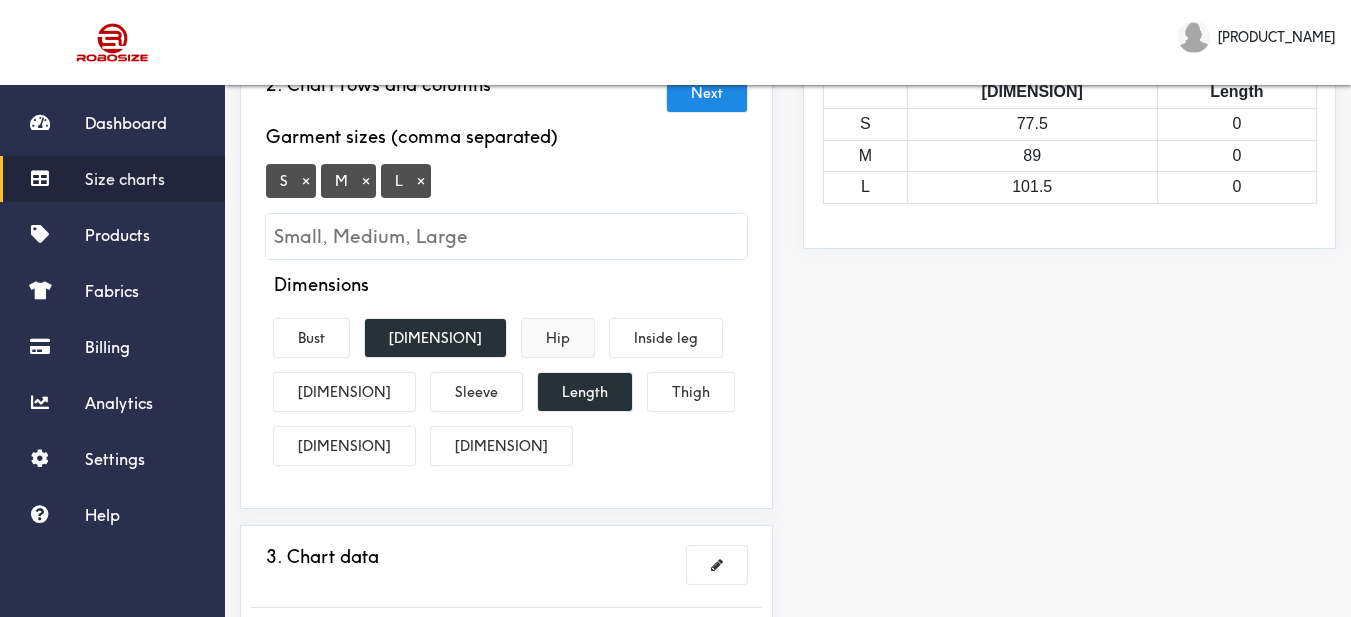 click on "Hip" at bounding box center (558, 338) 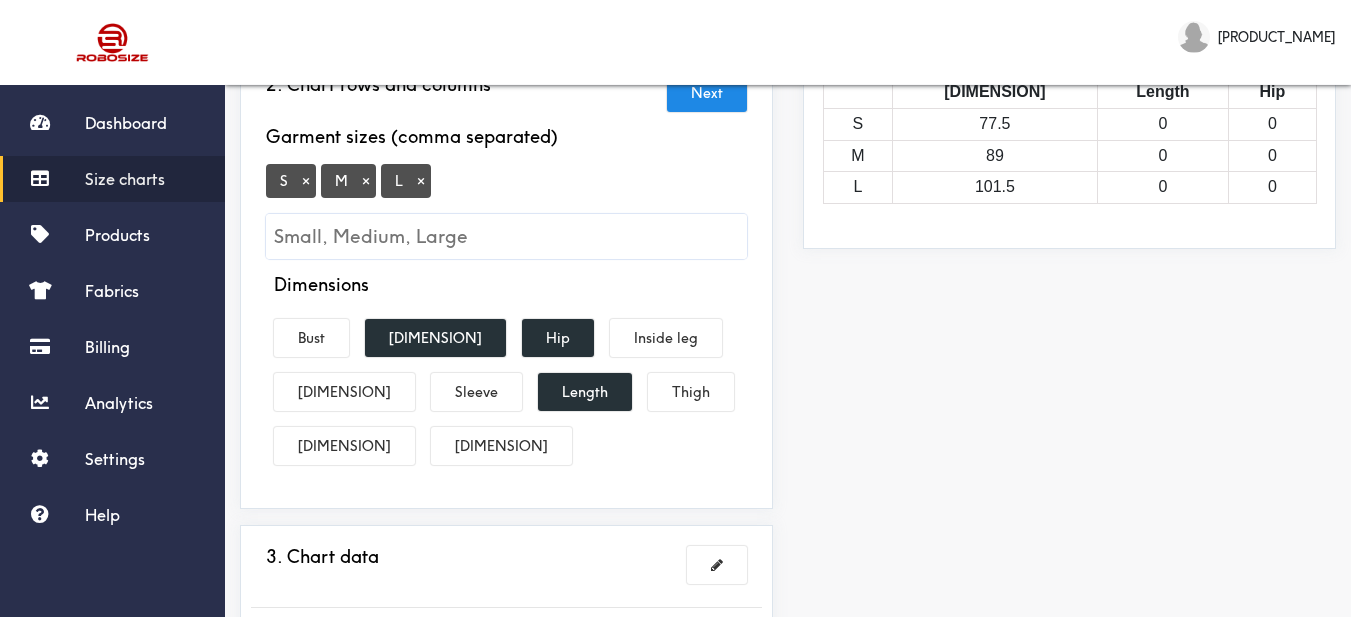 click on "Preview Edit style This chart is manually assigned to products. cm in Waist Length Hip S 77.5 0 0 M 89 0 0 L 101.5 0 0" at bounding box center (1069, 367) 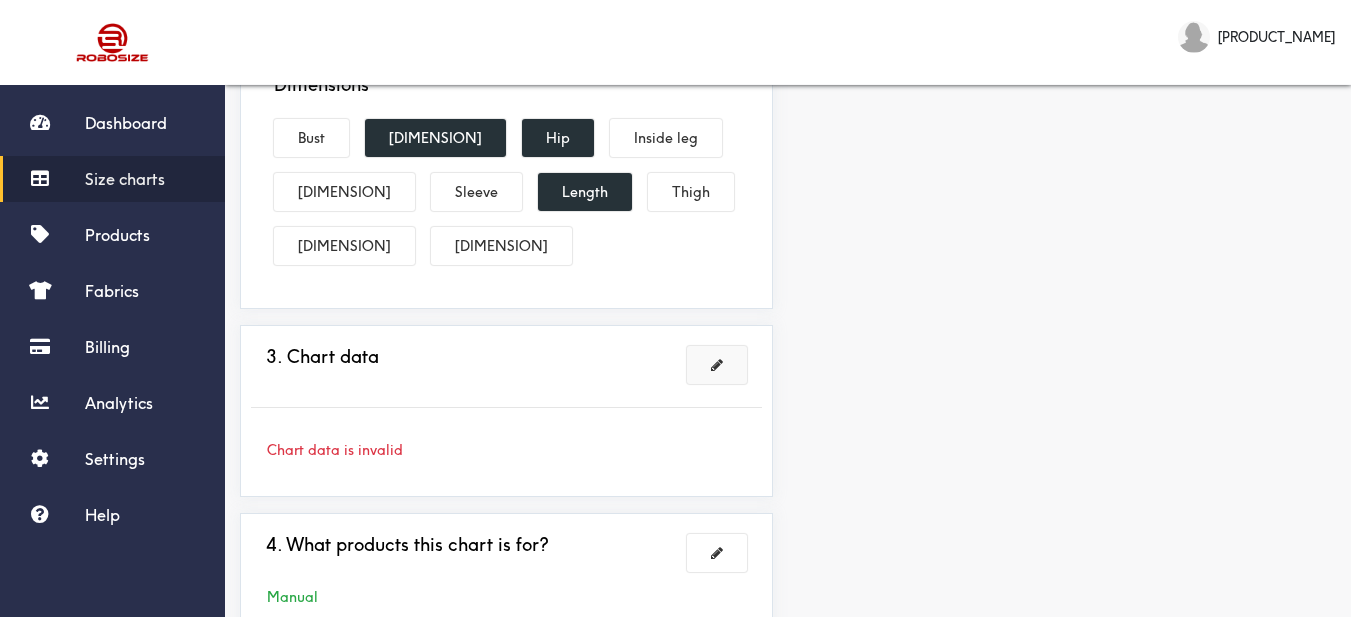 click at bounding box center [717, 365] 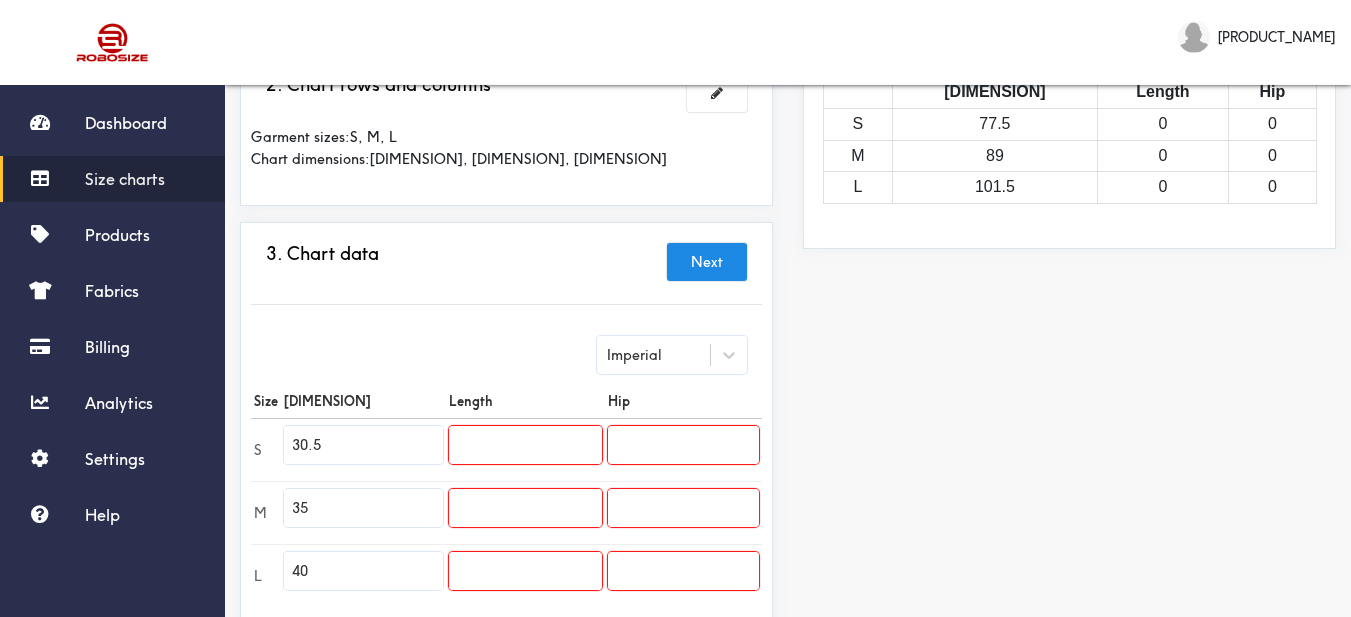 scroll, scrollTop: 200, scrollLeft: 0, axis: vertical 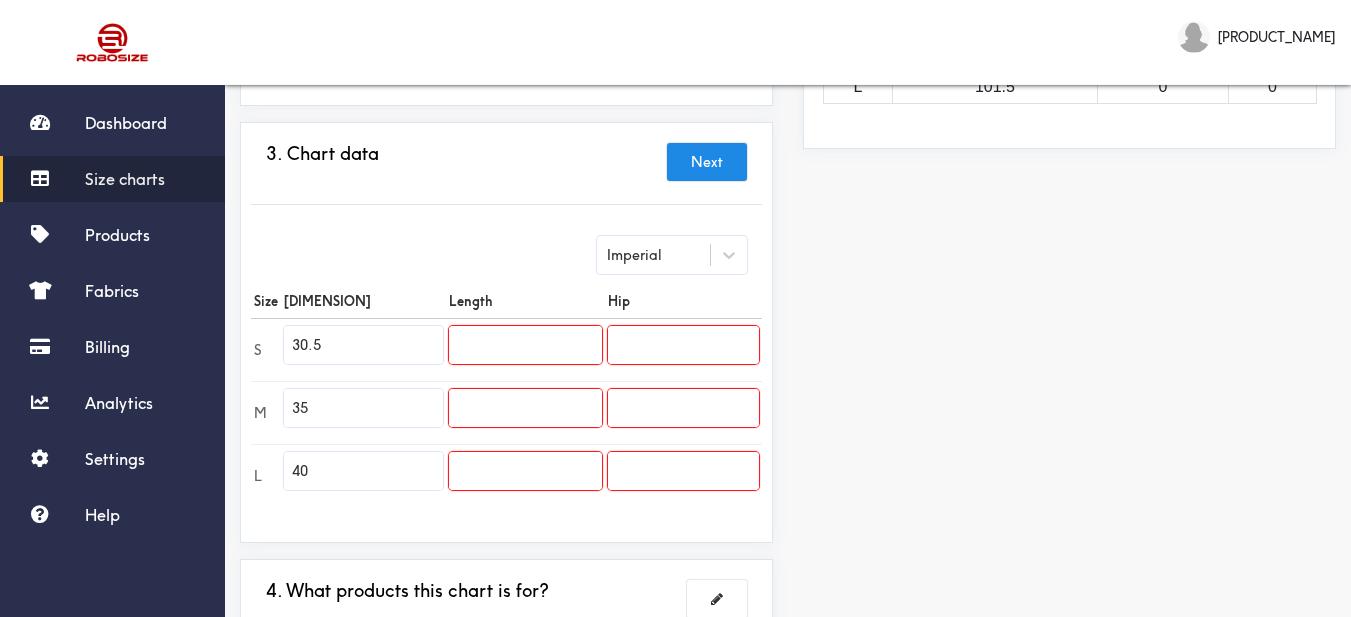 drag, startPoint x: 377, startPoint y: 343, endPoint x: 266, endPoint y: 342, distance: 111.0045 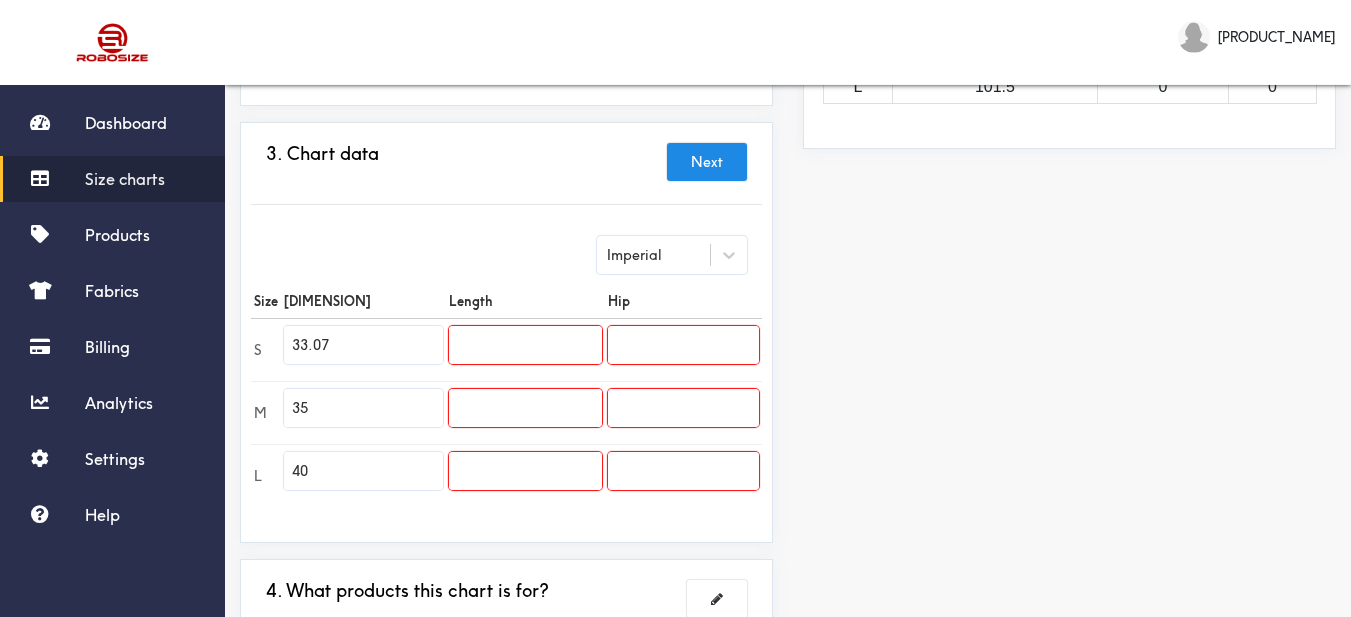 type on "33.07" 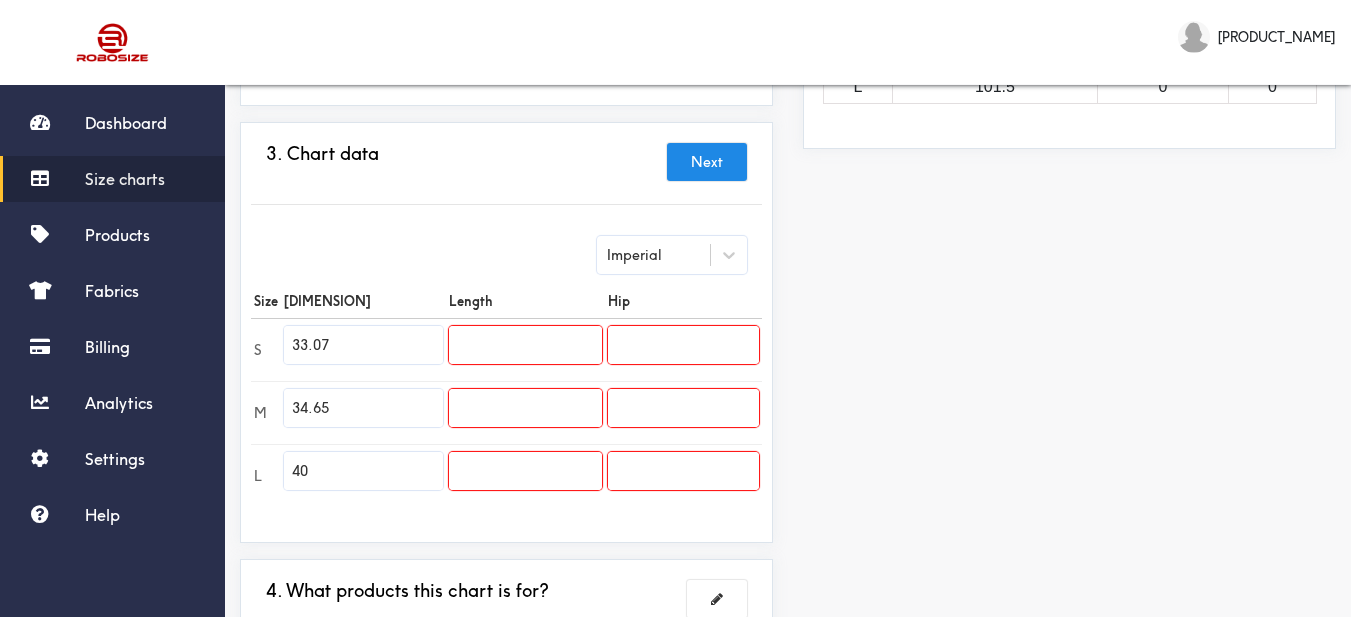 type on "34.65" 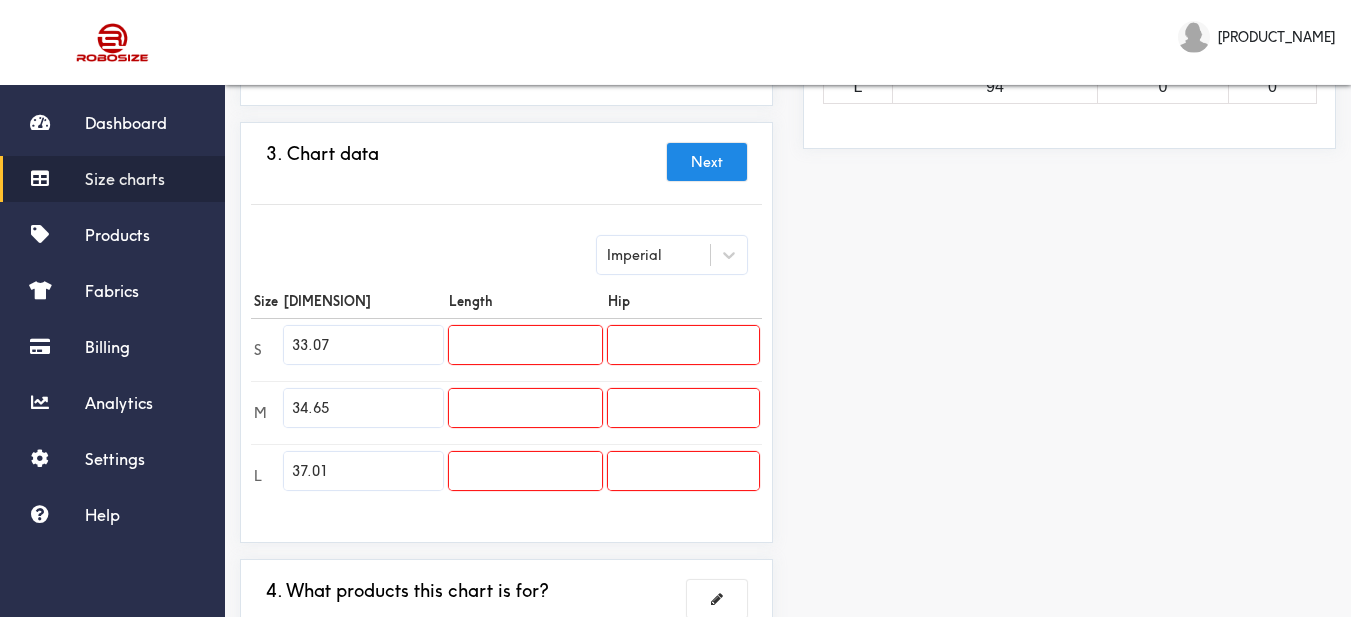 type on "37.01" 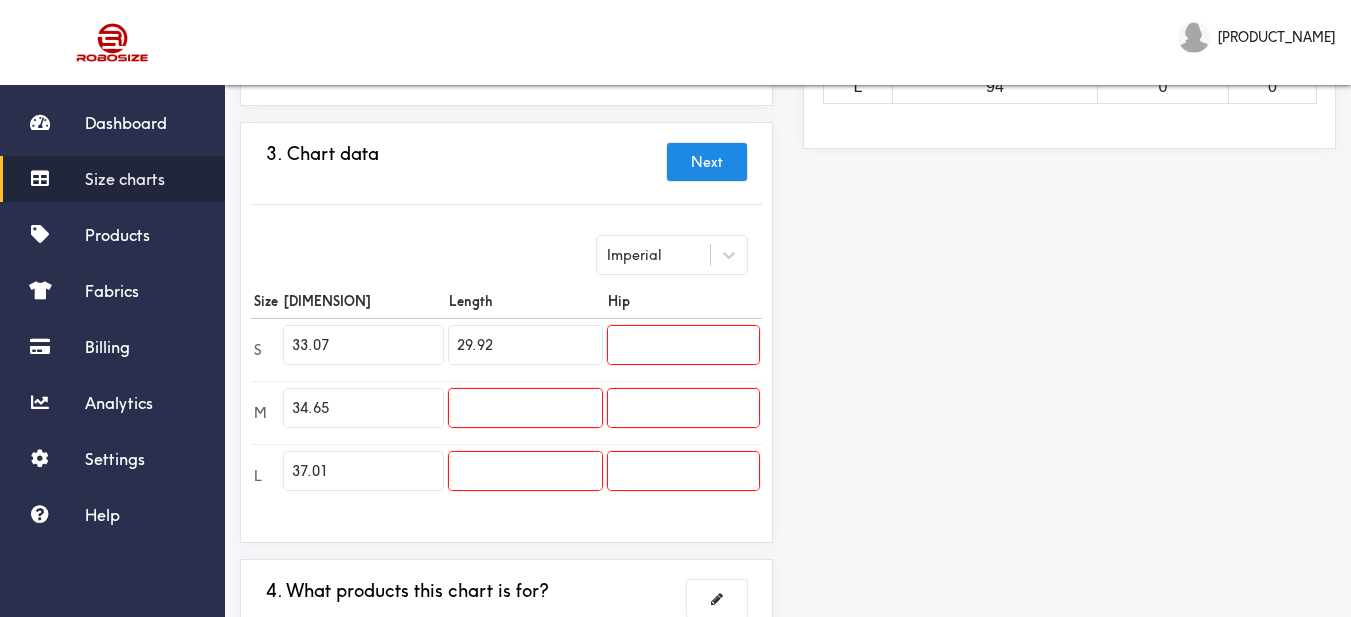 type on "29.92" 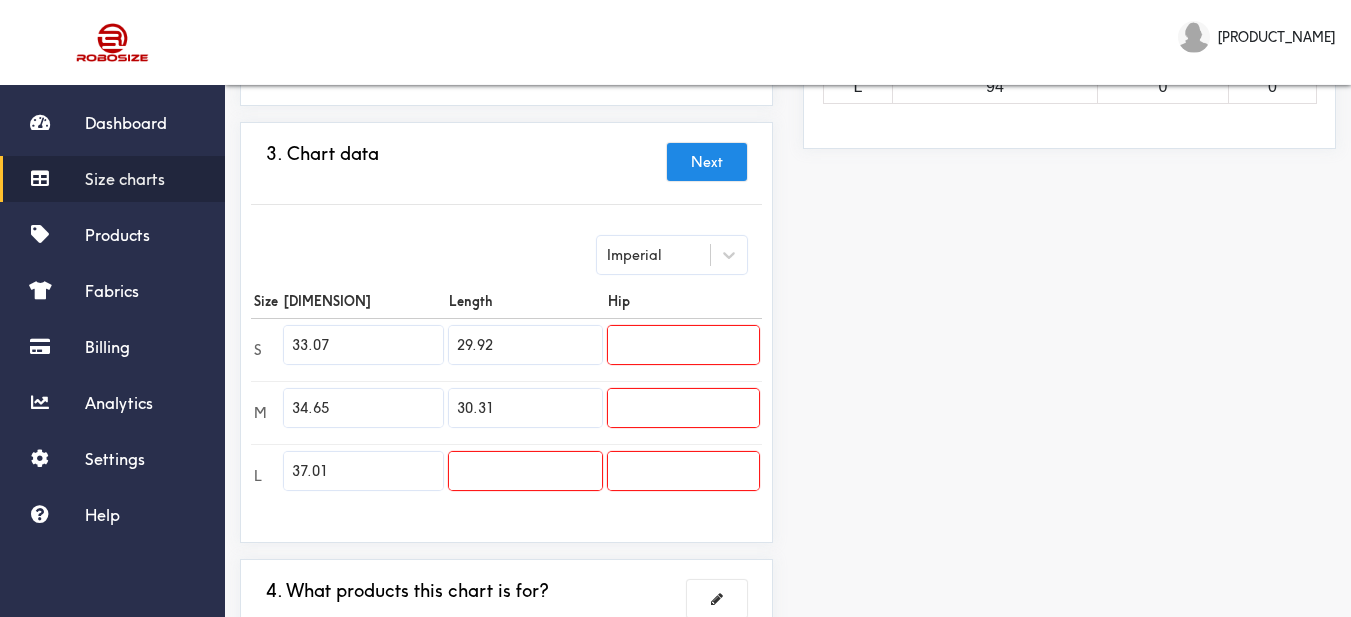 type on "30.31" 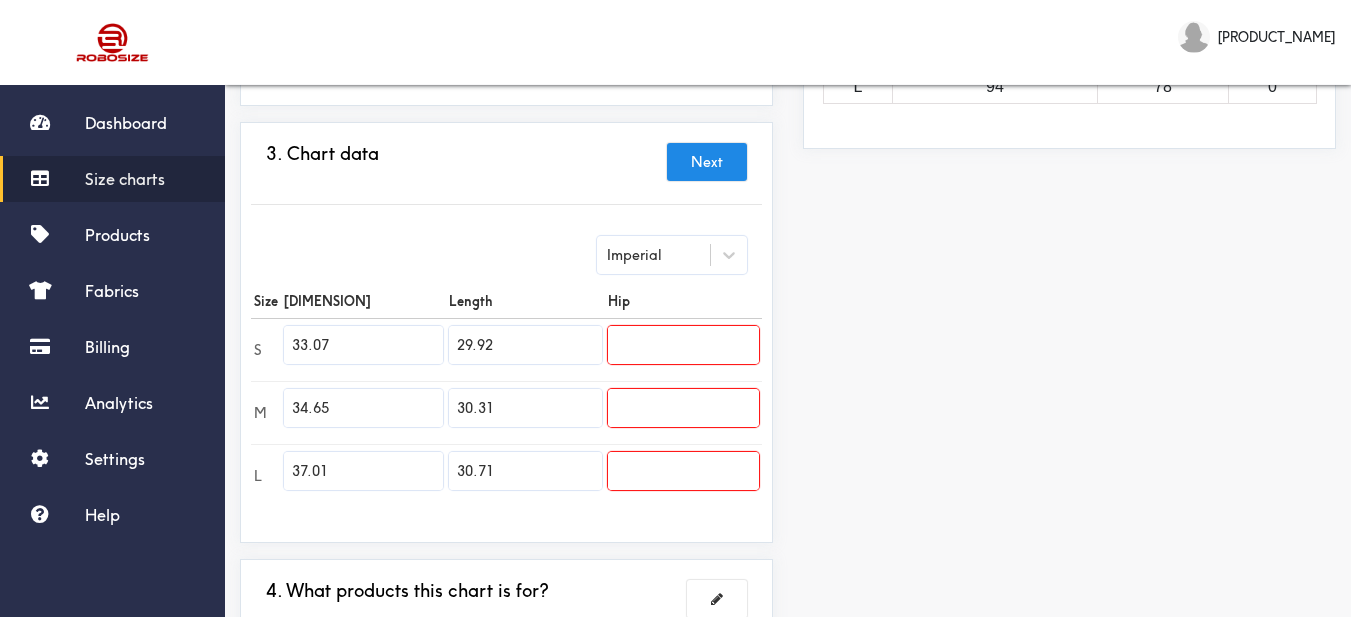type on "30.71" 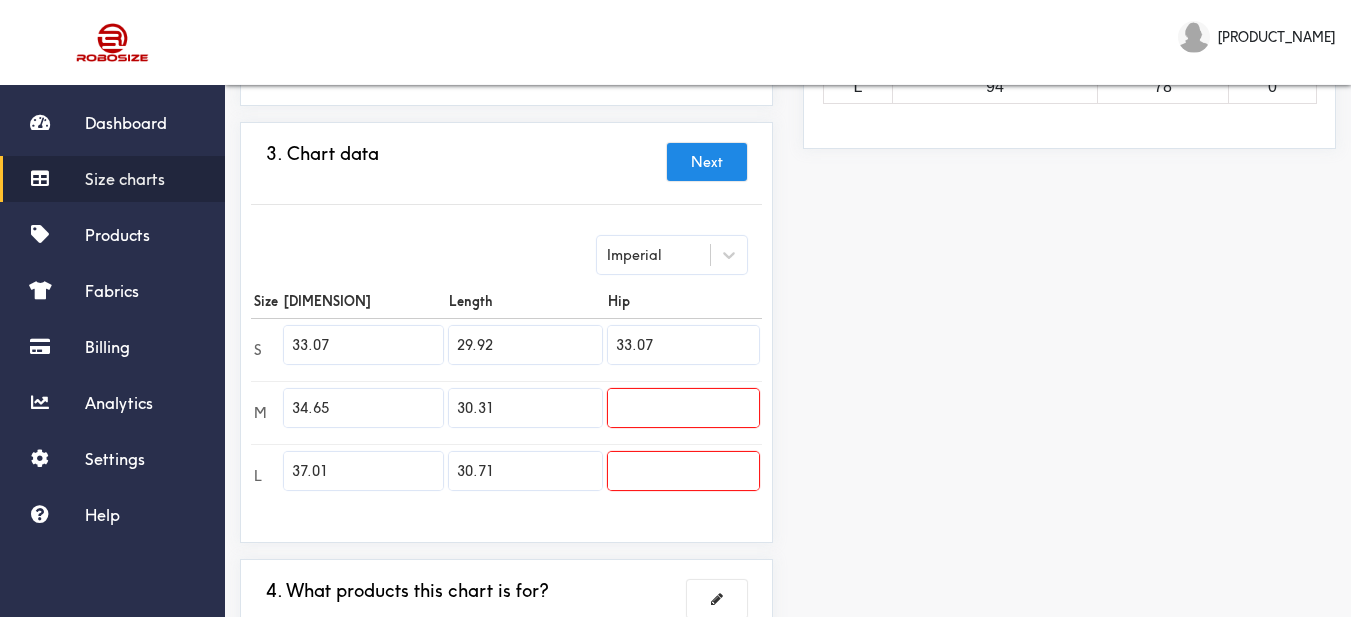 type on "33.07" 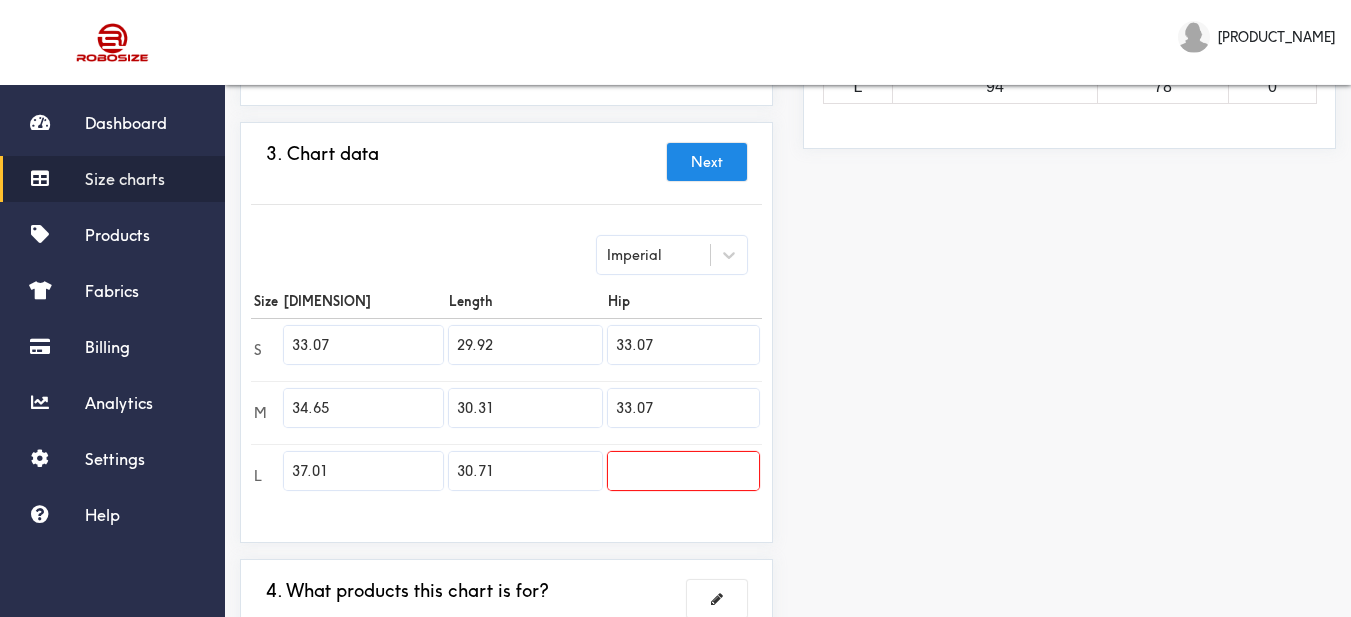 type on "33.07" 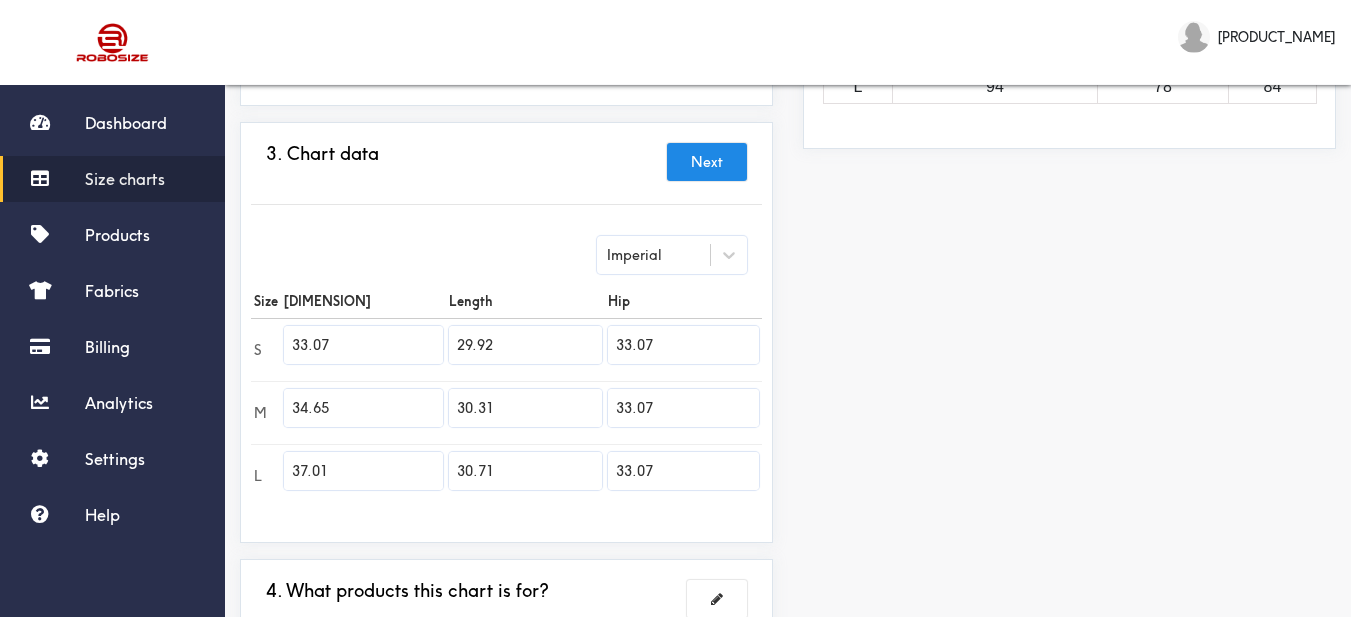 type on "33.07" 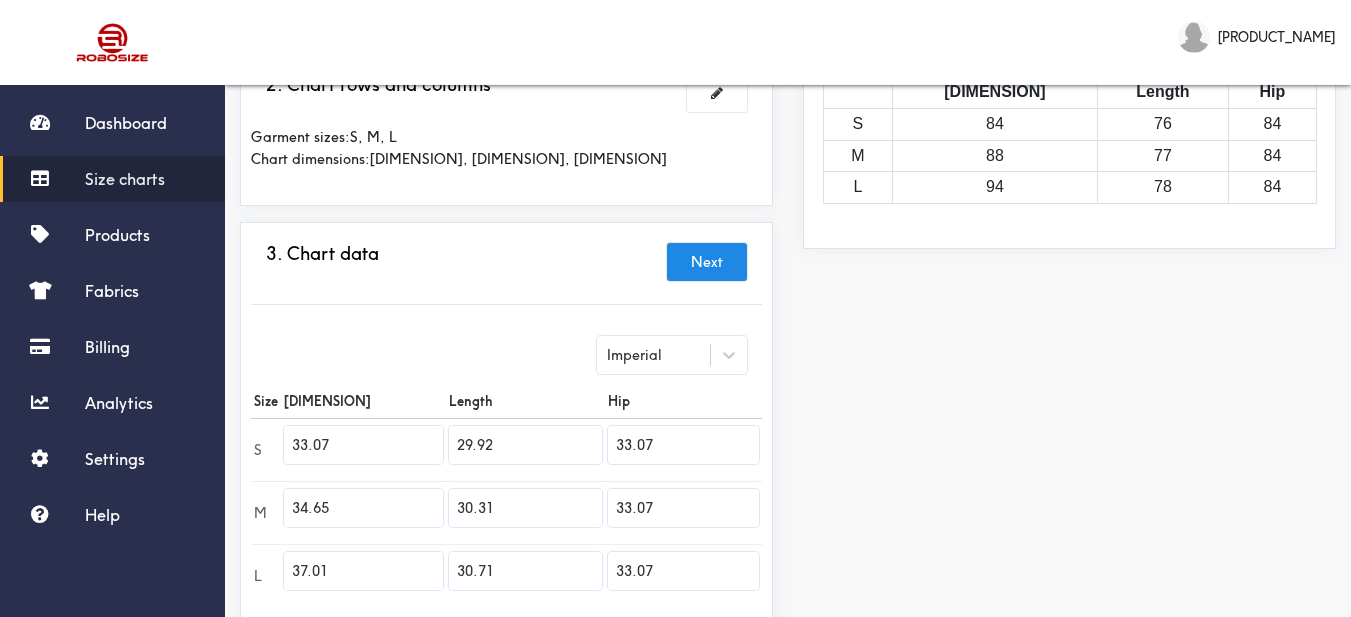 scroll, scrollTop: 589, scrollLeft: 0, axis: vertical 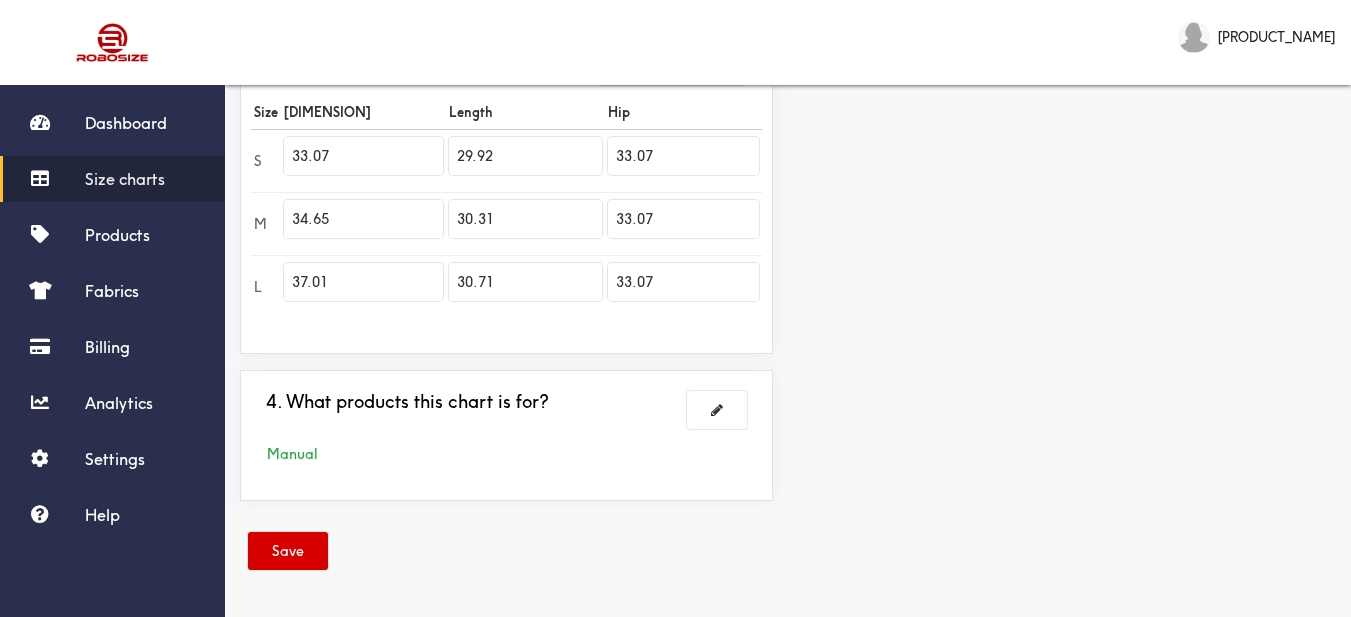 click on "Save" at bounding box center (288, 551) 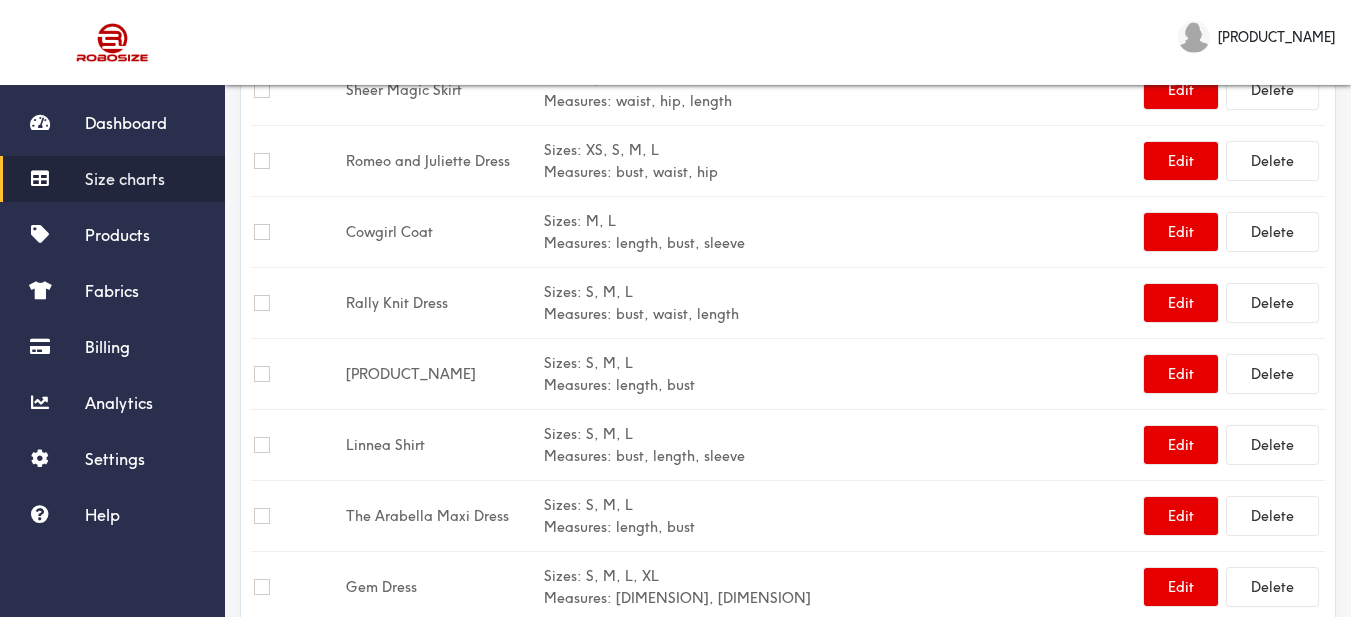 scroll, scrollTop: 0, scrollLeft: 0, axis: both 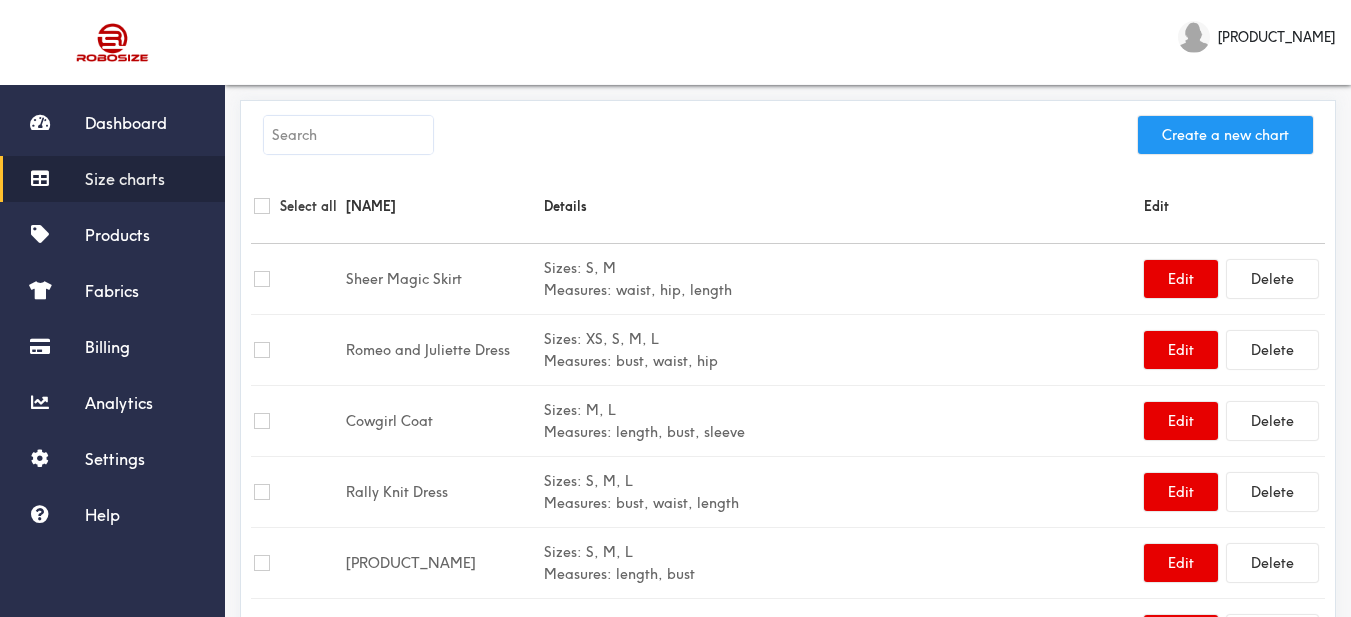 click on "Create a new chart" at bounding box center [1225, 135] 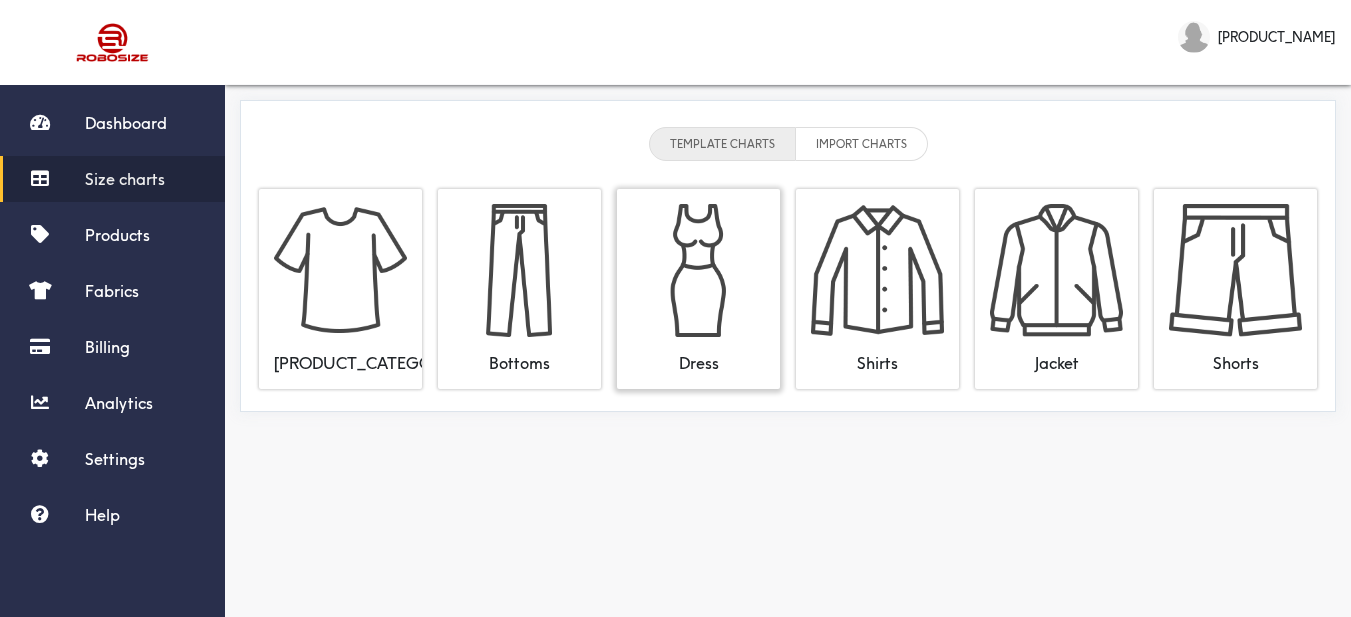 click at bounding box center [698, 270] 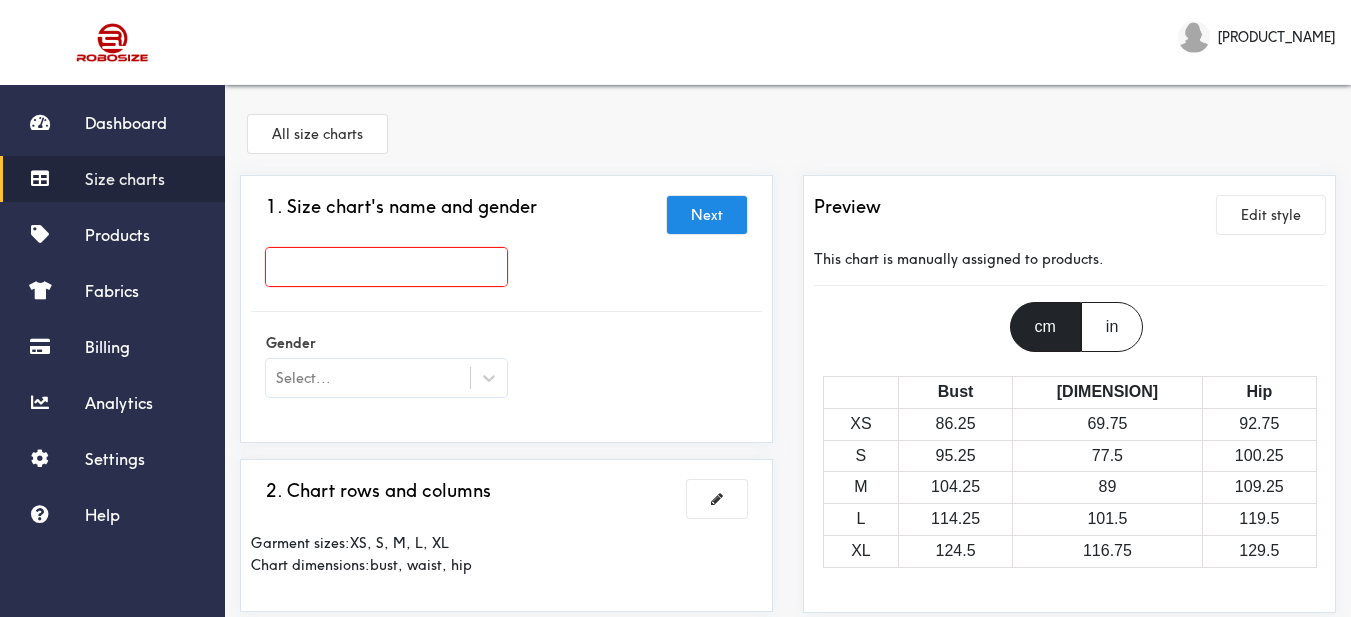 click at bounding box center (386, 267) 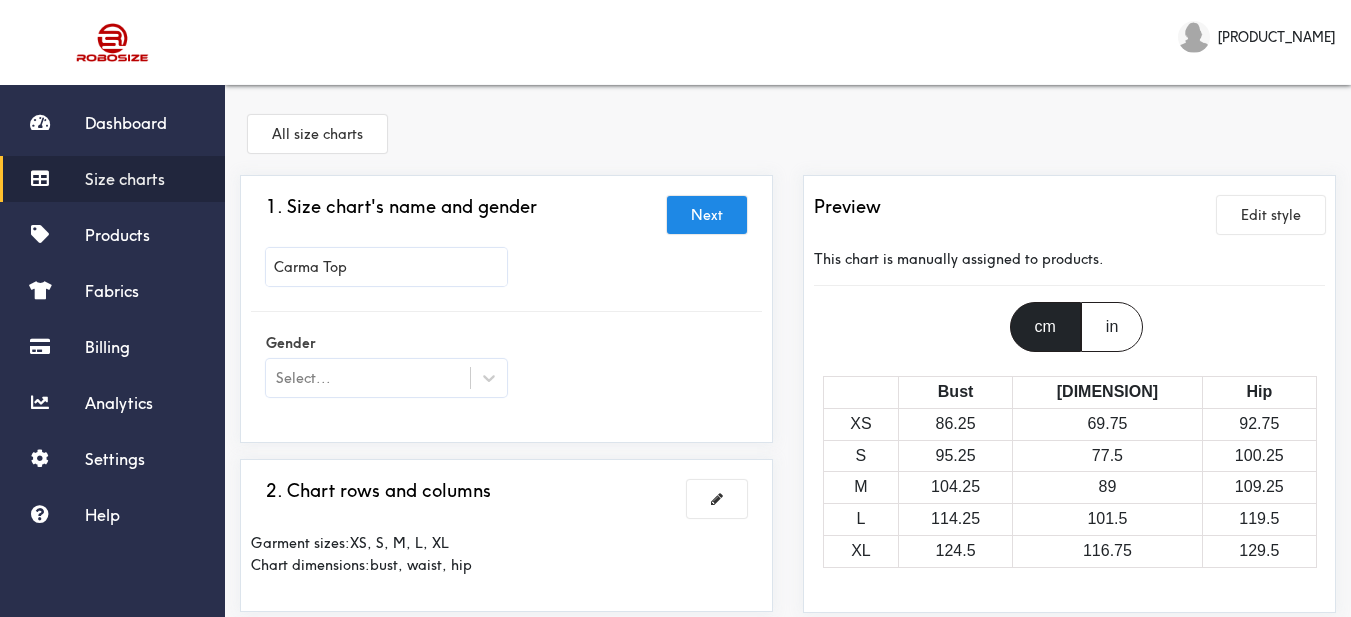type on "Carma Top" 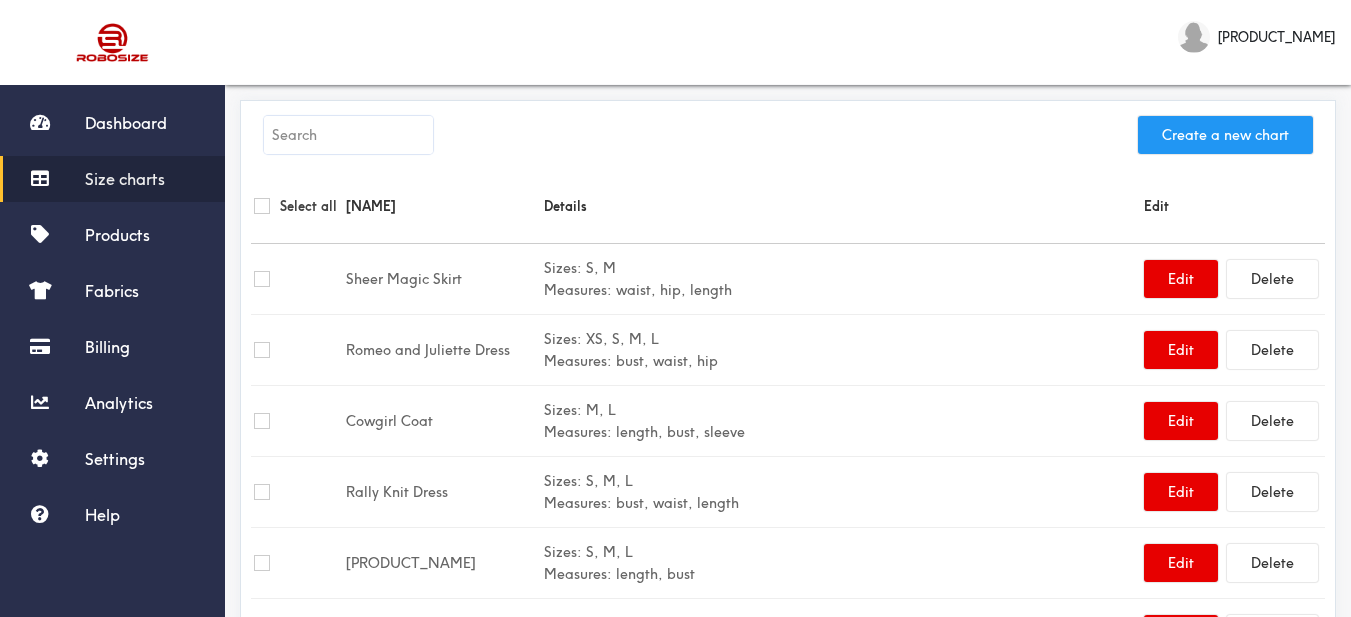click on "Create a new chart" at bounding box center (1225, 135) 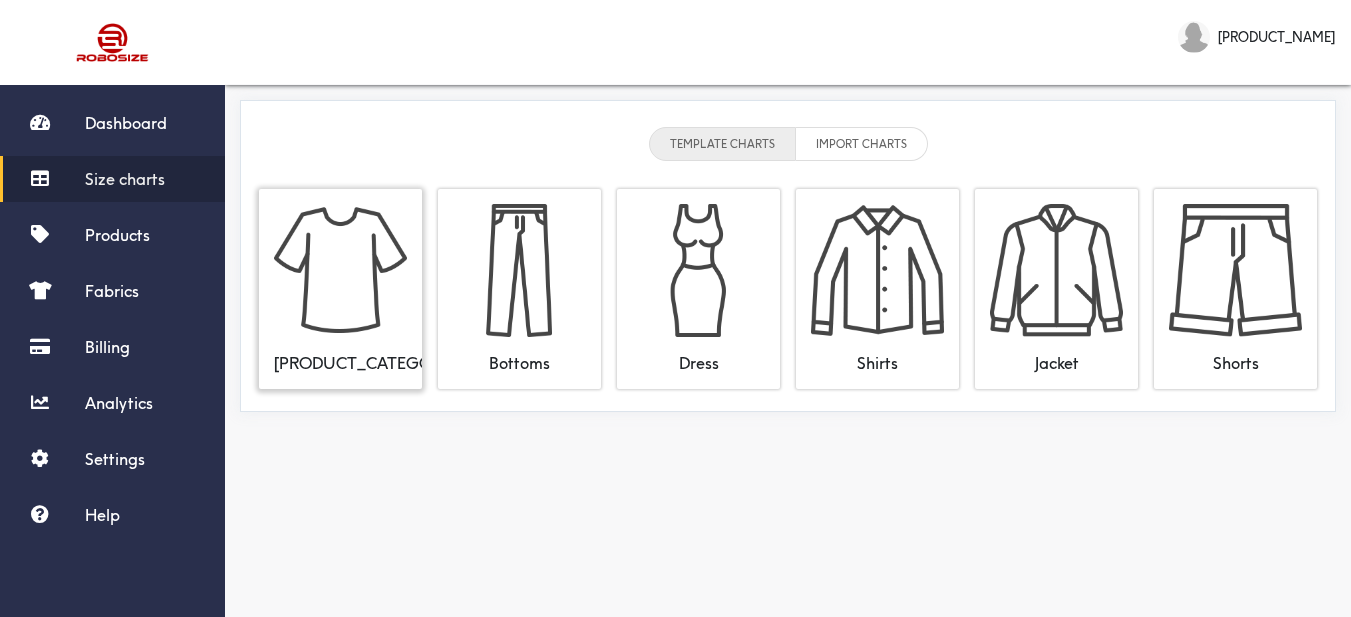 click at bounding box center [340, 270] 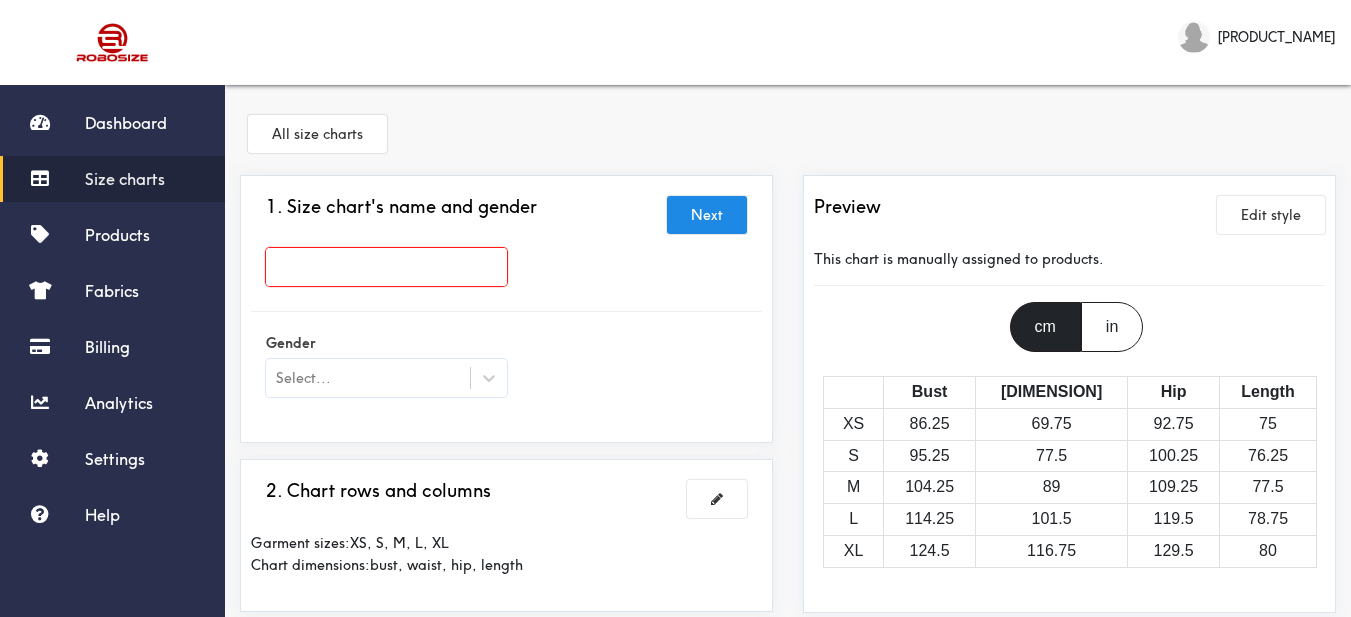 click at bounding box center (386, 267) 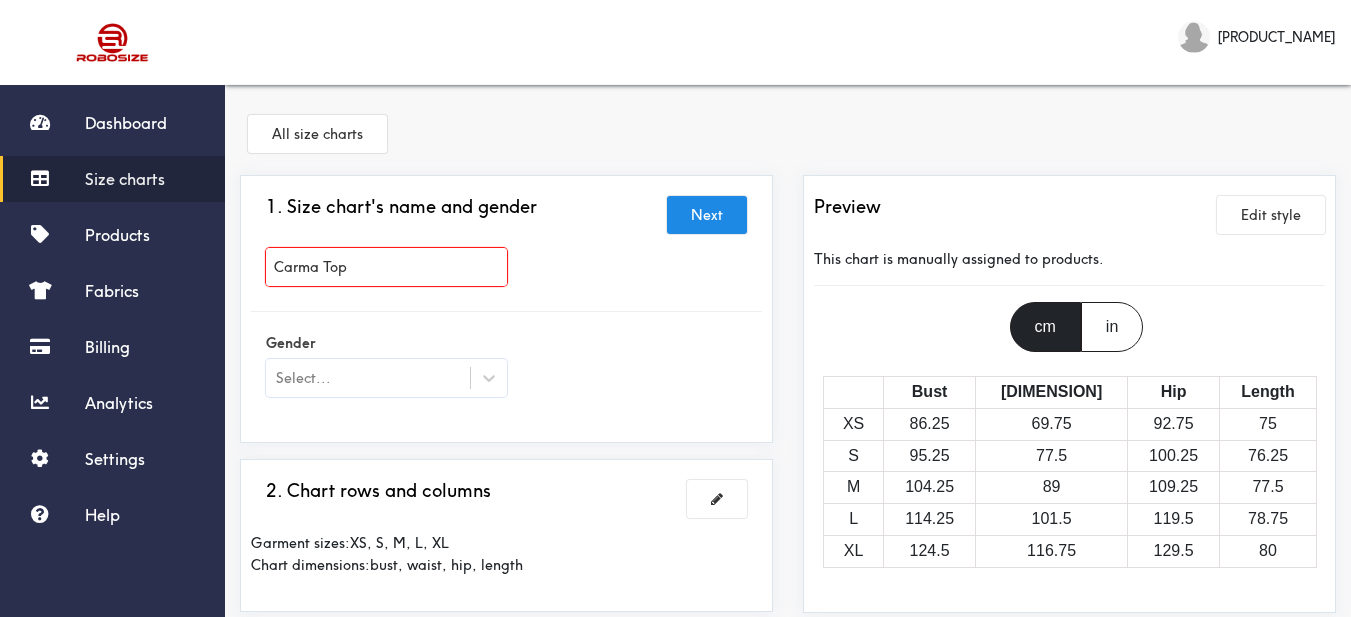 type on "Carma Top" 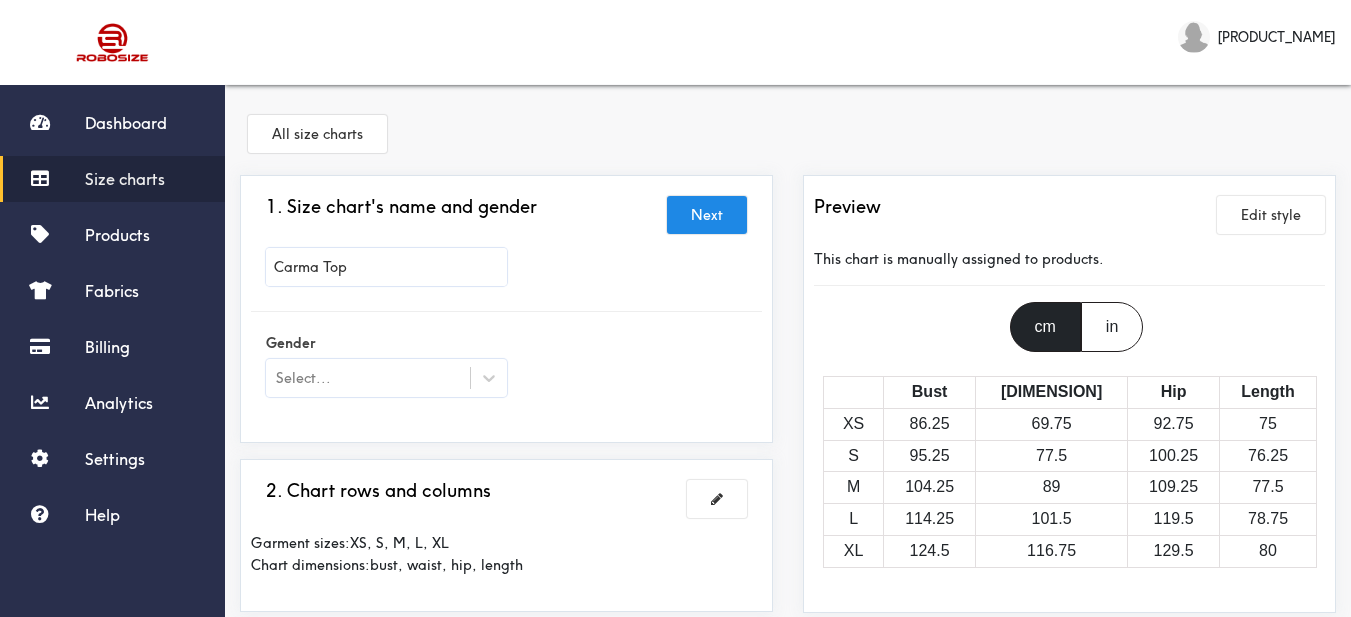 click on "Carma Top" at bounding box center (506, 272) 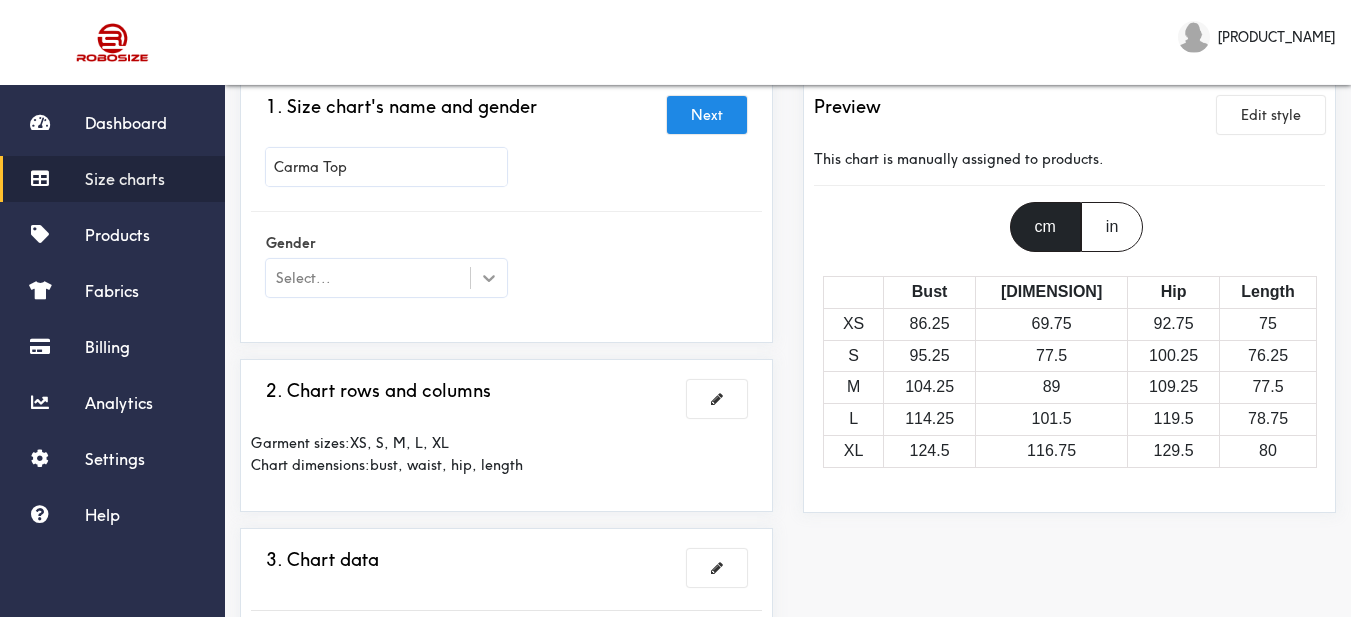 click 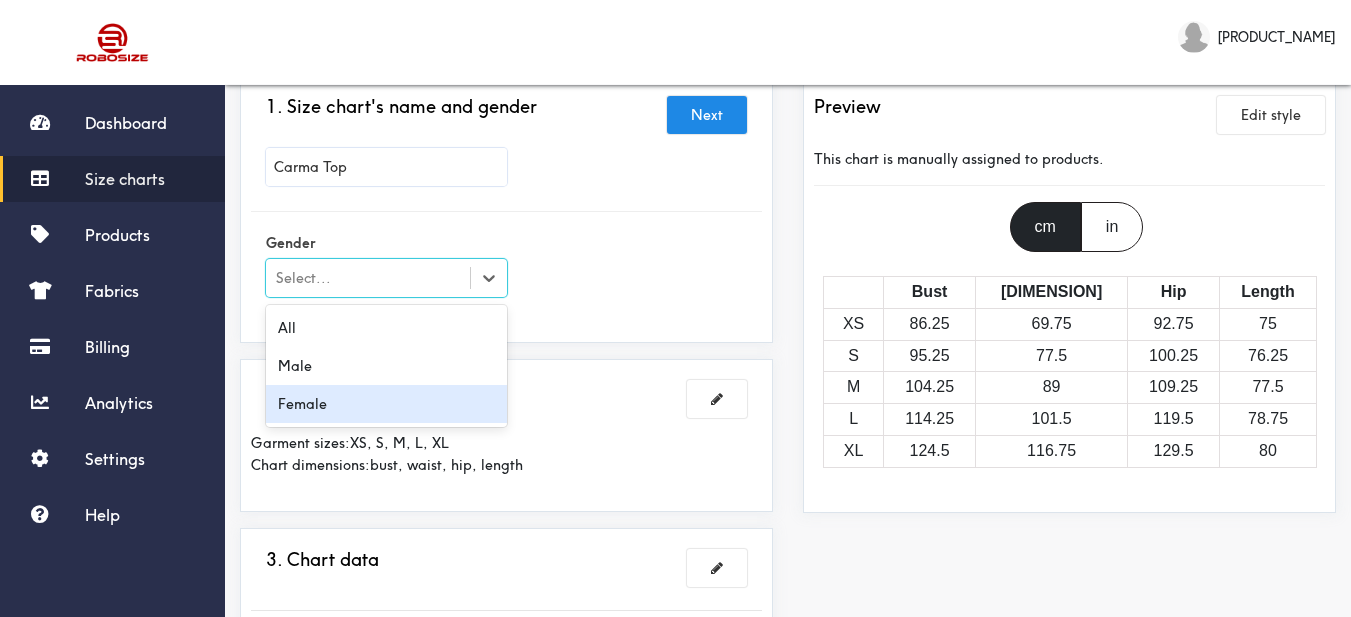 click on "Female" at bounding box center (386, 404) 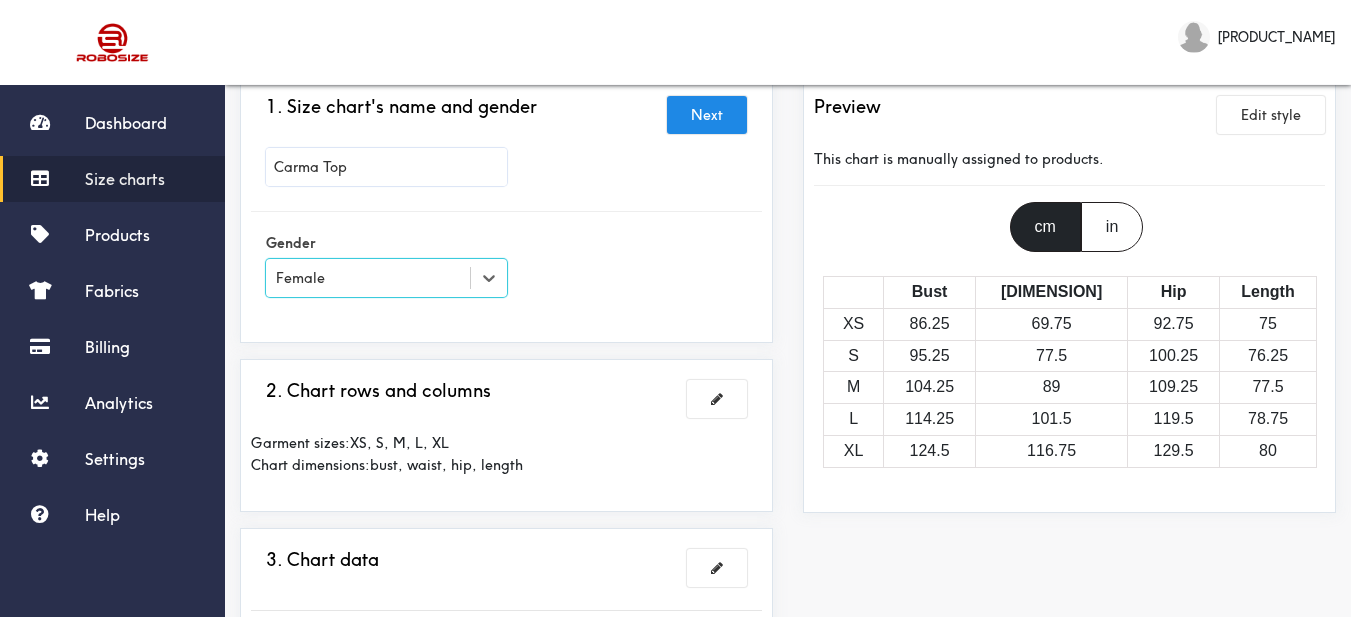 click on "1. Size chart's name and gender Next Carma Top Gender option Female, selected. Select is focused , press Down to open the menu, Female 2. Chart rows and columns Garment sizes: XS, S, M, L, XL Chart dimensions: bust, waist, hip, length 3. Chart data Imperial Size Bust Waist Hip Length XS 34 27.5 36.5 29.5 S 37.5 30.5 39.5 30 M 41 35 43 30.5 L 45 40 47 31 XL 49 46 51 31.5 4. What products this chart is for? Manual" at bounding box center (506, 591) 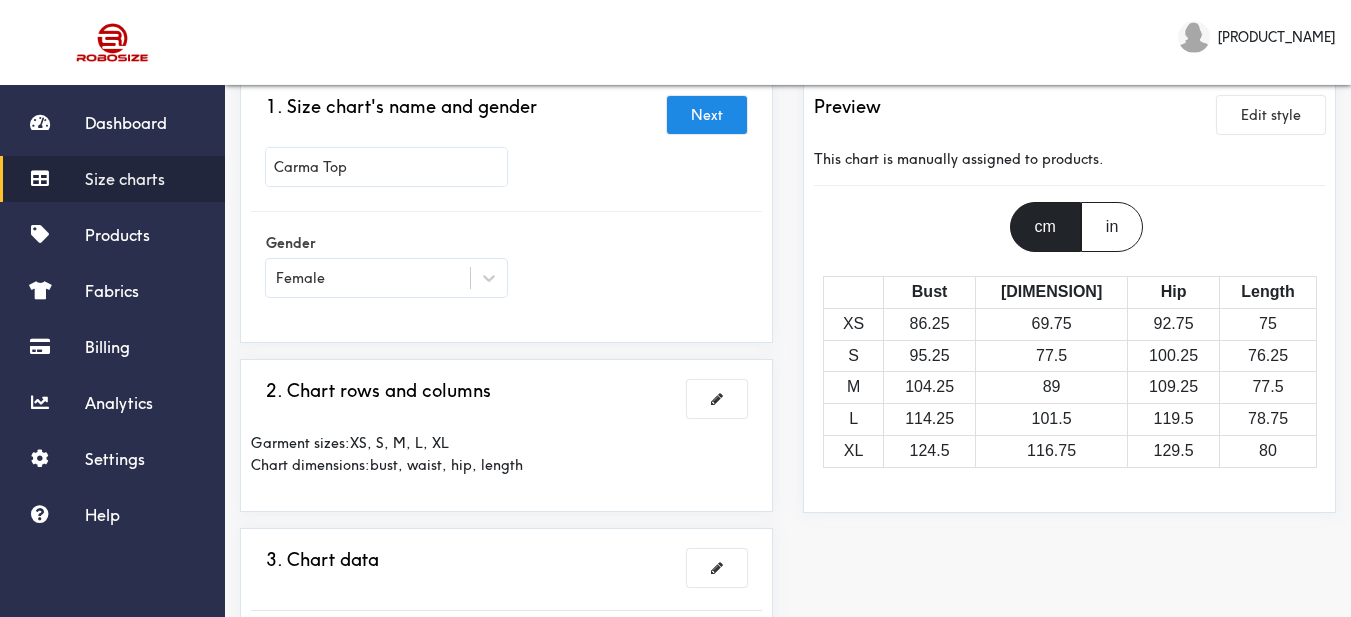 scroll, scrollTop: 200, scrollLeft: 0, axis: vertical 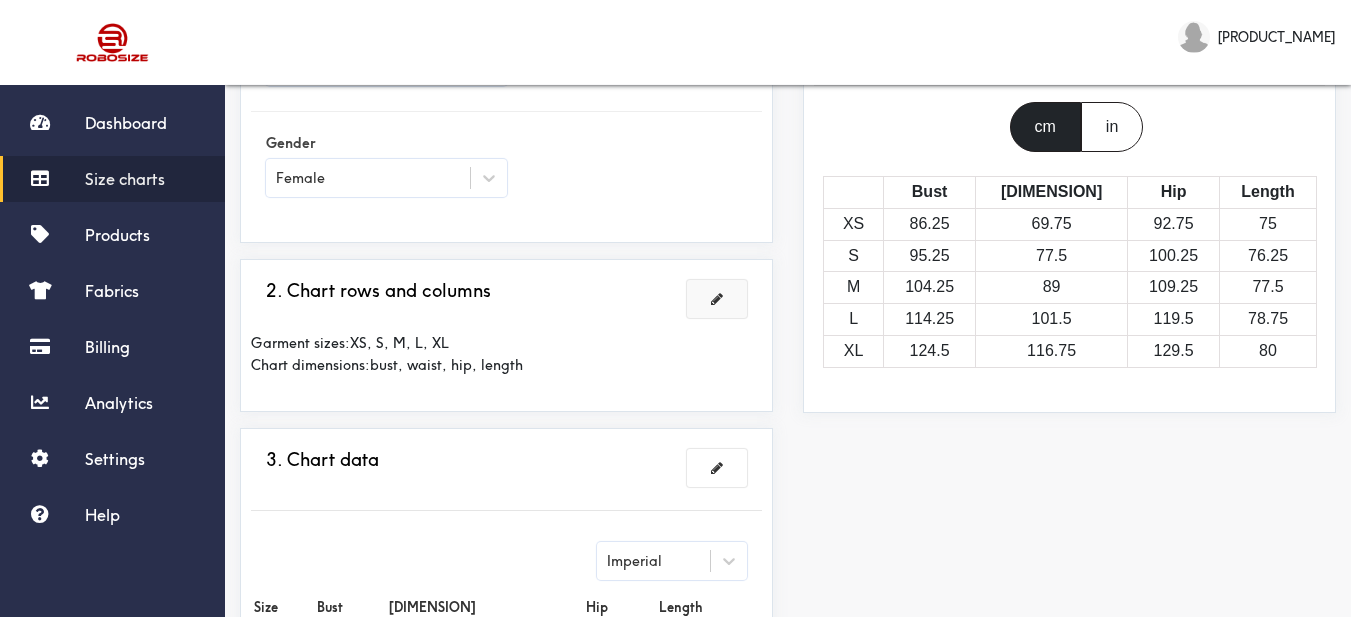 click at bounding box center (717, 299) 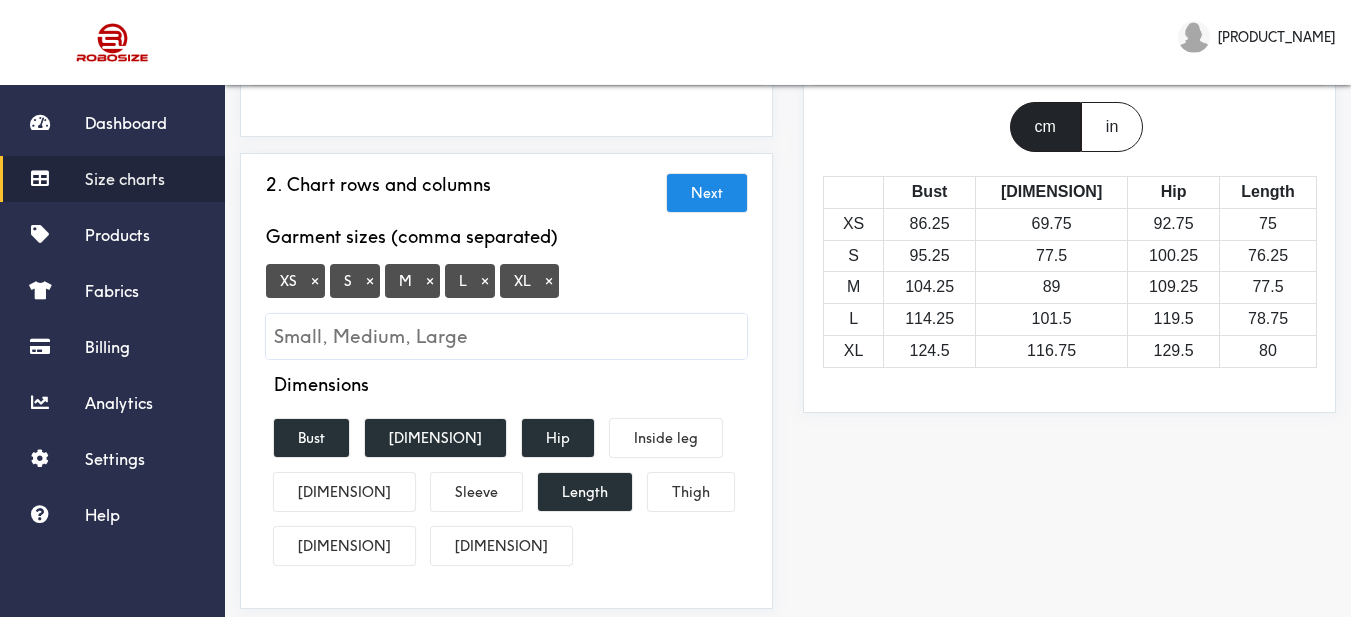 scroll, scrollTop: 300, scrollLeft: 0, axis: vertical 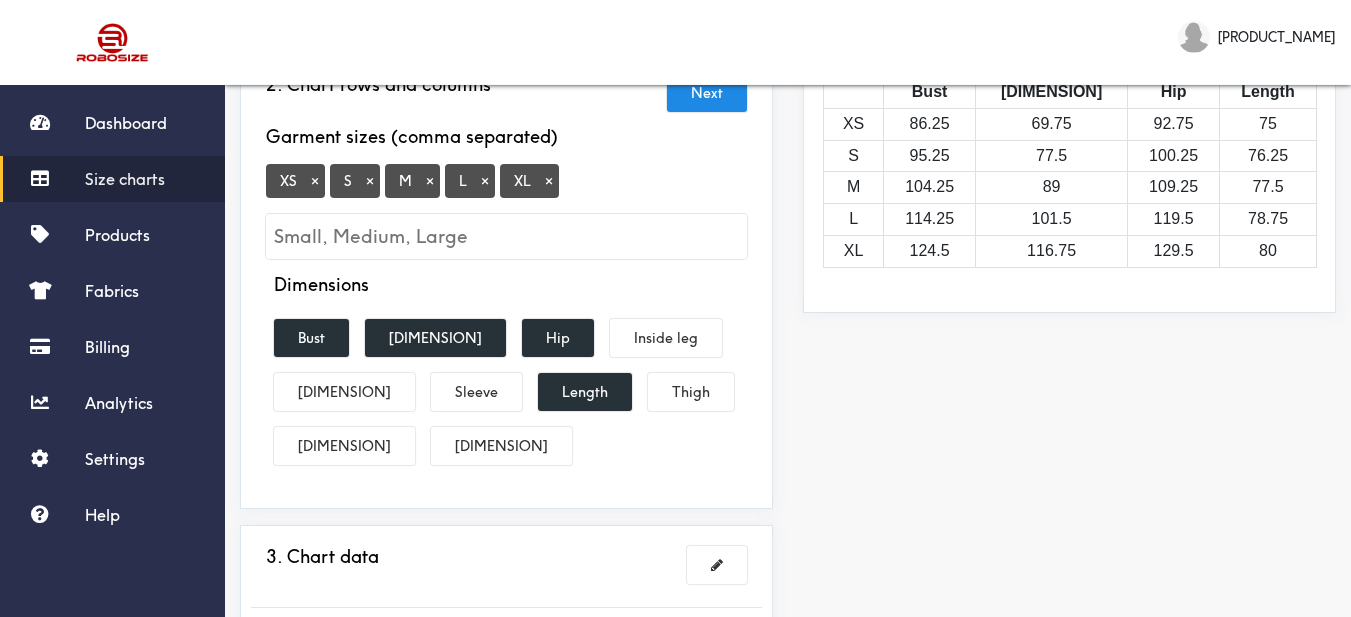 click on "×" at bounding box center [549, 181] 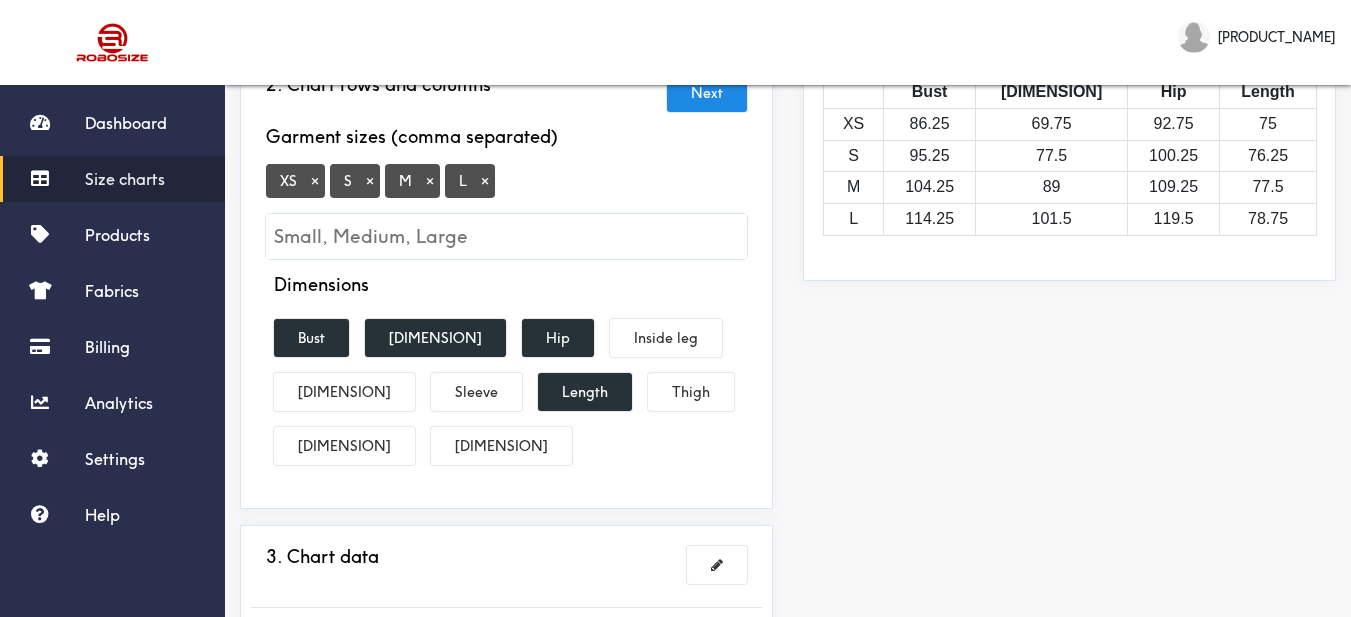 click on "Dimensions Bust Waist Hip Inside leg Neck Sleeve Length Thigh Height Weight" at bounding box center (506, 373) 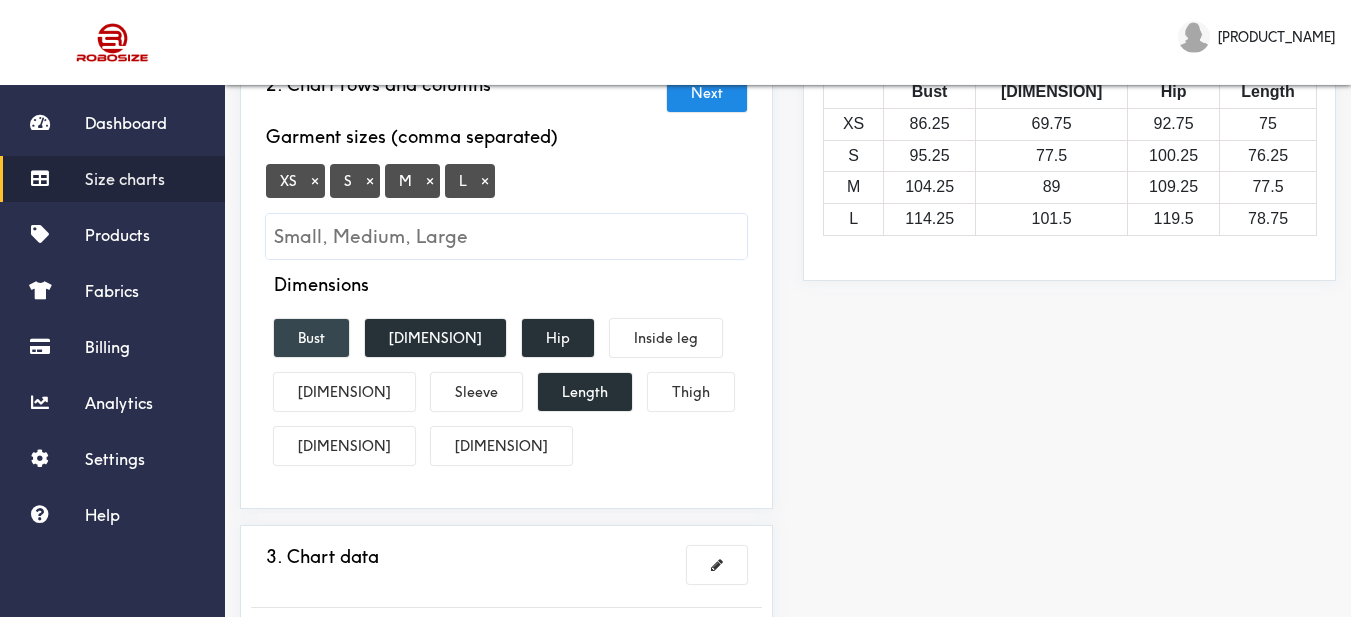 drag, startPoint x: 327, startPoint y: 325, endPoint x: 344, endPoint y: 328, distance: 17.262676 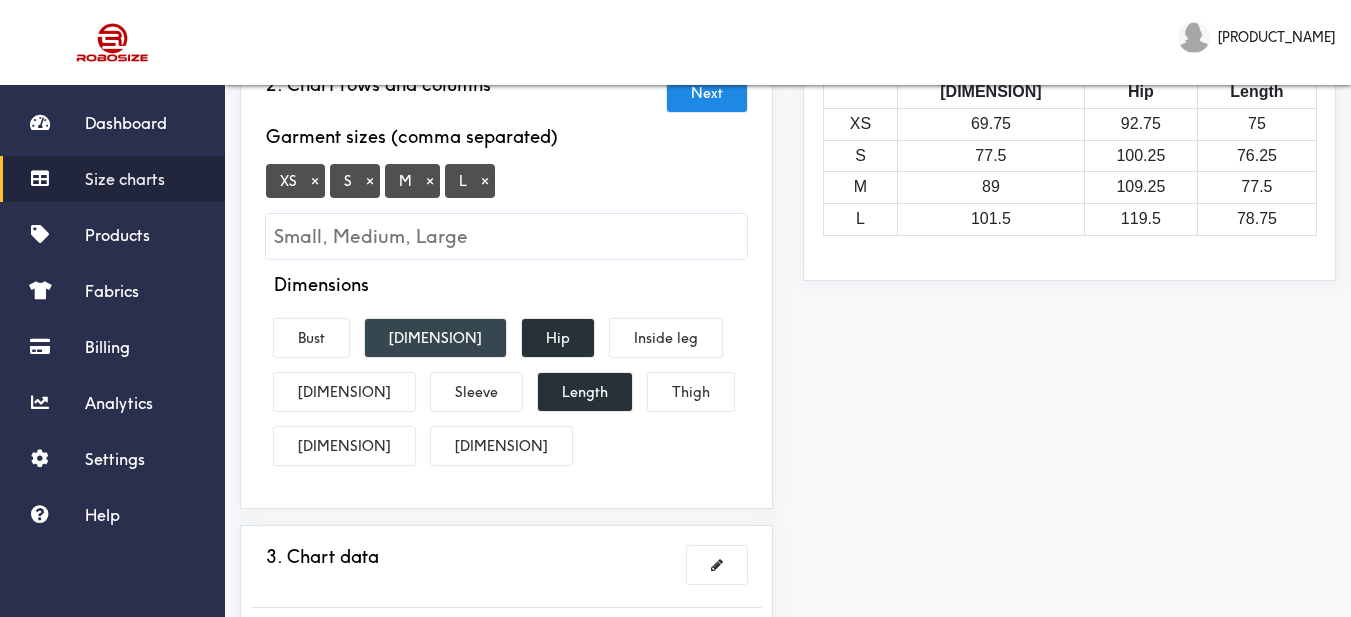 drag, startPoint x: 429, startPoint y: 349, endPoint x: 483, endPoint y: 345, distance: 54.147945 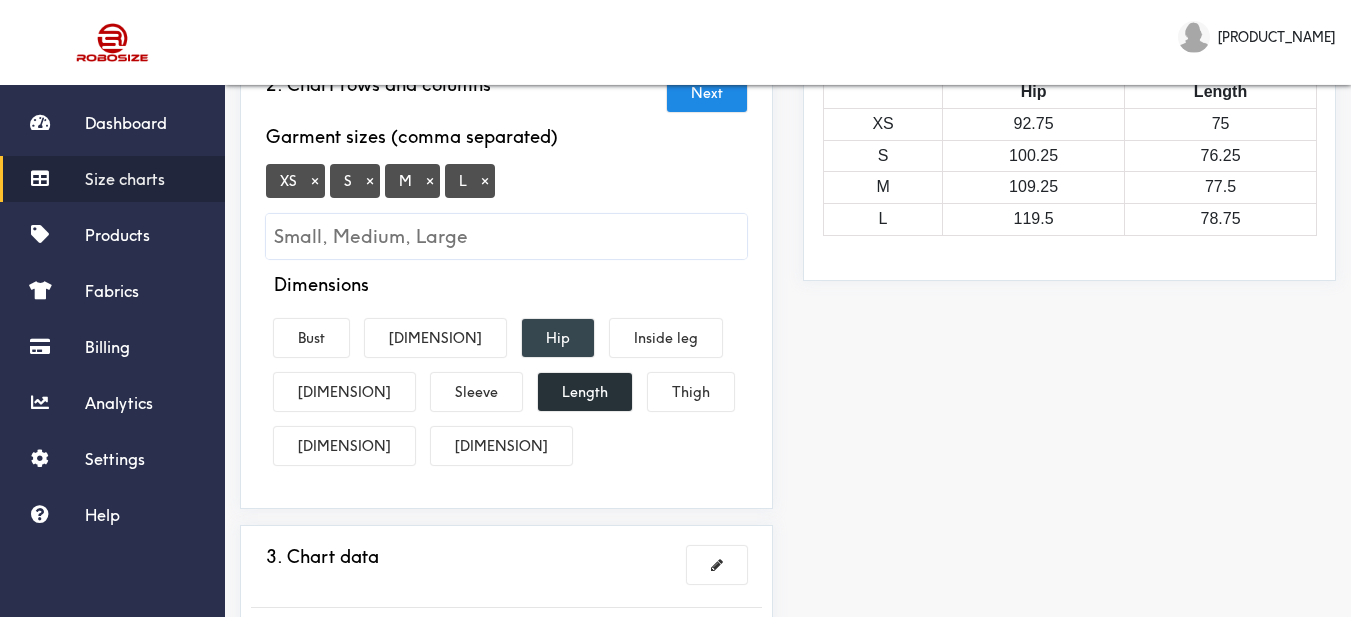 click on "Hip" at bounding box center (558, 338) 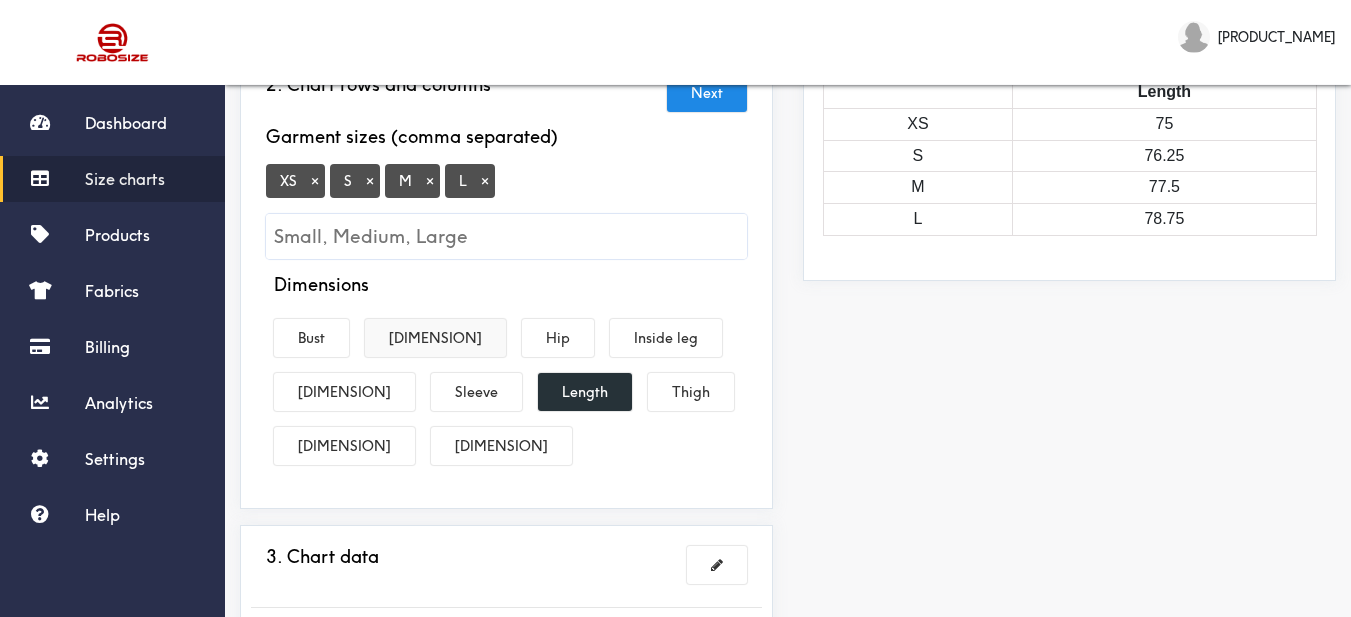 drag, startPoint x: 404, startPoint y: 341, endPoint x: 386, endPoint y: 341, distance: 18 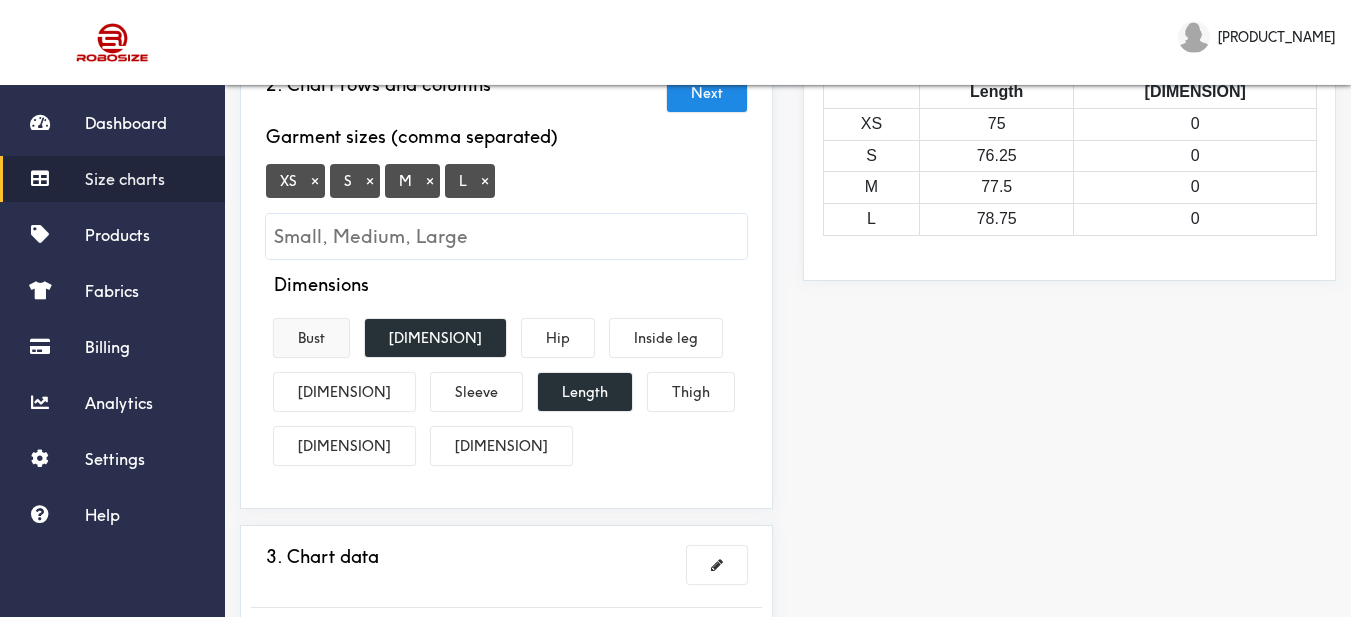 click on "Bust" at bounding box center (311, 338) 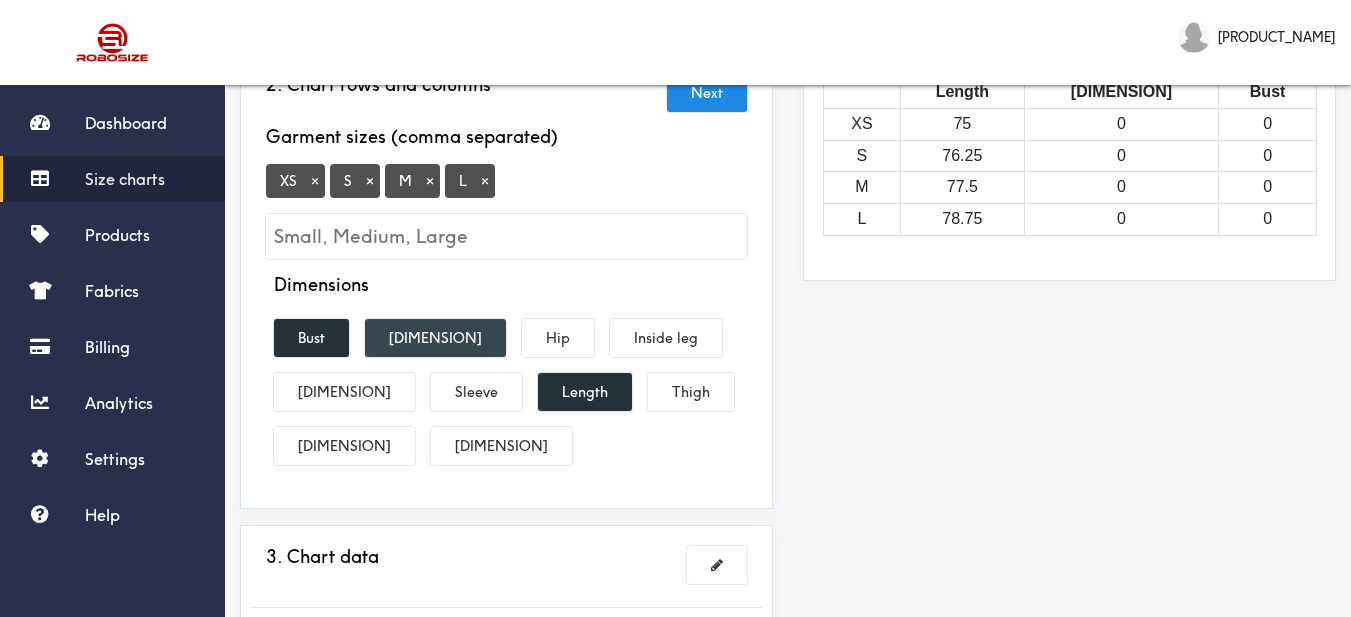 click on "[DIMENSION]" at bounding box center (435, 338) 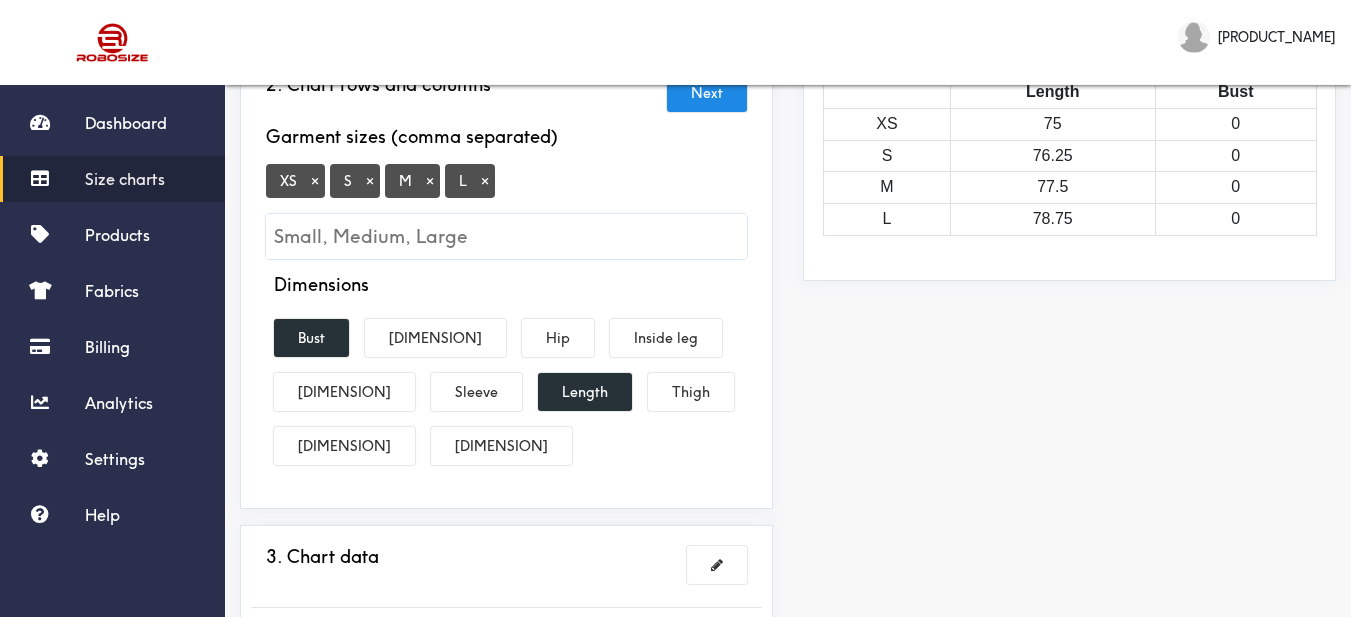 drag, startPoint x: 983, startPoint y: 351, endPoint x: 932, endPoint y: 343, distance: 51.62364 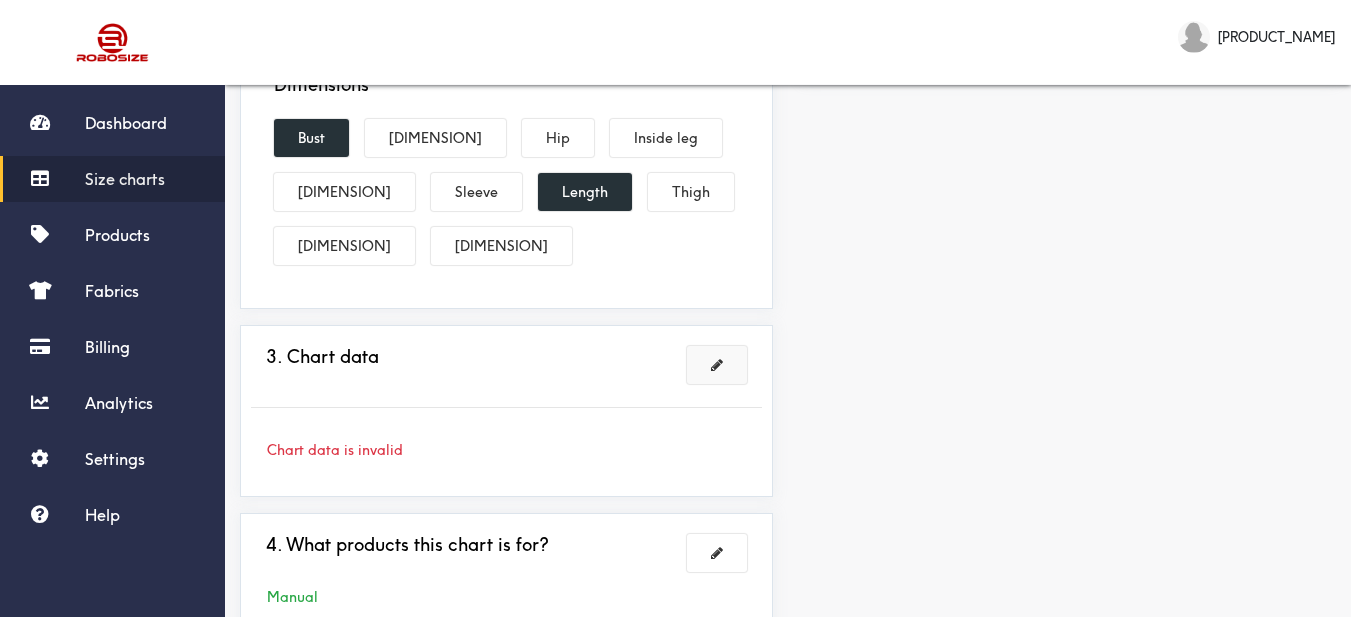 click at bounding box center (717, 365) 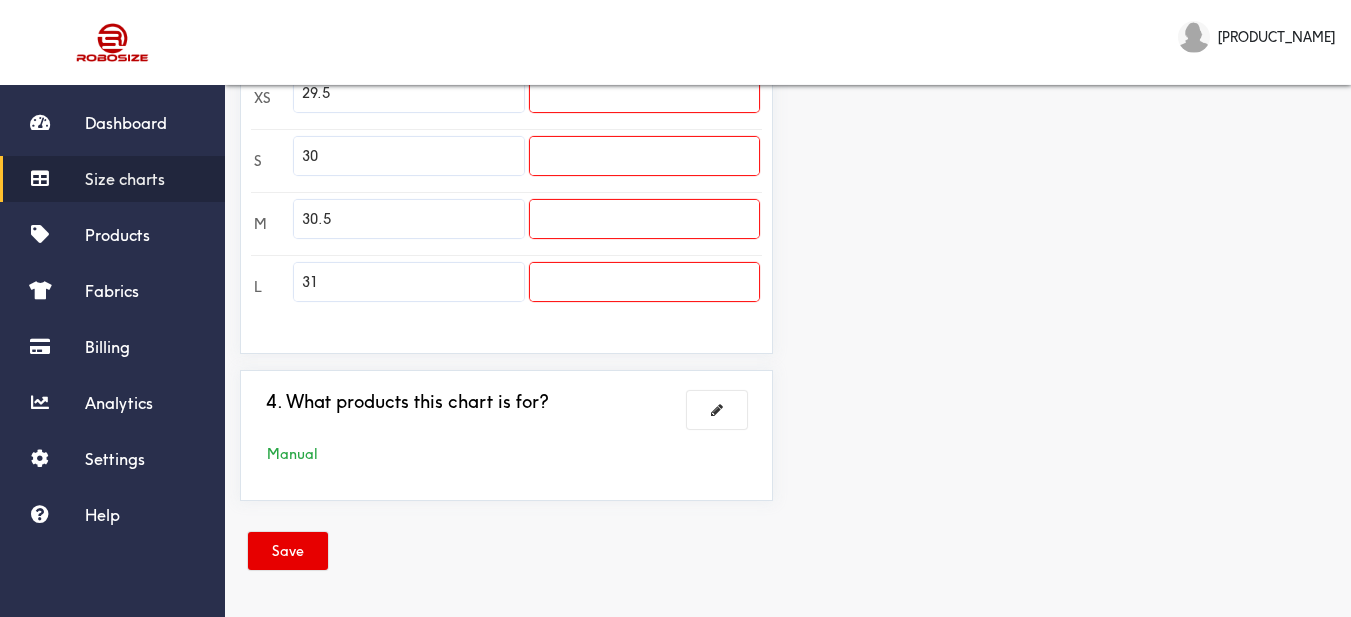 scroll, scrollTop: 452, scrollLeft: 0, axis: vertical 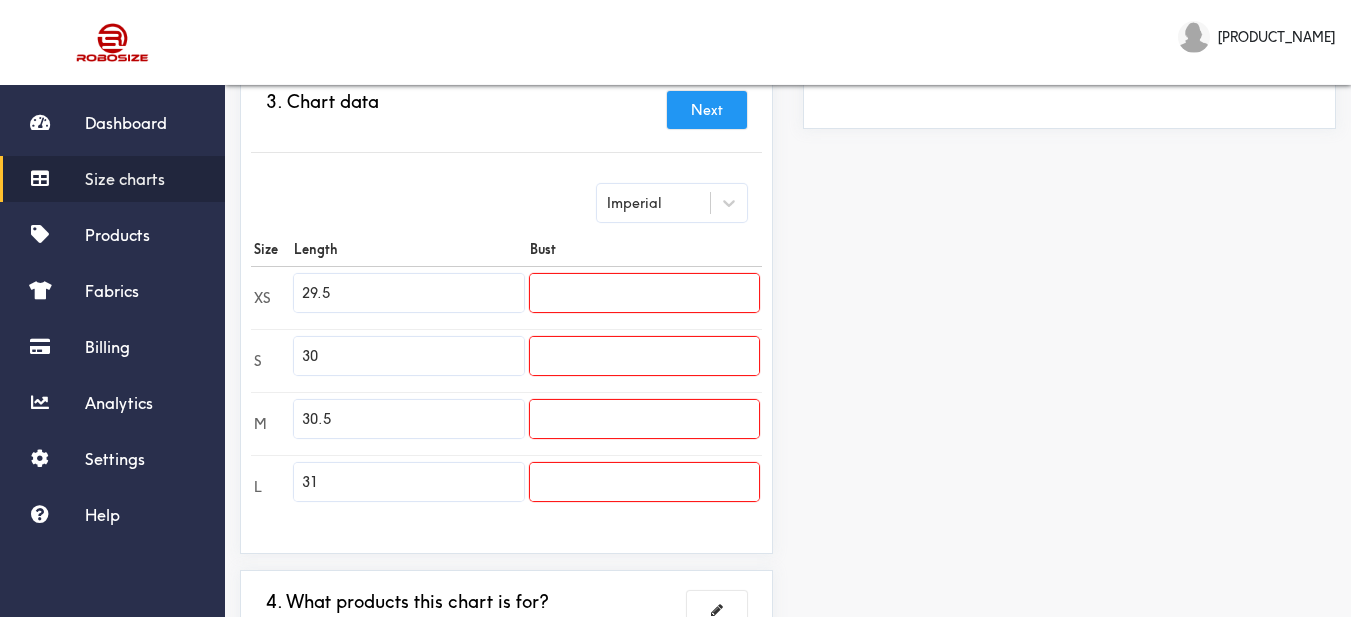 drag, startPoint x: 299, startPoint y: 275, endPoint x: 277, endPoint y: 274, distance: 22.022715 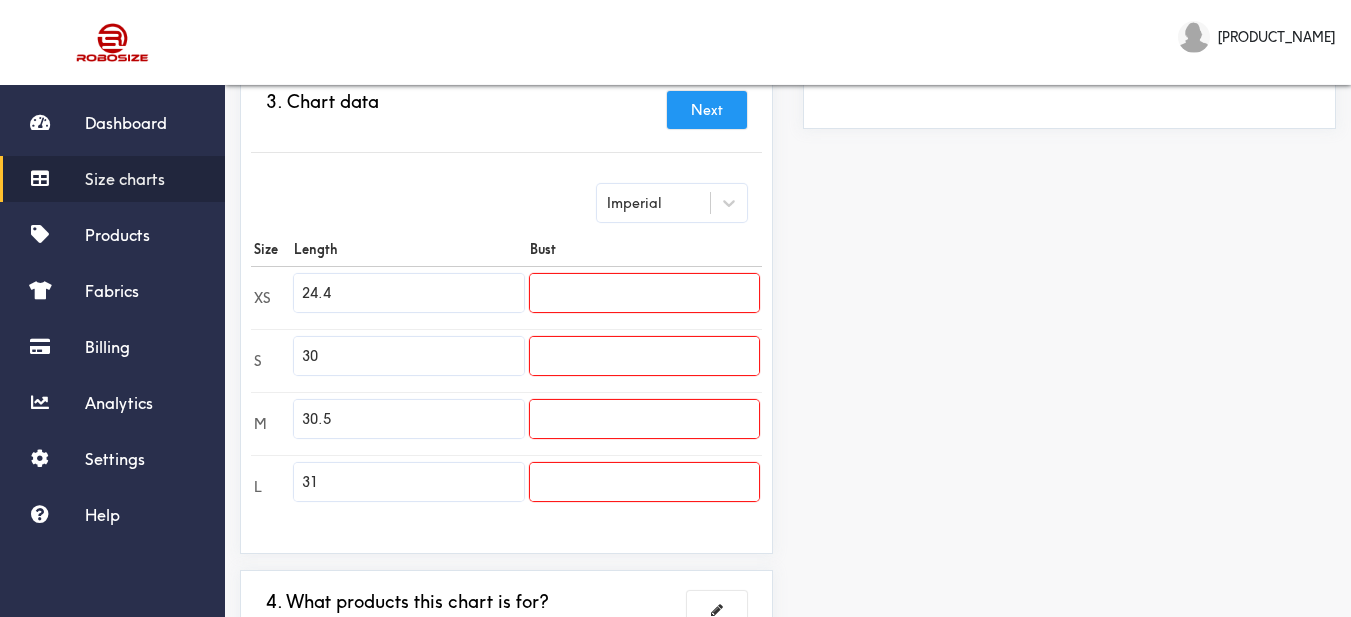 type on "24.4" 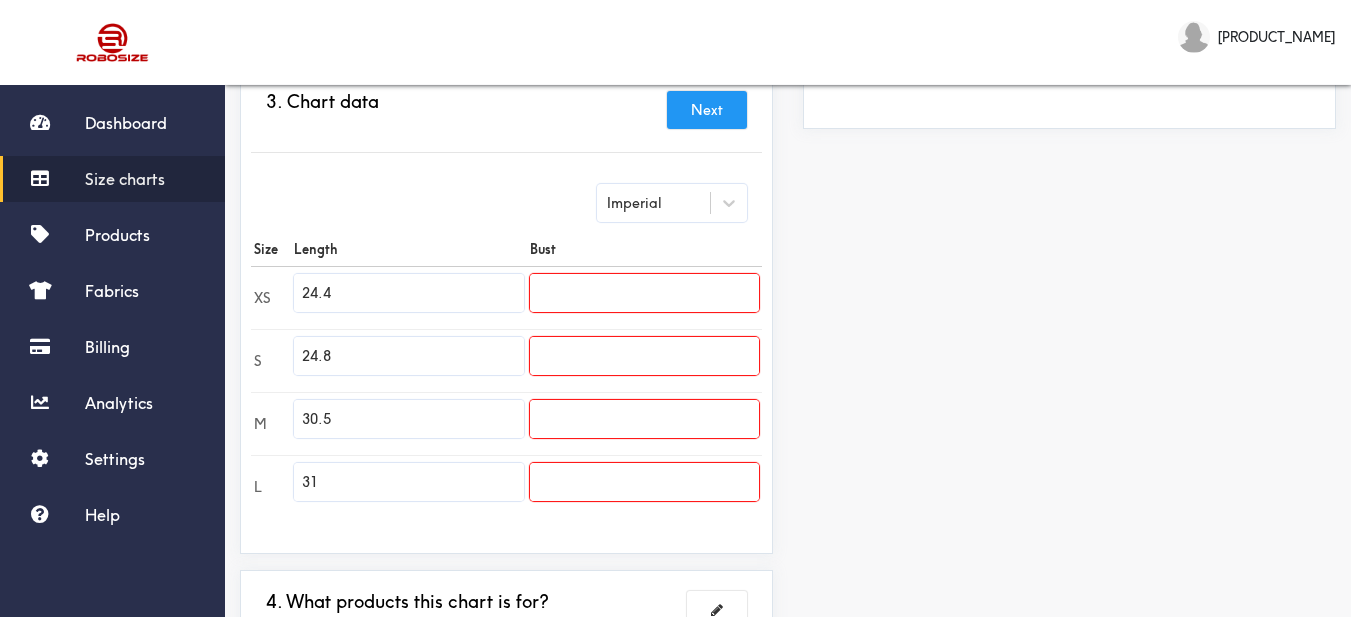 type on "24.8" 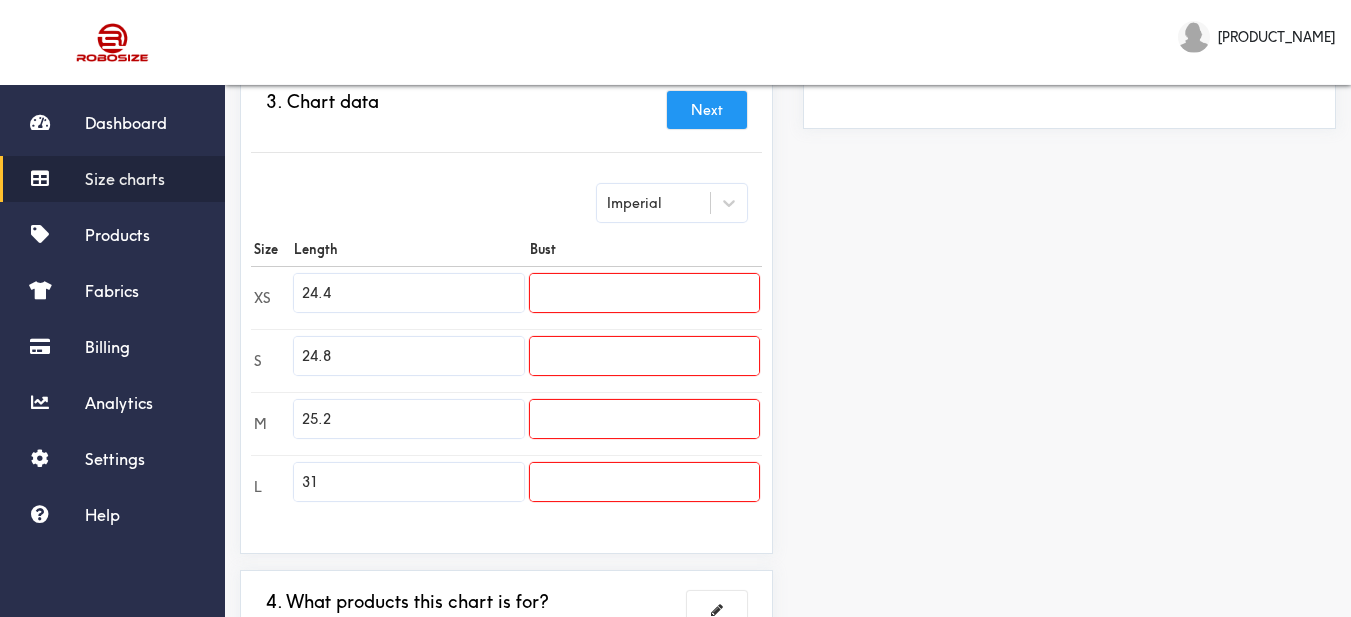 type on "25.2" 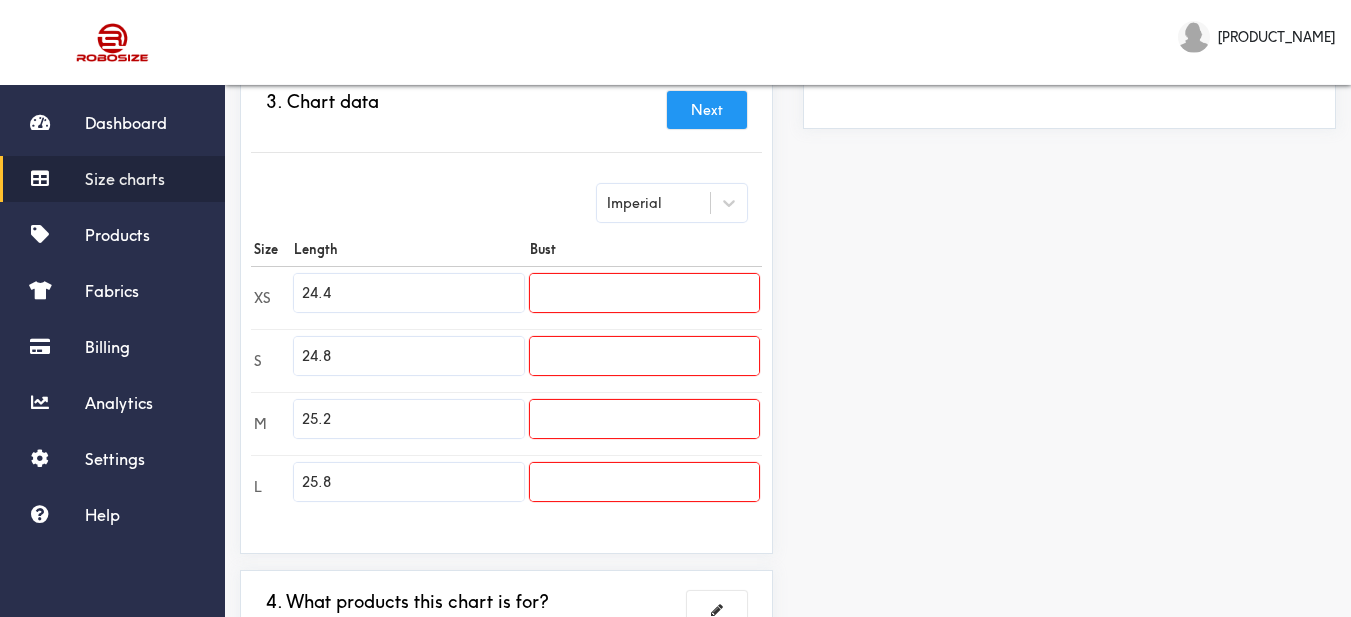type on "25.8" 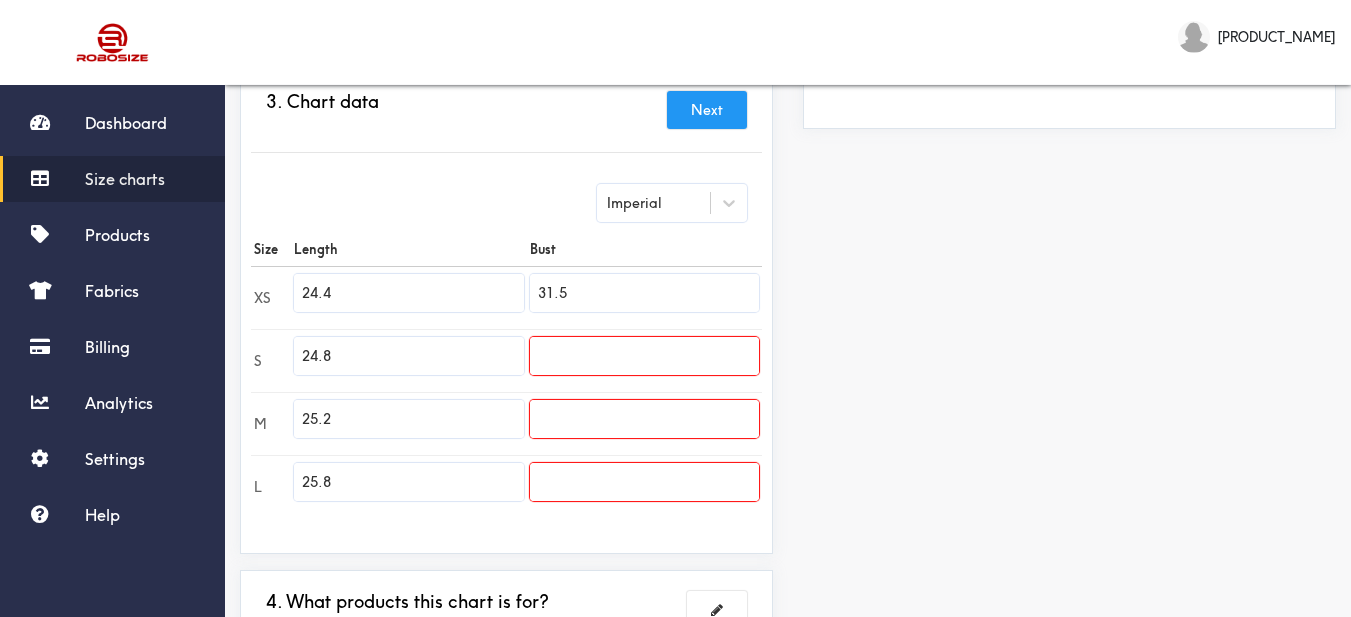 type on "31.5" 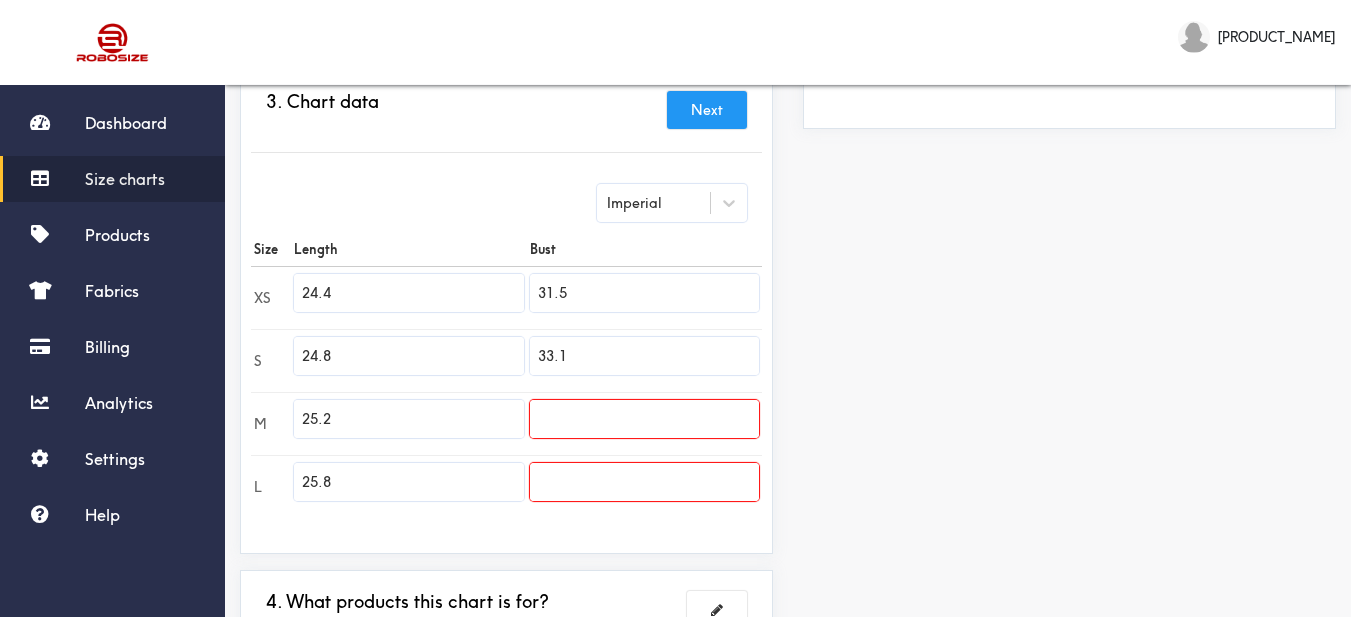 type on "33.1" 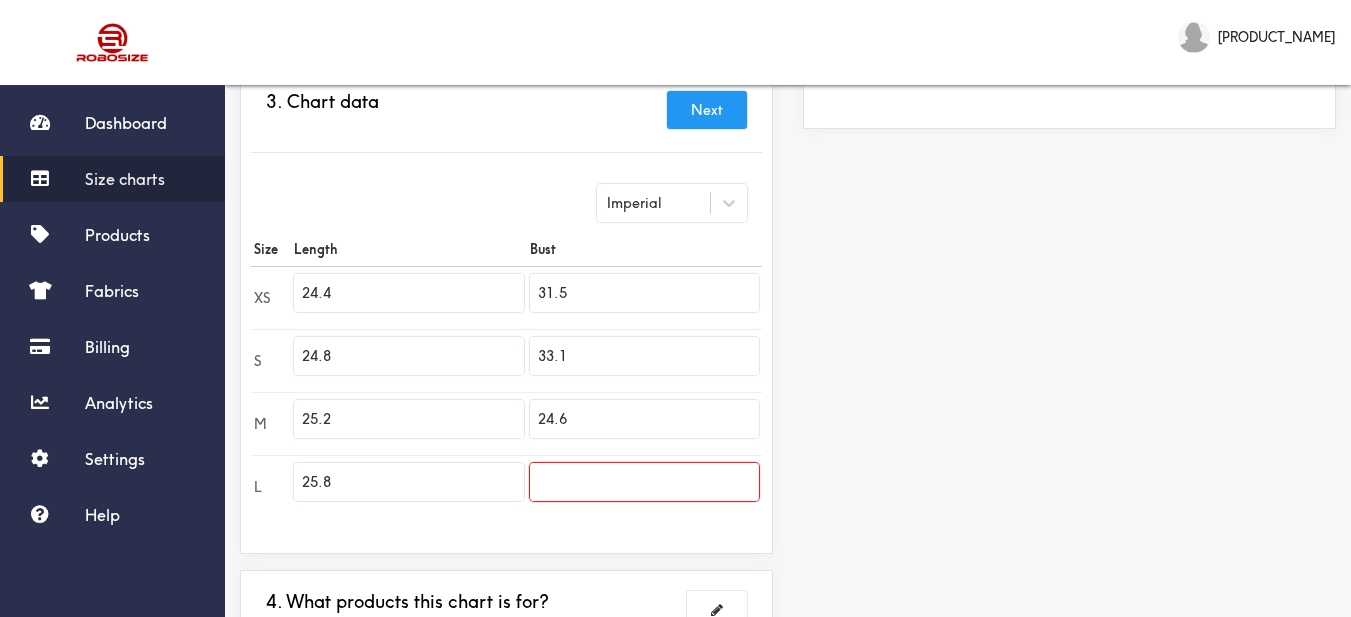 type on "24.6" 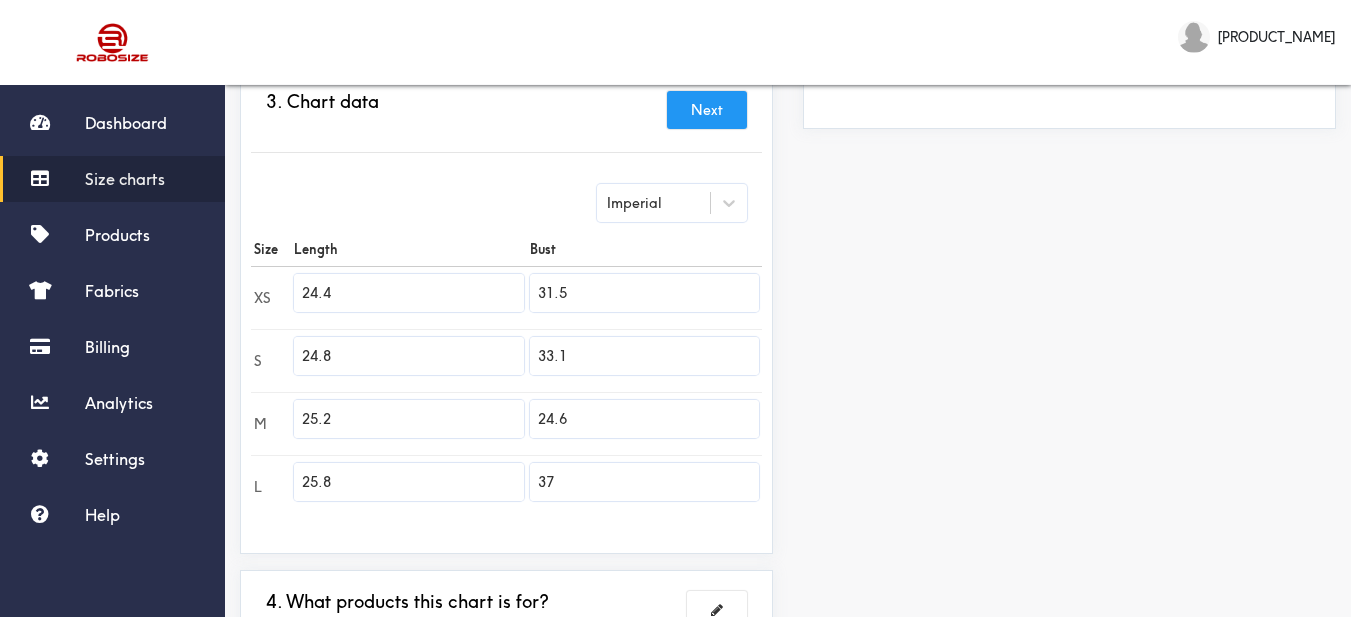 type on "37" 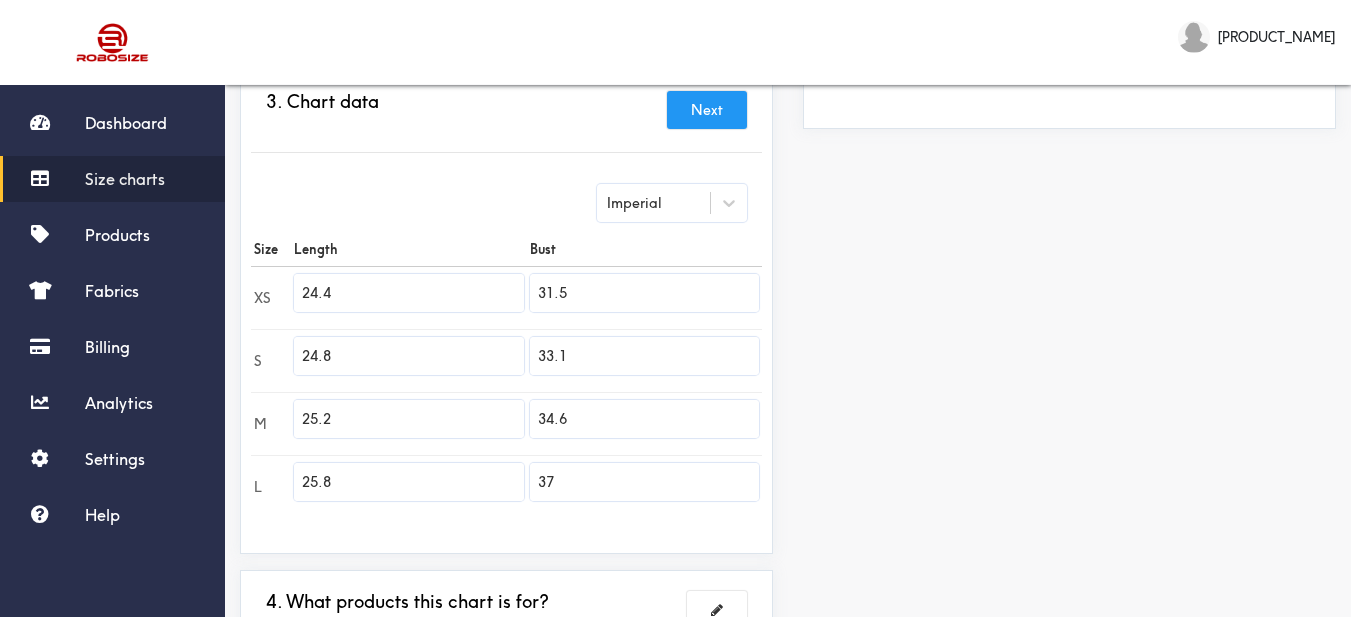 type on "34.6" 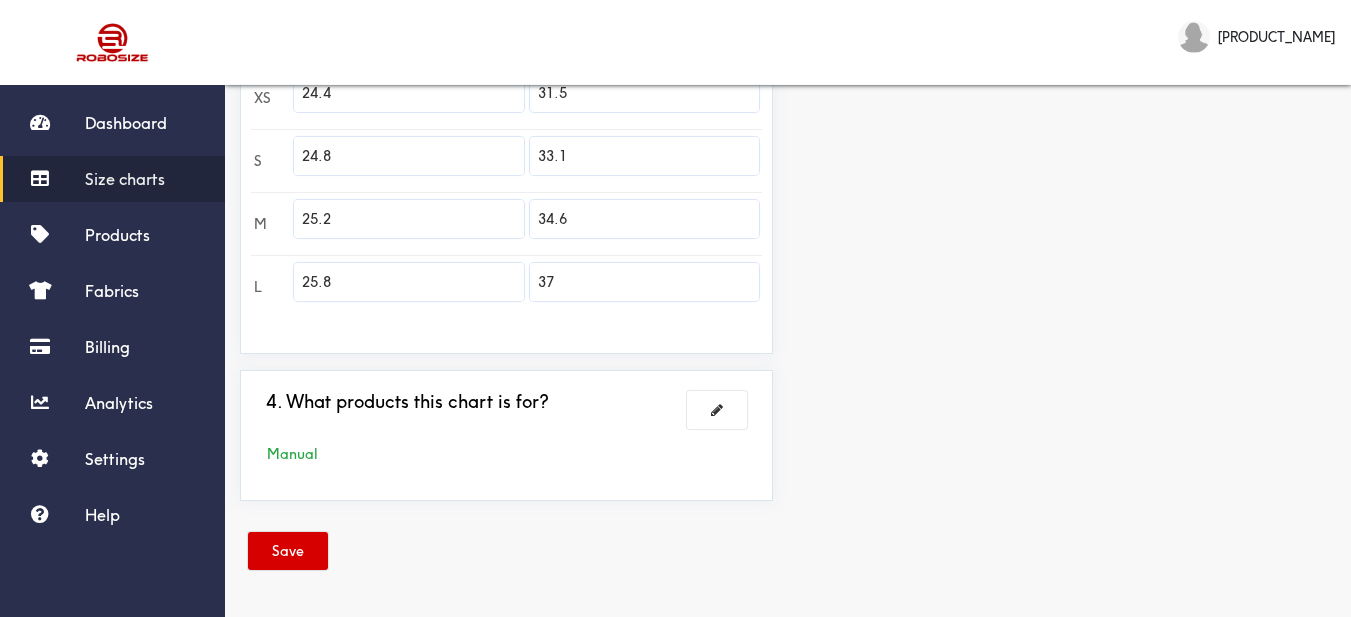 click on "Save" at bounding box center [288, 551] 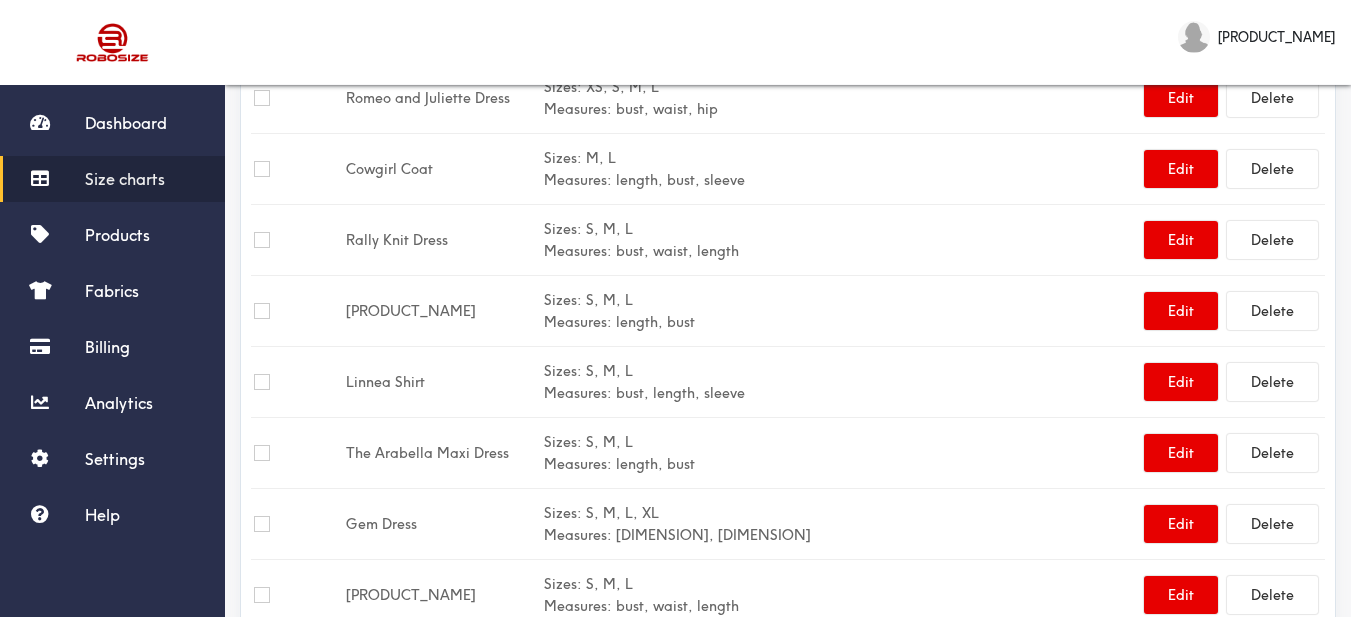 scroll, scrollTop: 0, scrollLeft: 0, axis: both 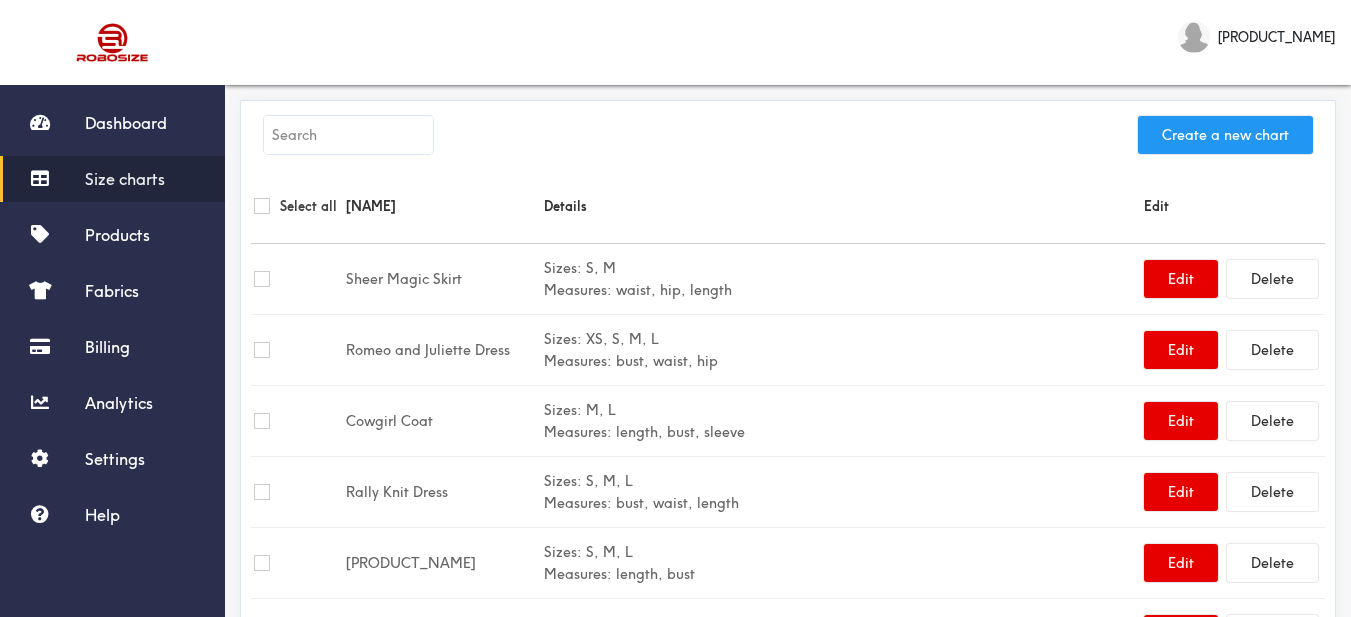 click on "Create a new chart" at bounding box center [1225, 135] 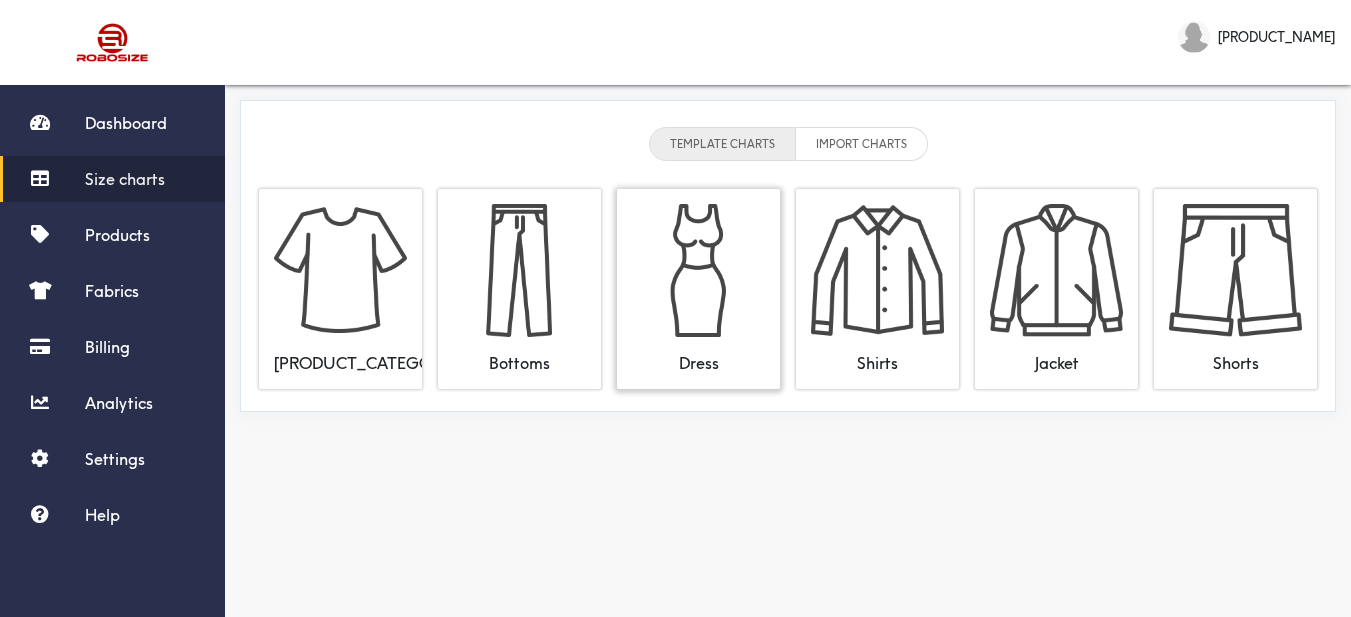 click at bounding box center (698, 270) 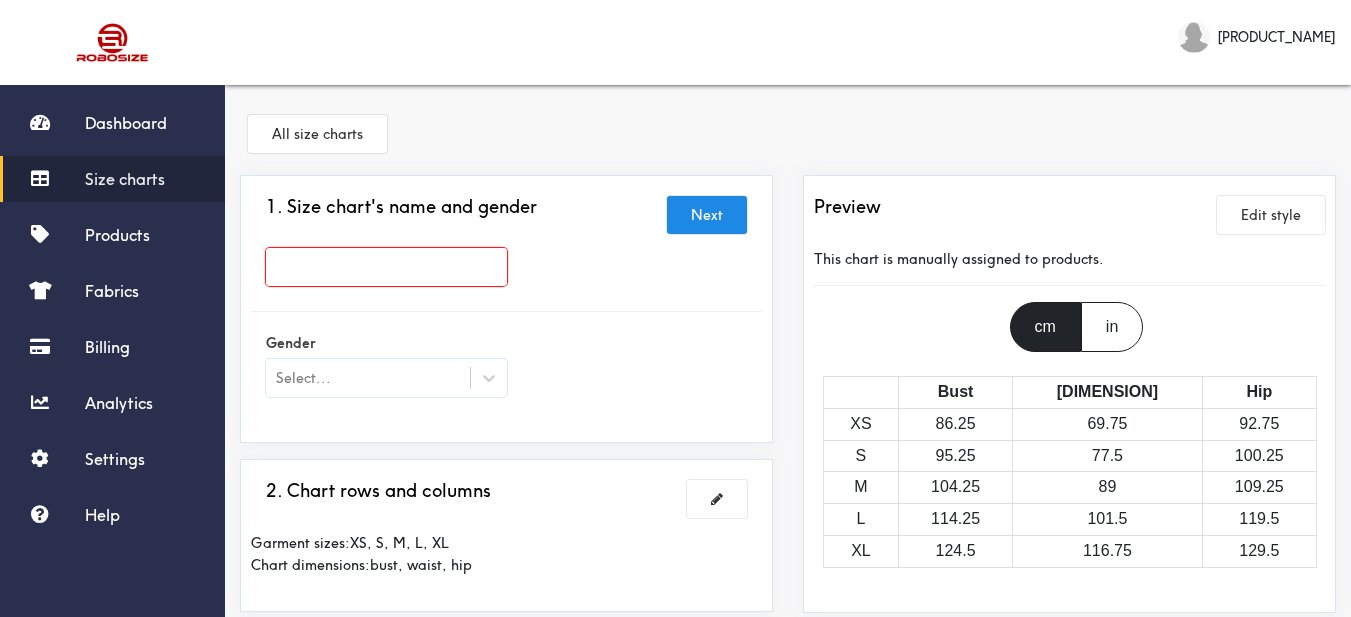 click at bounding box center (386, 267) 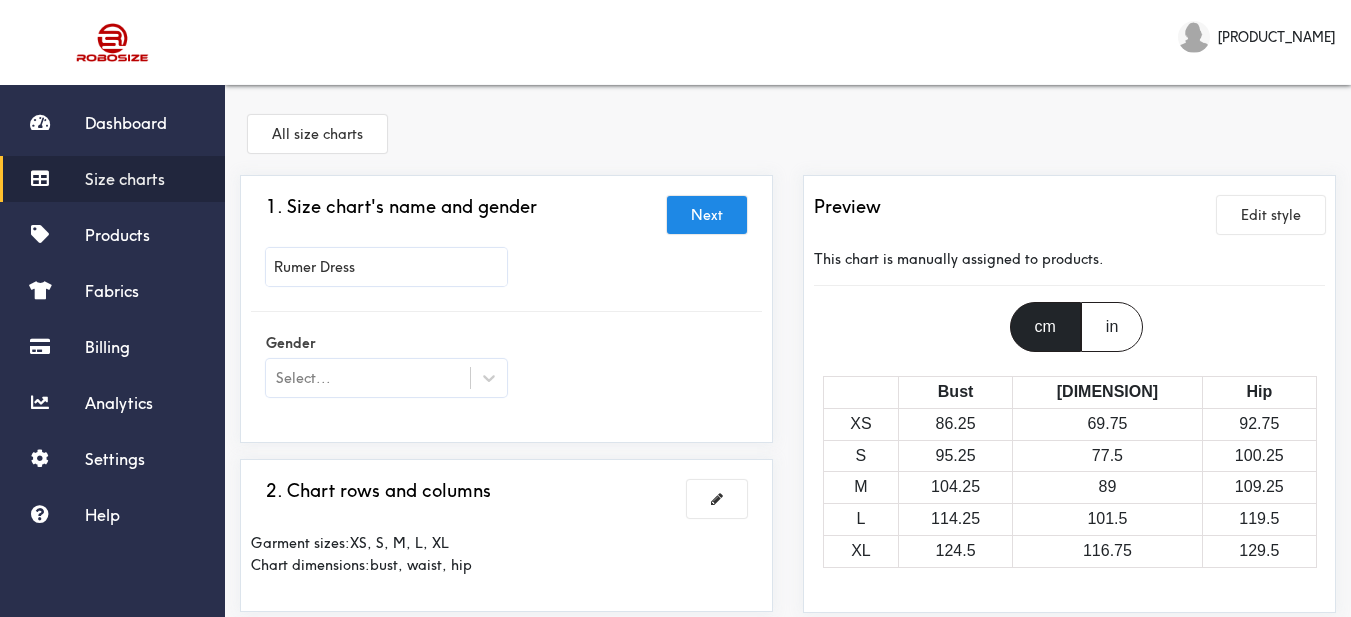 scroll, scrollTop: 200, scrollLeft: 0, axis: vertical 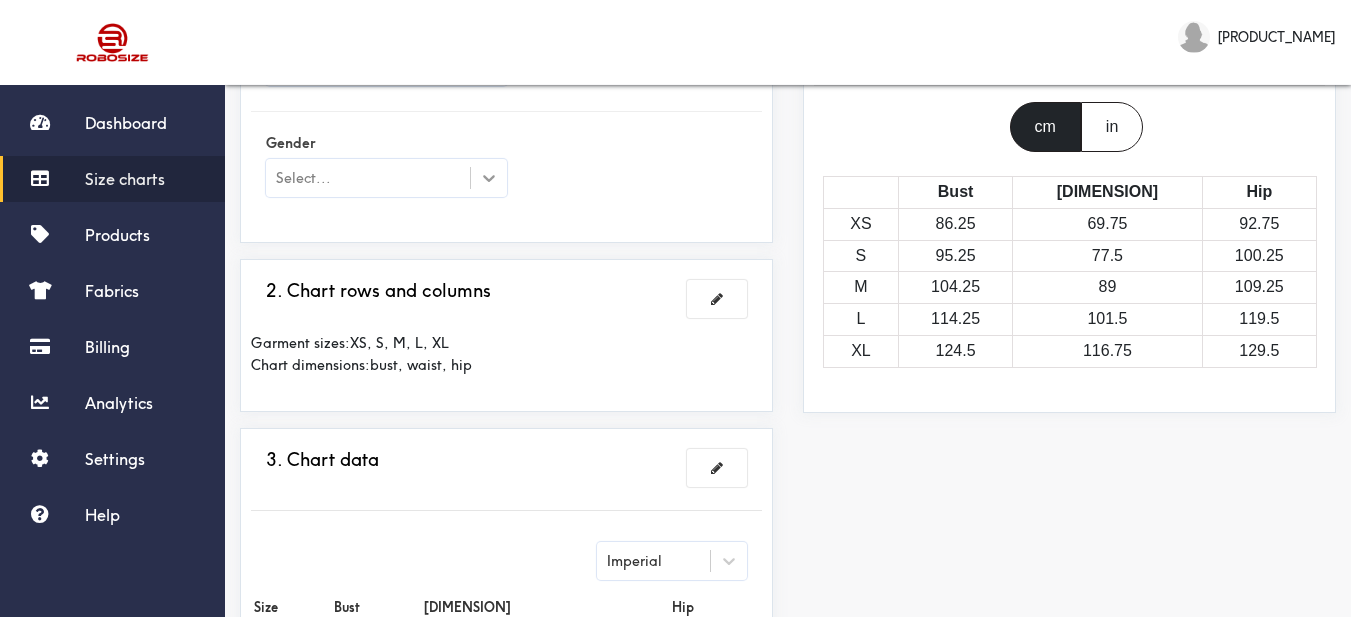 type on "Rumer Dress" 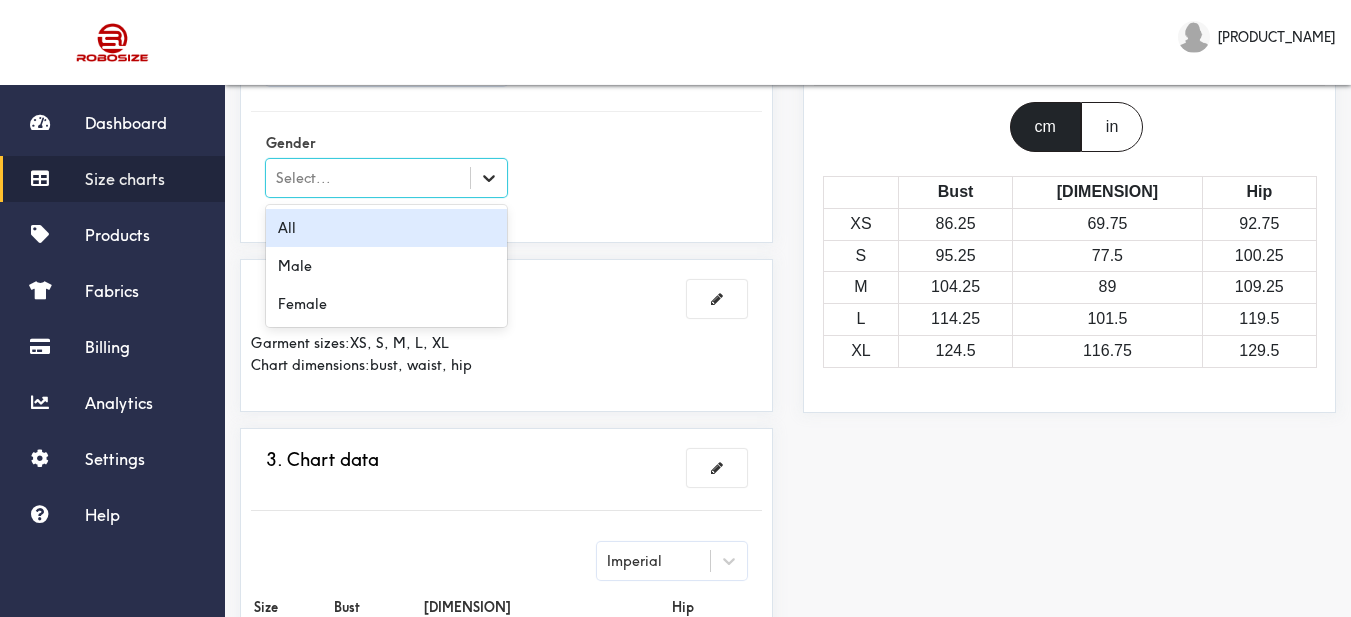click 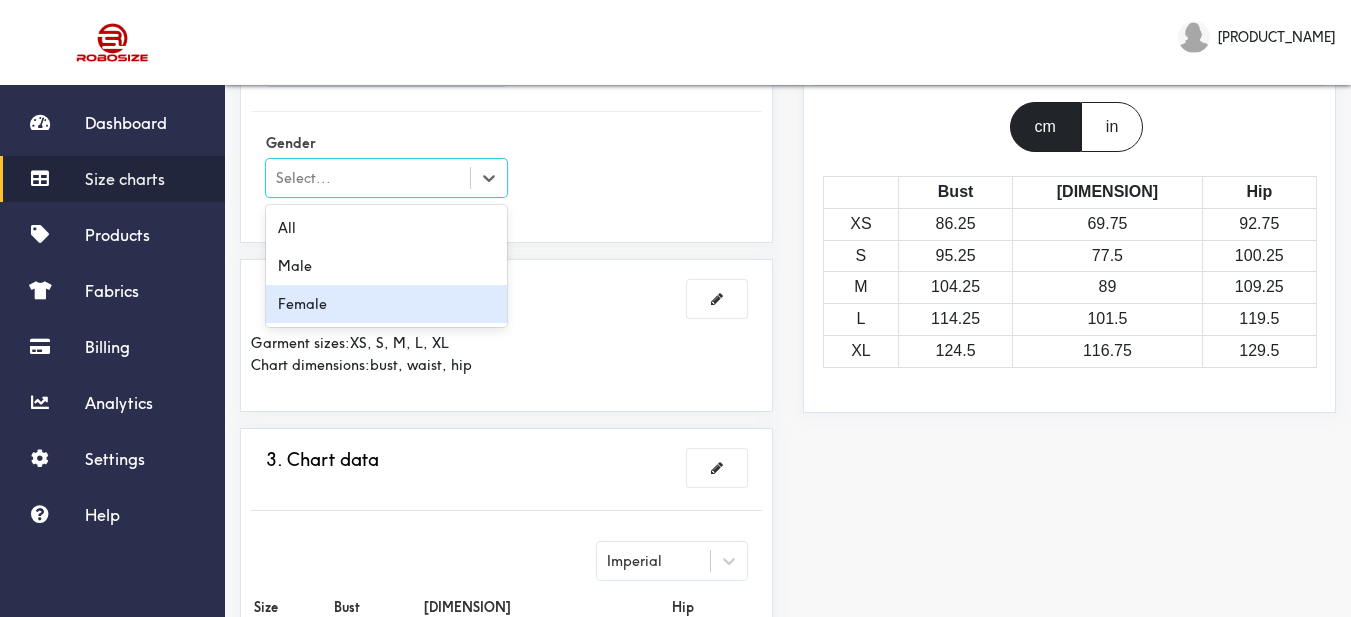 click on "Female" at bounding box center [386, 304] 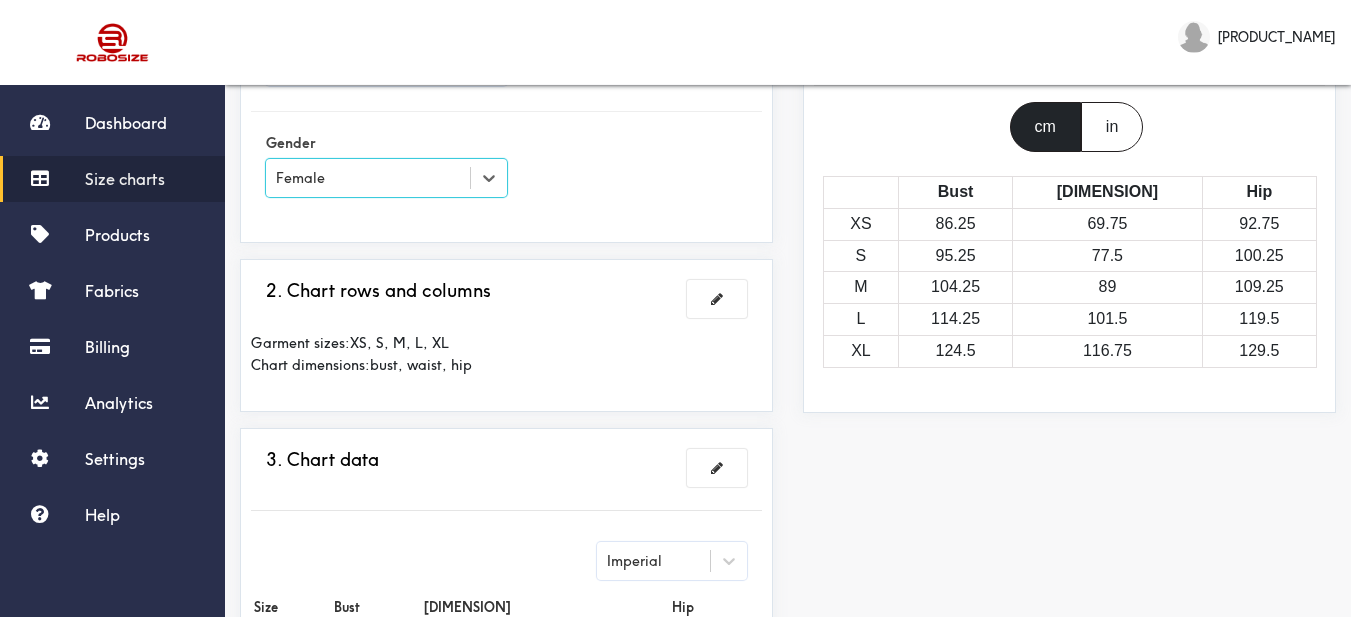 click on "1. Size chart's name and gender Next Rumer Dress Gender option Female, selected. Select is focused , press Down to open the menu, Female 2. Chart rows and columns Garment sizes: XS, S, M, L, XL Chart dimensions: bust, waist, hip 3. Chart data Imperial Size Bust Waist Hip XS 34 27.5 36.5 S 37.5 30.5 39.5 M 41 35 43 L 45 40 47 XL 49 46 51 4. What products this chart is for? Manual" at bounding box center (506, 491) 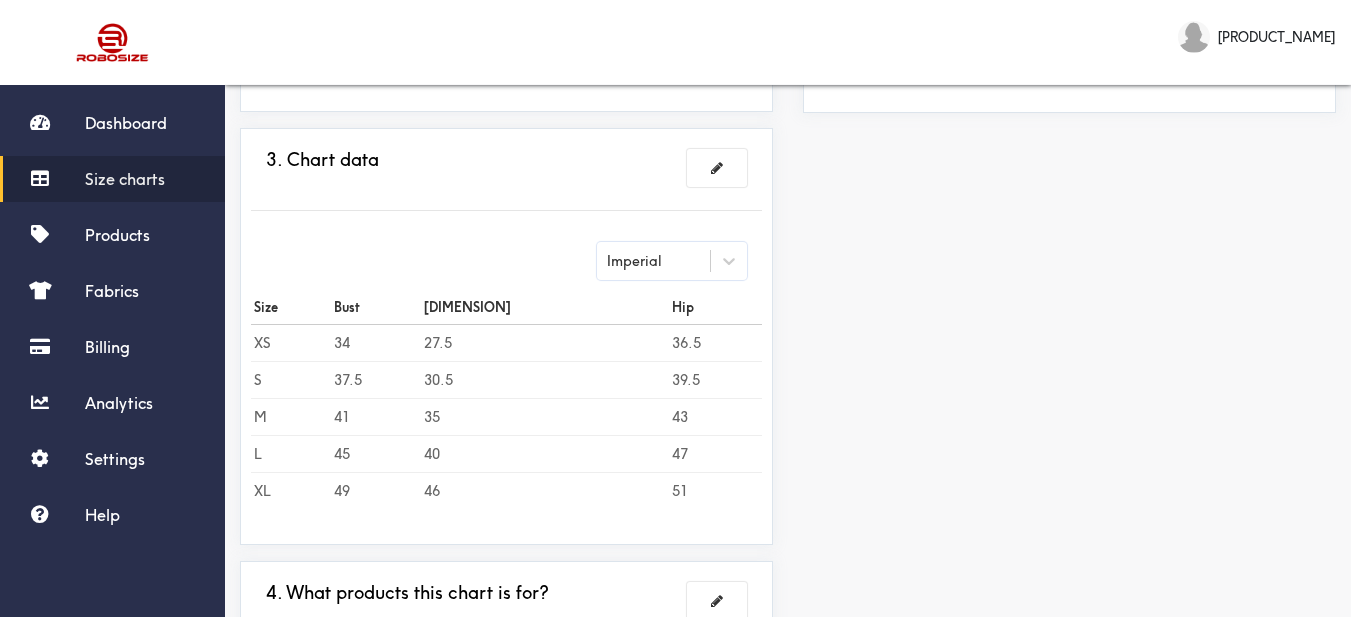 scroll, scrollTop: 691, scrollLeft: 0, axis: vertical 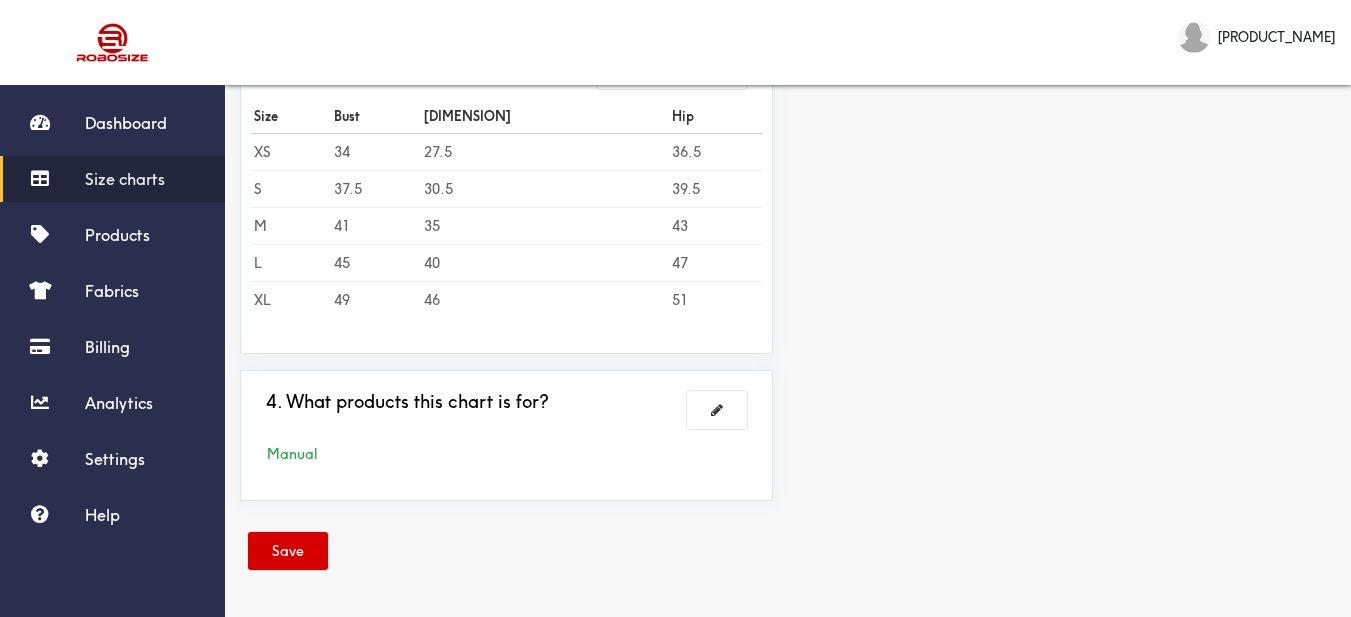 click on "Save" at bounding box center [288, 551] 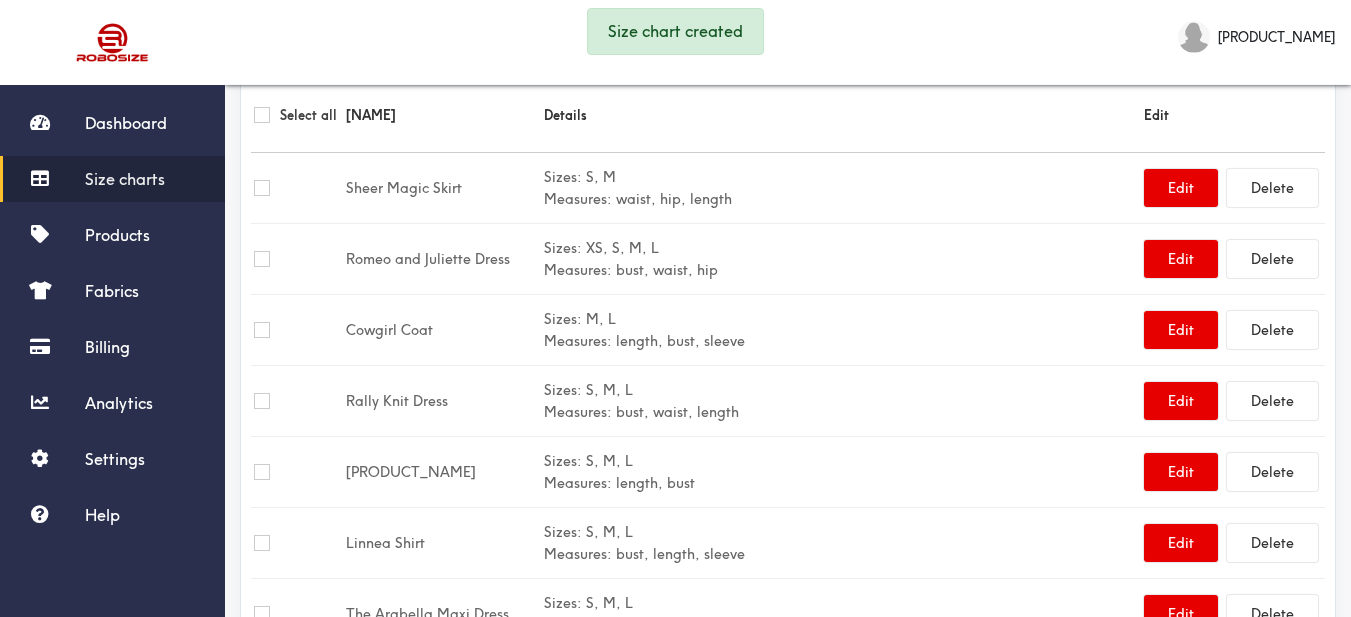 scroll, scrollTop: 0, scrollLeft: 0, axis: both 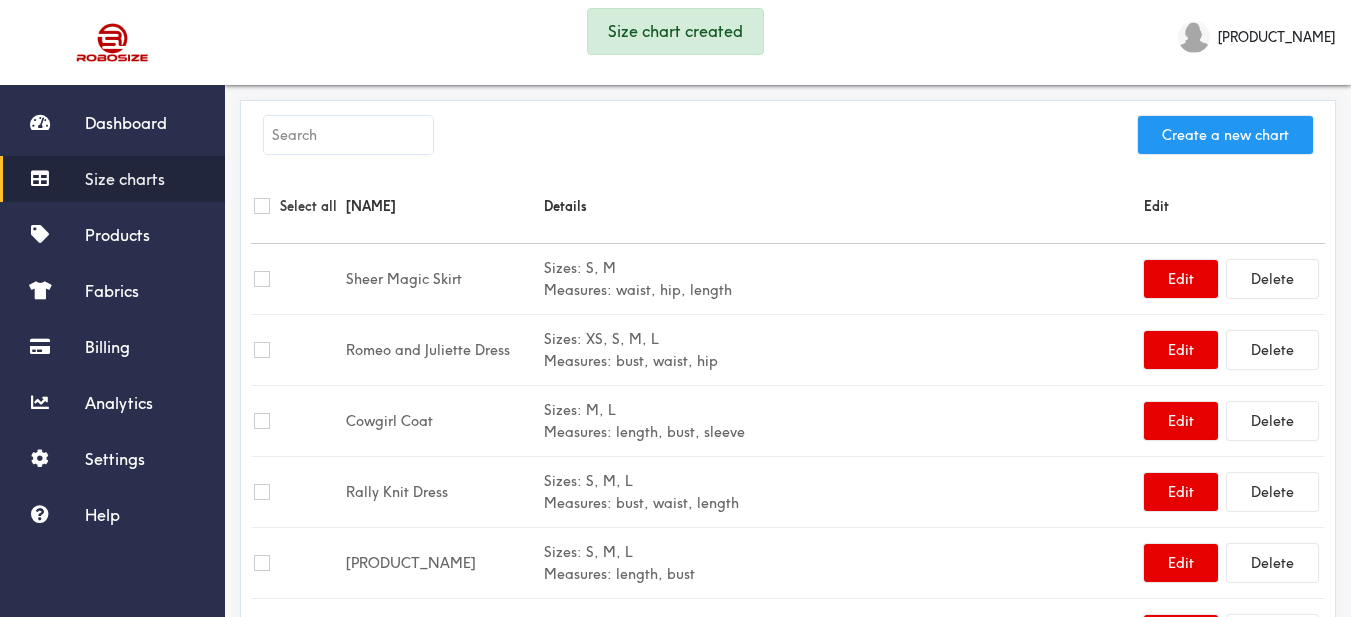 click on "Create a new chart" at bounding box center (1225, 135) 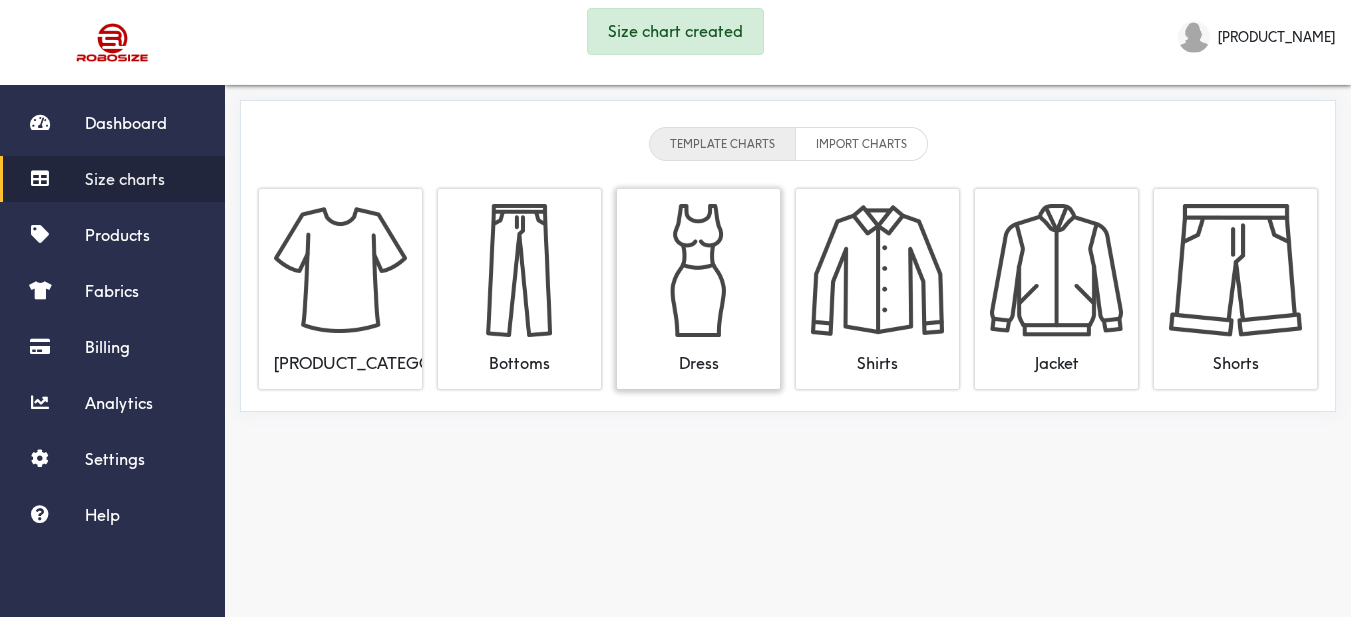 click at bounding box center [698, 270] 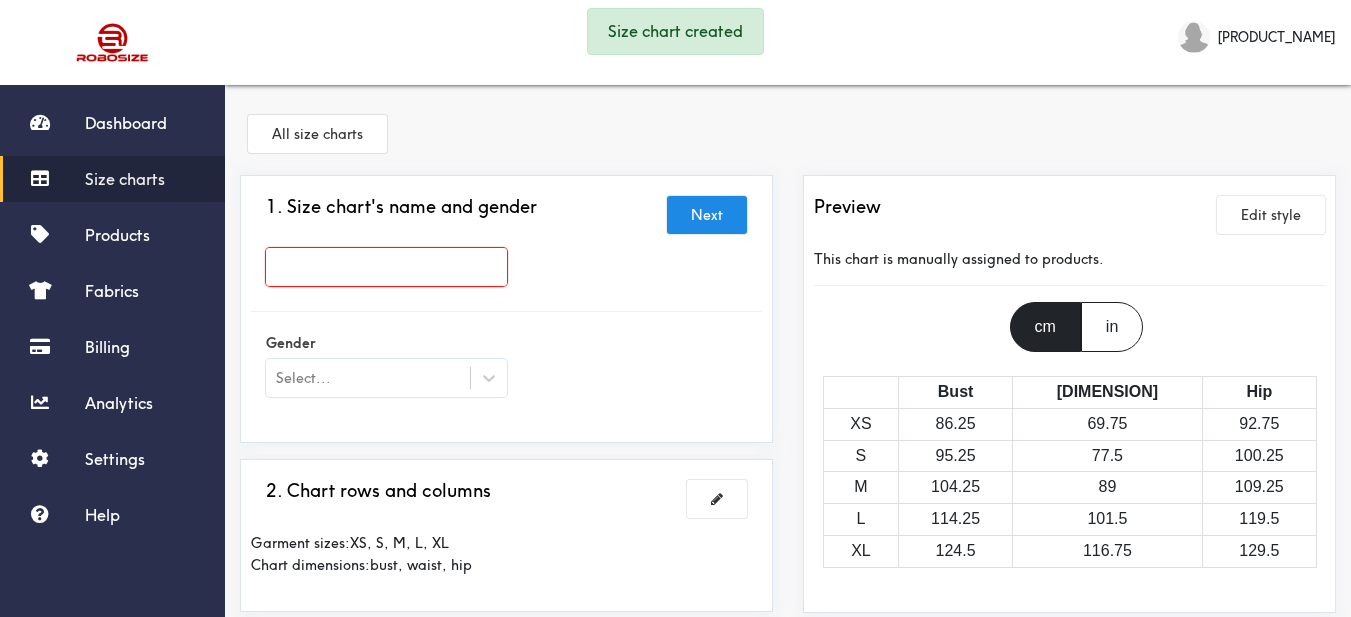 click at bounding box center [386, 267] 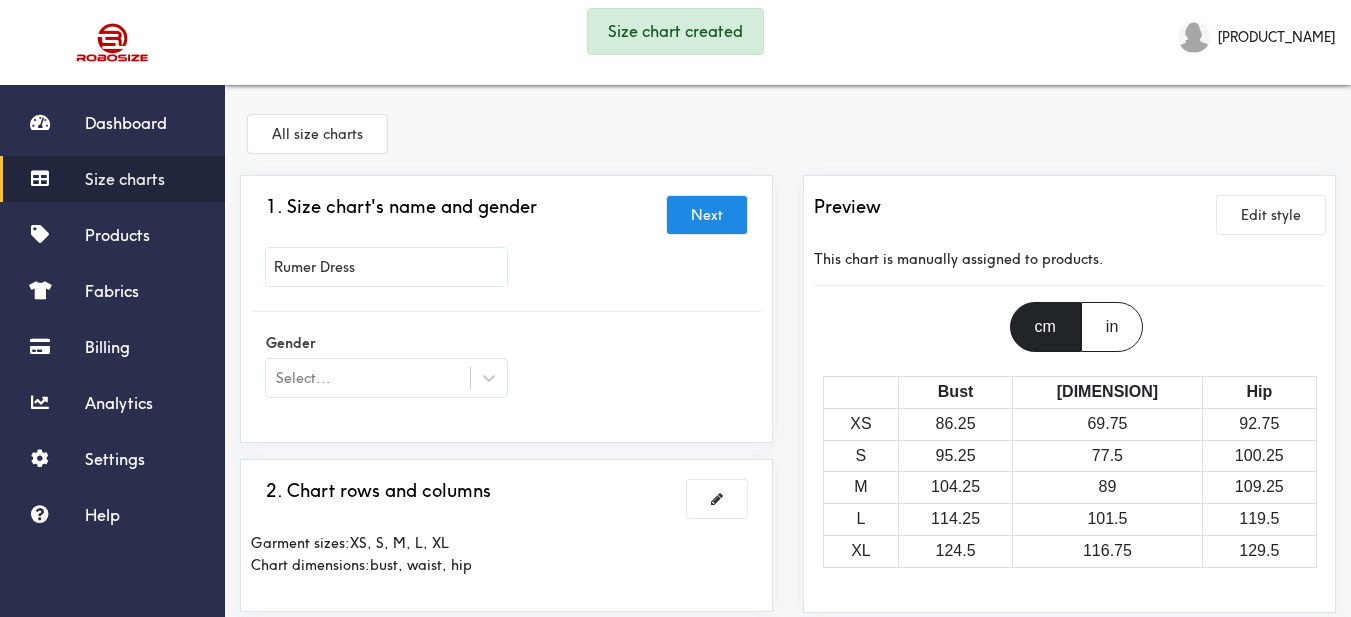 type on "Rumer Dress" 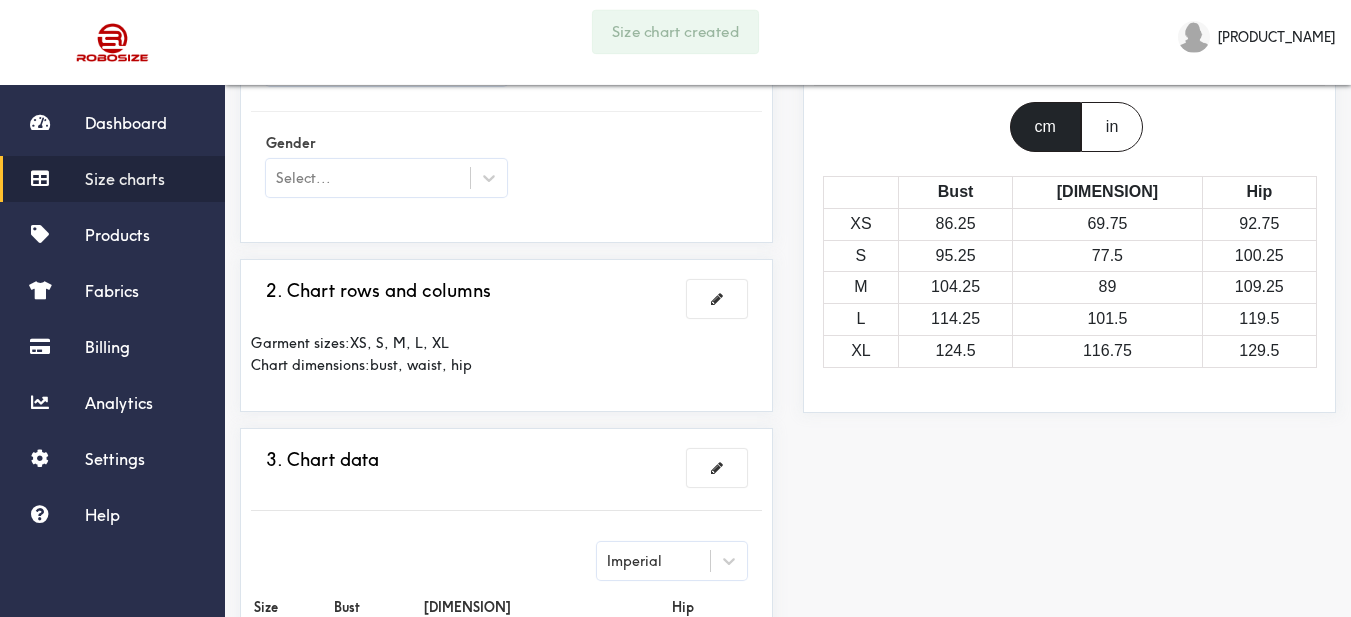 drag, startPoint x: 480, startPoint y: 180, endPoint x: 472, endPoint y: 197, distance: 18.788294 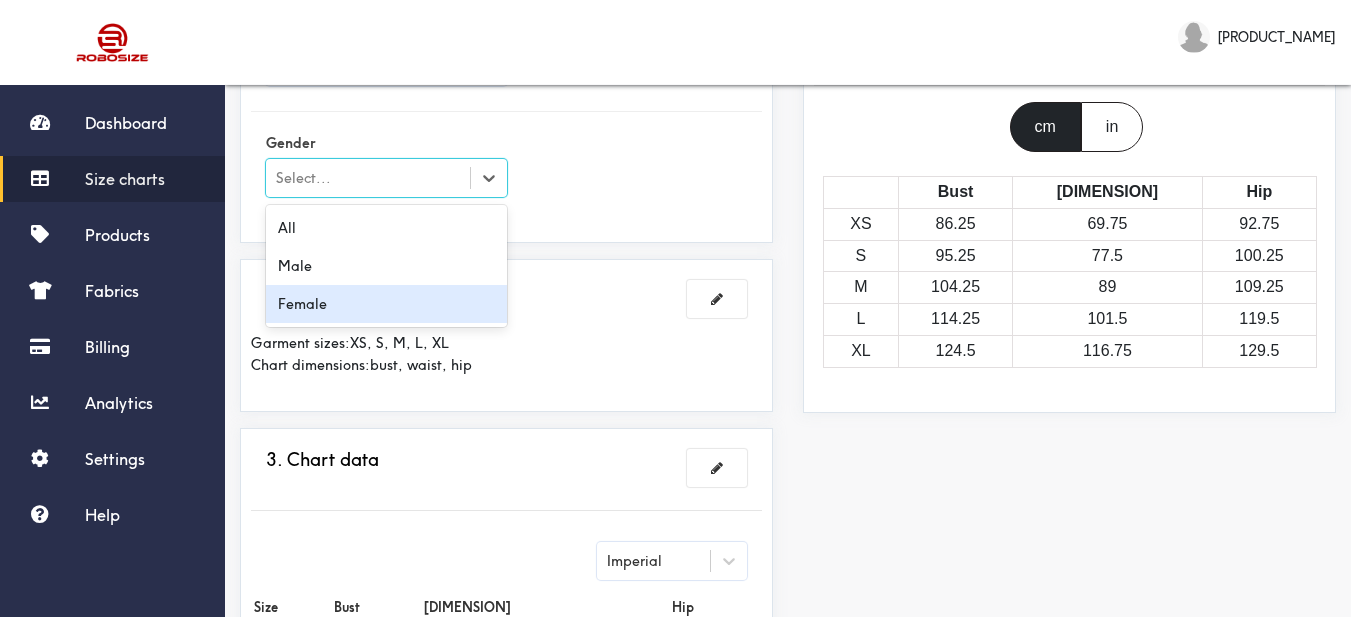 click on "[GENDER] [GENDER] [GENDER]" at bounding box center [386, 266] 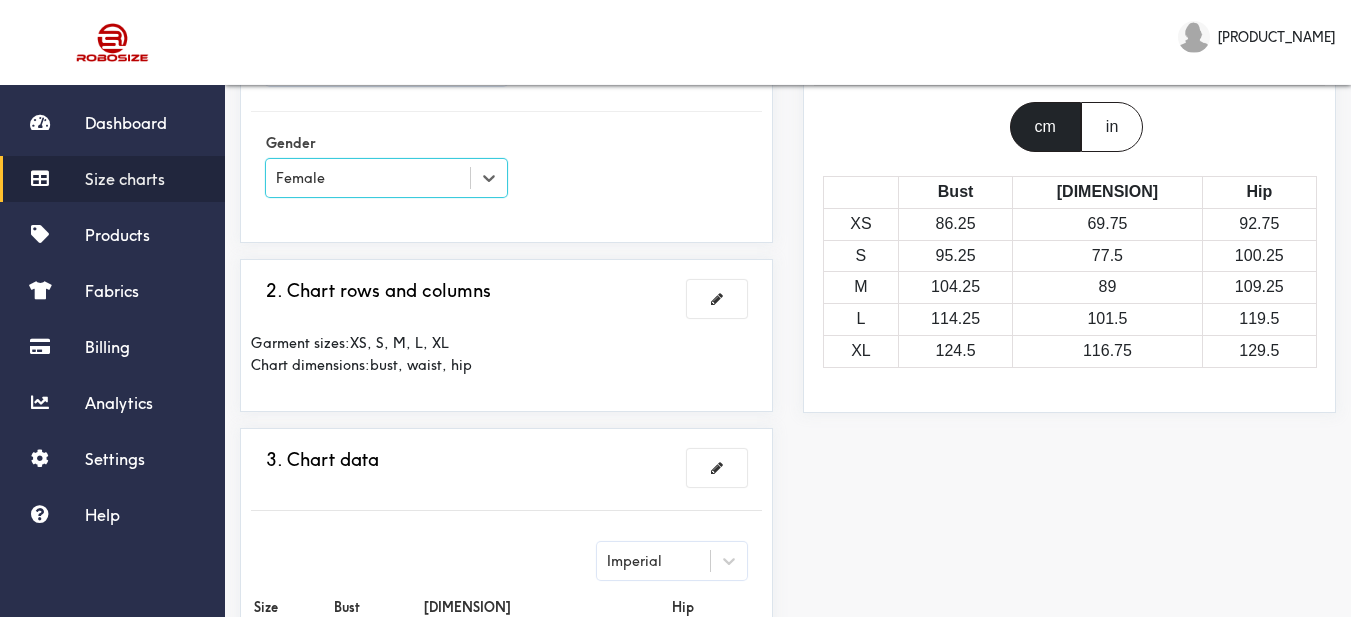 click on "1. Size chart's name and gender Next Rumer Dress Gender option Female, selected. Select is focused , press Down to open the menu, Female" at bounding box center [506, 109] 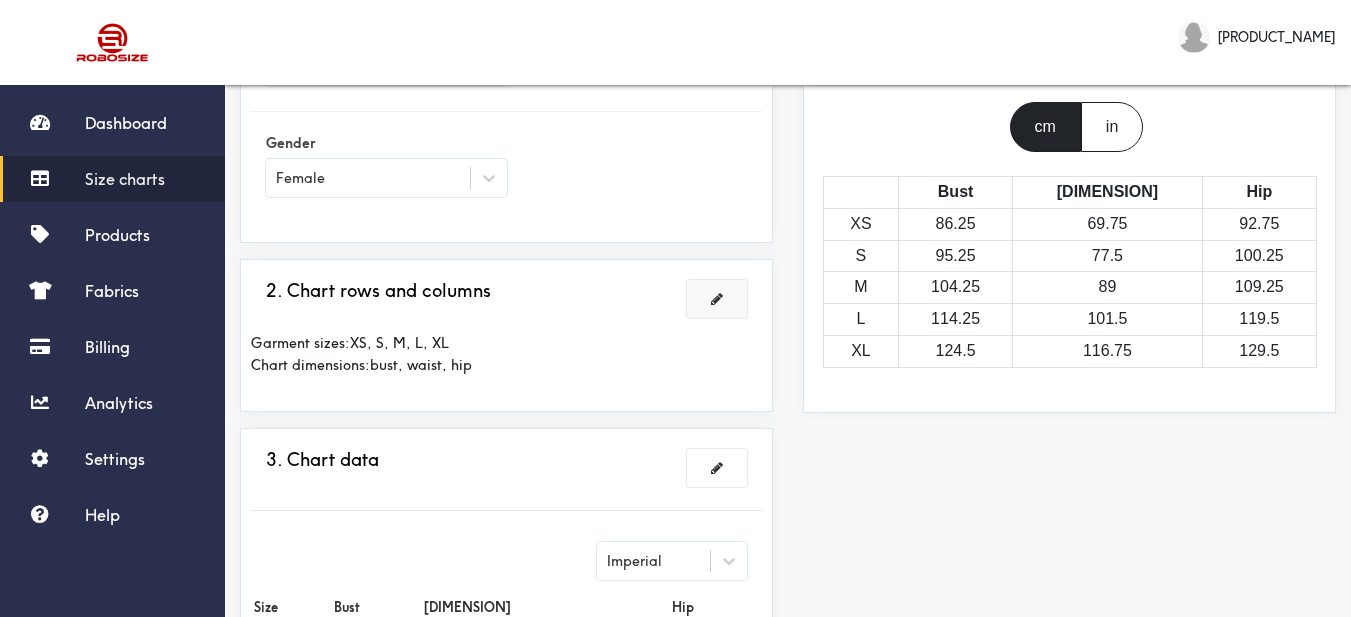 click at bounding box center (717, 299) 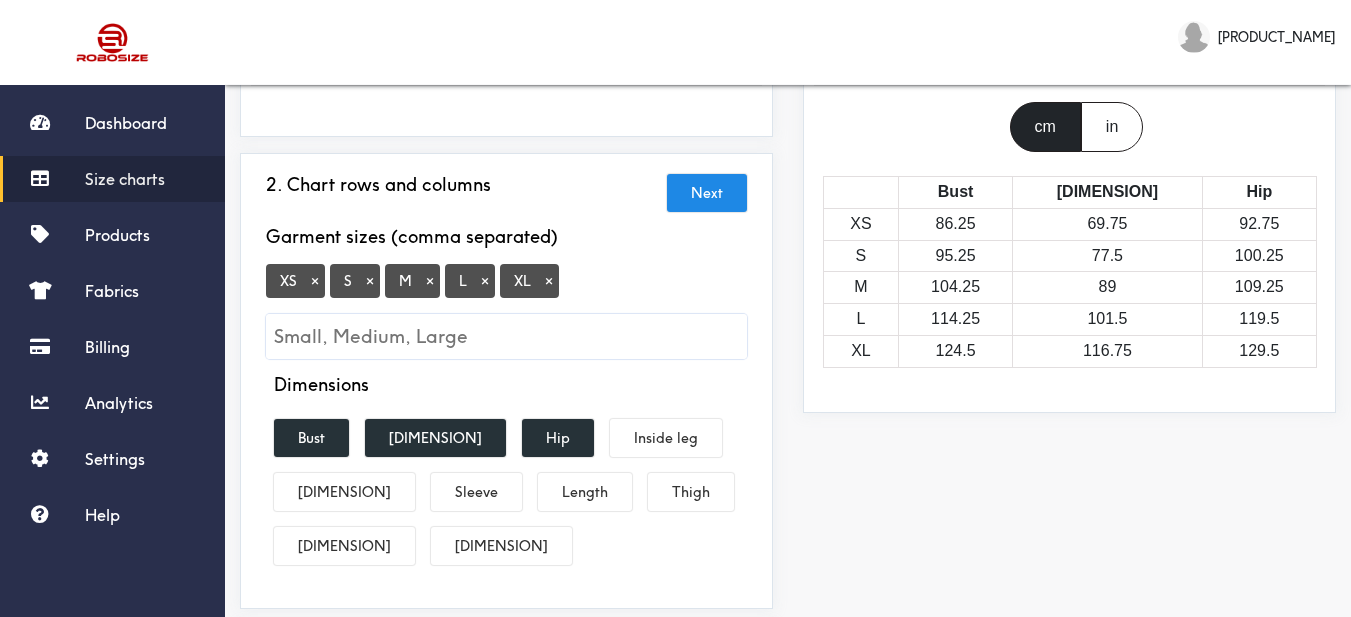 click on "×" at bounding box center (315, 281) 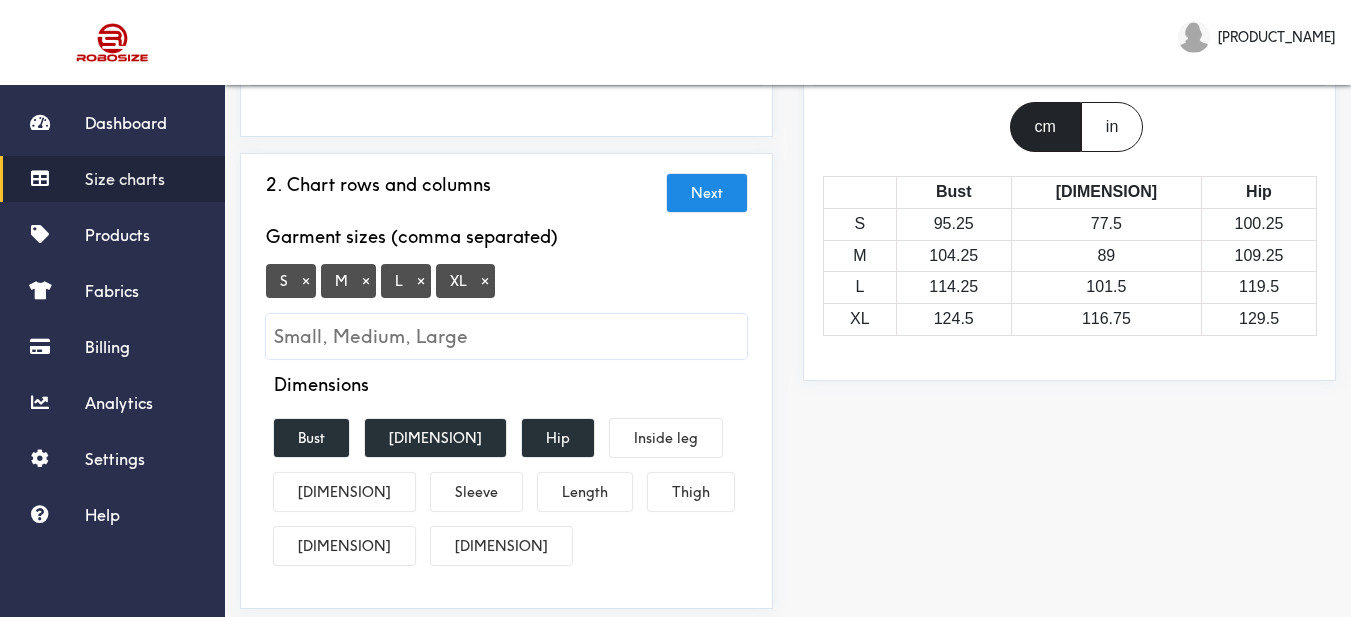 drag, startPoint x: 484, startPoint y: 286, endPoint x: 502, endPoint y: 315, distance: 34.132095 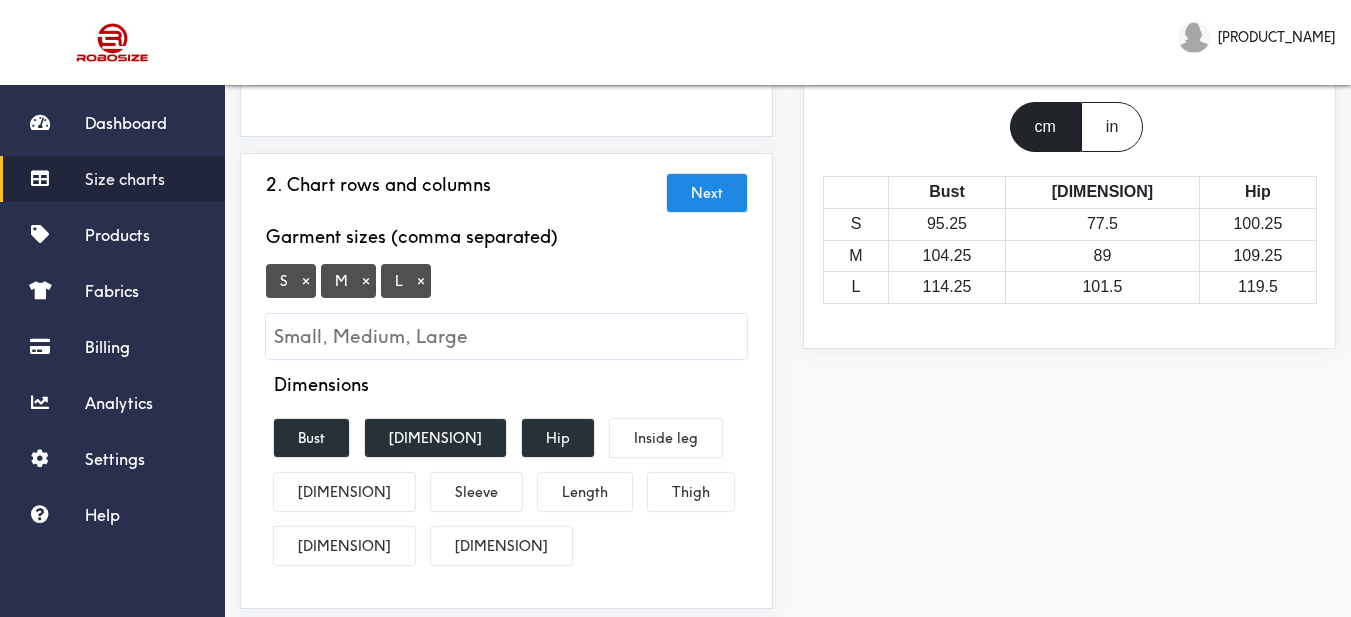 scroll, scrollTop: 300, scrollLeft: 0, axis: vertical 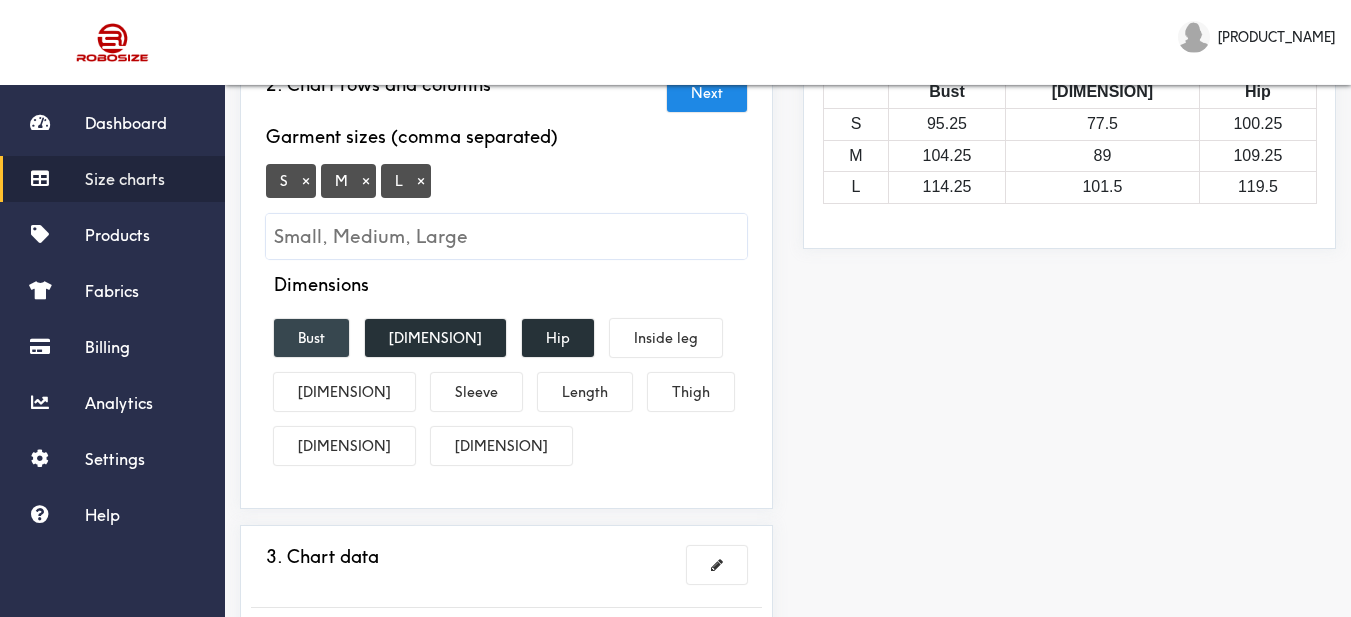 drag, startPoint x: 318, startPoint y: 325, endPoint x: 345, endPoint y: 331, distance: 27.658634 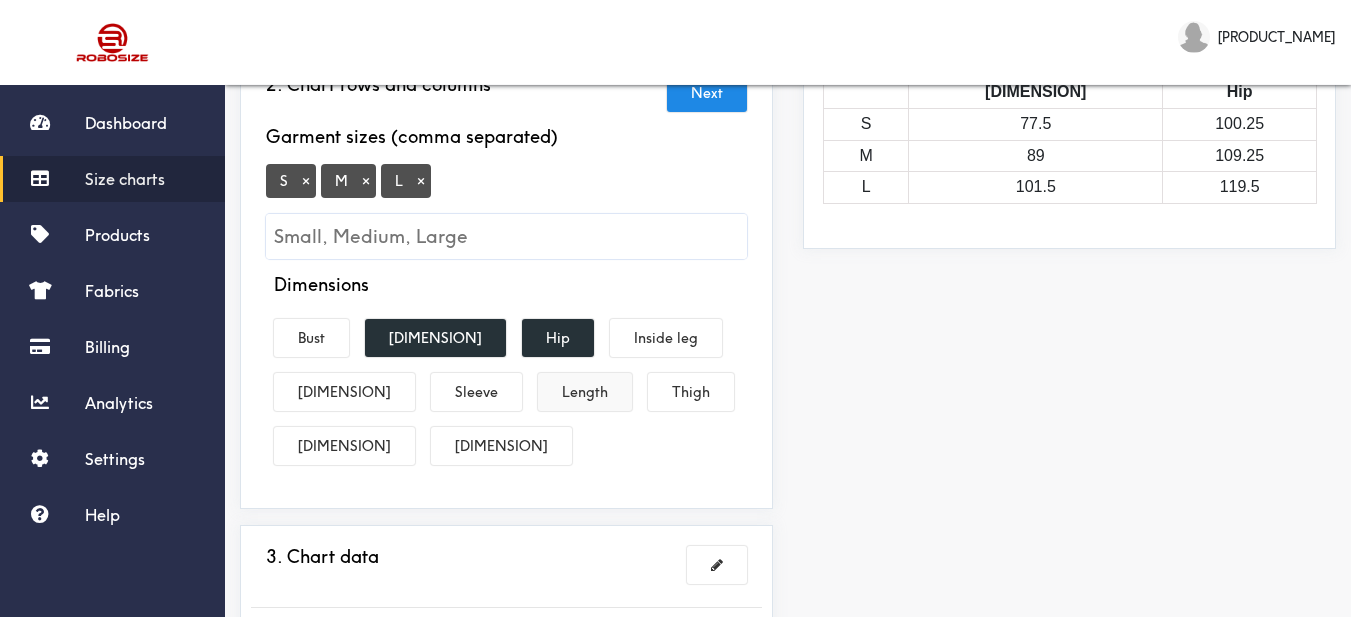 click on "Length" at bounding box center [585, 392] 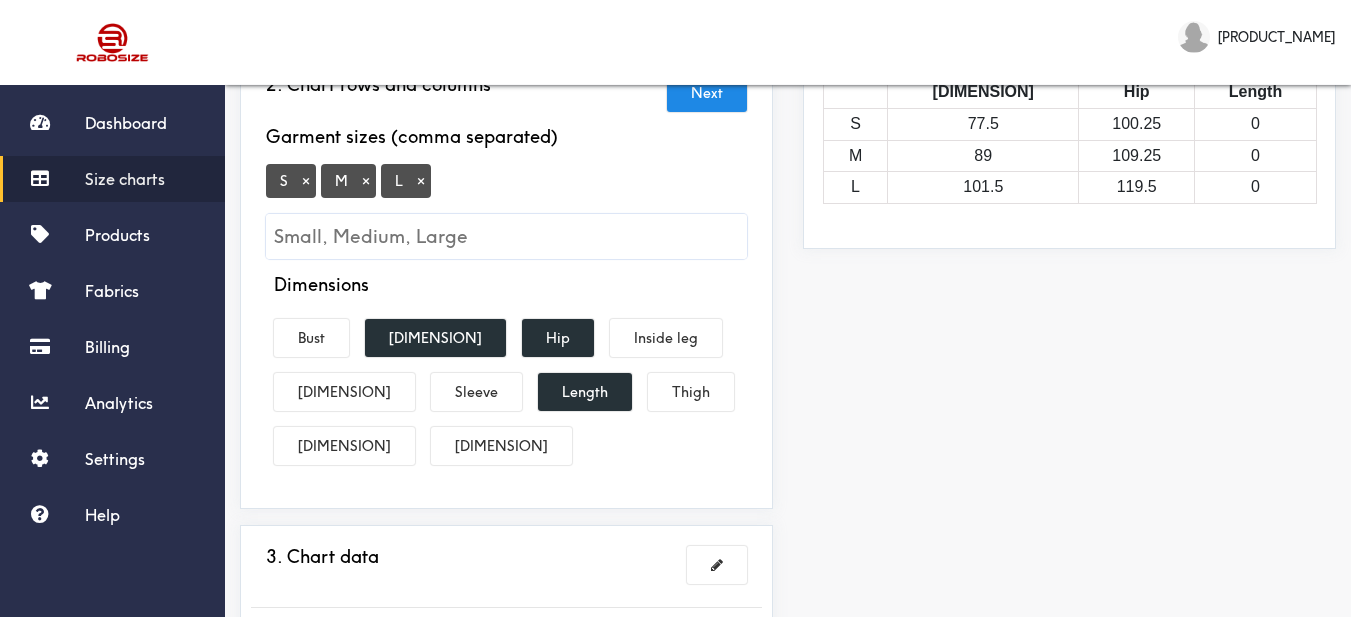 click on "Preview Edit style This chart is manually assigned to products. cm in Waist Hip Length S 77.5 100.25 0 M 89 109.25 0 L 101.5 119.5 0" at bounding box center [1069, 367] 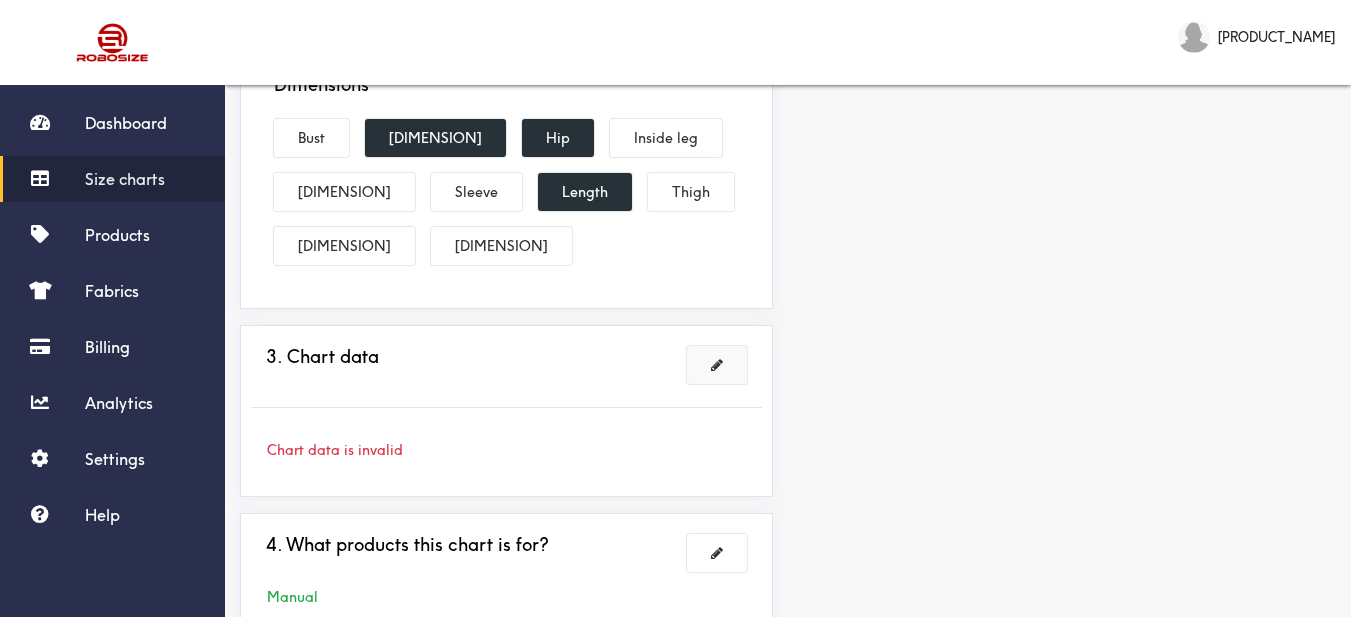 click at bounding box center [717, 365] 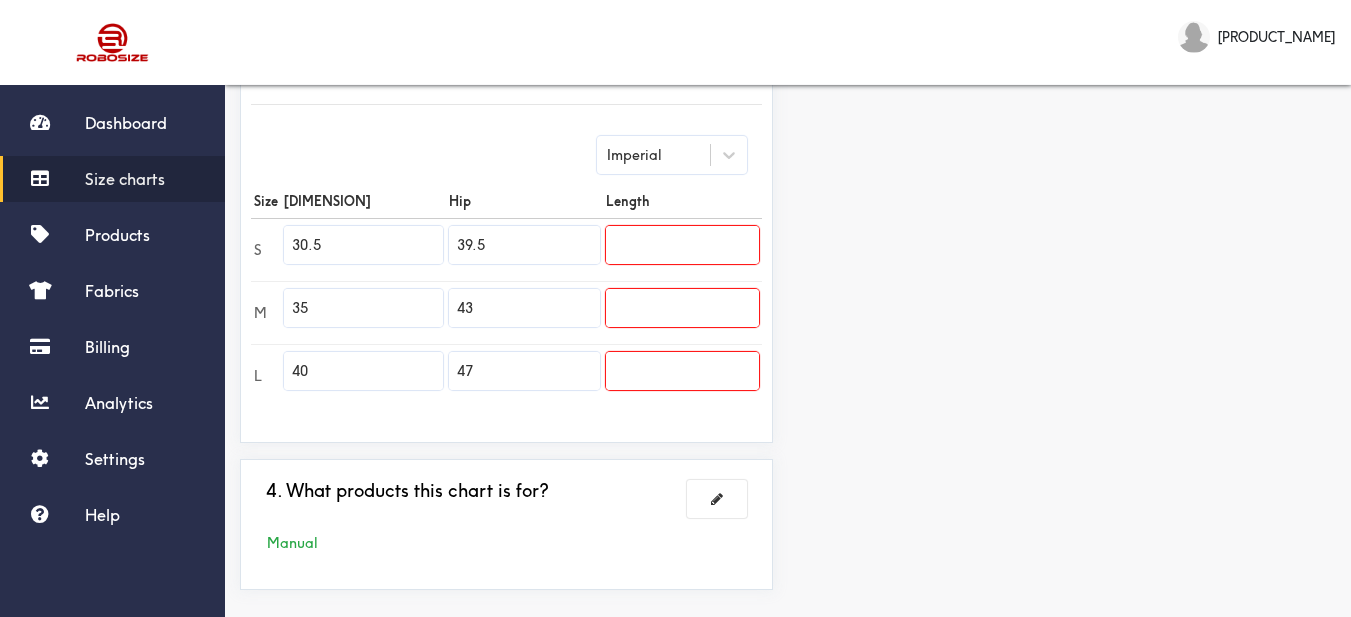 drag, startPoint x: 297, startPoint y: 242, endPoint x: 280, endPoint y: 241, distance: 17.029387 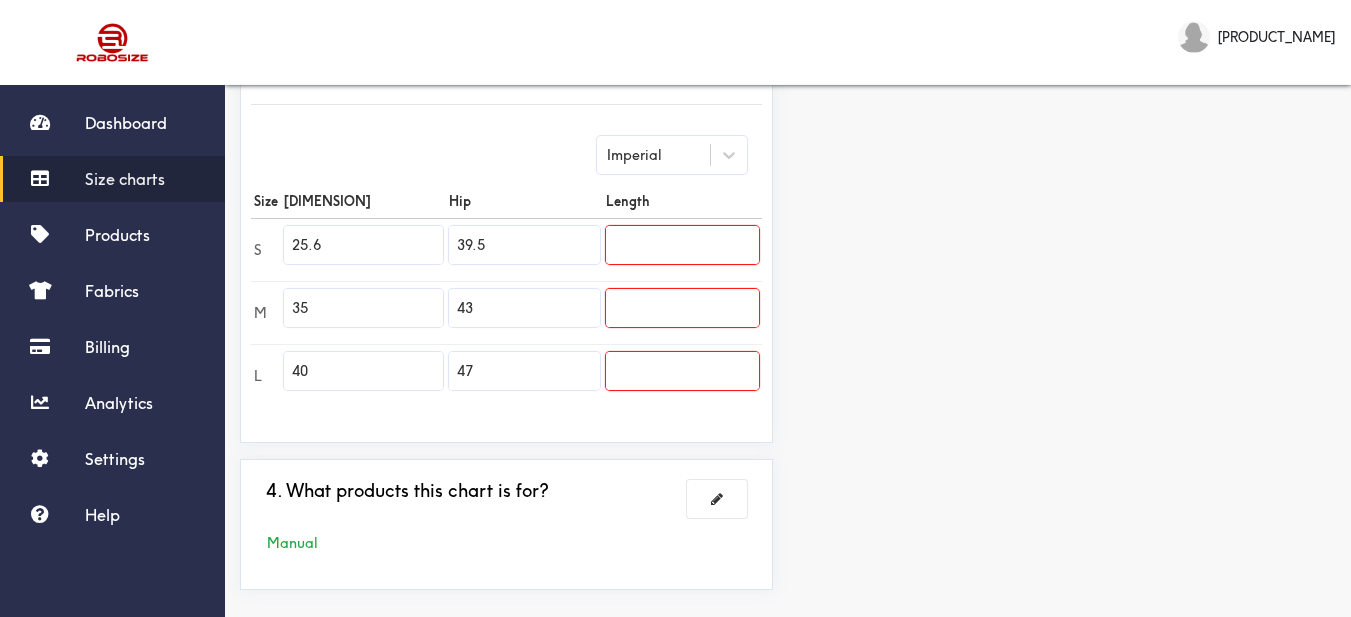 type on "25.6" 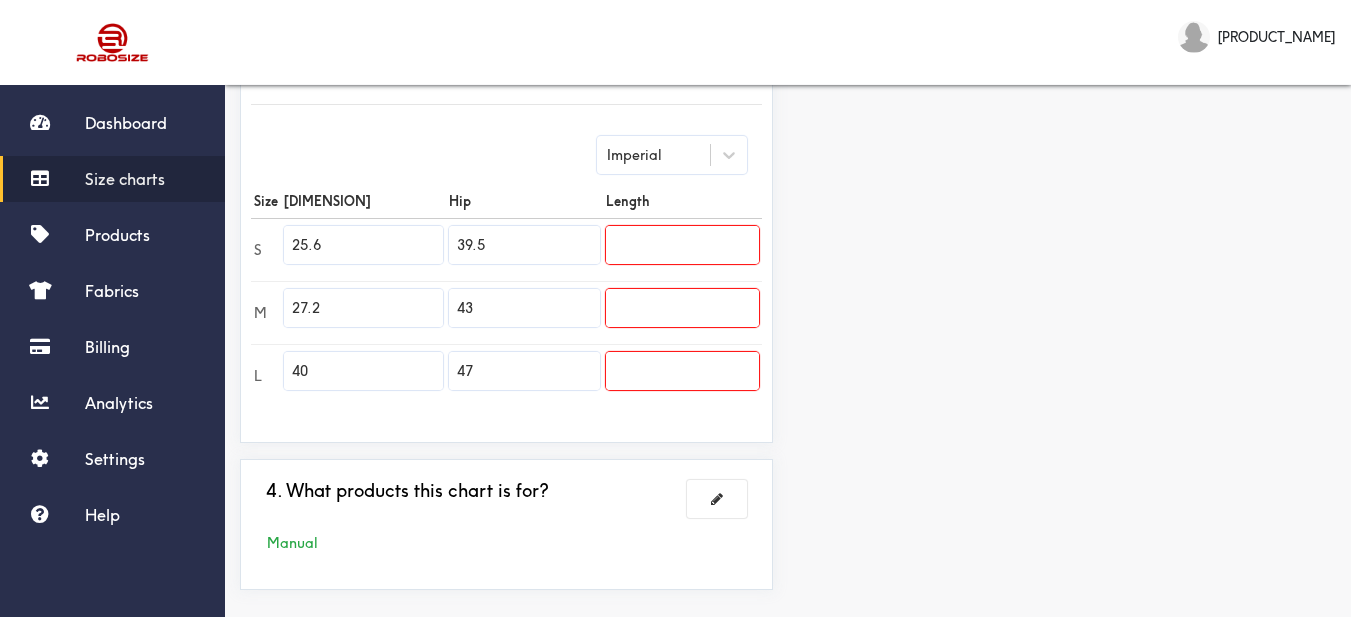 type on "27.2" 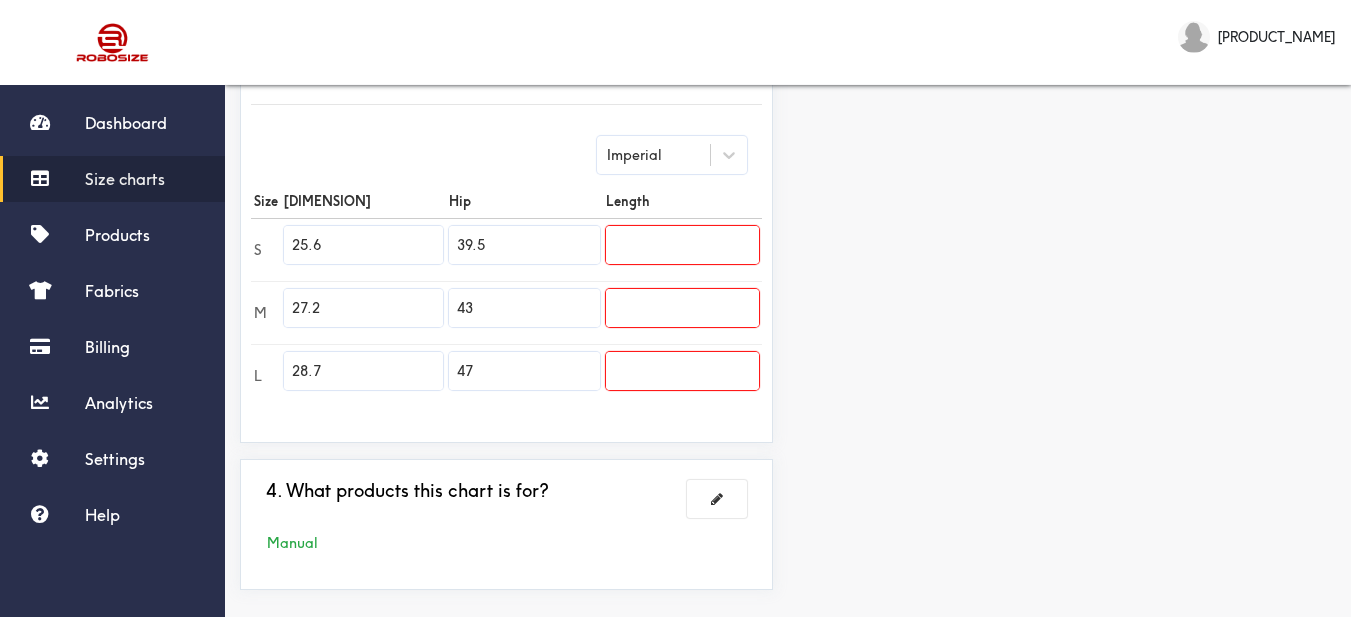 type on "28.7" 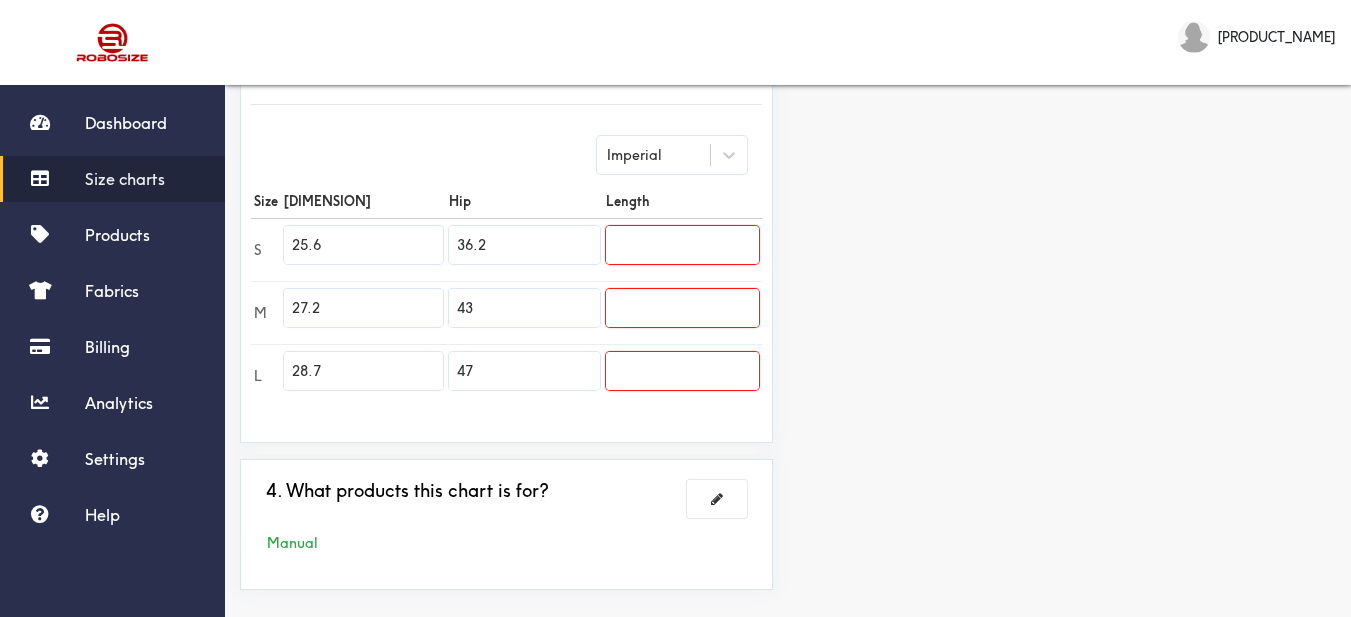 type on "36.2" 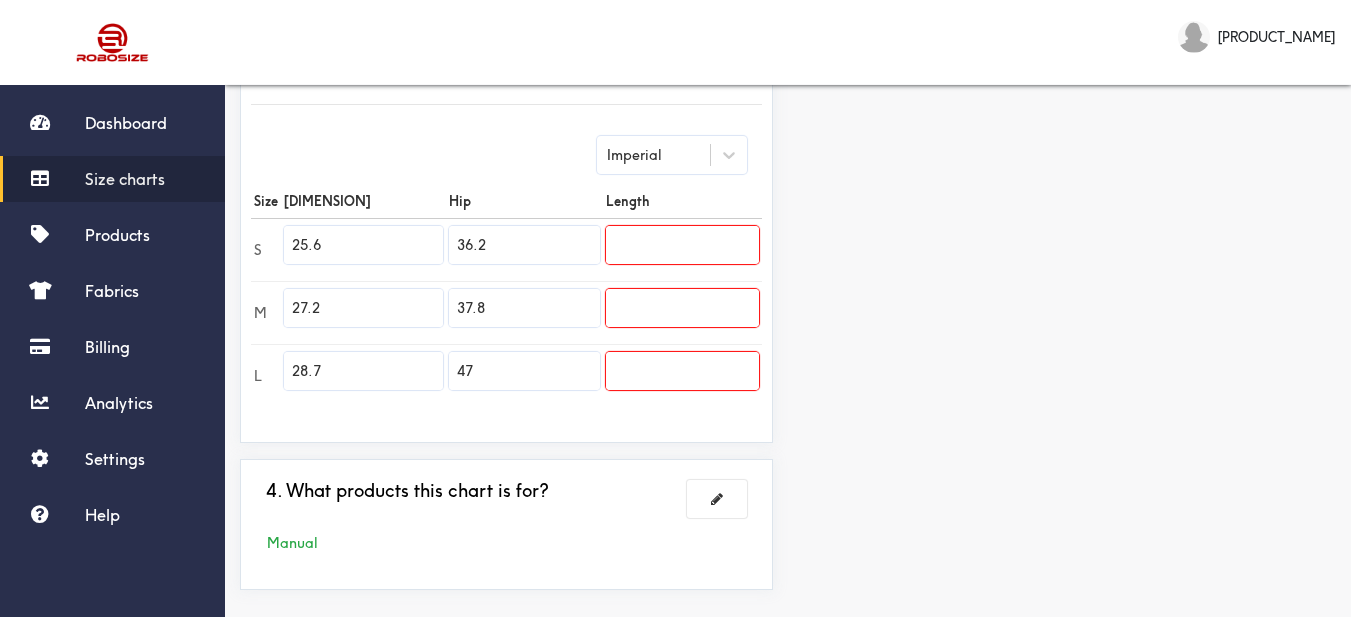 type on "37.8" 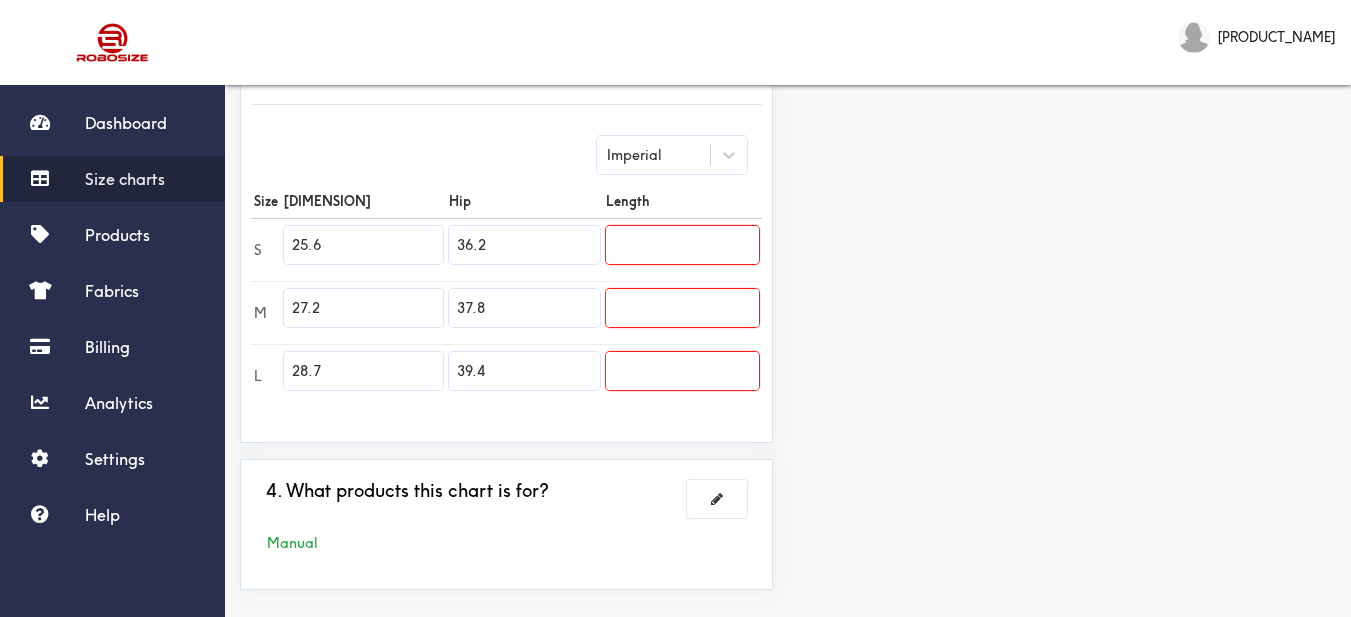 type on "39.4" 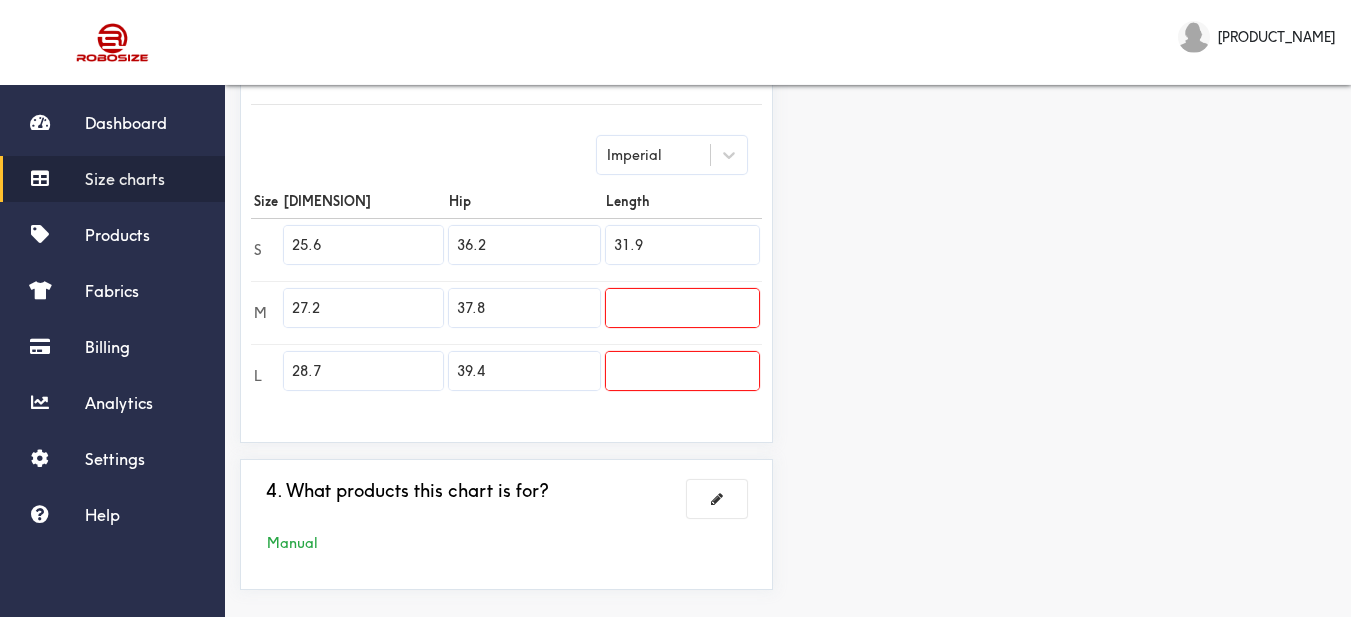 type on "31.9" 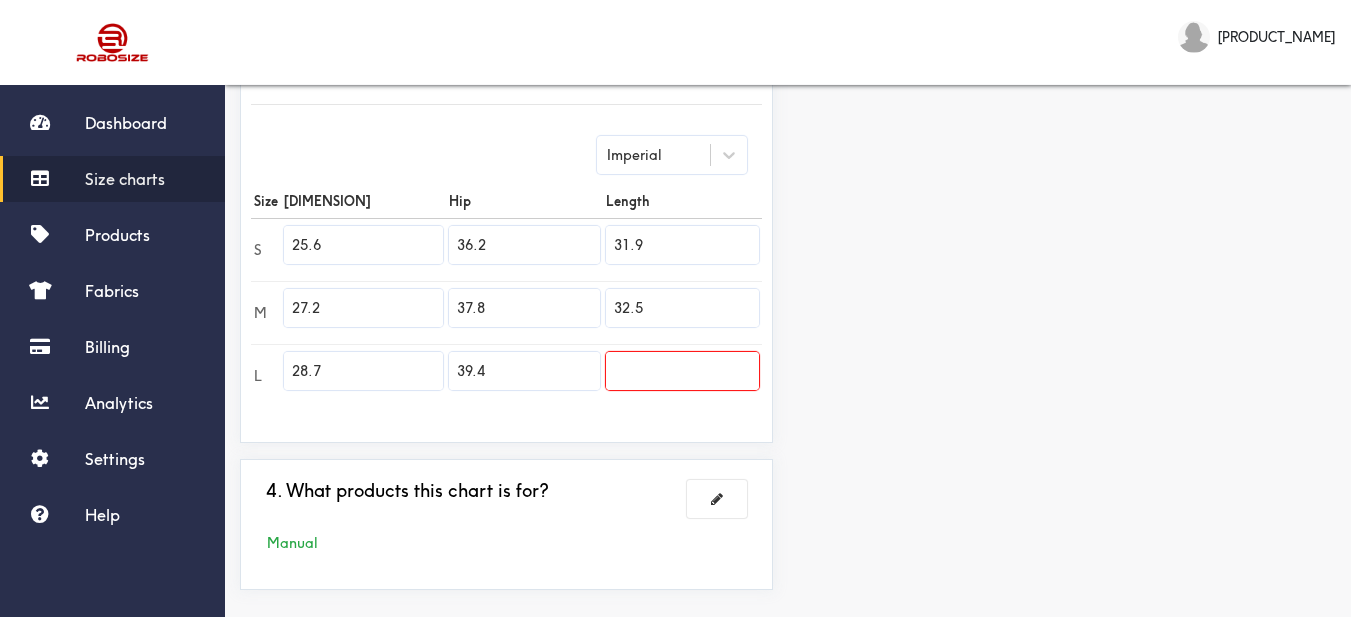 type on "32.5" 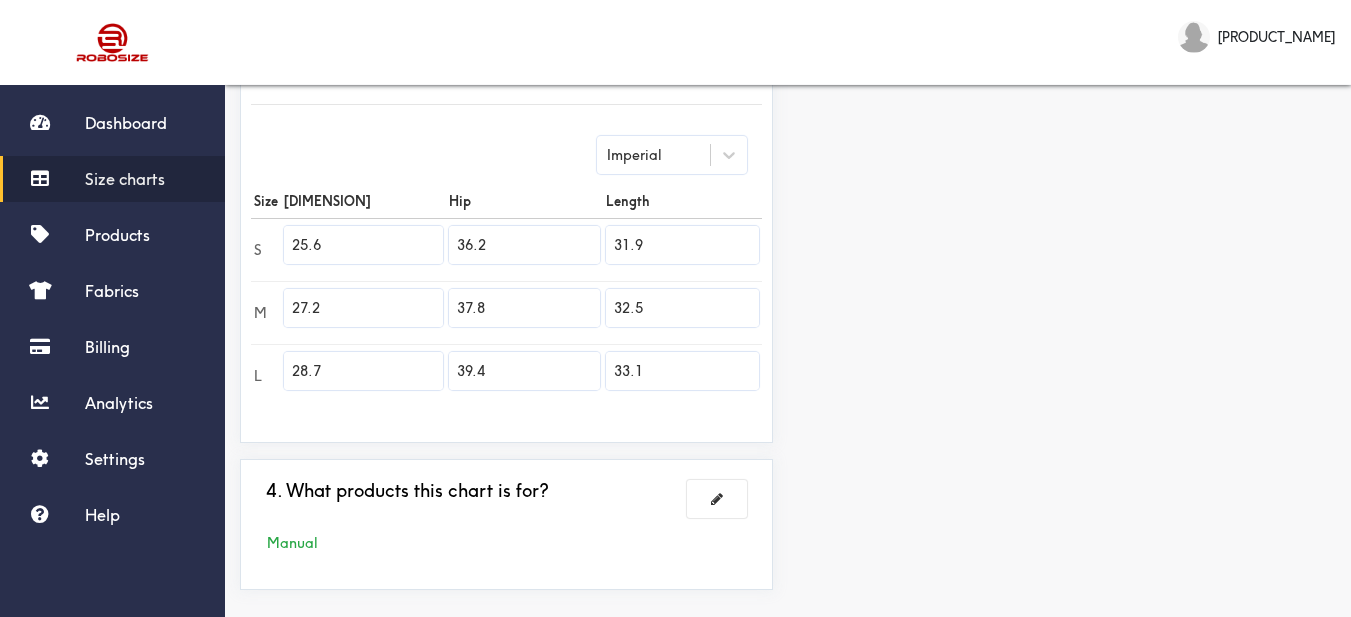 type on "33.1" 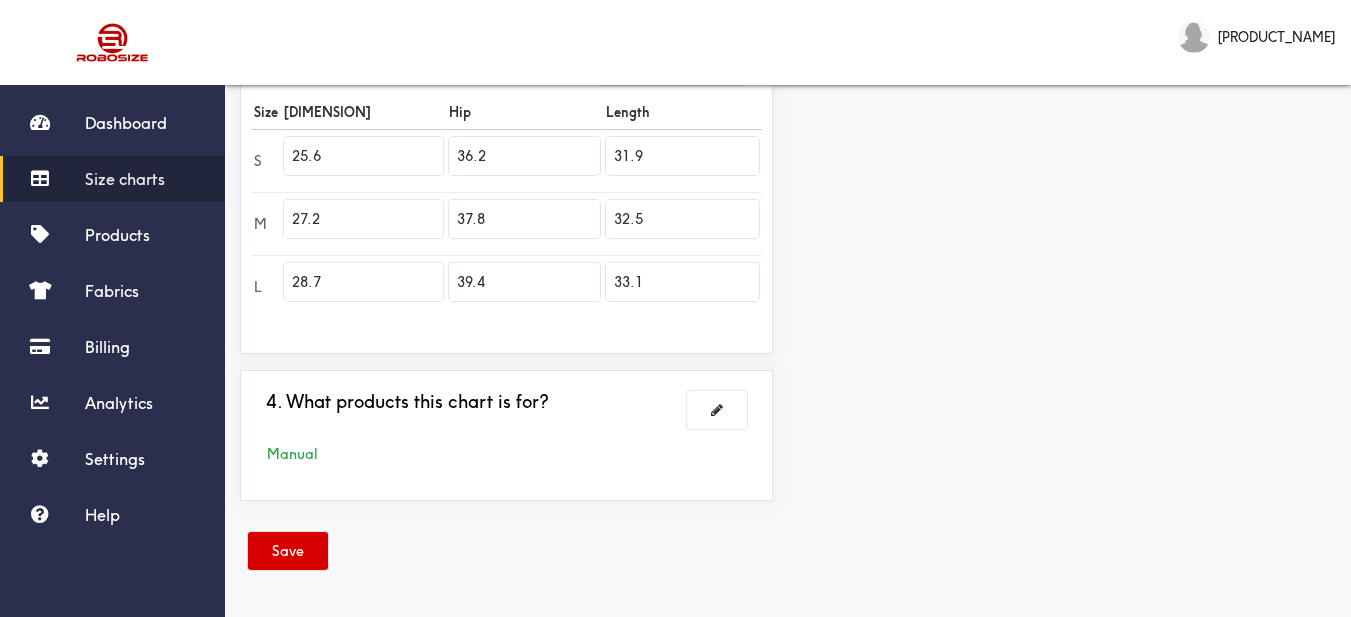 click on "Save" at bounding box center [288, 551] 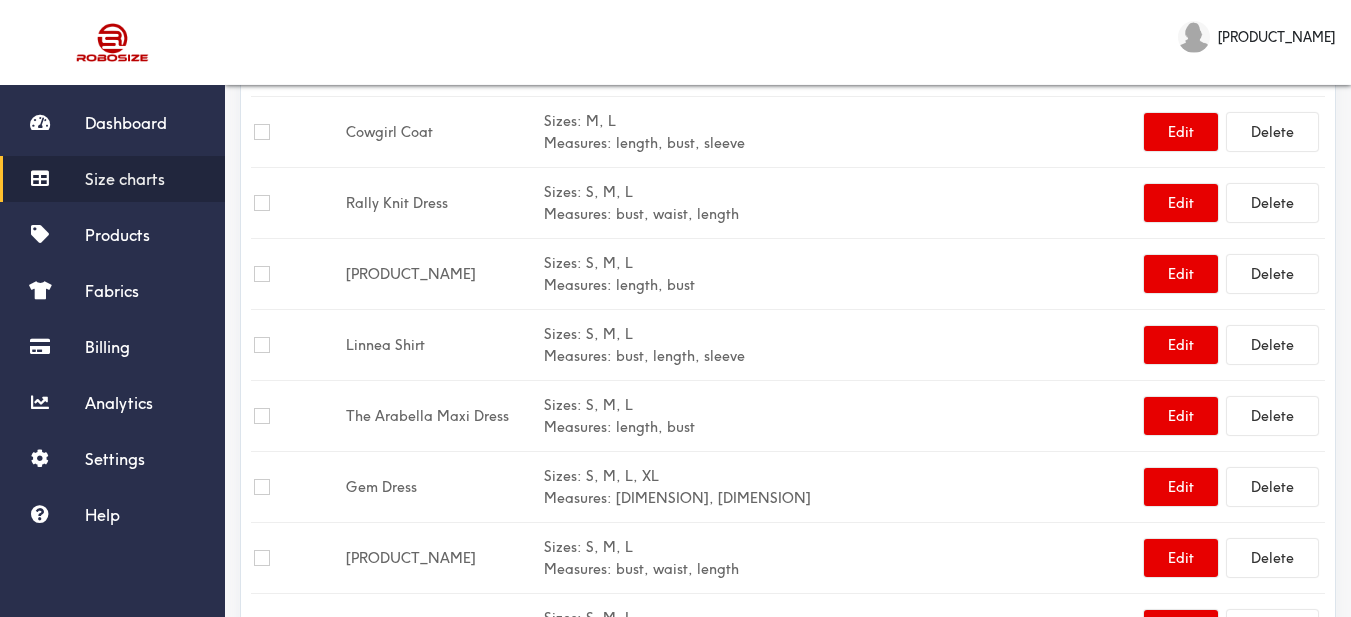 scroll, scrollTop: 0, scrollLeft: 0, axis: both 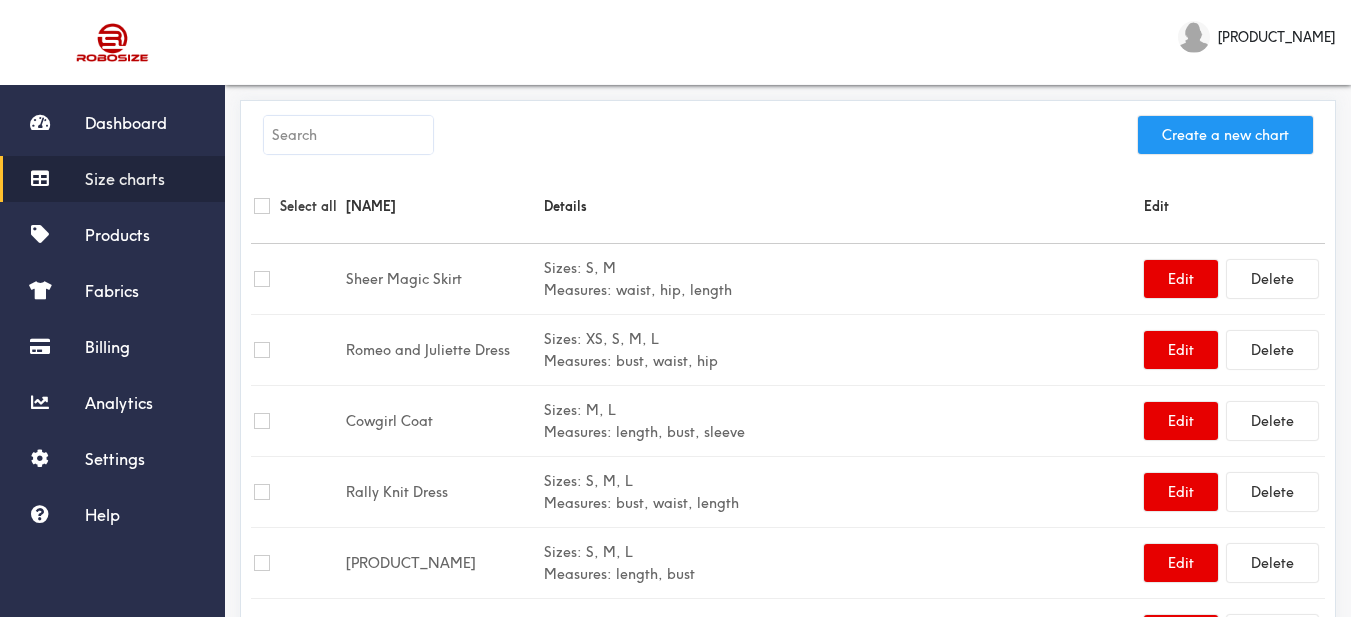 click on "Create a new chart" at bounding box center [1225, 135] 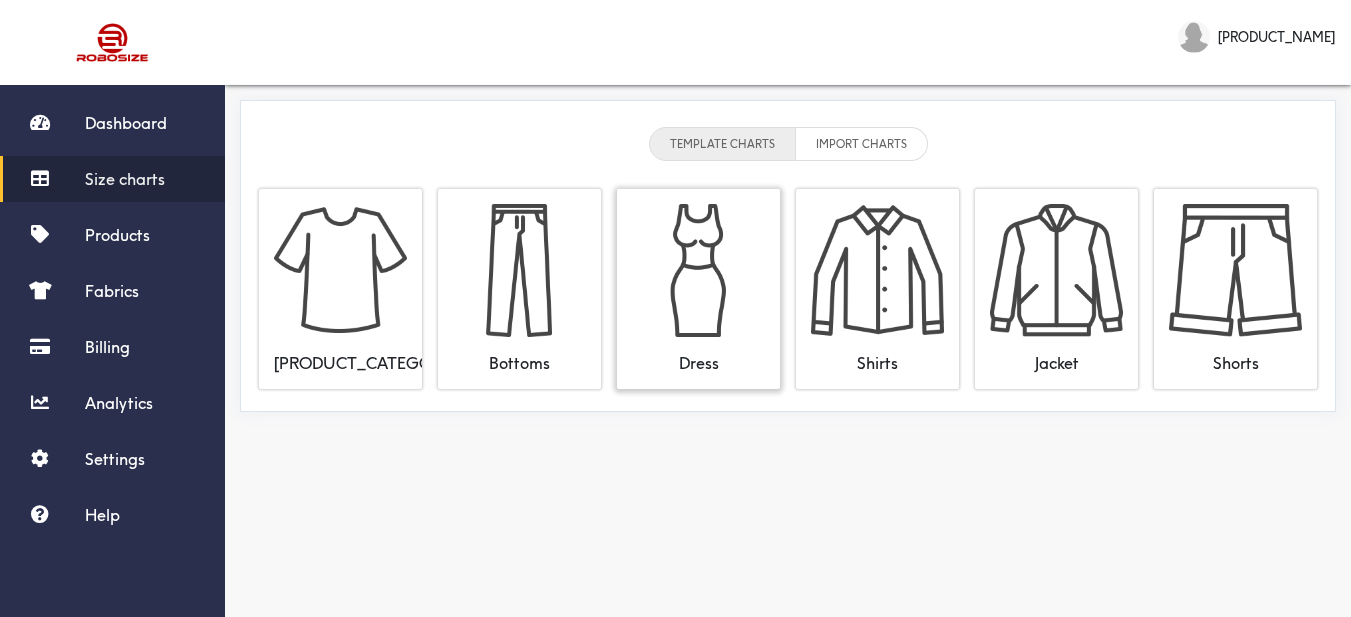 click at bounding box center [698, 270] 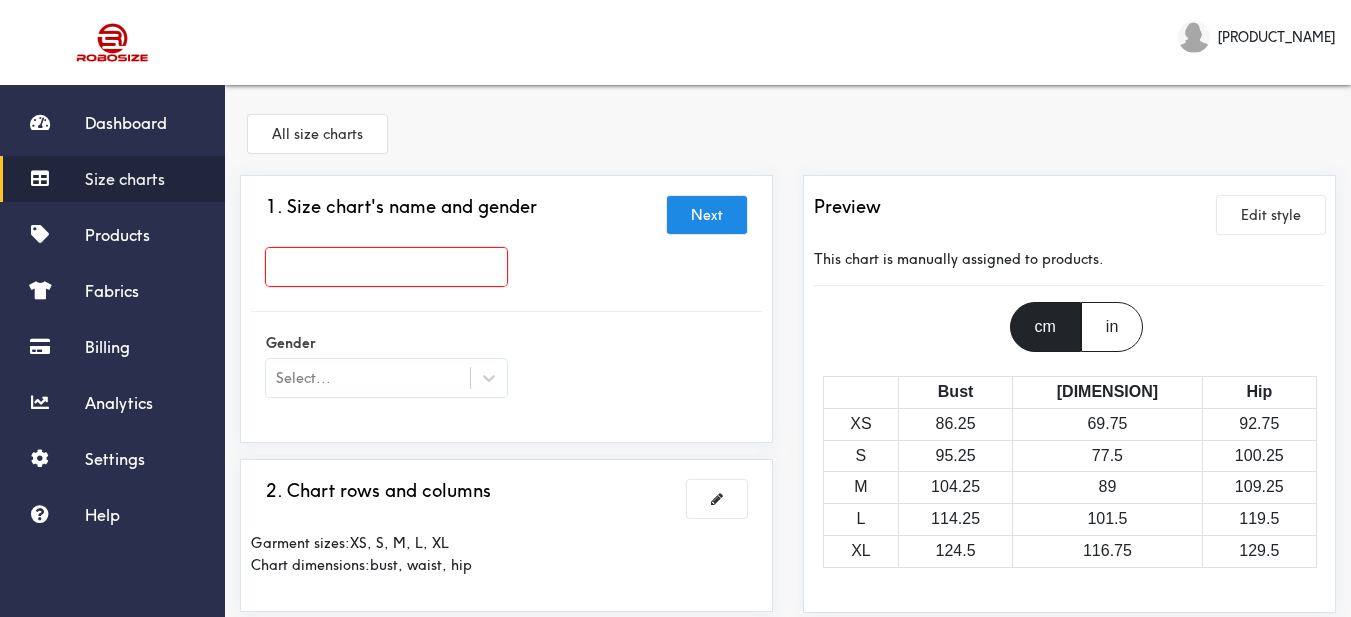 click at bounding box center (386, 267) 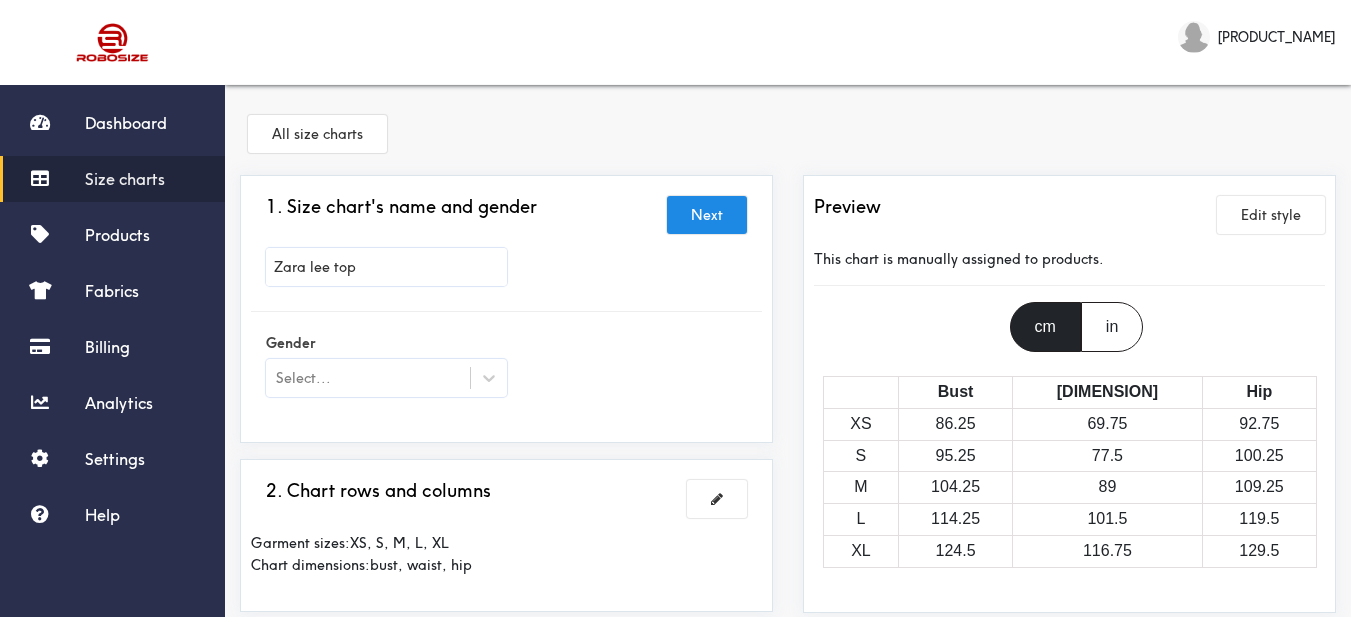 type on "Zara lee top" 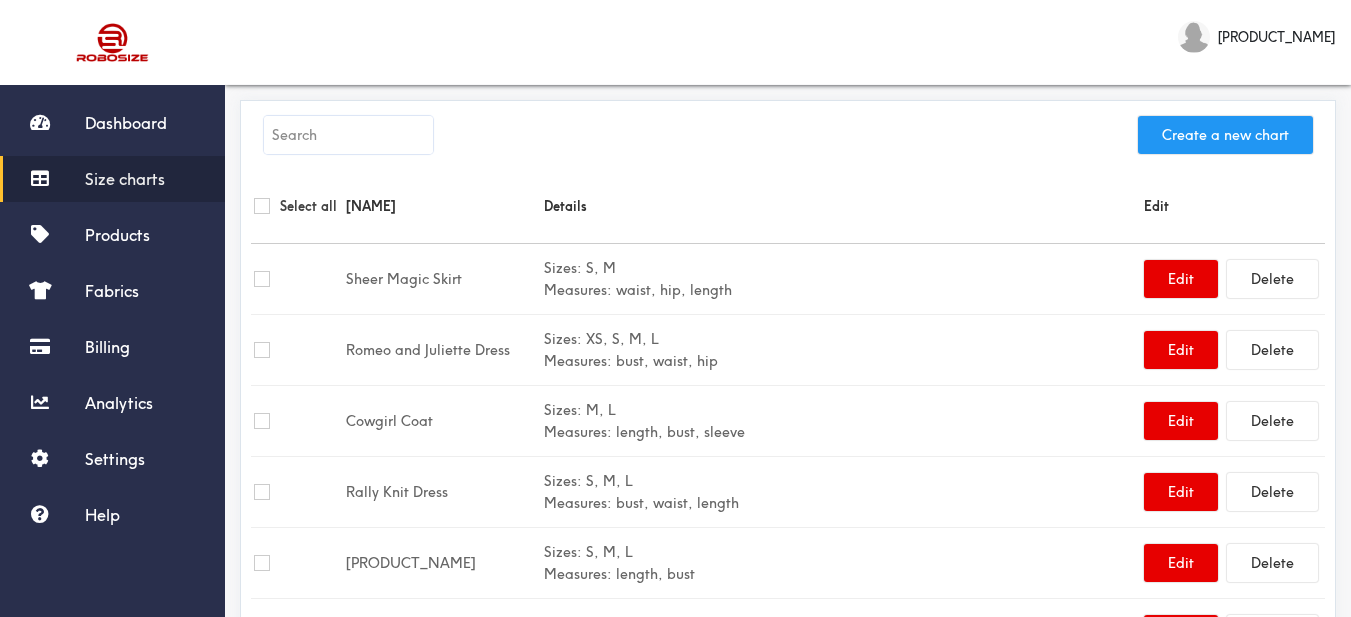 click on "Create a new chart" at bounding box center (1225, 135) 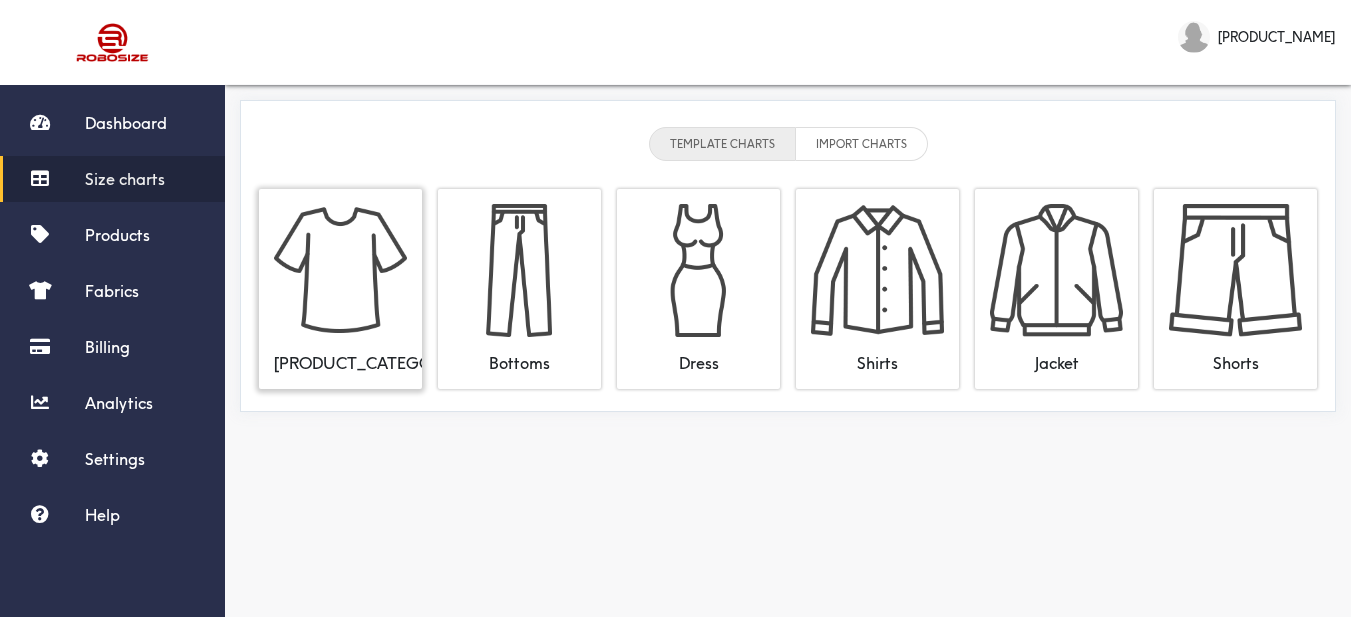 click at bounding box center [340, 270] 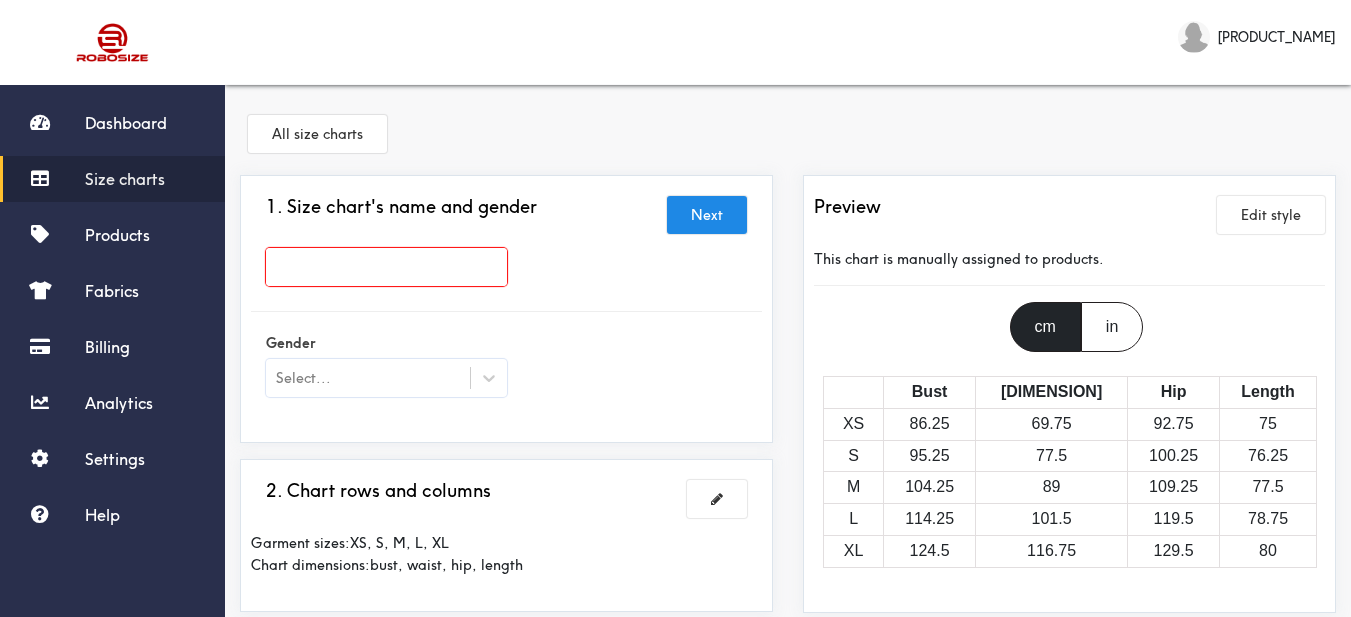click at bounding box center (386, 267) 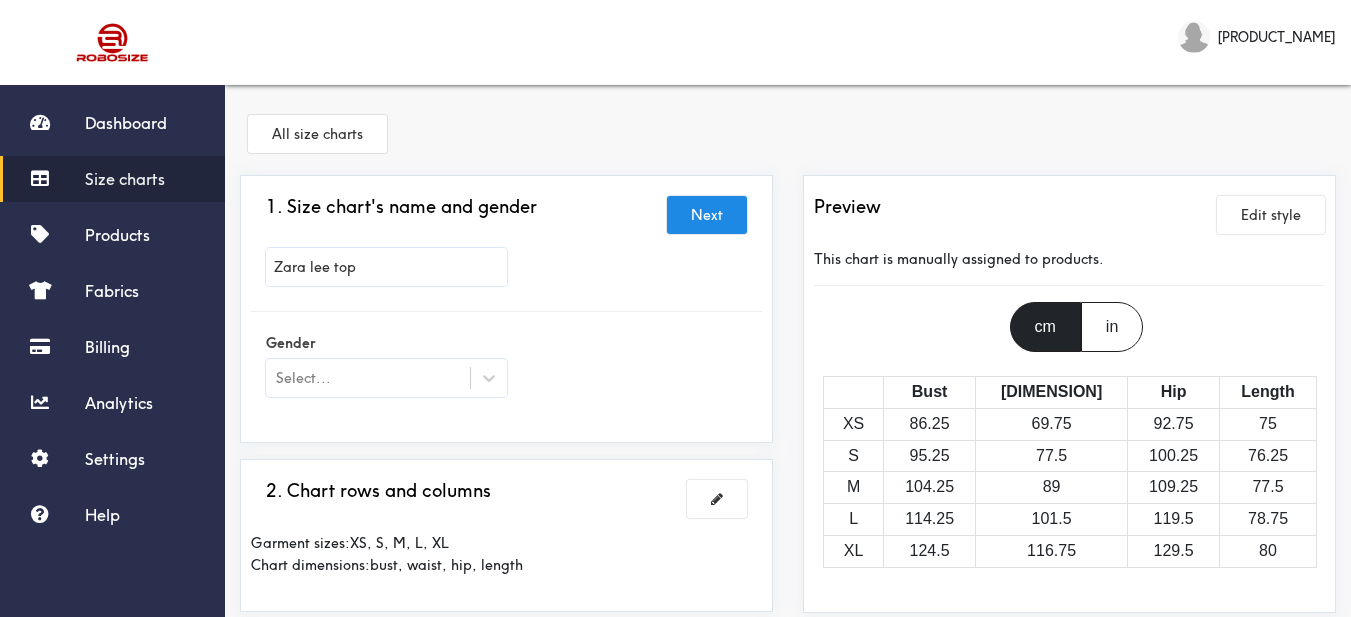 scroll, scrollTop: 200, scrollLeft: 0, axis: vertical 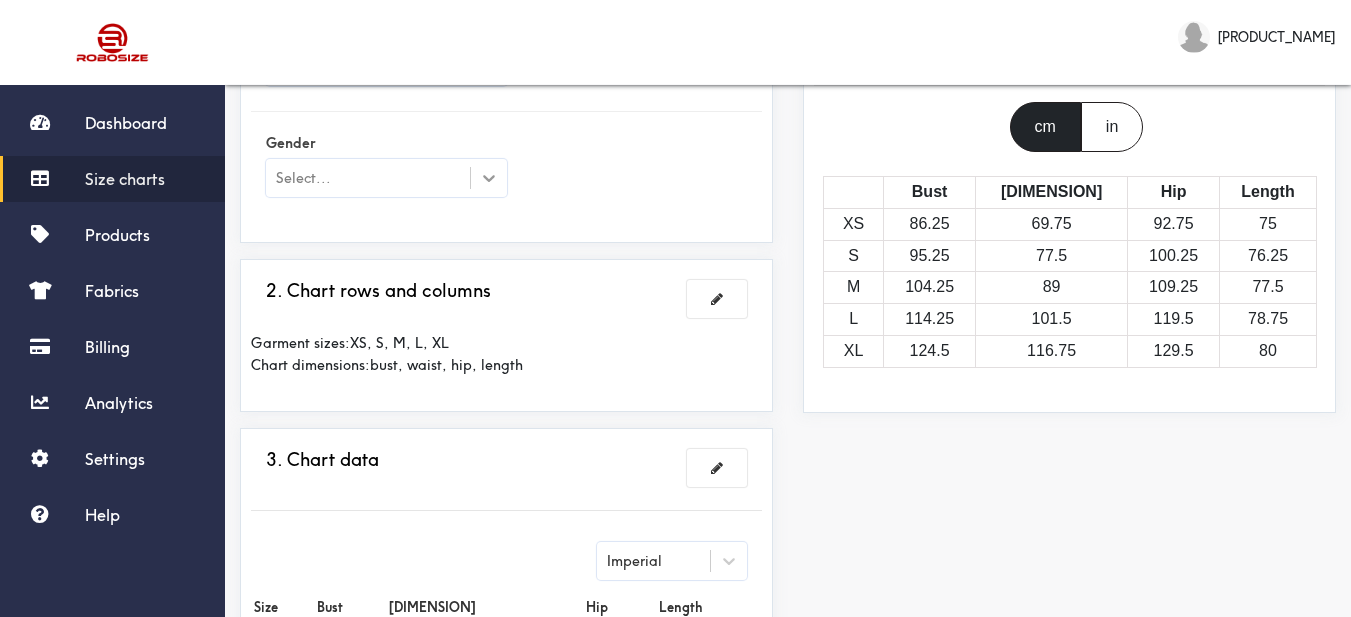 type on "Zara lee top" 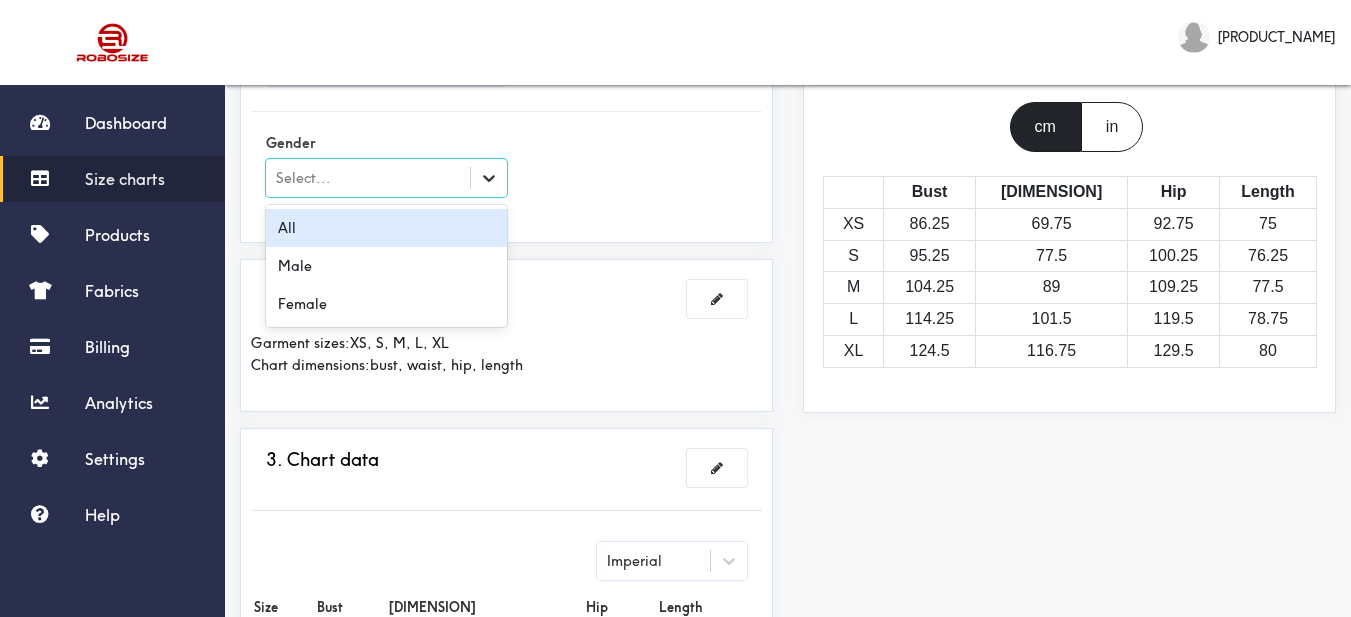 click 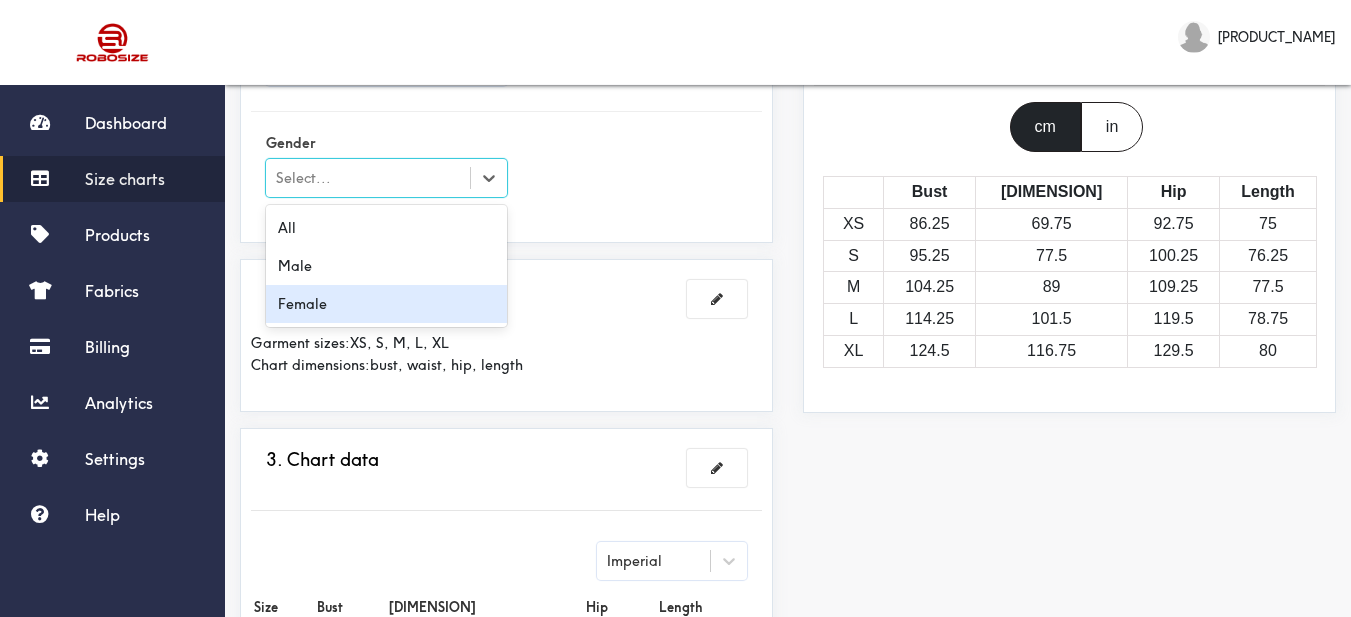 click on "Female" at bounding box center (386, 304) 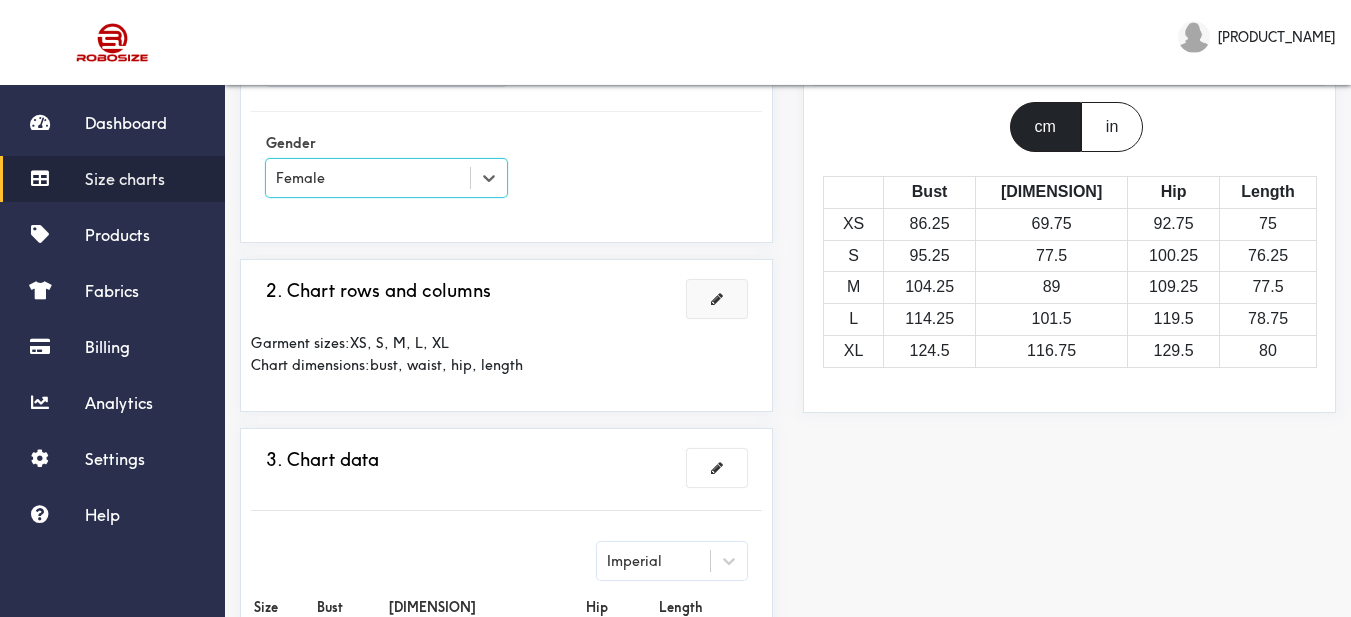 click at bounding box center [717, 299] 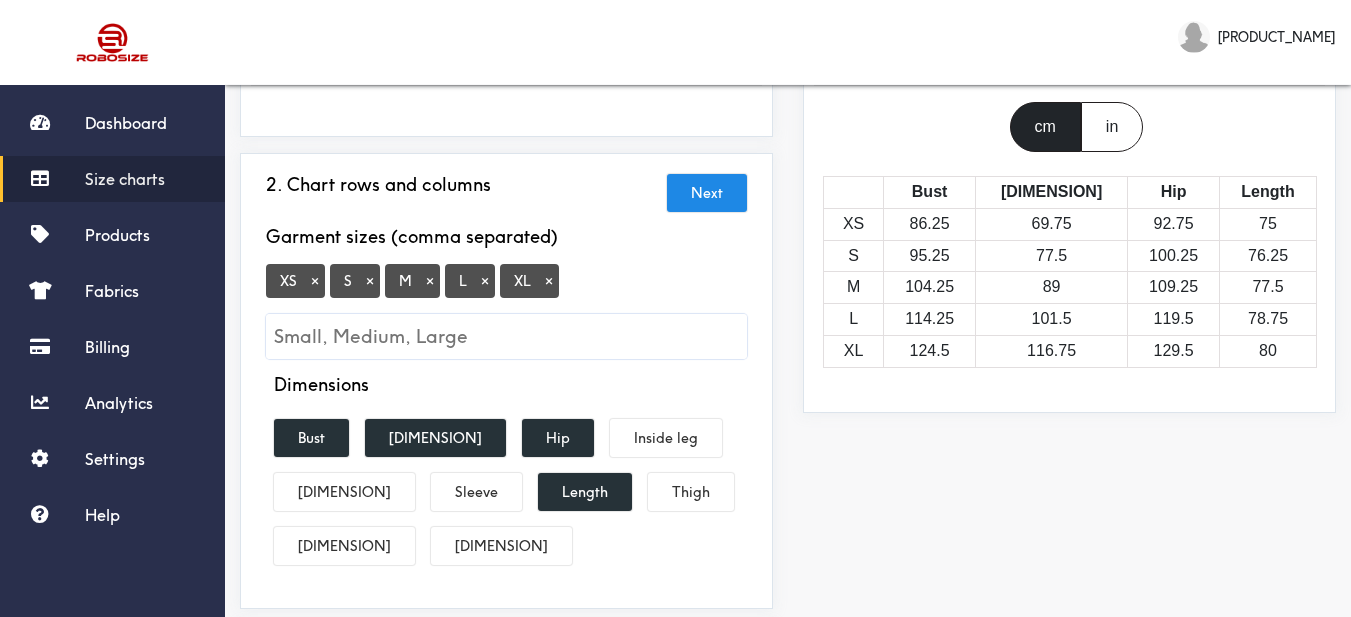 scroll, scrollTop: 300, scrollLeft: 0, axis: vertical 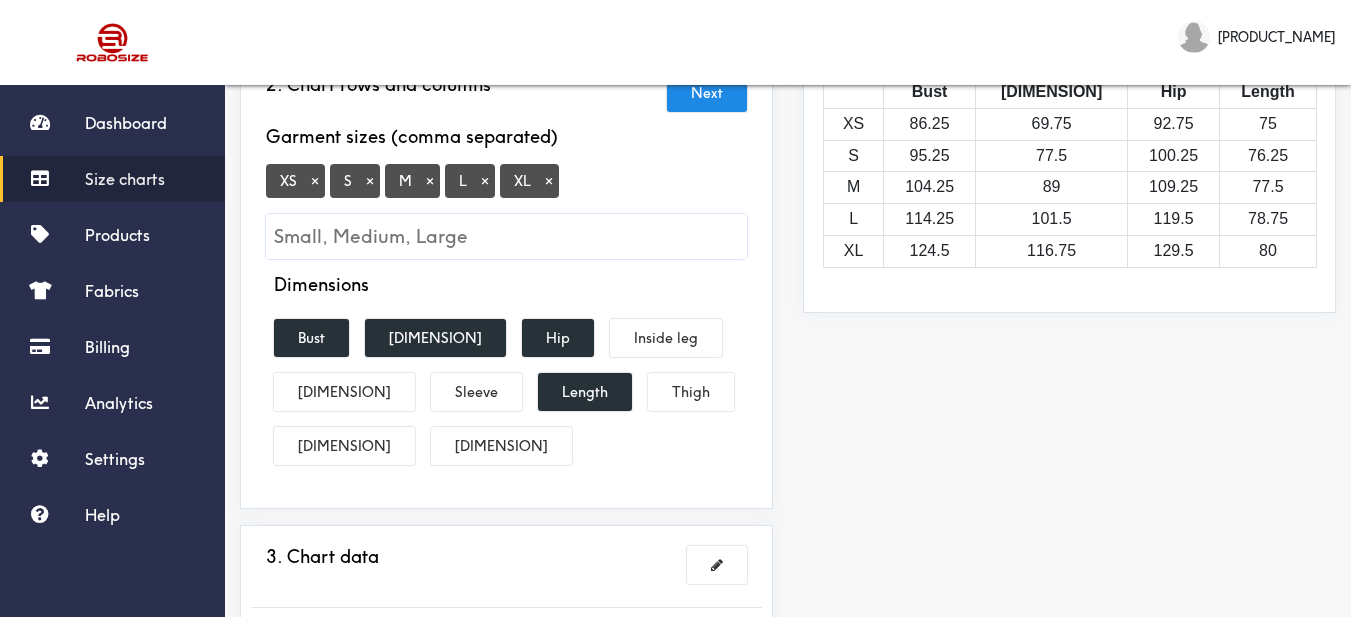 drag, startPoint x: 549, startPoint y: 186, endPoint x: 457, endPoint y: 209, distance: 94.83143 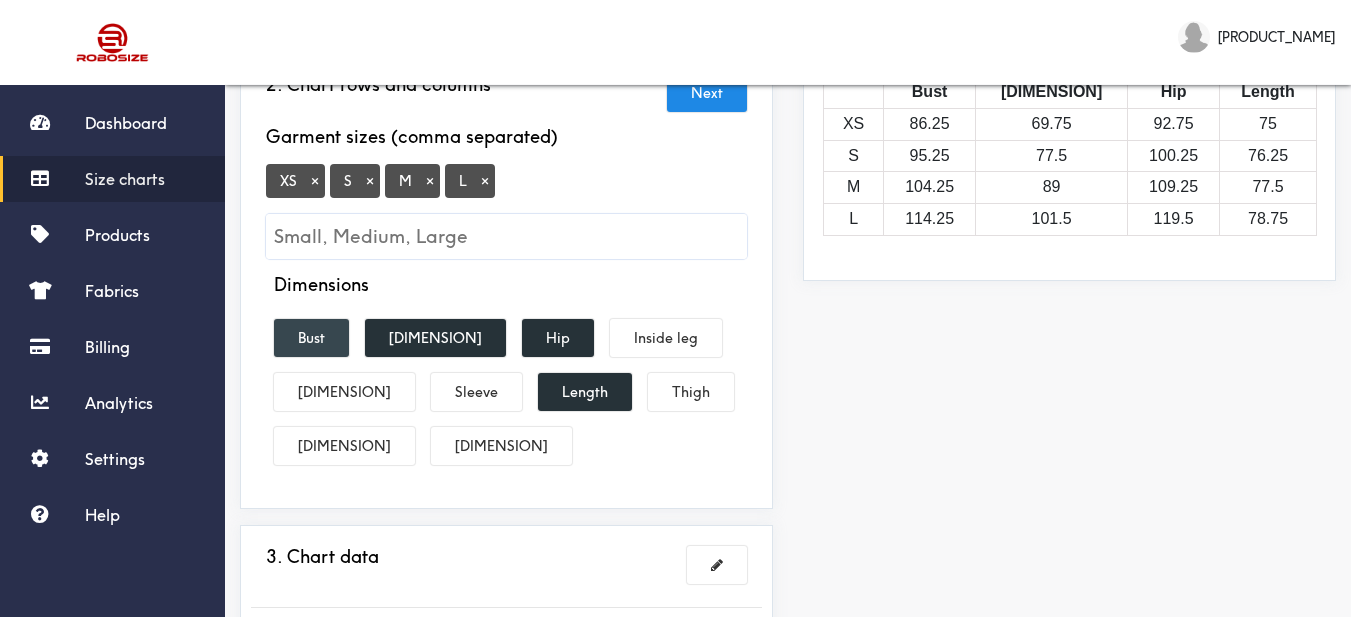 drag, startPoint x: 336, startPoint y: 338, endPoint x: 393, endPoint y: 337, distance: 57.00877 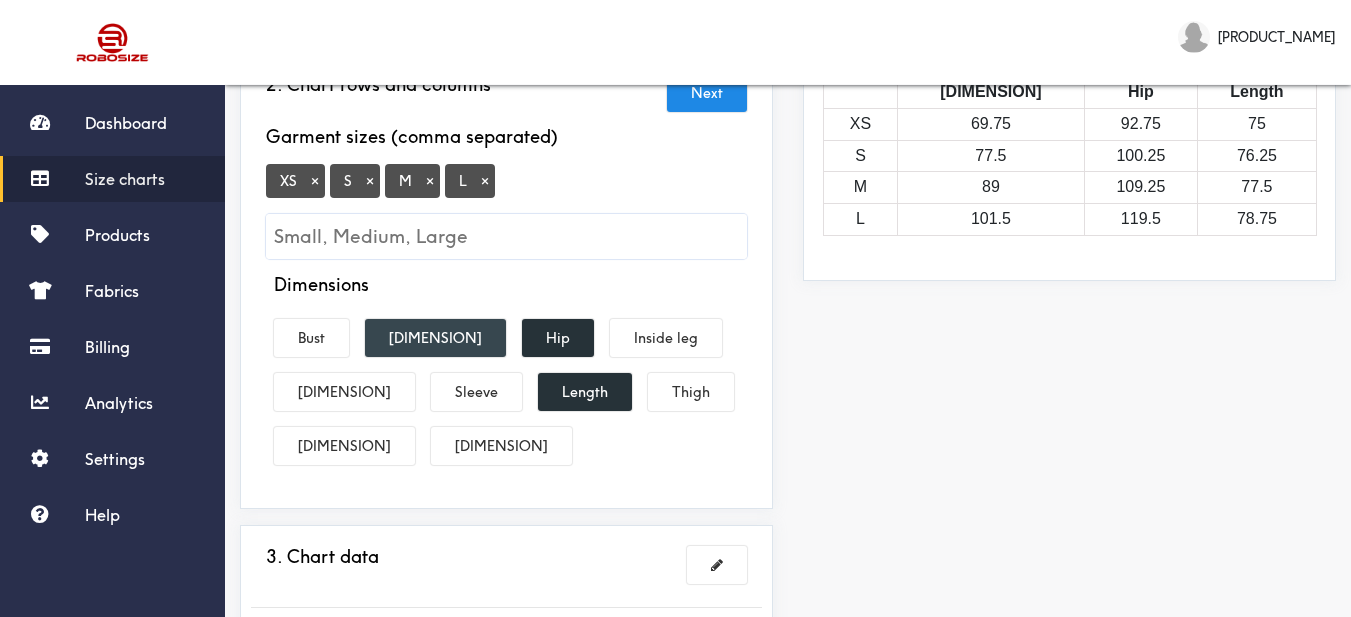 click on "[DIMENSION]" at bounding box center [435, 338] 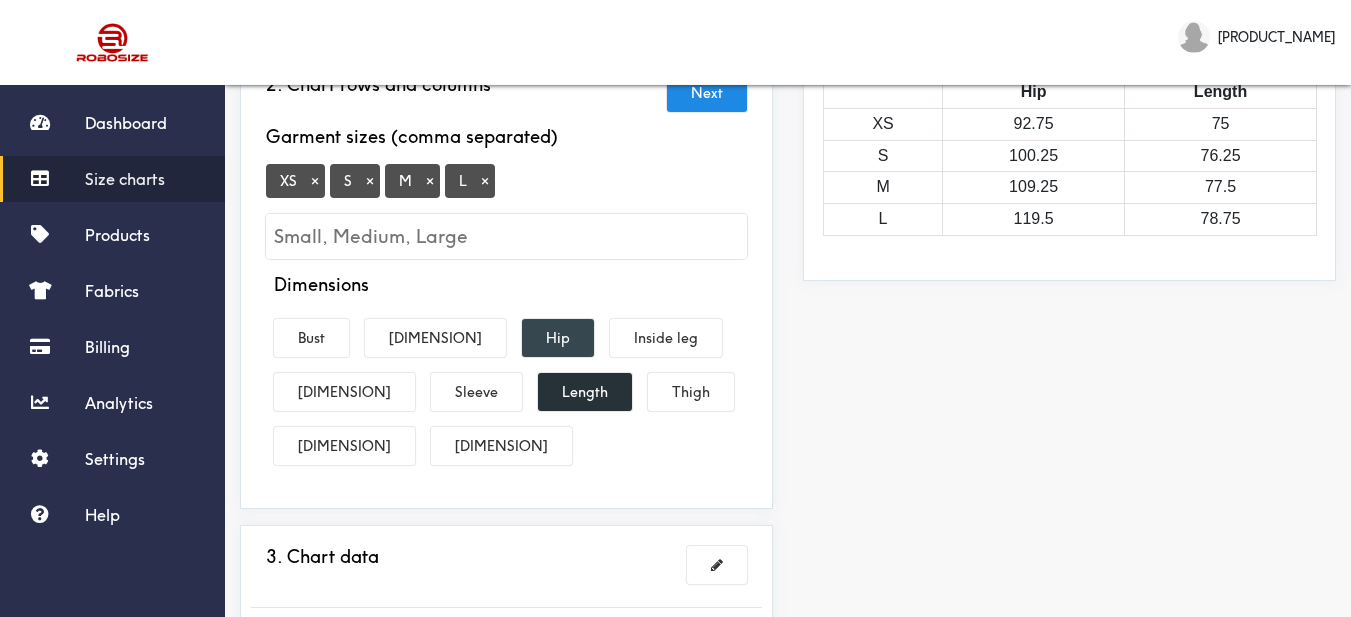 click on "Hip" at bounding box center [558, 338] 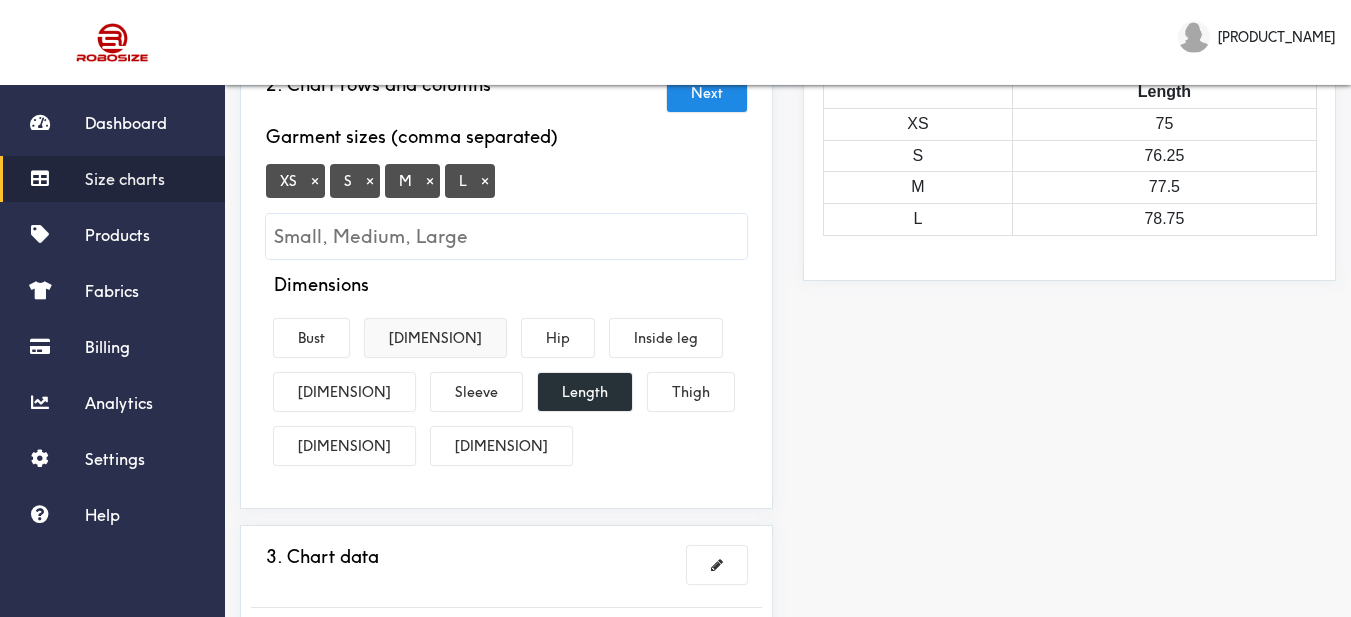 drag, startPoint x: 330, startPoint y: 330, endPoint x: 413, endPoint y: 330, distance: 83 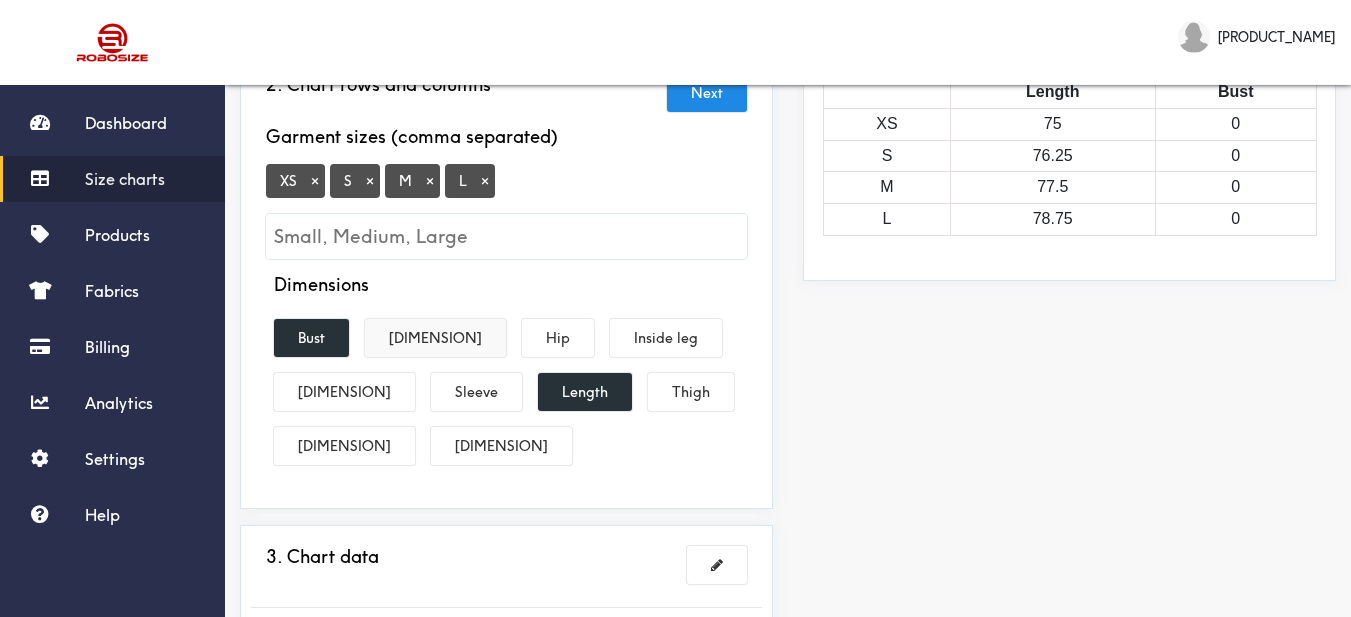 click on "[DIMENSION]" at bounding box center [435, 338] 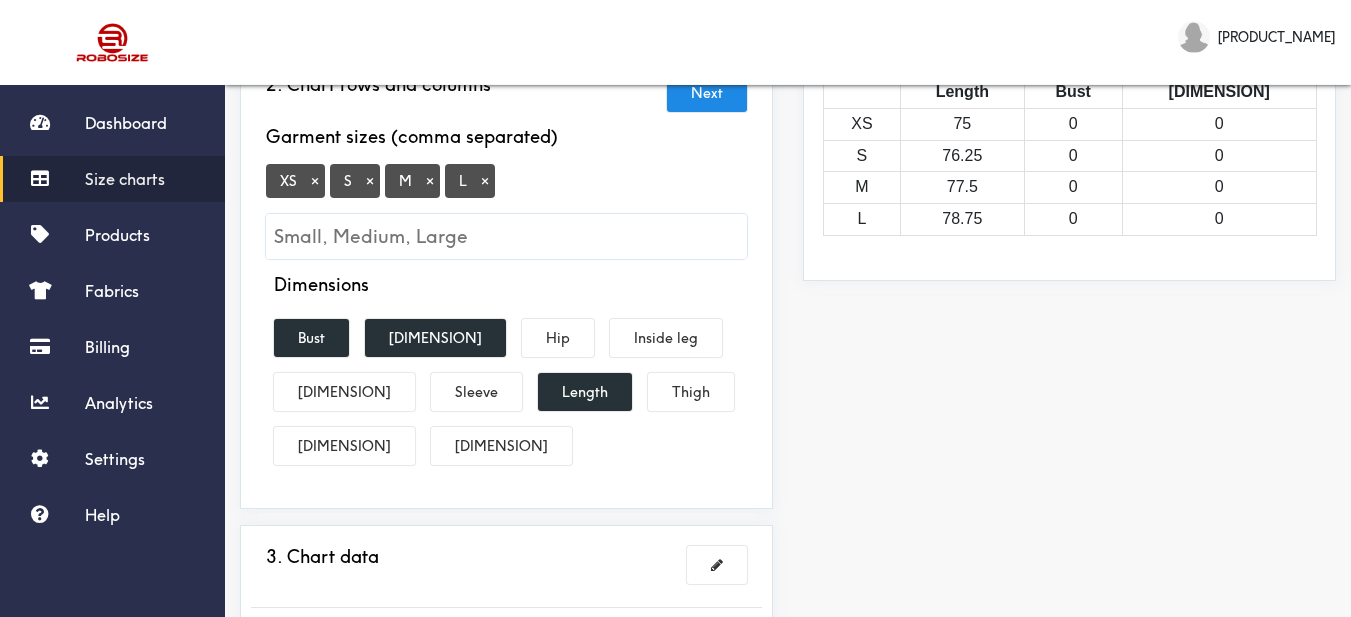 scroll, scrollTop: 500, scrollLeft: 0, axis: vertical 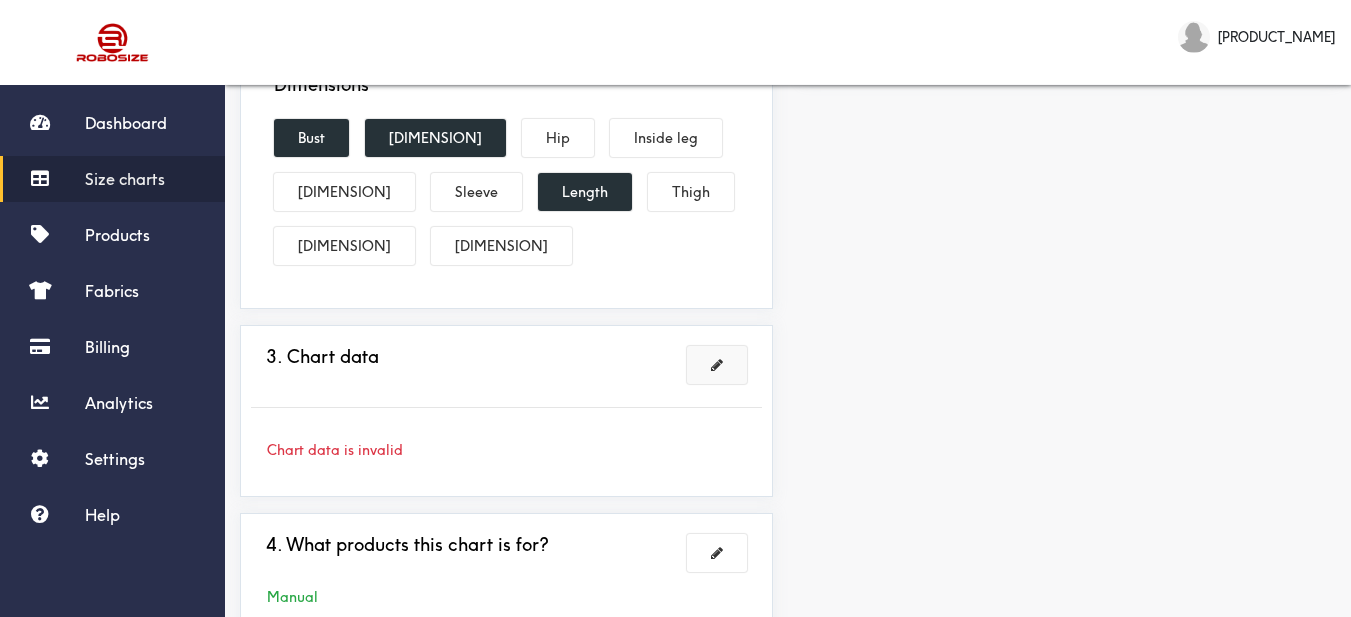 click at bounding box center (717, 365) 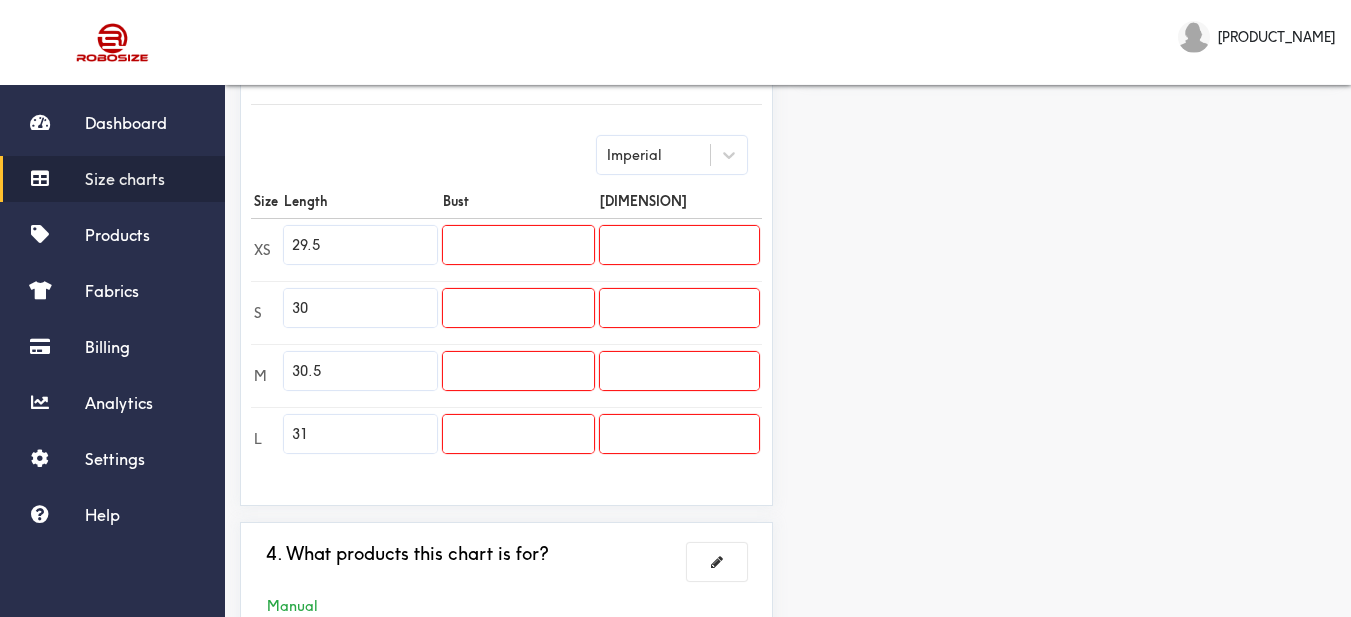 drag, startPoint x: 343, startPoint y: 241, endPoint x: 286, endPoint y: 243, distance: 57.035076 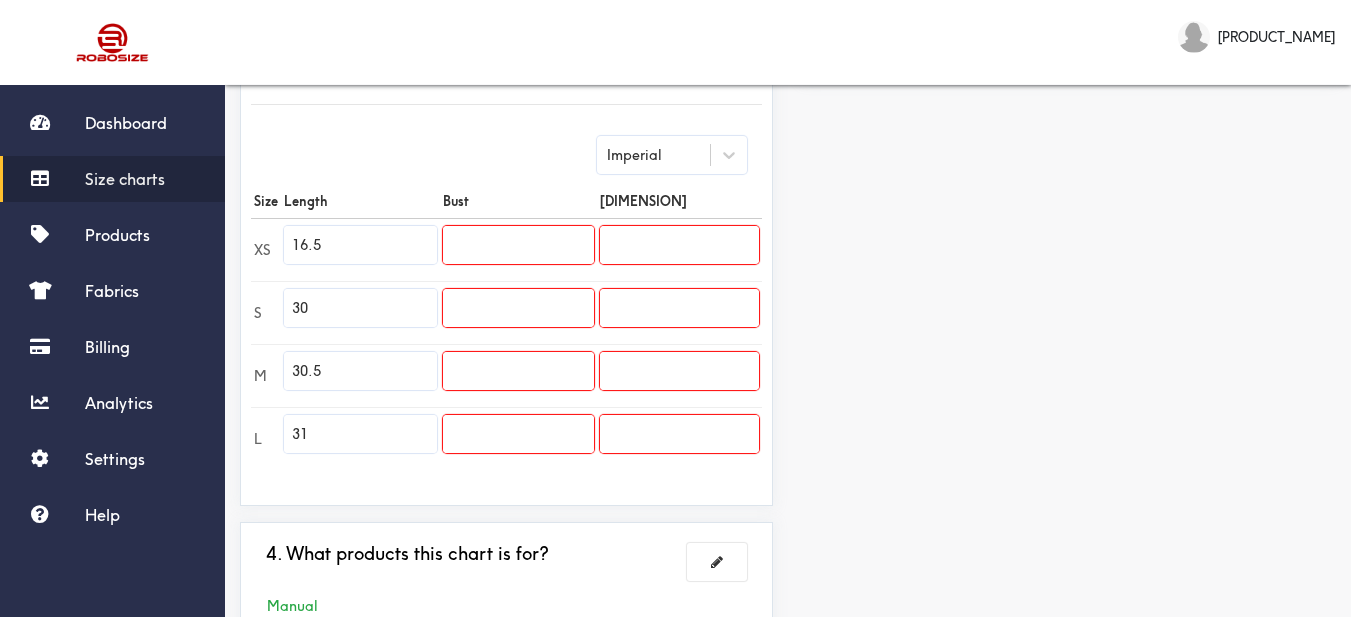 type on "16.5" 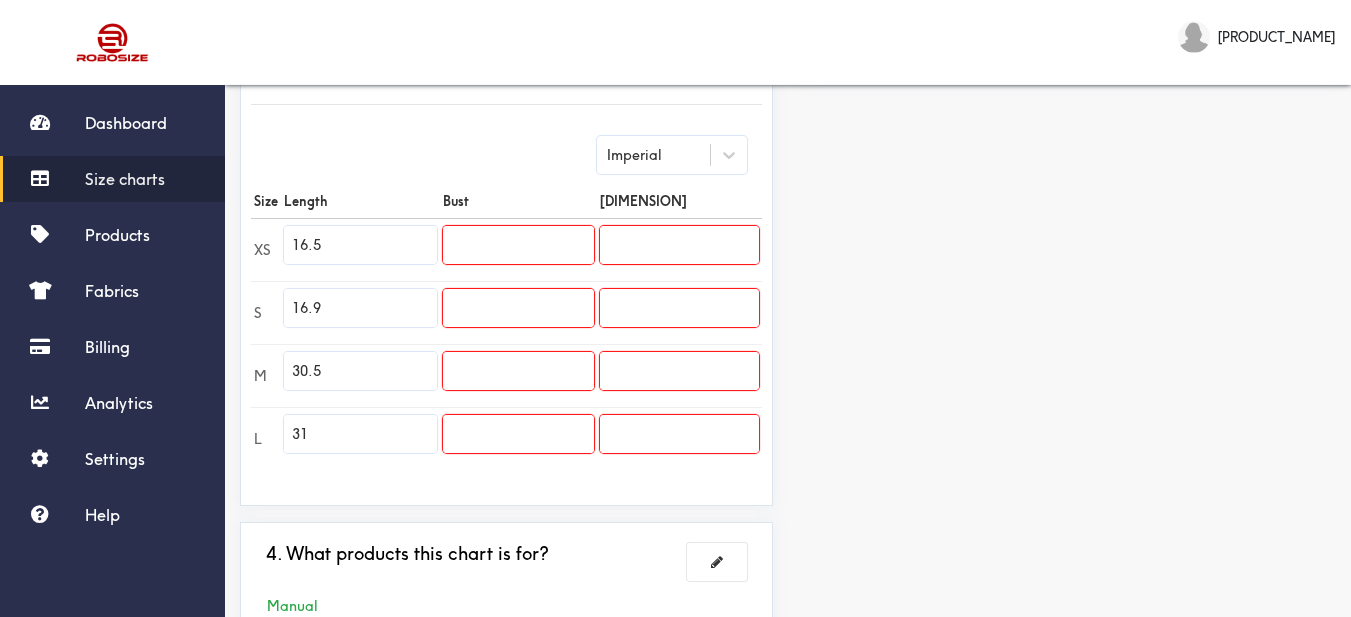 type on "16.9" 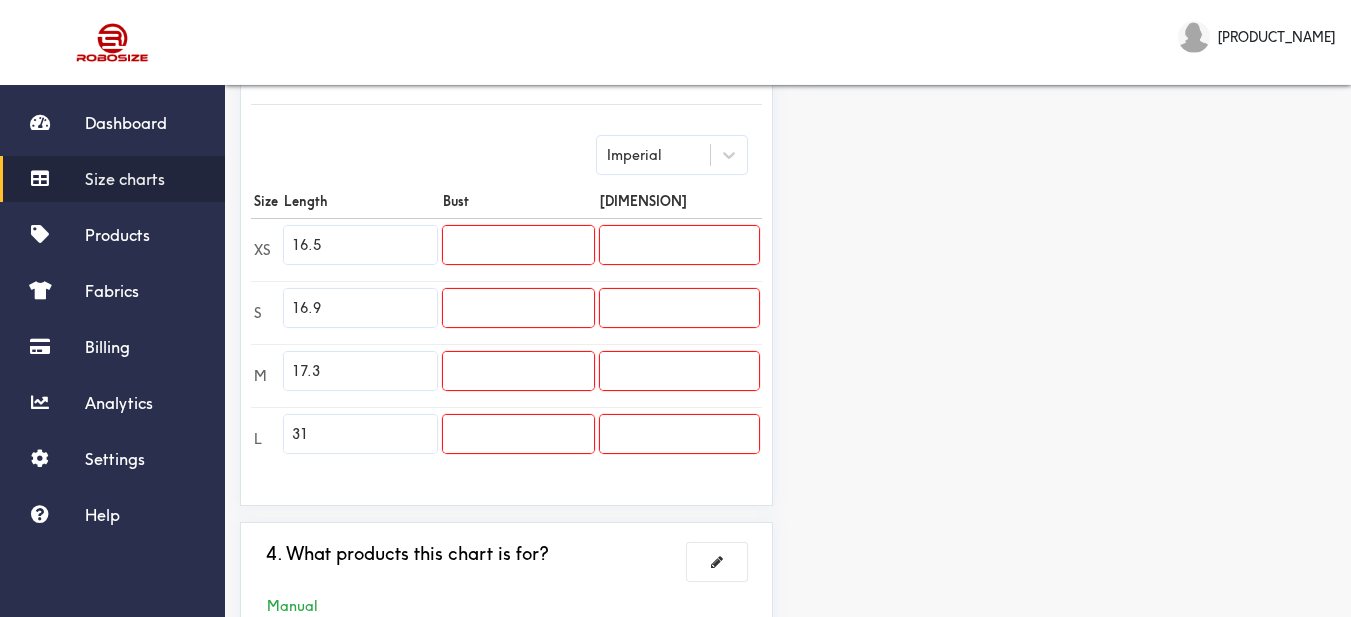 type on "17.3" 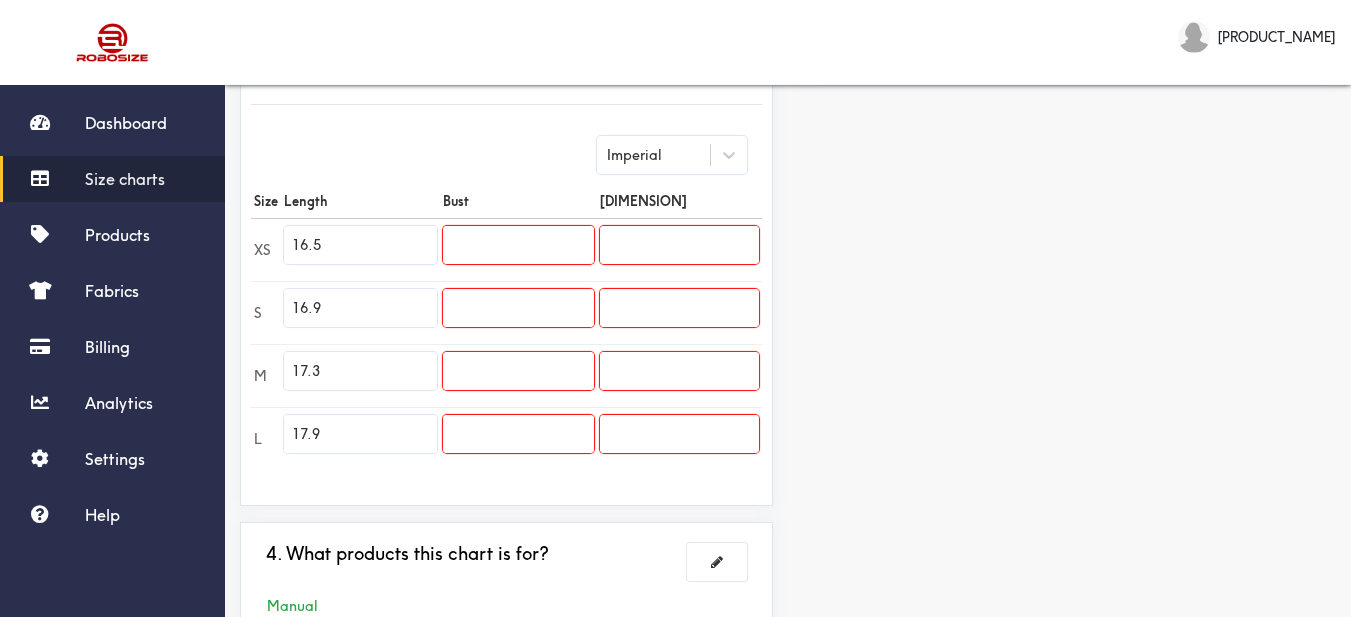 type on "17.9" 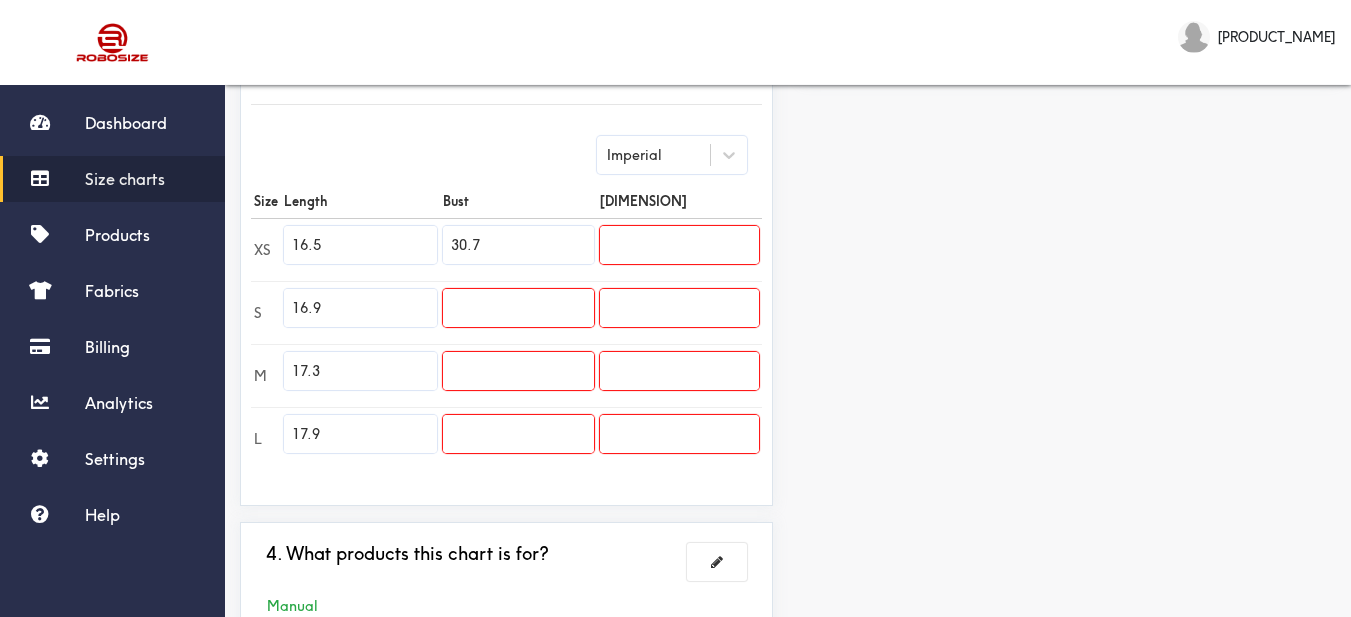 type on "30.7" 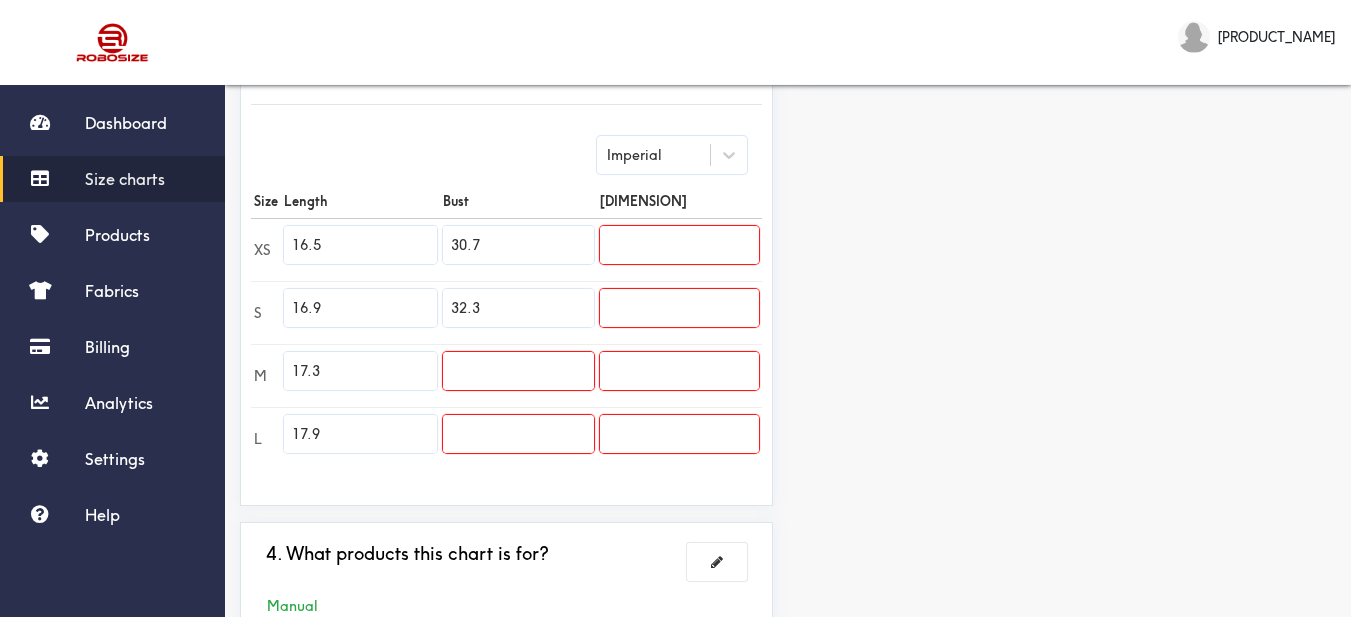 type on "32.3" 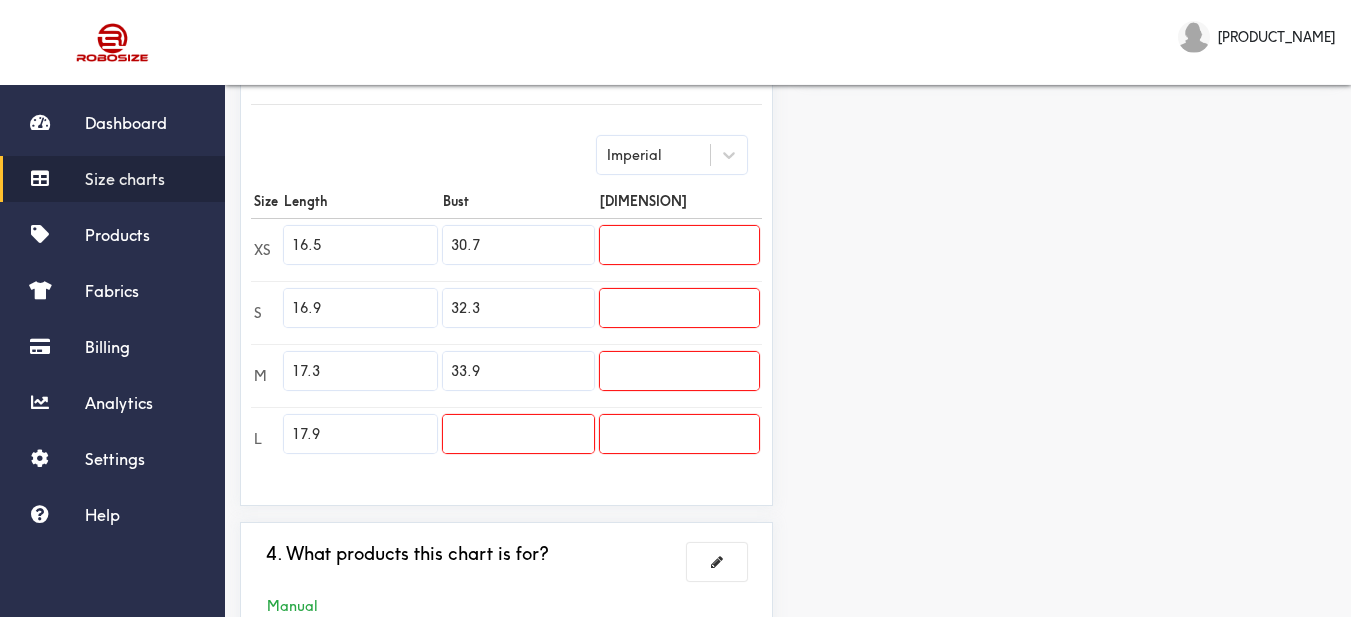 type on "33.9" 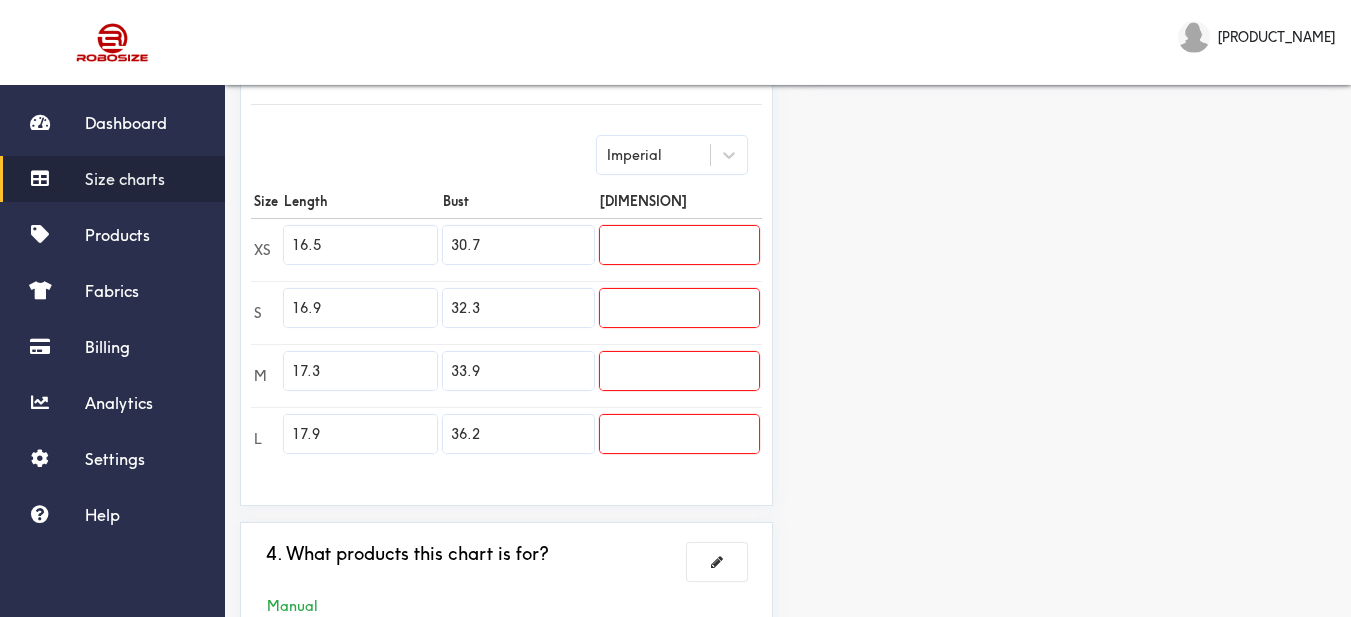 type on "36.2" 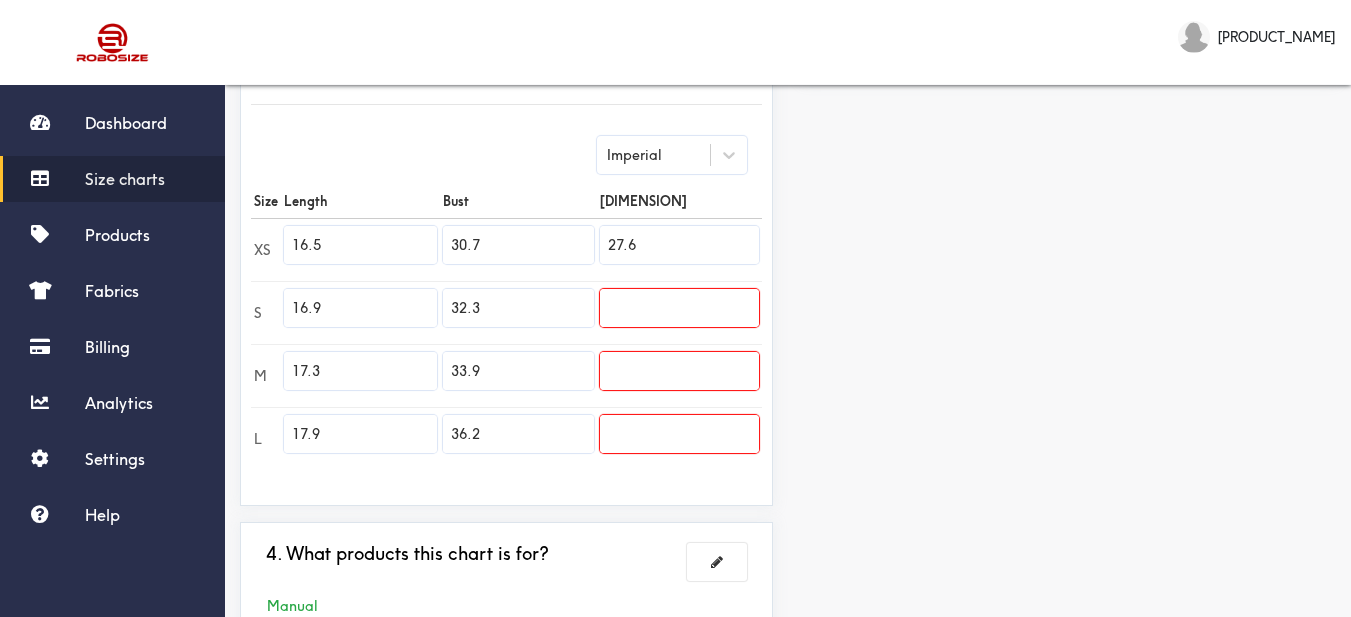 type on "27.6" 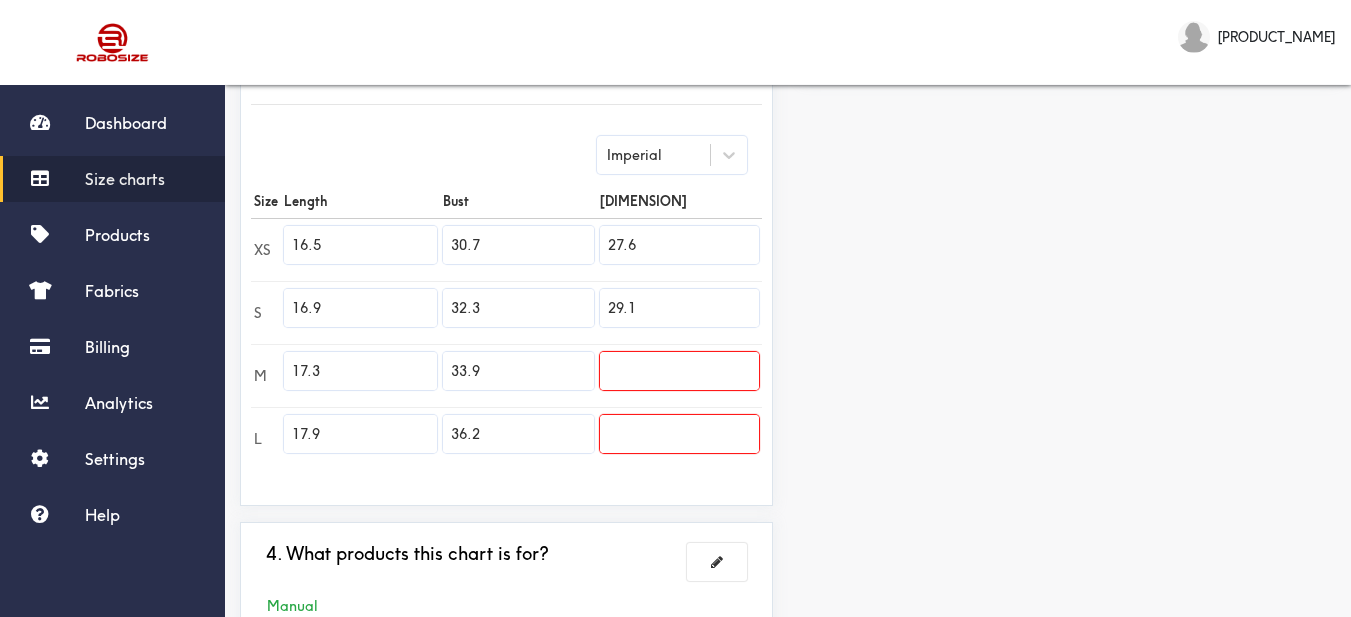 type on "29.1" 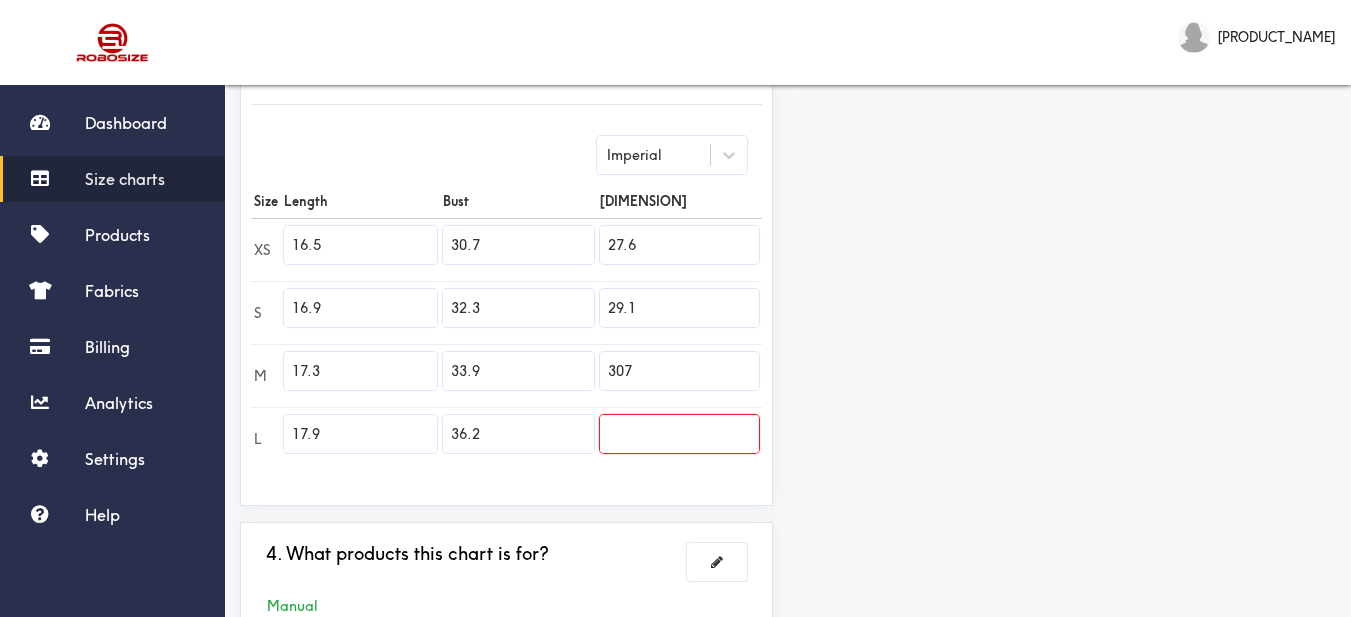 click at bounding box center (679, 434) 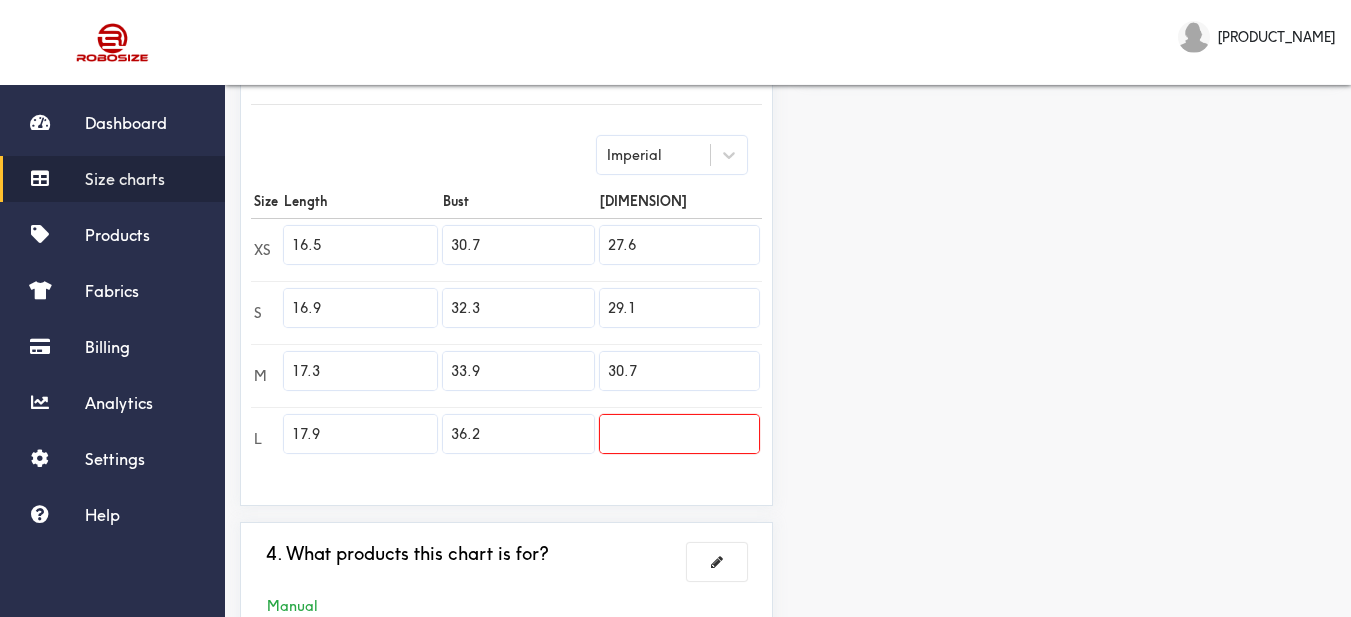 type on "30.7" 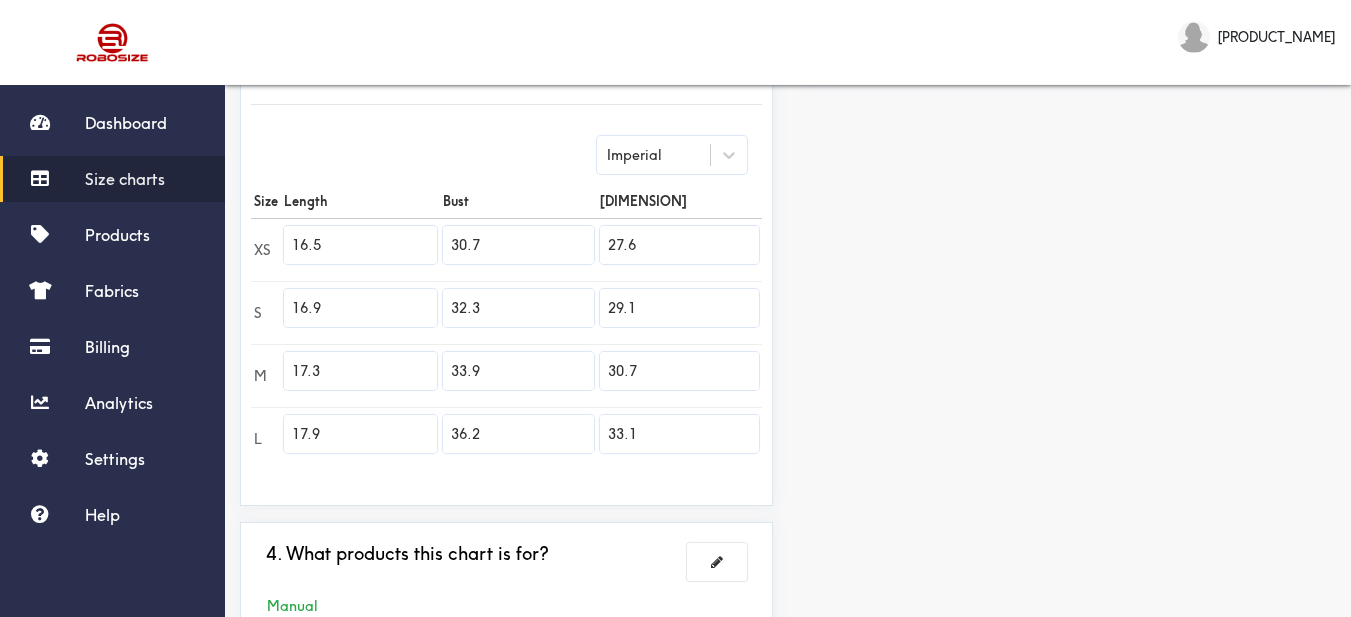 type on "33.1" 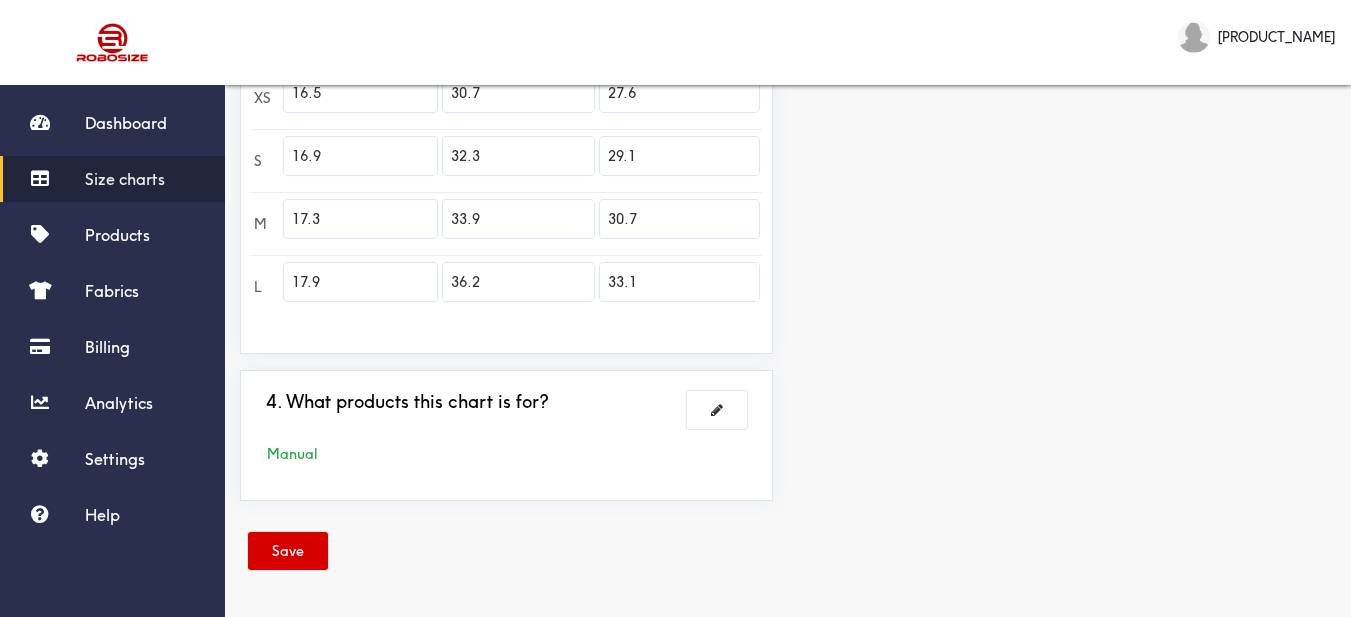 click on "Save" at bounding box center (288, 551) 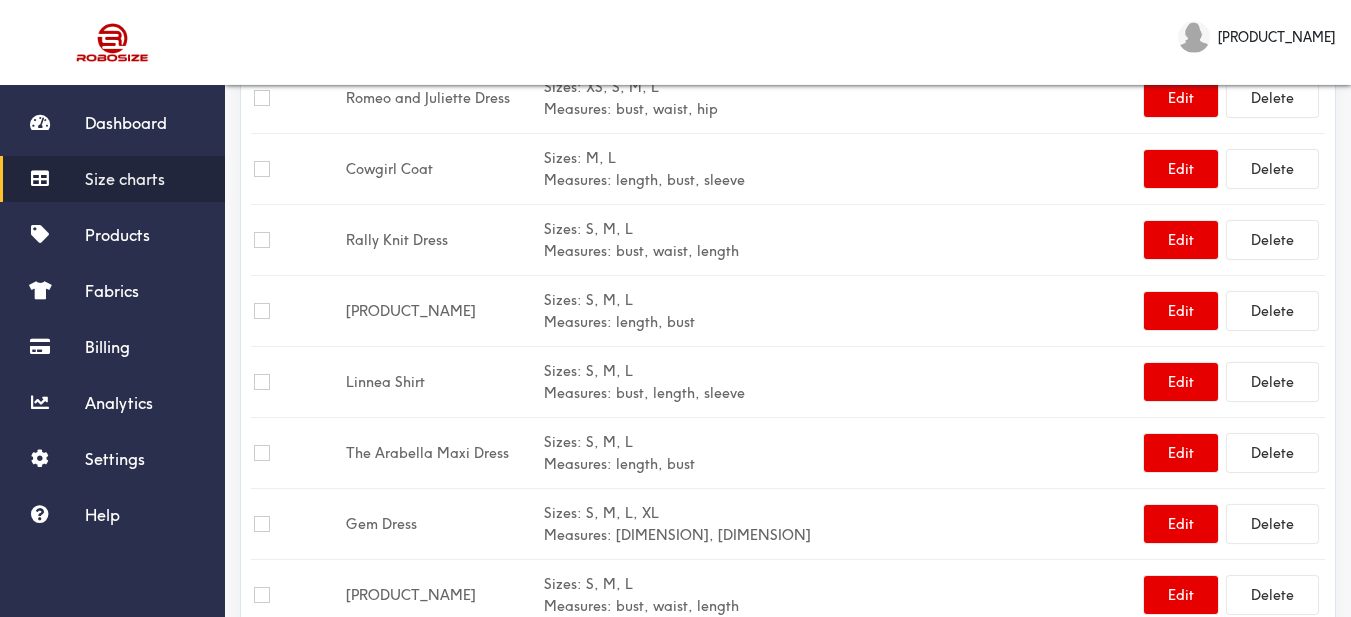 scroll, scrollTop: 0, scrollLeft: 0, axis: both 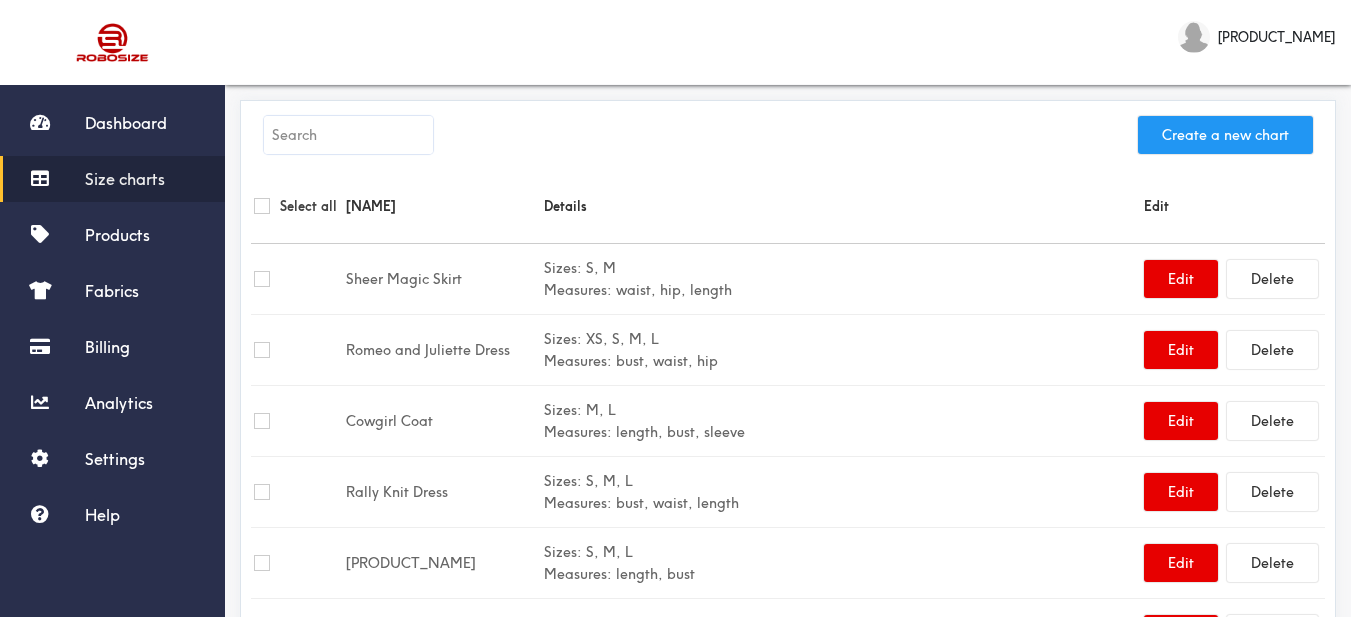 click on "Create a new chart" at bounding box center [1225, 135] 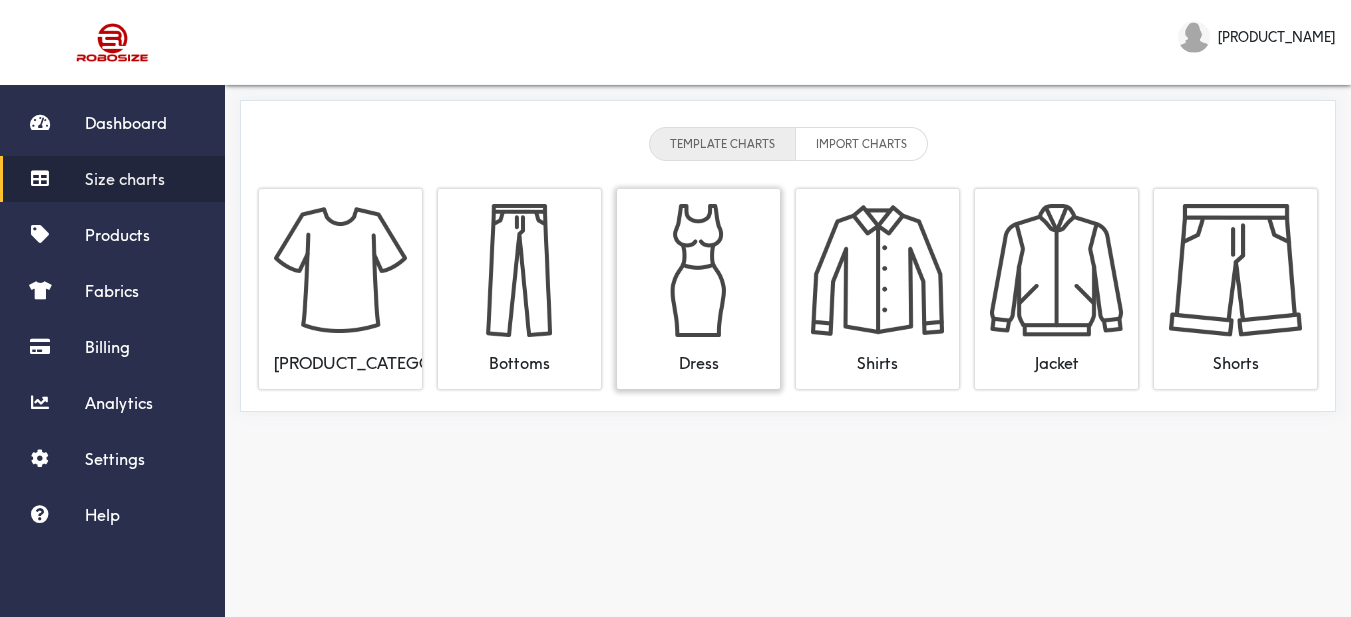 click at bounding box center (698, 270) 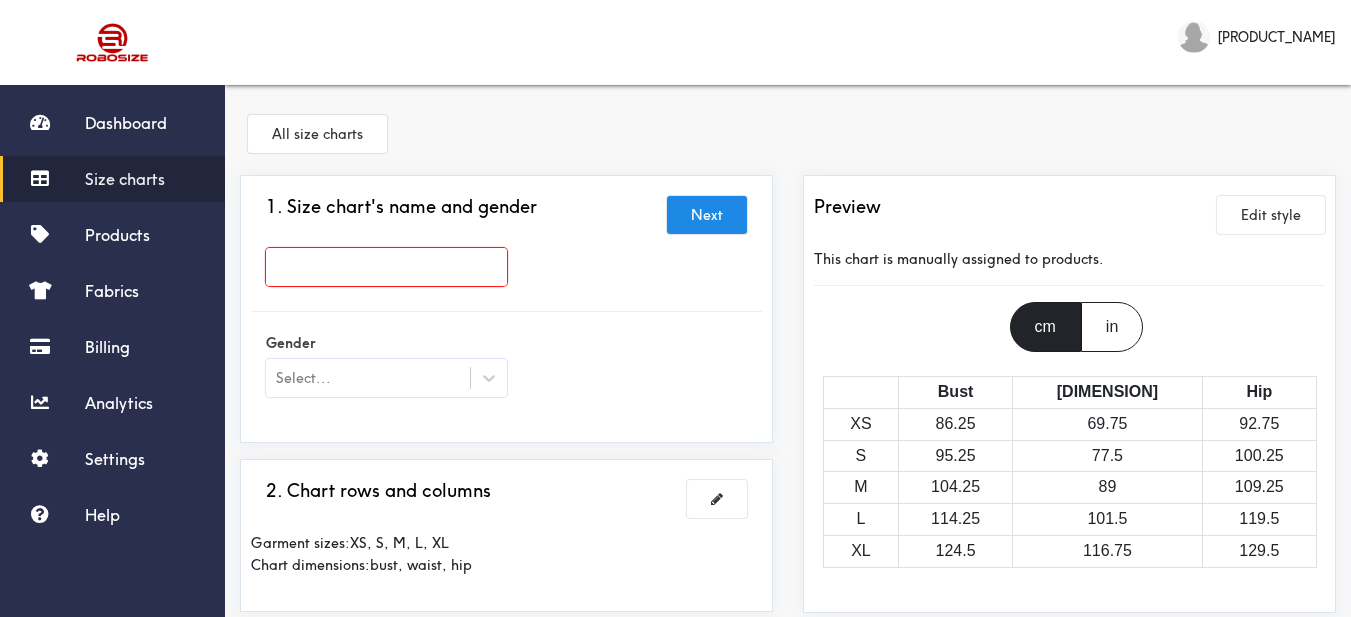 click at bounding box center (386, 267) 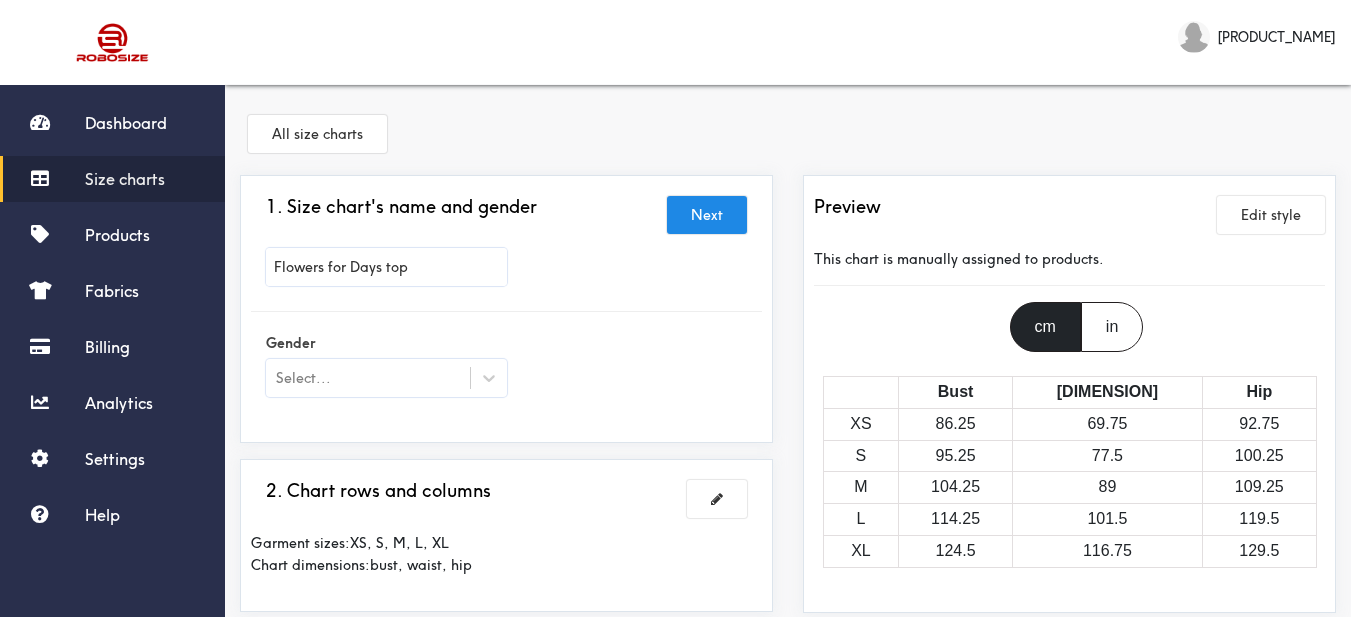 type on "Flowers for Days top" 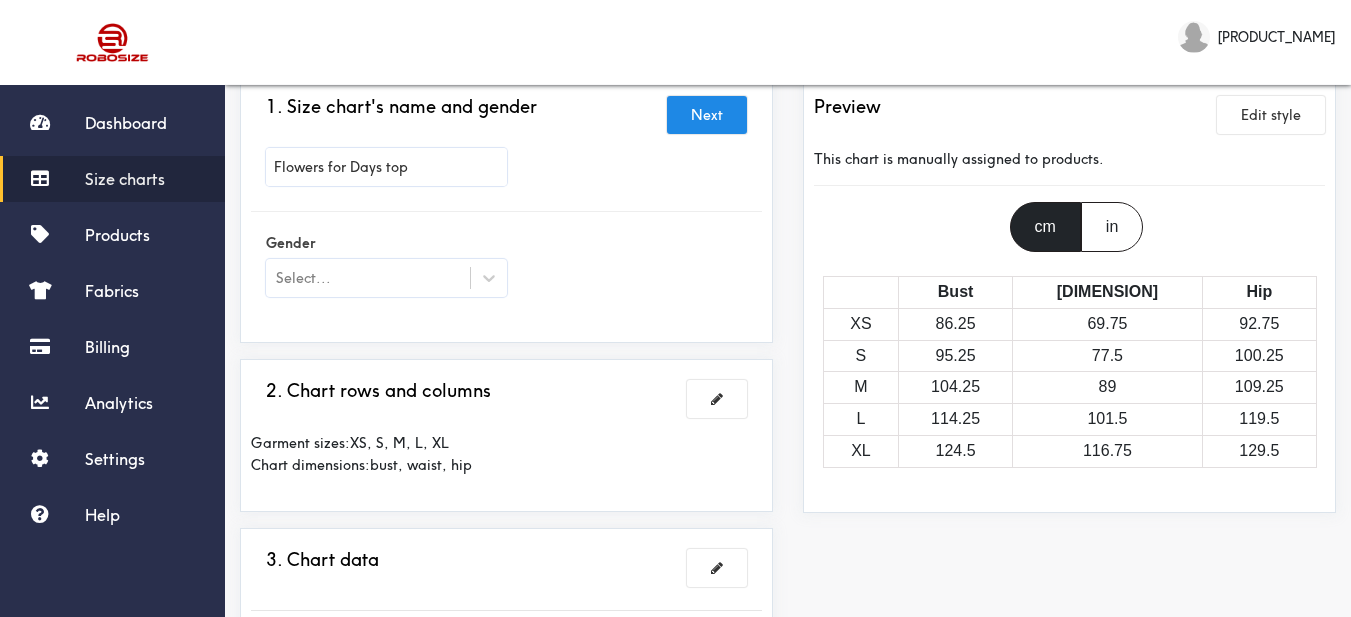 click on "Size charts" at bounding box center (125, 179) 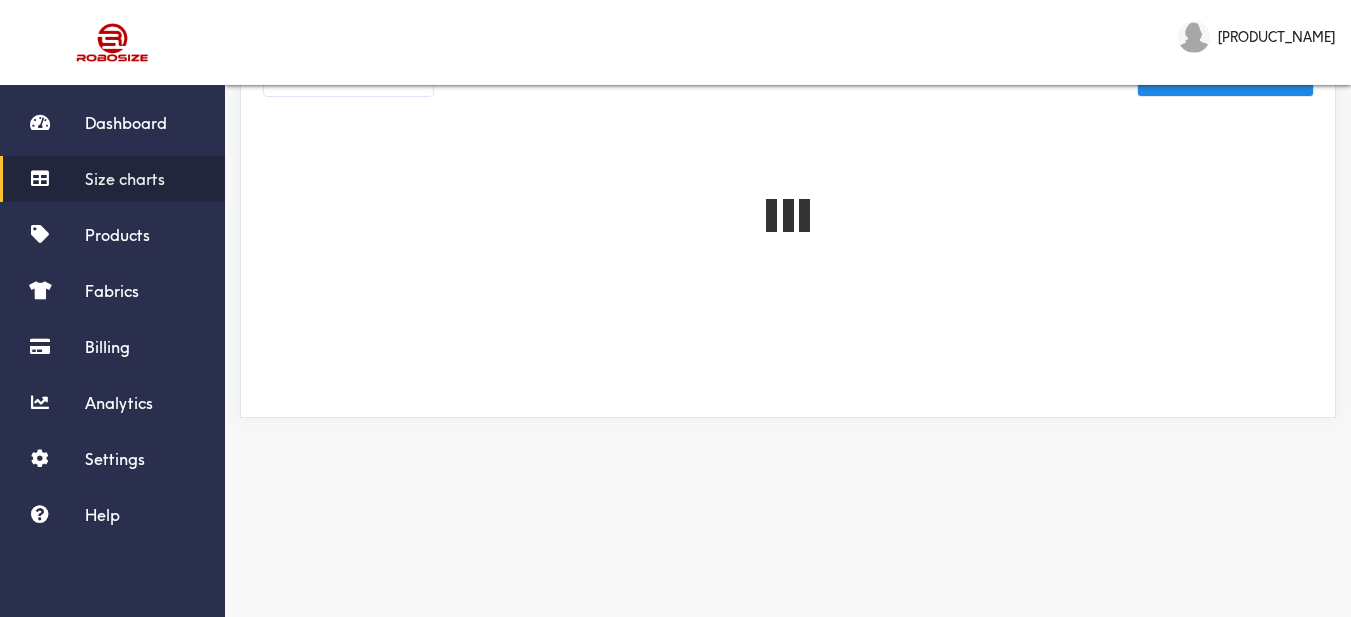 scroll, scrollTop: 0, scrollLeft: 0, axis: both 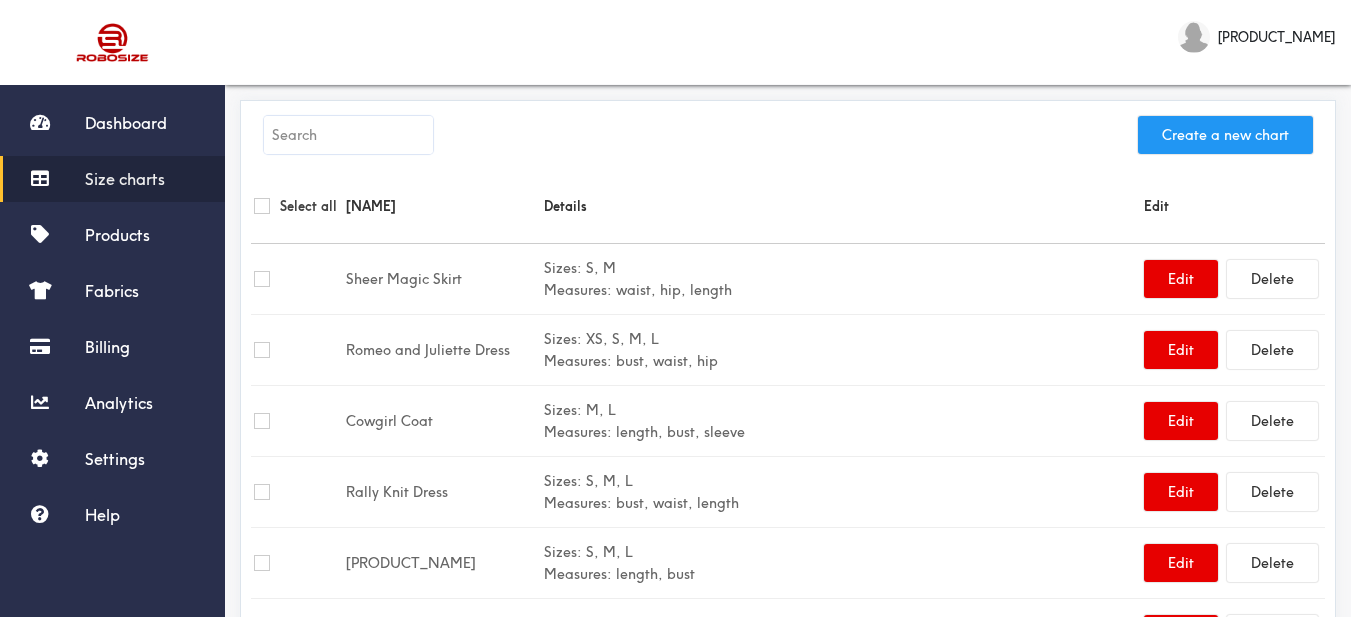 click on "Create a new chart" at bounding box center [1225, 135] 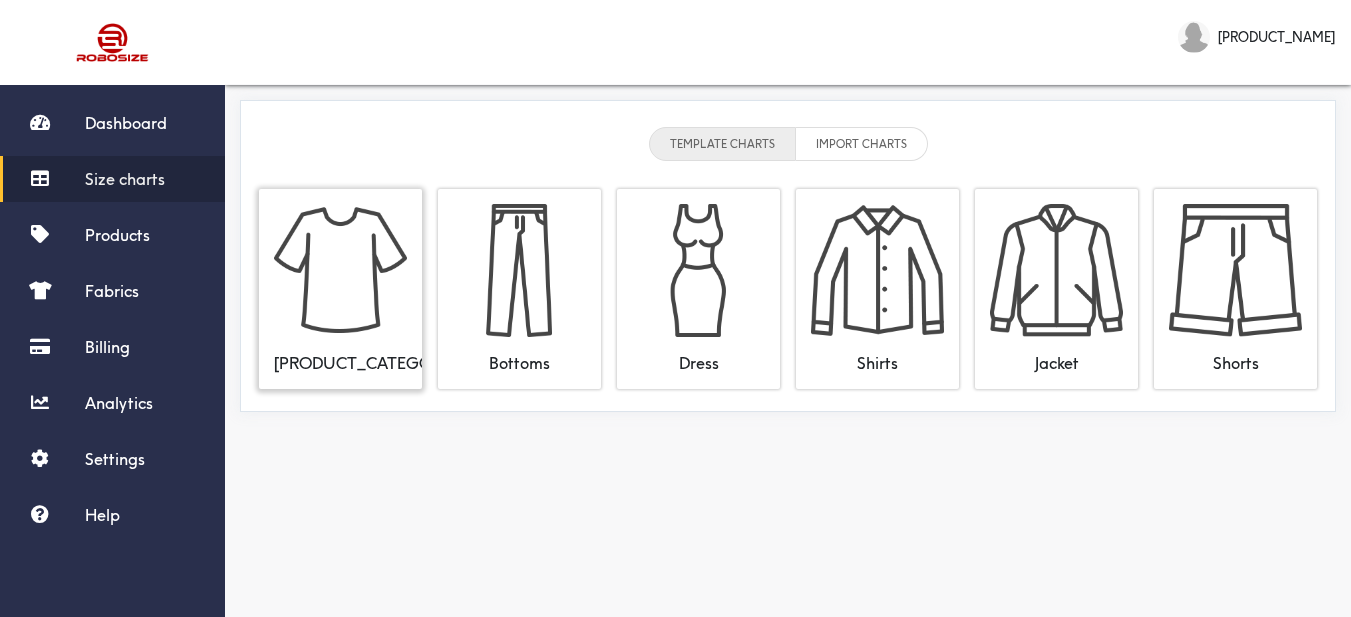 click at bounding box center (340, 270) 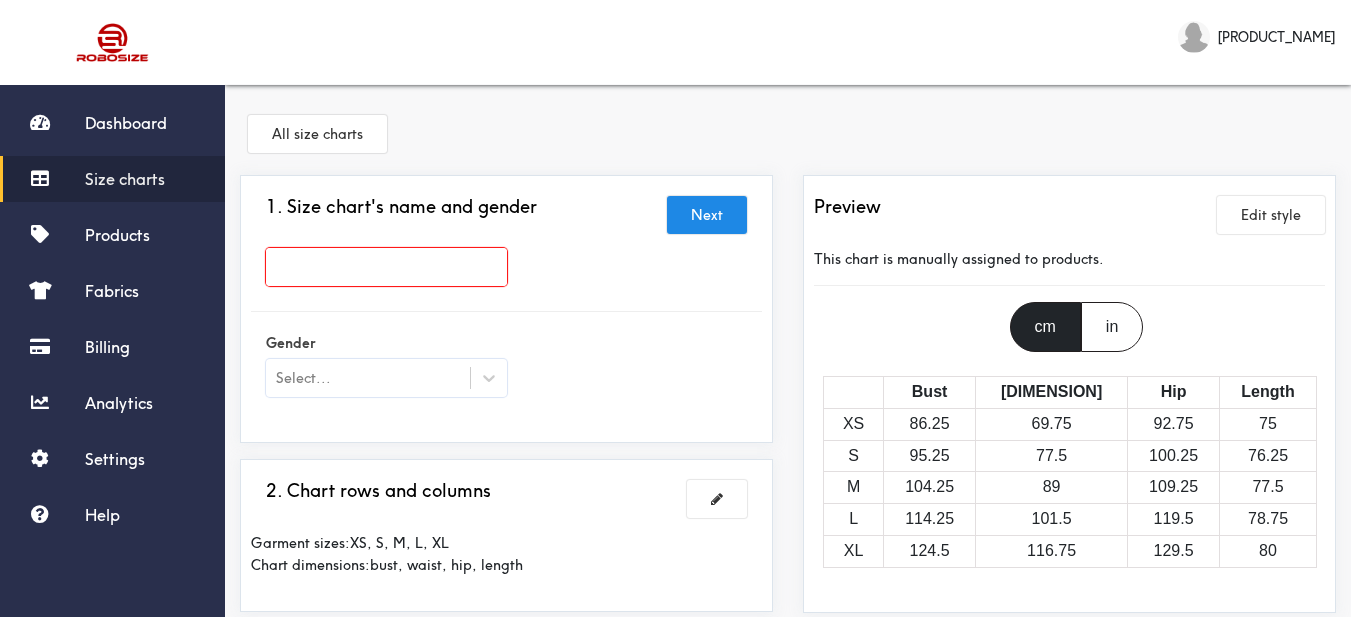 click at bounding box center [386, 267] 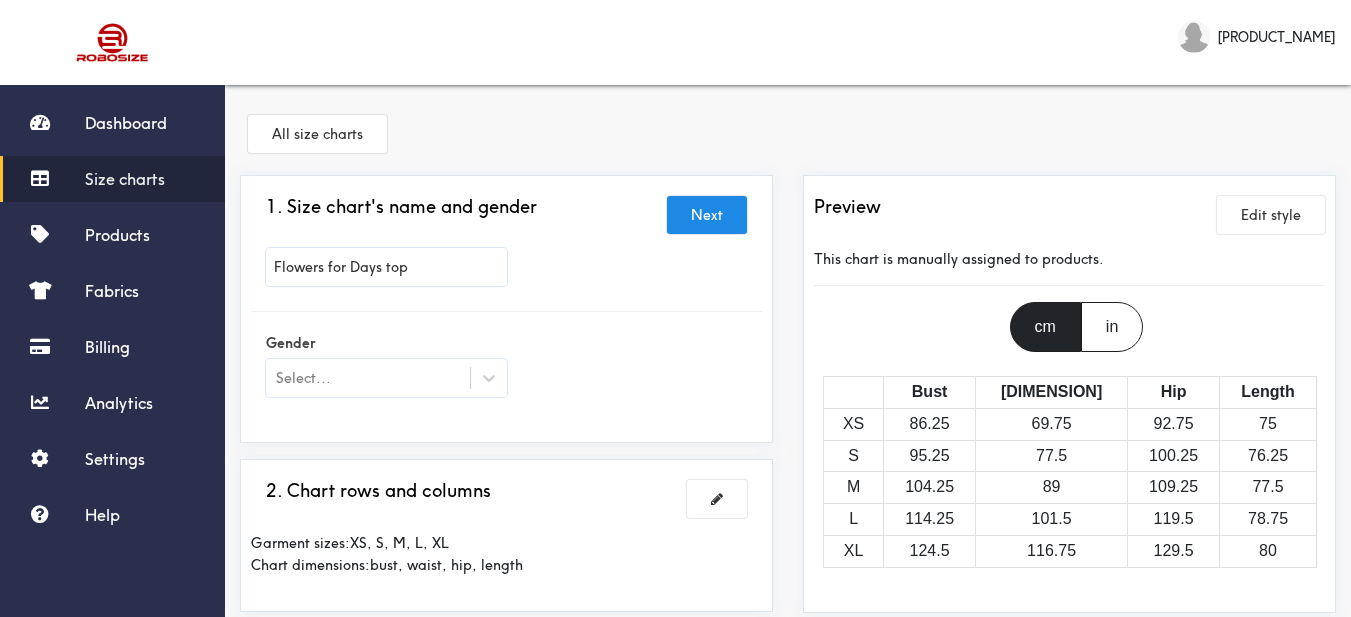 type on "Flowers for Days top" 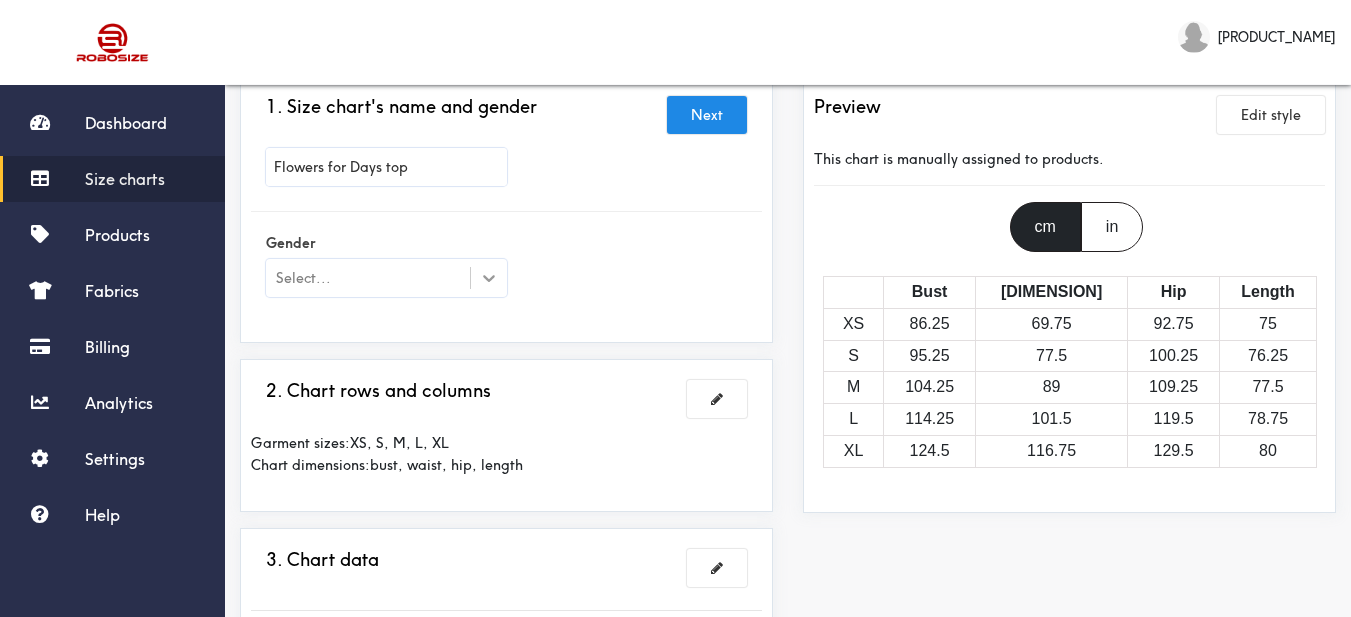 click at bounding box center (489, 278) 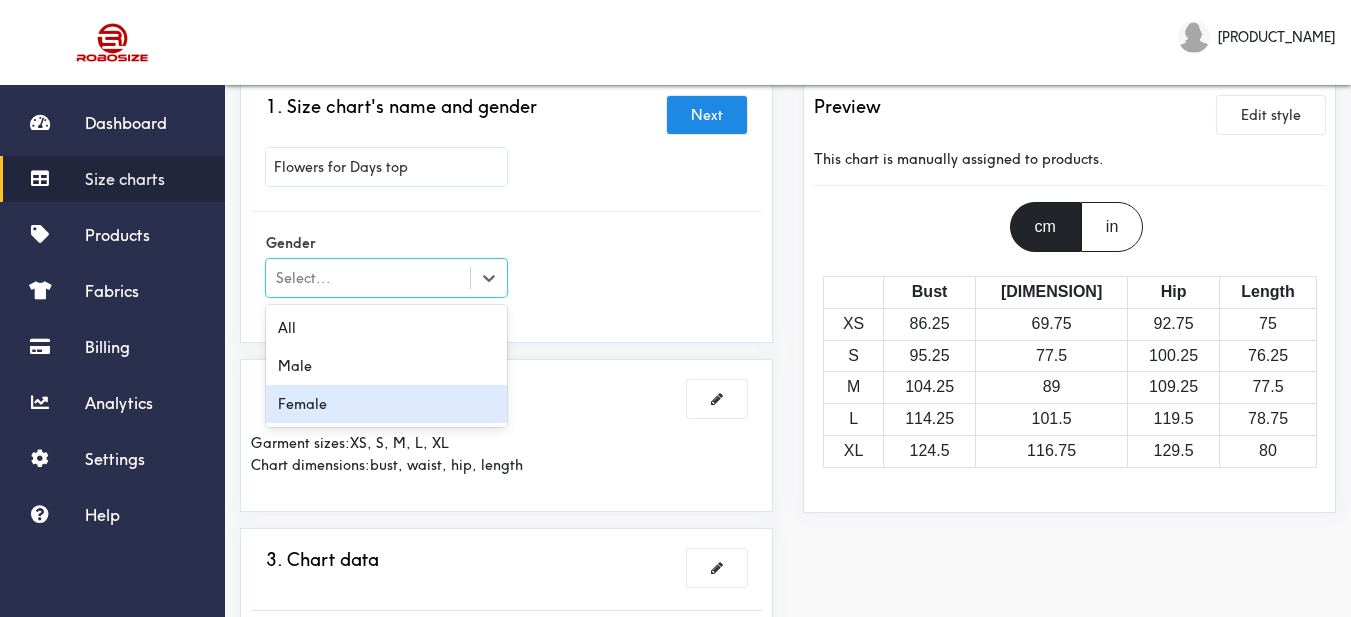 click on "Female" at bounding box center (386, 404) 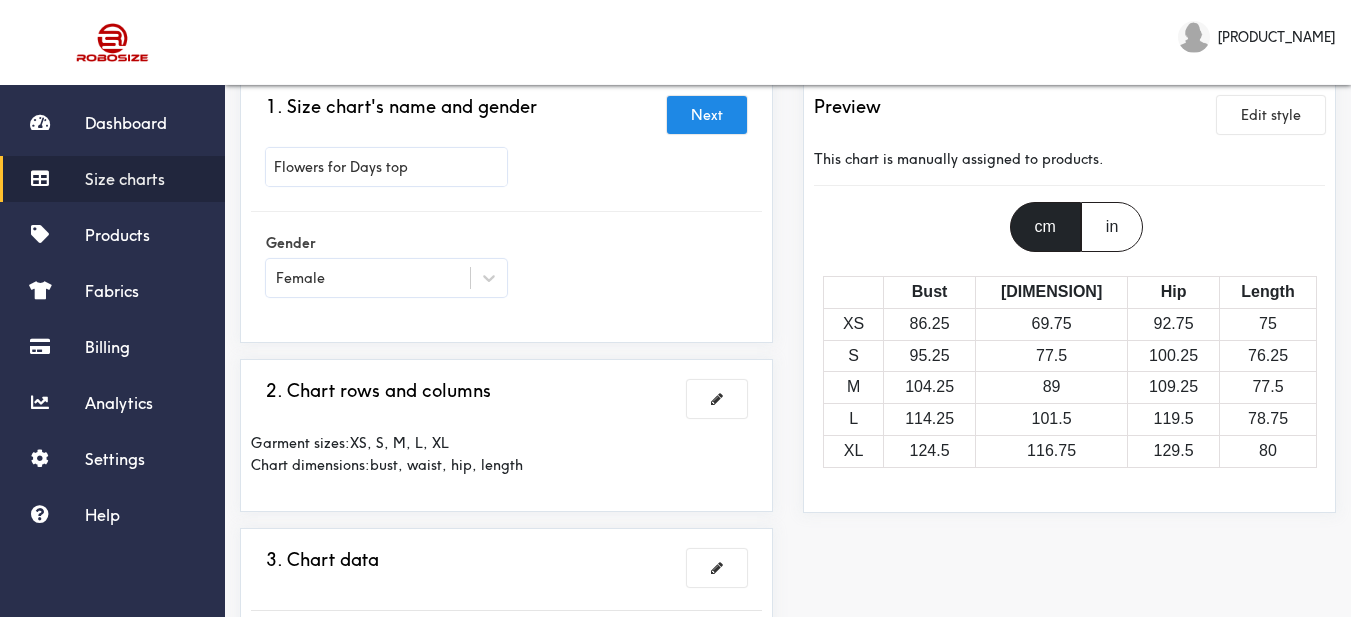 drag, startPoint x: 630, startPoint y: 259, endPoint x: 644, endPoint y: 231, distance: 31.304953 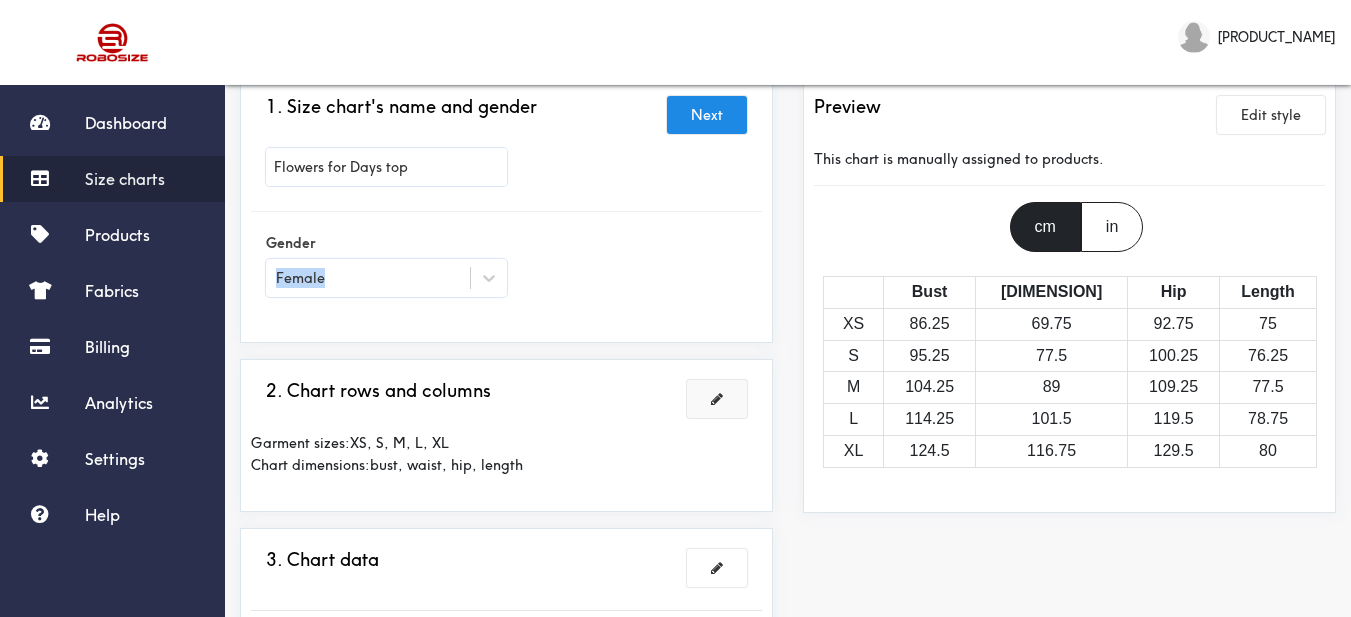 click at bounding box center [717, 399] 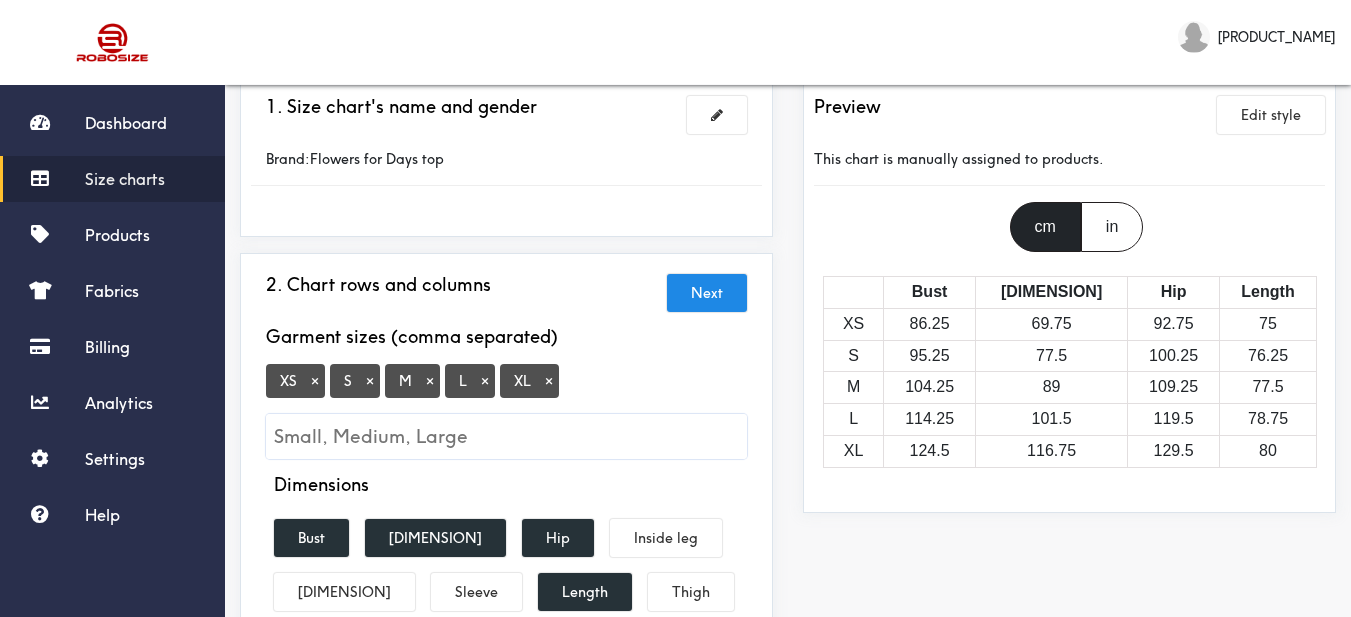 scroll, scrollTop: 200, scrollLeft: 0, axis: vertical 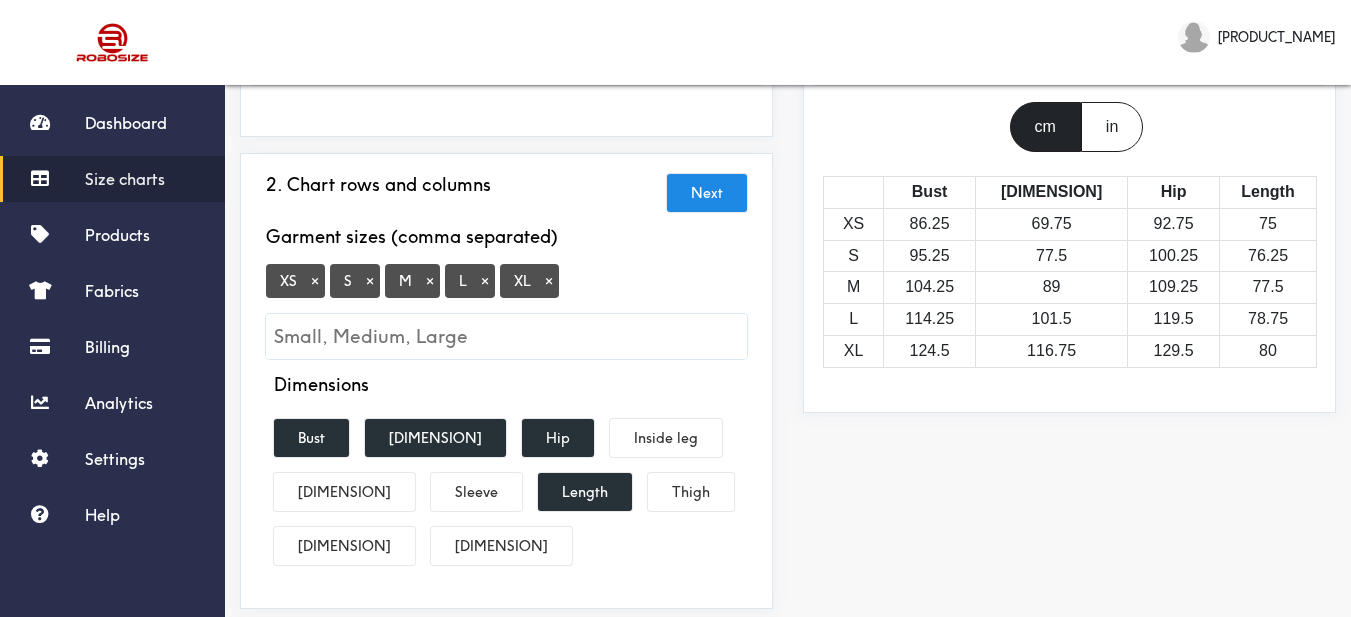 click on "×" at bounding box center [549, 281] 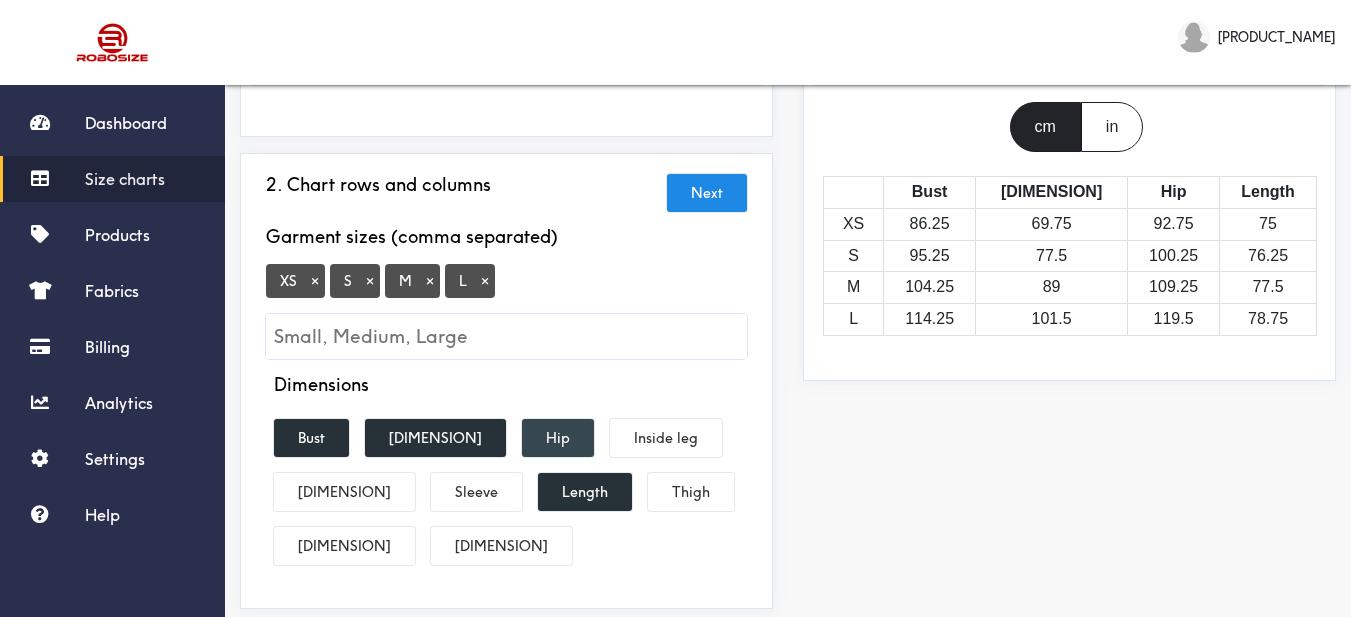 drag, startPoint x: 427, startPoint y: 430, endPoint x: 482, endPoint y: 433, distance: 55.081757 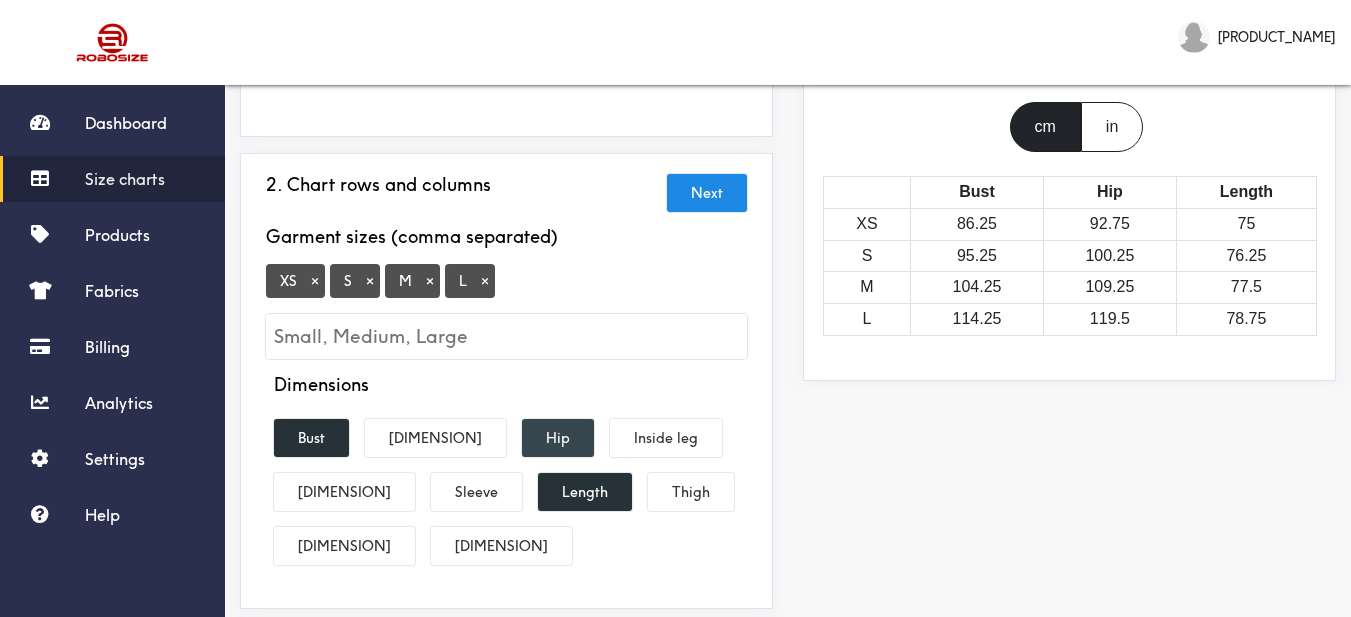 click on "Hip" at bounding box center (558, 438) 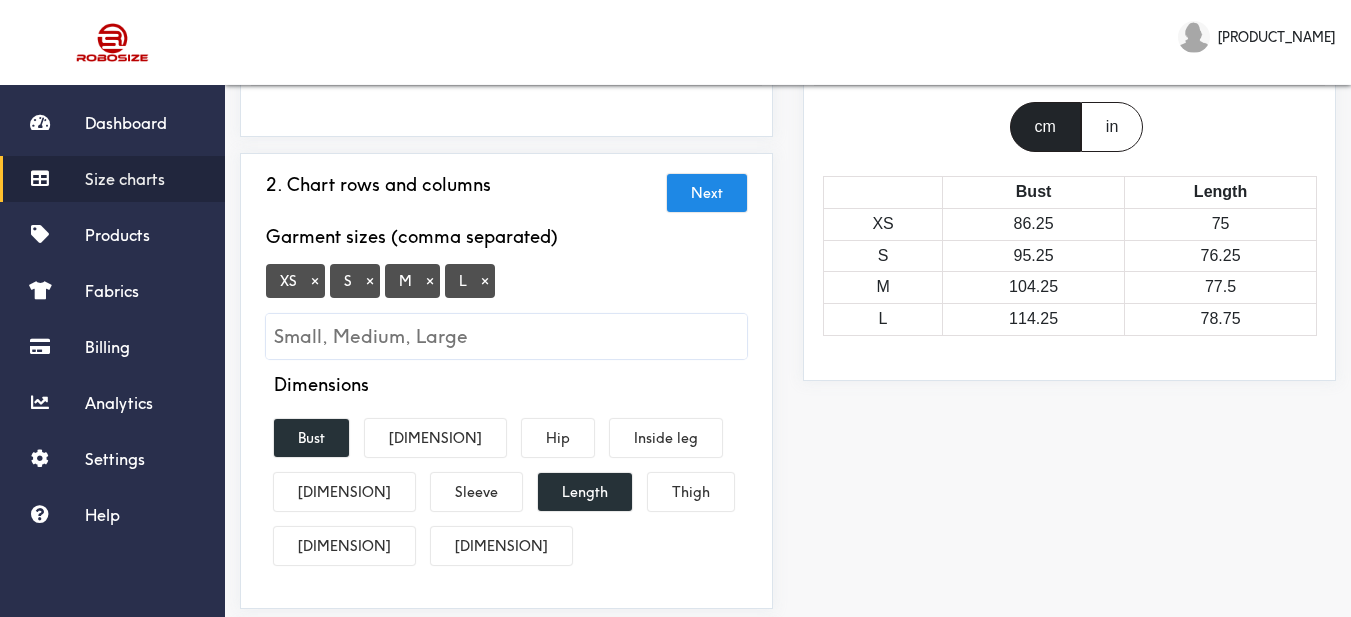 click on "Preview Edit style This chart is manually assigned to products. cm in Bust Length XS 86.25 75 S 95.25 76.25 M 104.25 77.5 L 114.25 78.75" at bounding box center [1069, 571] 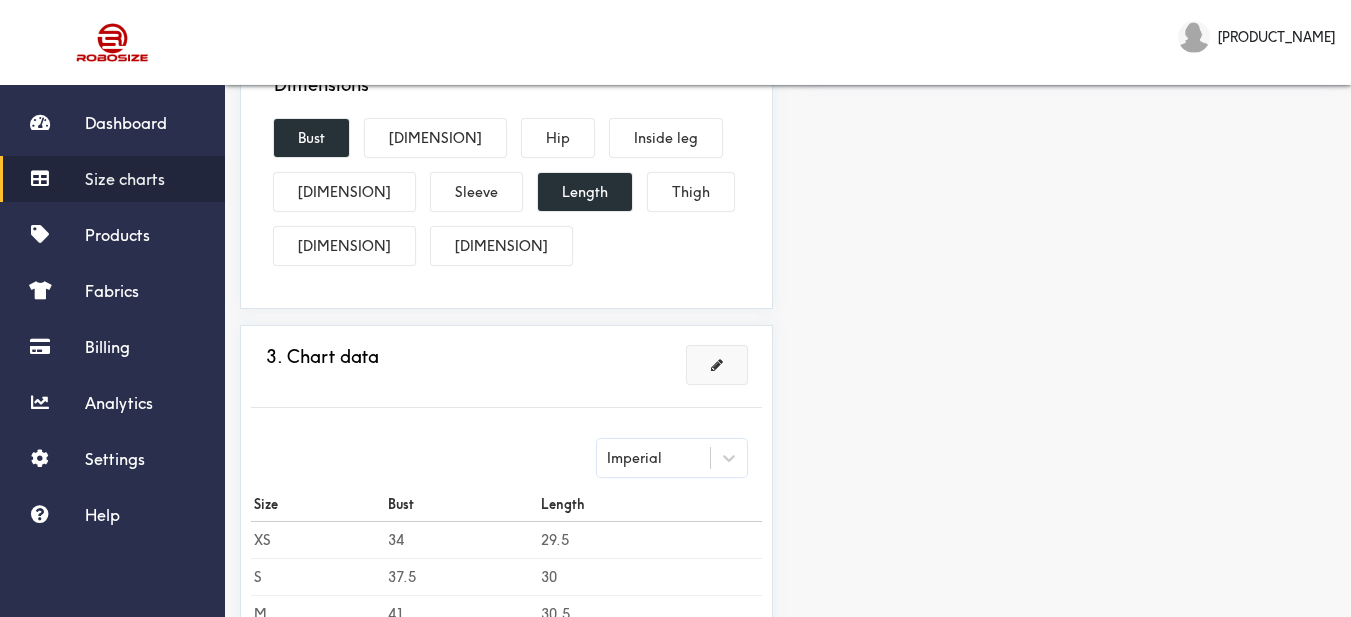 click at bounding box center (717, 365) 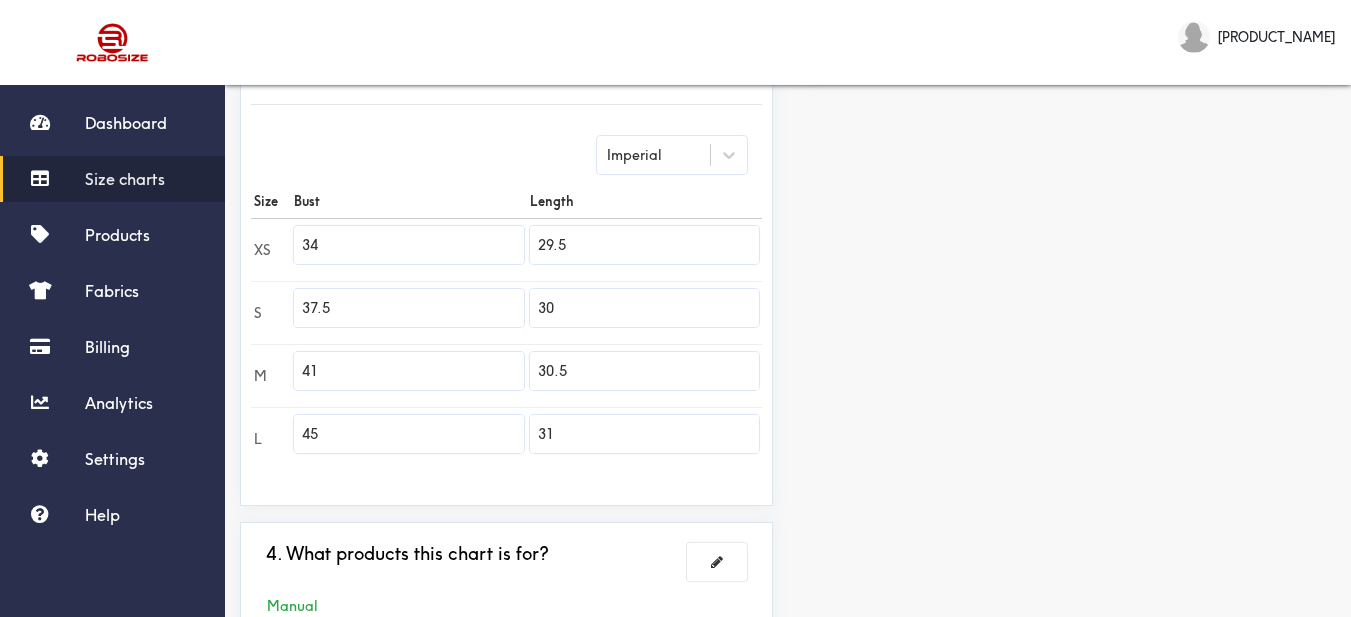 drag, startPoint x: 358, startPoint y: 237, endPoint x: 303, endPoint y: 235, distance: 55.03635 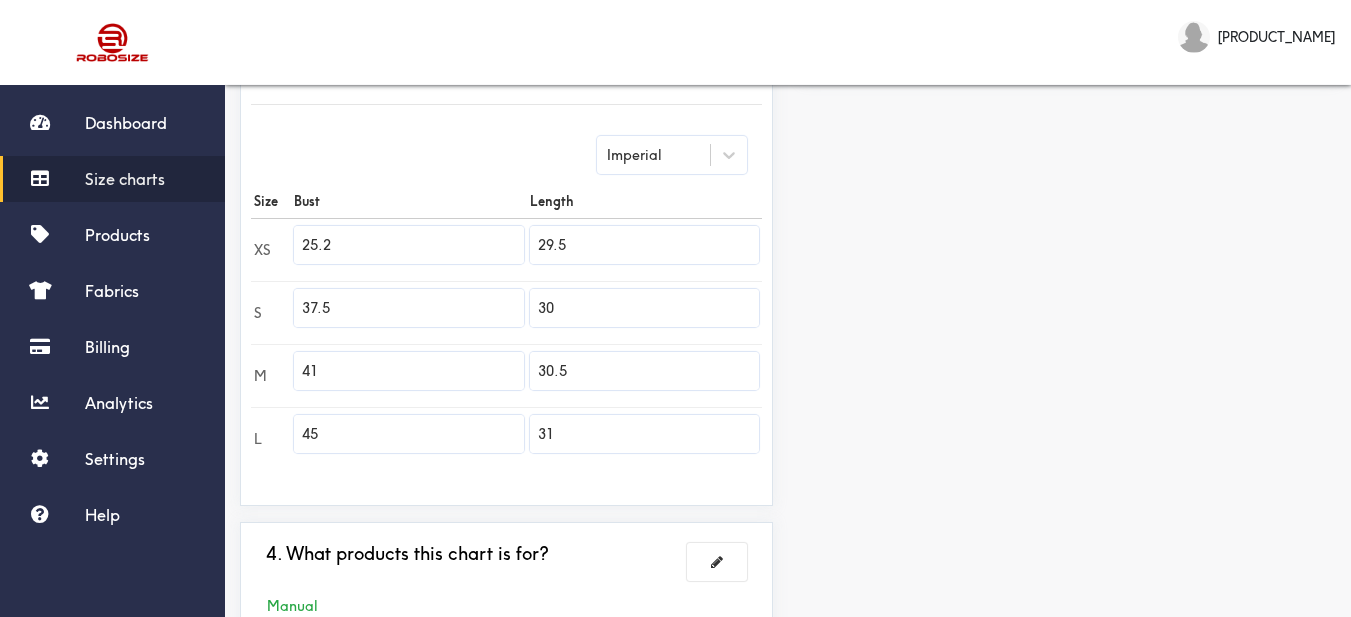 type on "25.2" 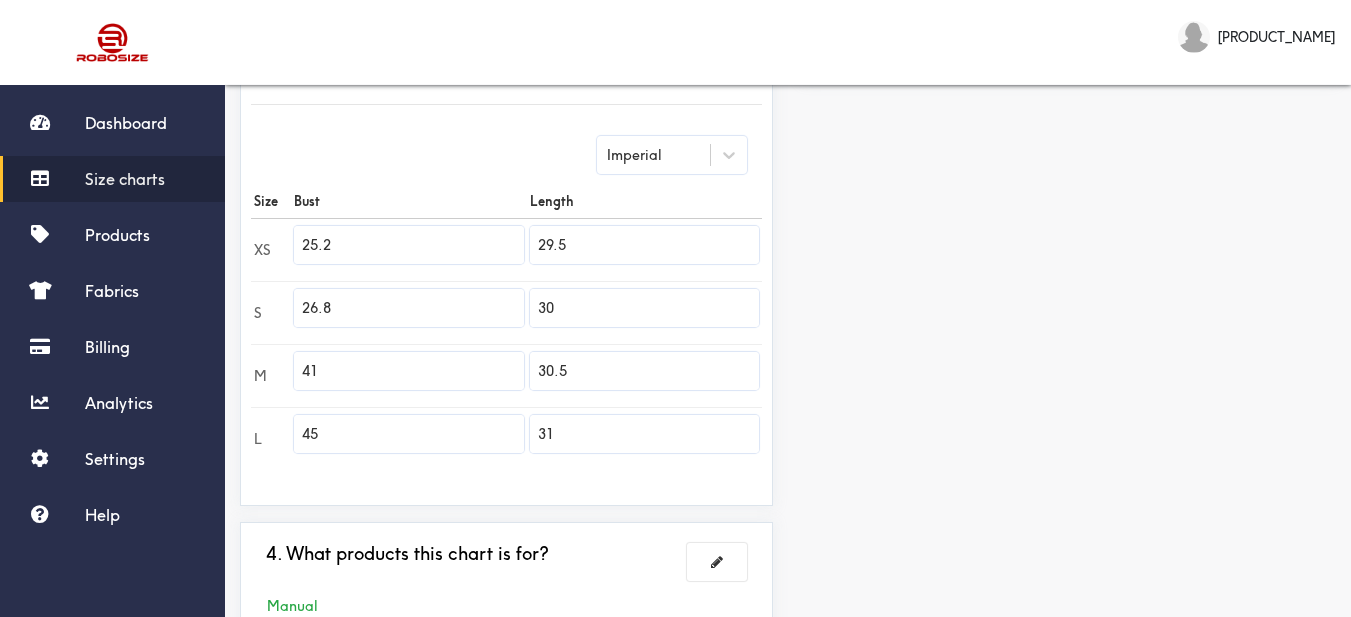 type on "26.8" 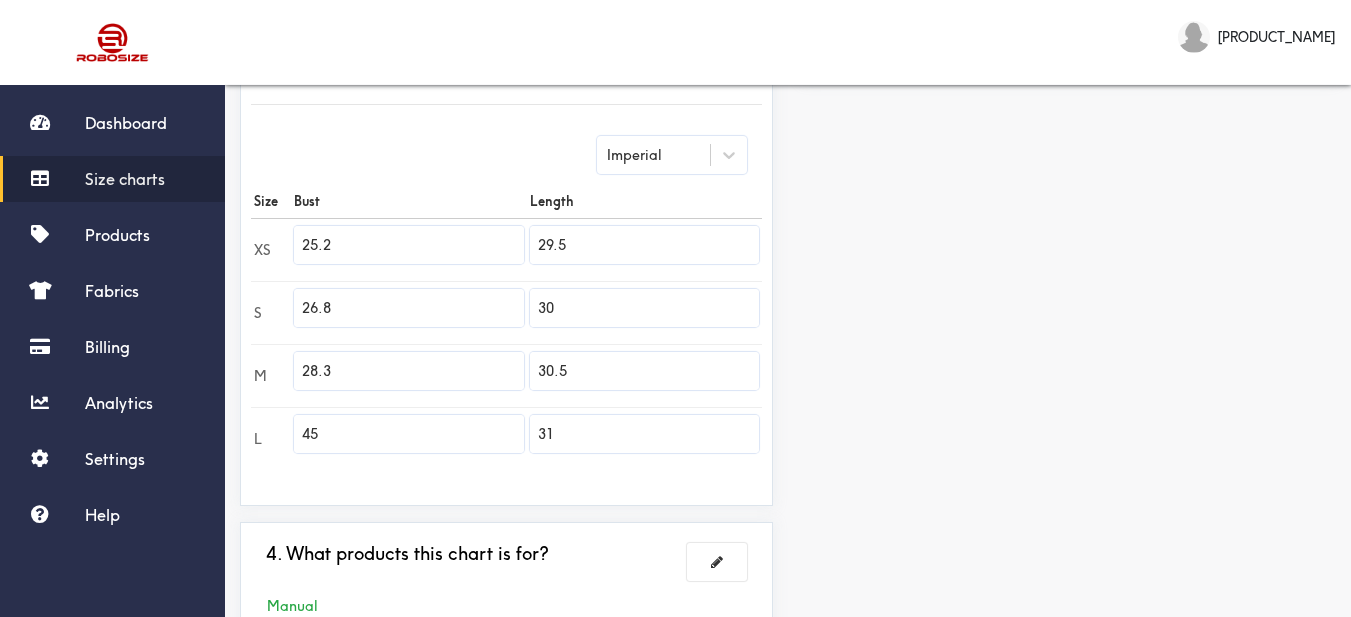 type on "28.3" 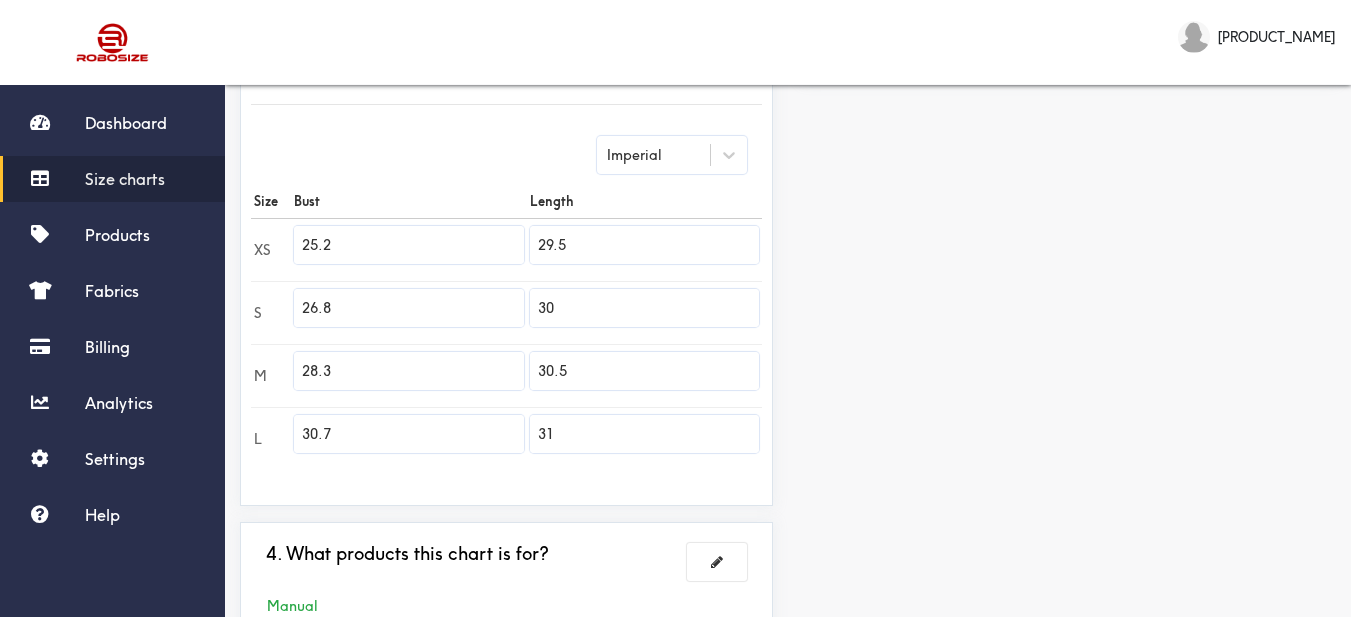 type on "30.7" 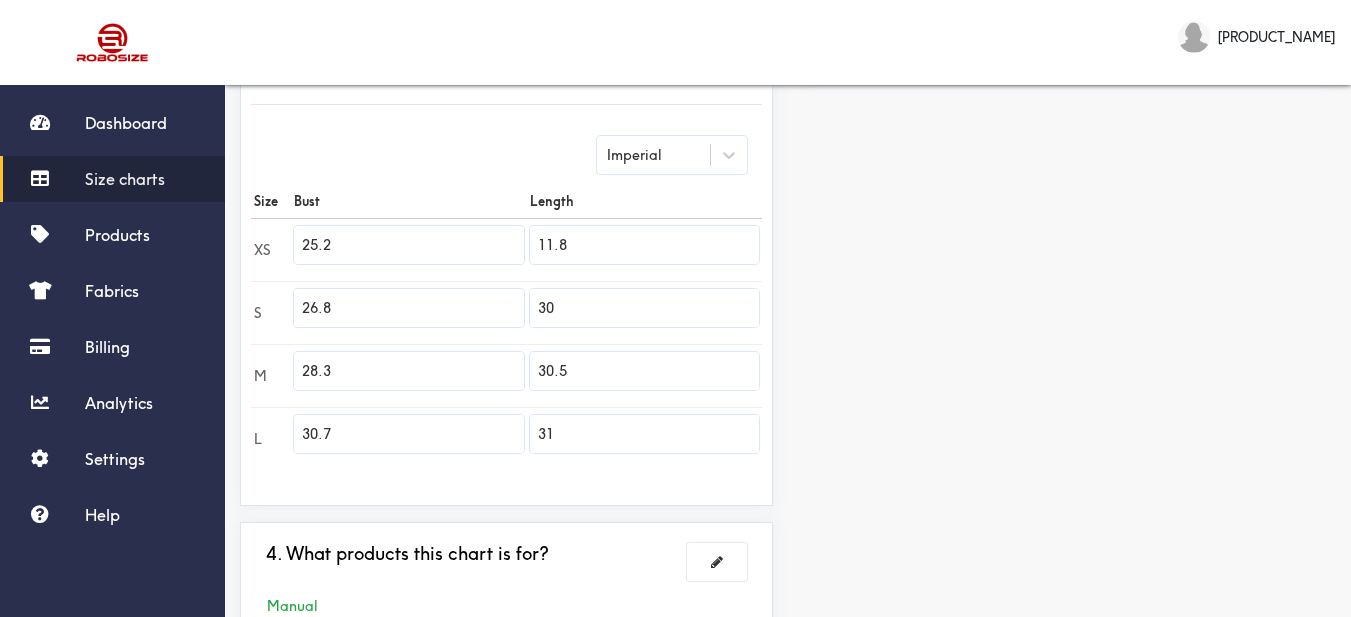 type on "11.8" 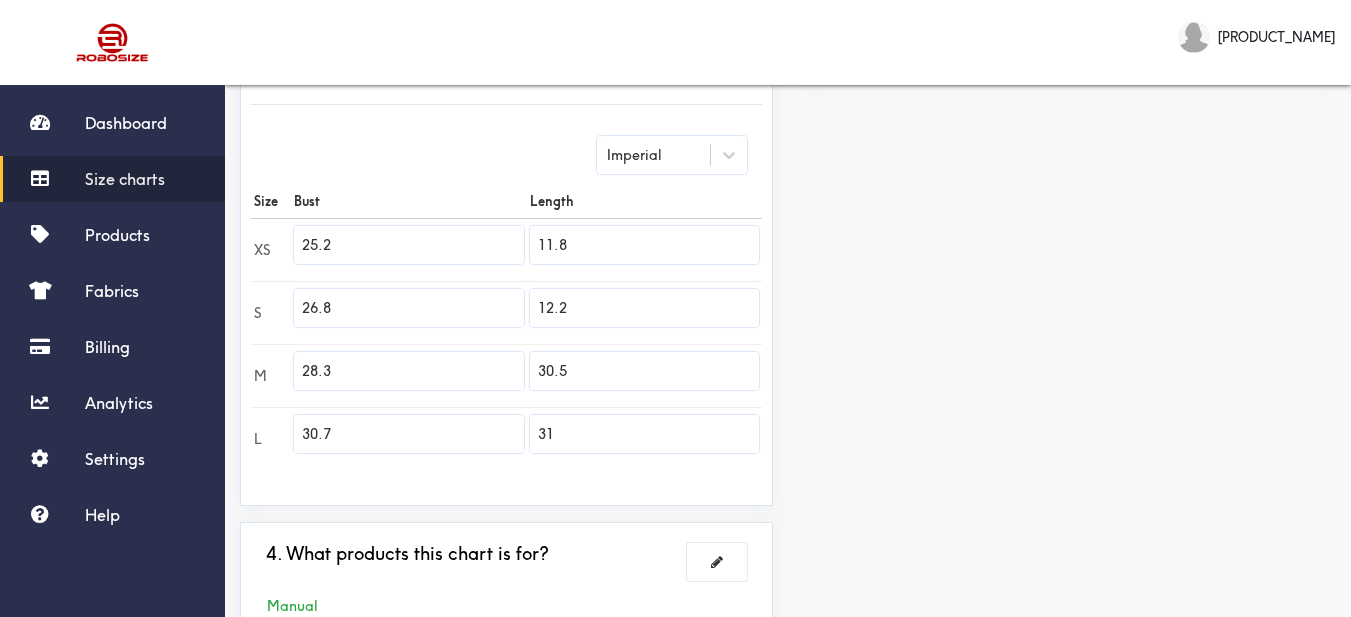 type on "12.2" 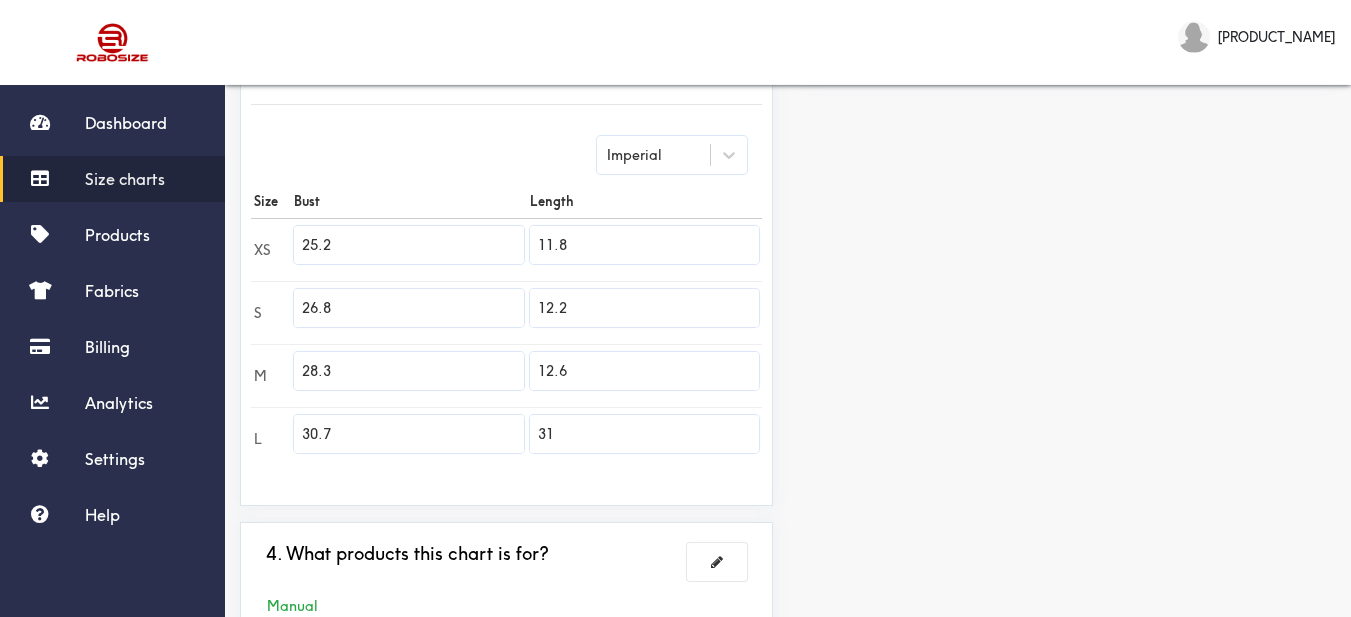 type on "12.6" 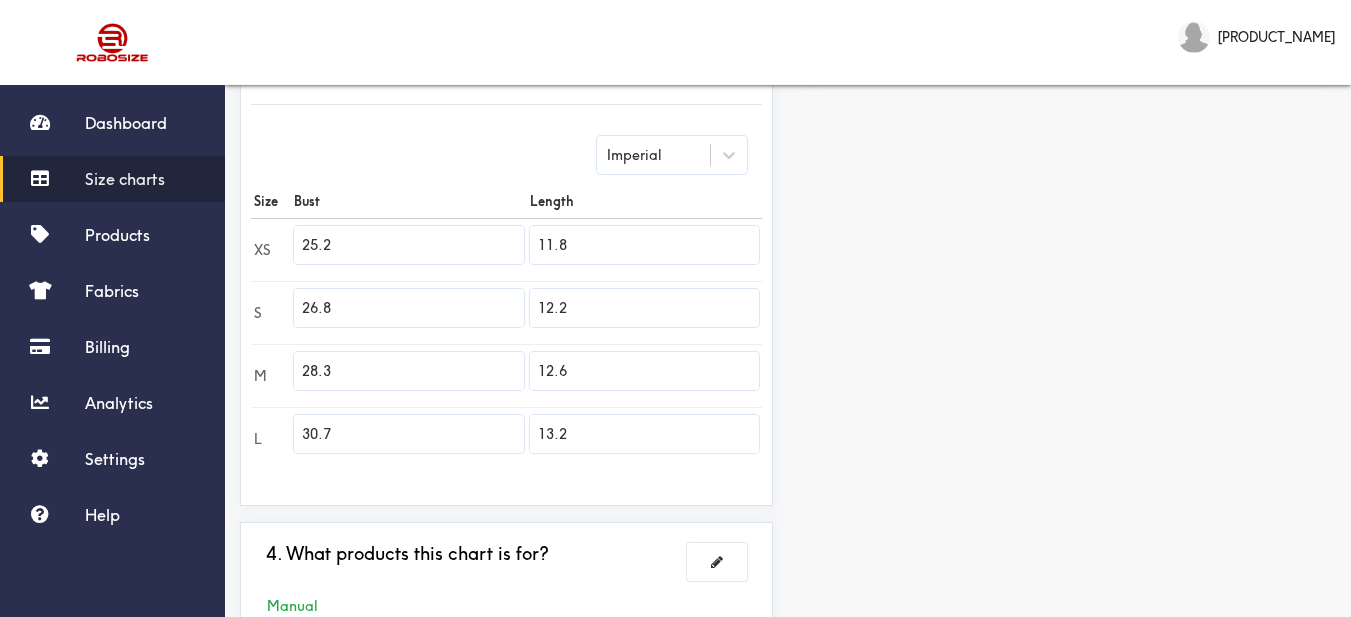 type on "13.2" 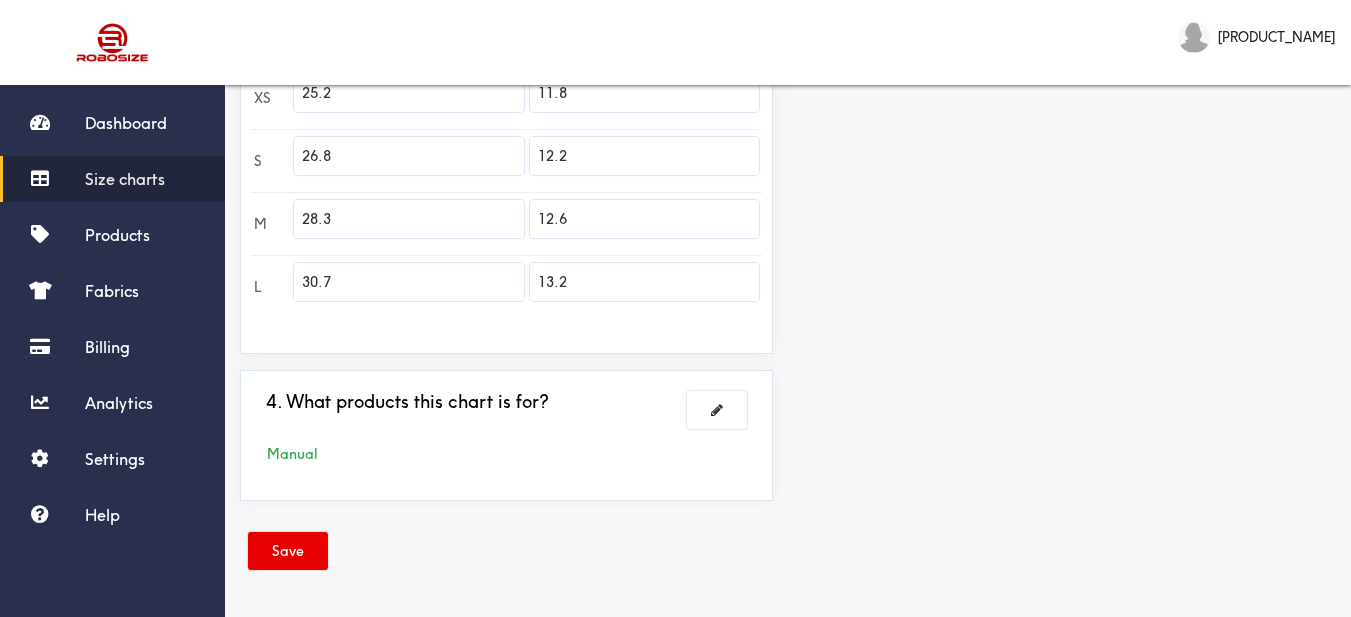 click on "Save" at bounding box center (288, 551) 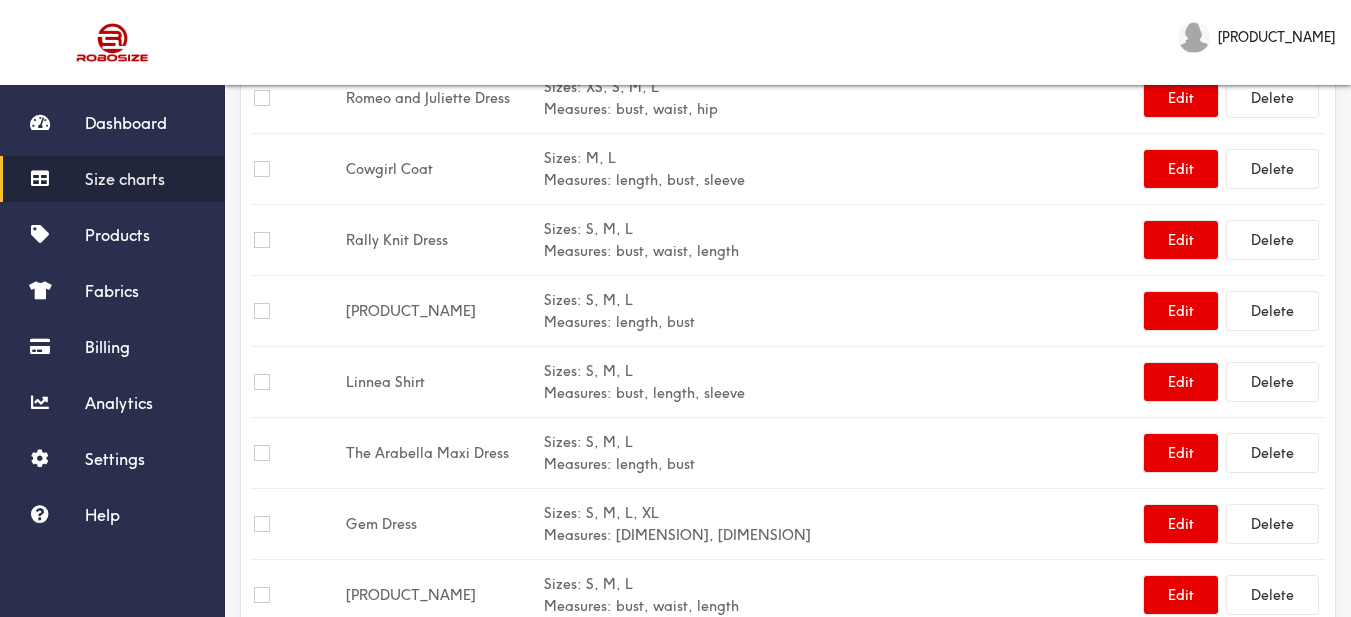 scroll, scrollTop: 0, scrollLeft: 0, axis: both 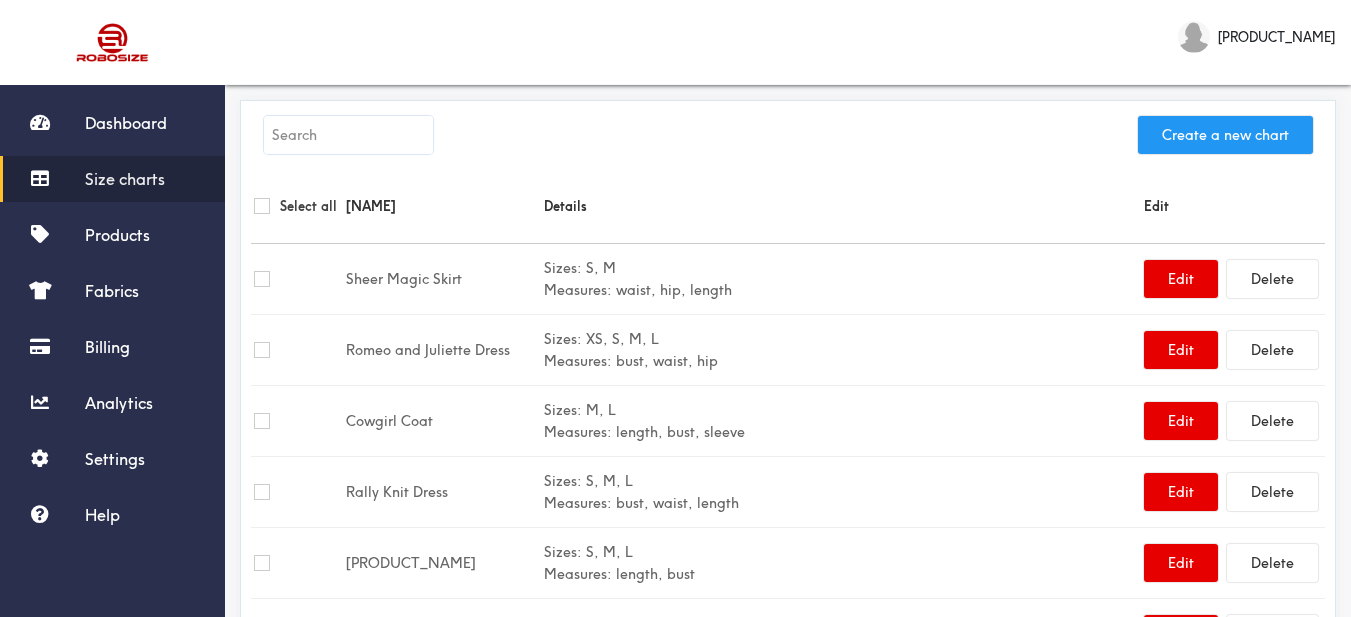 click on "Create a new chart" at bounding box center [1225, 135] 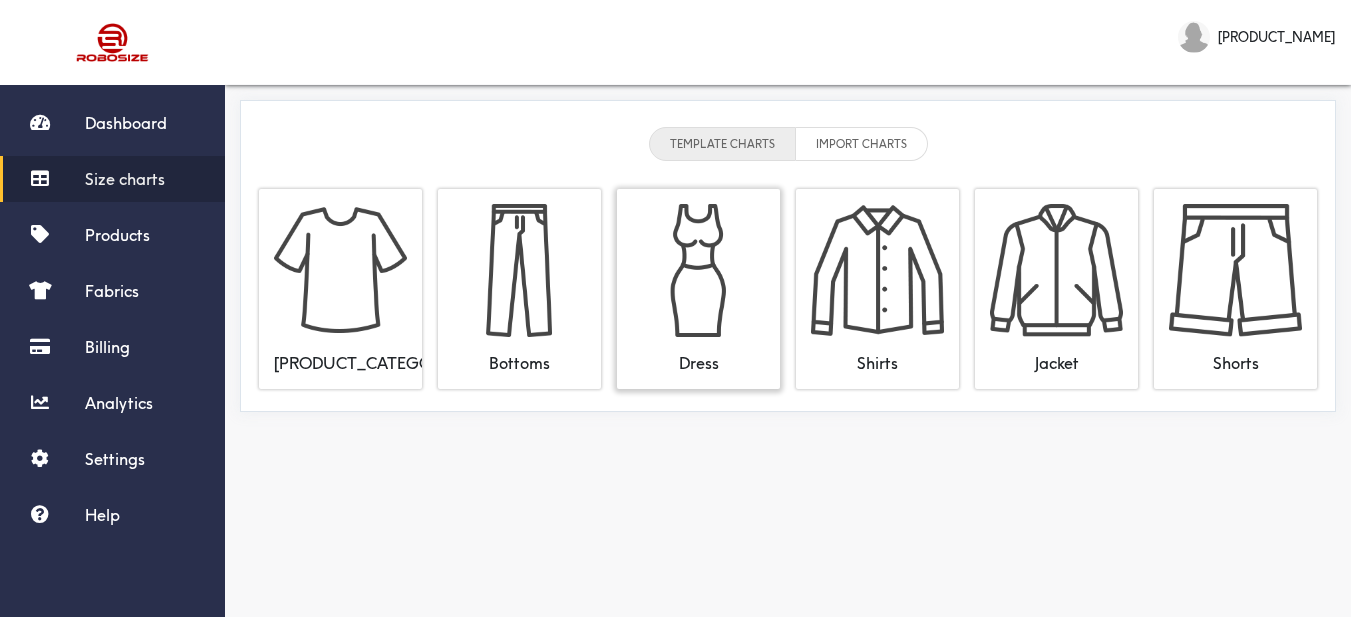 click at bounding box center (698, 270) 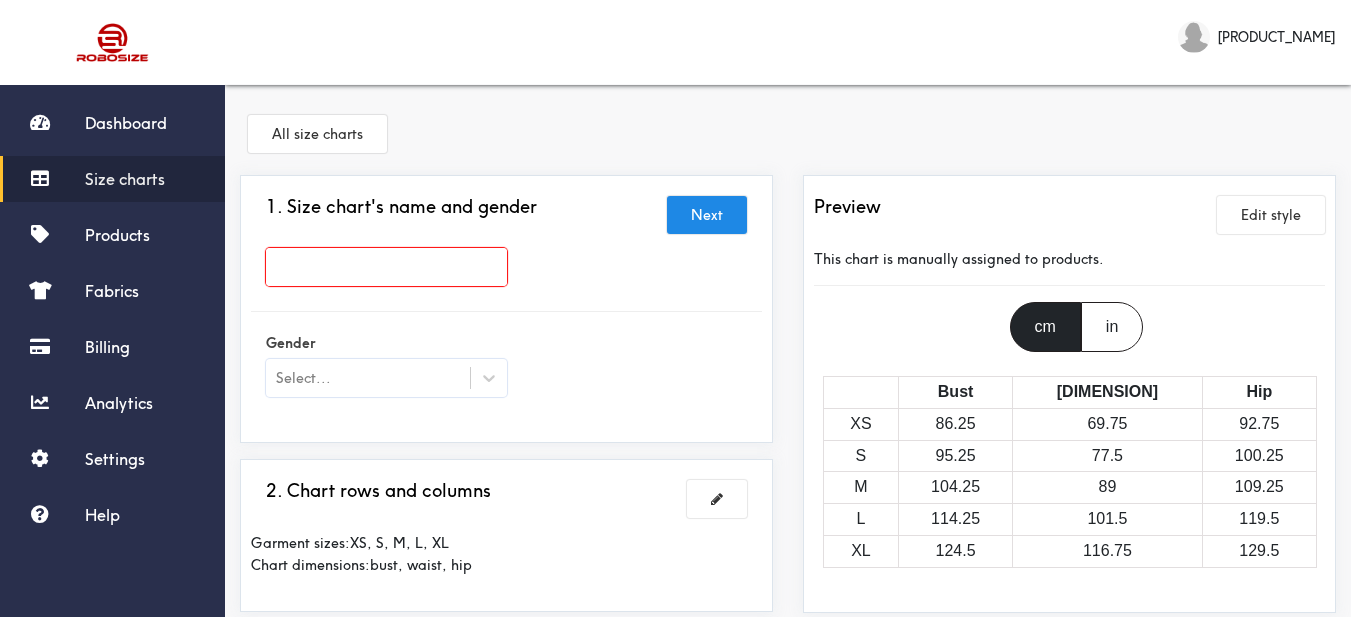click at bounding box center [386, 267] 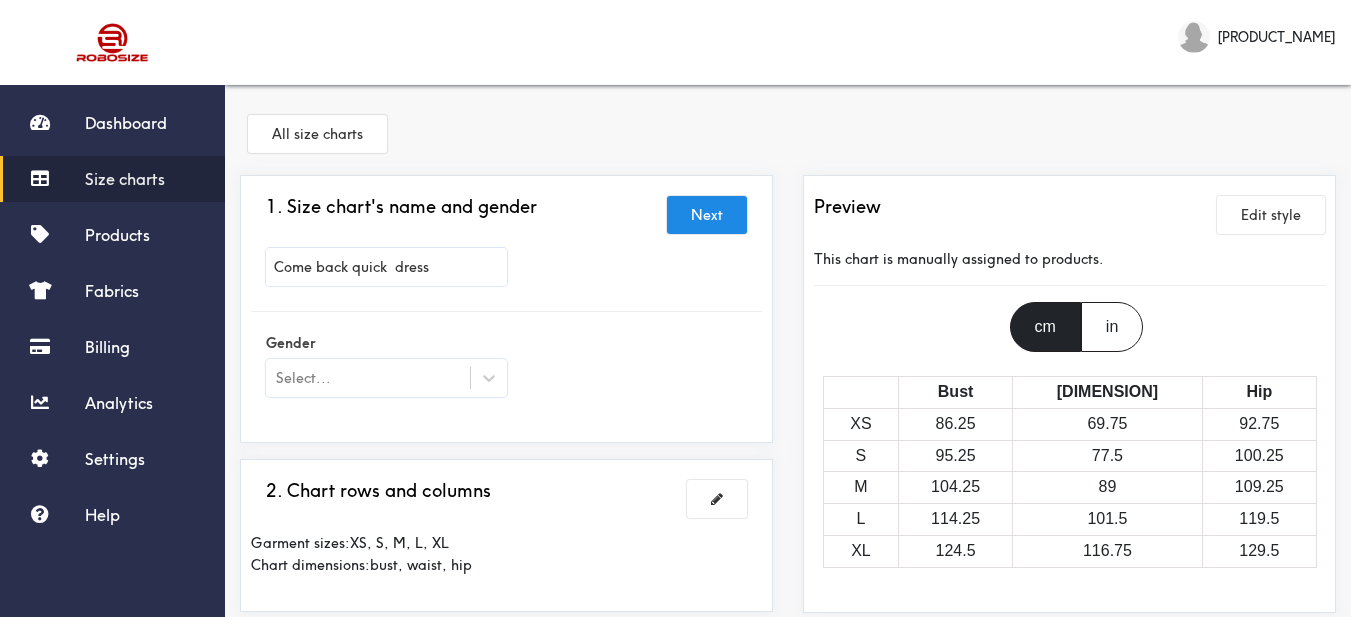 type on "Come back quick  dress" 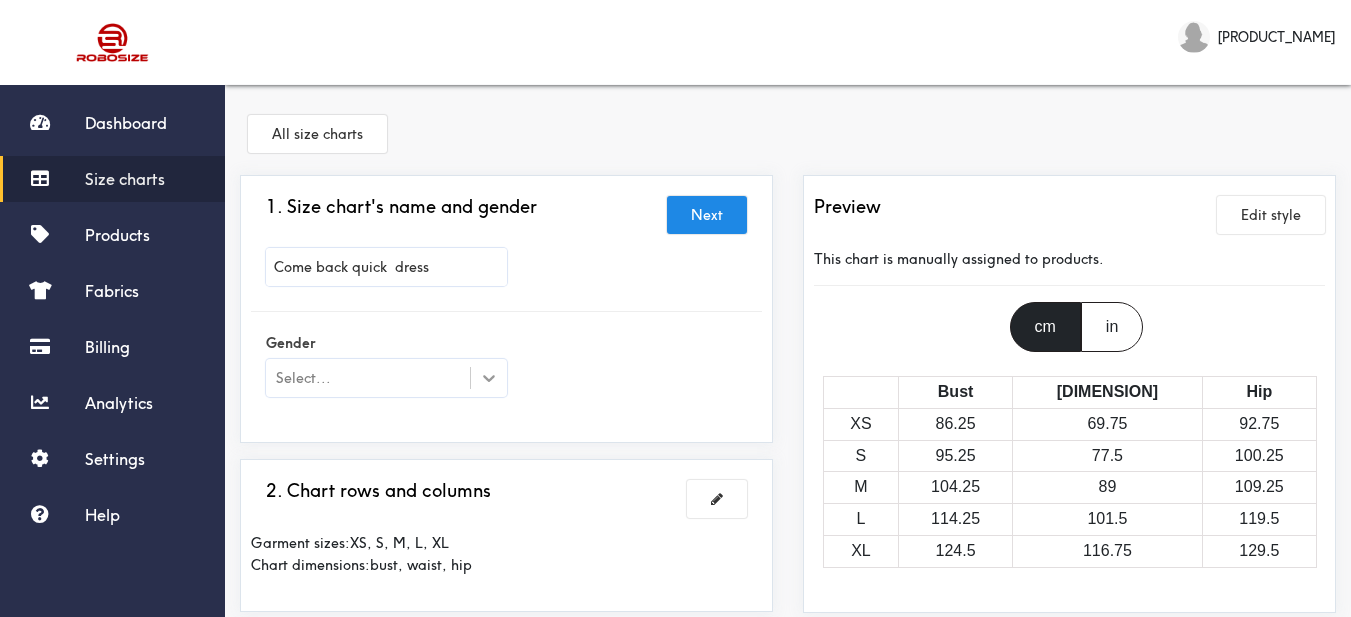 click 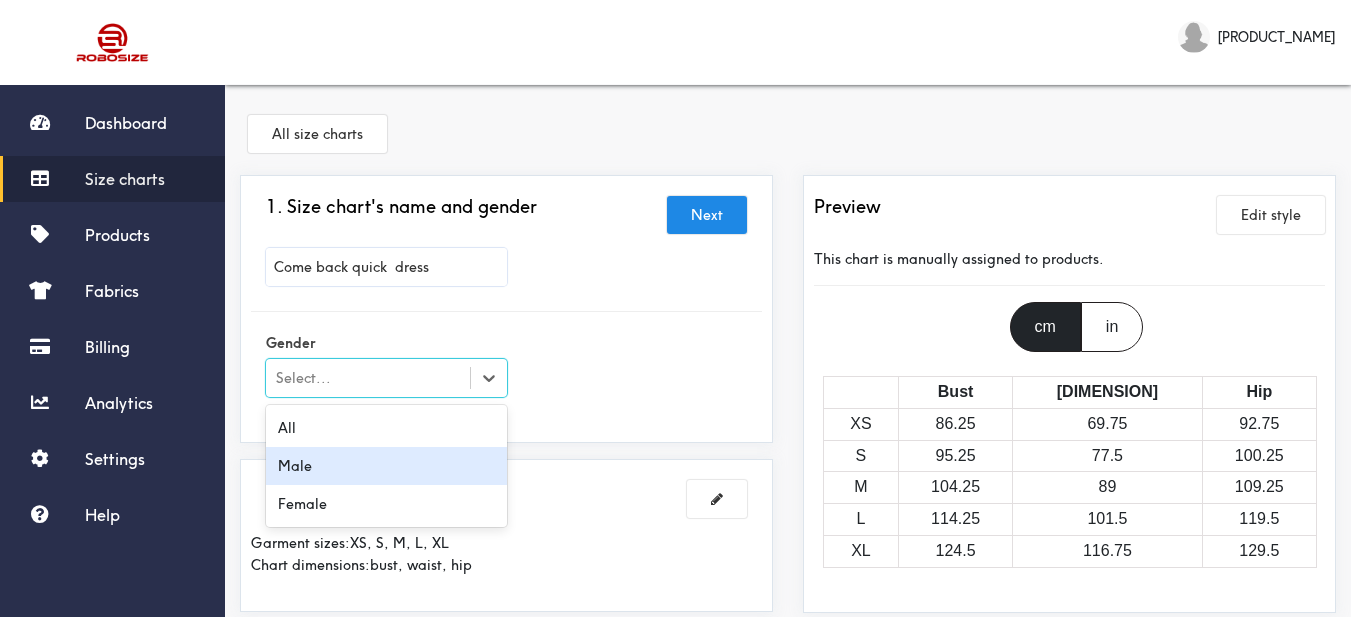 scroll, scrollTop: 100, scrollLeft: 0, axis: vertical 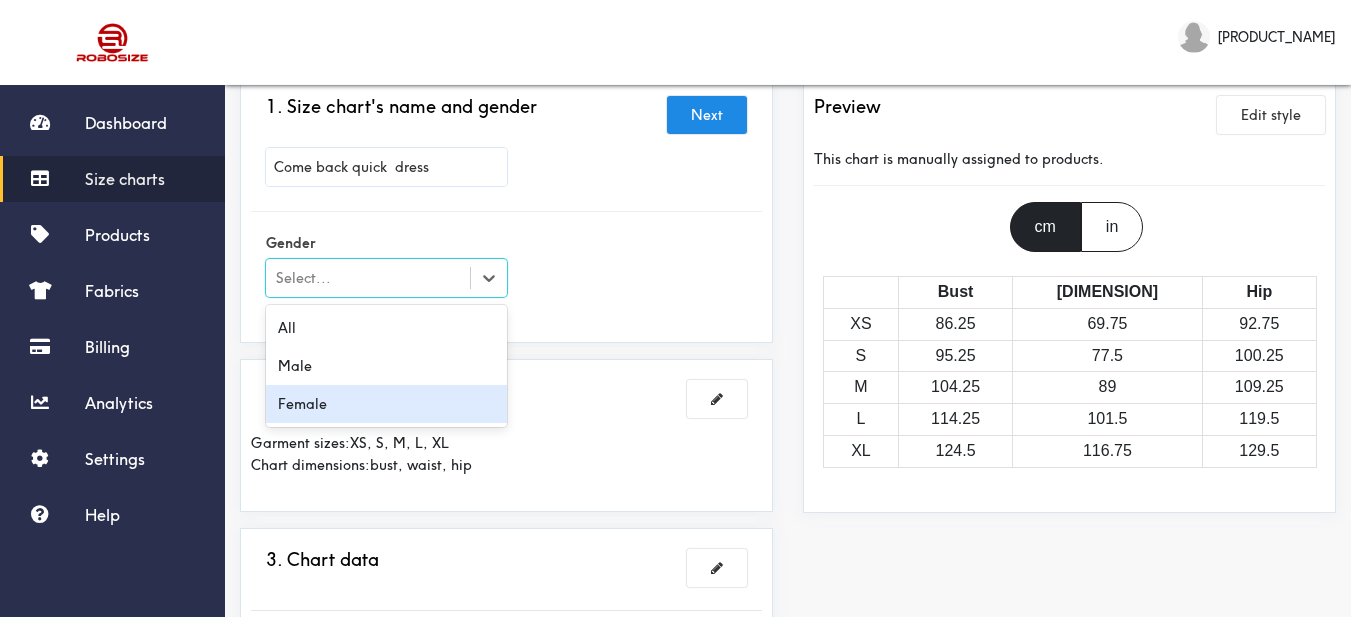 click on "Female" at bounding box center (386, 404) 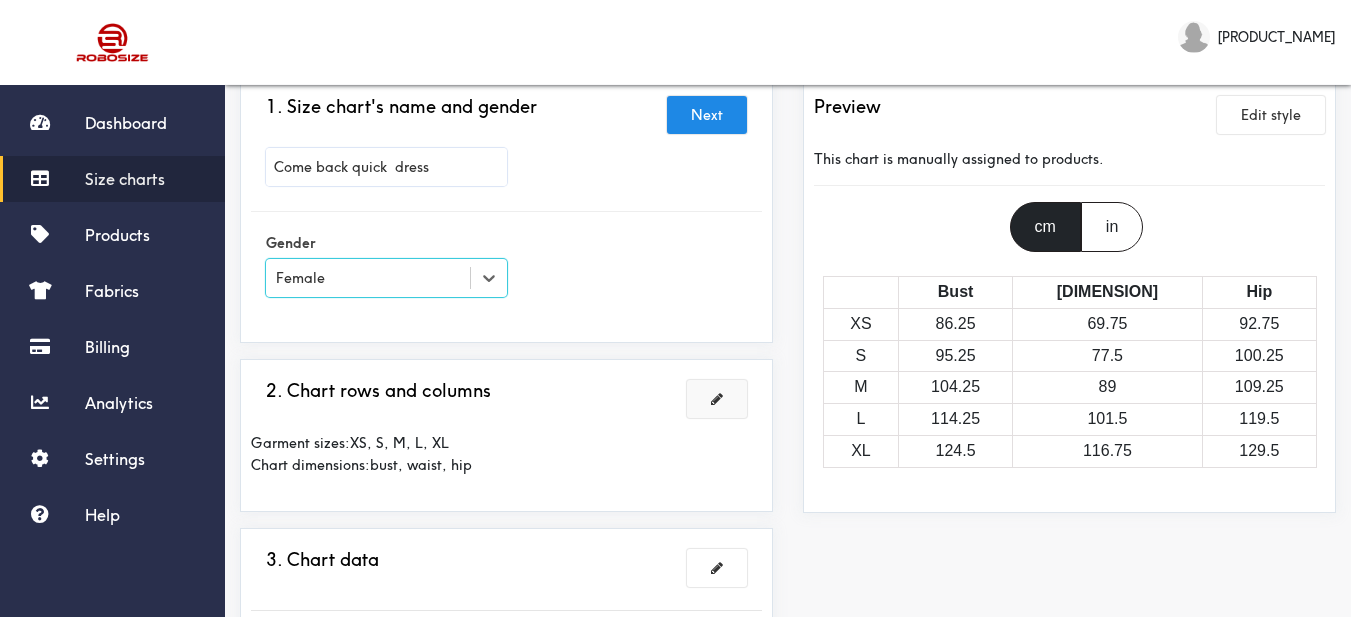 click at bounding box center [717, 399] 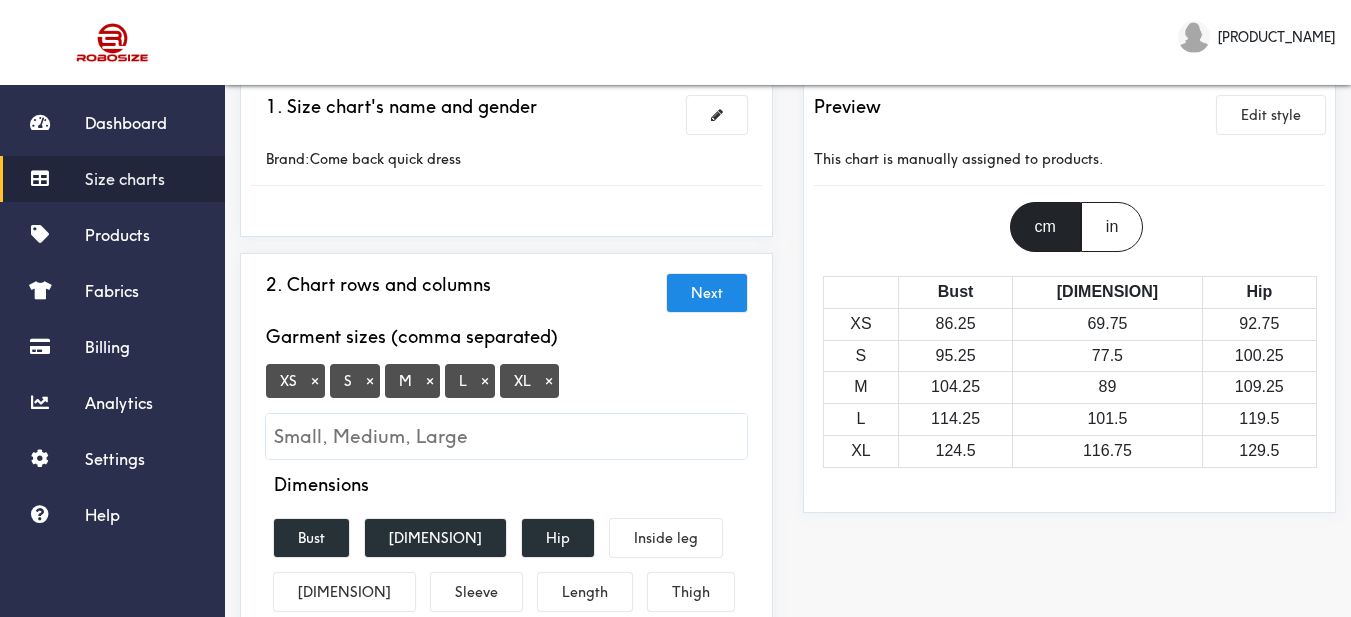 scroll, scrollTop: 200, scrollLeft: 0, axis: vertical 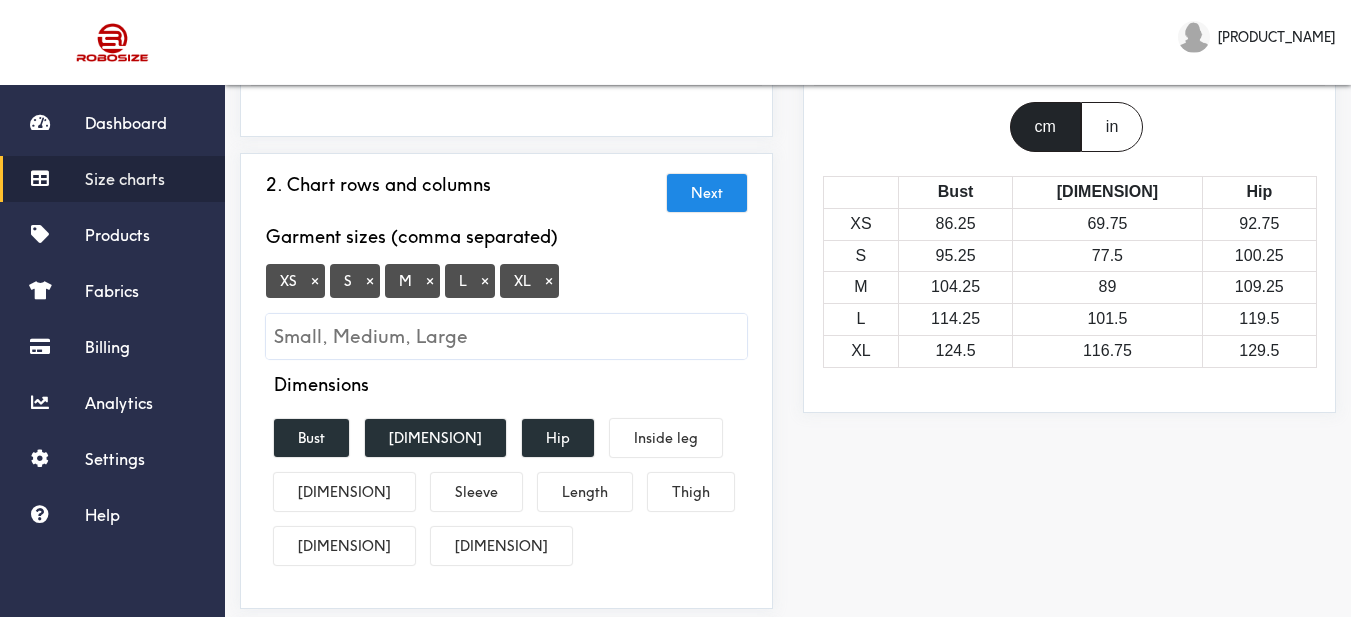 click on "×" at bounding box center (549, 281) 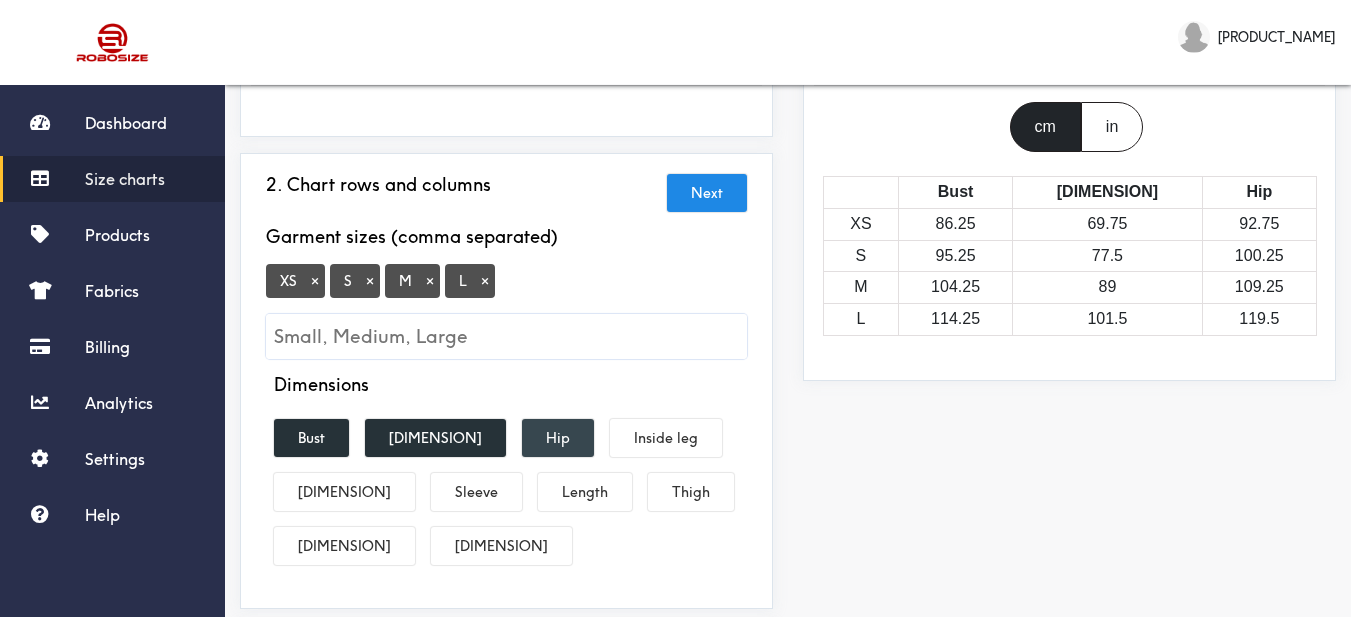 scroll, scrollTop: 300, scrollLeft: 0, axis: vertical 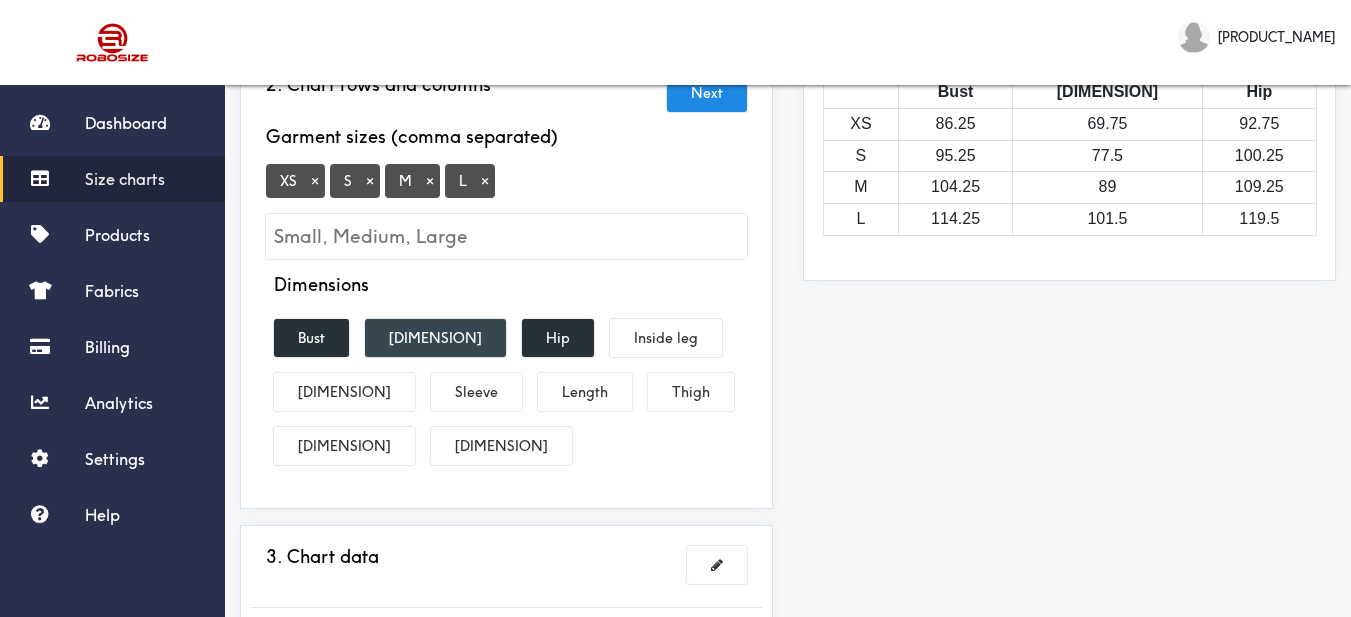 click on "[DIMENSION]" at bounding box center (435, 338) 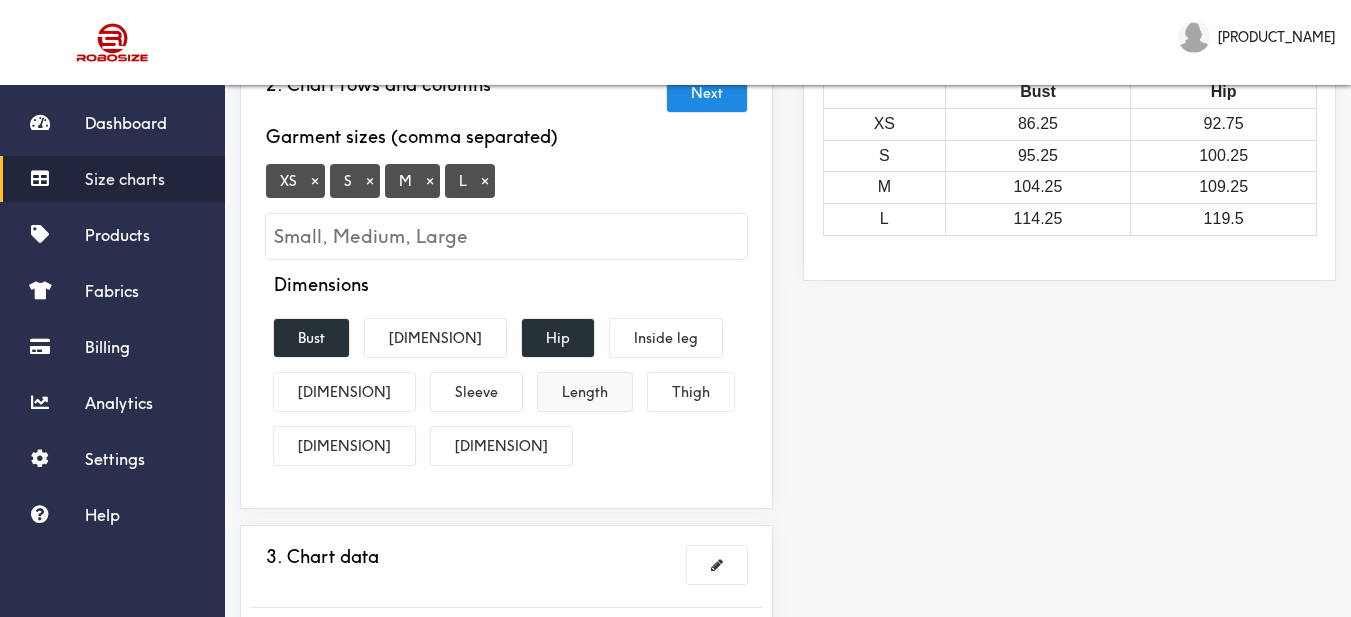 click on "Hip" at bounding box center [558, 338] 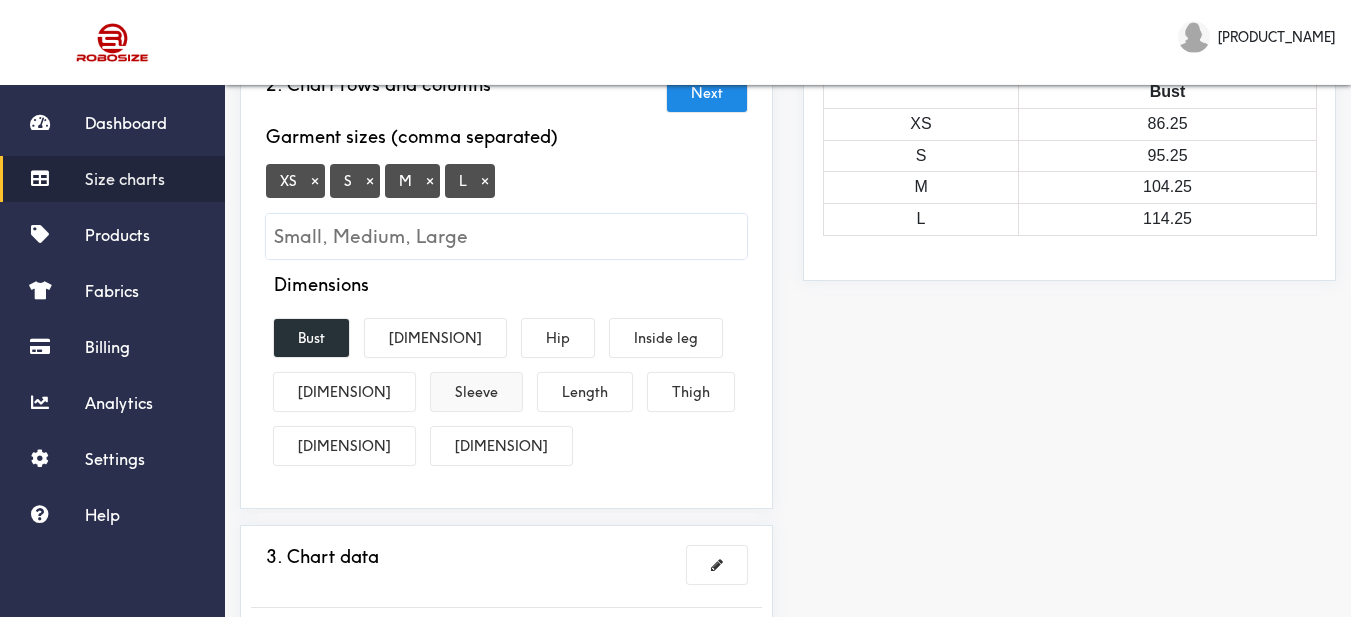 click on "Sleeve" at bounding box center [476, 392] 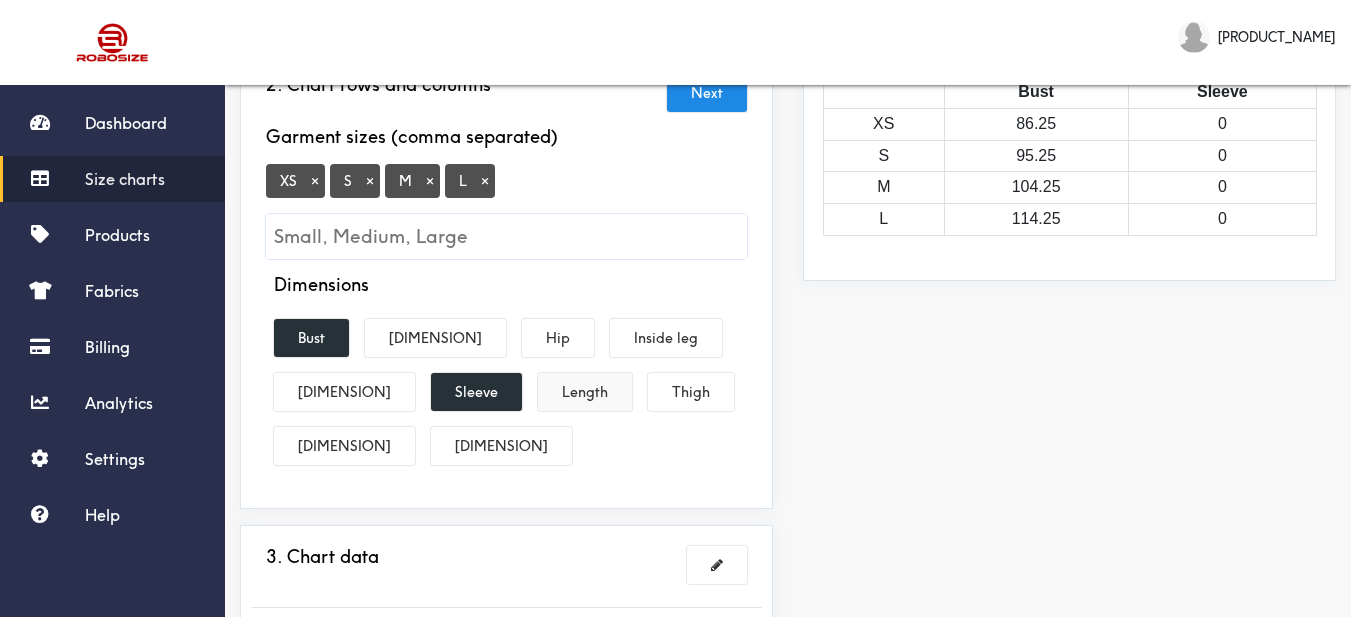 click on "Length" at bounding box center [585, 392] 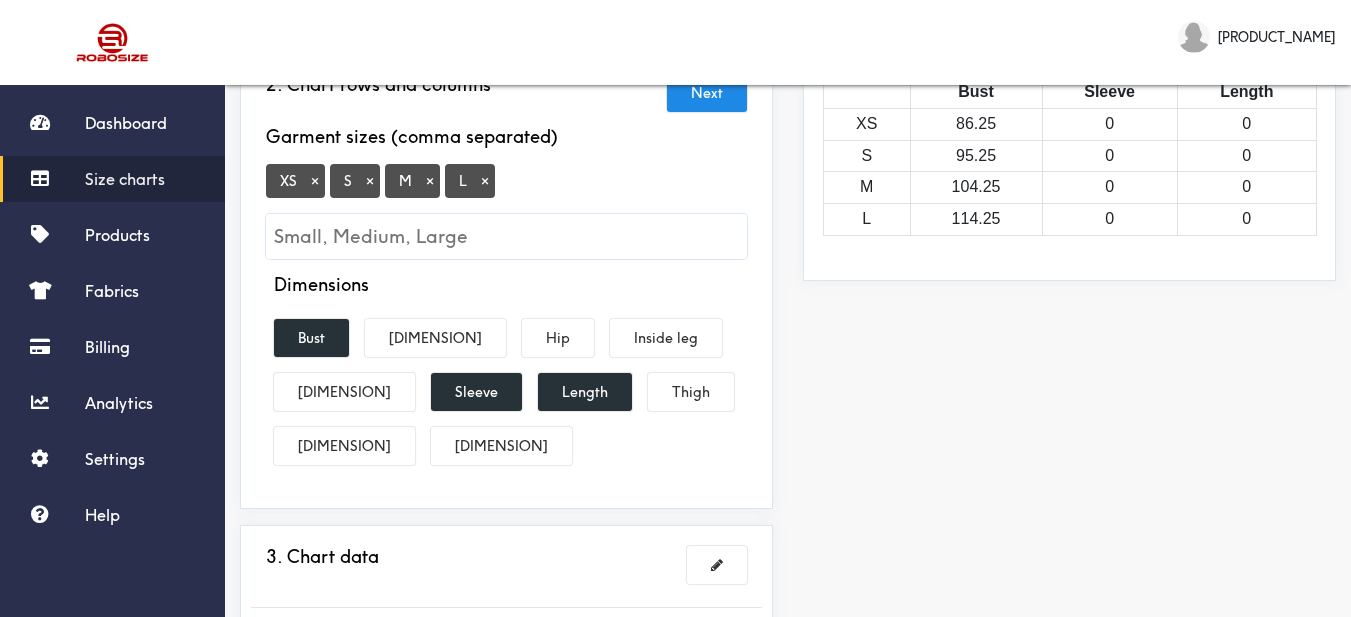 scroll, scrollTop: 500, scrollLeft: 0, axis: vertical 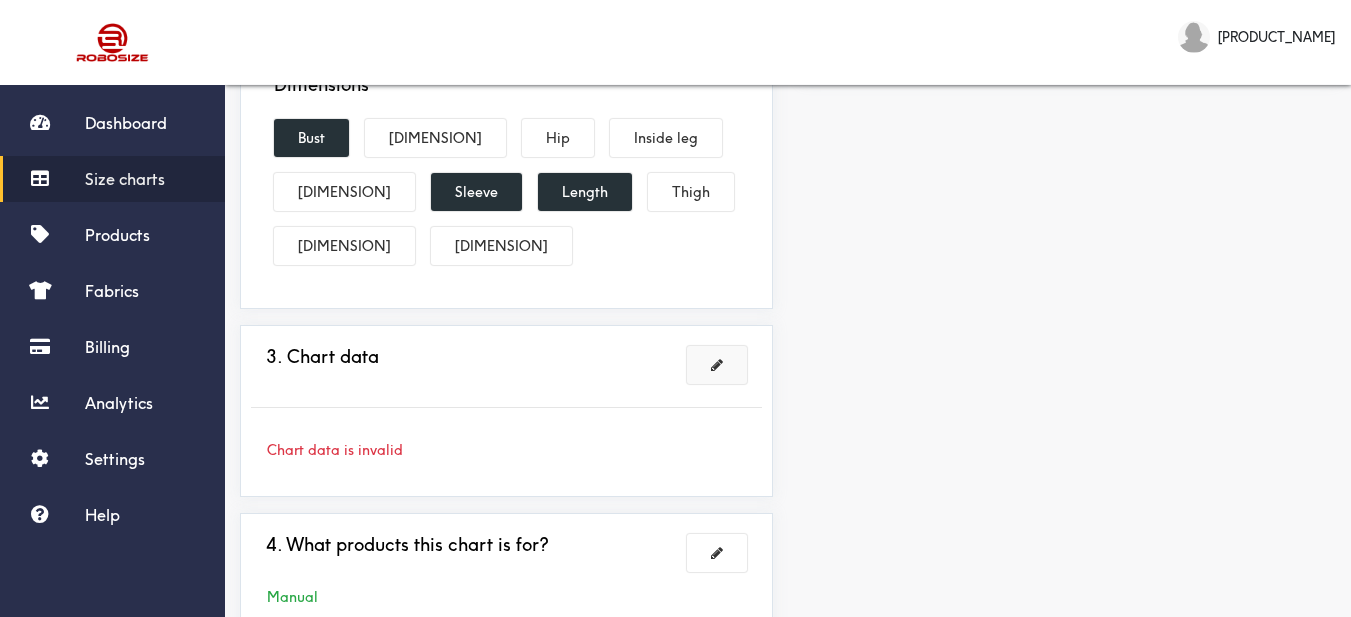 click at bounding box center [717, 365] 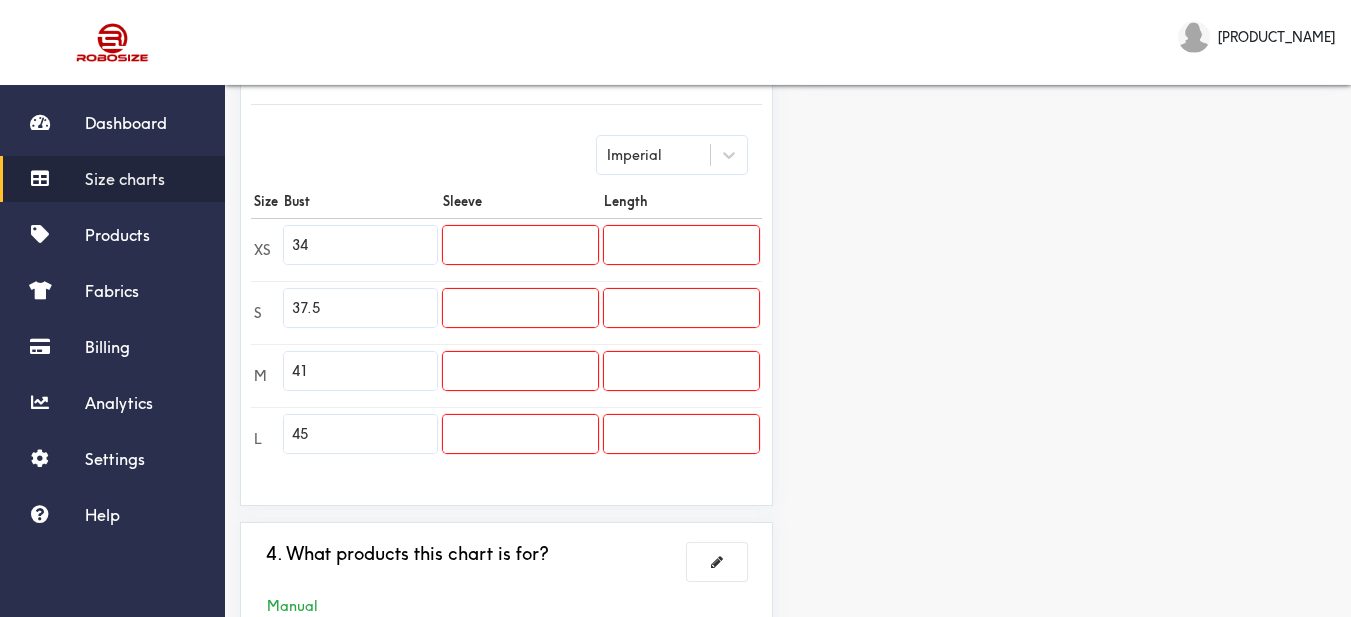 drag, startPoint x: 366, startPoint y: 244, endPoint x: 285, endPoint y: 241, distance: 81.055534 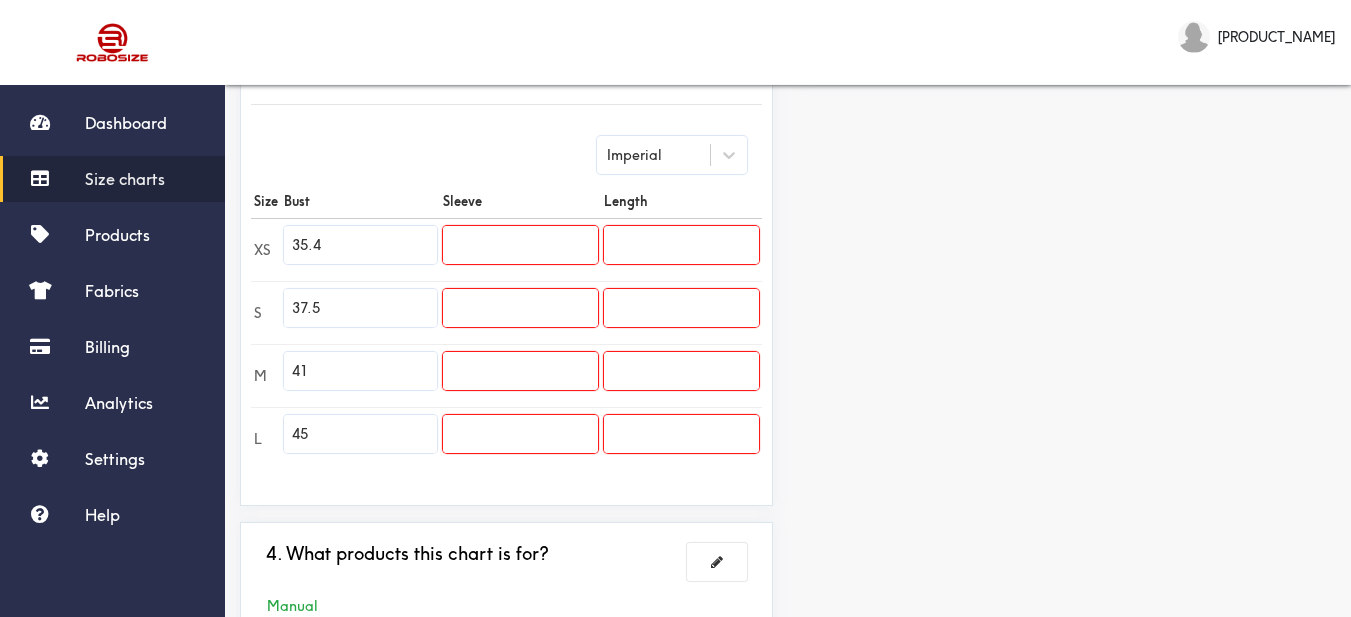 type on "35.4" 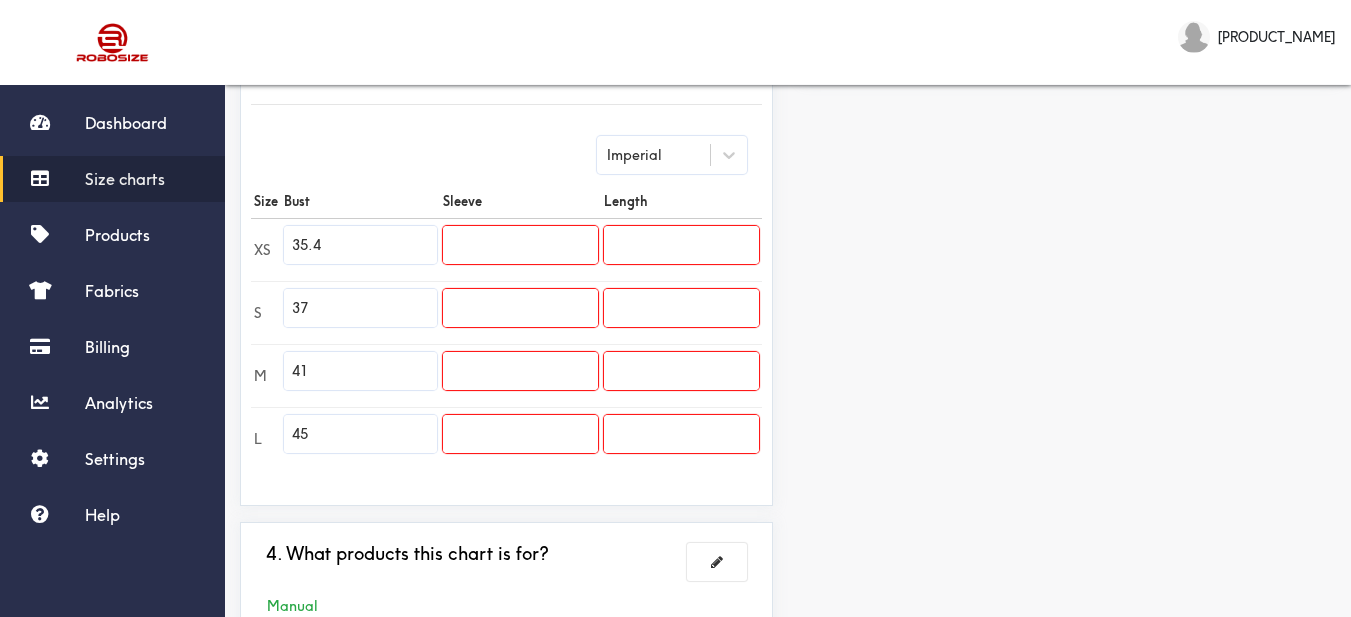 type on "37" 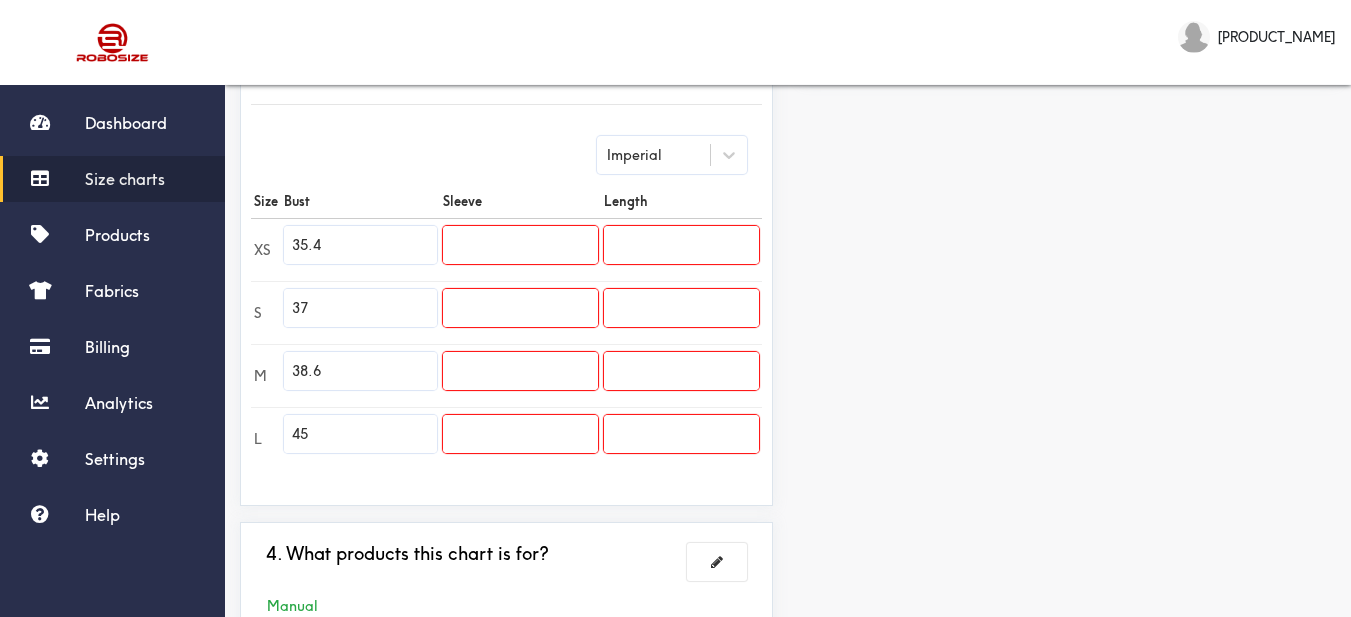 type on "38.6" 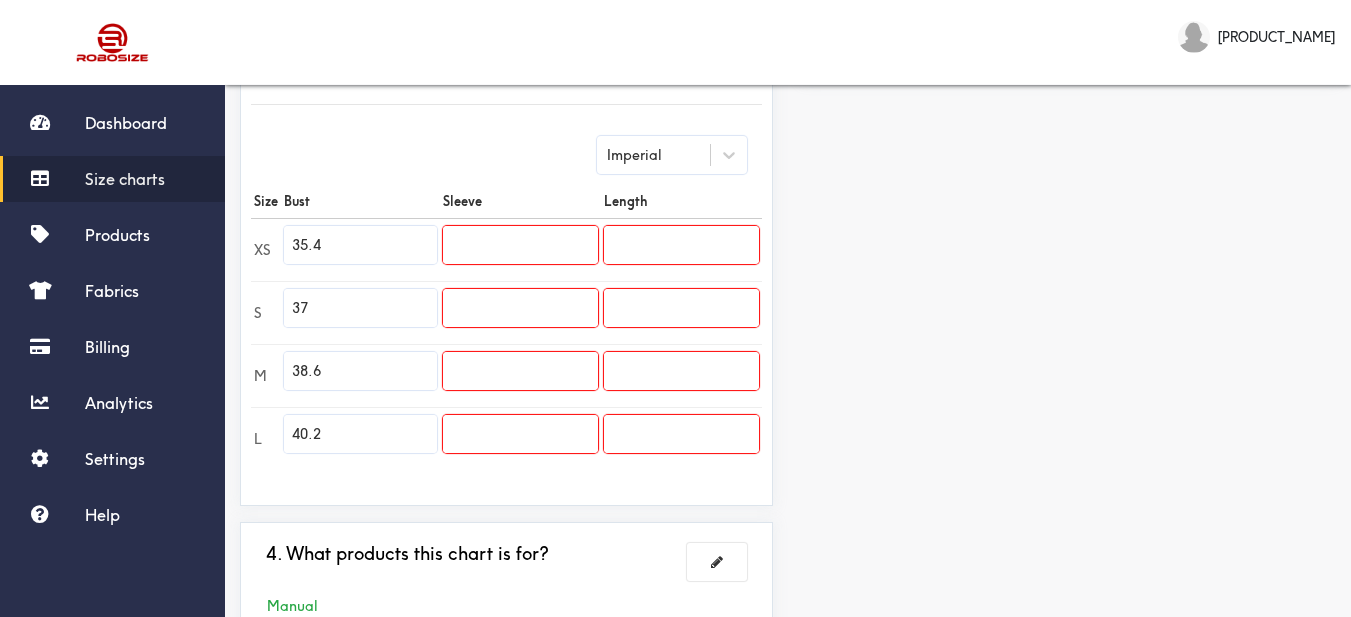 type on "40.2" 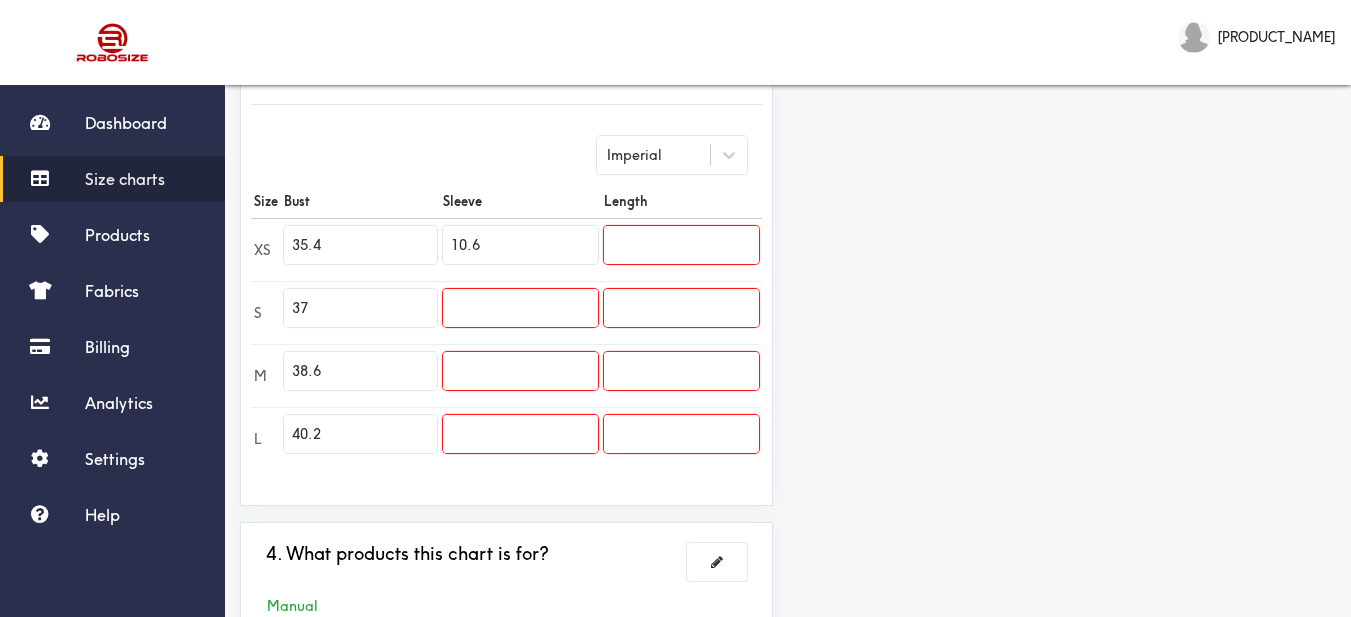 type on "10.6" 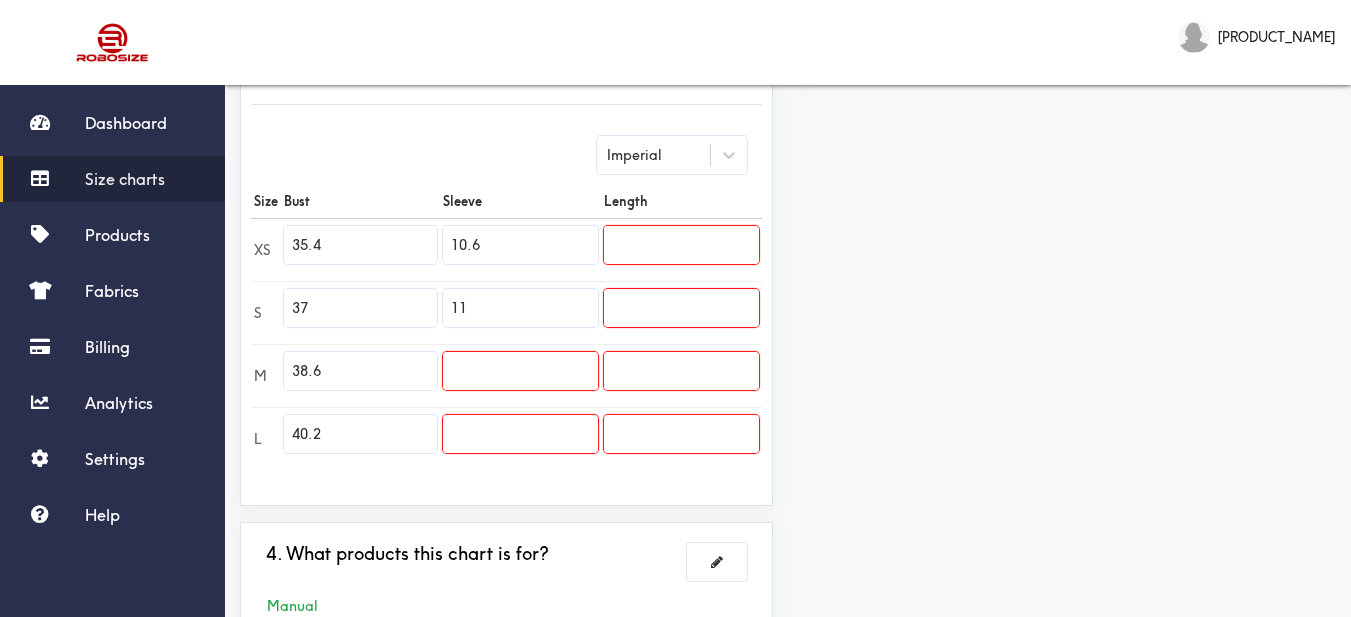 type on "11" 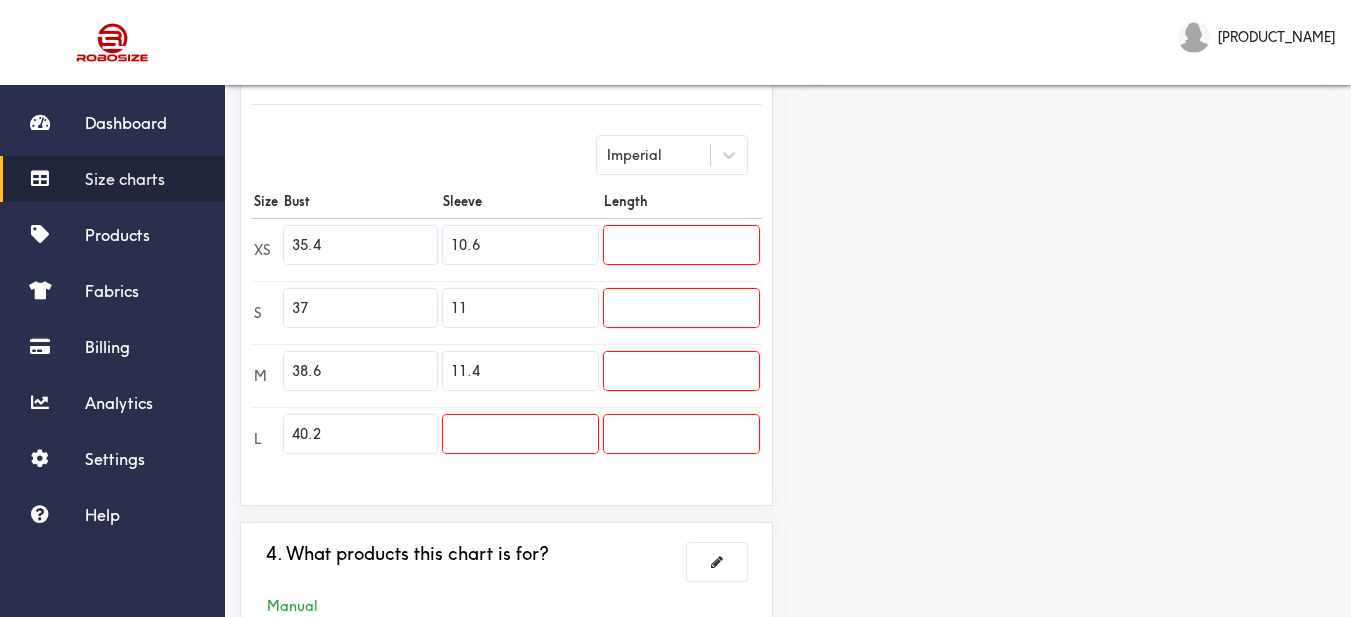 type on "11.4" 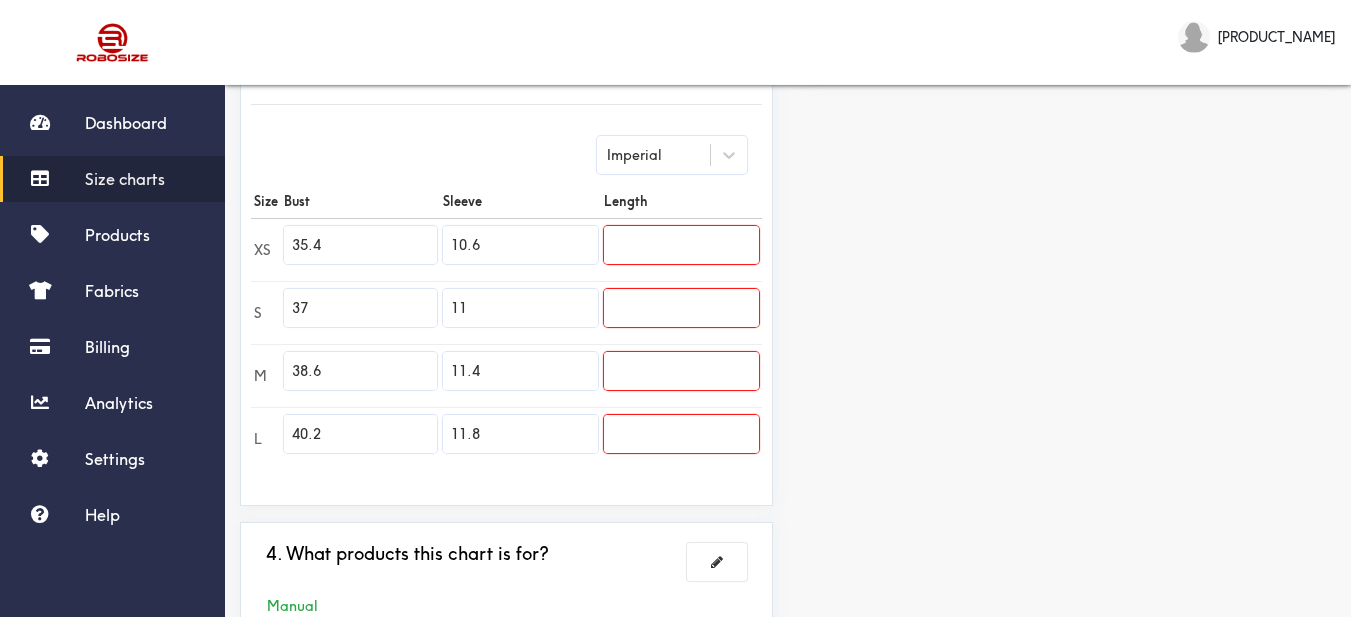 type on "11.8" 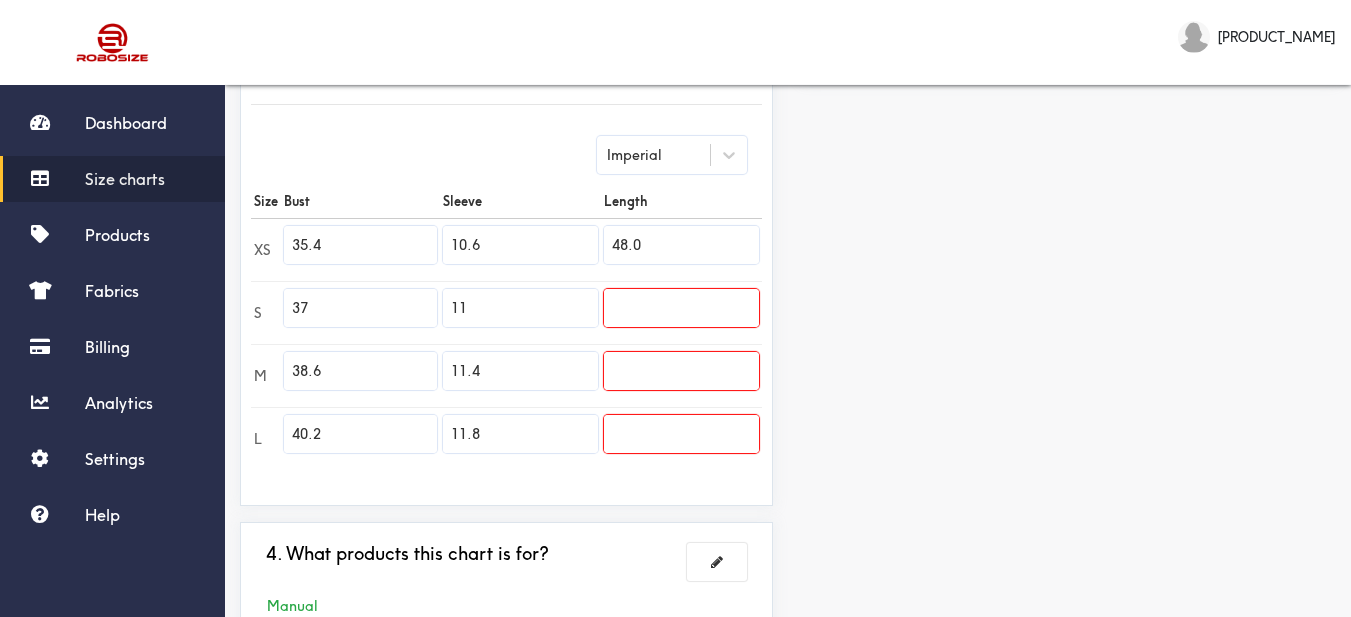 type on "48.0" 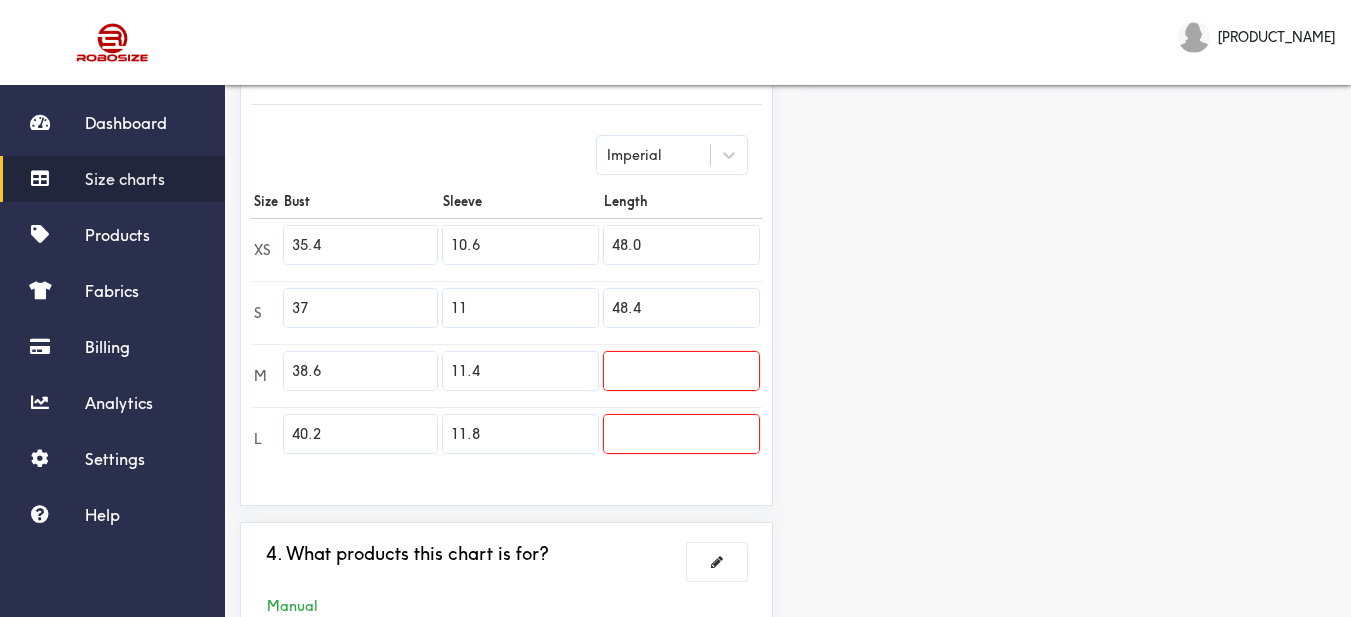 type on "48.4" 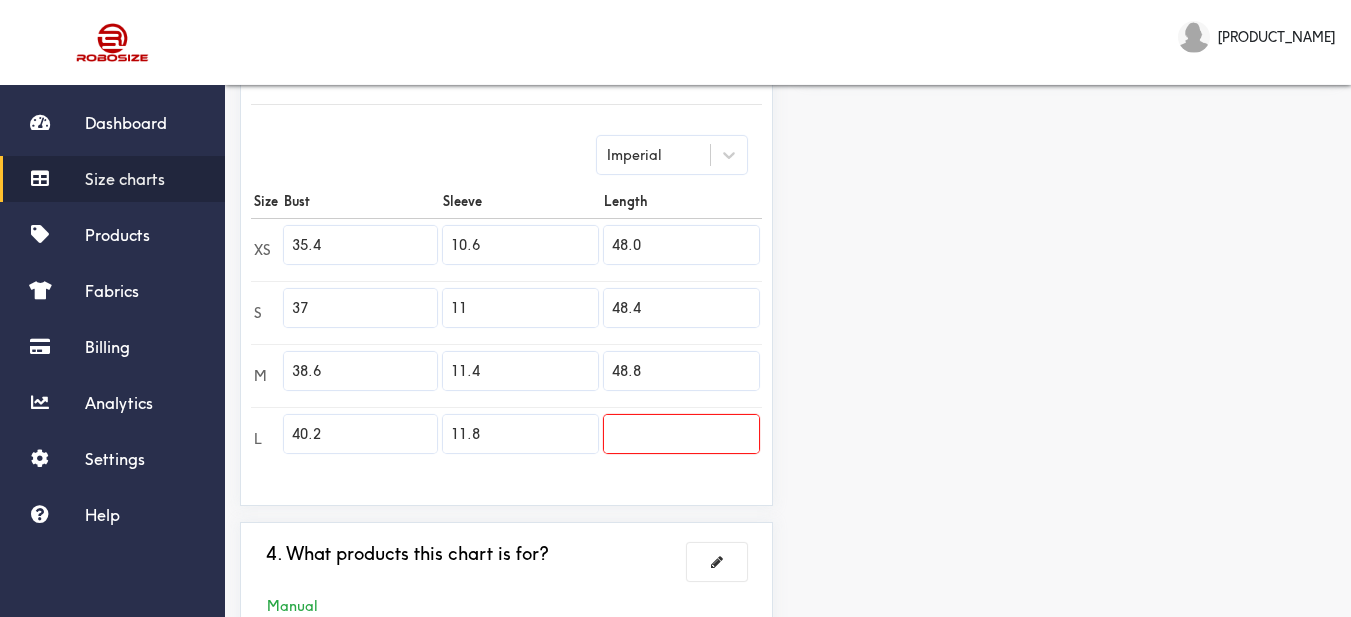 type on "48.8" 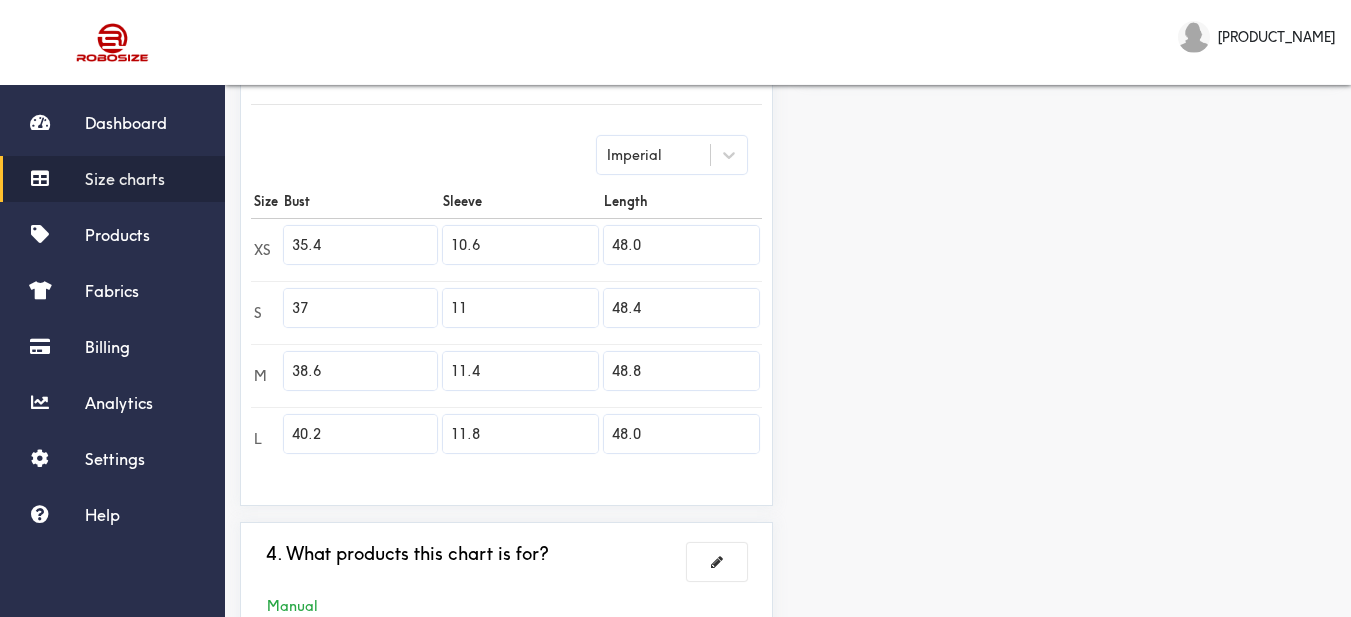 drag, startPoint x: 632, startPoint y: 428, endPoint x: 656, endPoint y: 431, distance: 24.186773 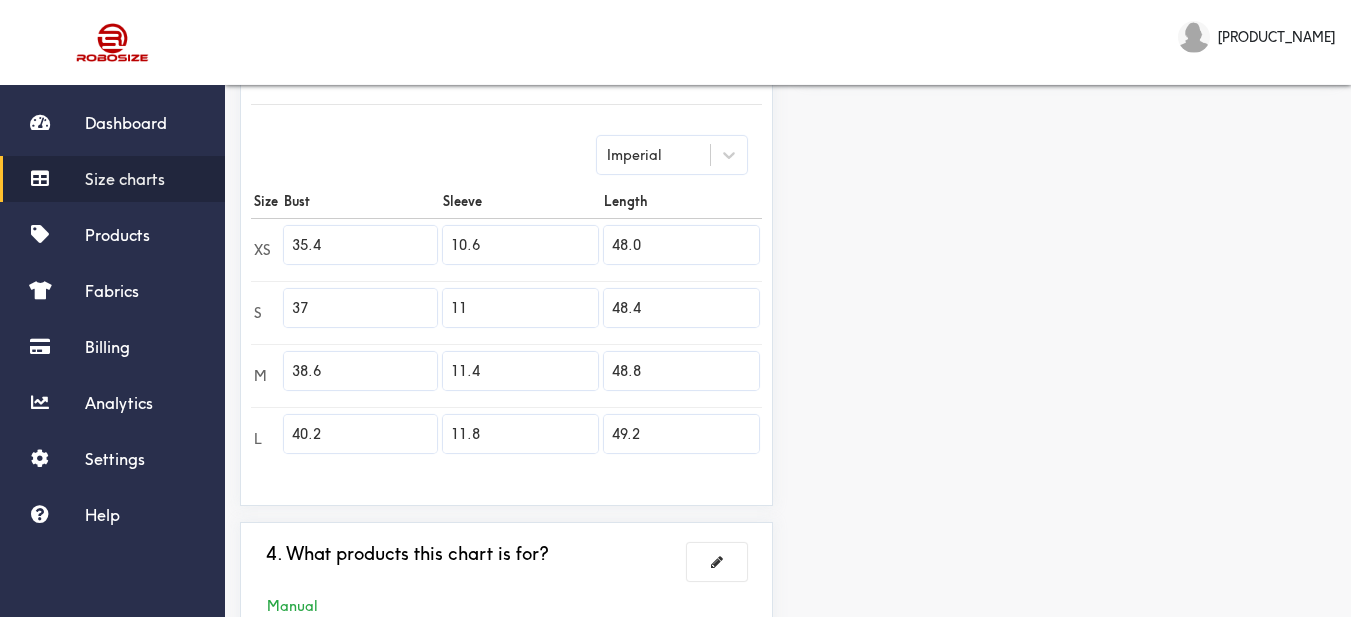 type on "49.2" 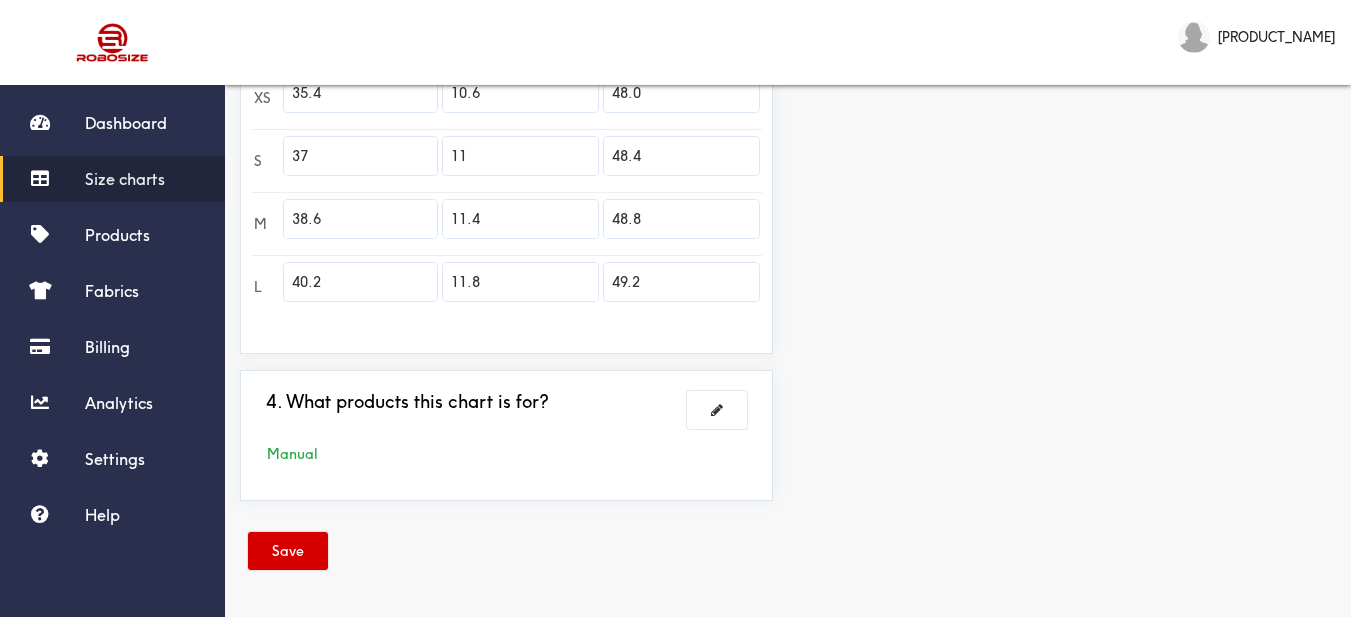 click on "Save" at bounding box center (288, 551) 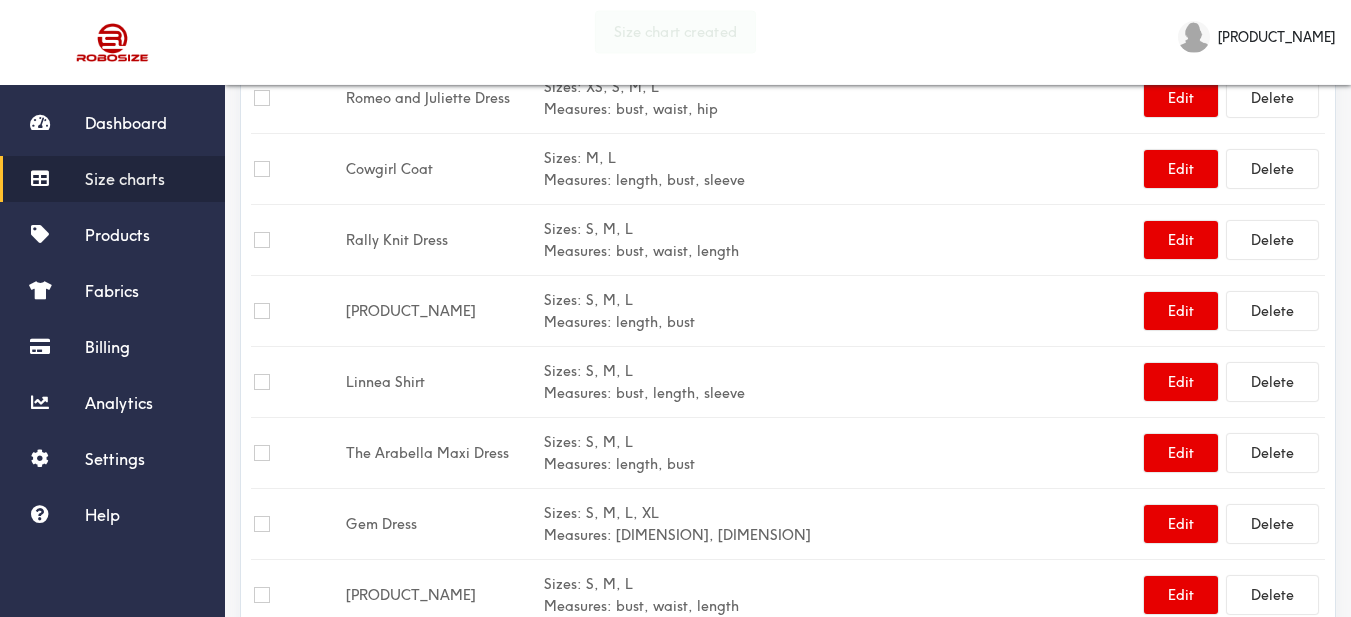 scroll, scrollTop: 0, scrollLeft: 0, axis: both 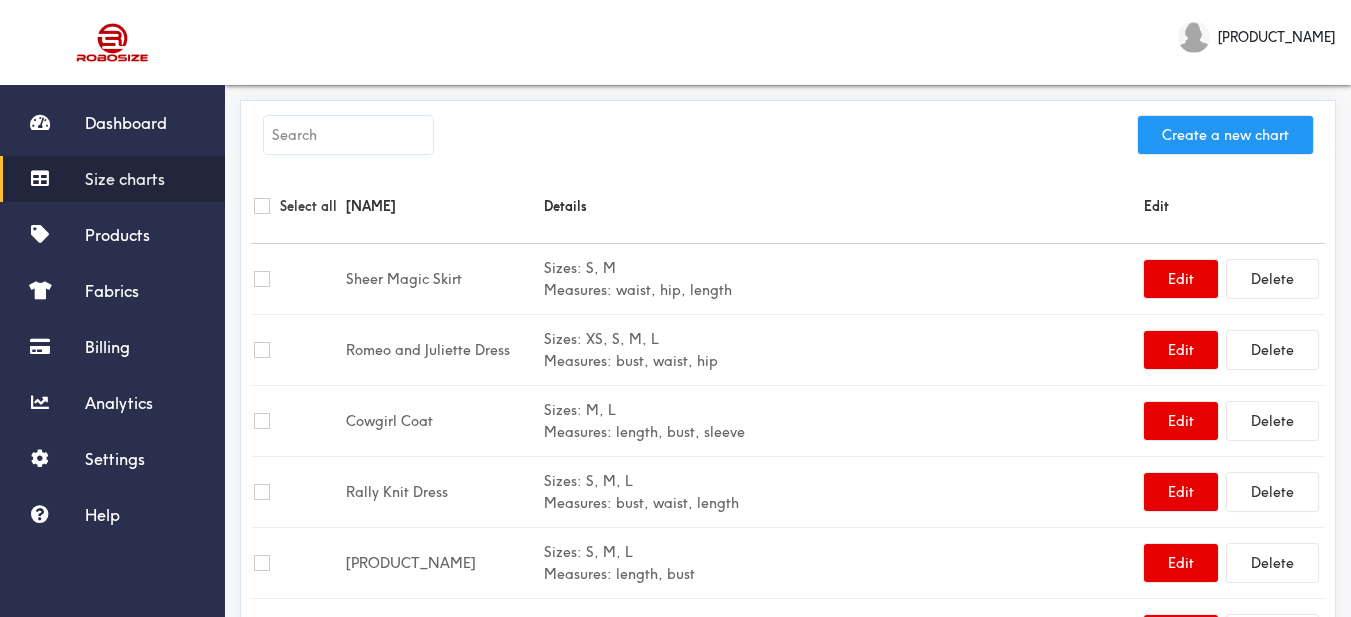 click on "Create a new chart" at bounding box center (1225, 135) 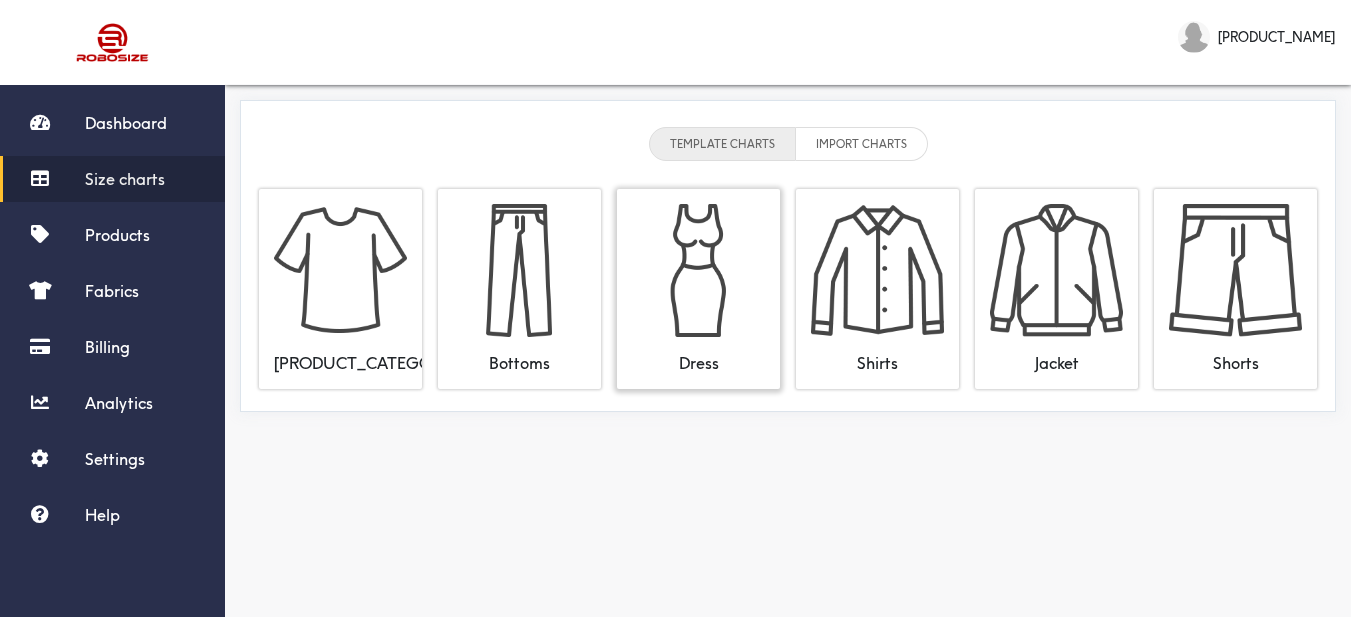 click at bounding box center [698, 270] 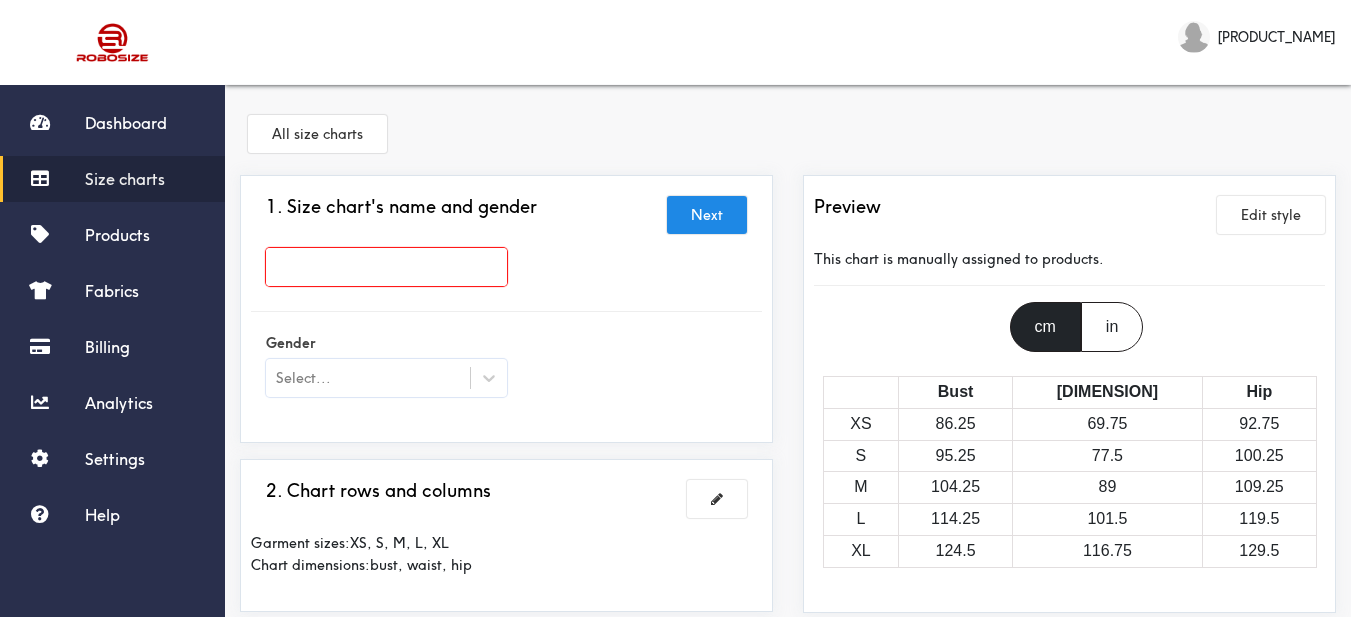 click at bounding box center (386, 267) 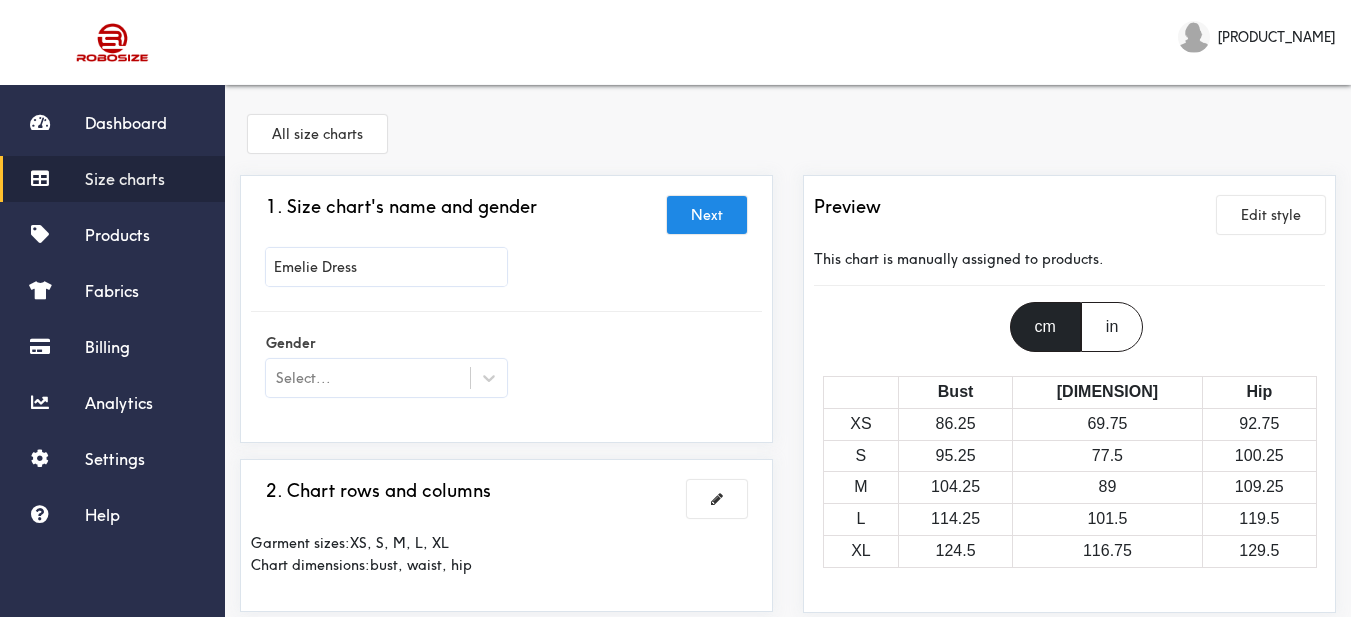 type on "Emelie Dress" 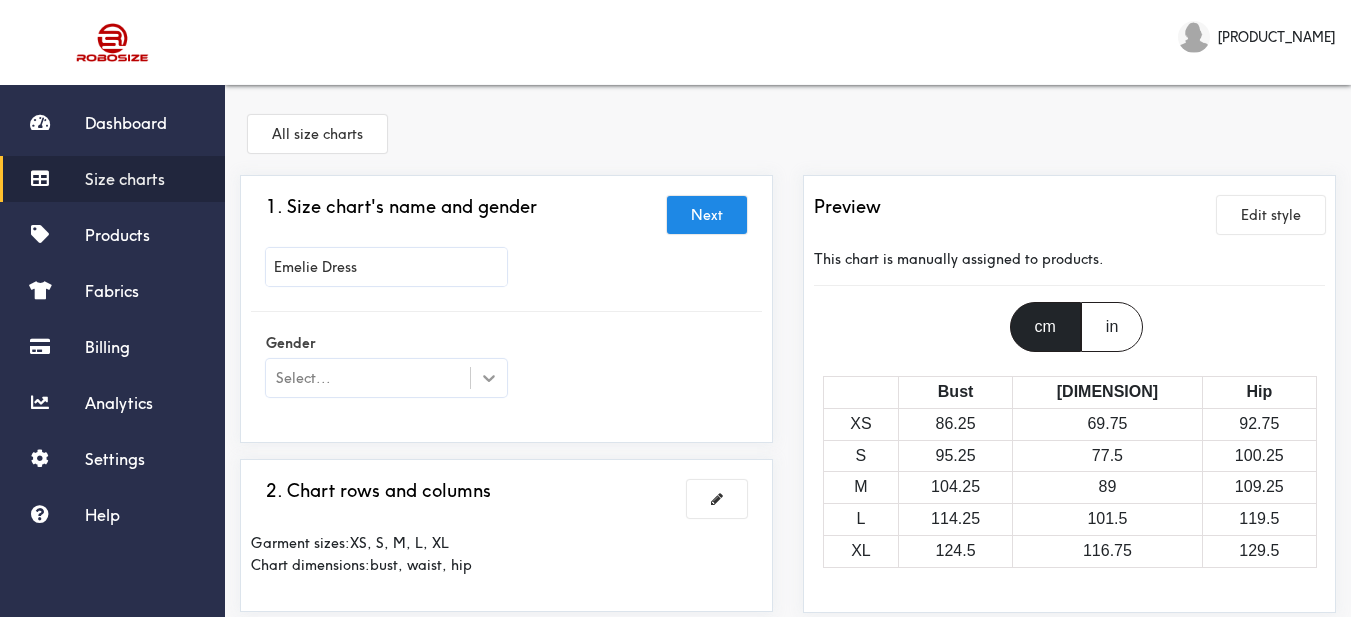 click 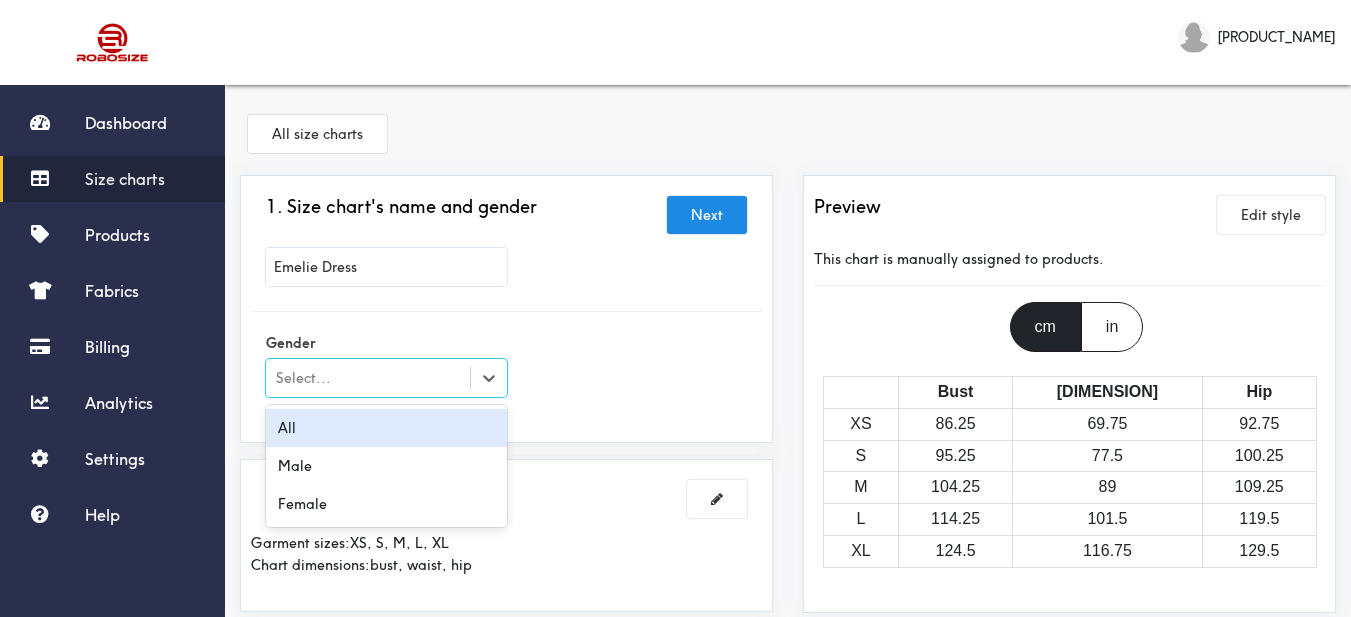 scroll, scrollTop: 200, scrollLeft: 0, axis: vertical 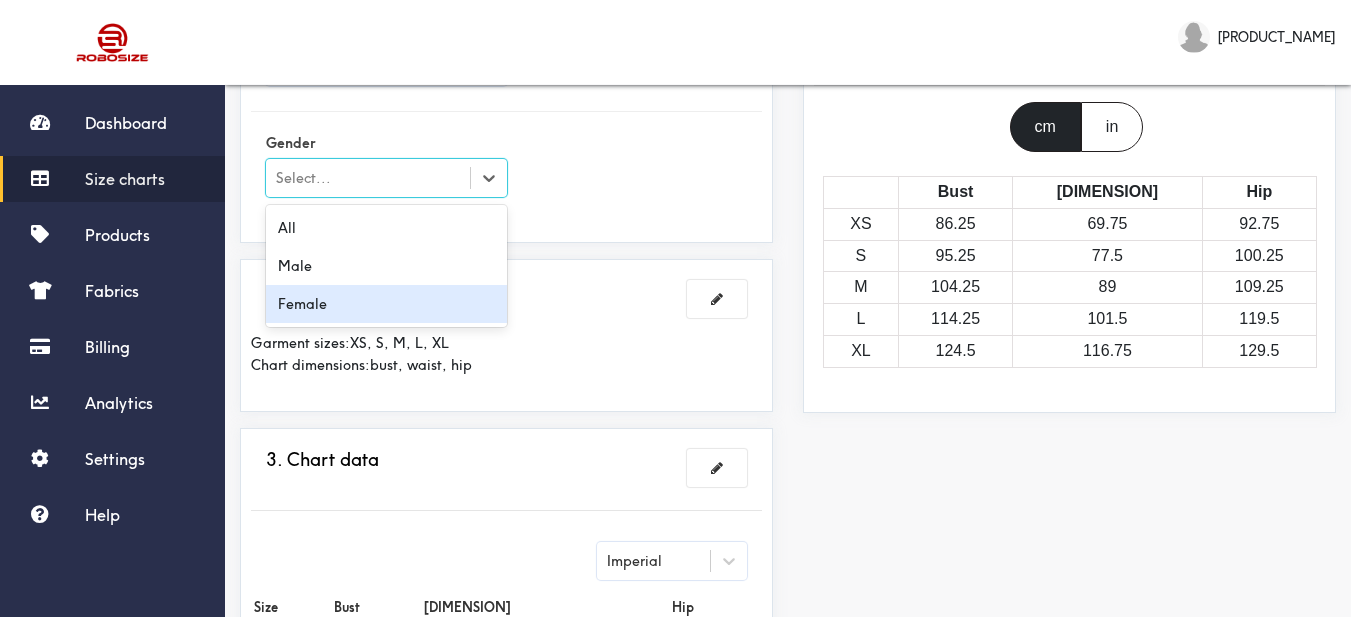 click on "Female" at bounding box center (386, 304) 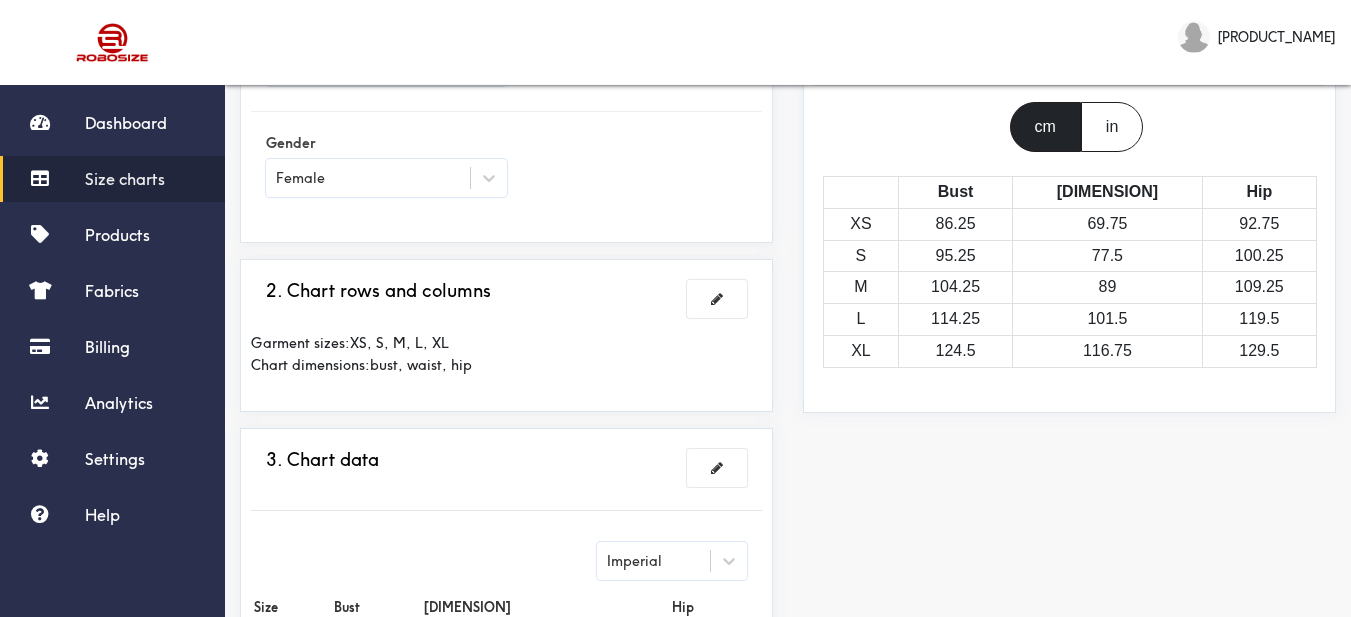 drag, startPoint x: 600, startPoint y: 254, endPoint x: 614, endPoint y: 235, distance: 23.600847 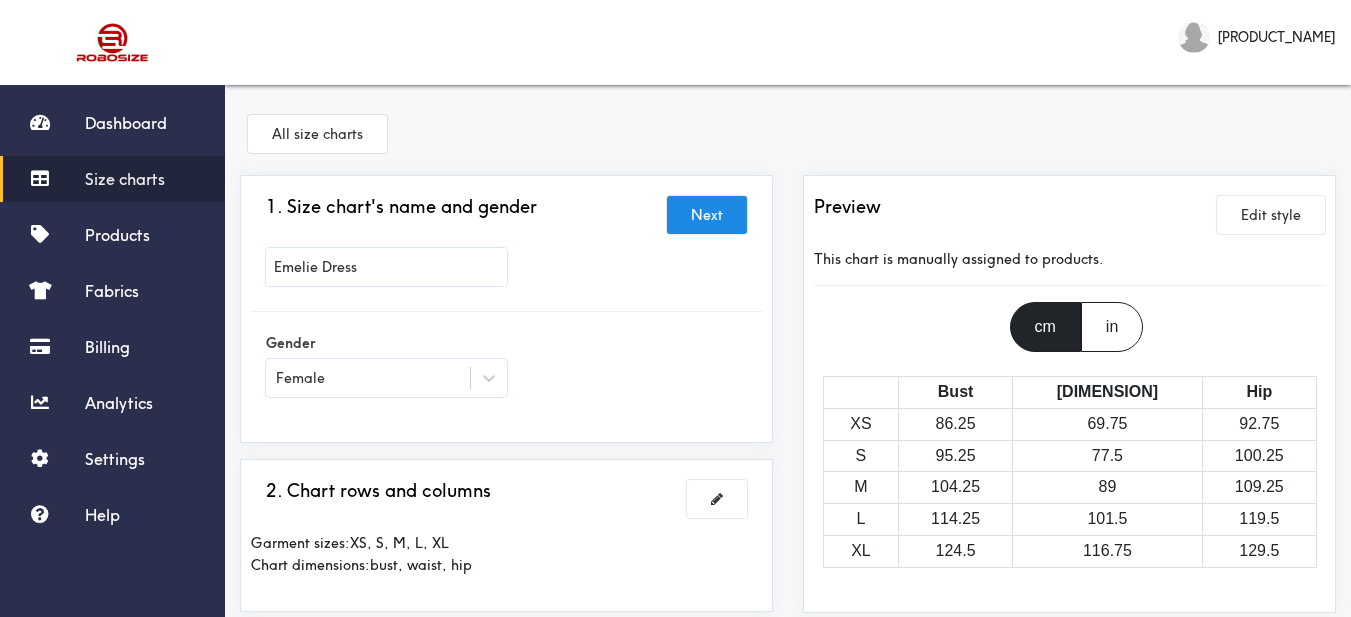 click on "1. Size chart's name and gender Next Emelie Dress Gender Female" at bounding box center (506, 309) 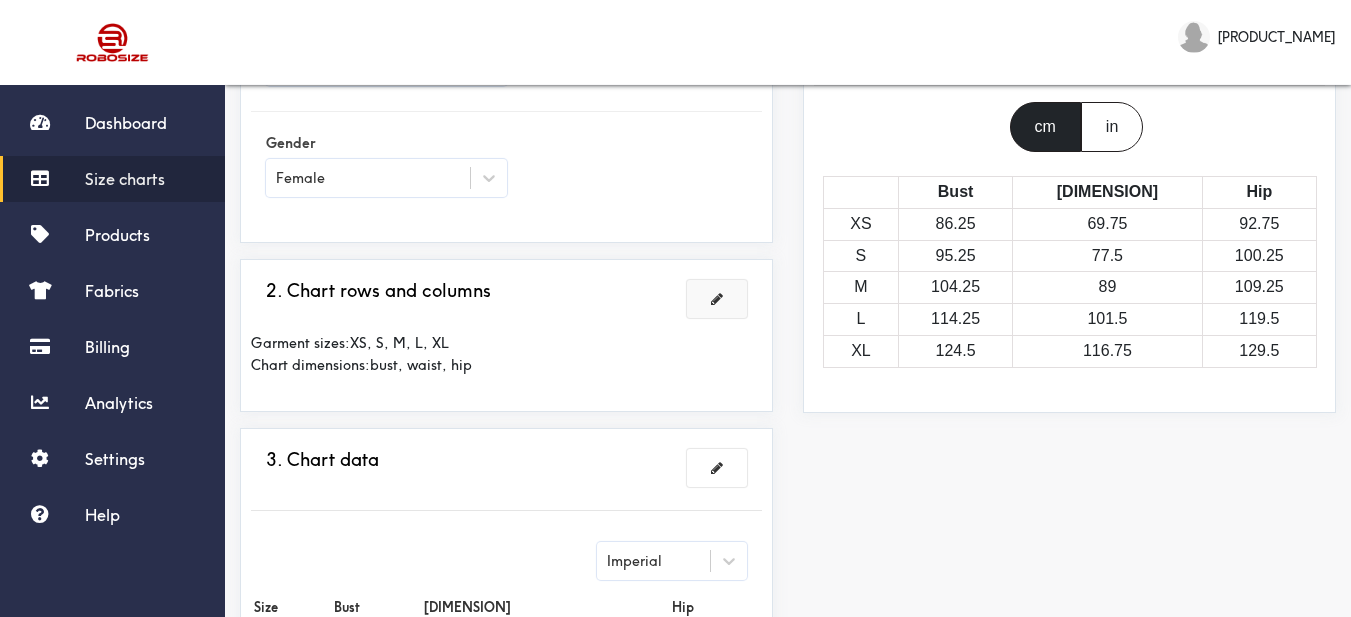 click at bounding box center (717, 299) 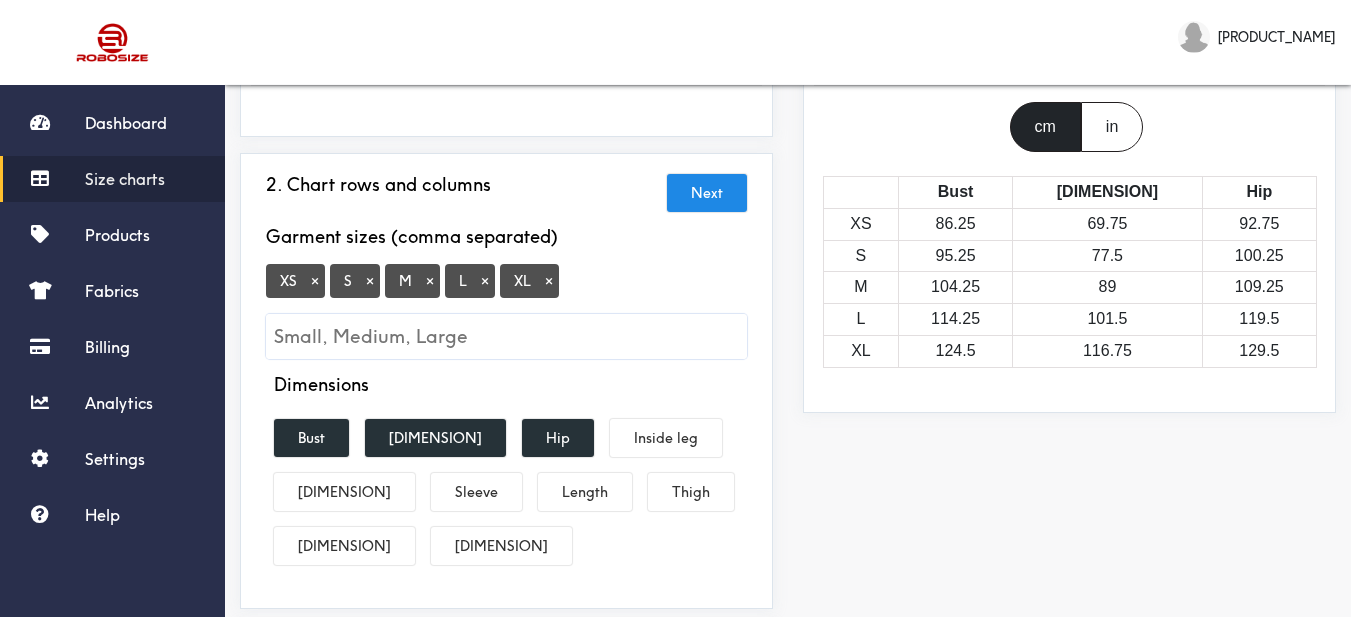 drag, startPoint x: 552, startPoint y: 276, endPoint x: 522, endPoint y: 361, distance: 90.13878 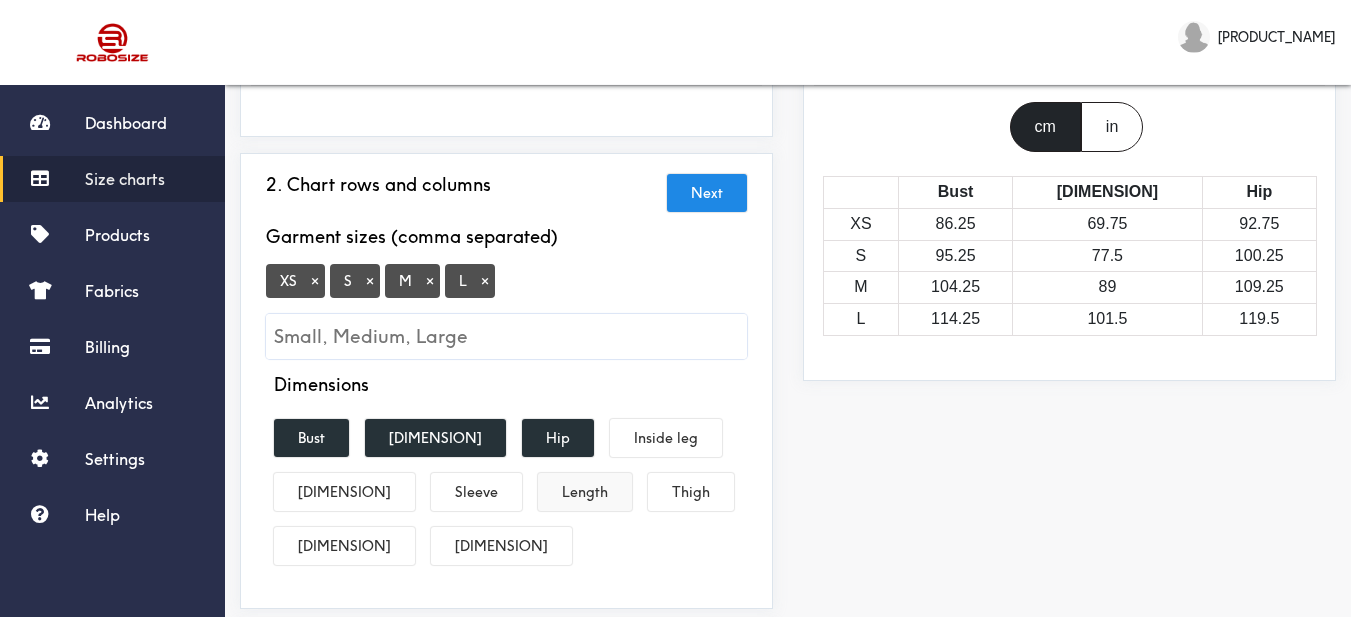 click on "Length" at bounding box center [585, 492] 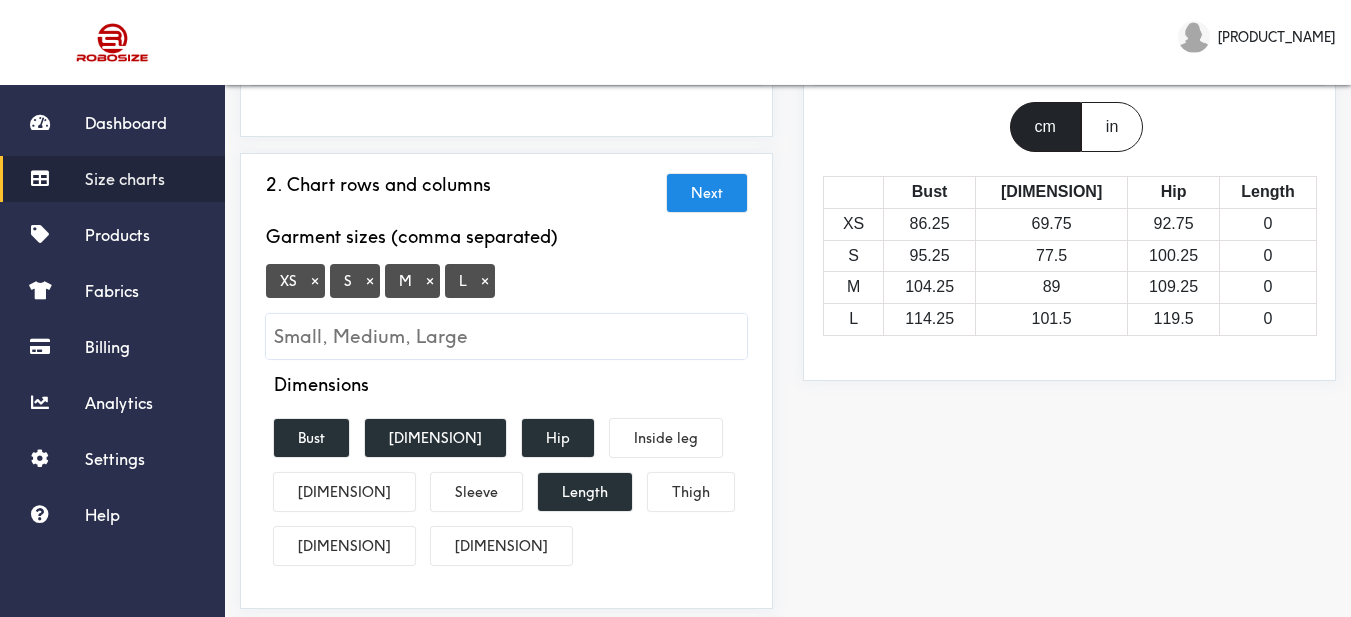 scroll, scrollTop: 400, scrollLeft: 0, axis: vertical 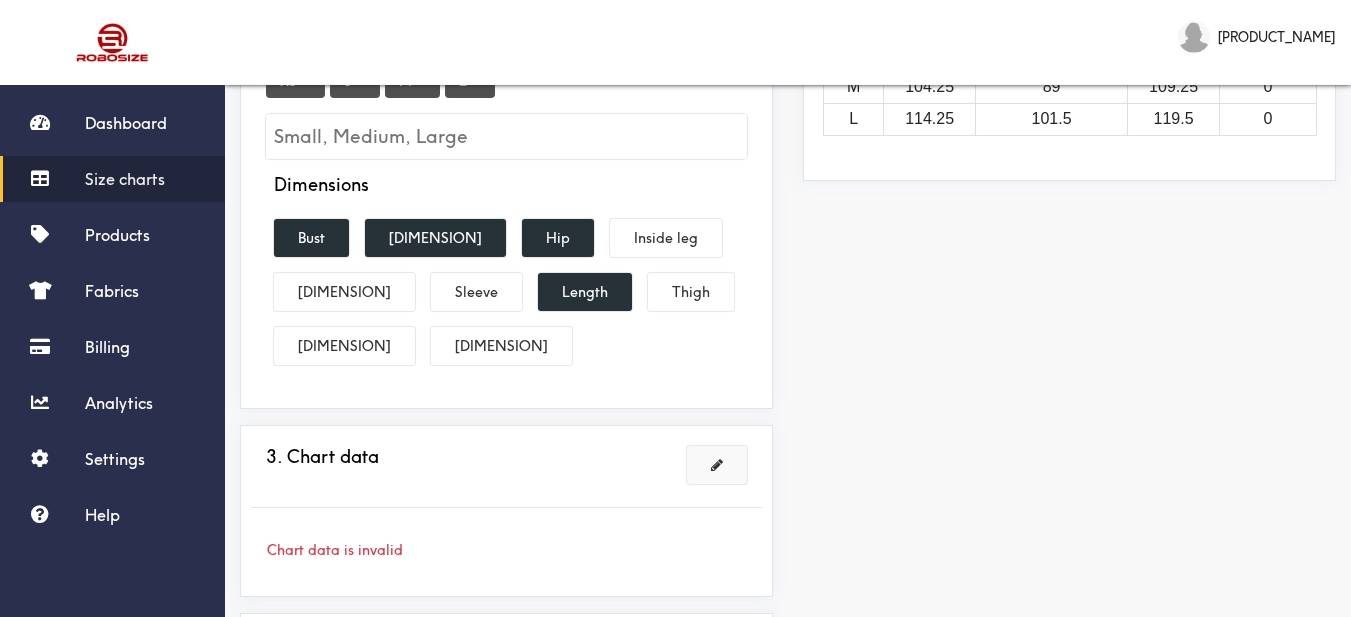 click at bounding box center (717, 465) 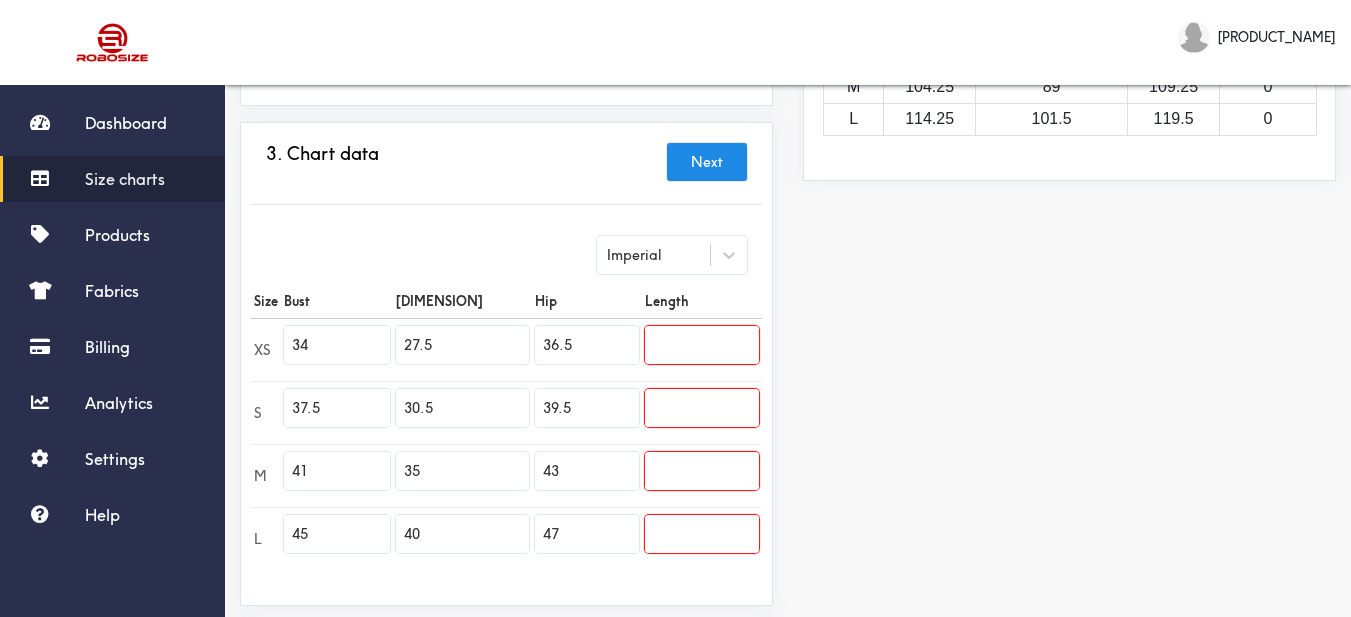 drag, startPoint x: 370, startPoint y: 343, endPoint x: 318, endPoint y: 369, distance: 58.137768 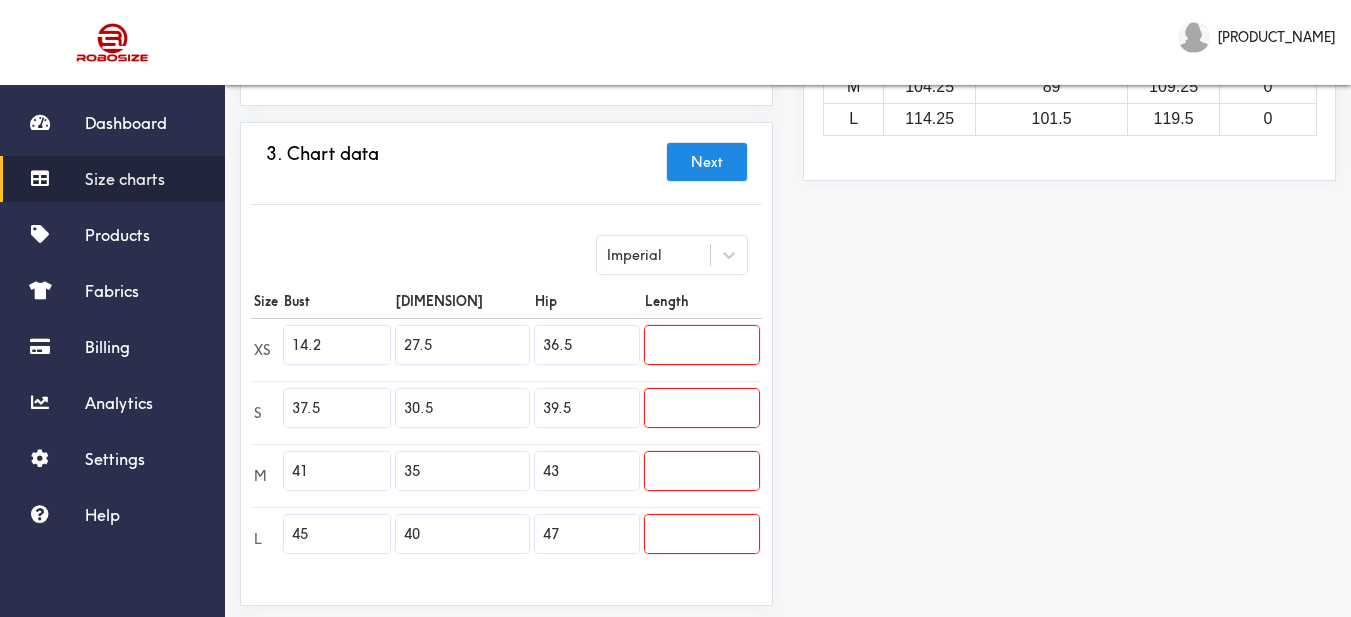 type on "14.2" 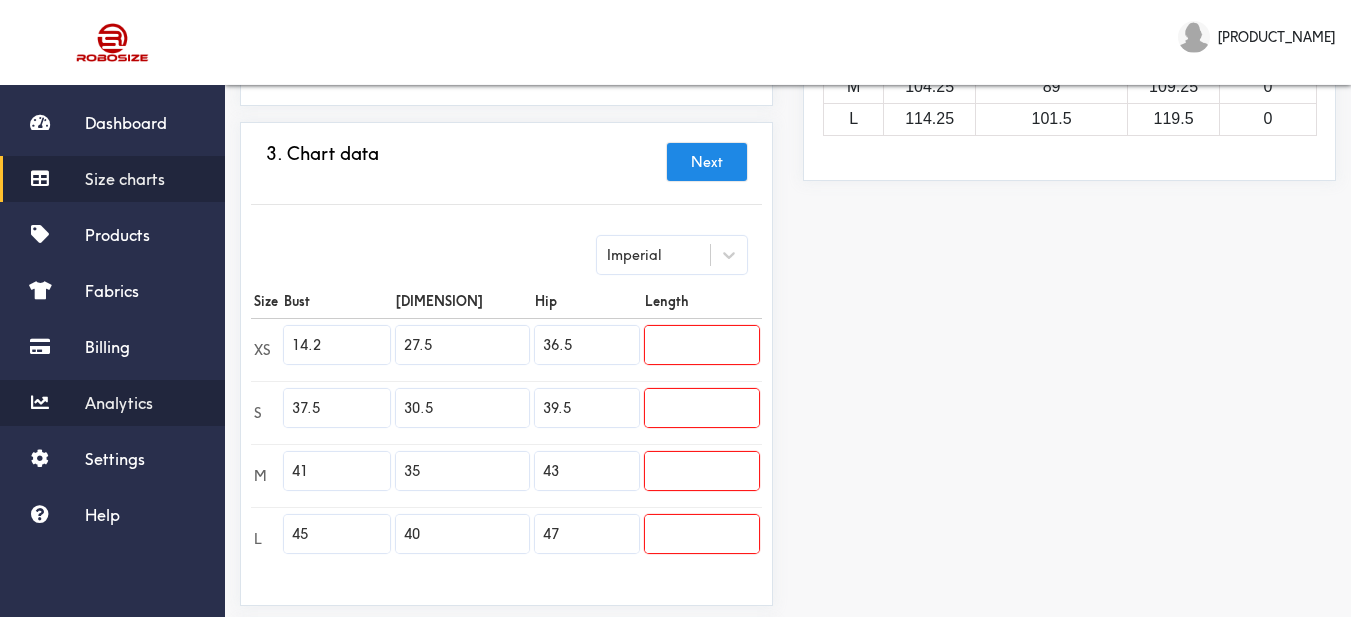 drag, startPoint x: 262, startPoint y: 405, endPoint x: 218, endPoint y: 405, distance: 44 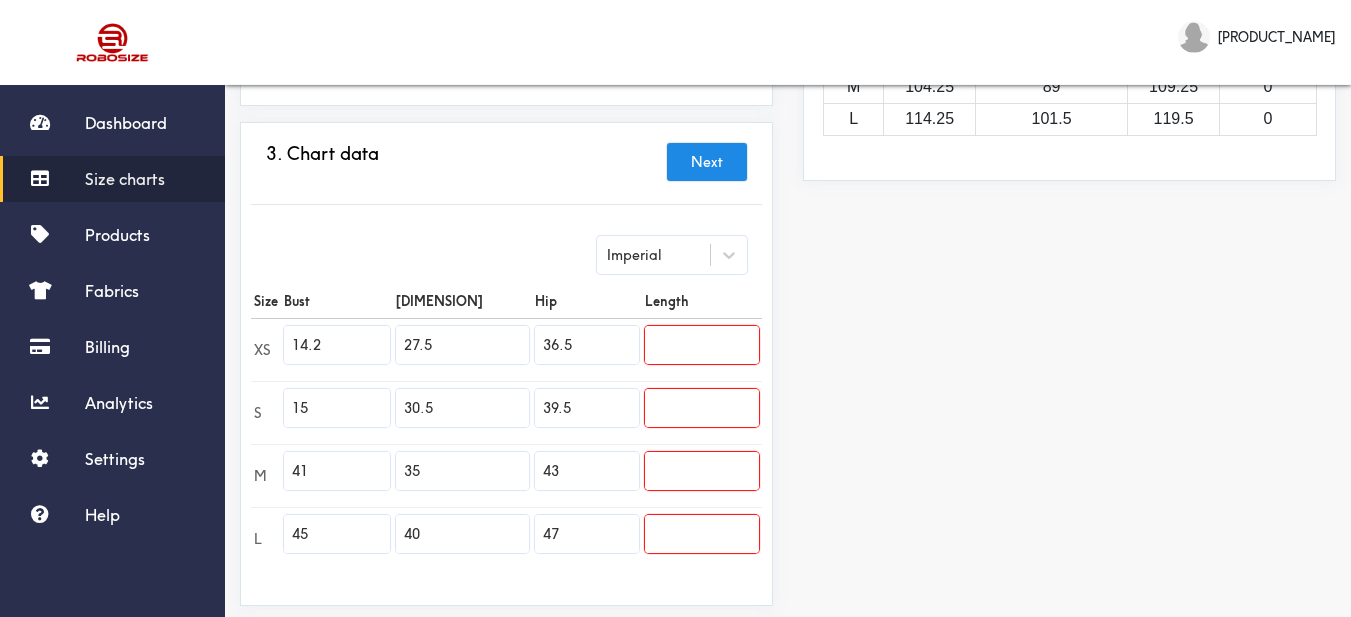type on "15" 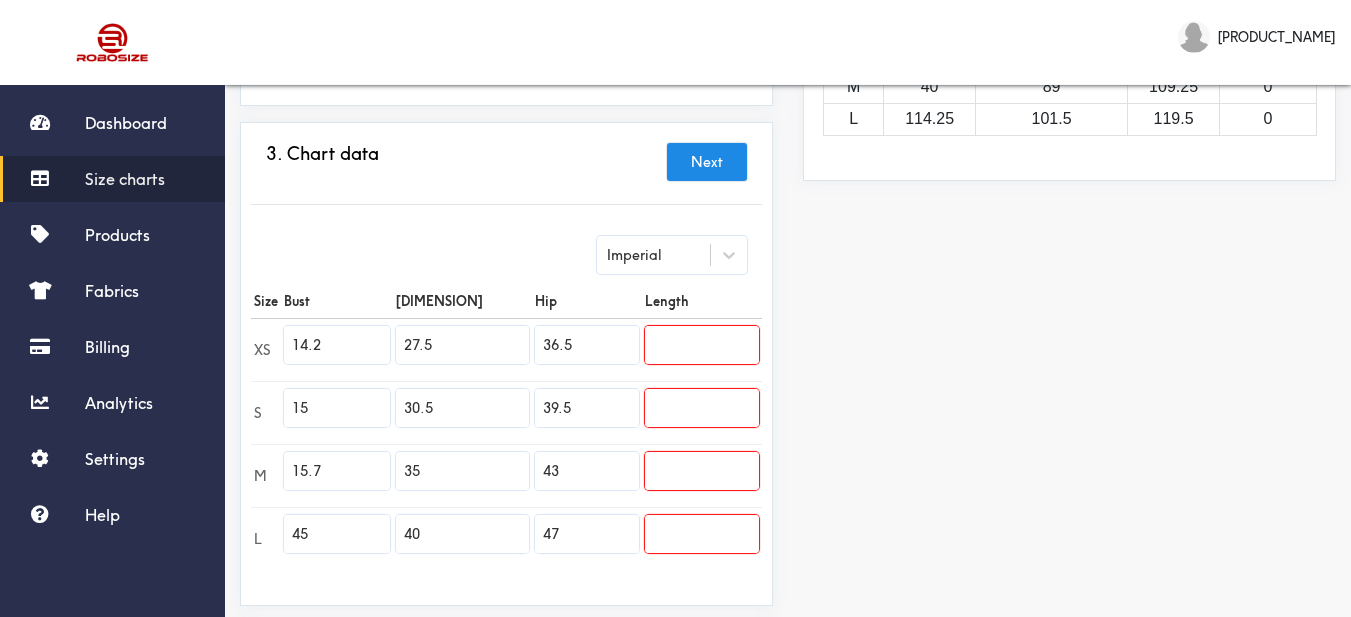 type on "15.7" 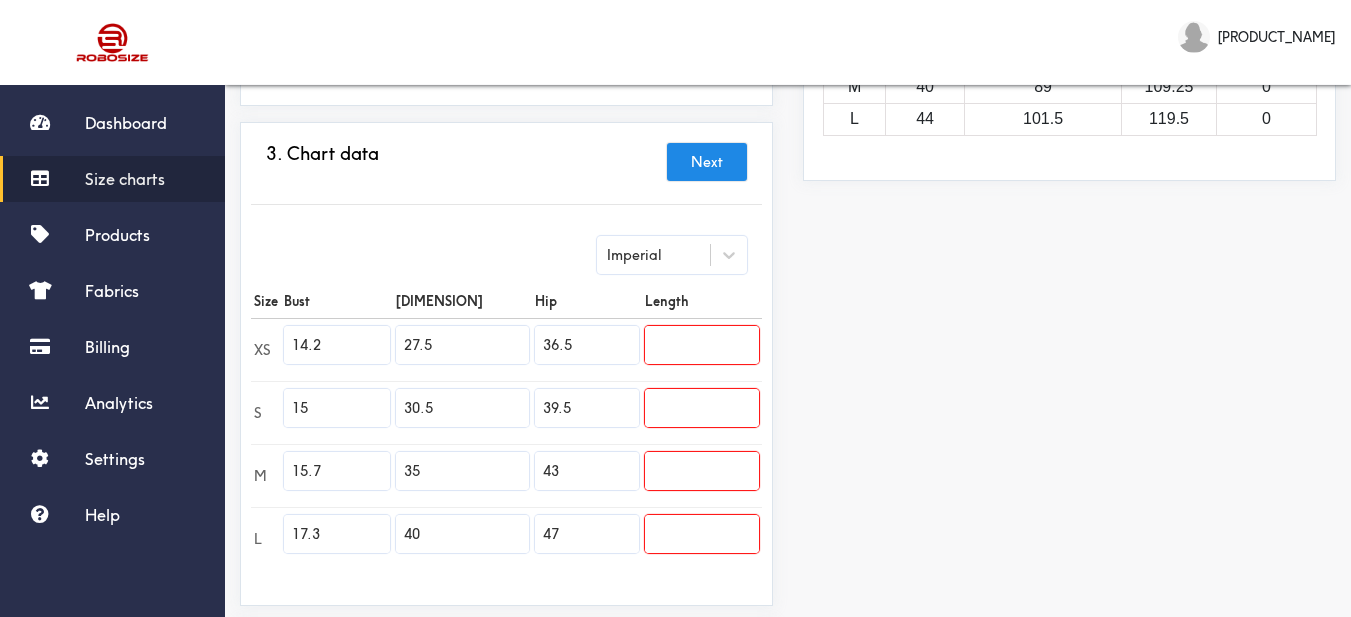 type on "17.3" 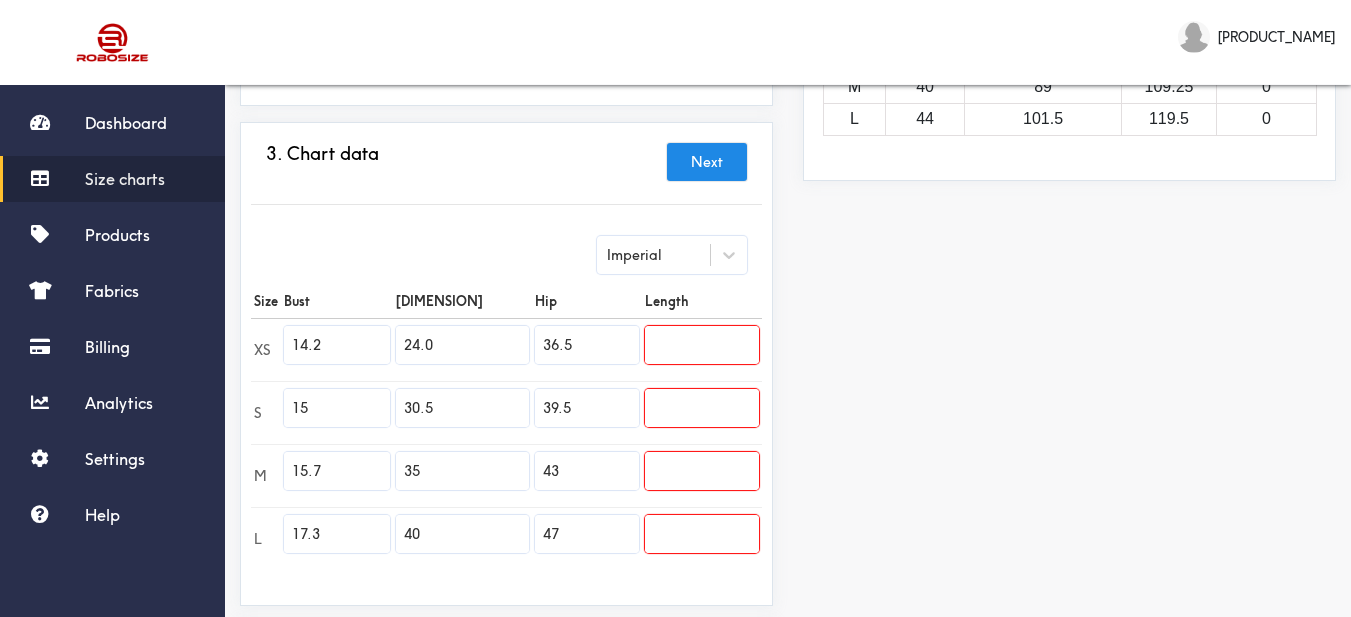 type on "24.0" 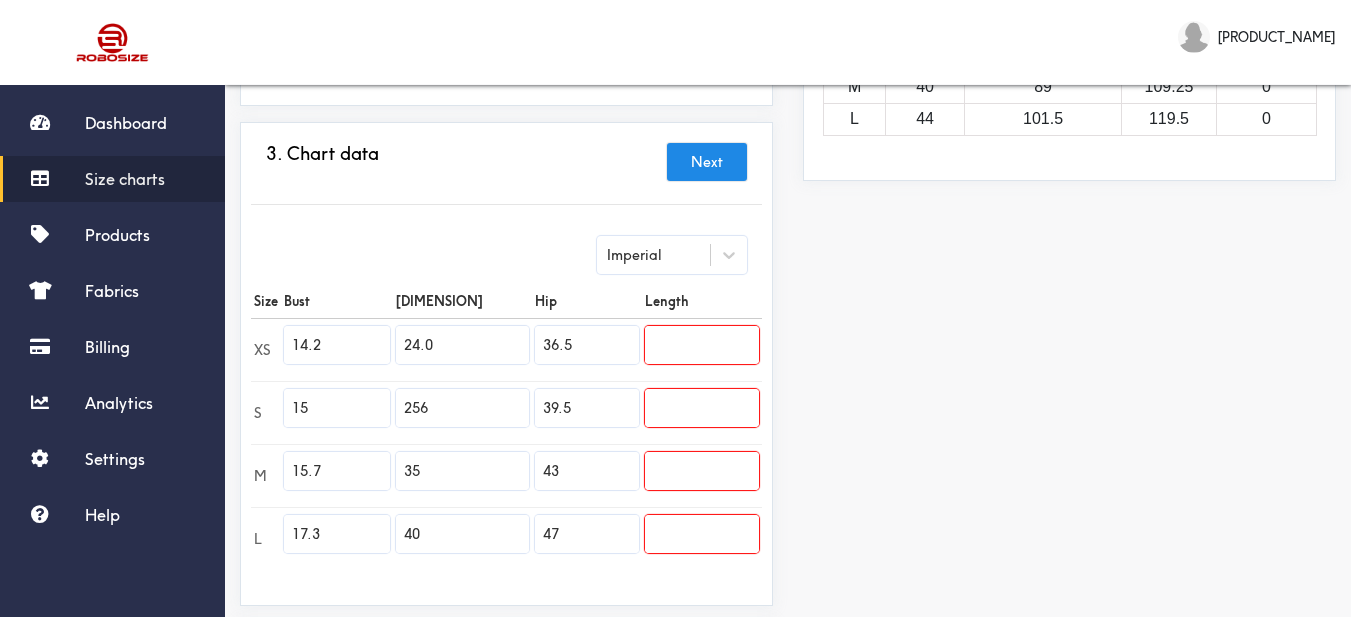 drag, startPoint x: 441, startPoint y: 461, endPoint x: 450, endPoint y: 452, distance: 12.727922 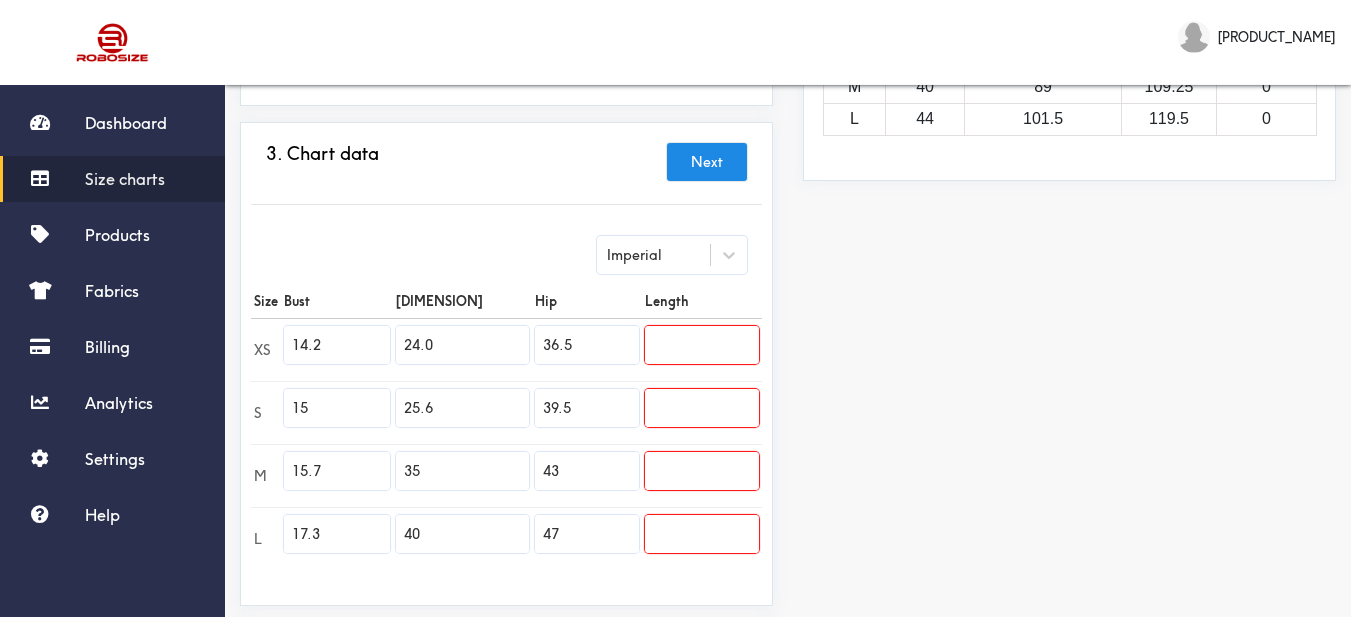 type on "25.6" 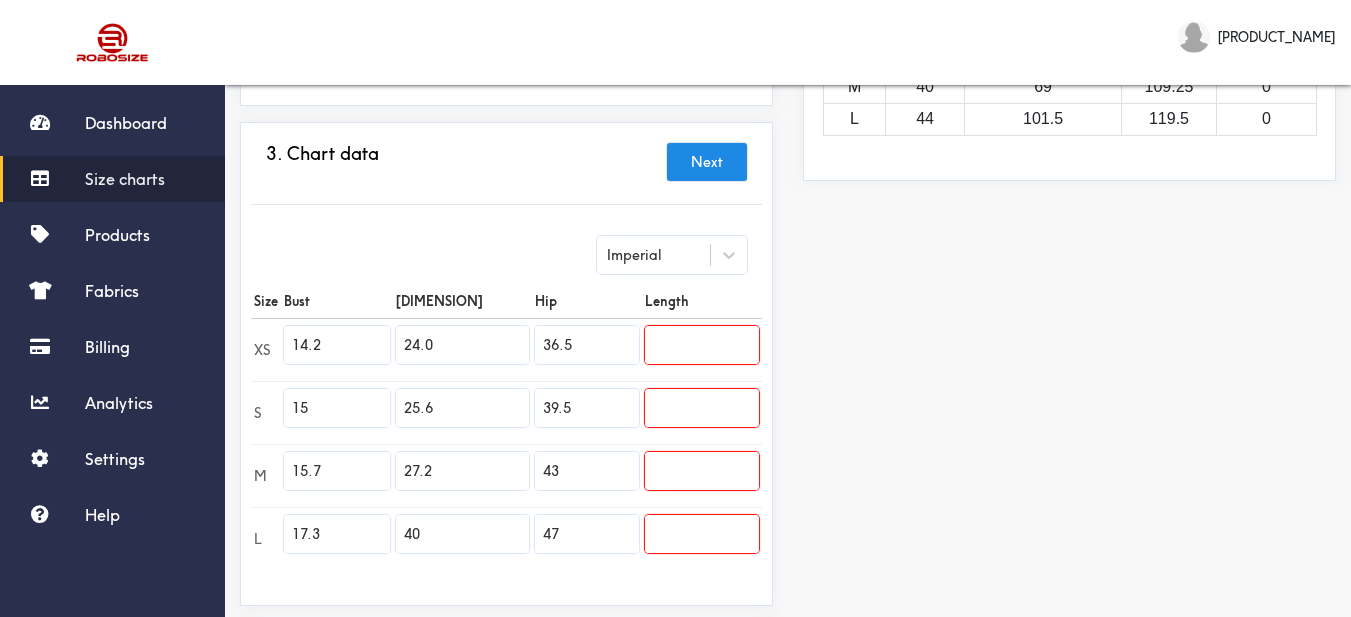 type on "27.2" 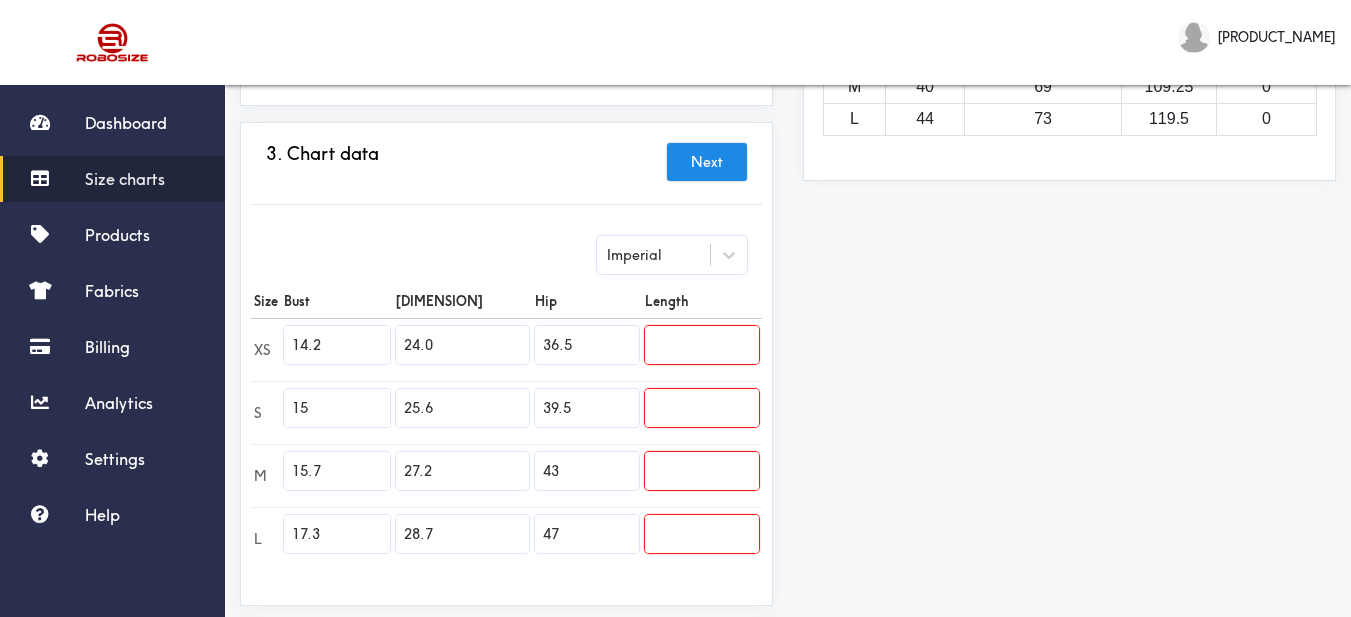 type on "28.7" 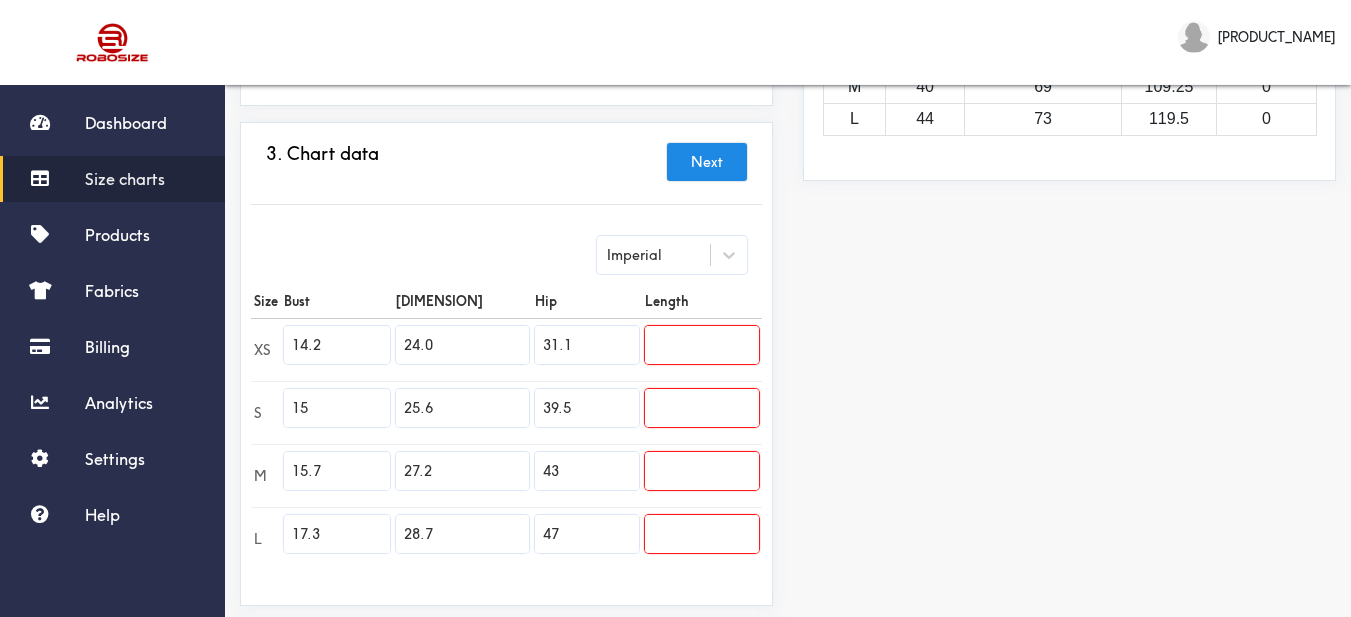 type on "31.1" 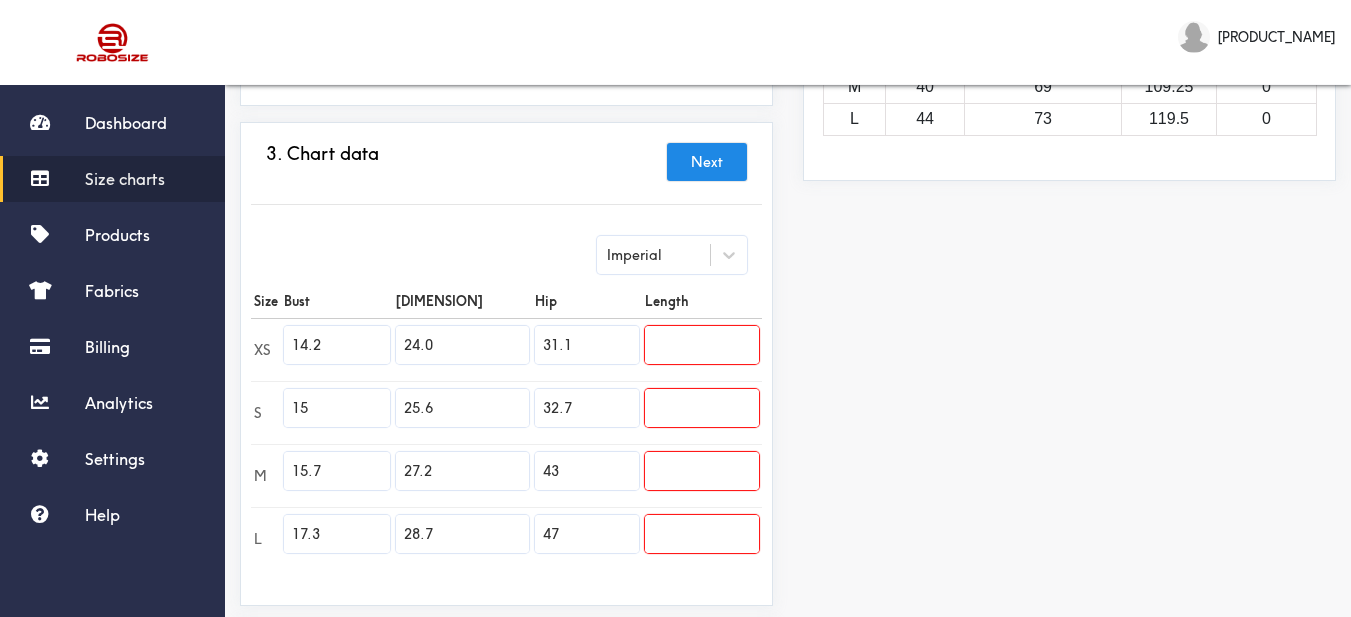 type on "32.7" 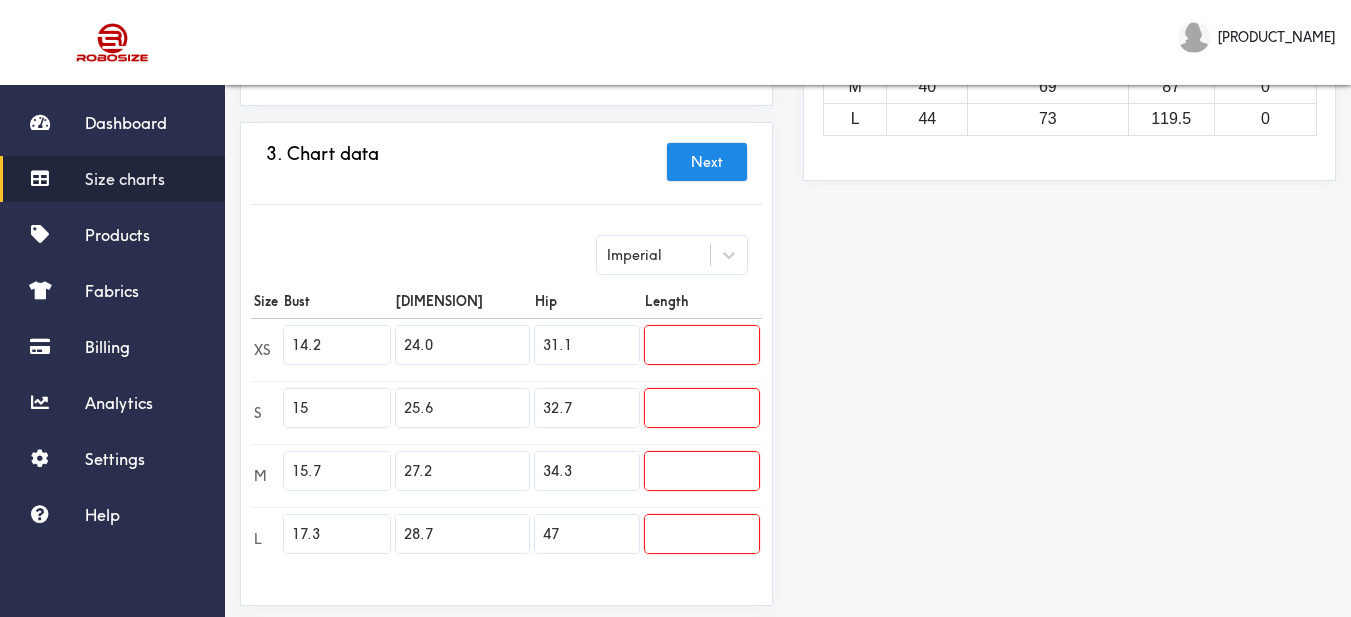 type on "34.3" 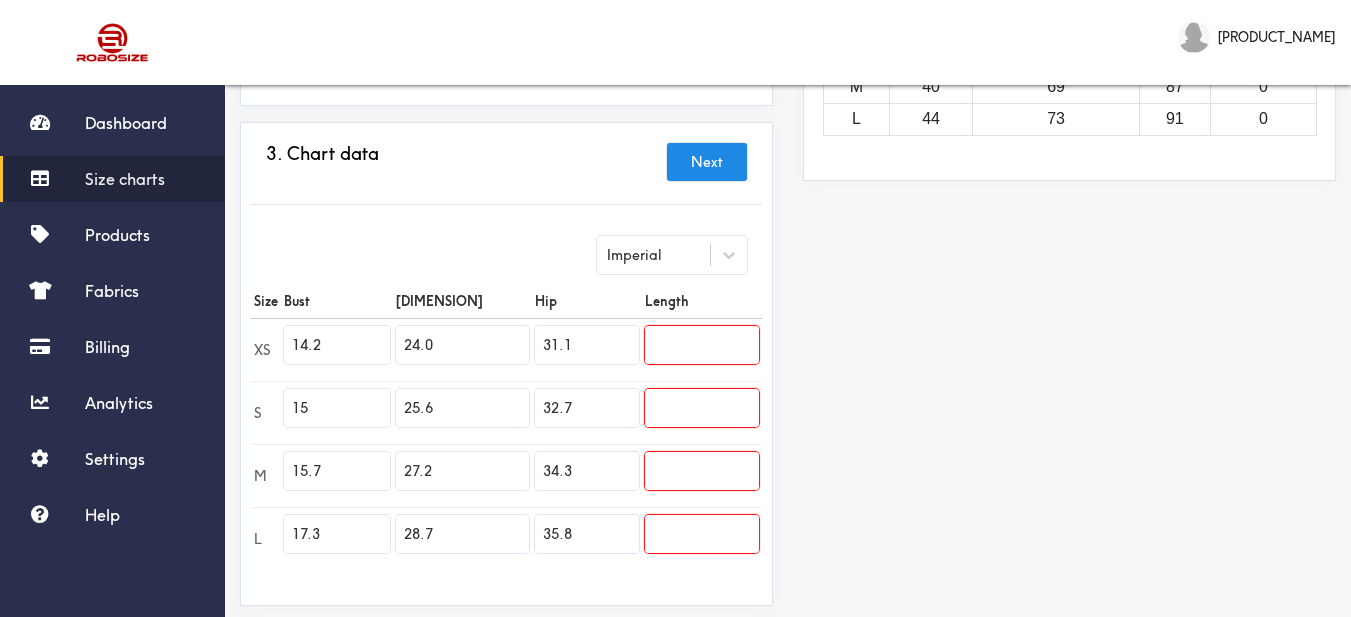 type on "35.8" 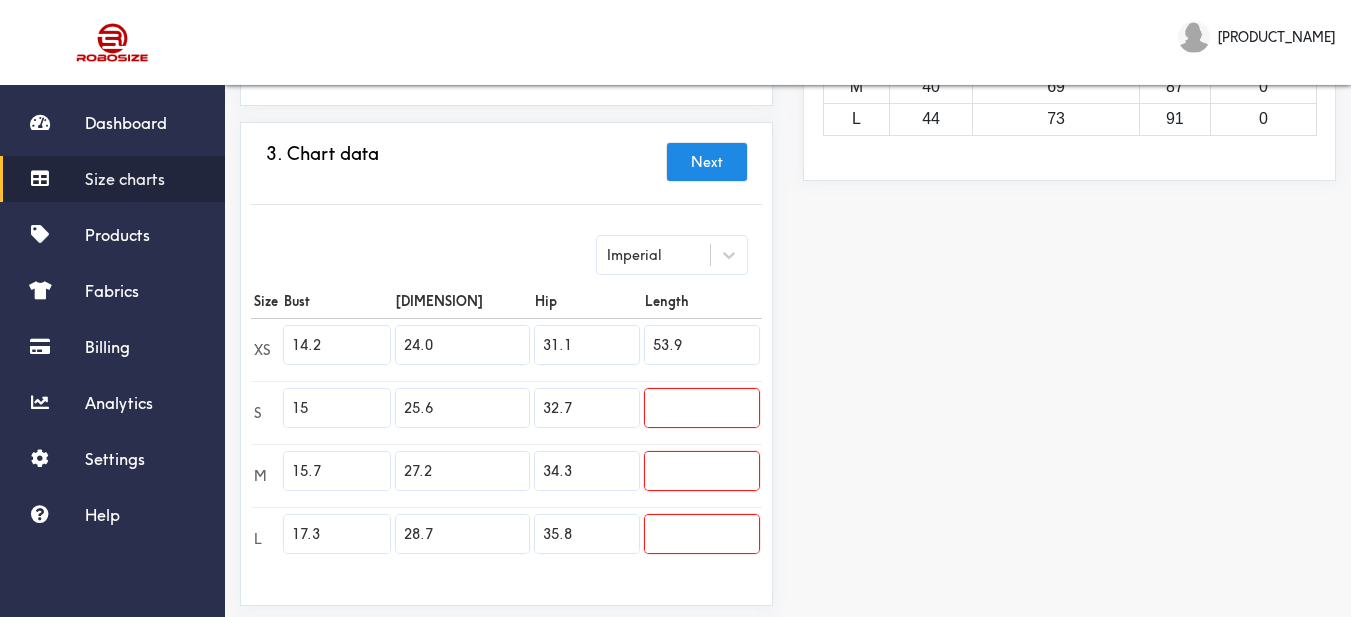 type on "53.9" 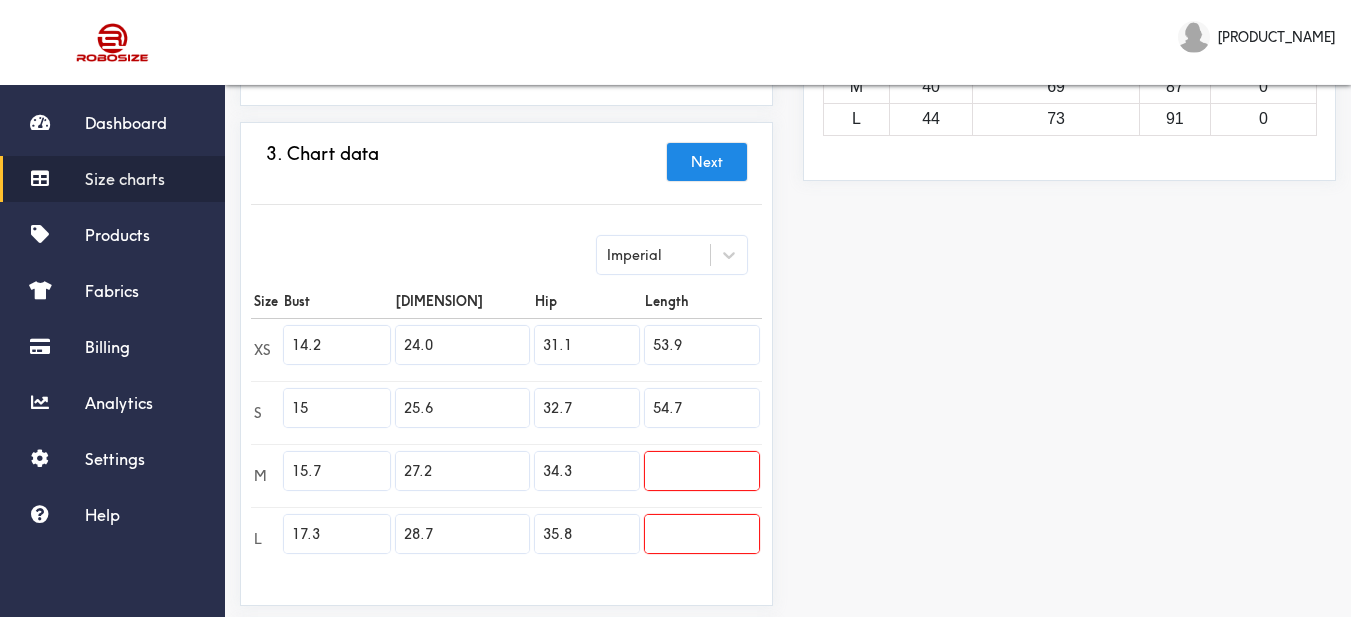 type on "54.7" 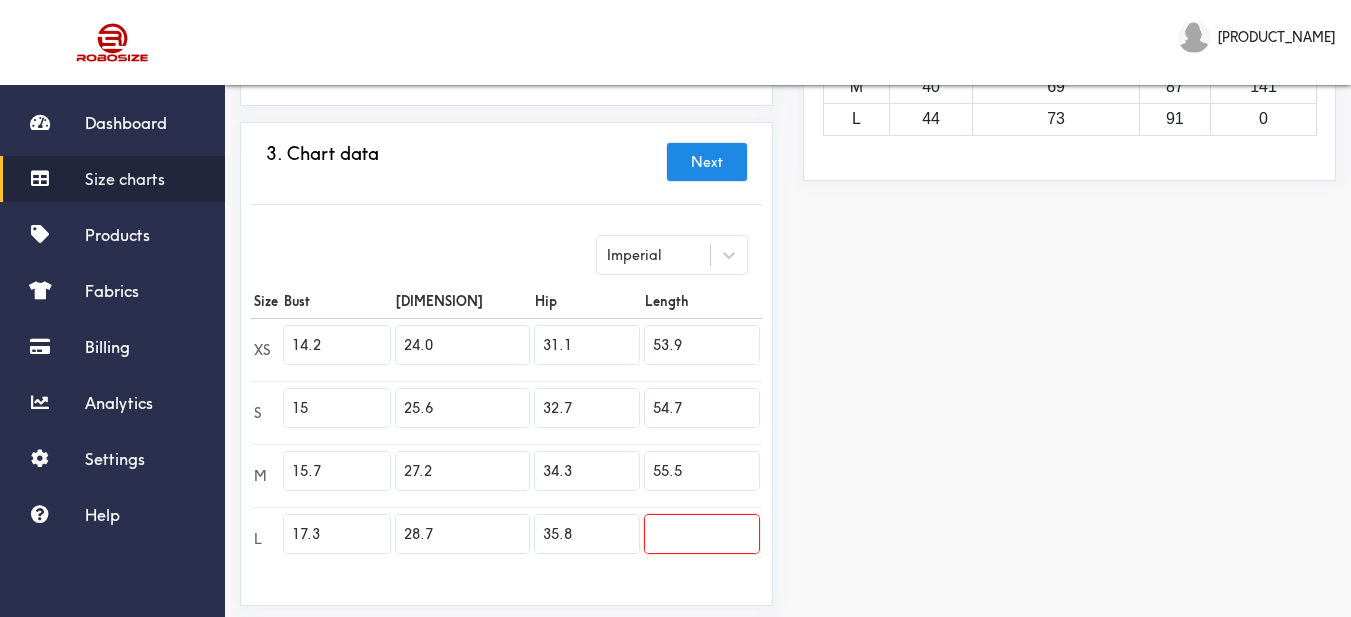 type on "55.5" 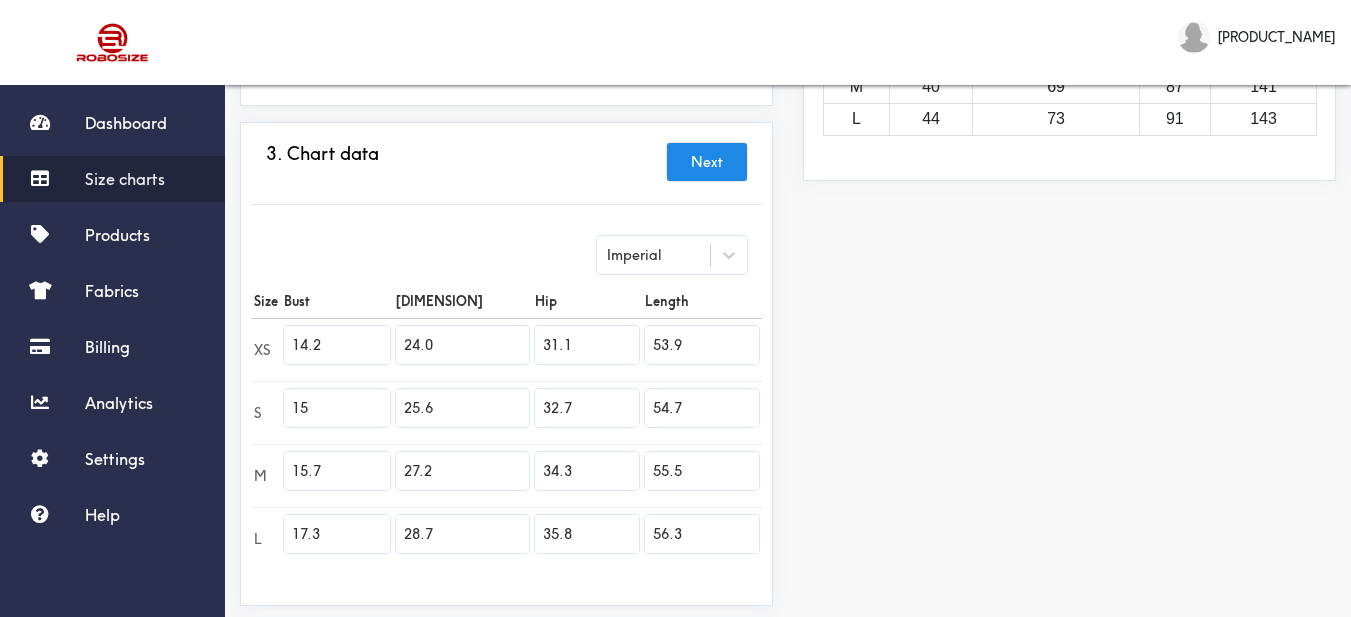 type on "56.3" 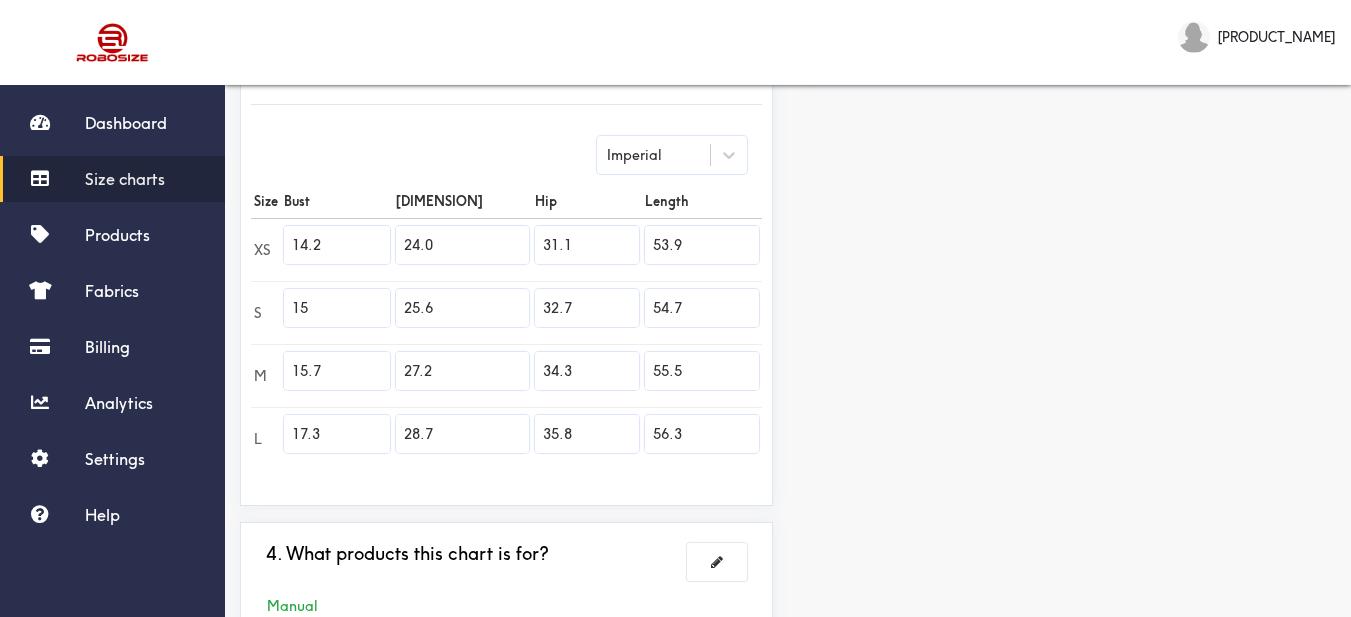 scroll, scrollTop: 652, scrollLeft: 0, axis: vertical 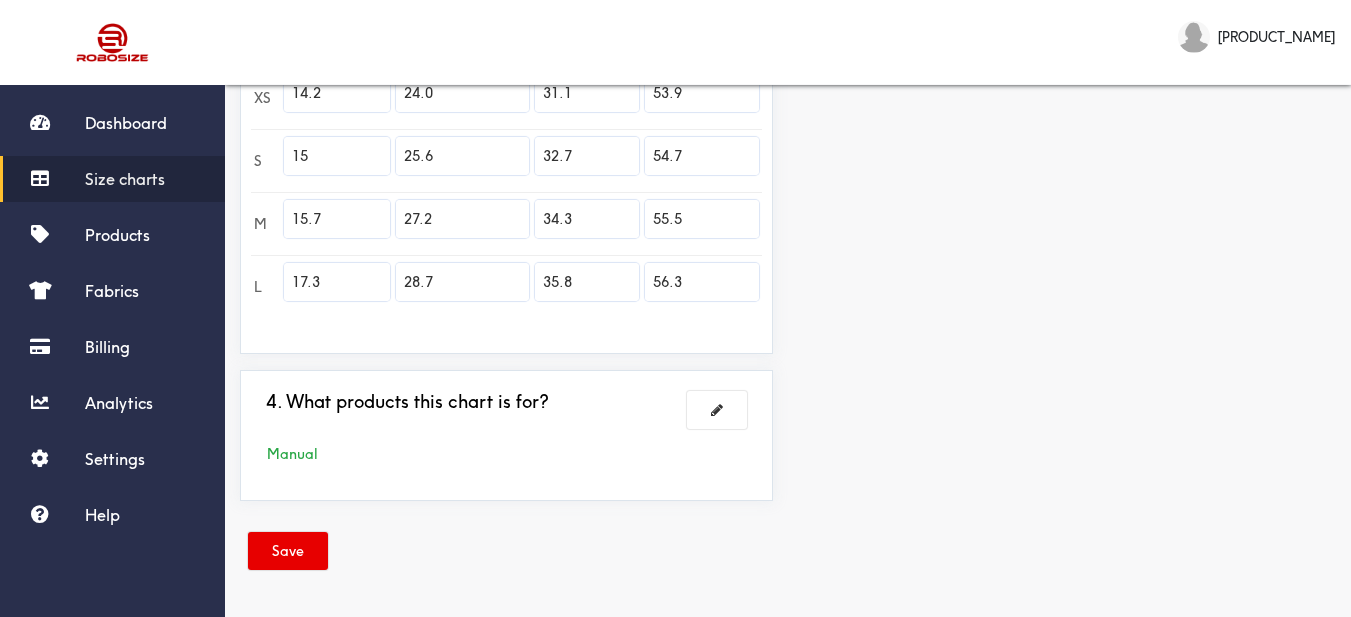 drag, startPoint x: 309, startPoint y: 558, endPoint x: 526, endPoint y: 84, distance: 521.31085 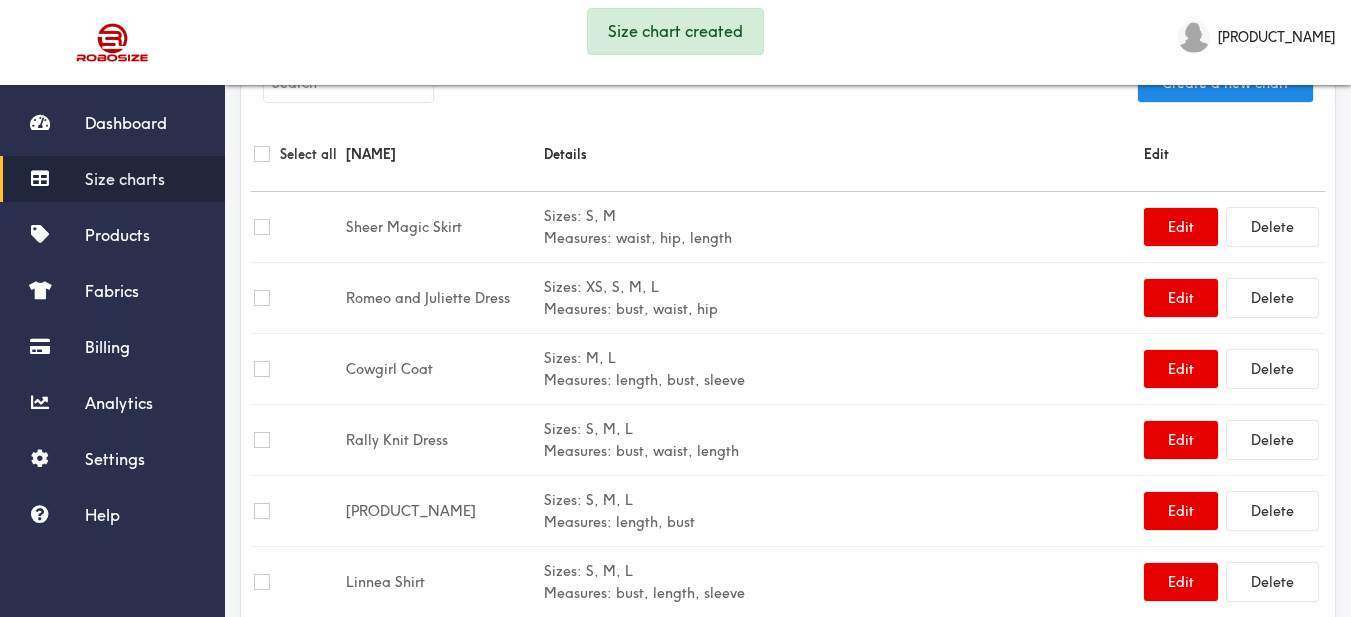 scroll, scrollTop: 0, scrollLeft: 0, axis: both 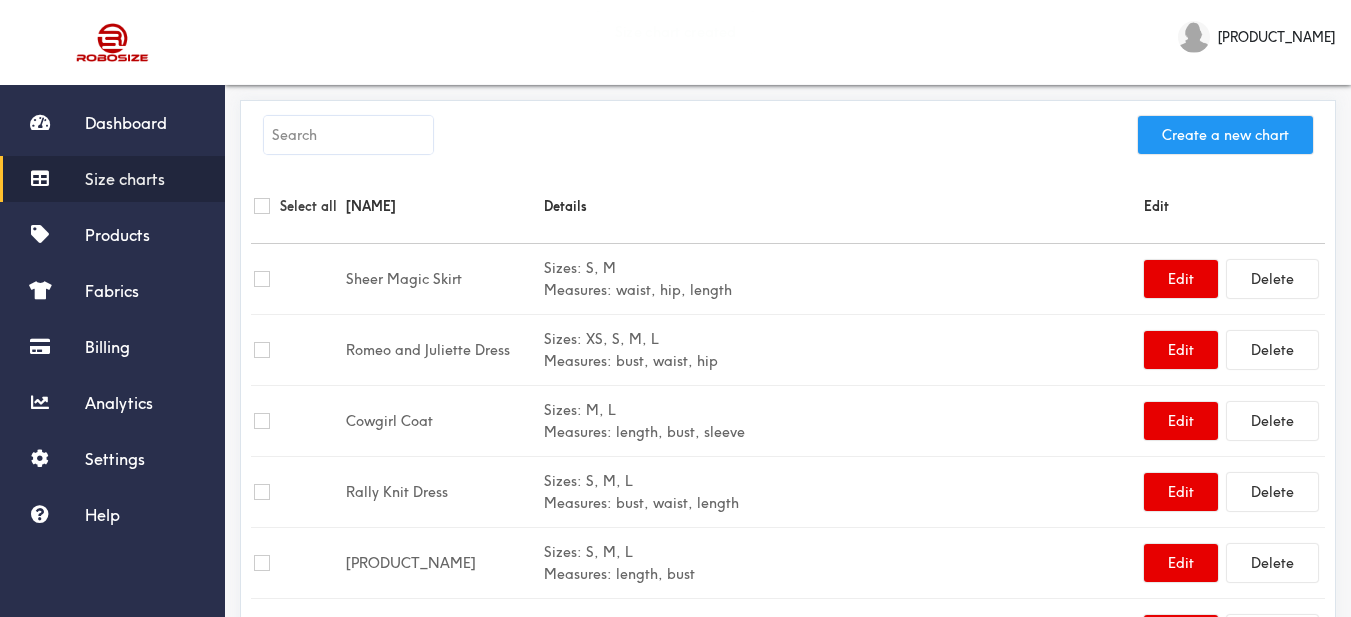 click on "Create a new chart" at bounding box center (1225, 135) 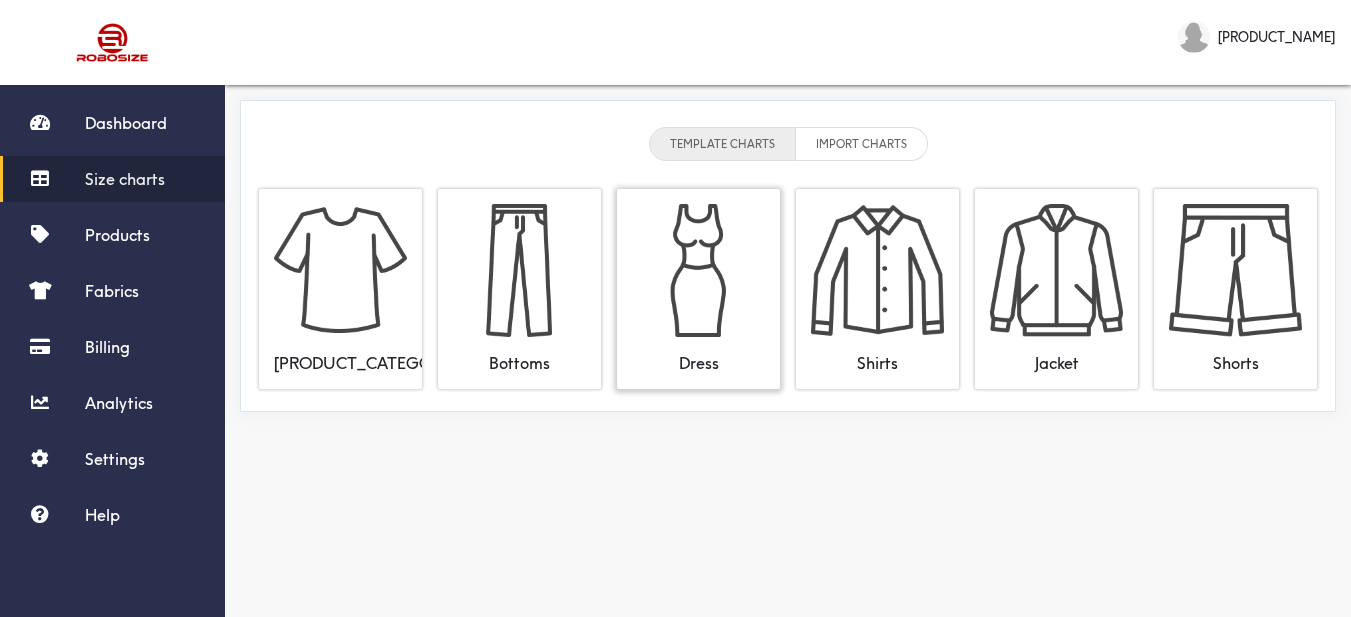 click at bounding box center [698, 270] 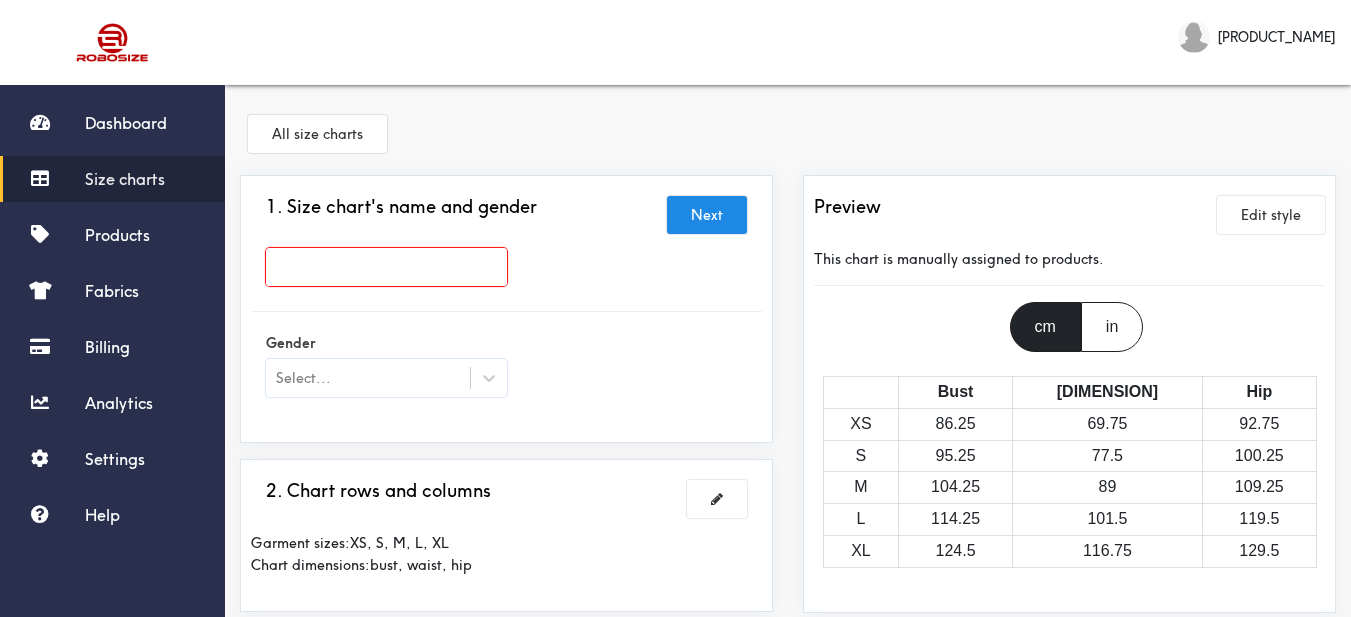 click at bounding box center (386, 267) 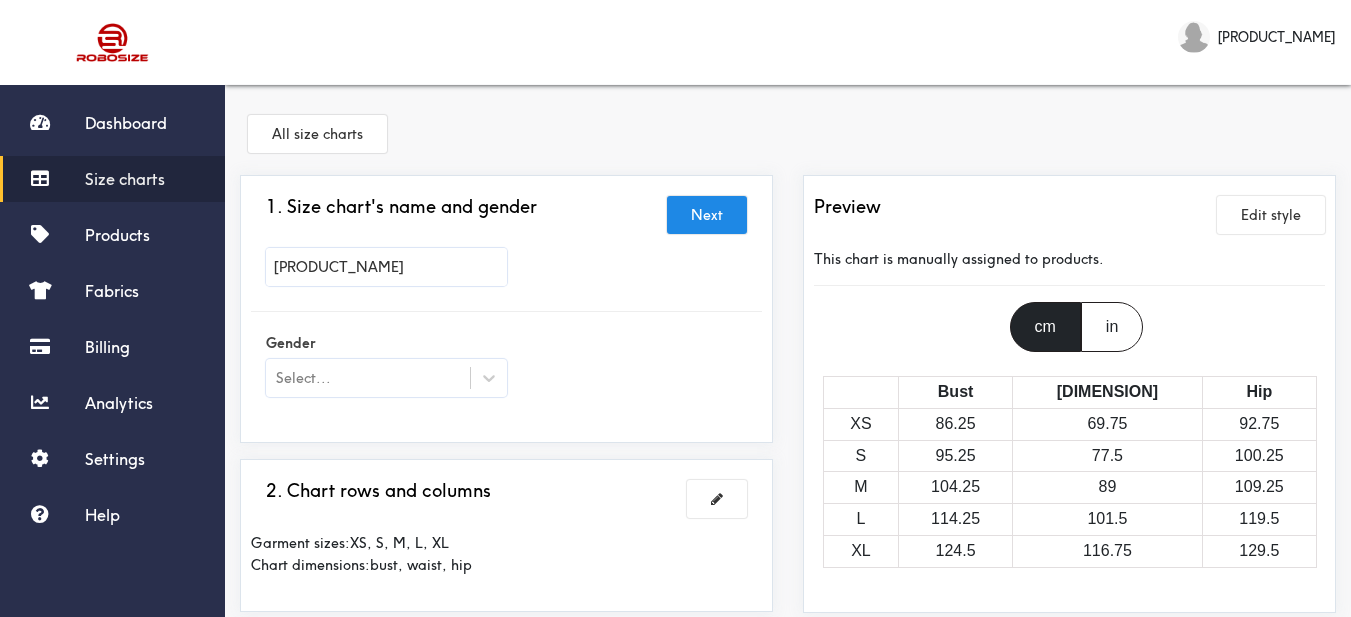 click on "Gender Select..." at bounding box center [506, 367] 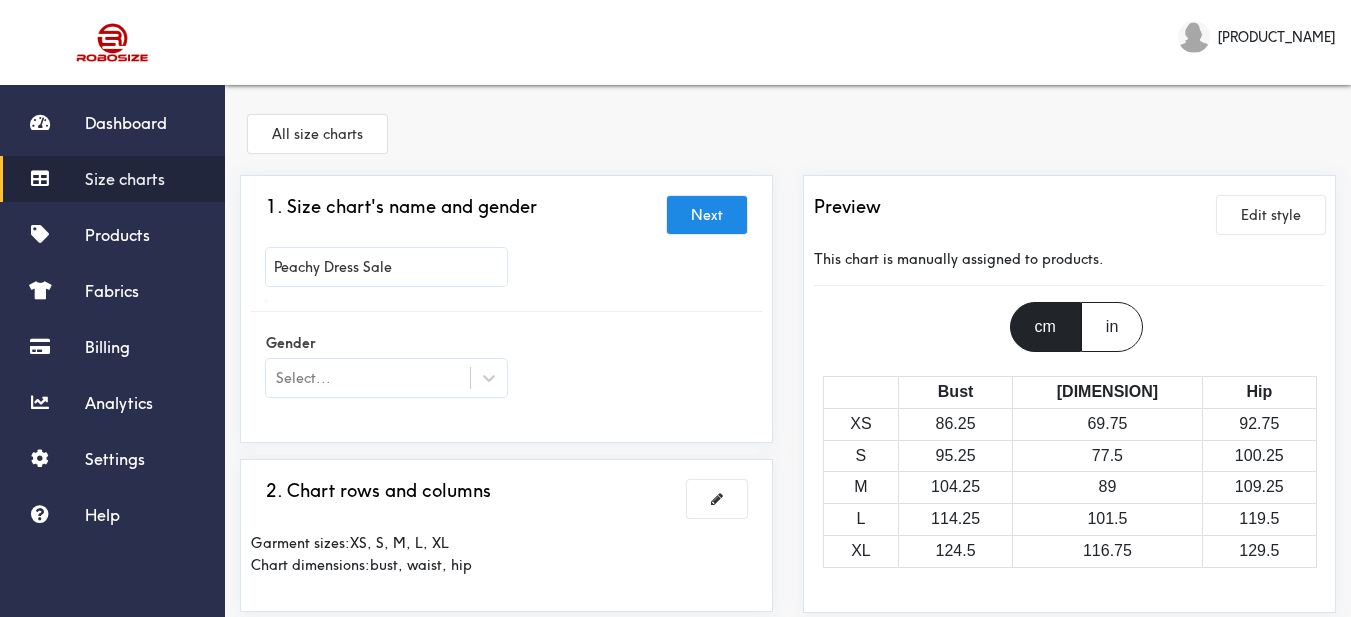 type on "Peachy Dress Sale" 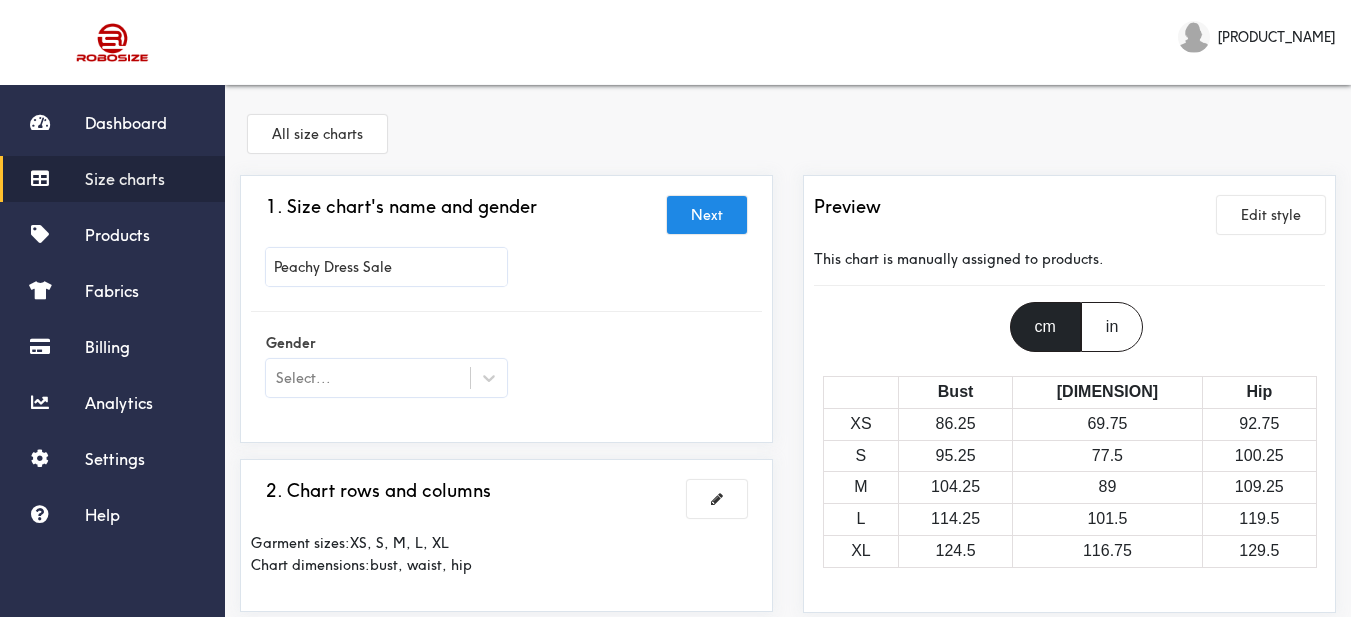 scroll, scrollTop: 100, scrollLeft: 0, axis: vertical 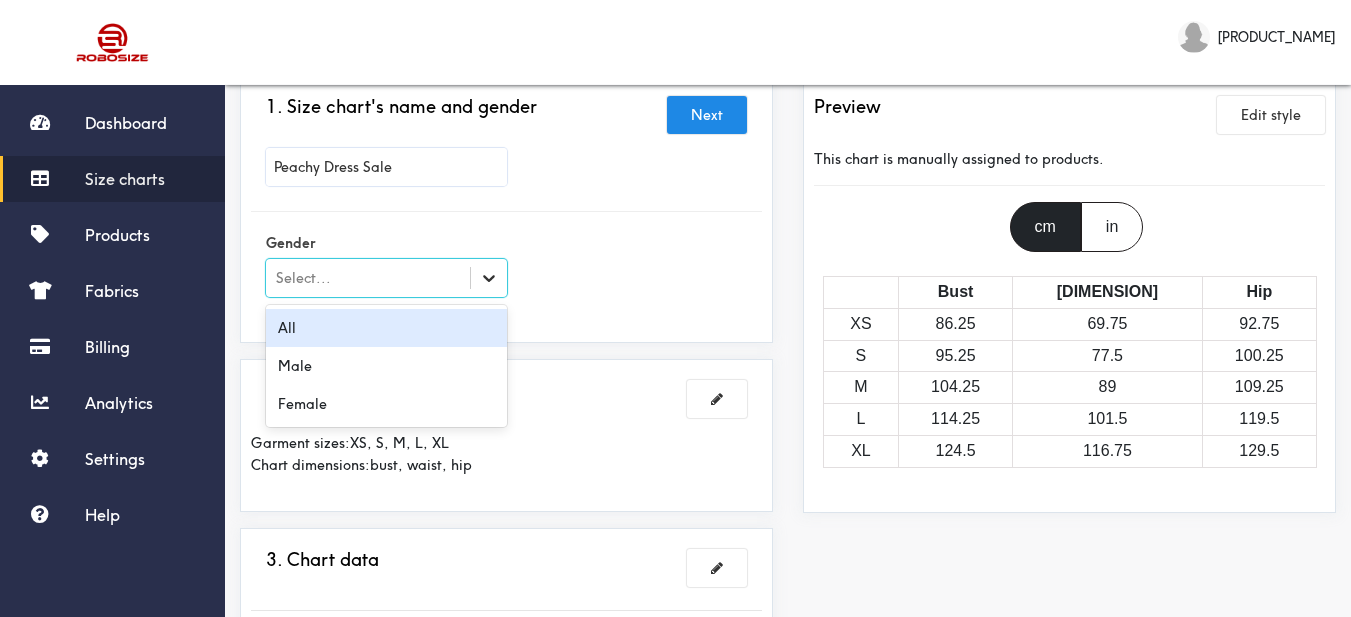 click 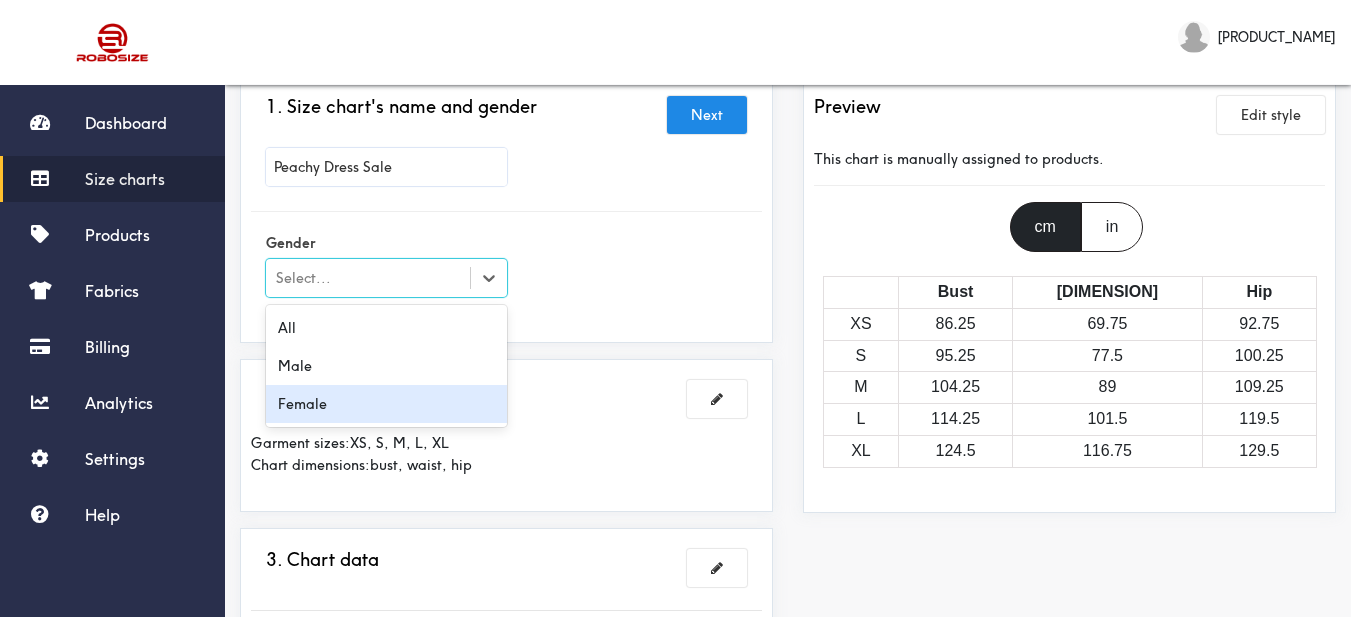 click on "Female" at bounding box center (386, 404) 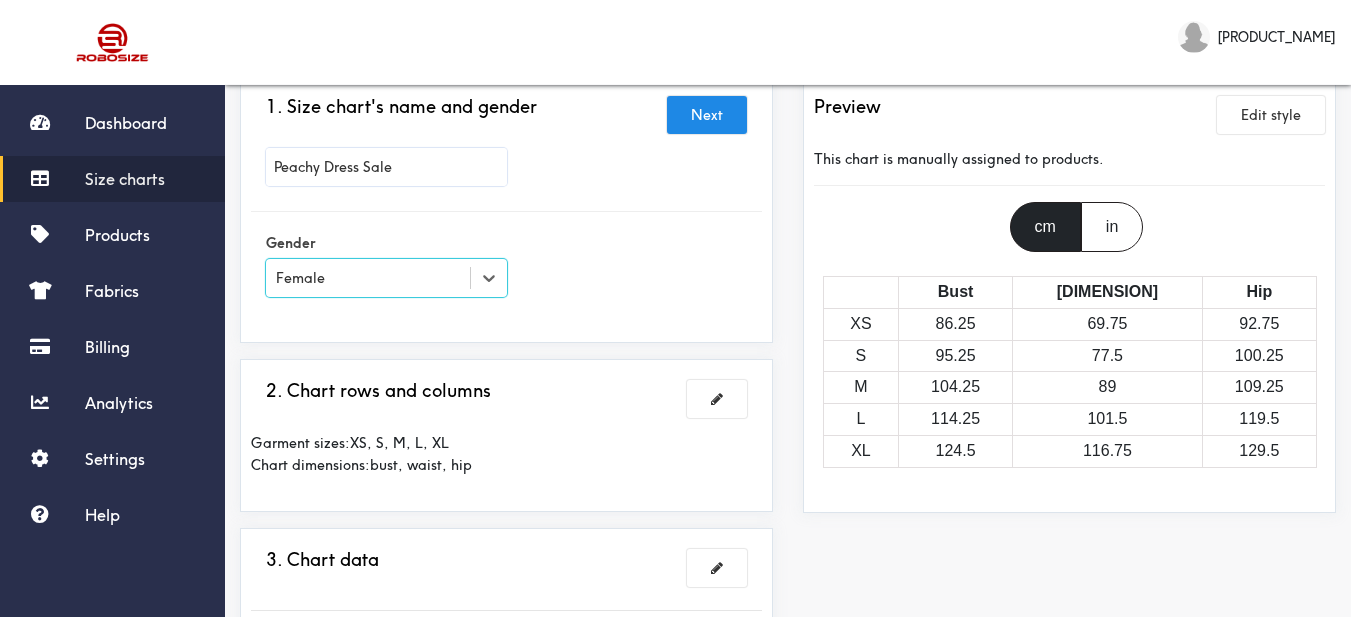 click on "Gender option [GENDER], selected. Select is focused , press Down to open the menu, [GENDER]" at bounding box center (506, 267) 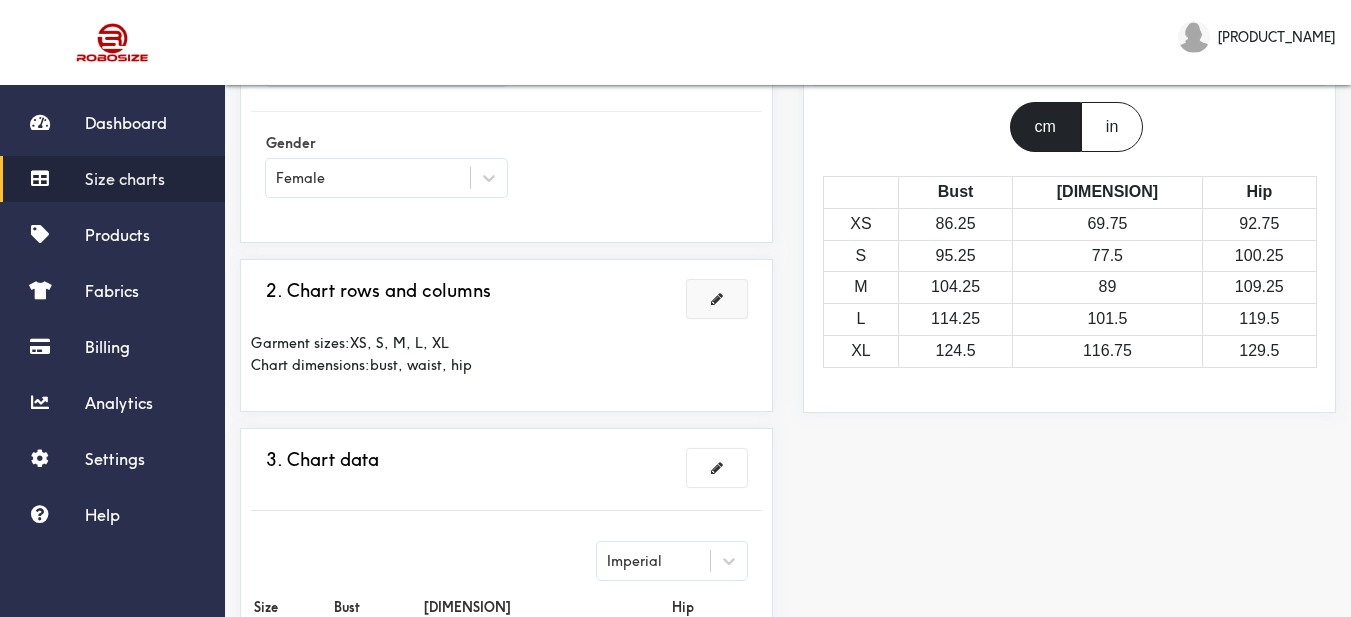 click at bounding box center (717, 299) 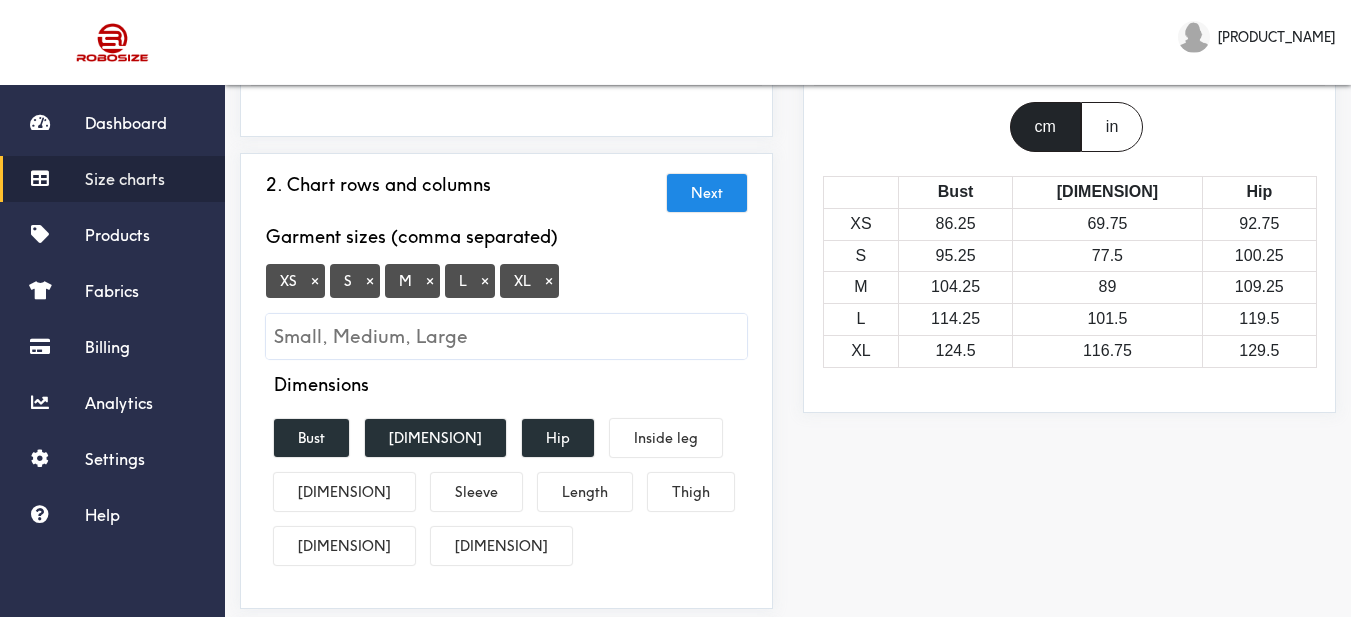scroll, scrollTop: 300, scrollLeft: 0, axis: vertical 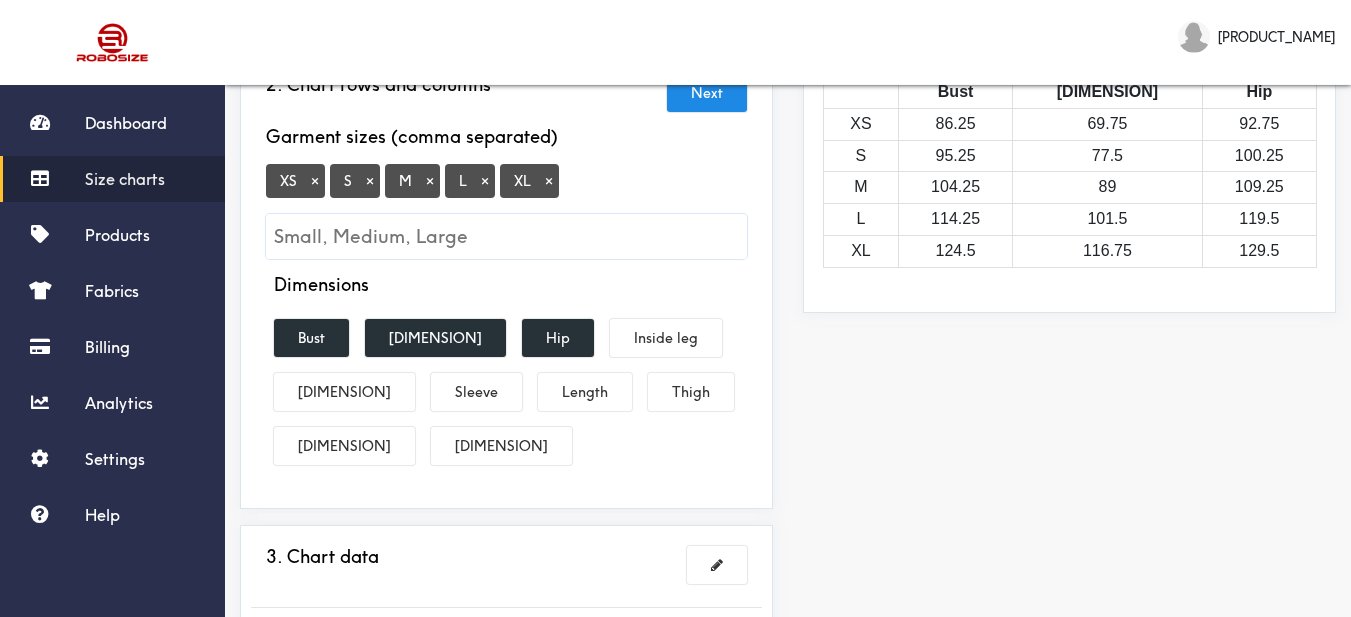 click on "×" at bounding box center [549, 181] 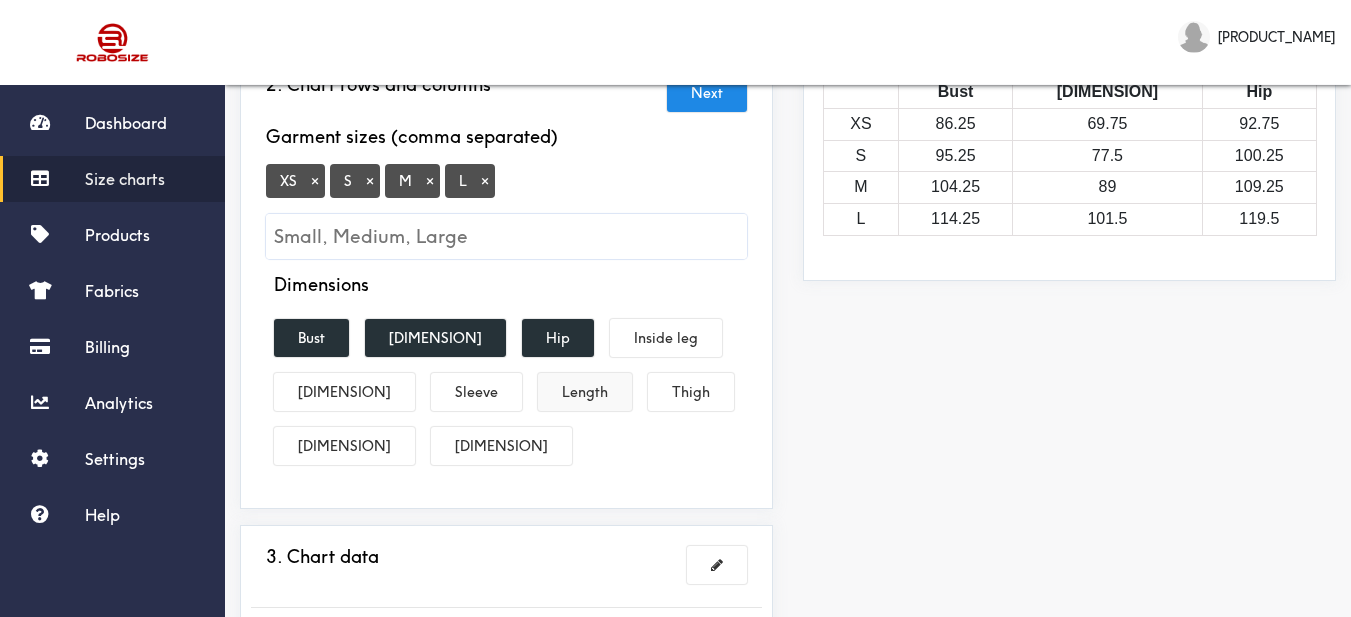 click on "Length" at bounding box center (585, 392) 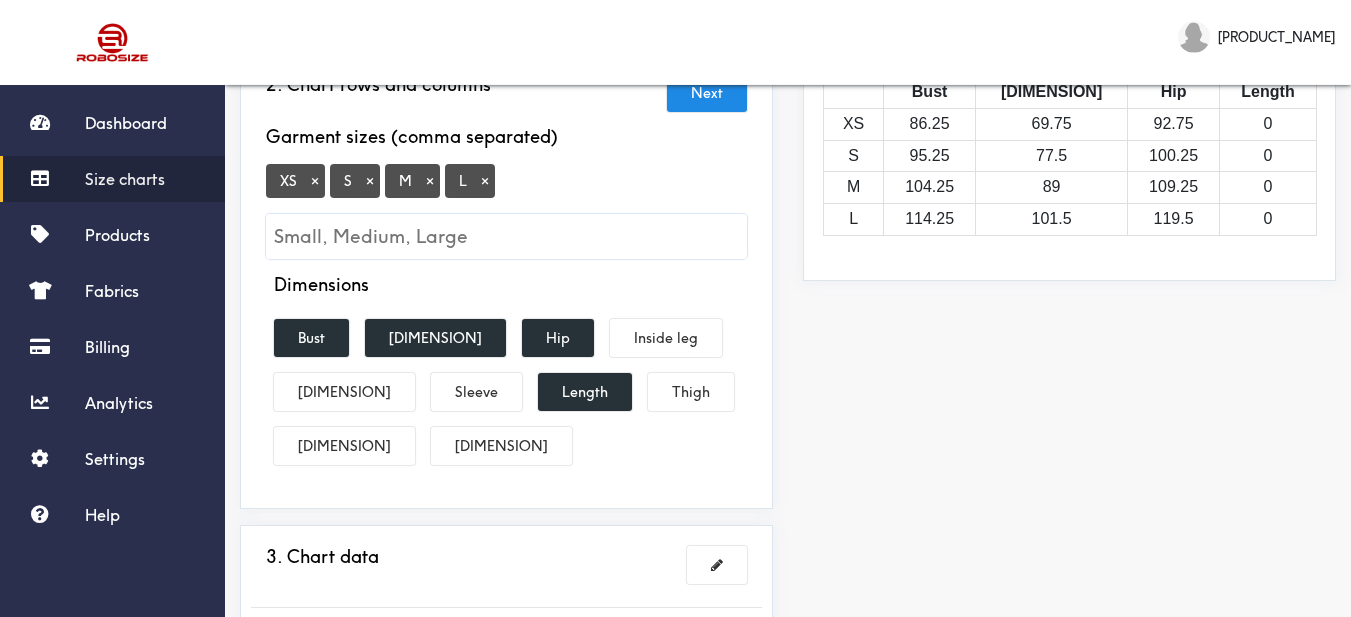 scroll, scrollTop: 500, scrollLeft: 0, axis: vertical 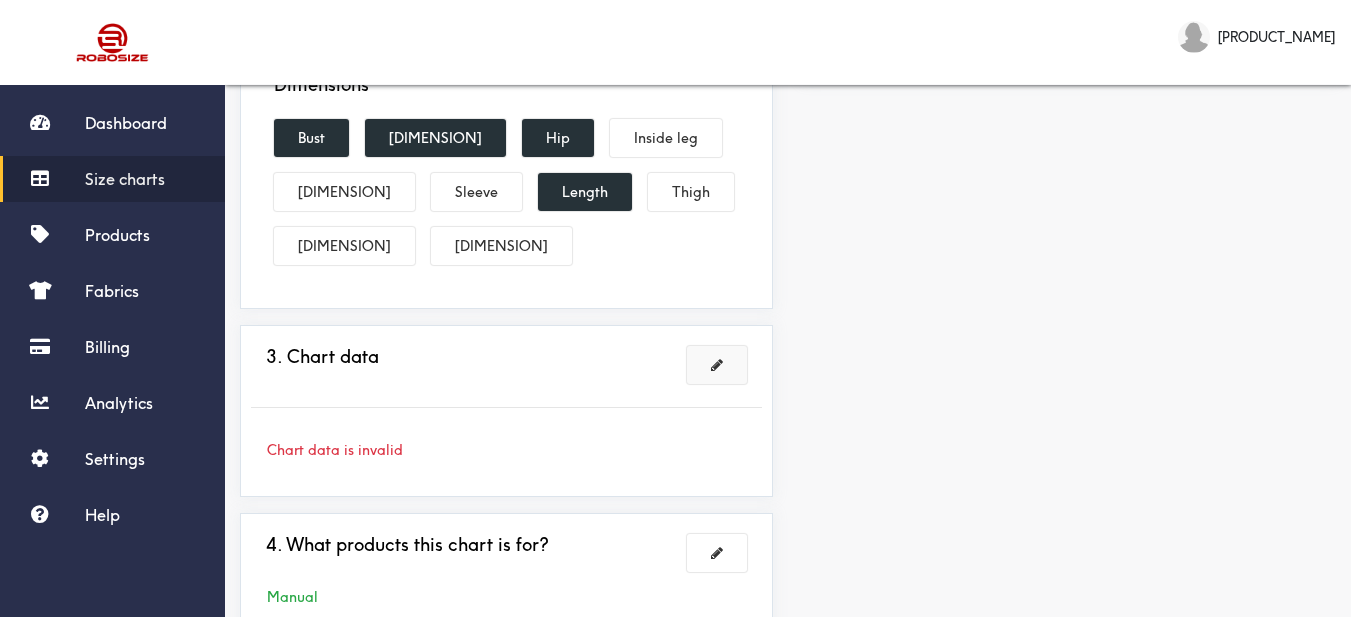 click at bounding box center [717, 365] 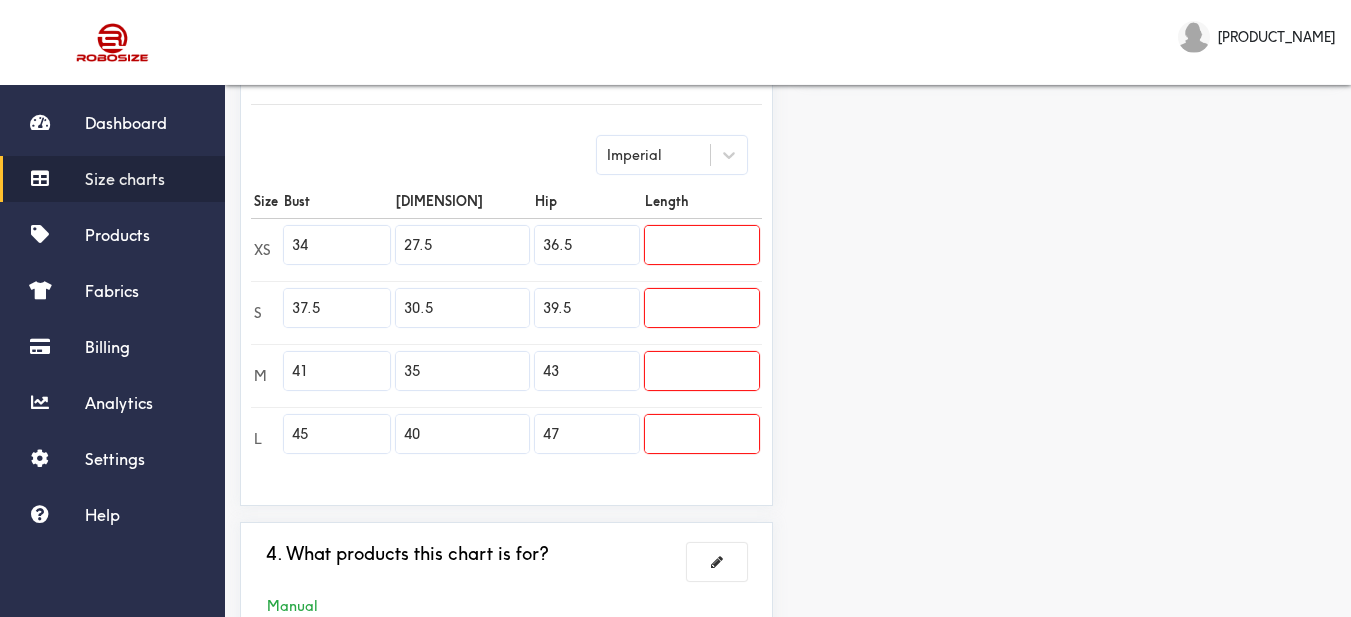 drag, startPoint x: 347, startPoint y: 245, endPoint x: 272, endPoint y: 235, distance: 75.66373 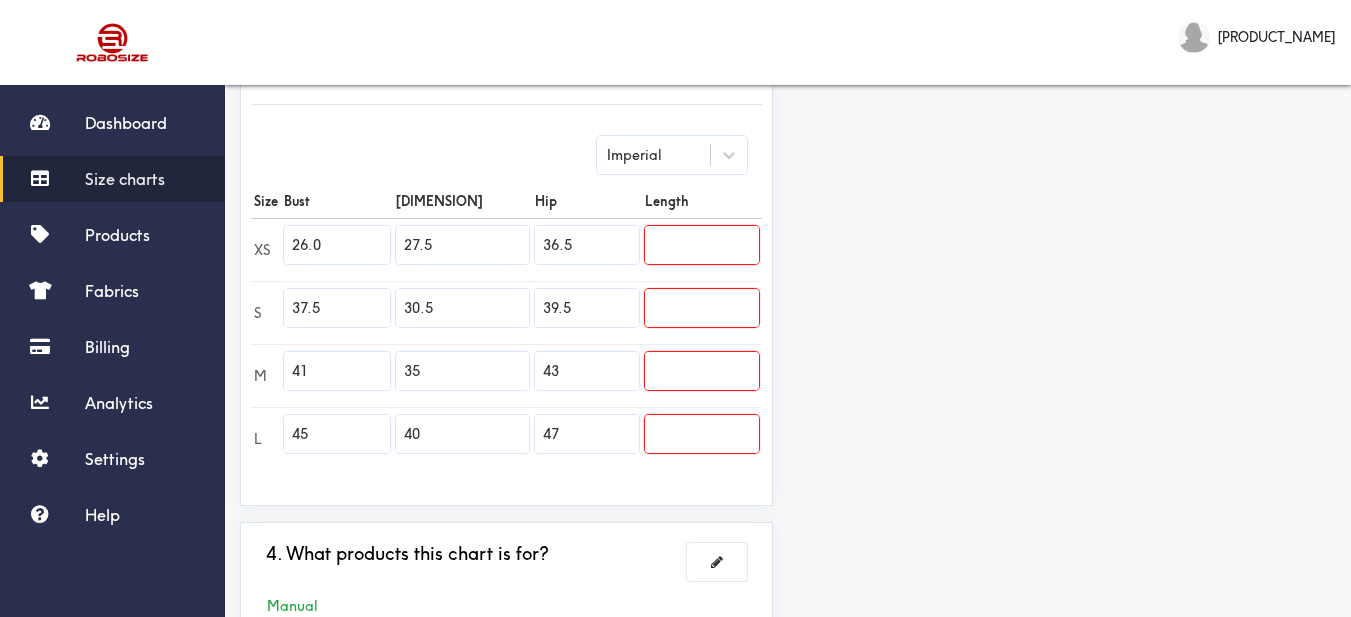 type on "26.0" 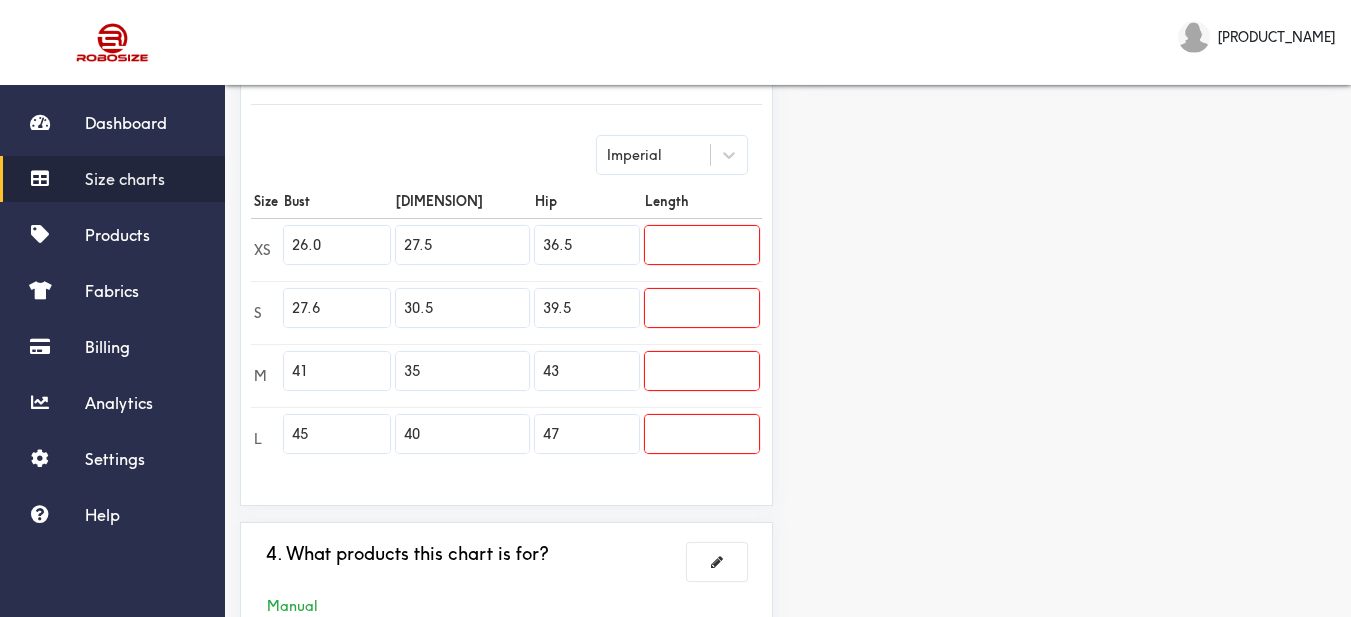 type on "27.6" 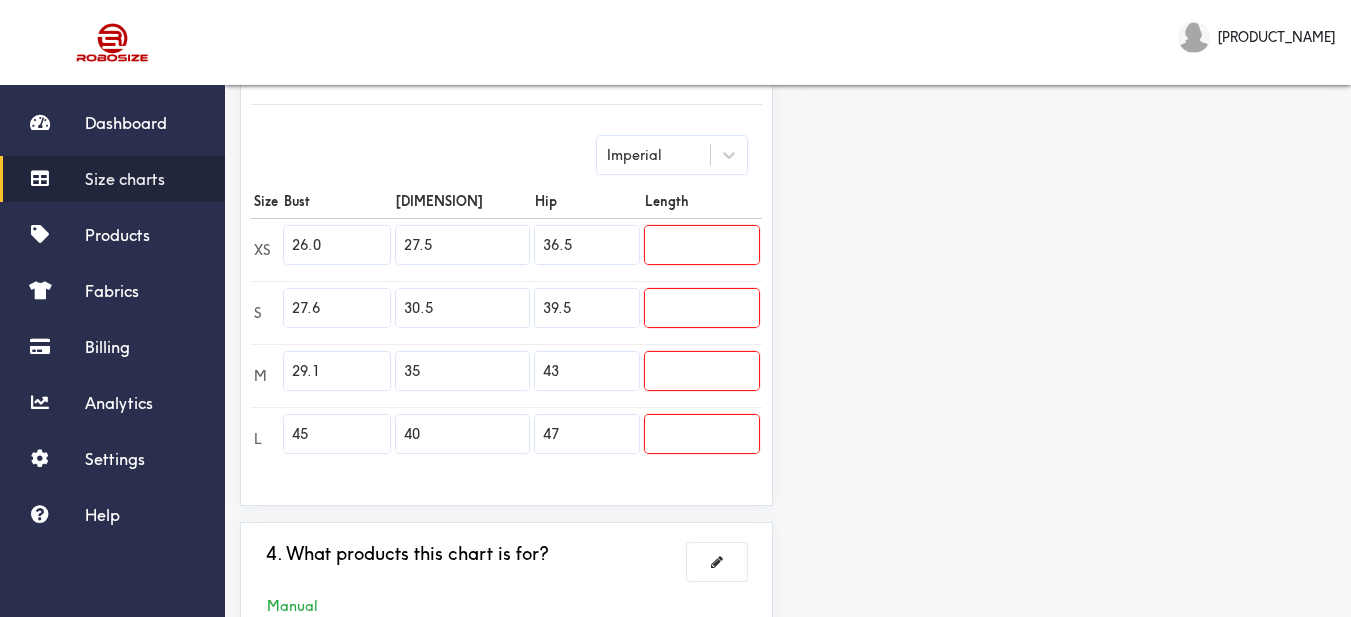 type on "29.1" 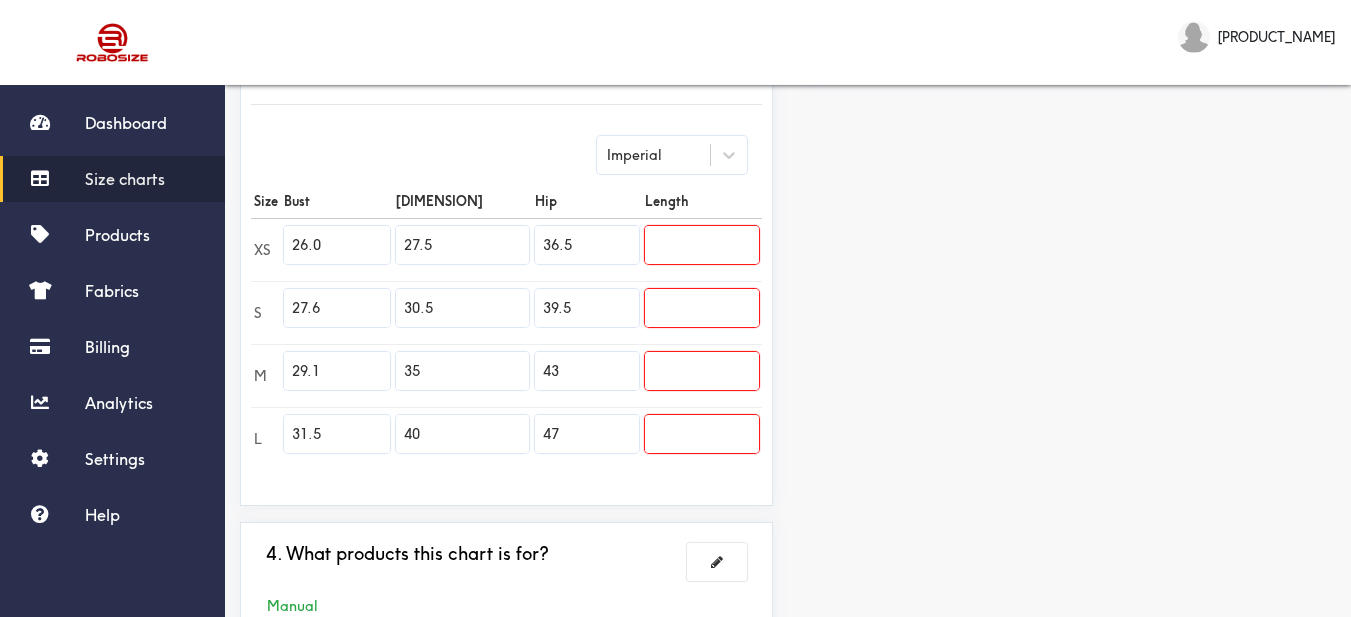 type on "31.5" 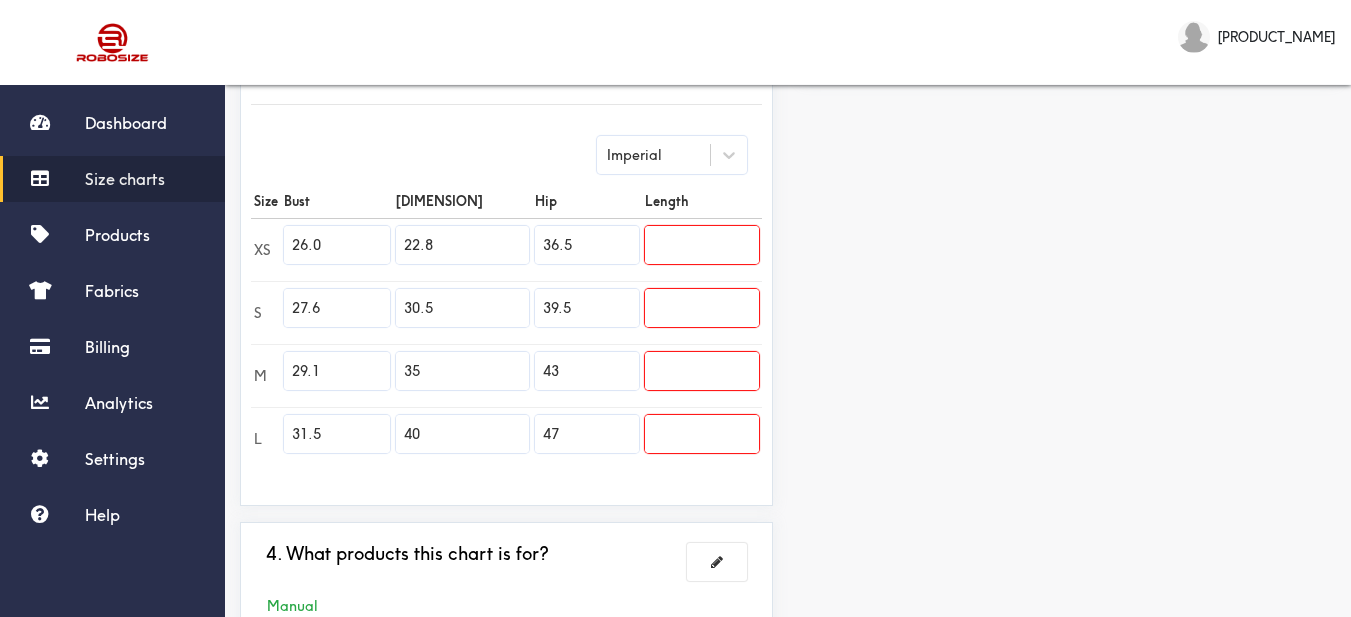 type on "22.8" 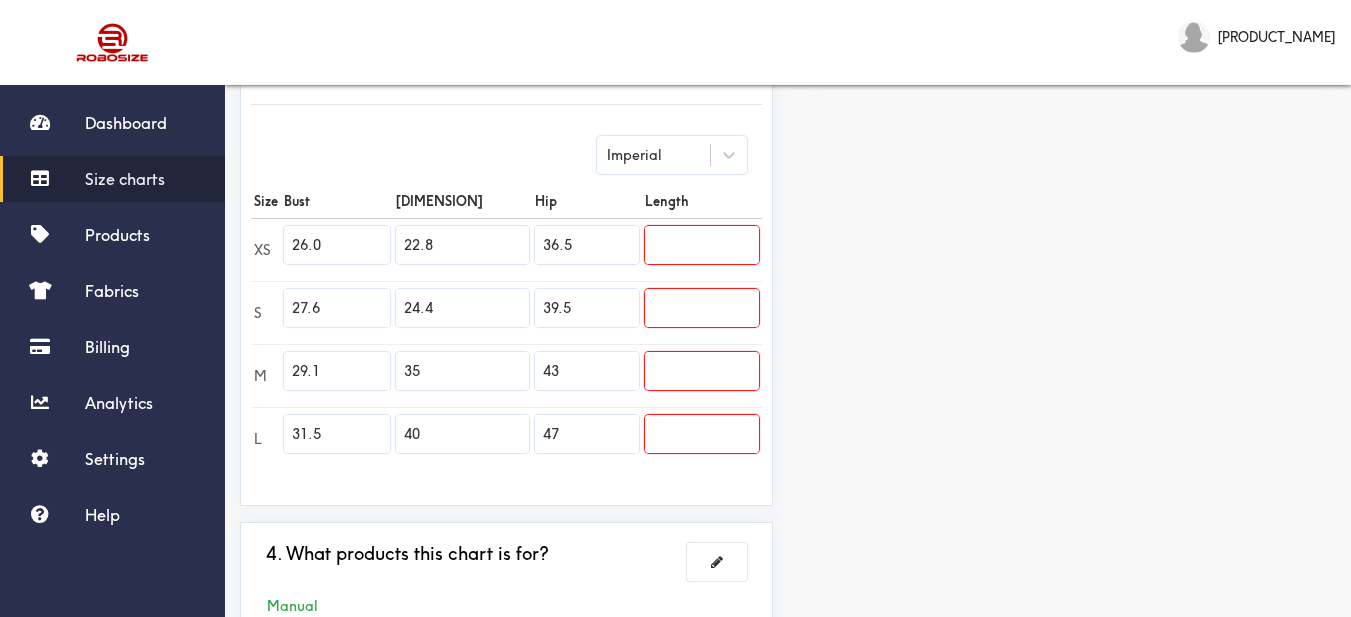 type on "24.4" 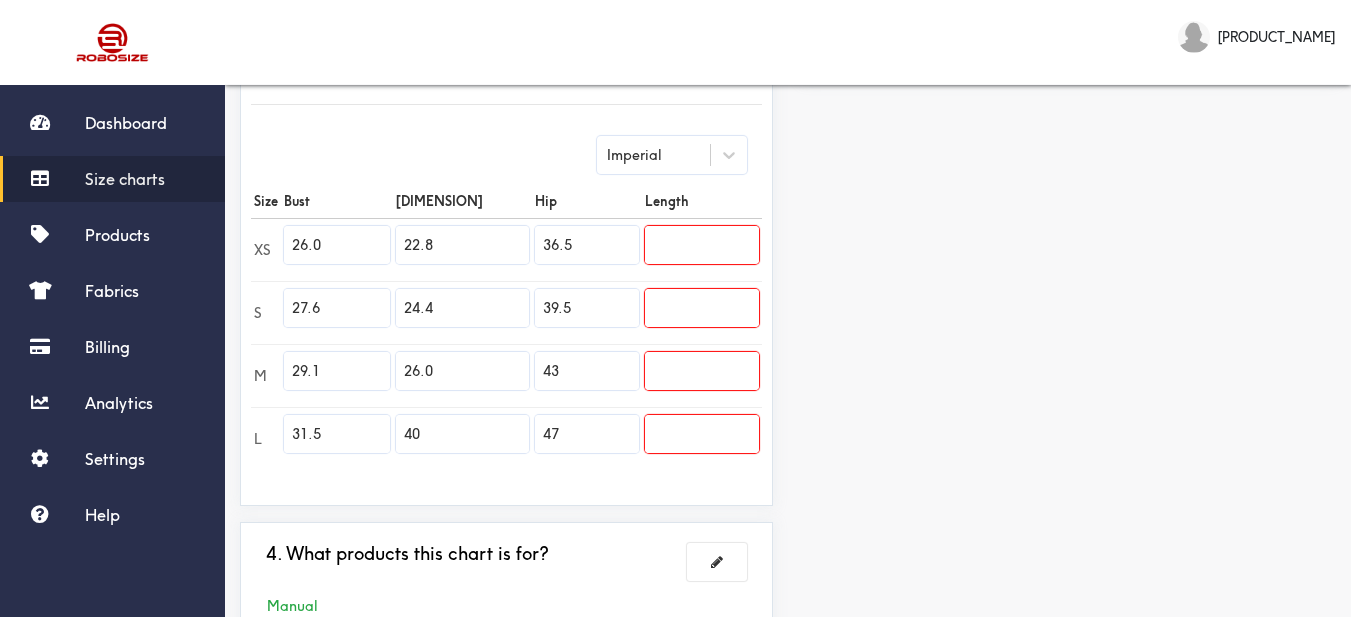 type on "26.0" 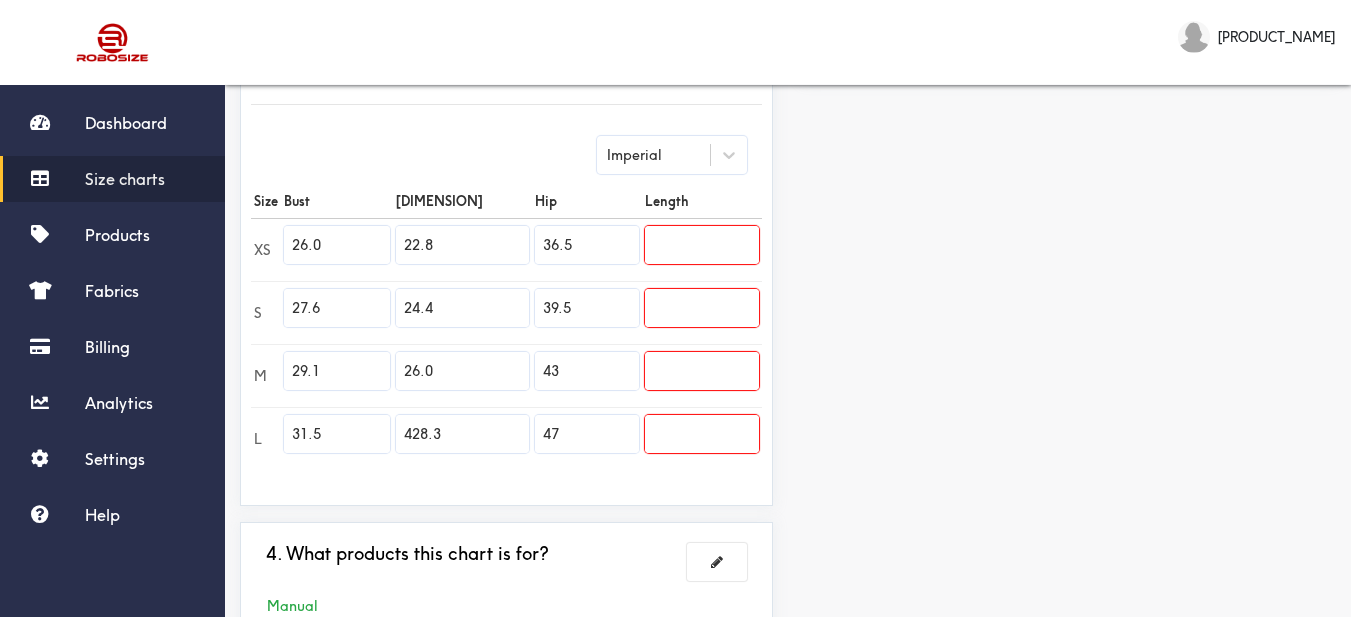 drag, startPoint x: 460, startPoint y: 433, endPoint x: 413, endPoint y: 436, distance: 47.095646 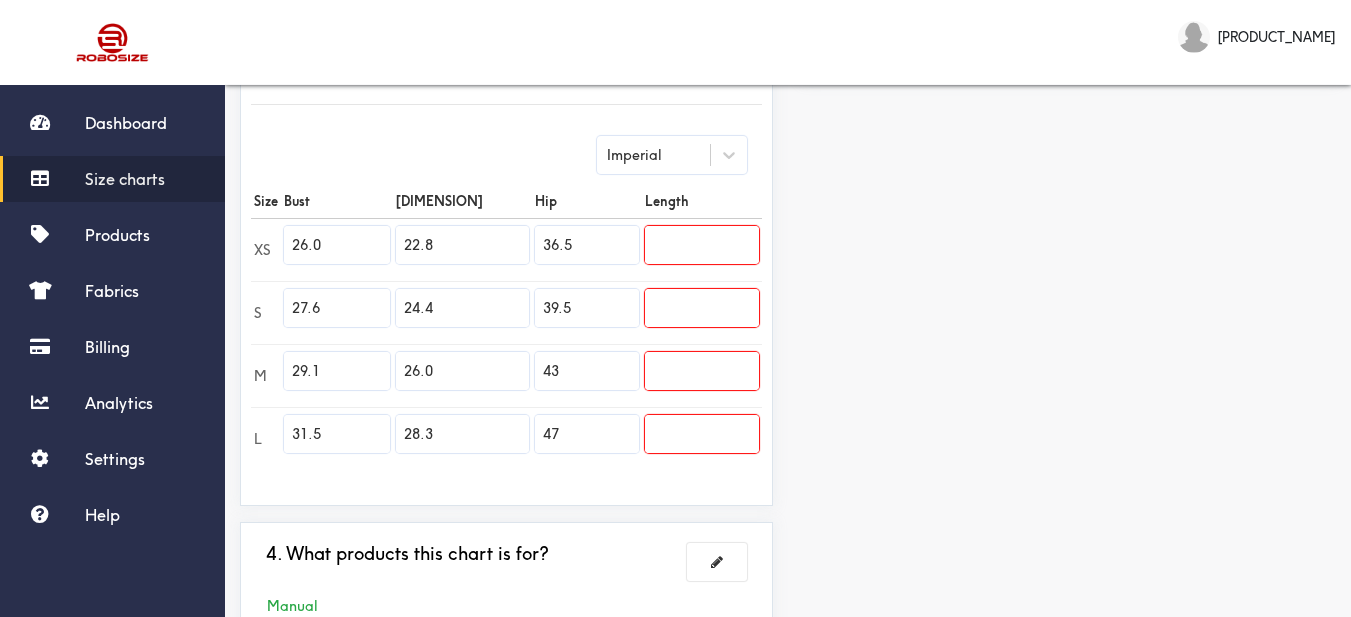 type on "28.3" 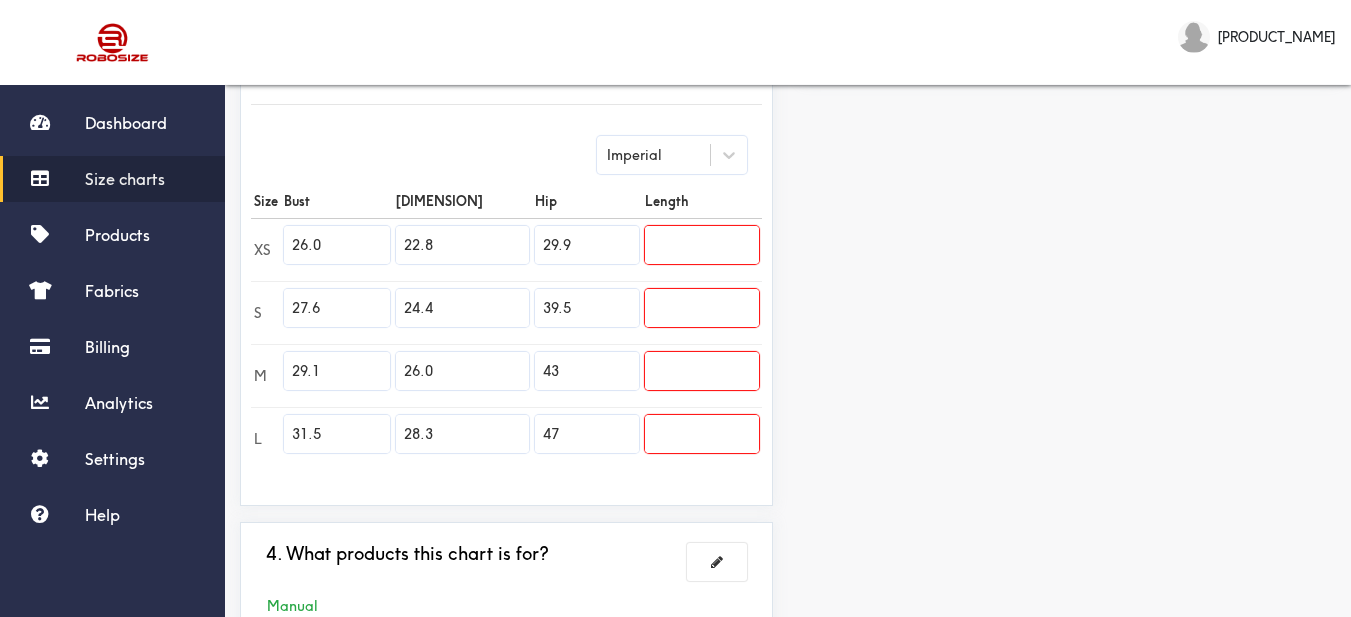 type on "29.9" 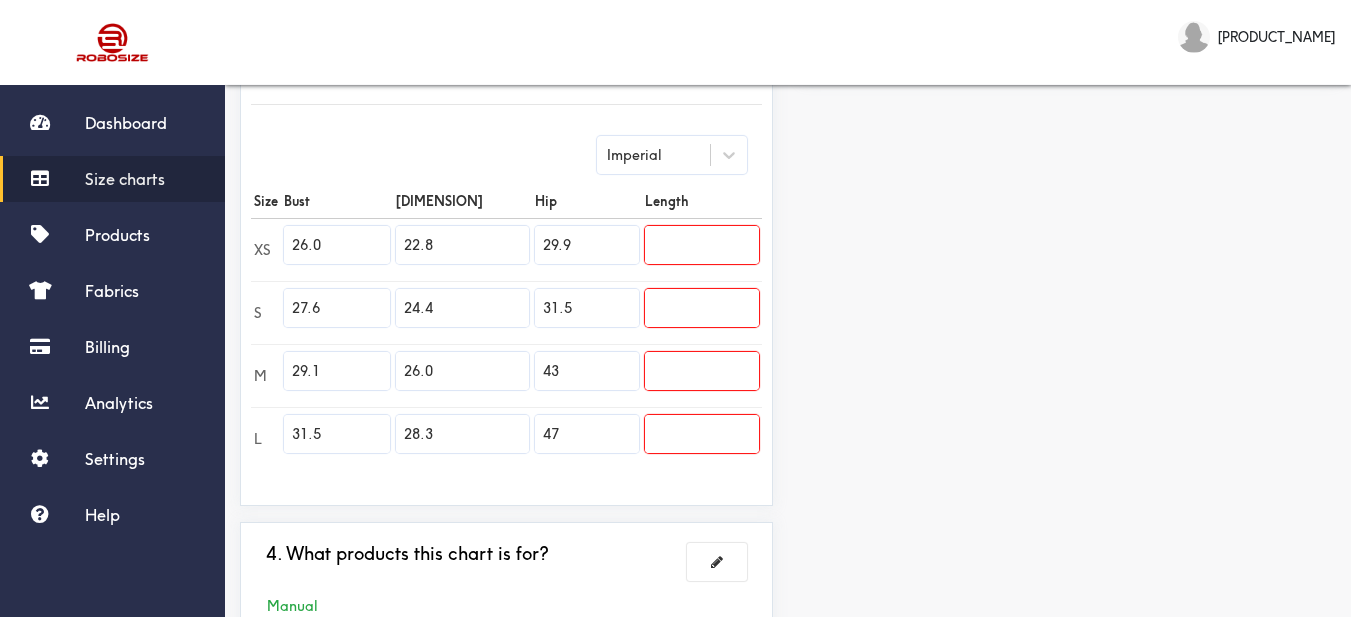 type on "31.5" 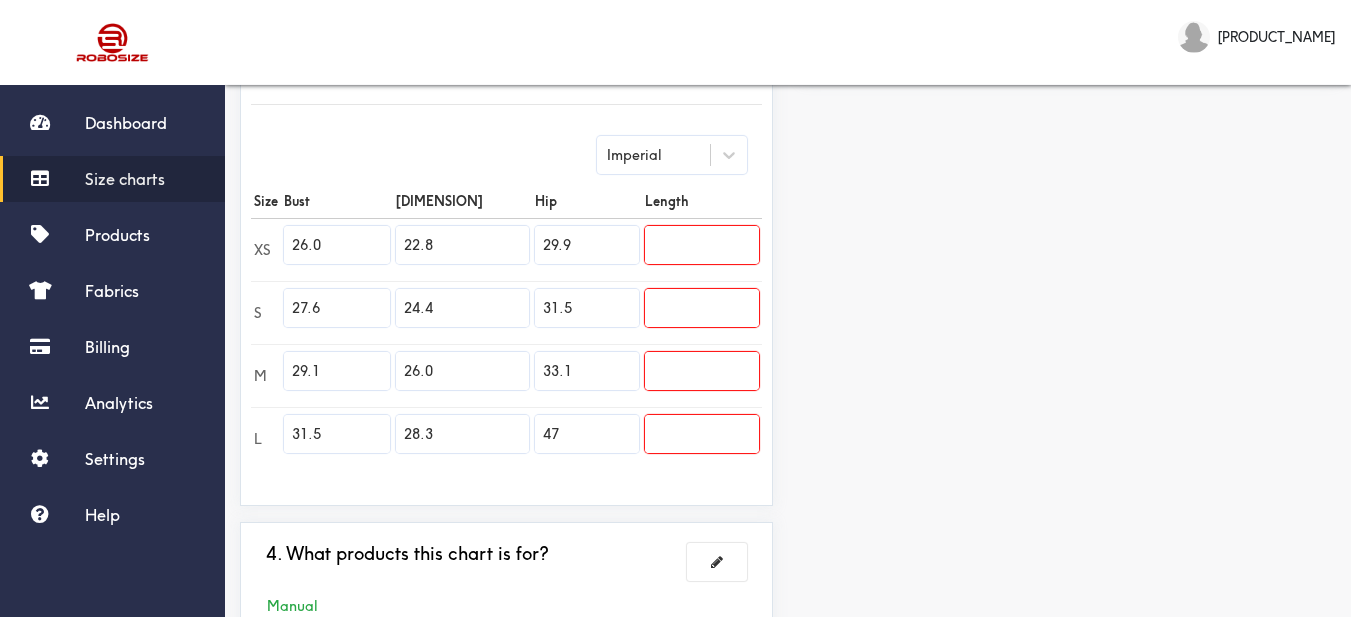 type on "33.1" 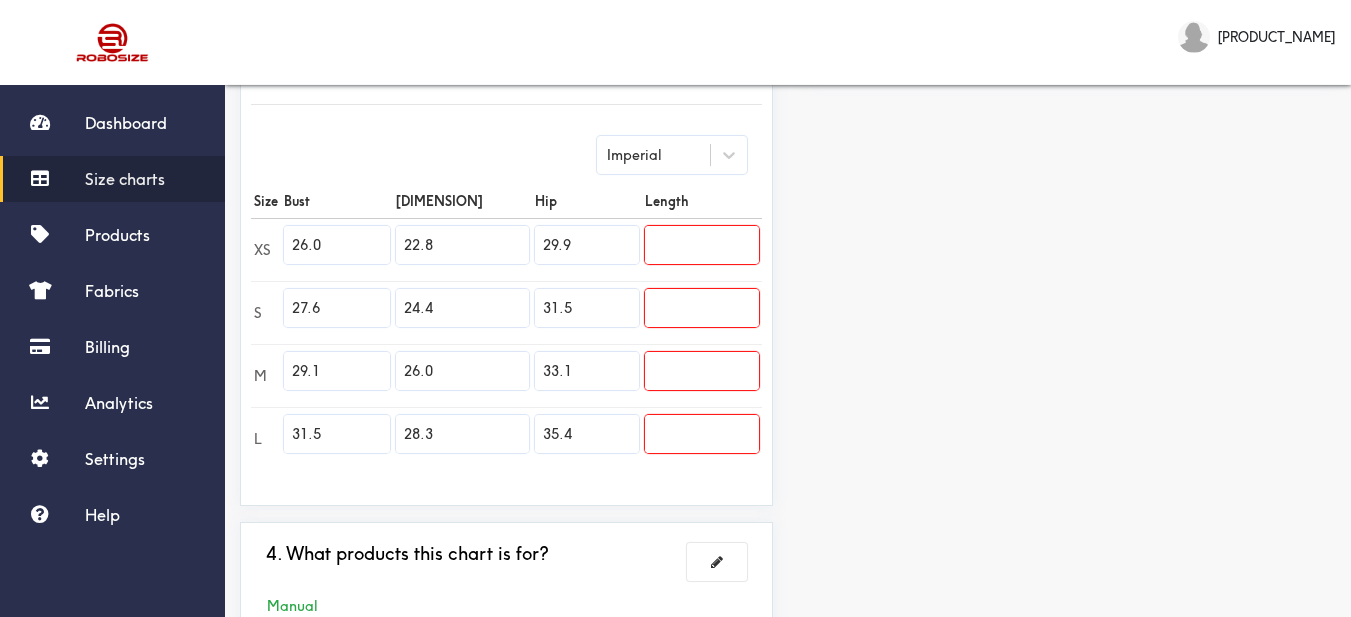 type on "35.4" 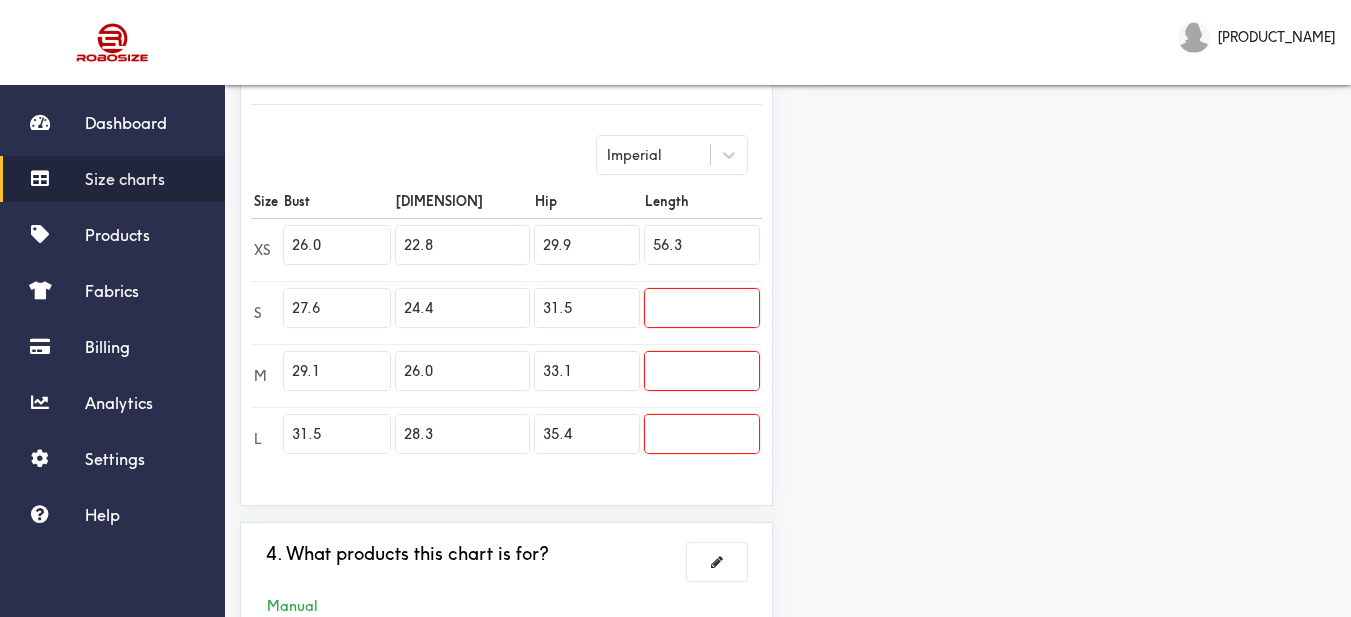 type on "56.3" 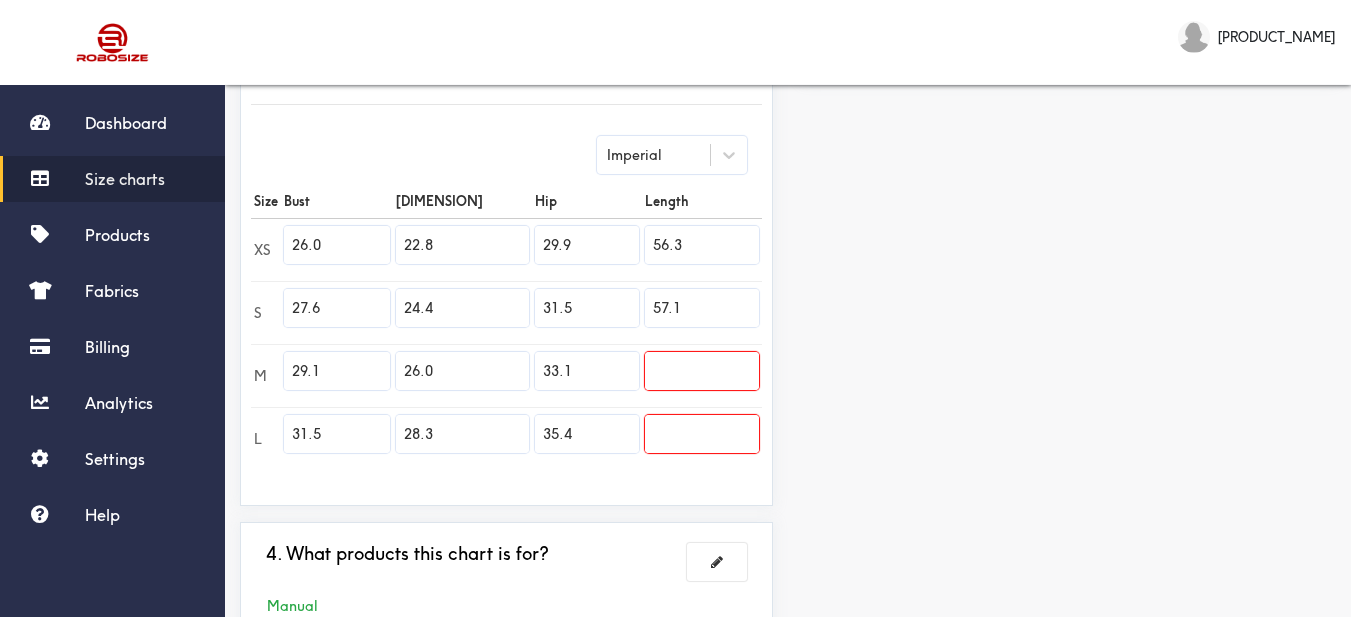type on "57.1" 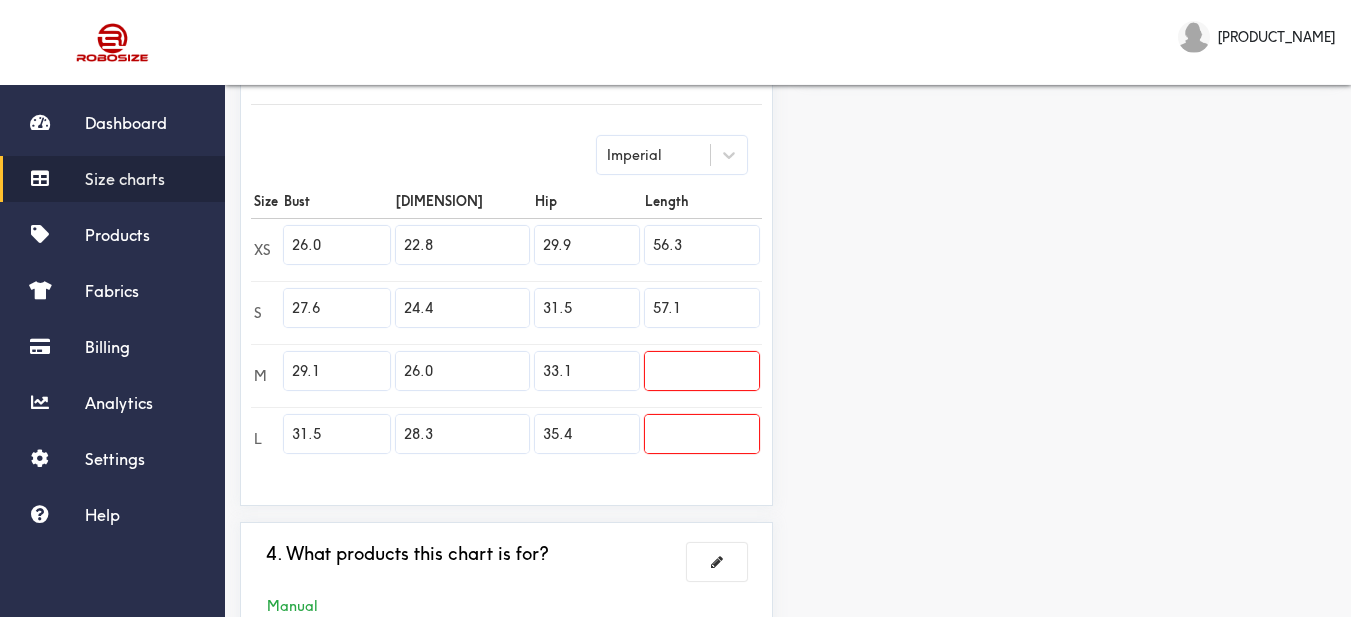 click at bounding box center (702, 371) 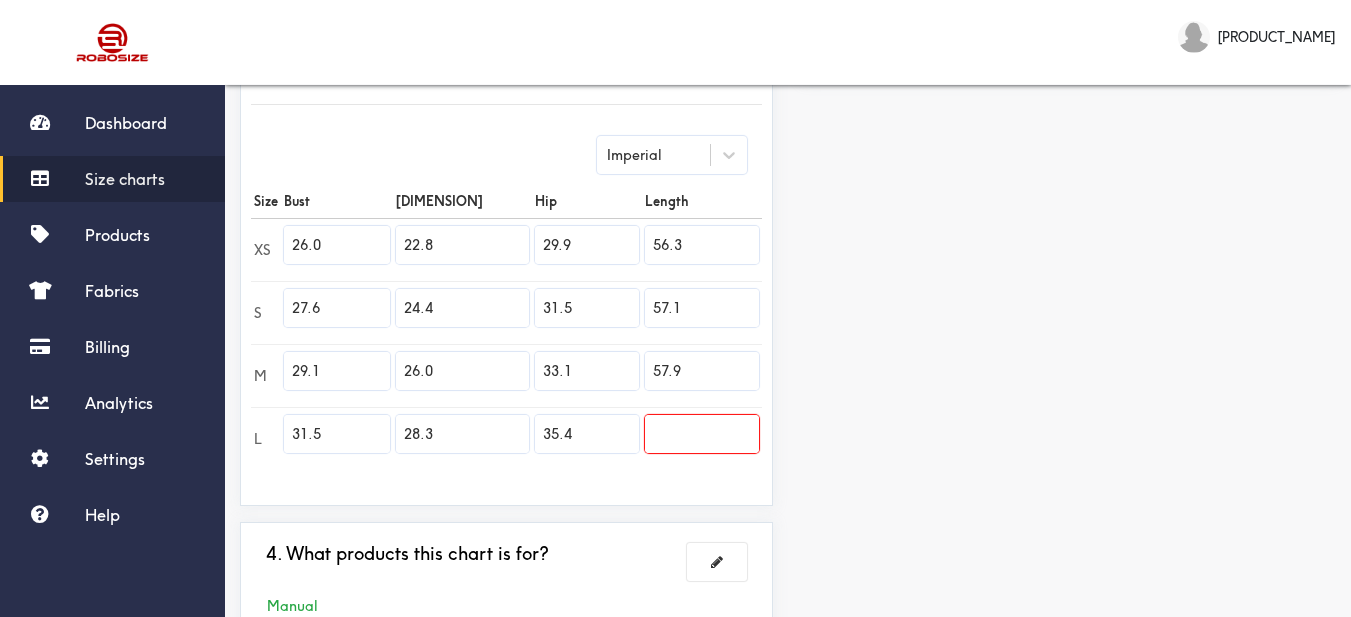 type 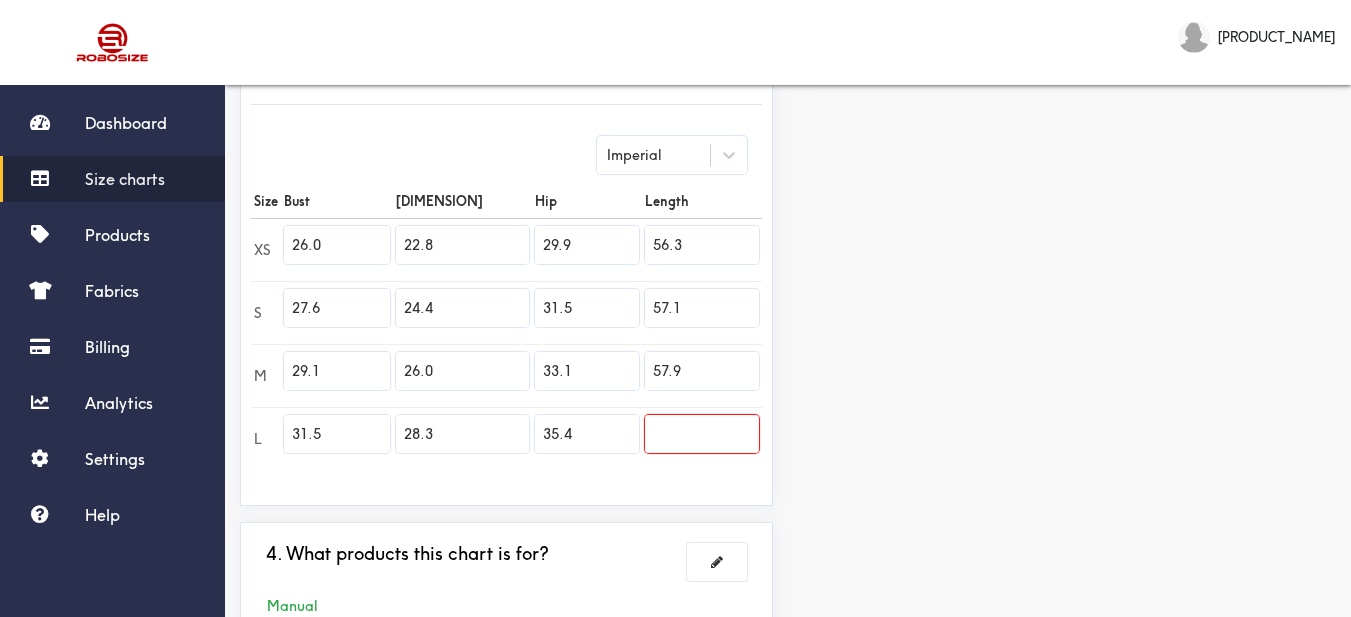 click at bounding box center (702, 434) 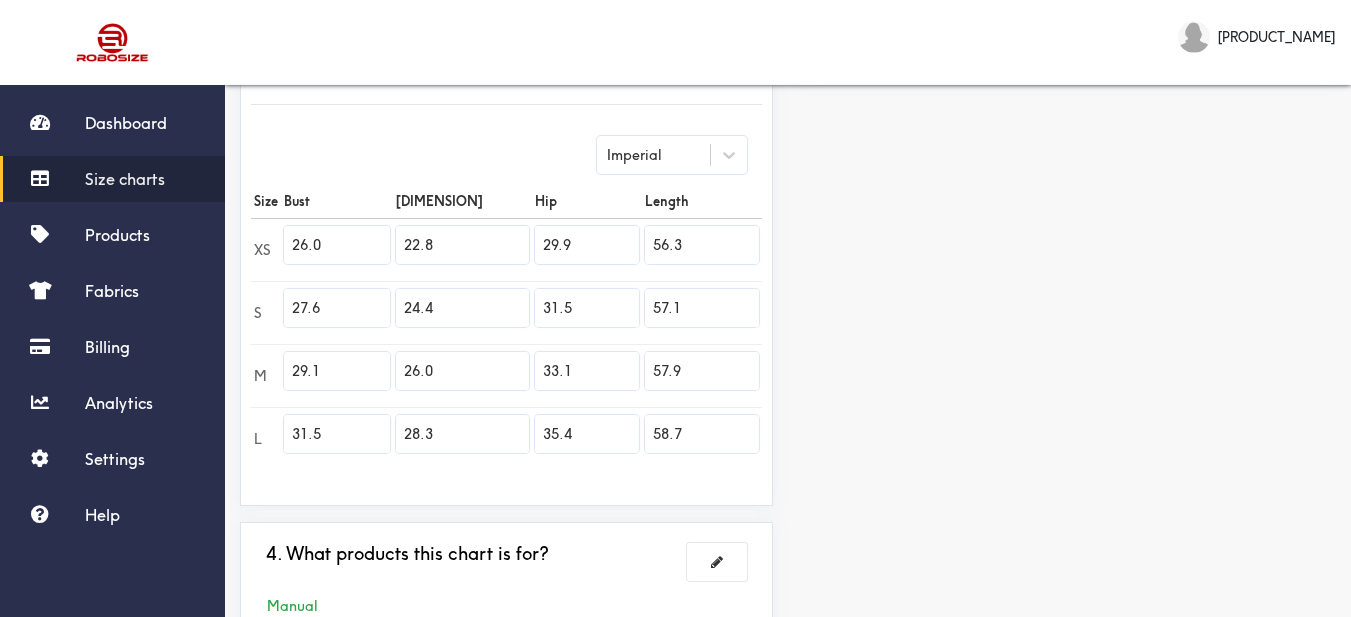 drag, startPoint x: 860, startPoint y: 442, endPoint x: 928, endPoint y: 276, distance: 179.38785 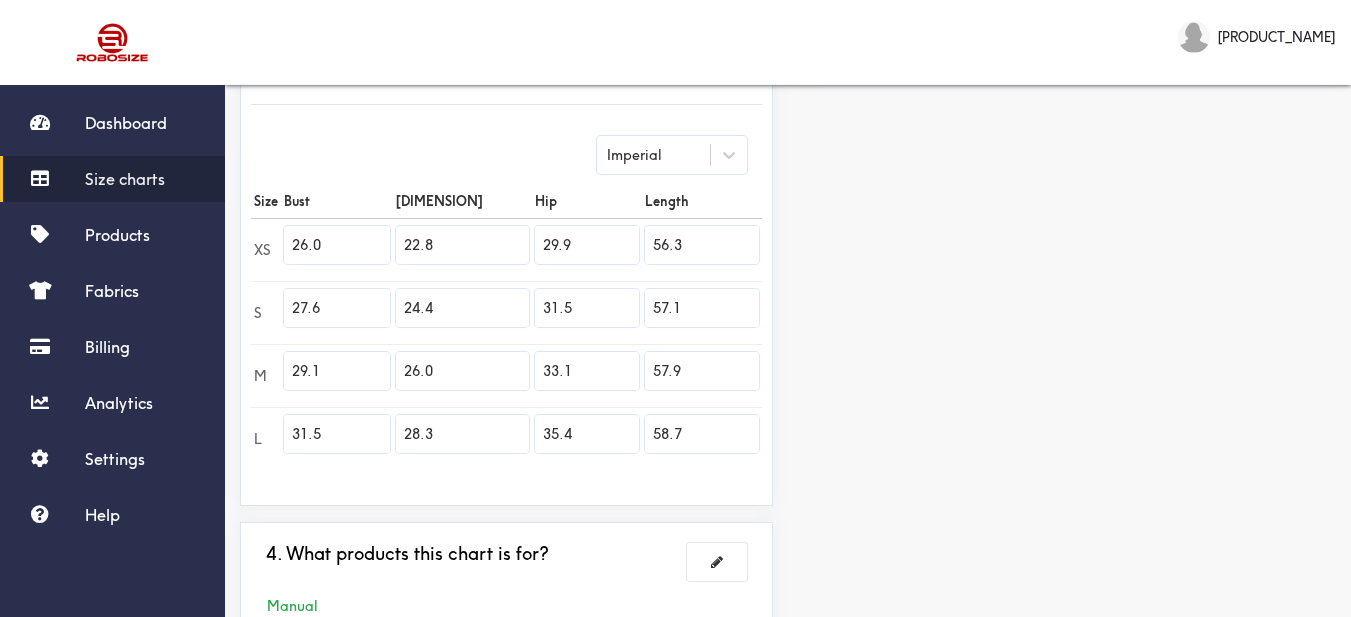 click on "Preview Edit style This chart is manually assigned to products. cm in Bust Waist Hip Length XS 66 58 76 143 S 70 62 80 145 M 74 66 84 147 L 80 72 90 149" at bounding box center (1069, 172) 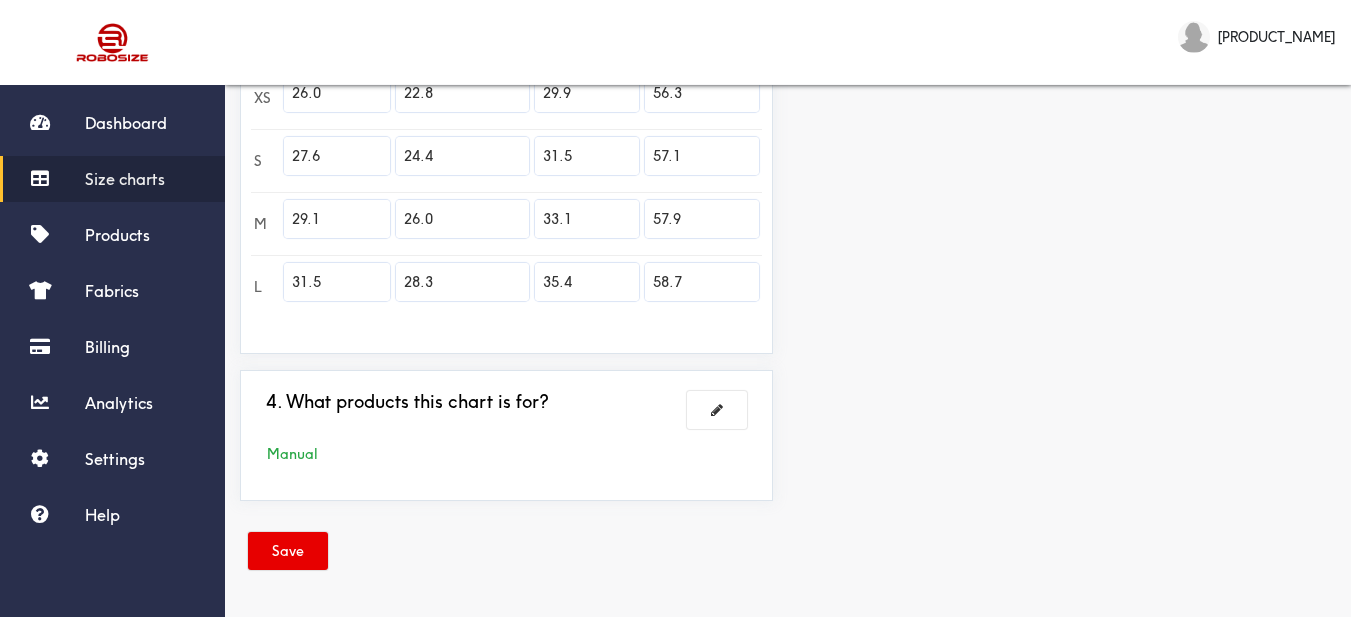 drag, startPoint x: 272, startPoint y: 554, endPoint x: 360, endPoint y: 268, distance: 299.23236 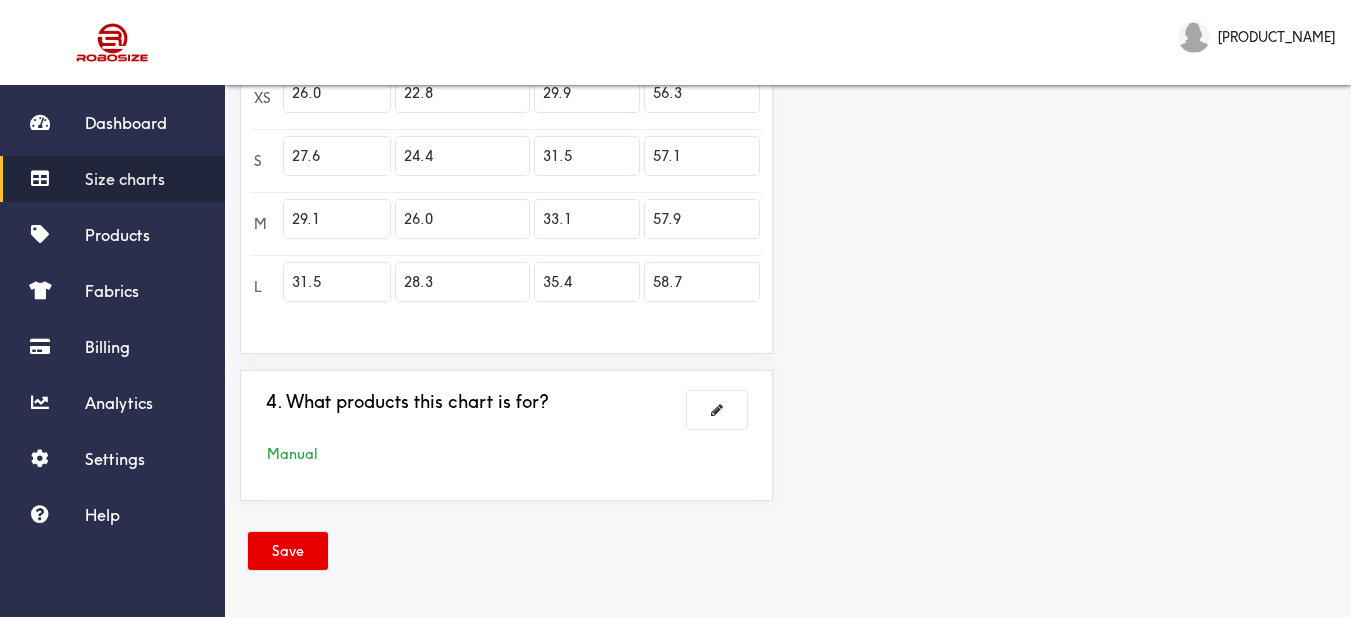 click on "Save" at bounding box center [288, 551] 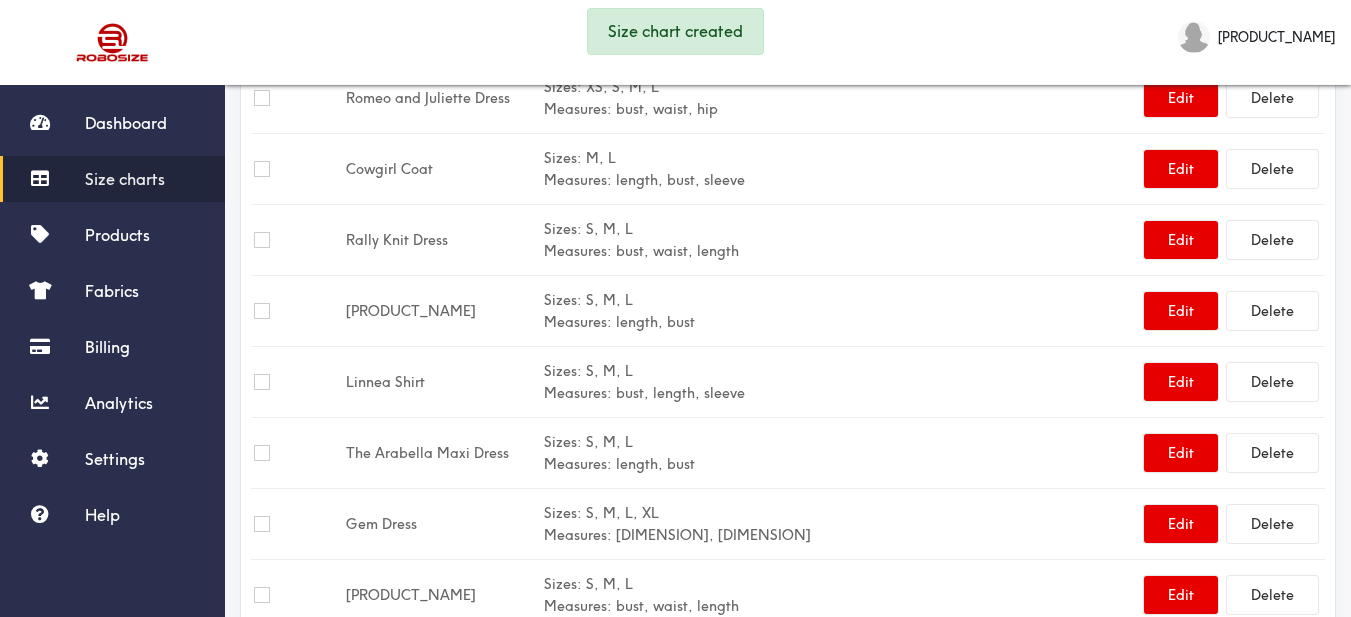 scroll, scrollTop: 0, scrollLeft: 0, axis: both 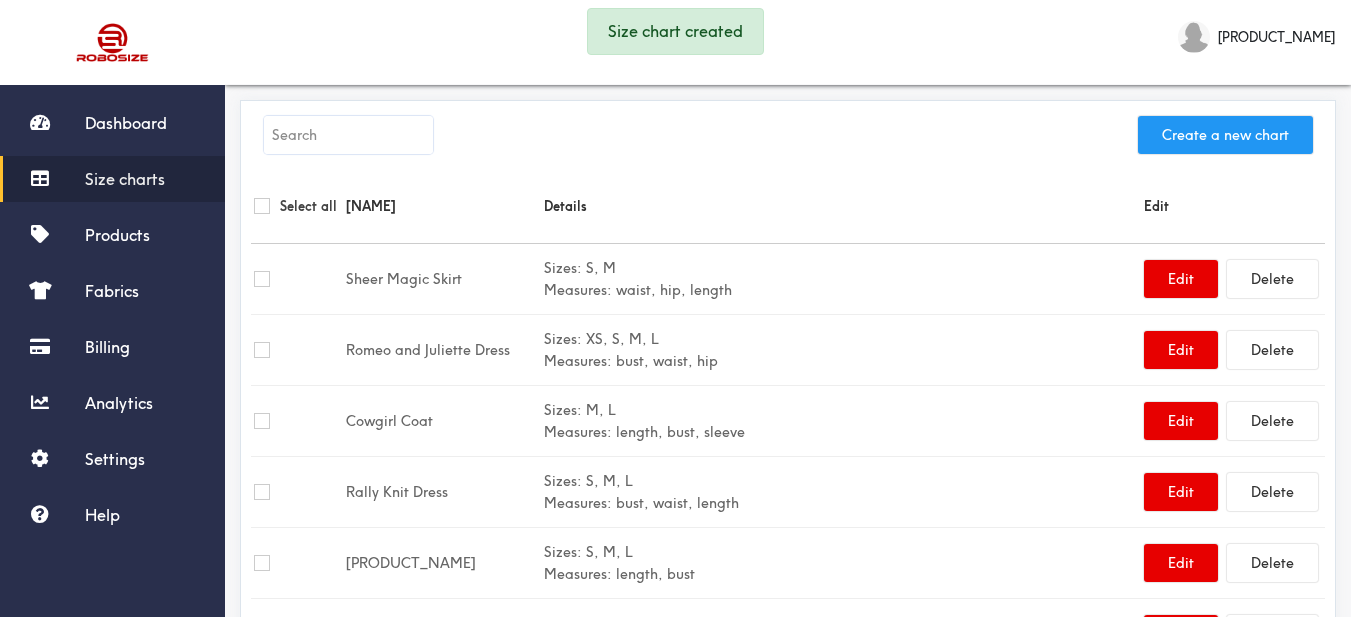 click on "Create a new chart" at bounding box center (1225, 135) 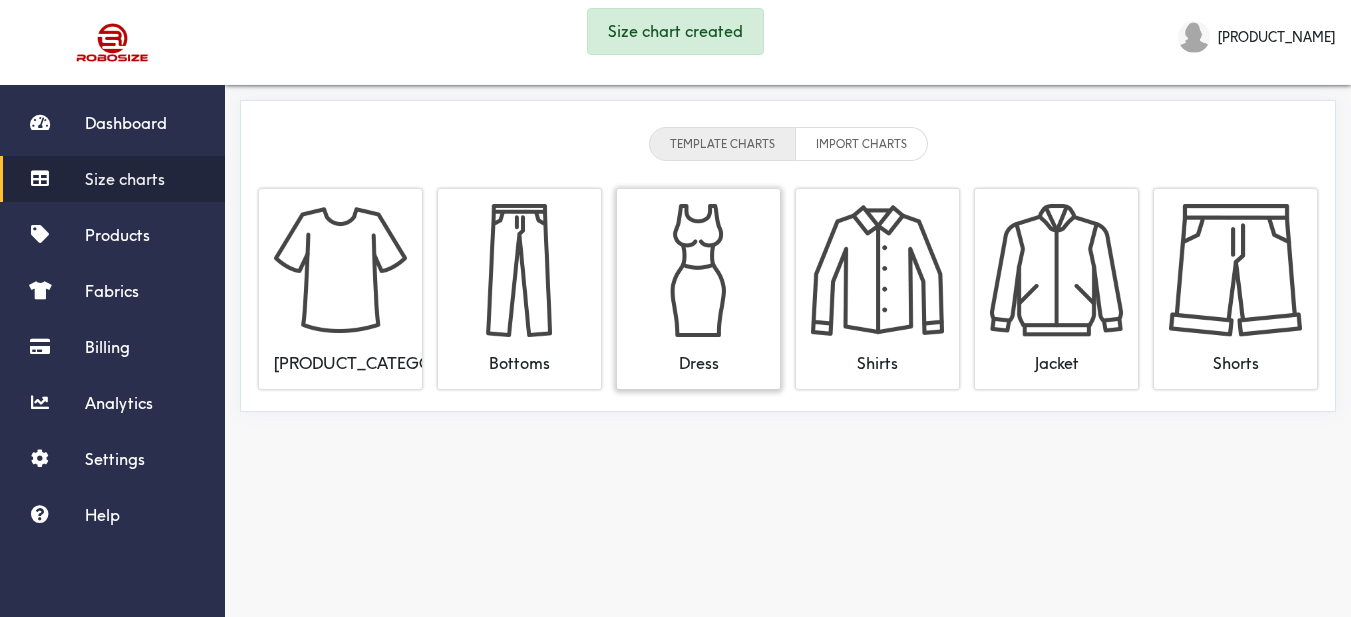 click at bounding box center [698, 270] 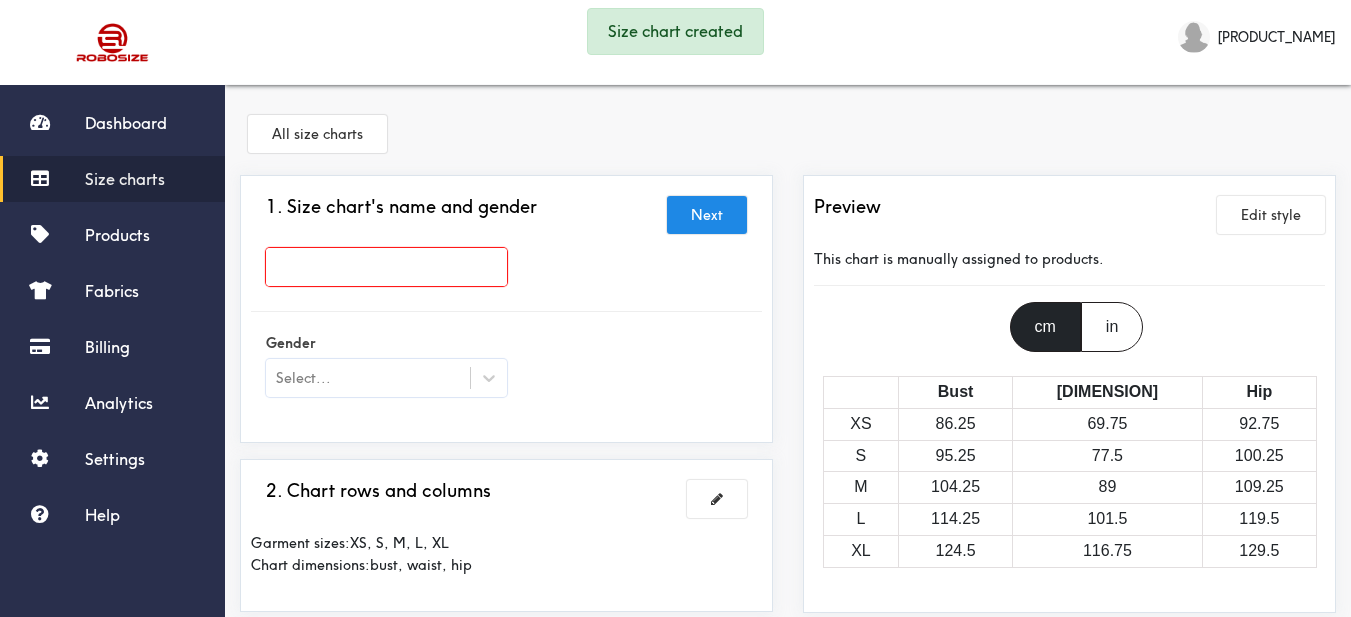 click at bounding box center [386, 267] 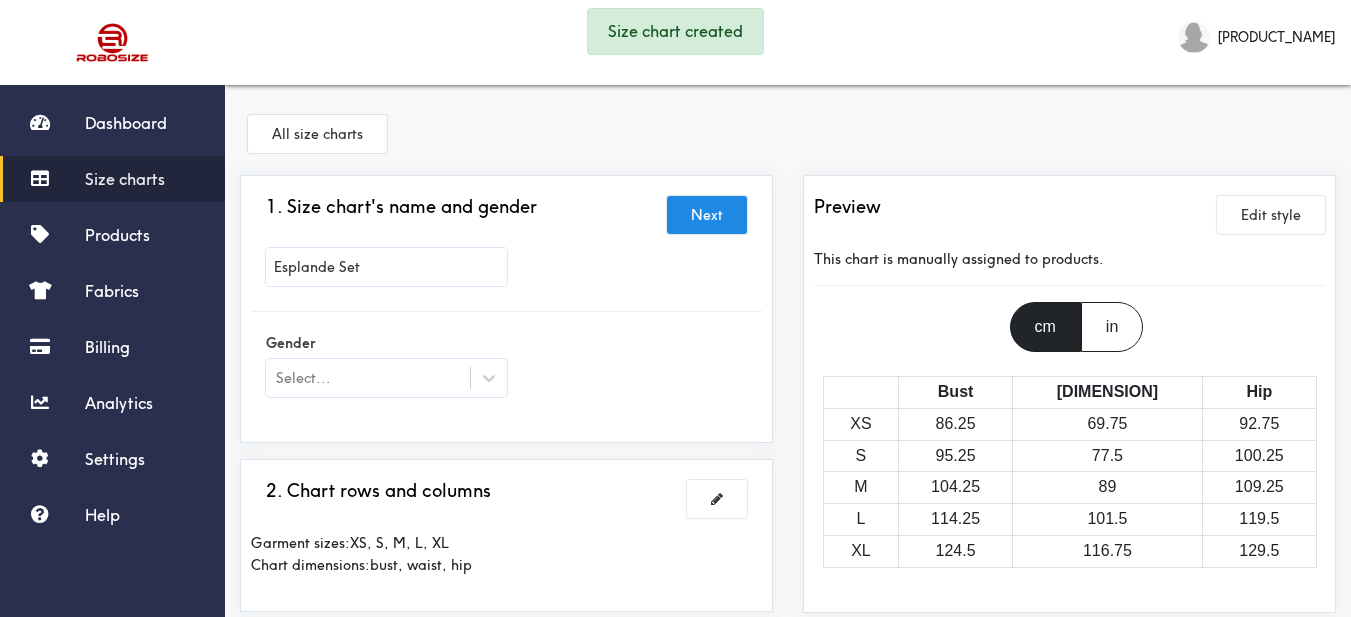 click on "Esplande Set" at bounding box center [506, 272] 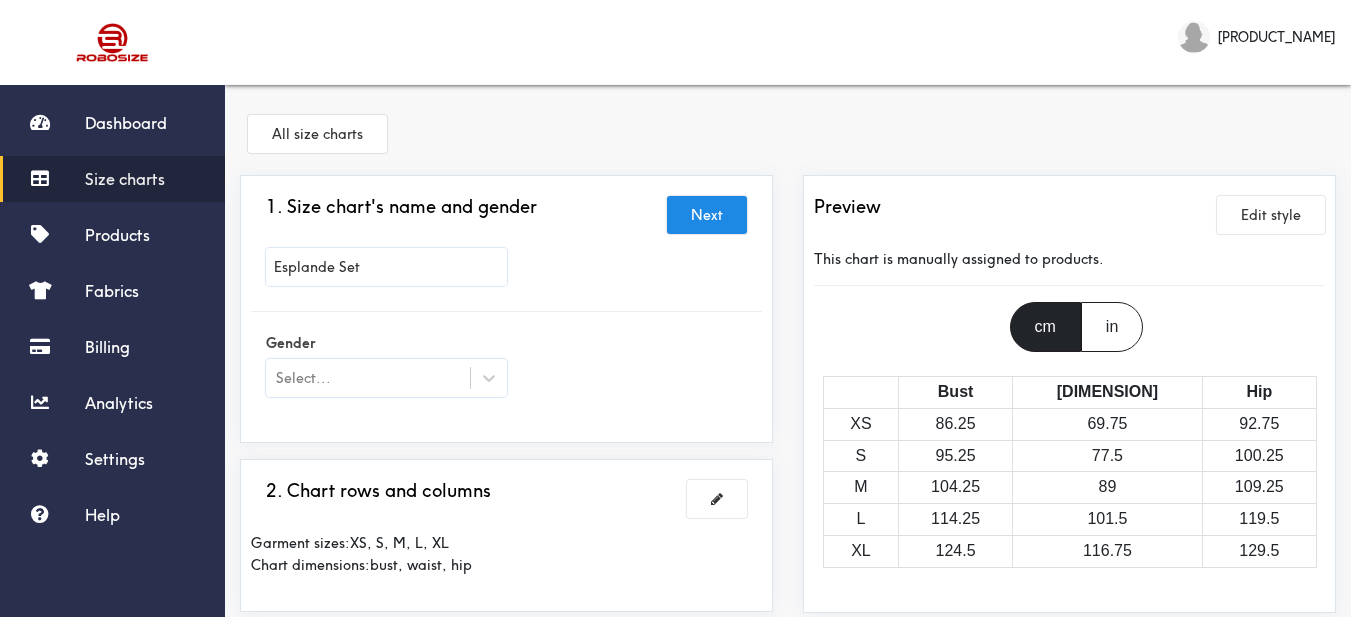 click on "Size charts" at bounding box center [112, 179] 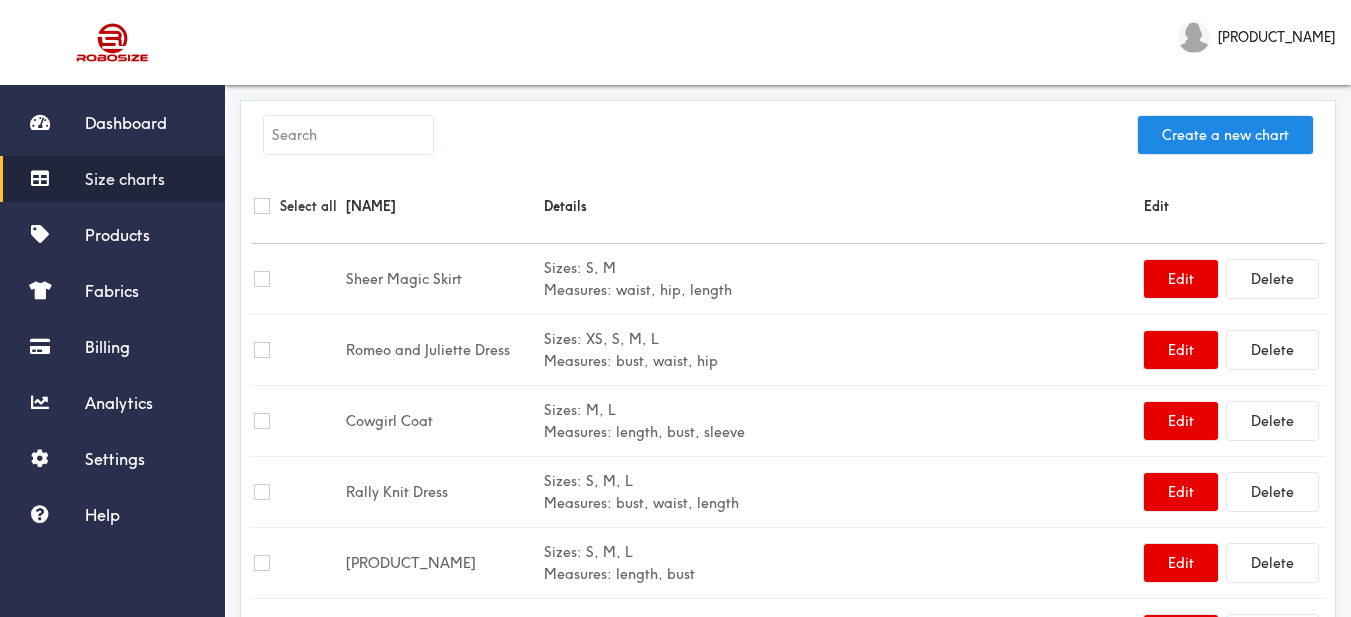 drag, startPoint x: 1214, startPoint y: 137, endPoint x: 988, endPoint y: 94, distance: 230.05434 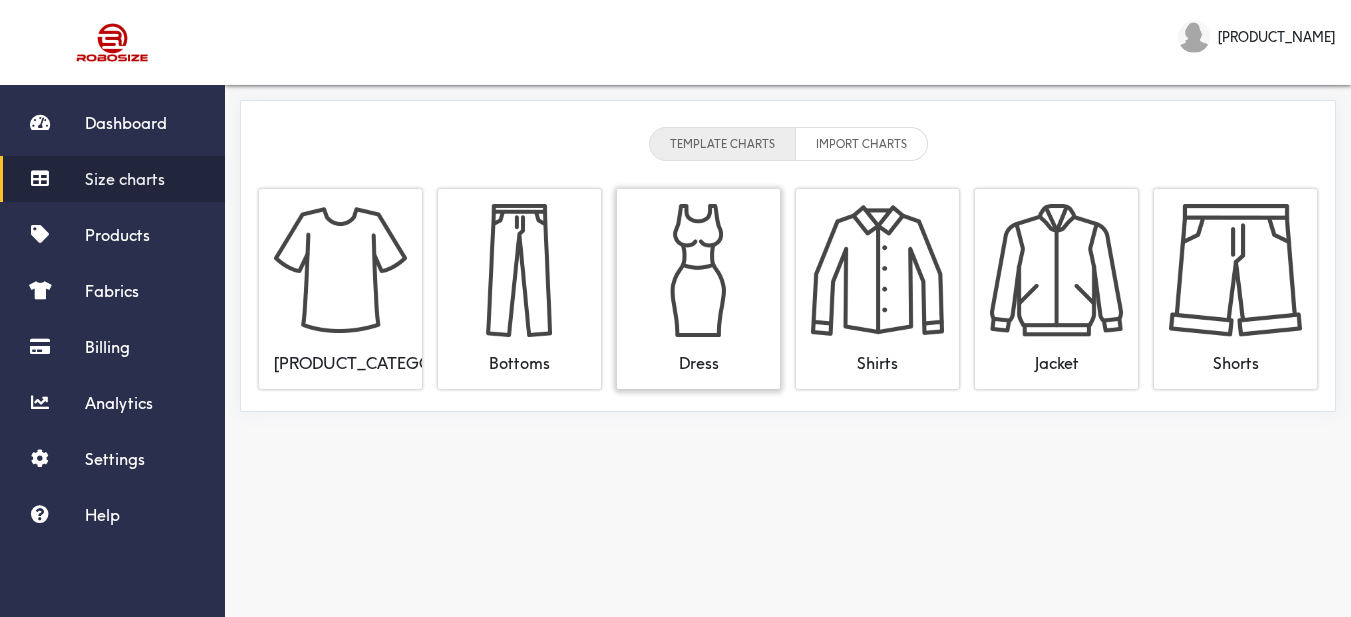 click on "Dress" at bounding box center (698, 289) 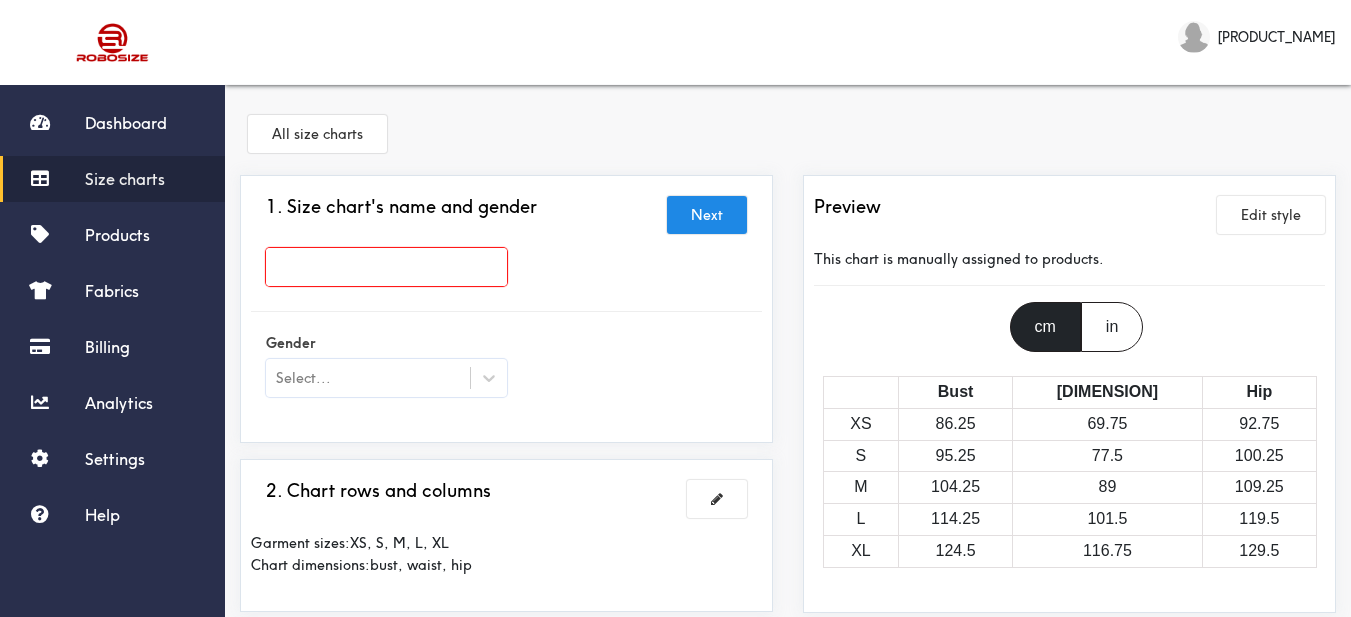 click at bounding box center [386, 267] 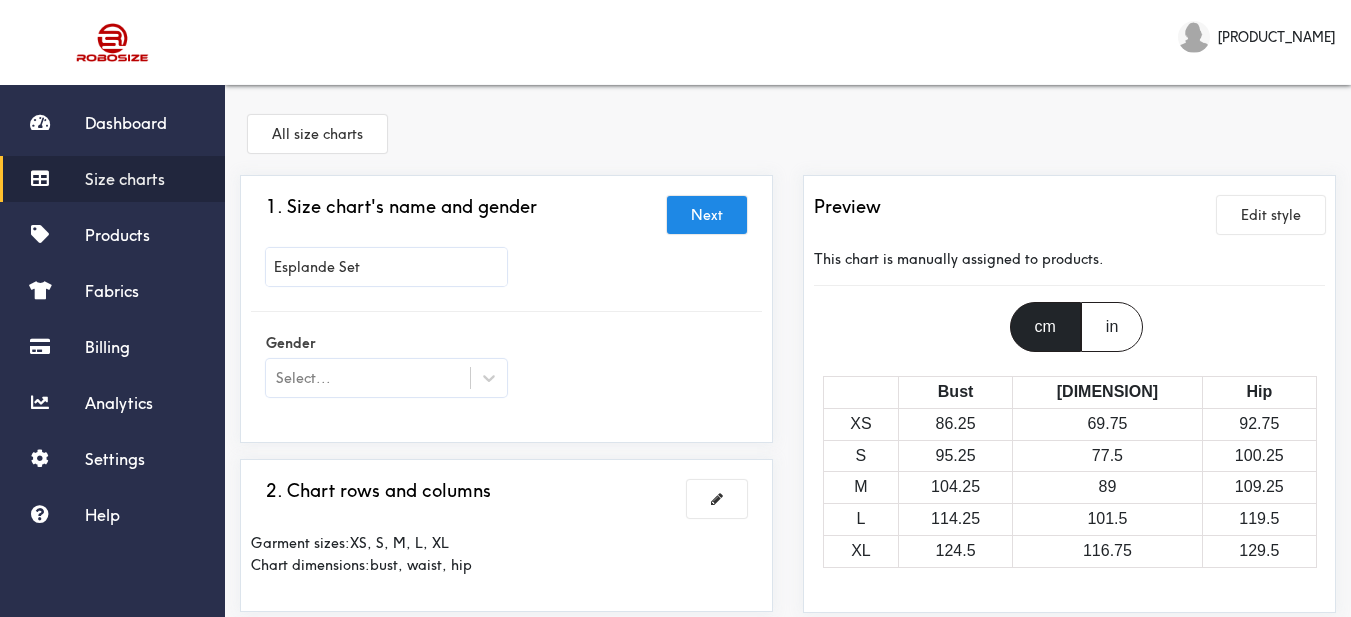 scroll, scrollTop: 100, scrollLeft: 0, axis: vertical 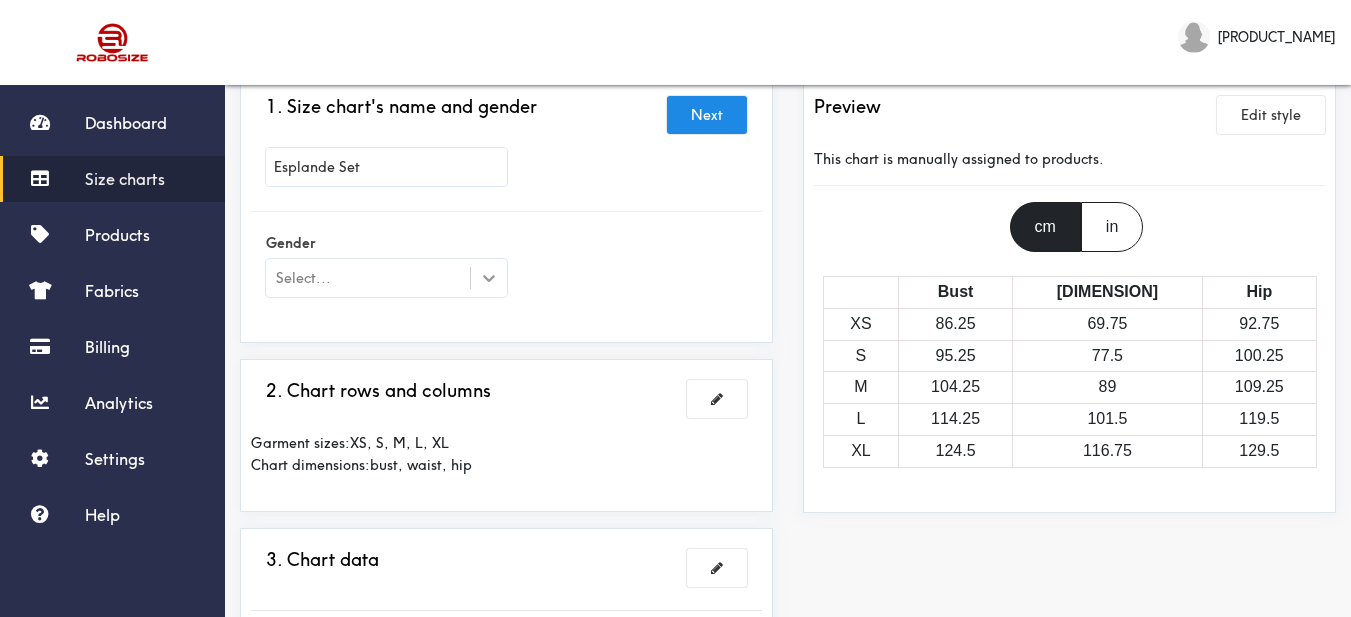 click 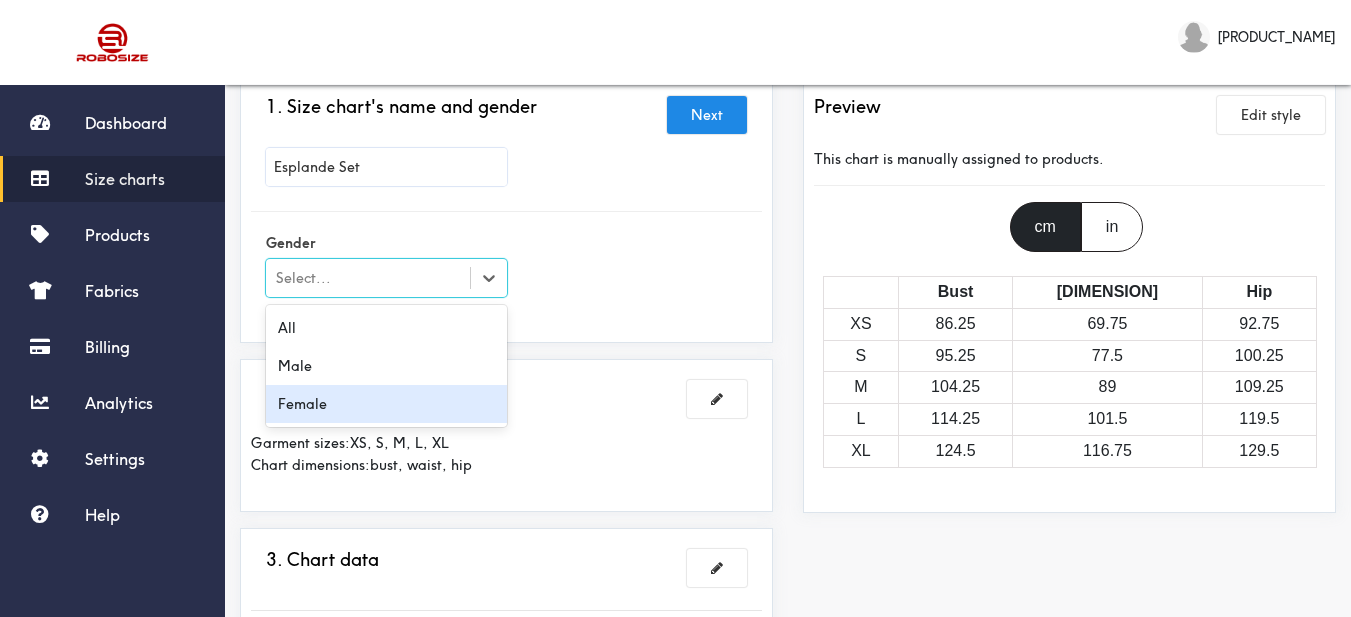 click on "Female" at bounding box center (386, 404) 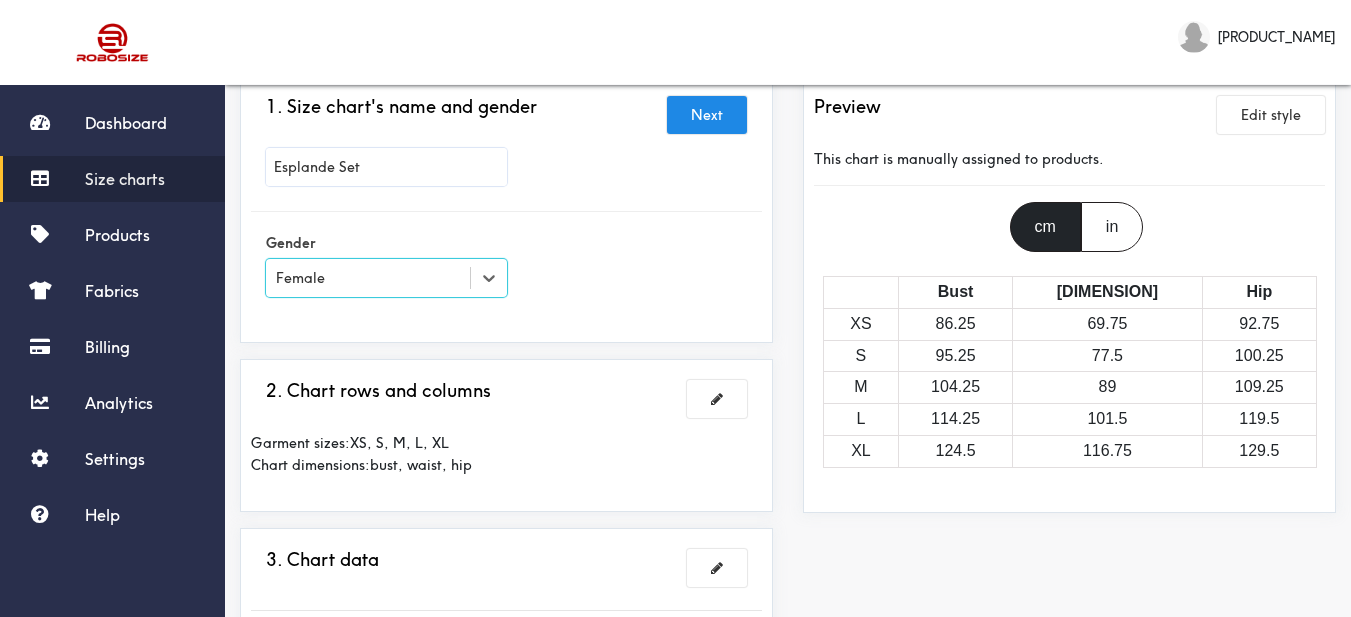 click on "Gender option [GENDER], selected. Select is focused , press Down to open the menu, [GENDER]" at bounding box center (506, 267) 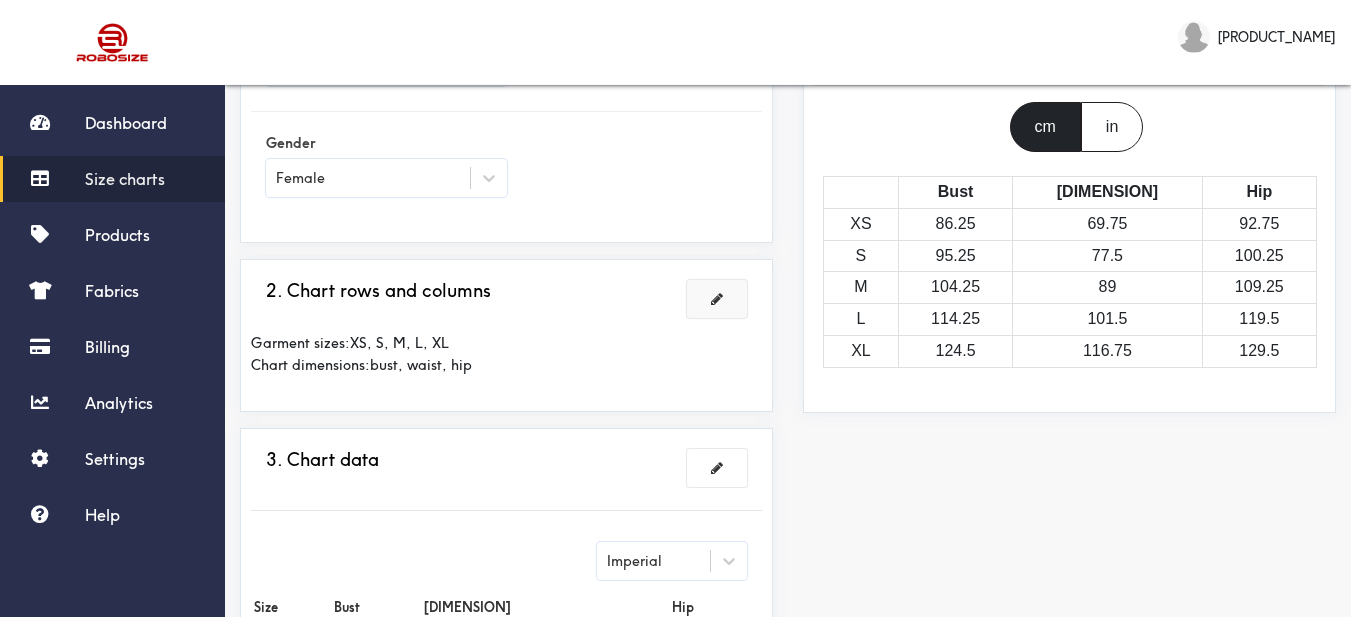 click at bounding box center [717, 299] 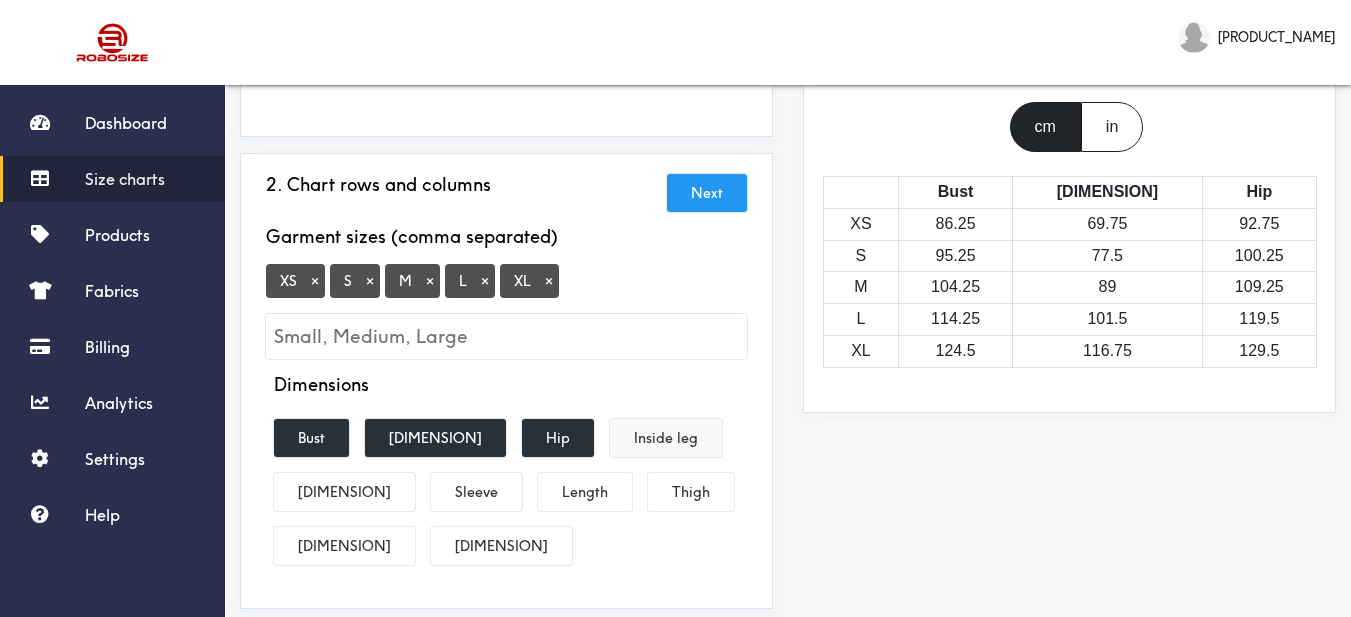 scroll, scrollTop: 300, scrollLeft: 0, axis: vertical 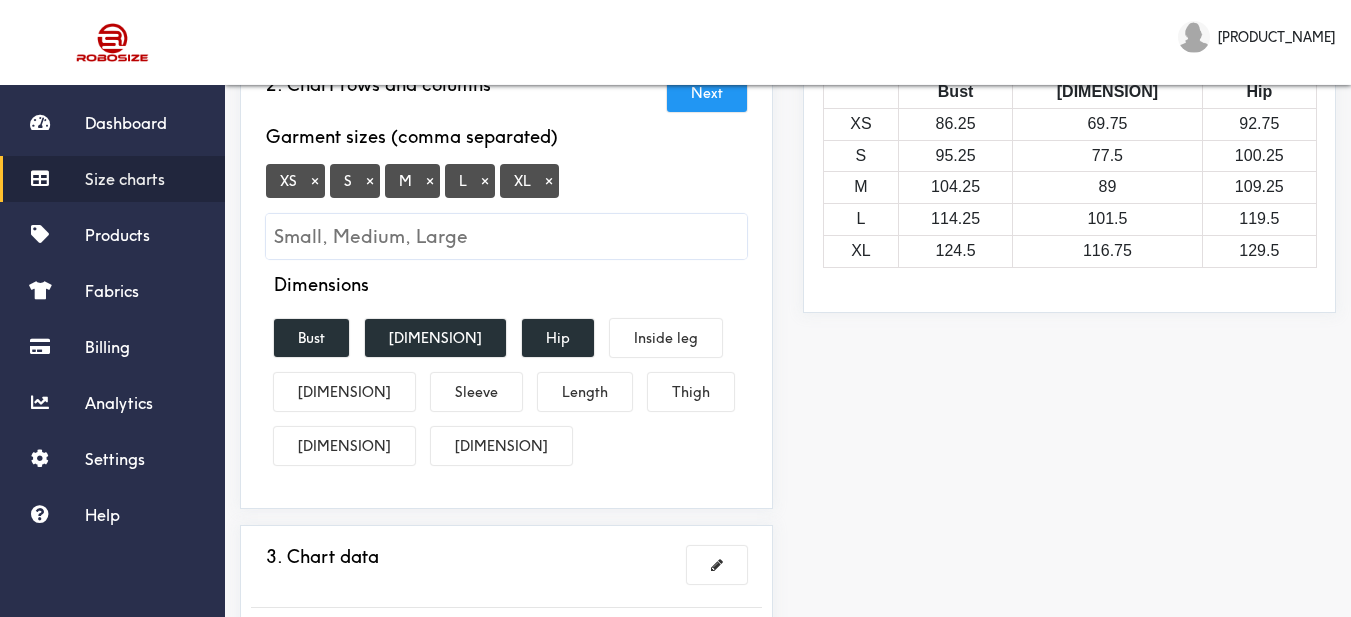 click on "×" at bounding box center [315, 181] 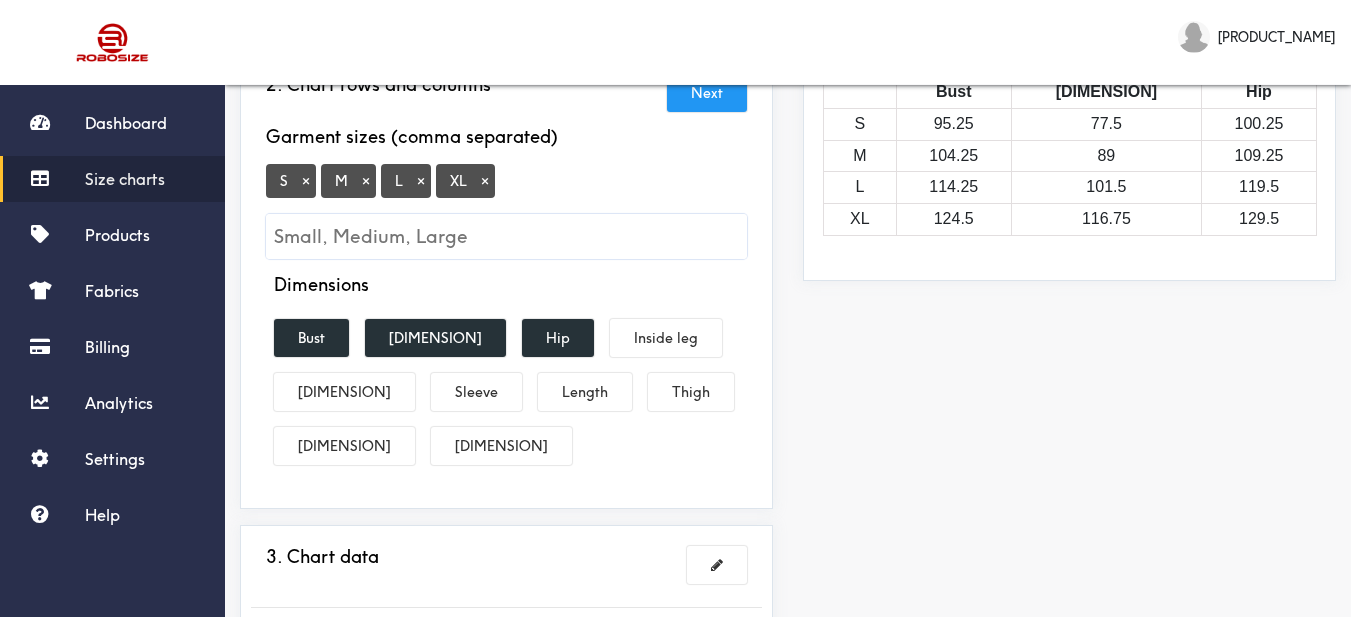 click on "S × M × L × XL ×" at bounding box center (506, 211) 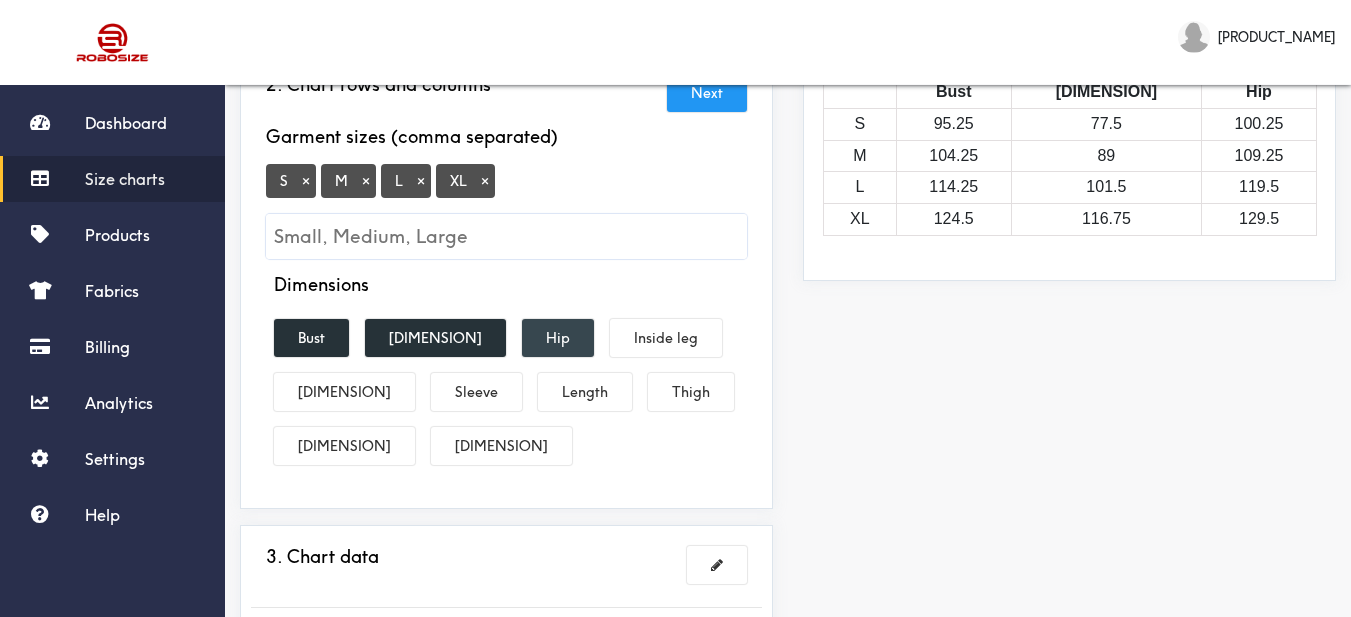 click on "Hip" at bounding box center [558, 338] 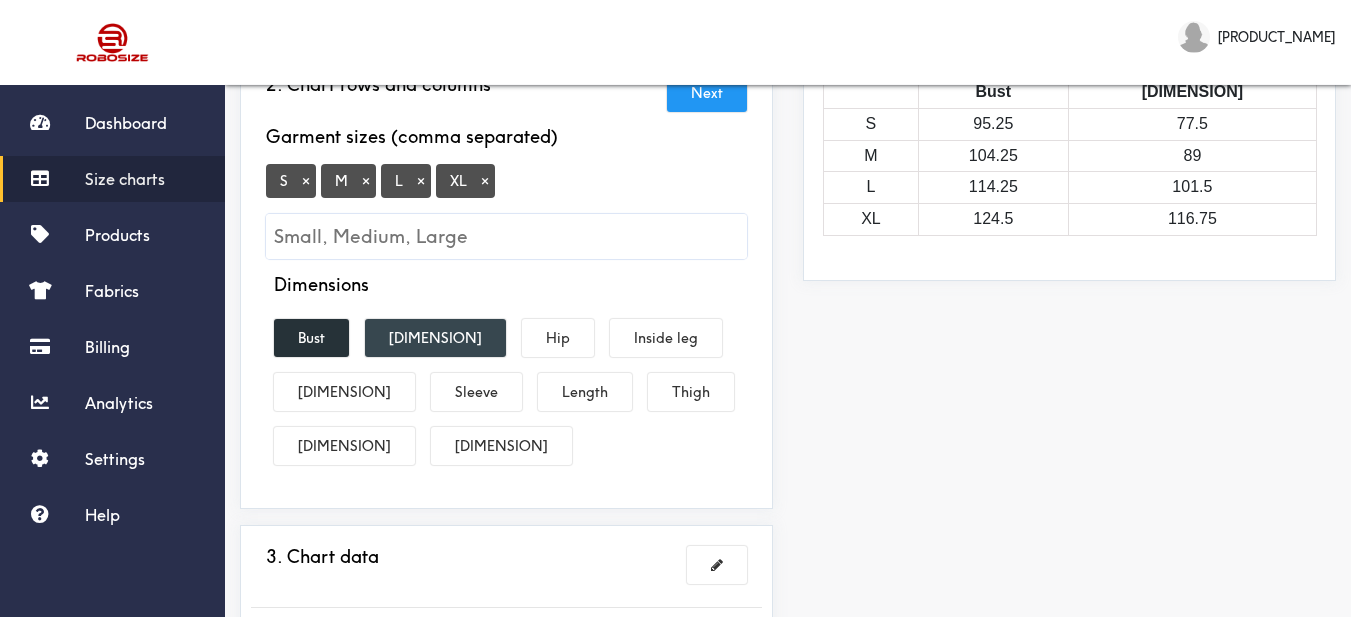 click on "[DIMENSION]" at bounding box center (435, 338) 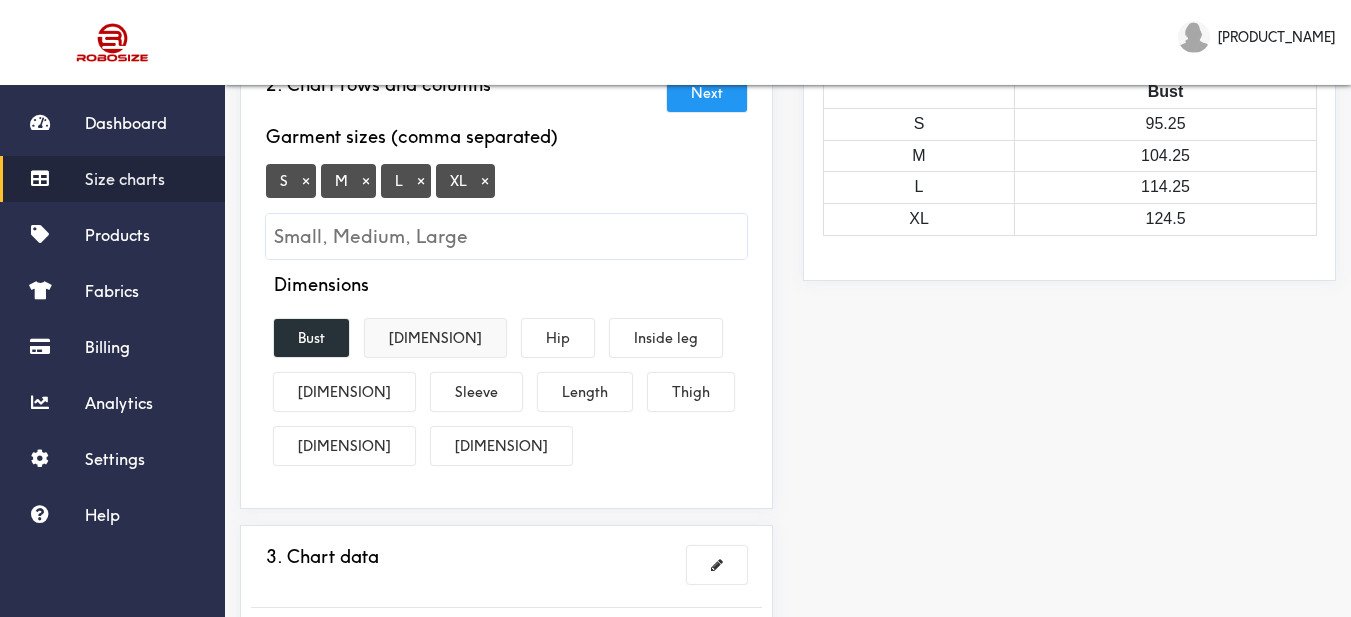 click on "[DIMENSION]" at bounding box center (435, 338) 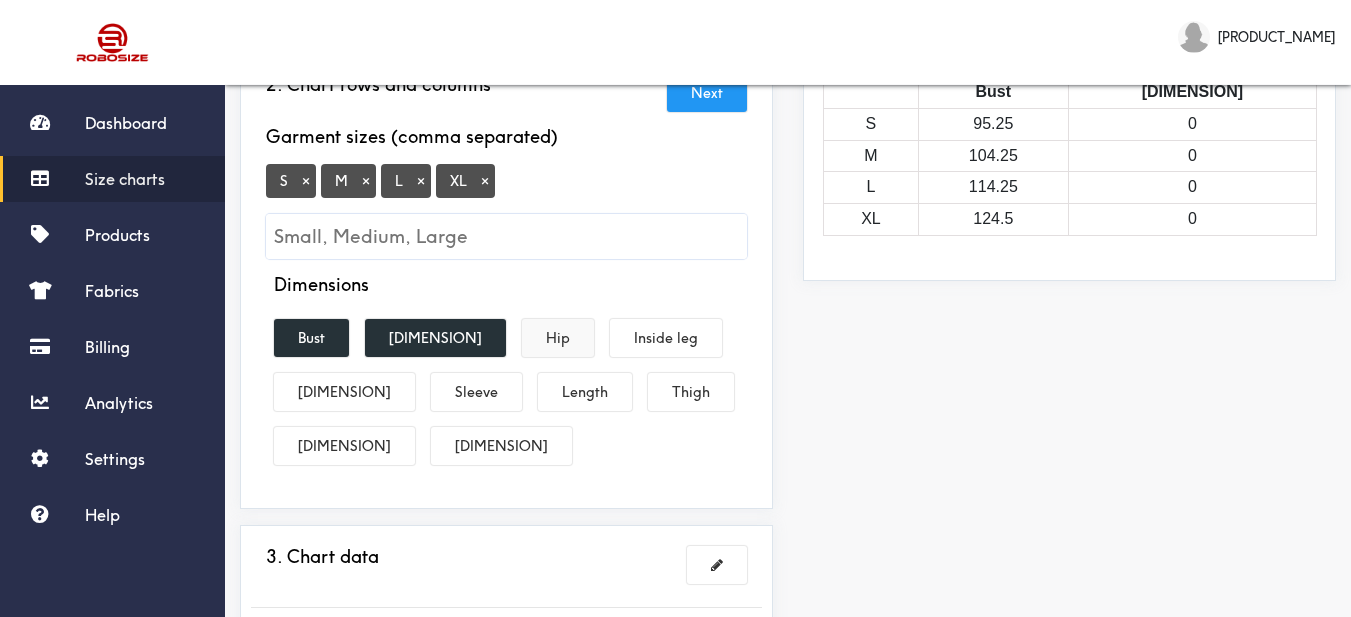 click on "Hip" at bounding box center (558, 338) 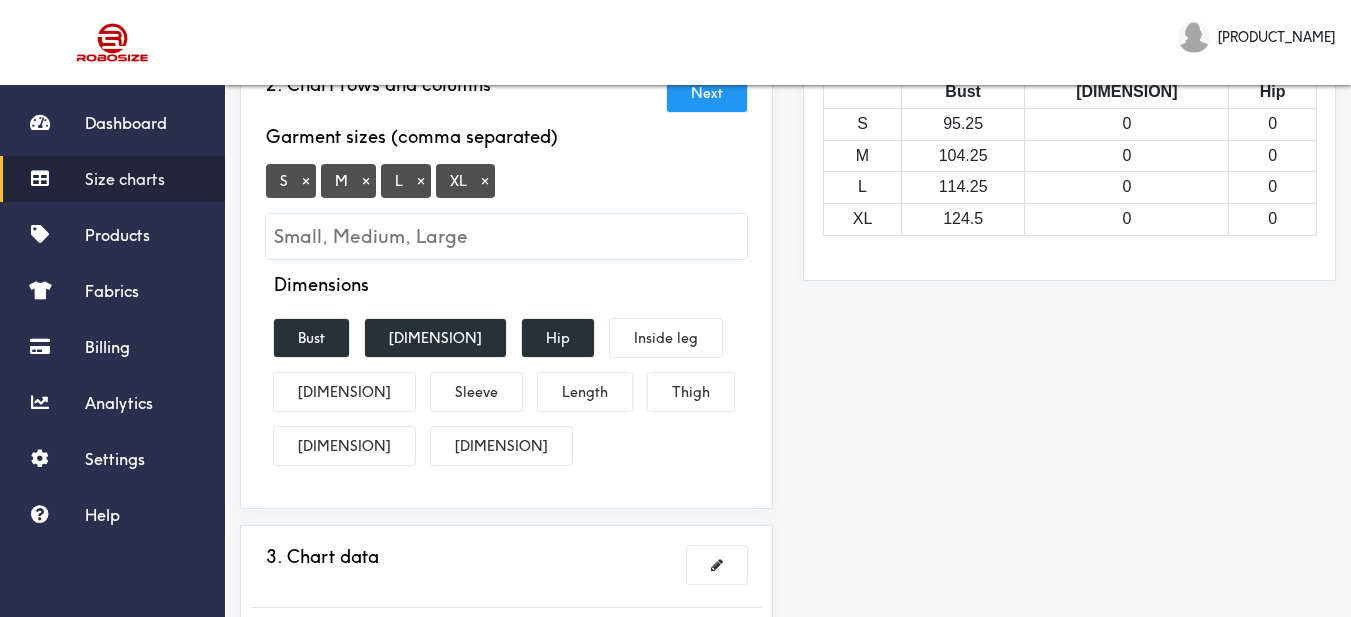 scroll, scrollTop: 500, scrollLeft: 0, axis: vertical 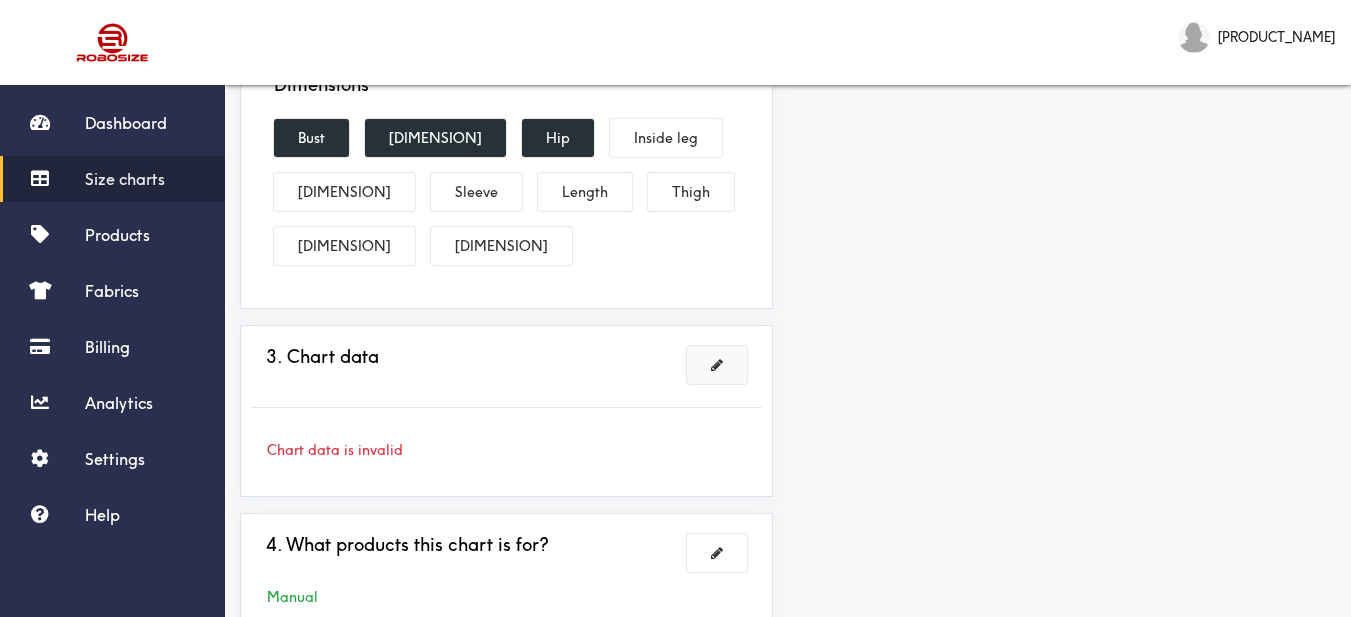 click at bounding box center [717, 365] 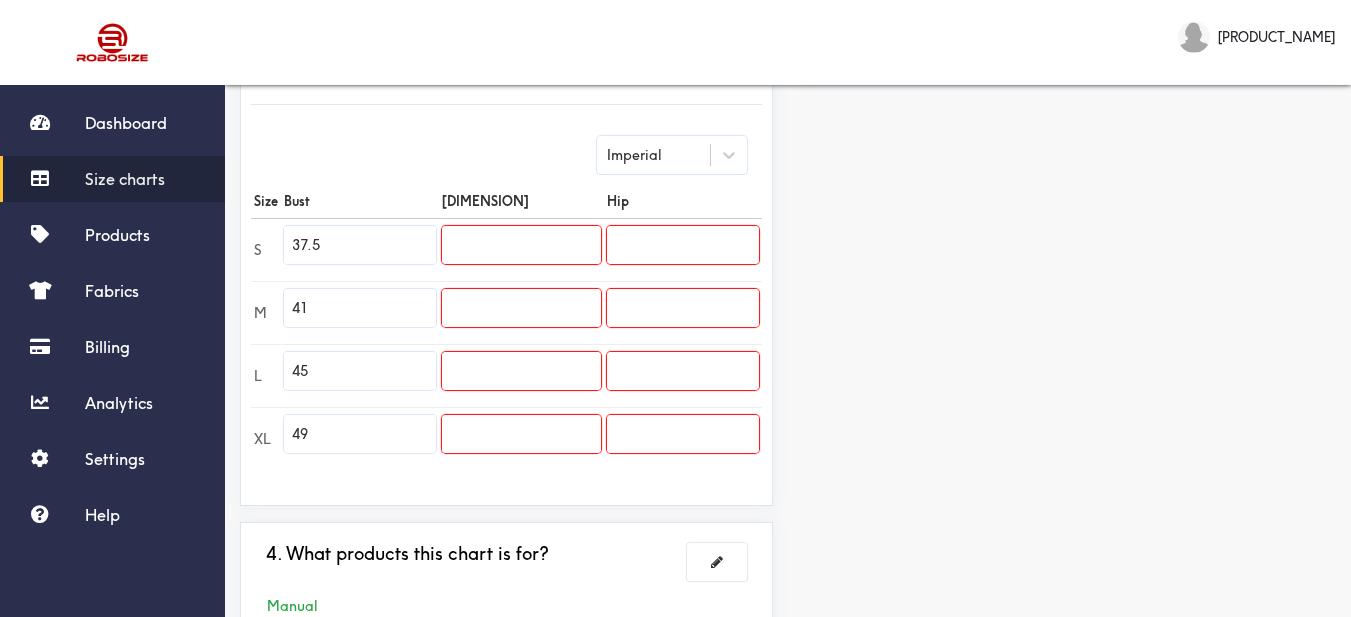 click on "37.5" at bounding box center [360, 249] 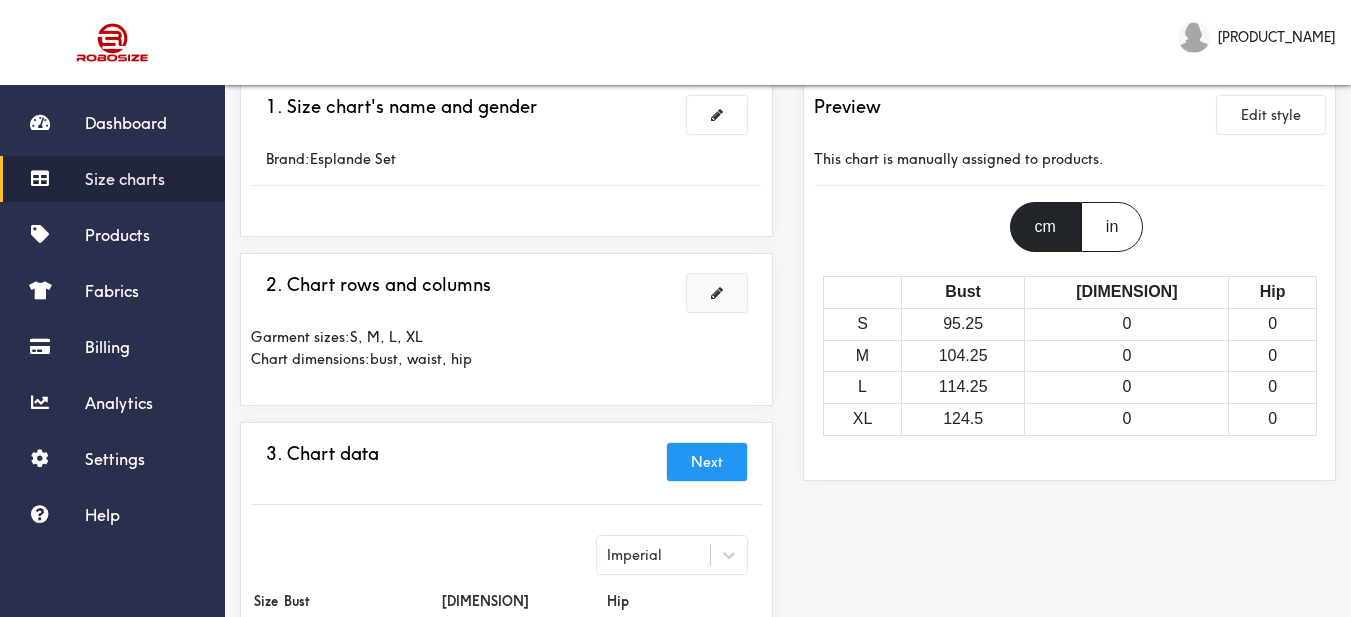 scroll, scrollTop: 0, scrollLeft: 0, axis: both 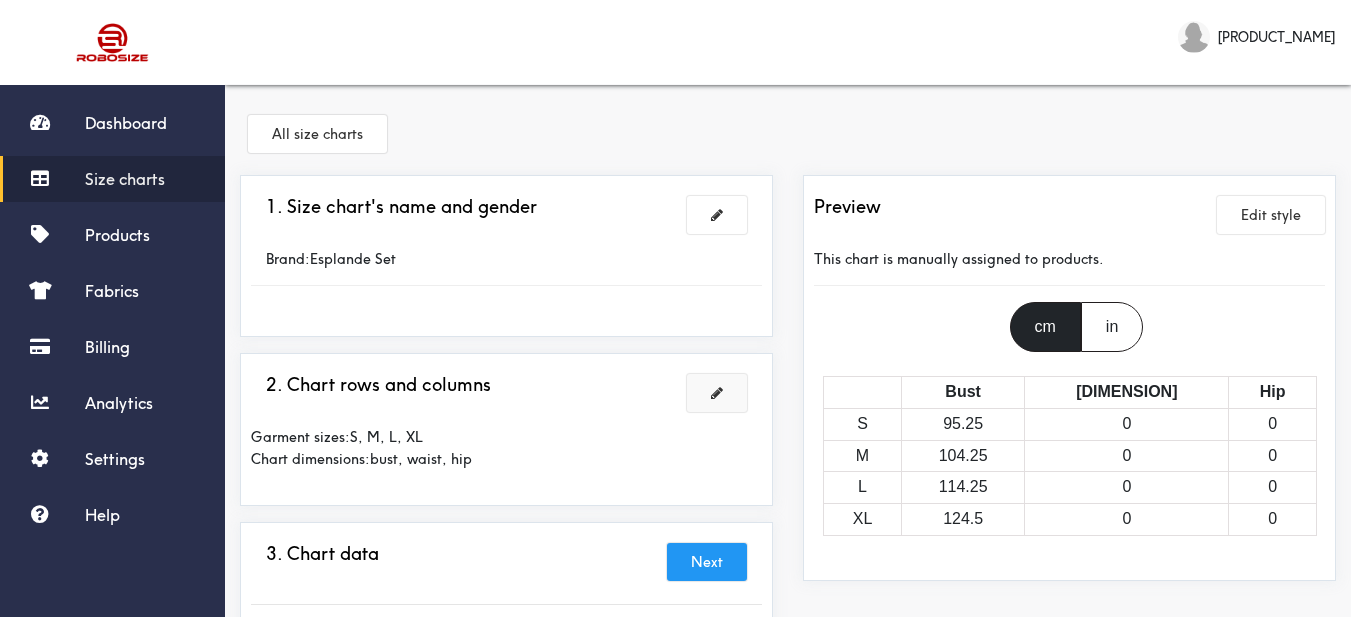 click at bounding box center [717, 393] 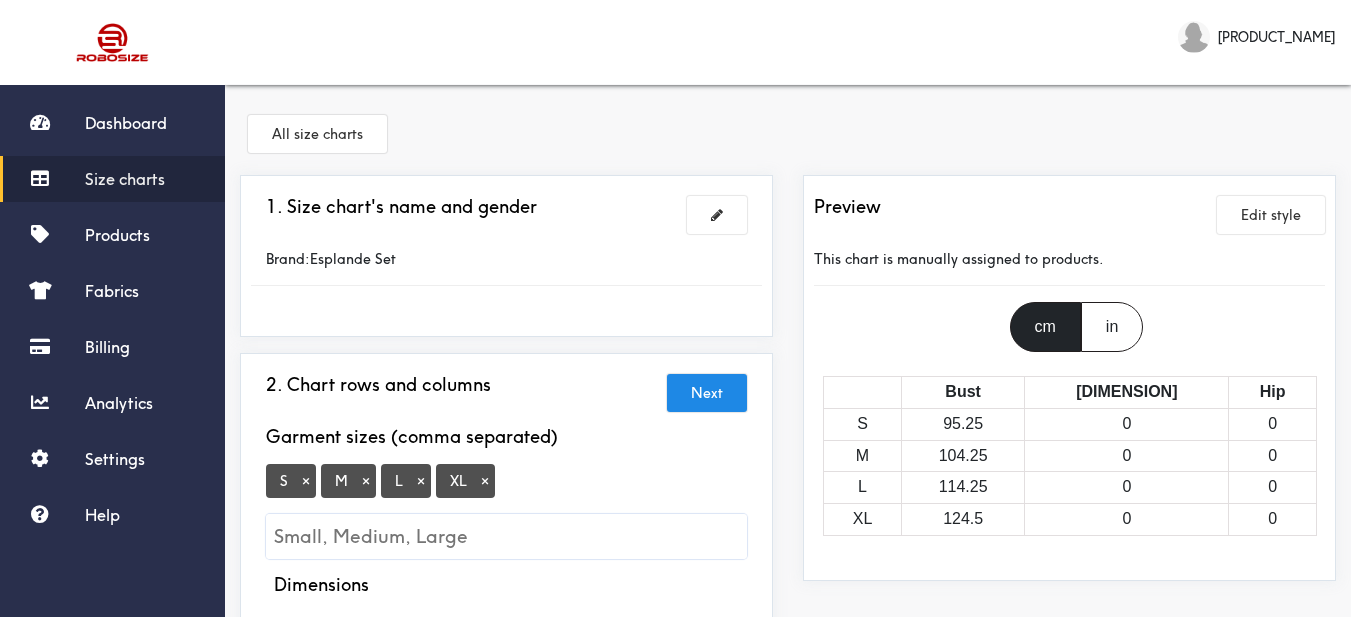 scroll, scrollTop: 200, scrollLeft: 0, axis: vertical 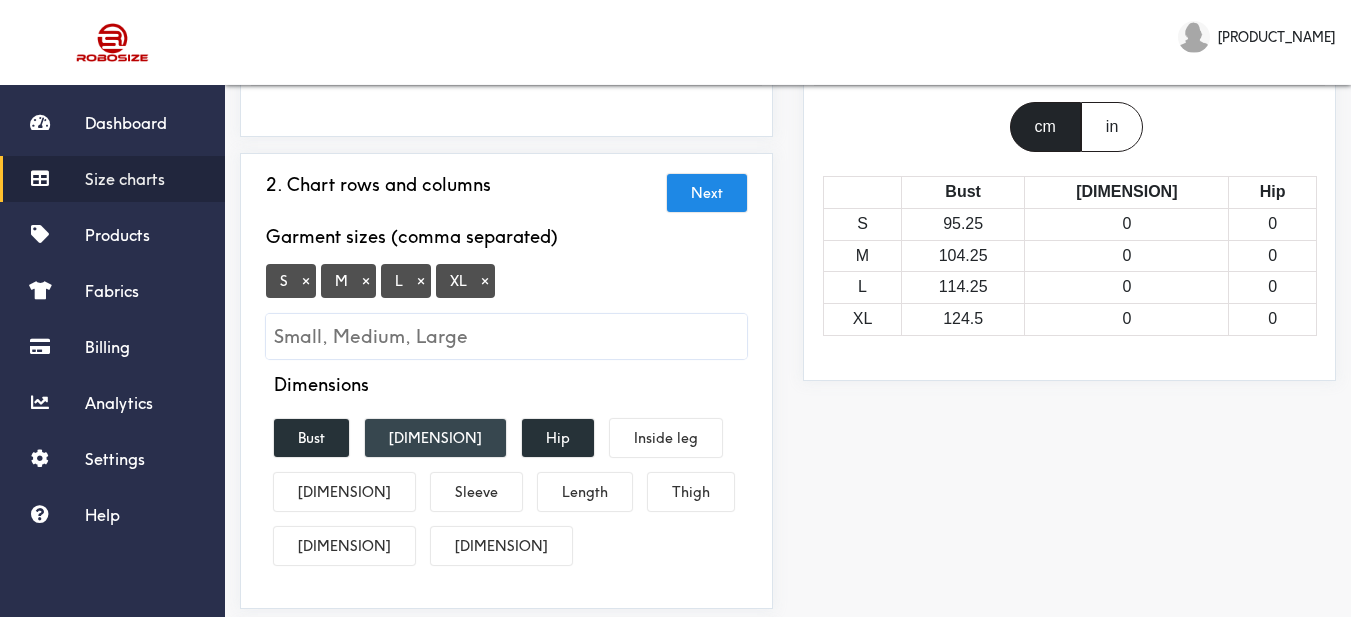 click on "[DIMENSION]" at bounding box center [435, 438] 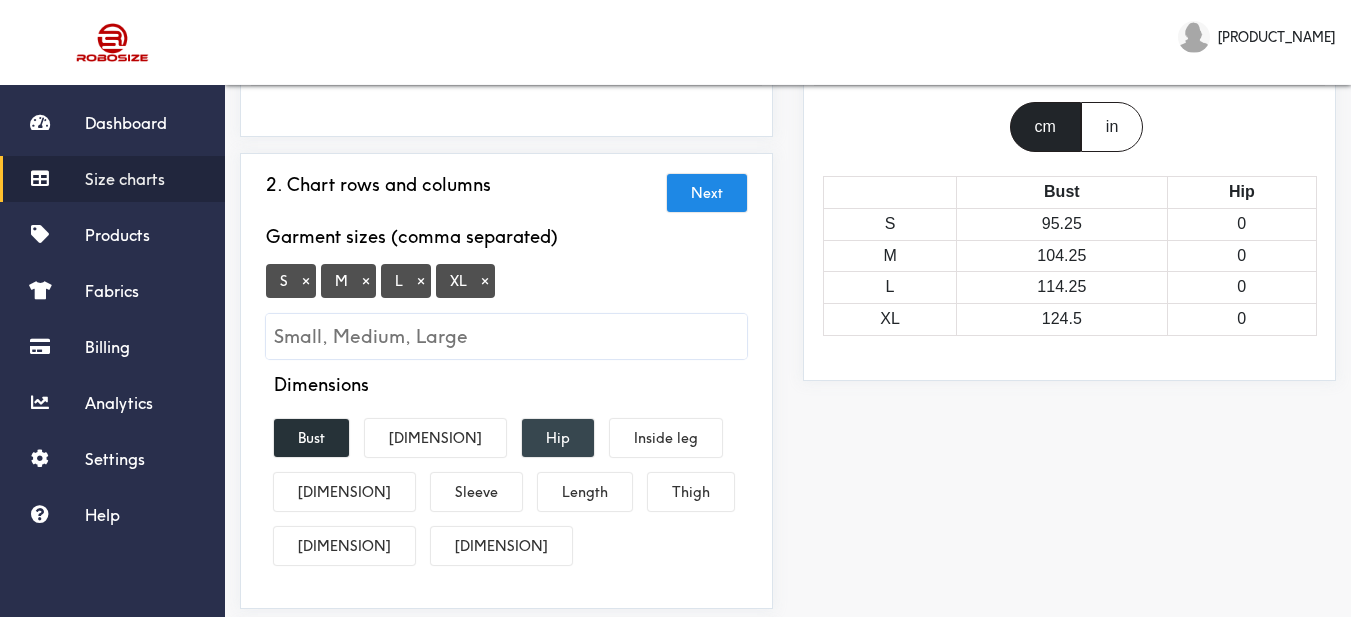 click on "Hip" at bounding box center [558, 438] 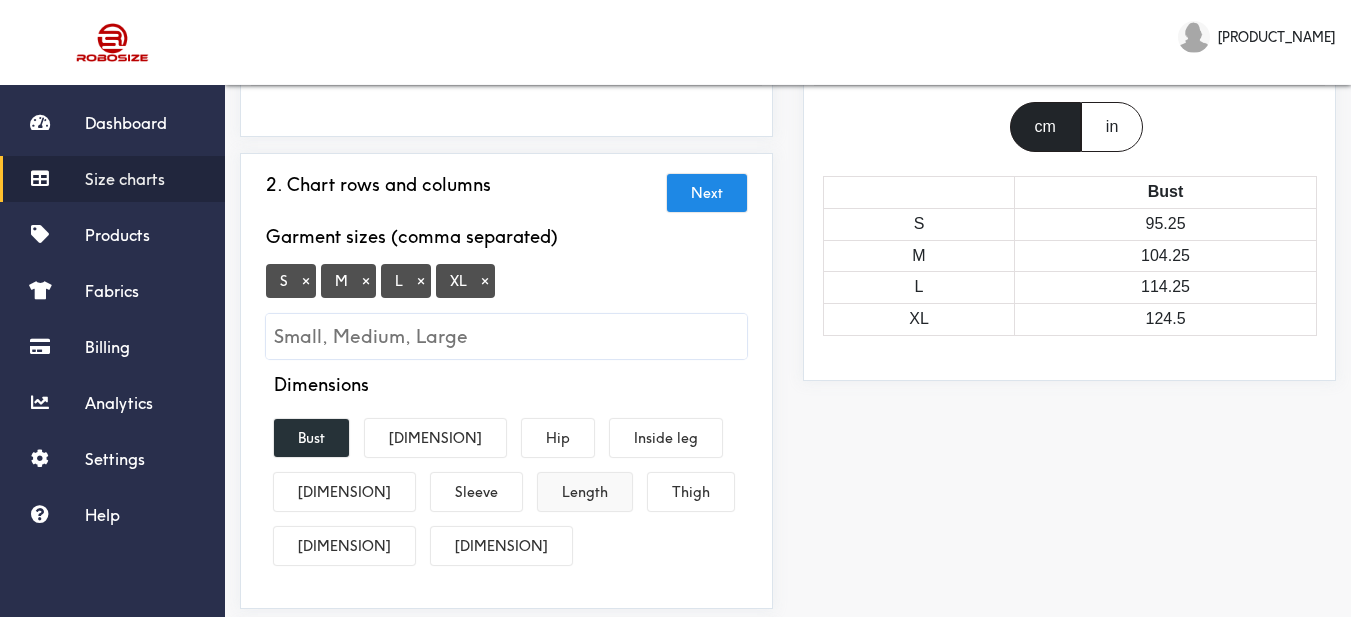 click on "Length" at bounding box center (585, 492) 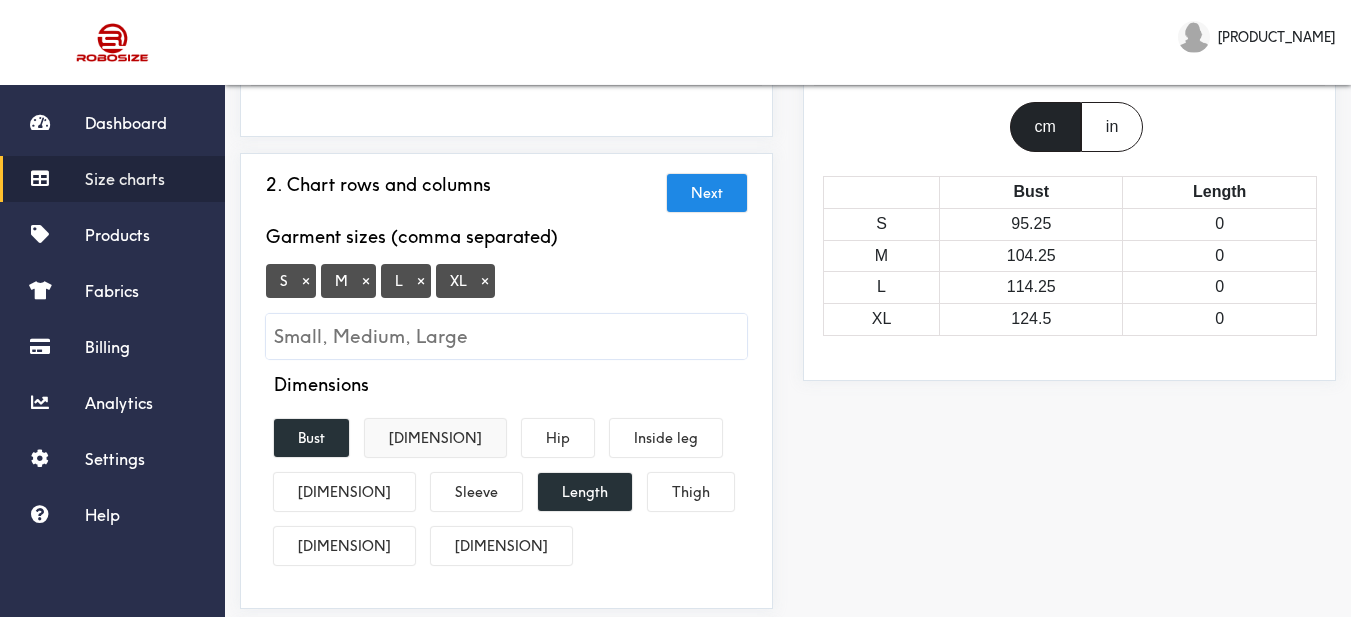 click on "[DIMENSION]" at bounding box center [435, 438] 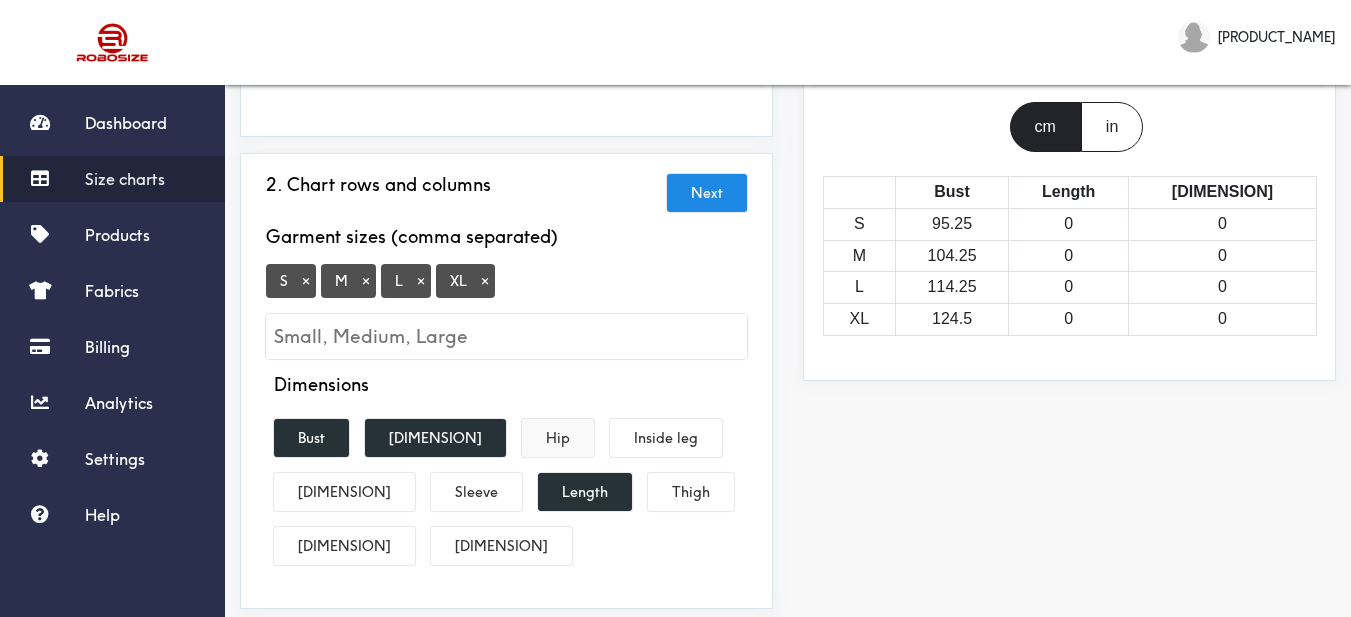 click on "Hip" at bounding box center (558, 438) 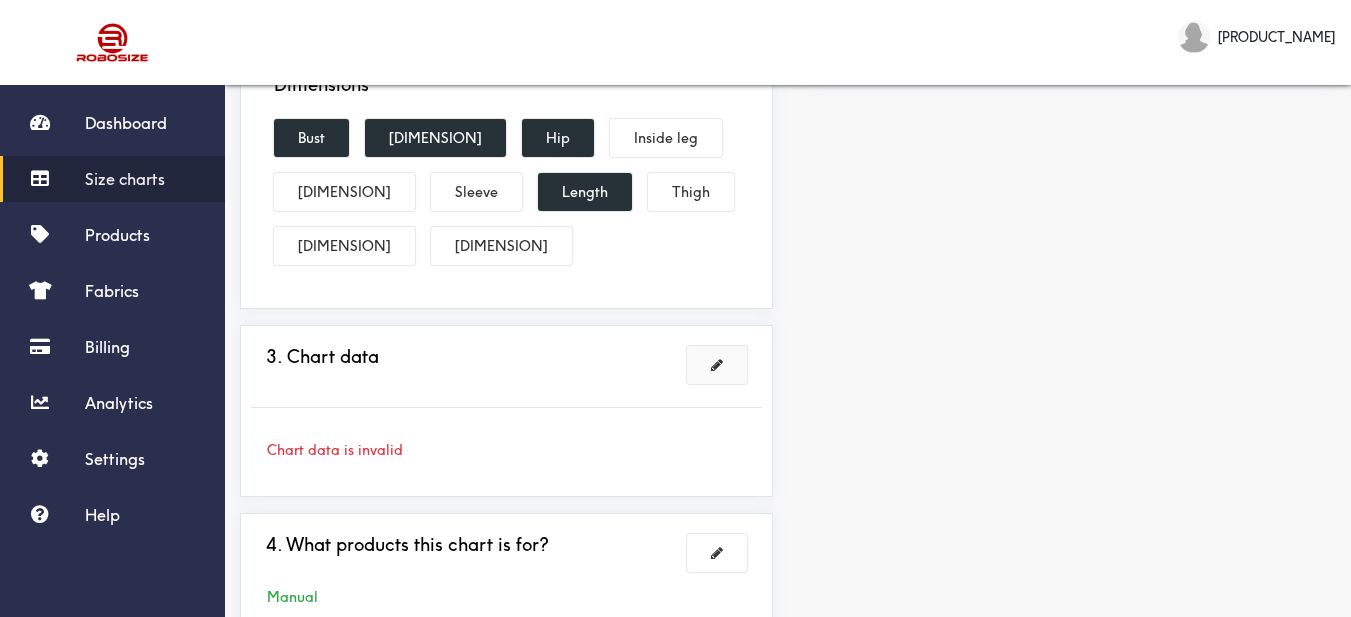 scroll, scrollTop: 643, scrollLeft: 0, axis: vertical 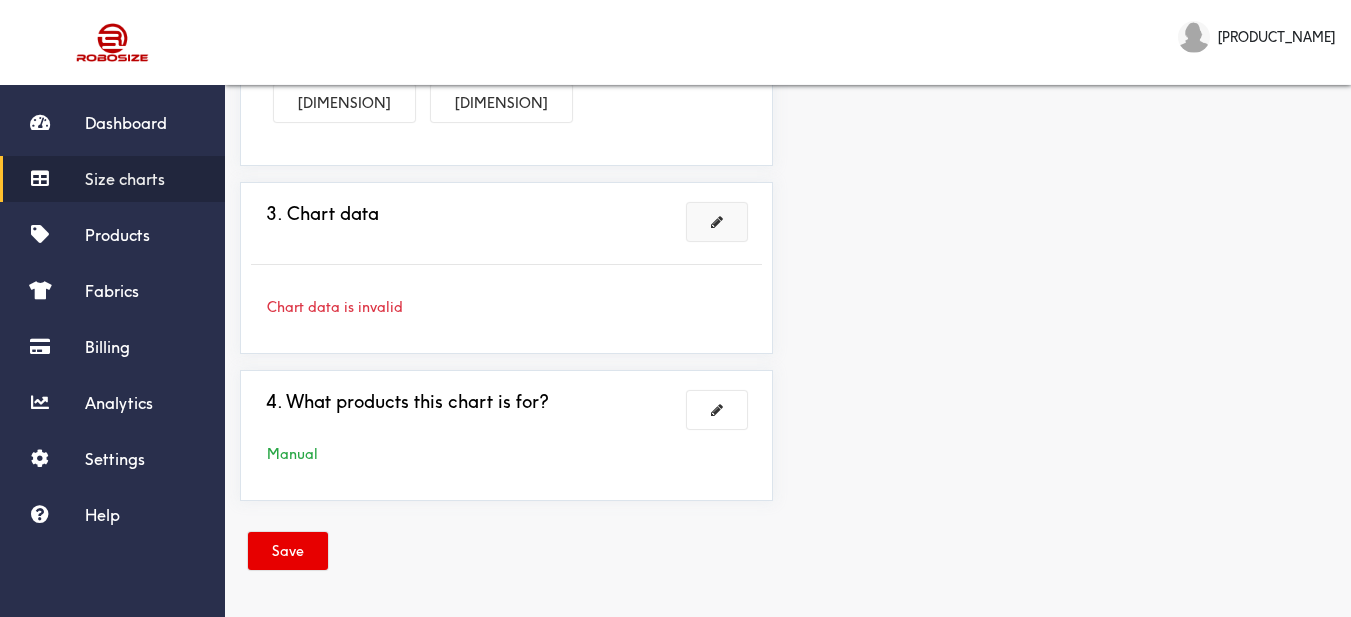 click at bounding box center (717, 222) 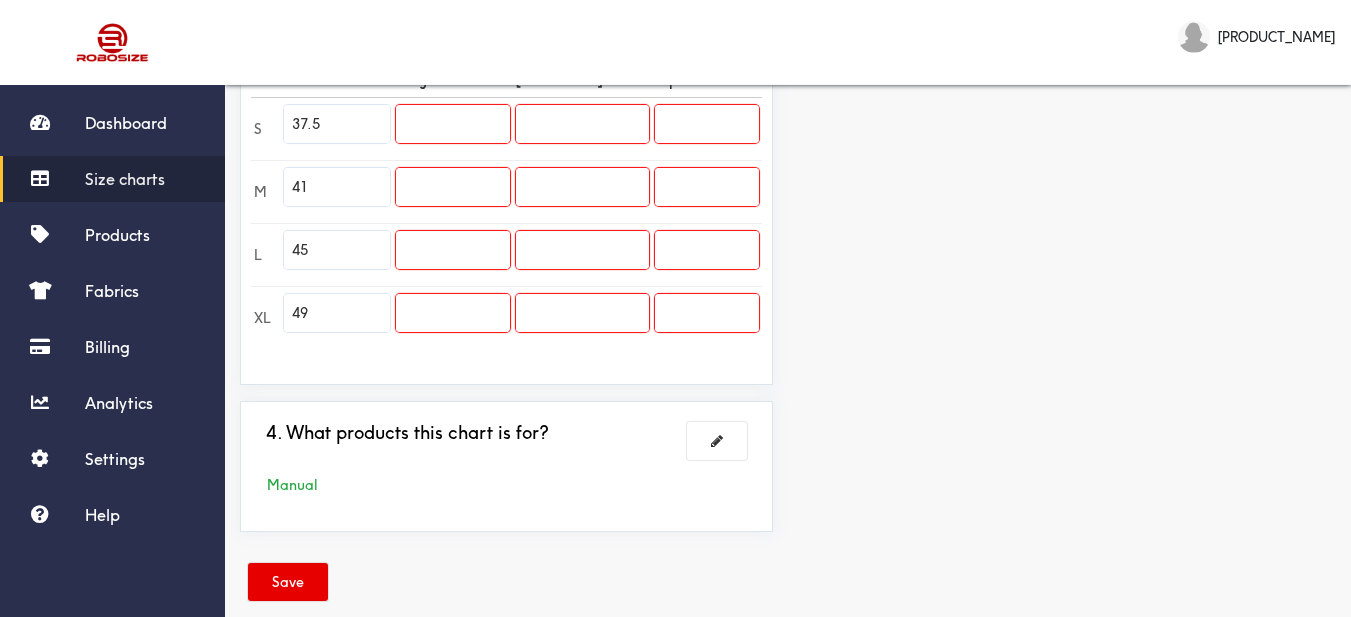 scroll, scrollTop: 543, scrollLeft: 0, axis: vertical 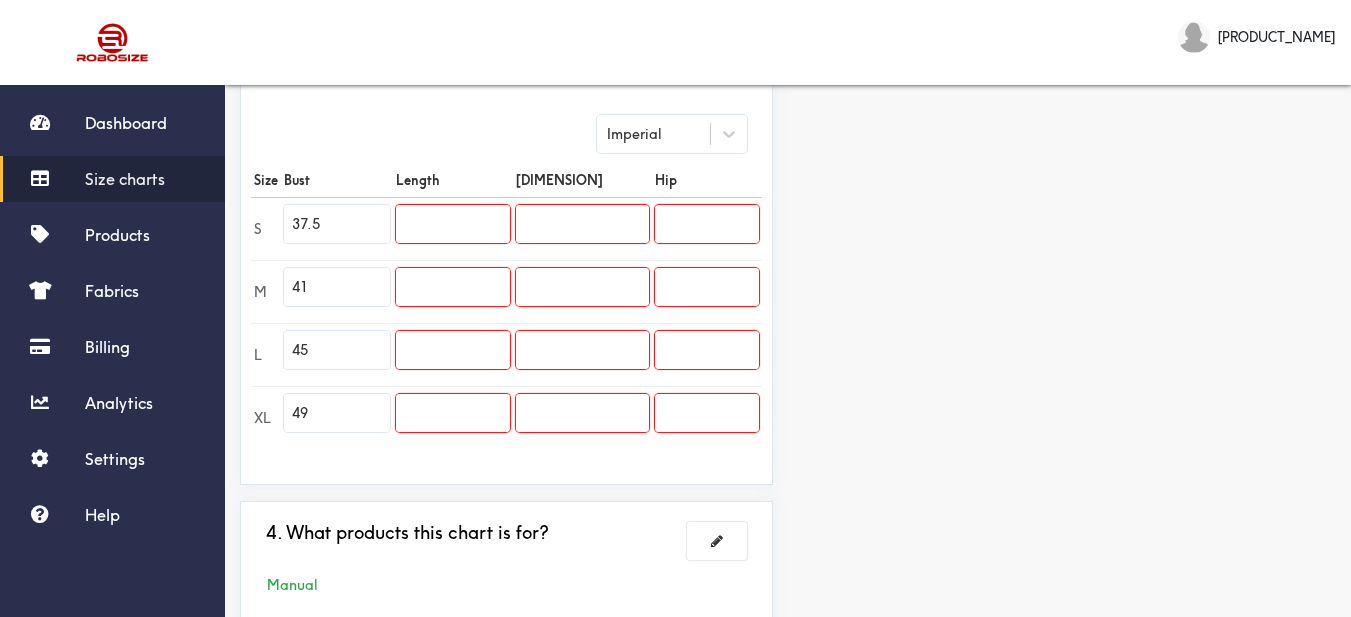 drag, startPoint x: 347, startPoint y: 210, endPoint x: 295, endPoint y: 232, distance: 56.462376 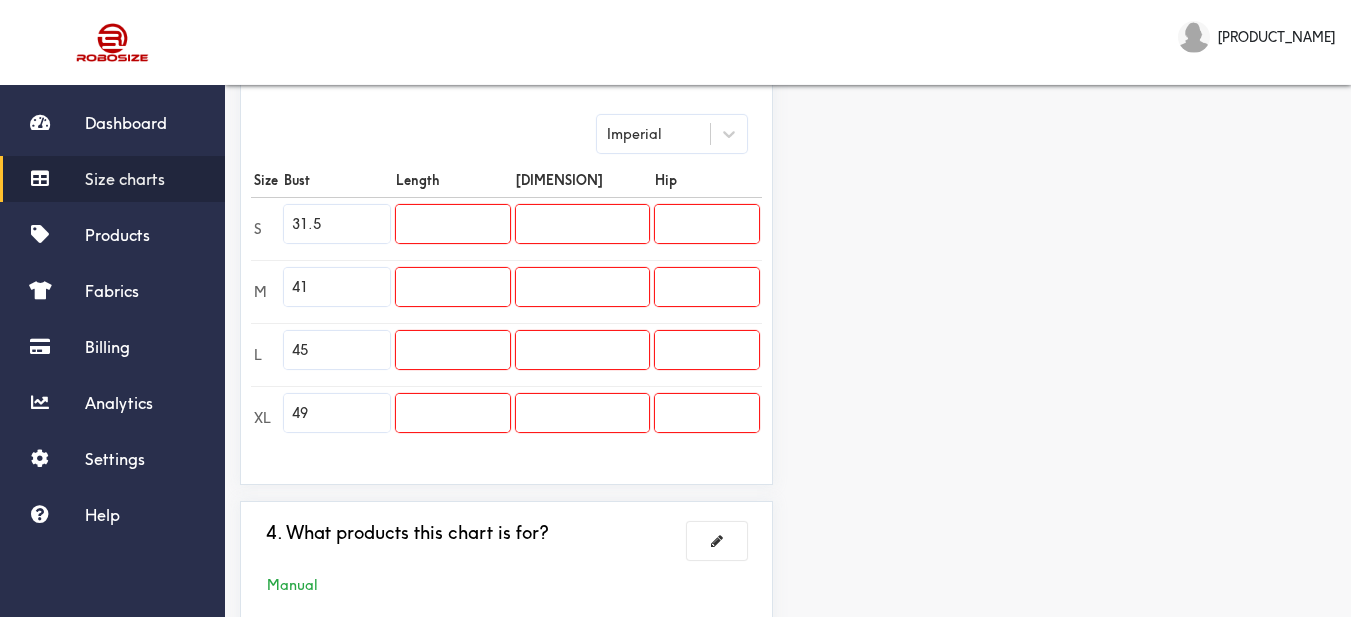 drag, startPoint x: 312, startPoint y: 256, endPoint x: 260, endPoint y: 269, distance: 53.600372 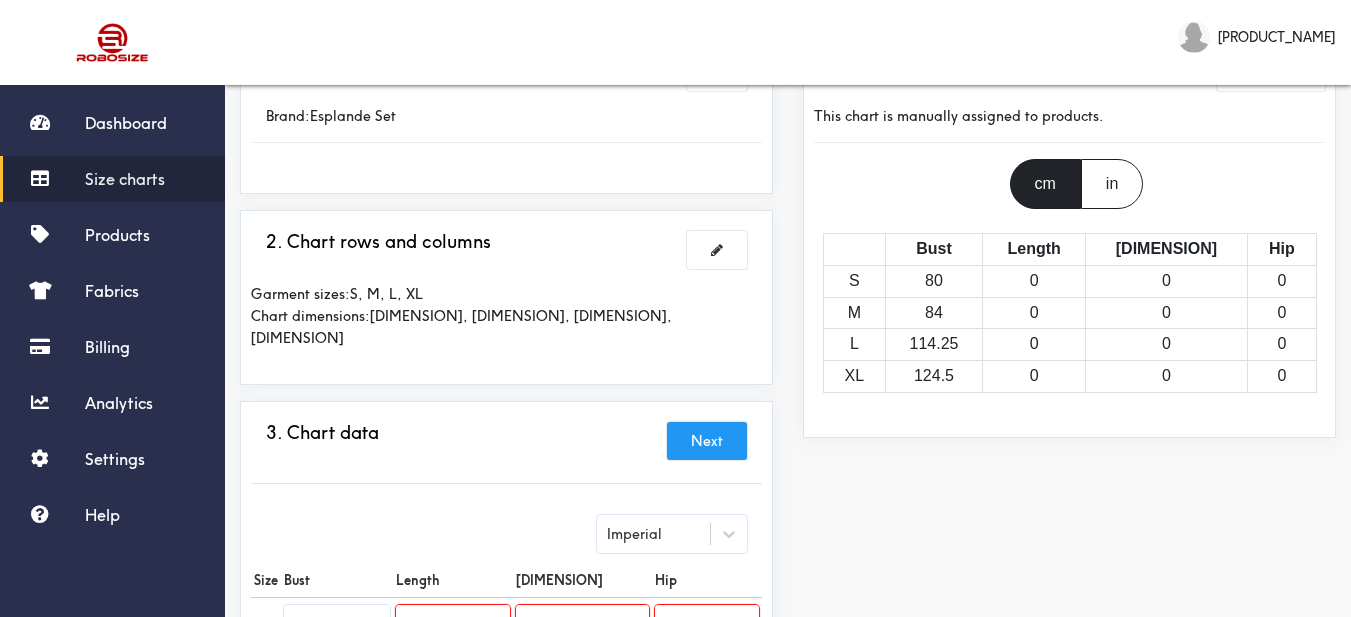 scroll, scrollTop: 0, scrollLeft: 0, axis: both 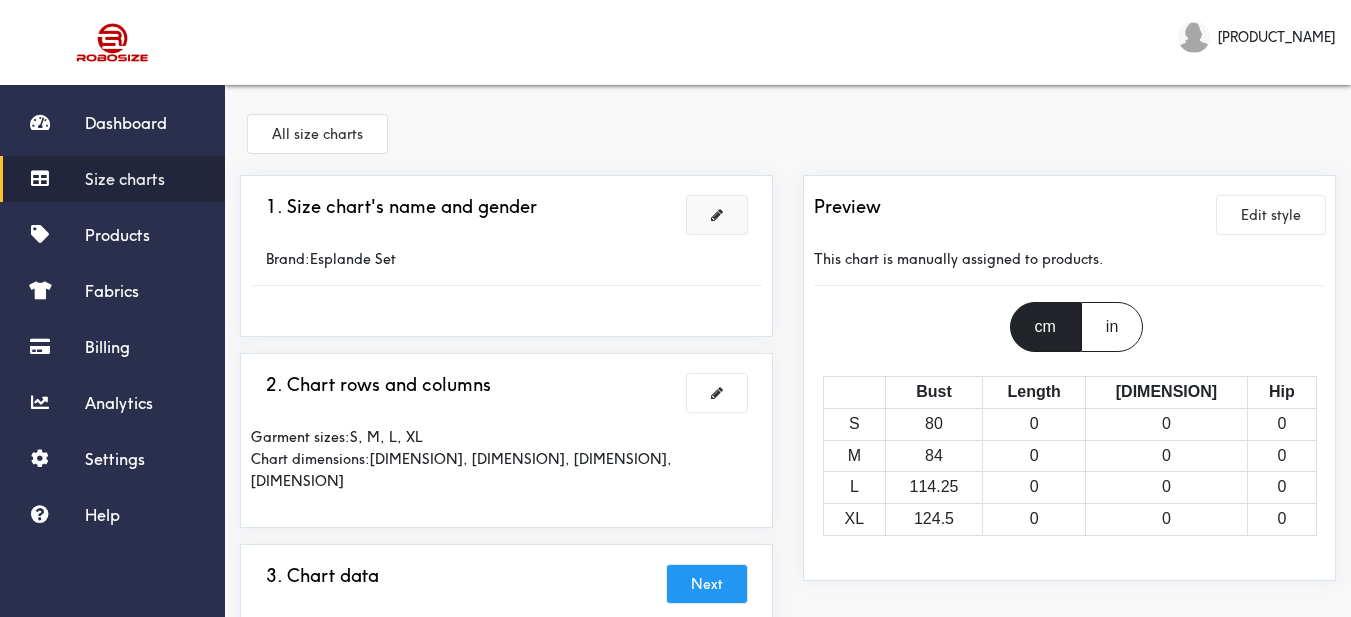 click at bounding box center (717, 215) 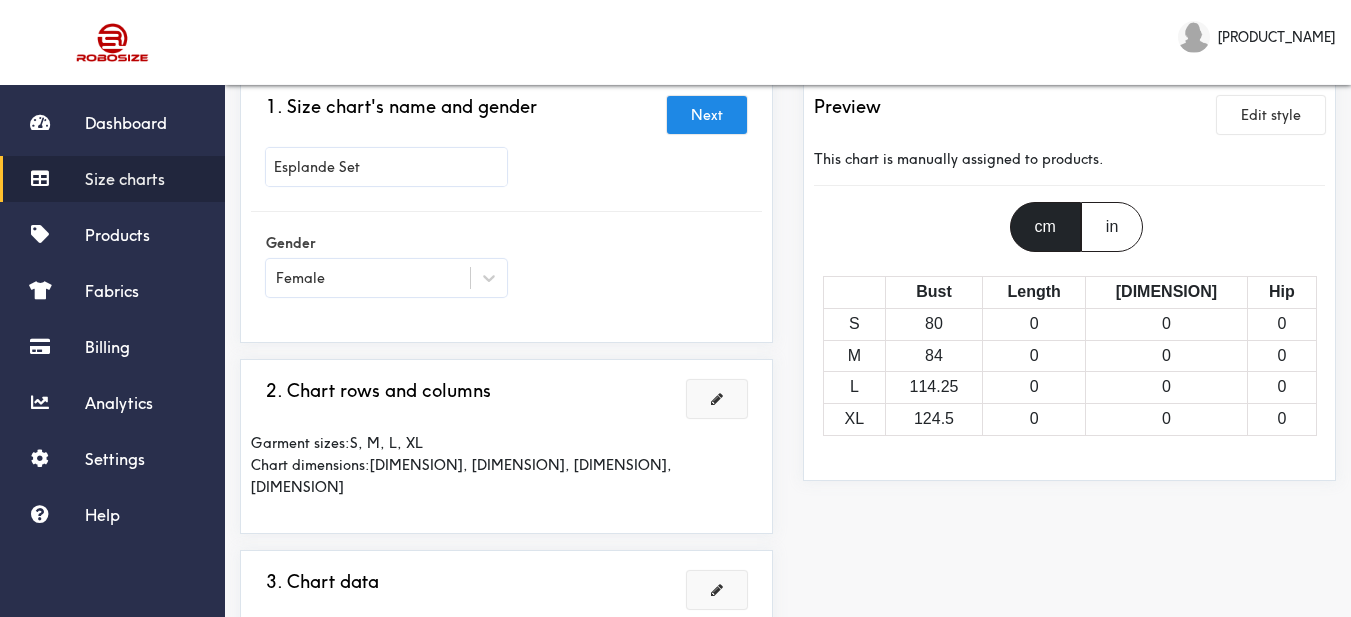 click at bounding box center [717, 399] 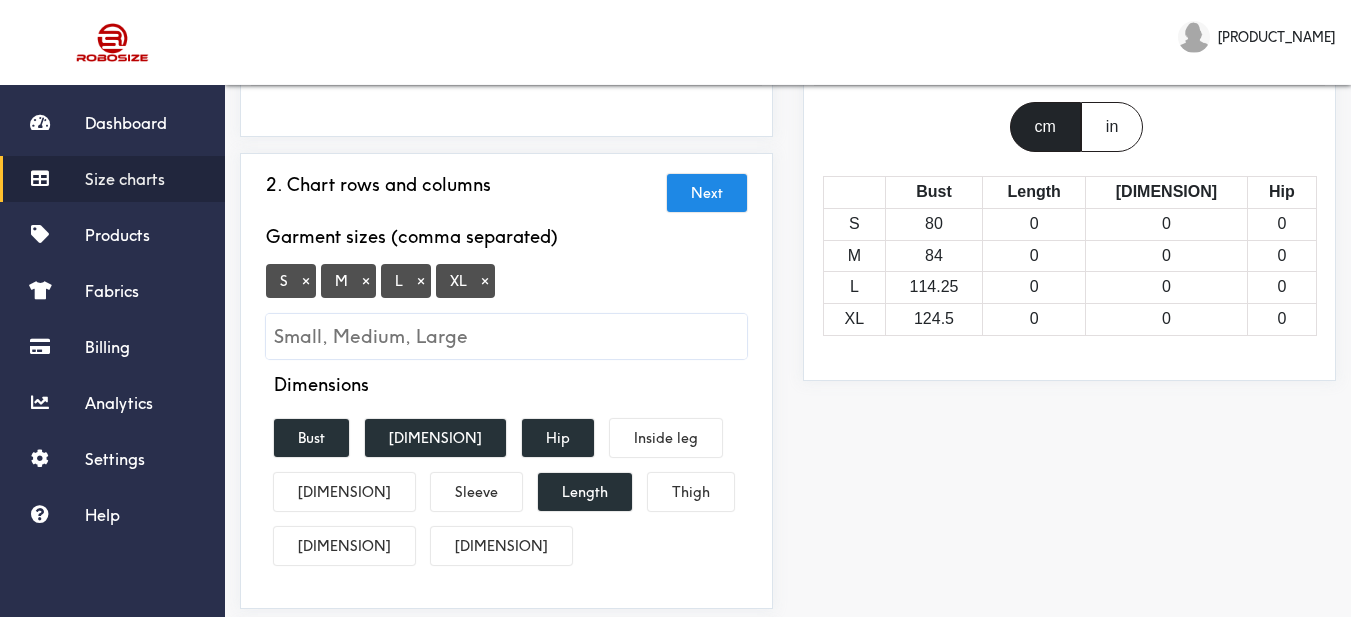 click on "×" at bounding box center [485, 281] 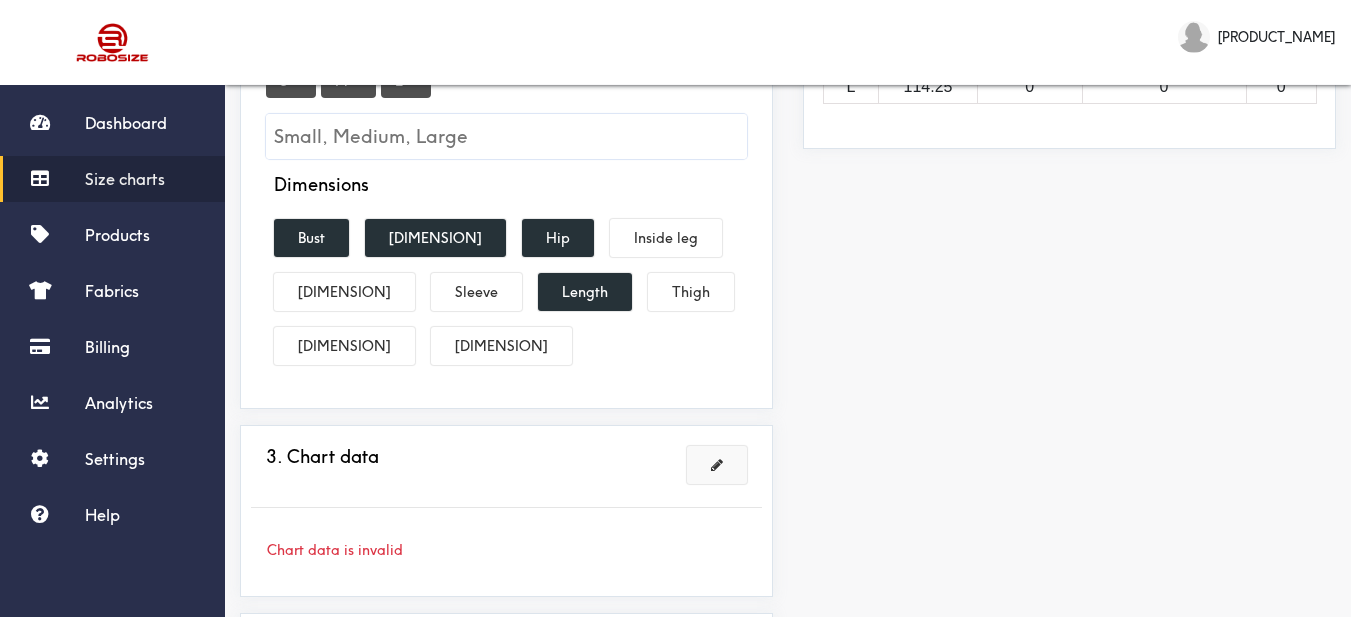 scroll, scrollTop: 643, scrollLeft: 0, axis: vertical 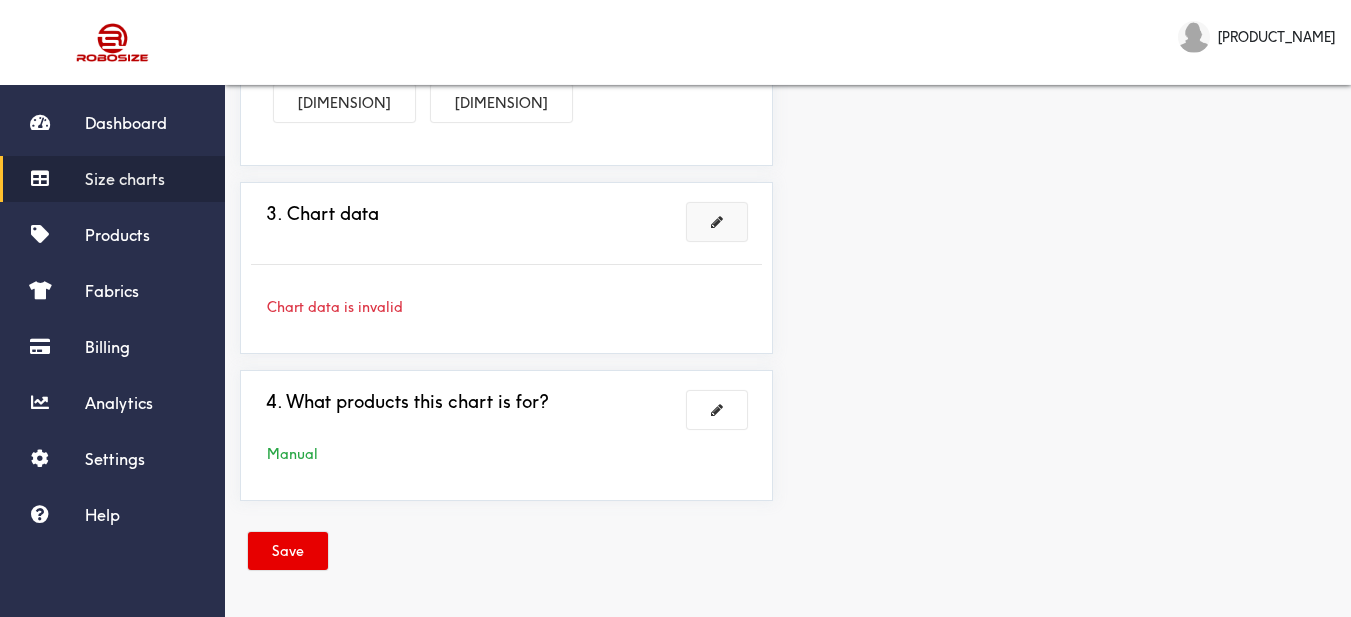 click at bounding box center (717, 222) 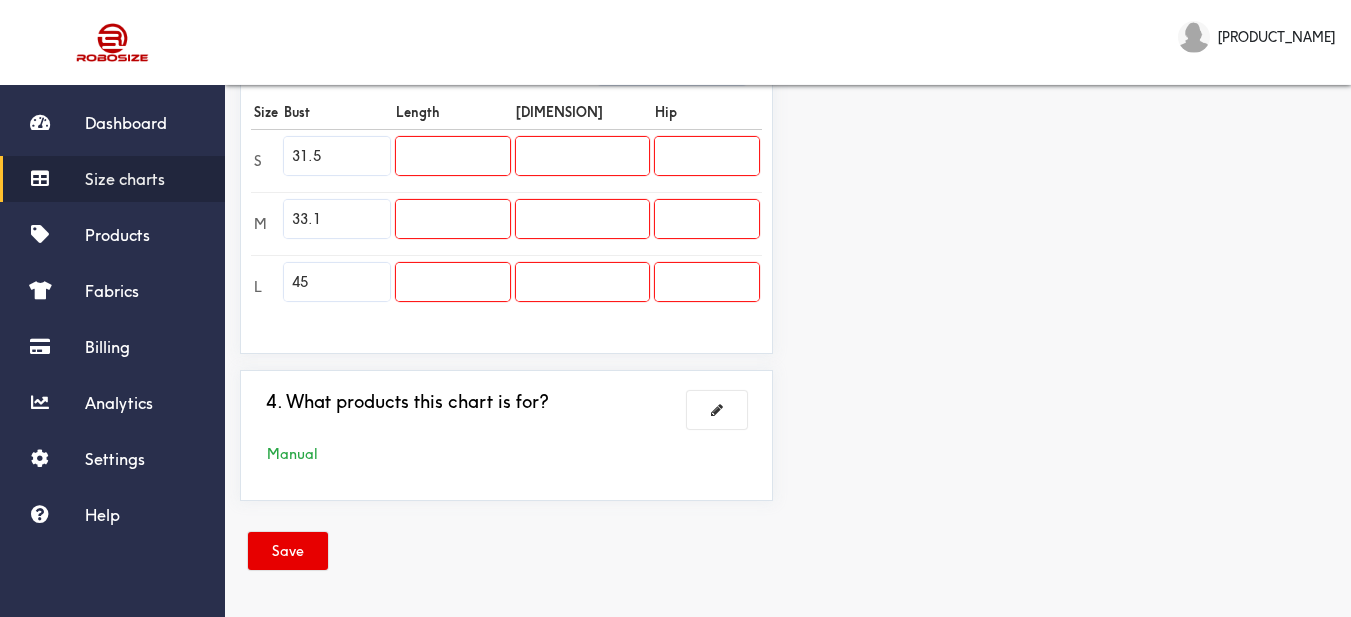scroll, scrollTop: 589, scrollLeft: 0, axis: vertical 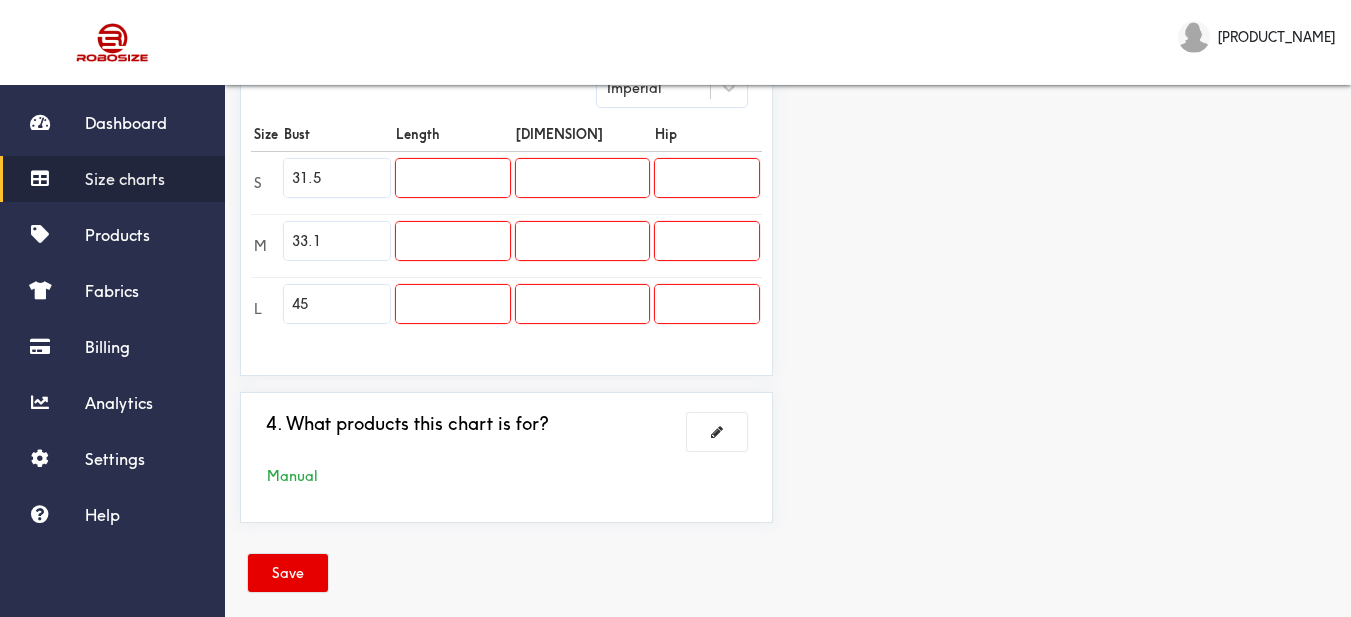 drag, startPoint x: 335, startPoint y: 283, endPoint x: 285, endPoint y: 283, distance: 50 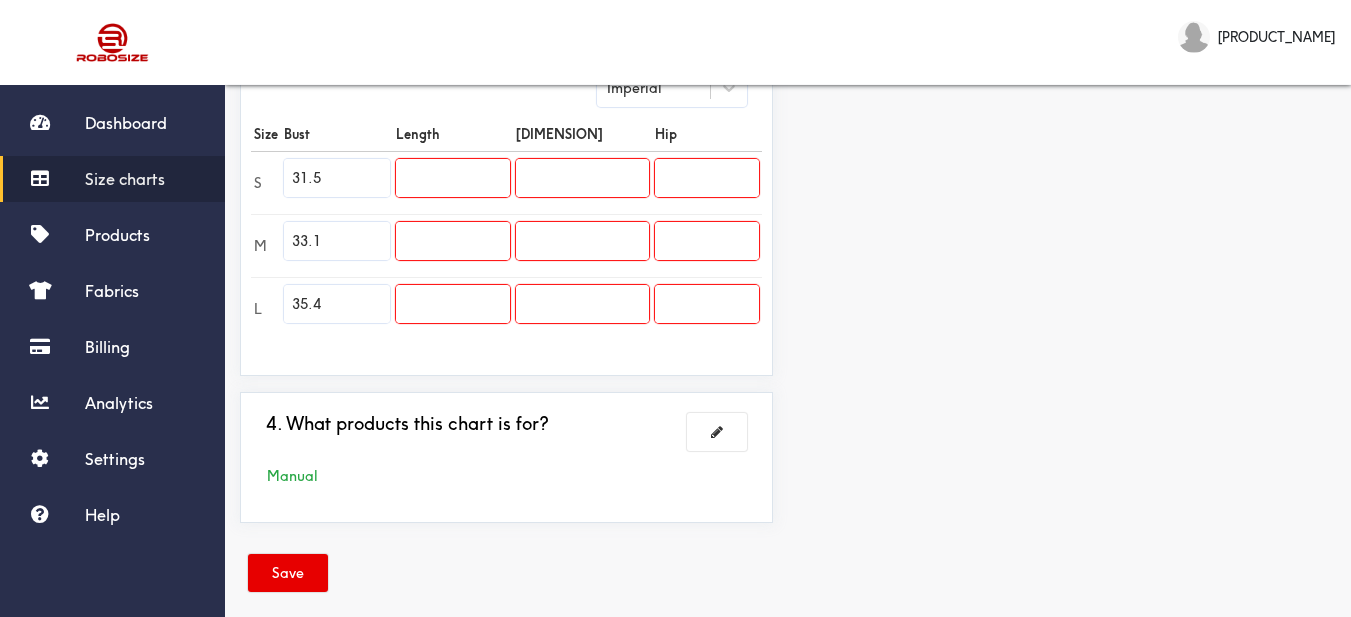 click at bounding box center (453, 178) 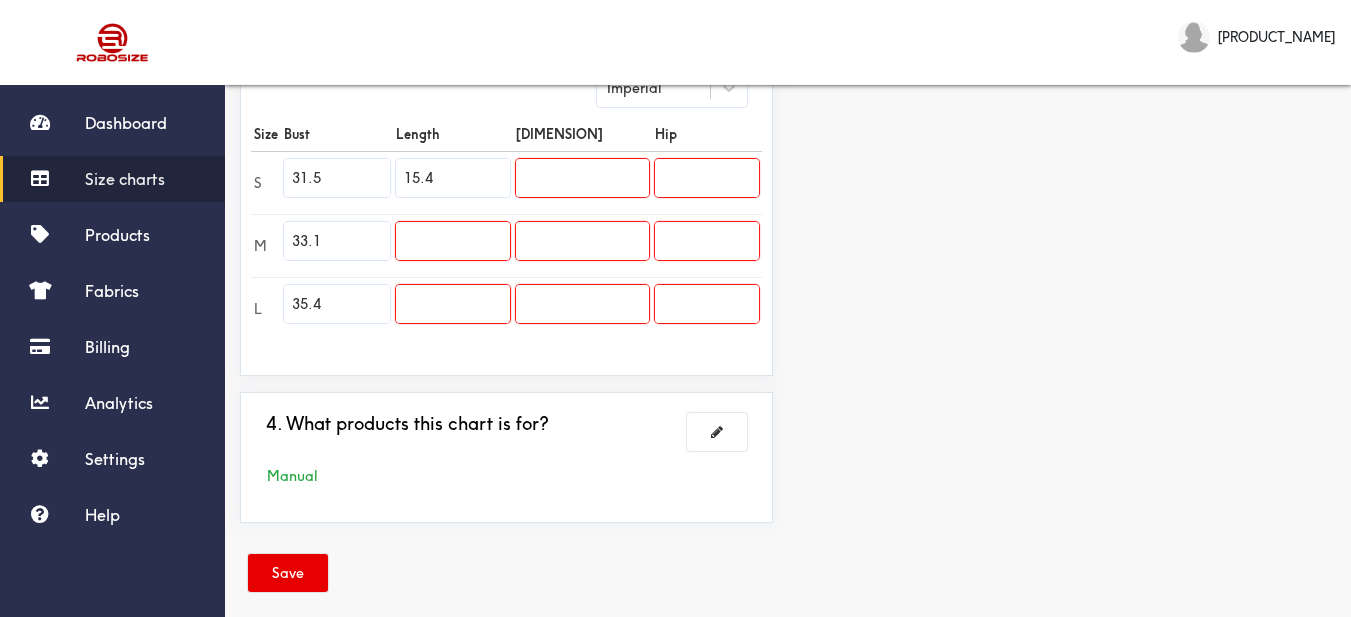 click at bounding box center [453, 241] 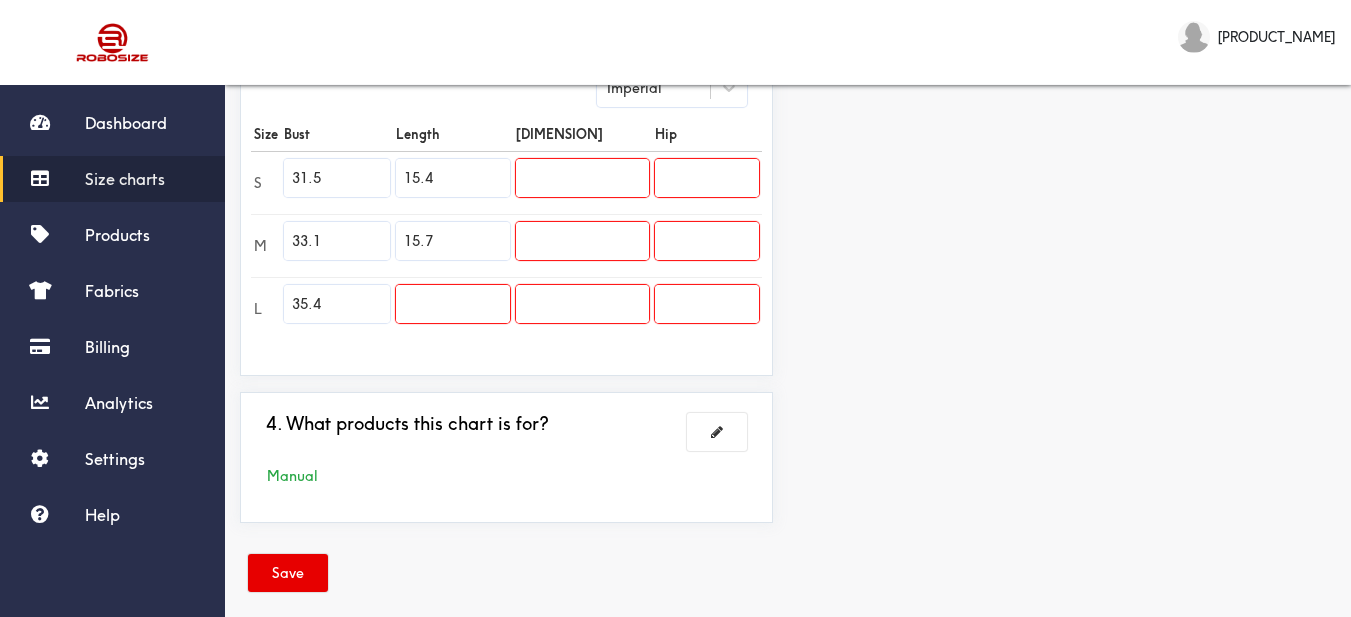 click at bounding box center [453, 304] 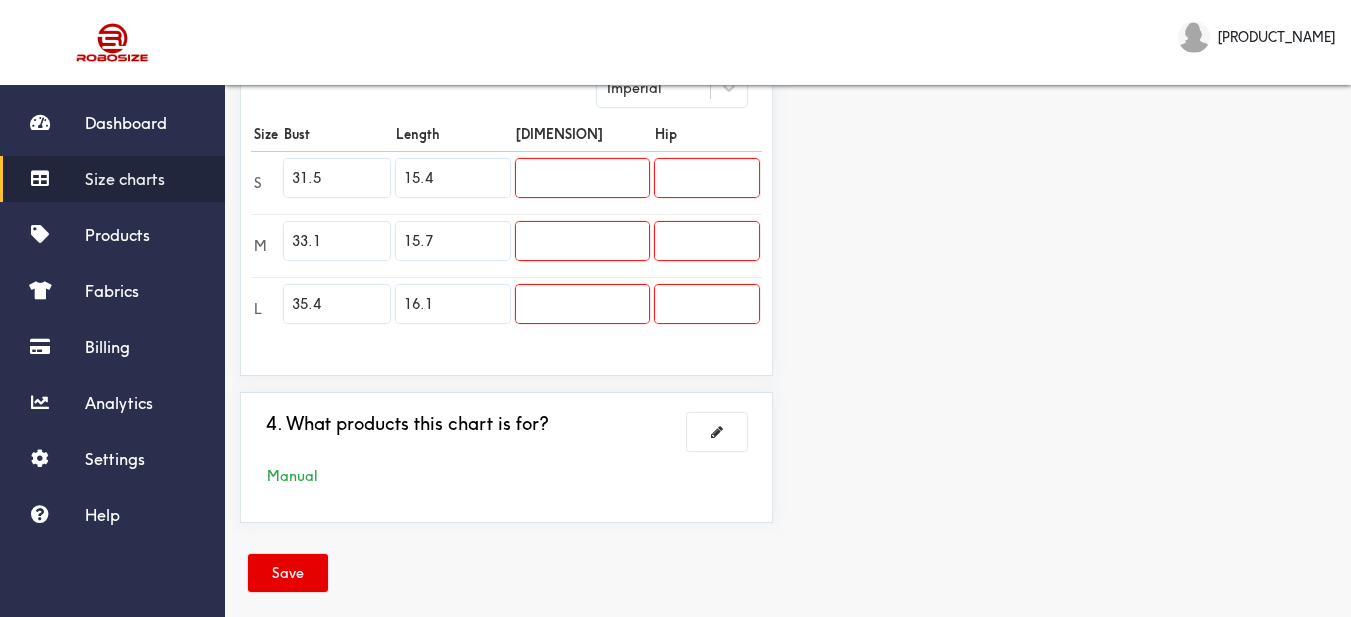 click at bounding box center [582, 178] 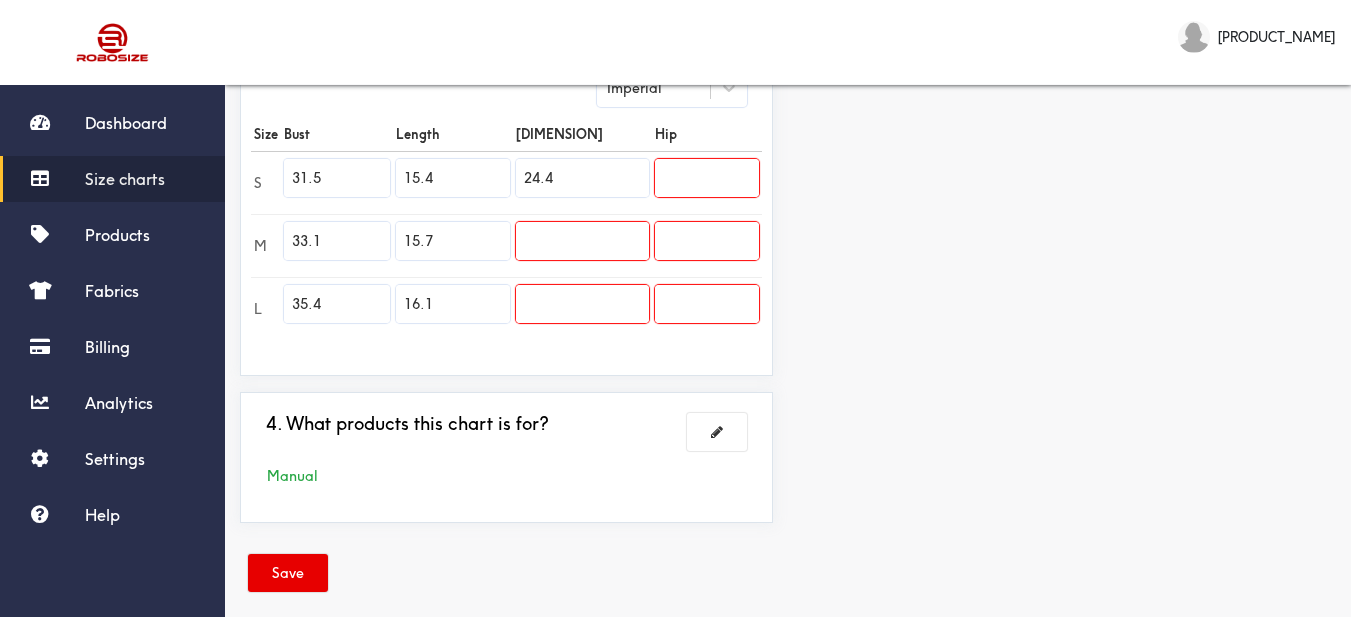 click at bounding box center [582, 241] 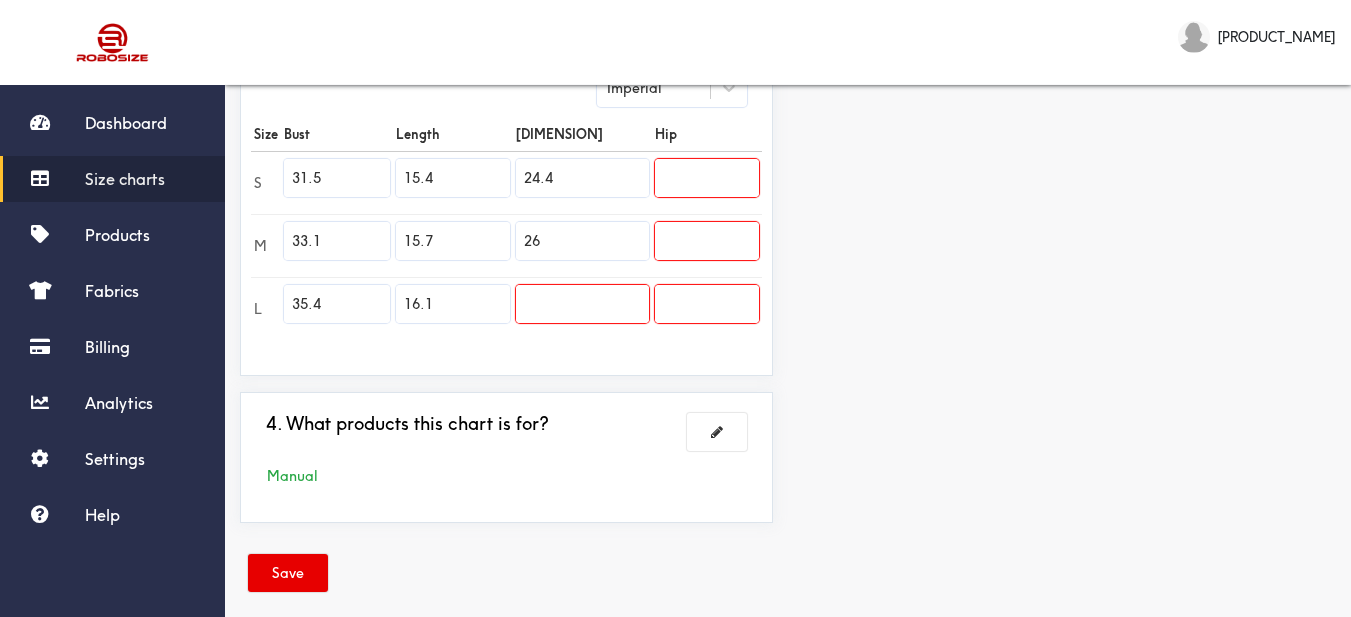 click at bounding box center [582, 304] 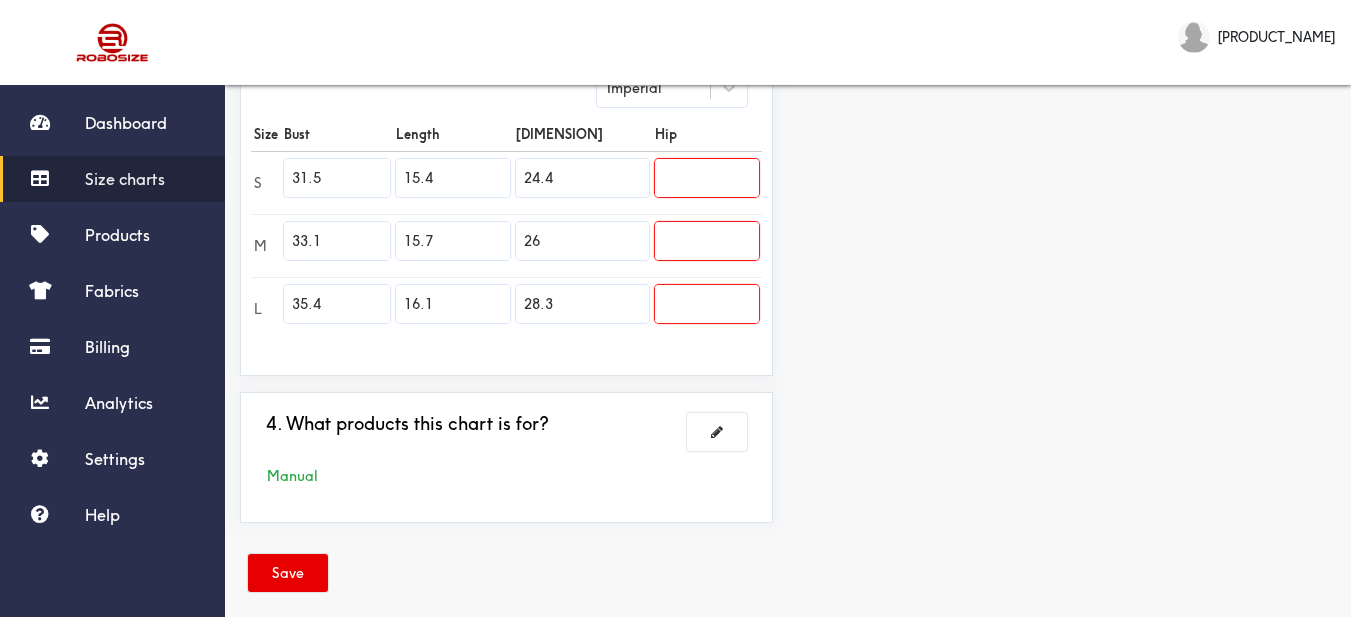 click at bounding box center (707, 178) 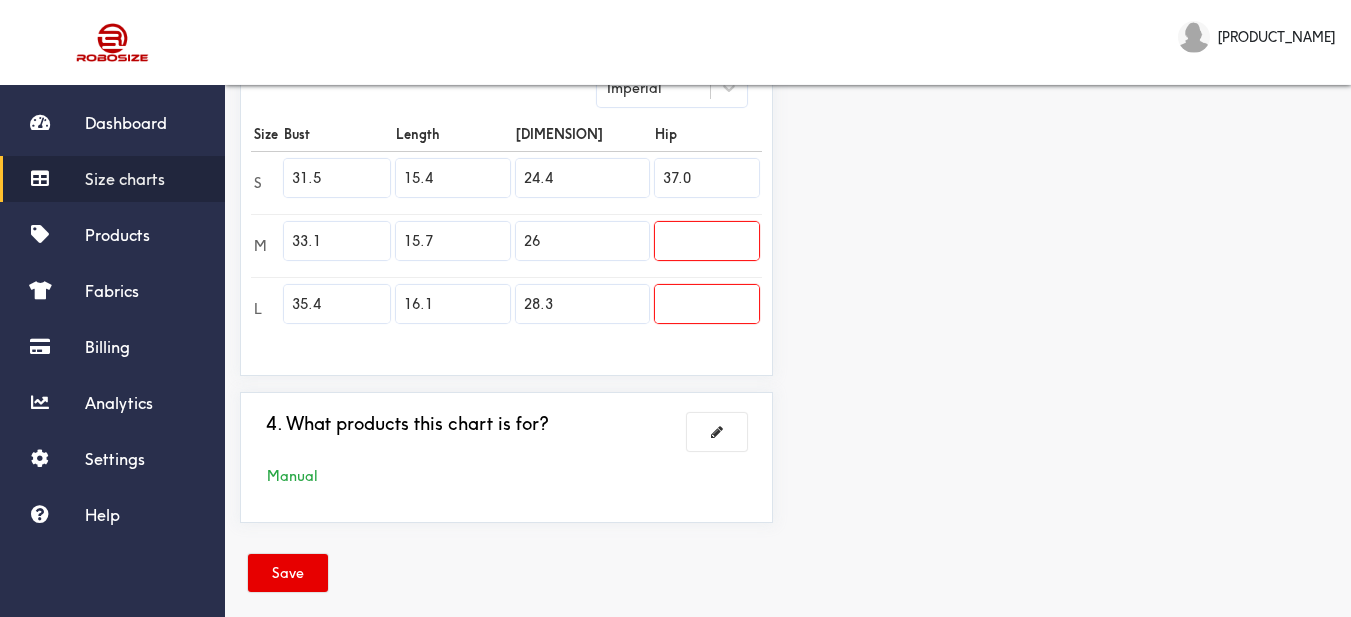click at bounding box center [707, 241] 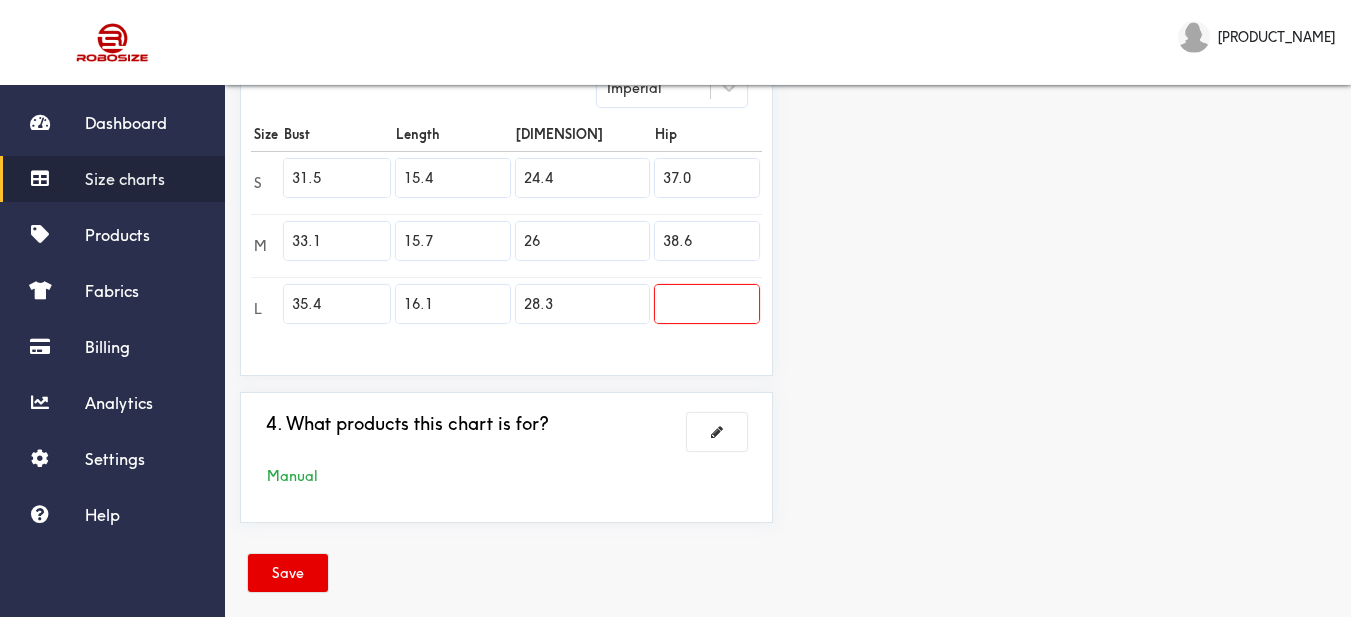 click at bounding box center (707, 304) 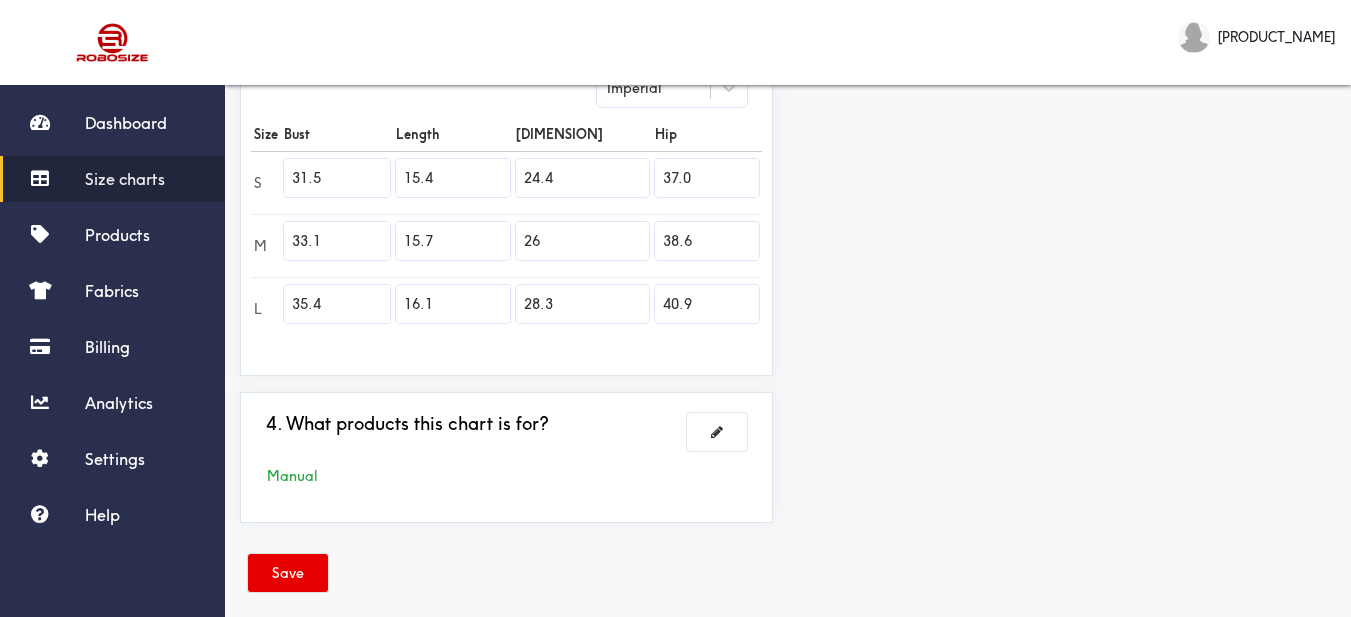 click on "Preview Edit style This chart is manually assigned to products. cm in Bust Length Waist Hip S 80 39 62 94 M 84 40 66 98 L 90 41 72 104" at bounding box center (1069, 62) 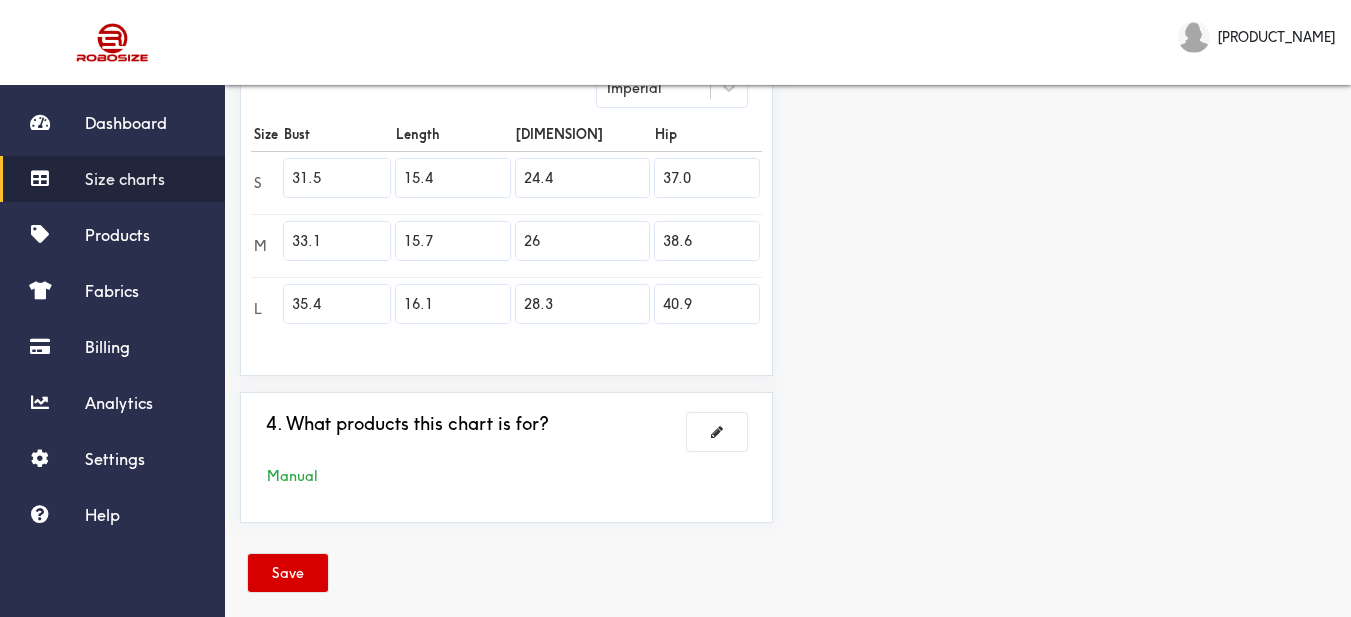 click on "Save" at bounding box center [288, 573] 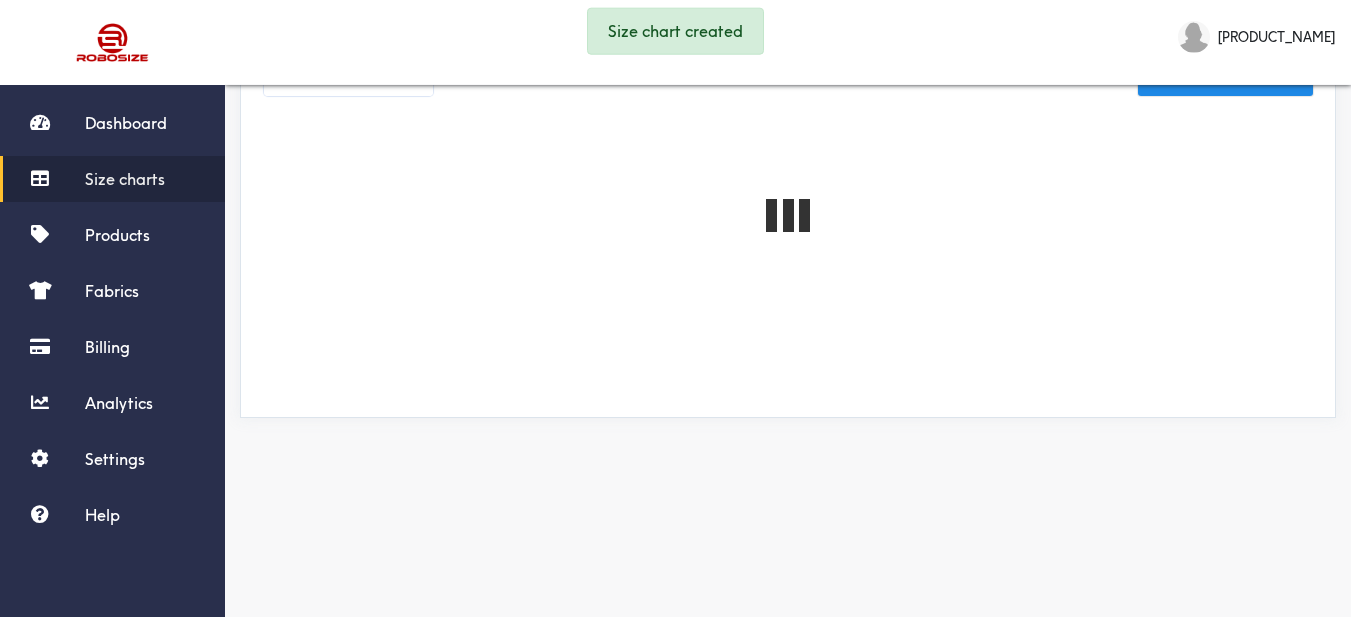 scroll, scrollTop: 589, scrollLeft: 0, axis: vertical 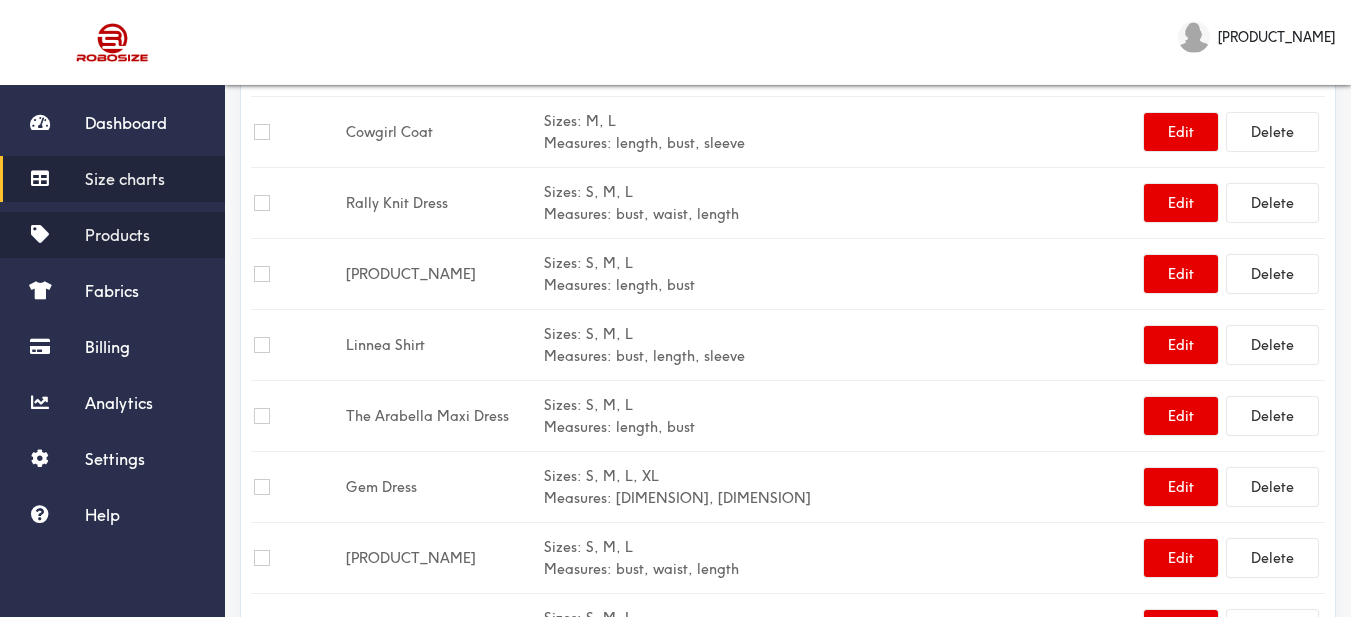 click on "Products" at bounding box center (112, 235) 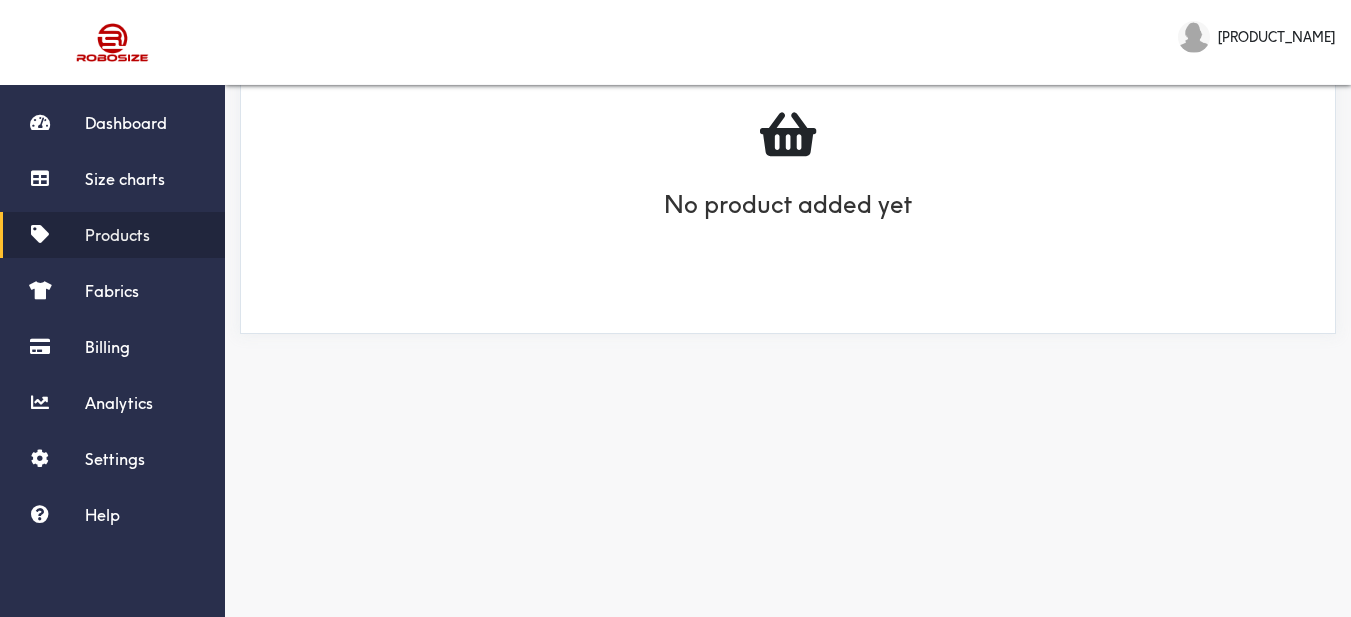 scroll, scrollTop: 0, scrollLeft: 0, axis: both 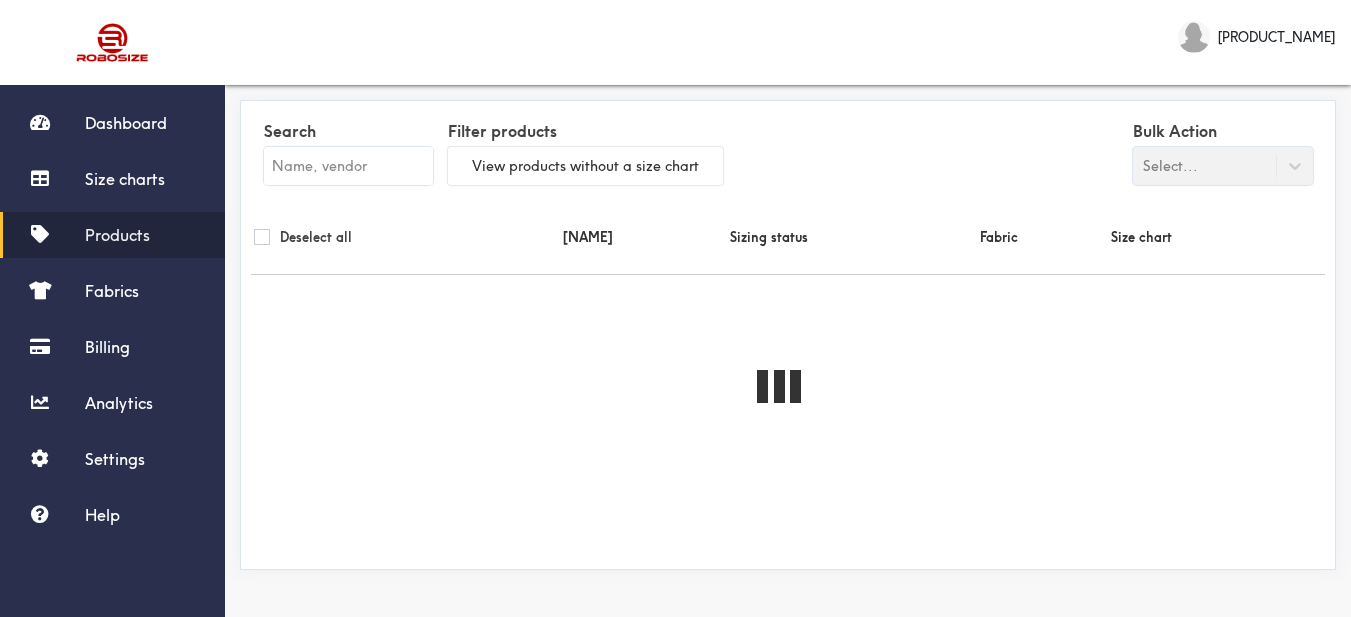 click at bounding box center (348, 166) 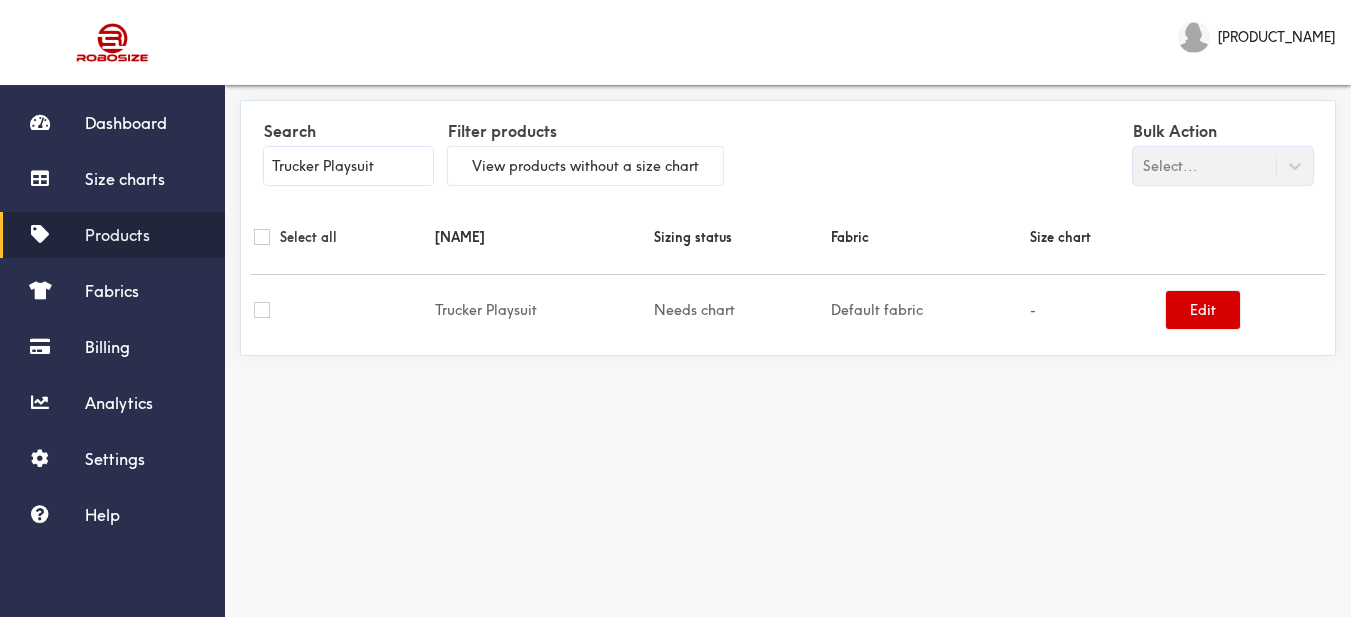 click on "Edit" at bounding box center (1203, 310) 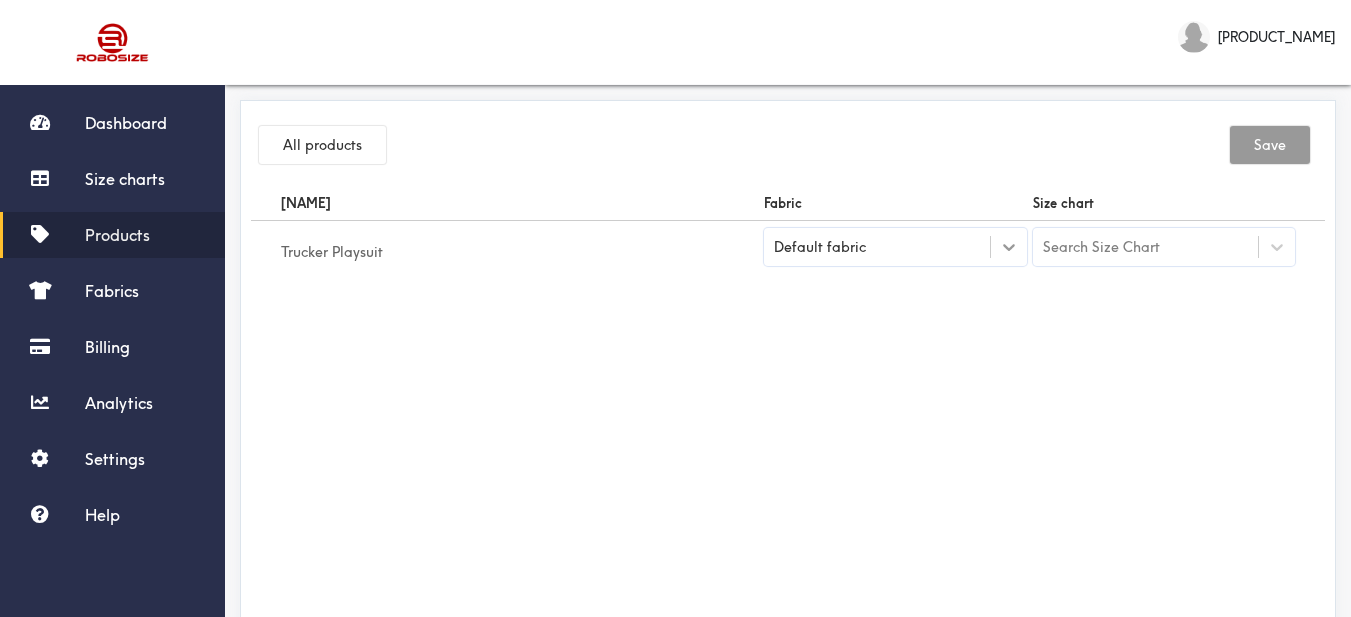 click 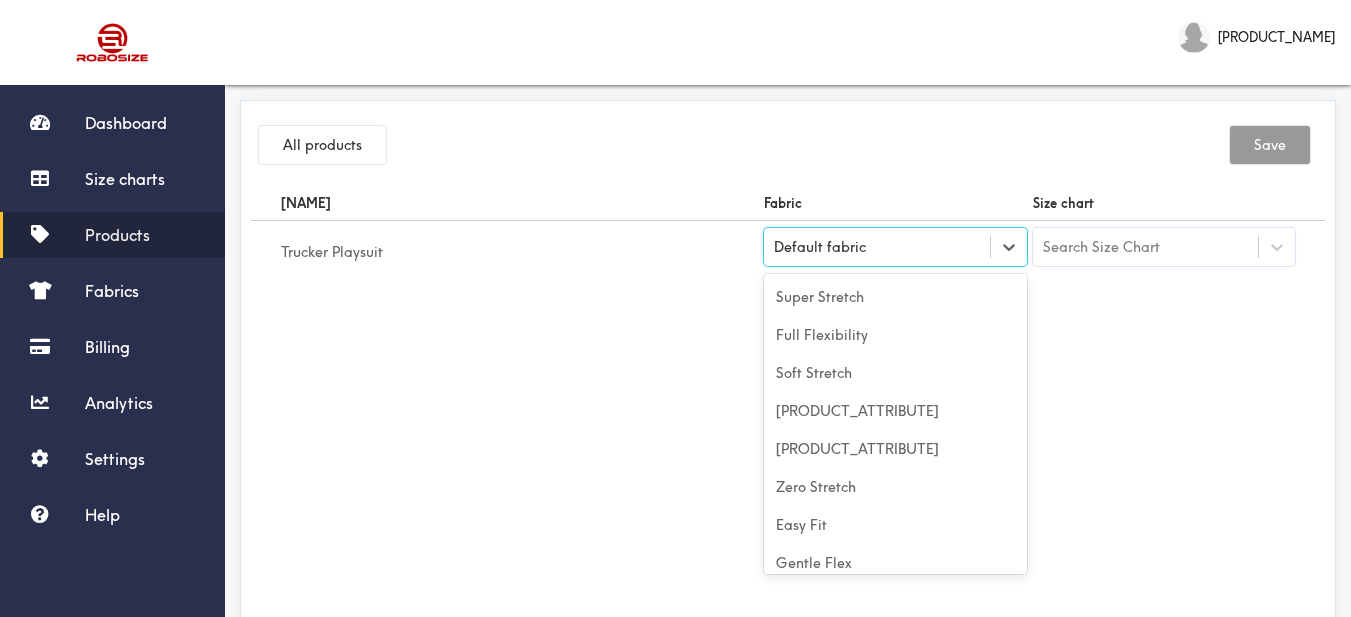 scroll, scrollTop: 88, scrollLeft: 0, axis: vertical 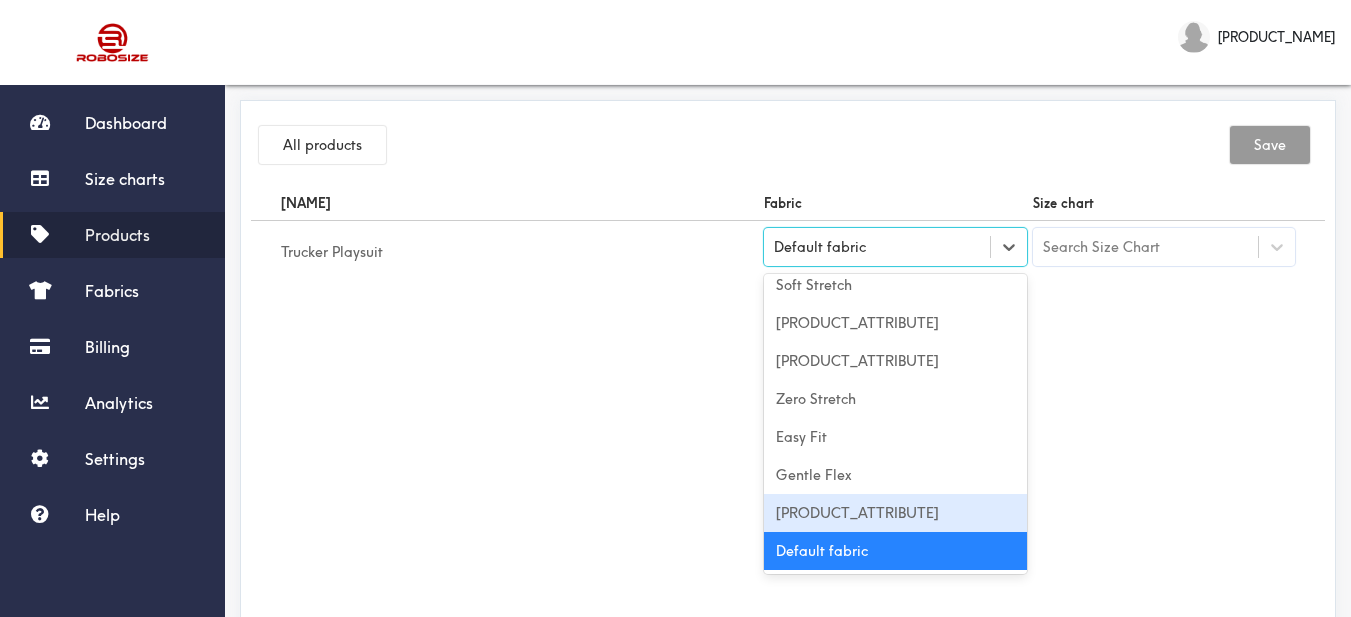 click on "[PRODUCT_ATTRIBUTE]" at bounding box center [895, 513] 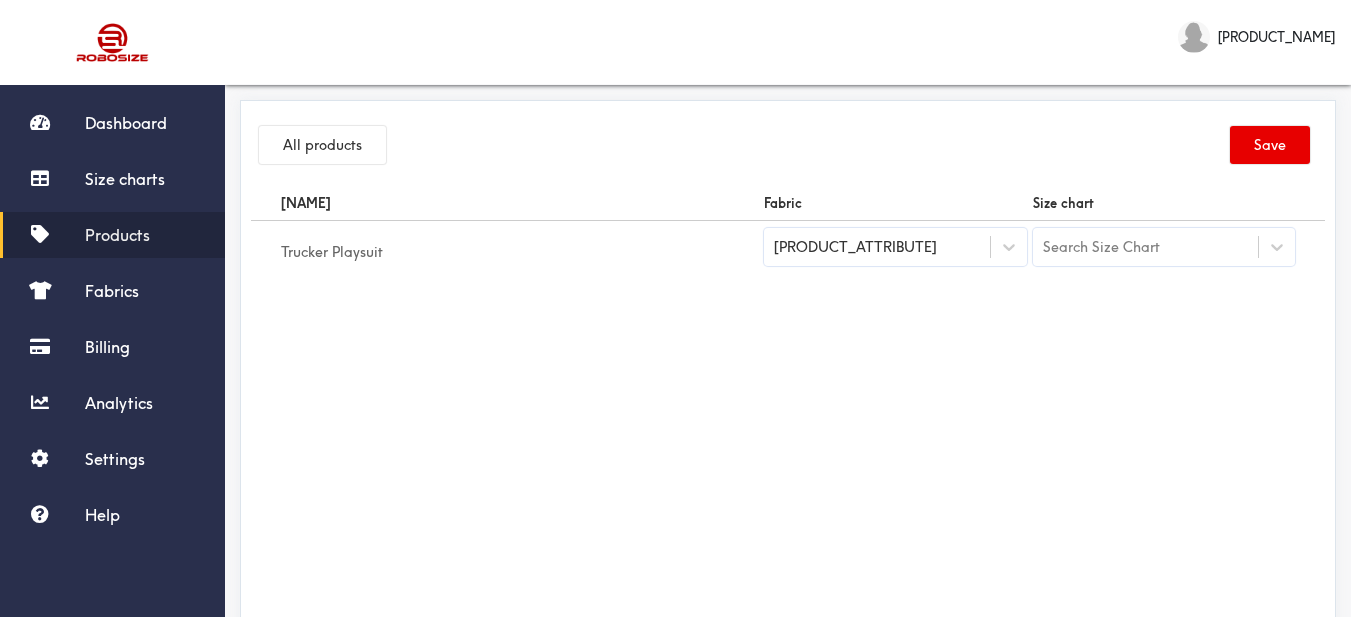 click on "[NAME] [MATERIAL] [SIZE_CHART] [PRODUCT_NAME] [PRODUCT_ATTRIBUTE] Search Size Chart" at bounding box center (788, 411) 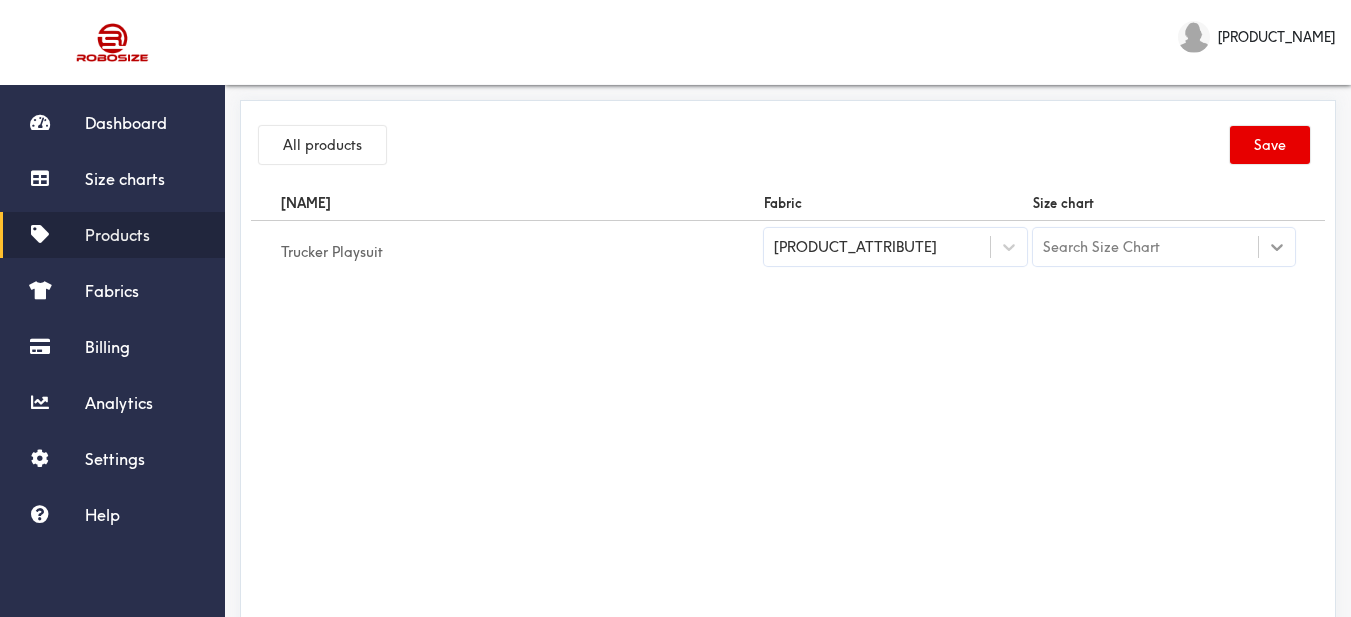 click 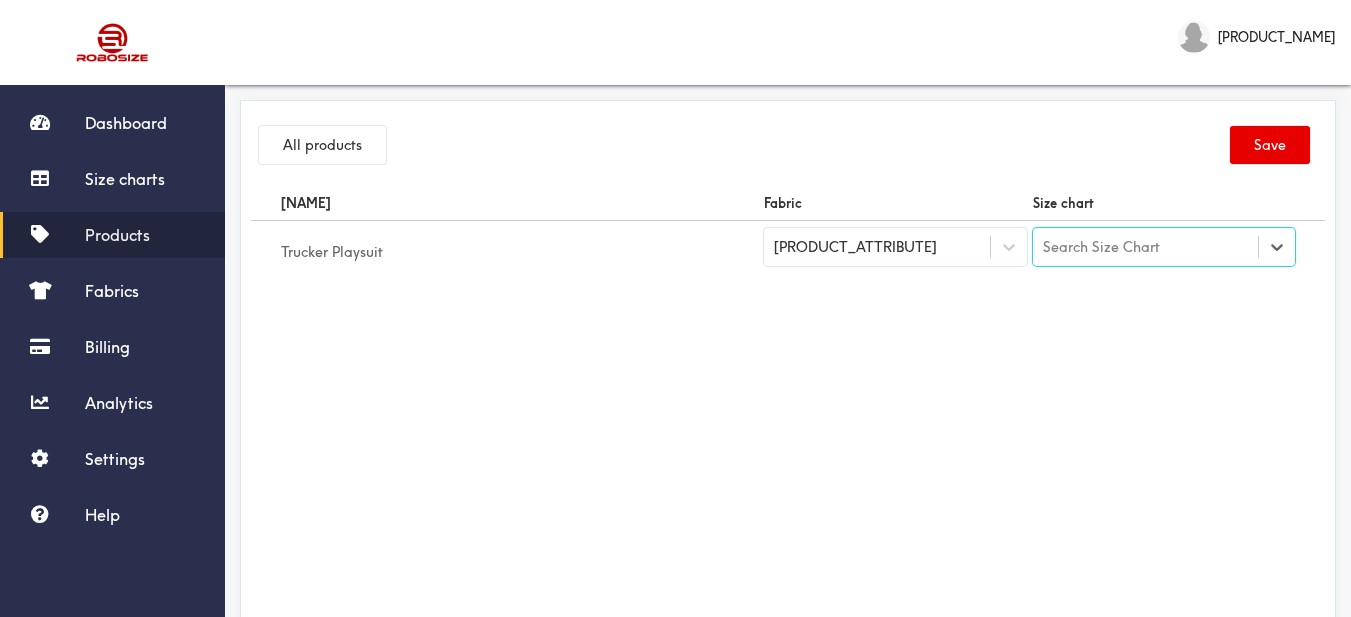 click on "Search Size Chart" at bounding box center (1101, 247) 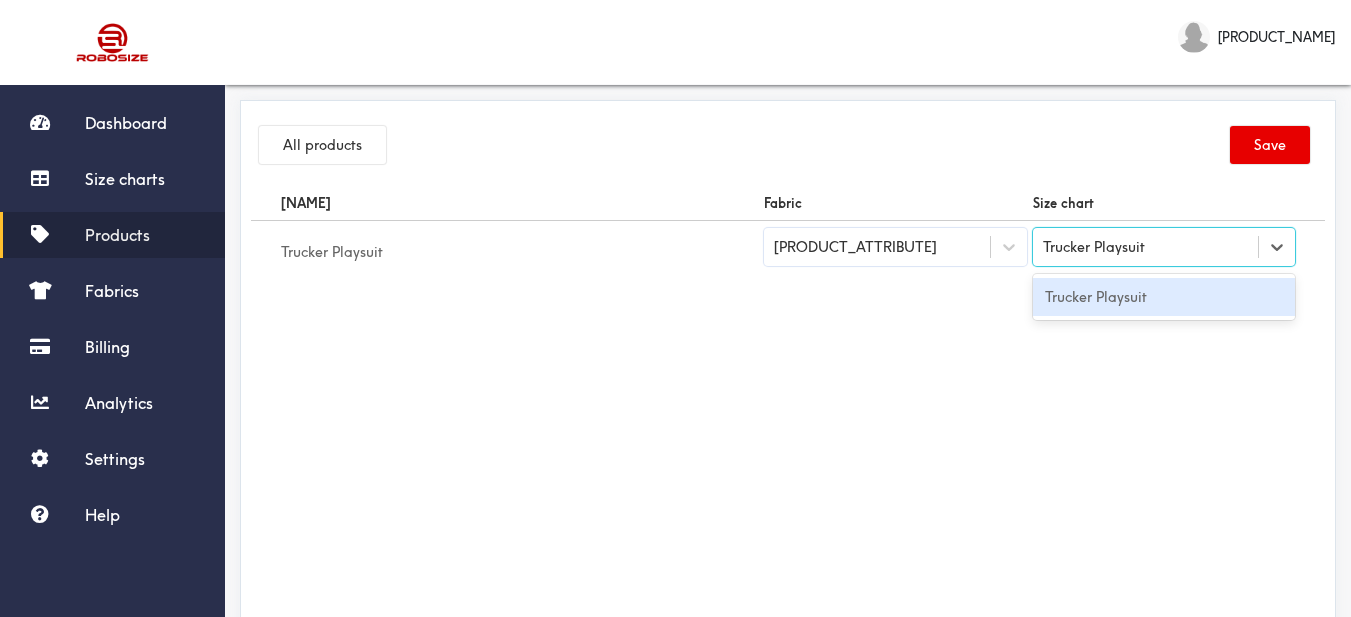 click on "Trucker Playsuit" at bounding box center (1164, 297) 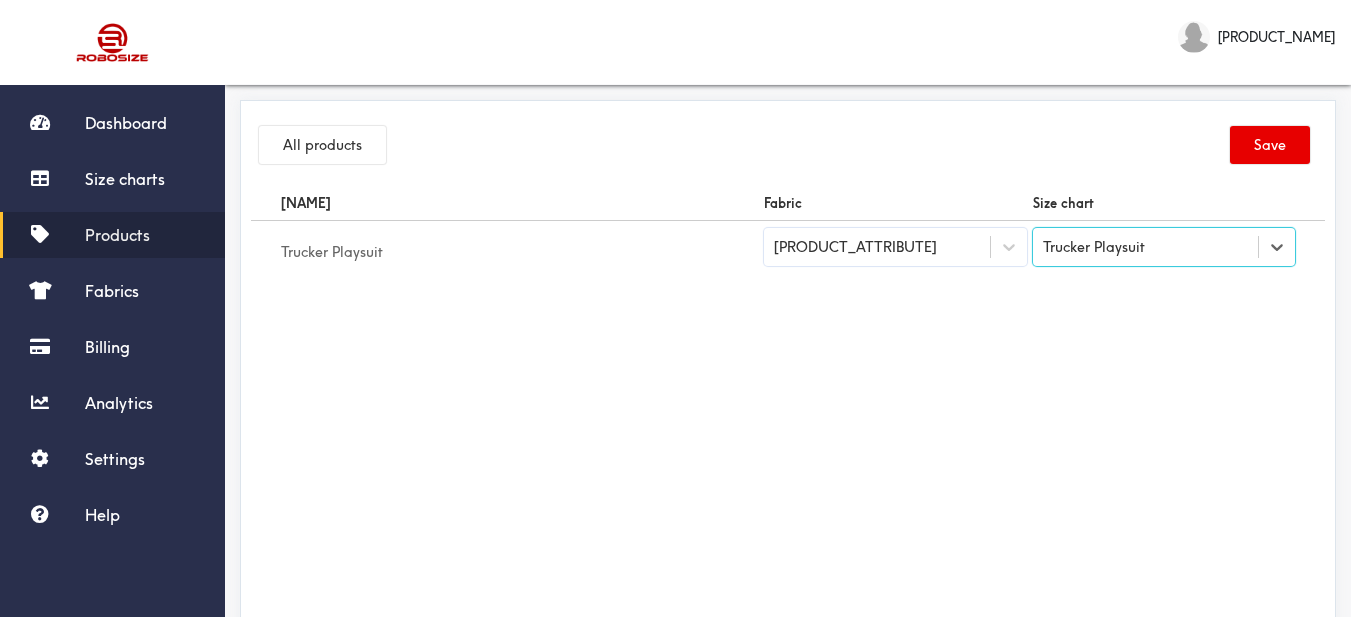 click on "Name Fabric Size chart Trucker Playsuit Minimal Give Trucker Playsuit option Trucker Playsuit, selected. Select is focused ,type to refine list, press Down to open the menu, Trucker Playsuit" at bounding box center [788, 411] 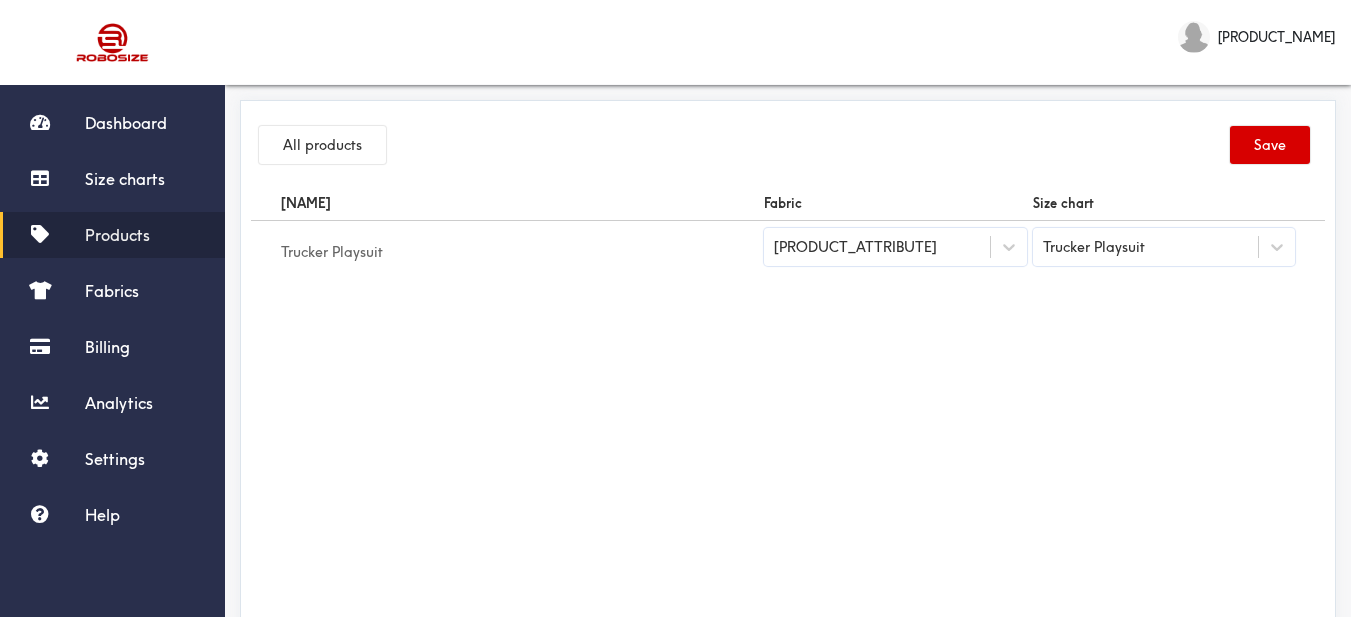 drag, startPoint x: 1259, startPoint y: 140, endPoint x: 1164, endPoint y: 1, distance: 168.3627 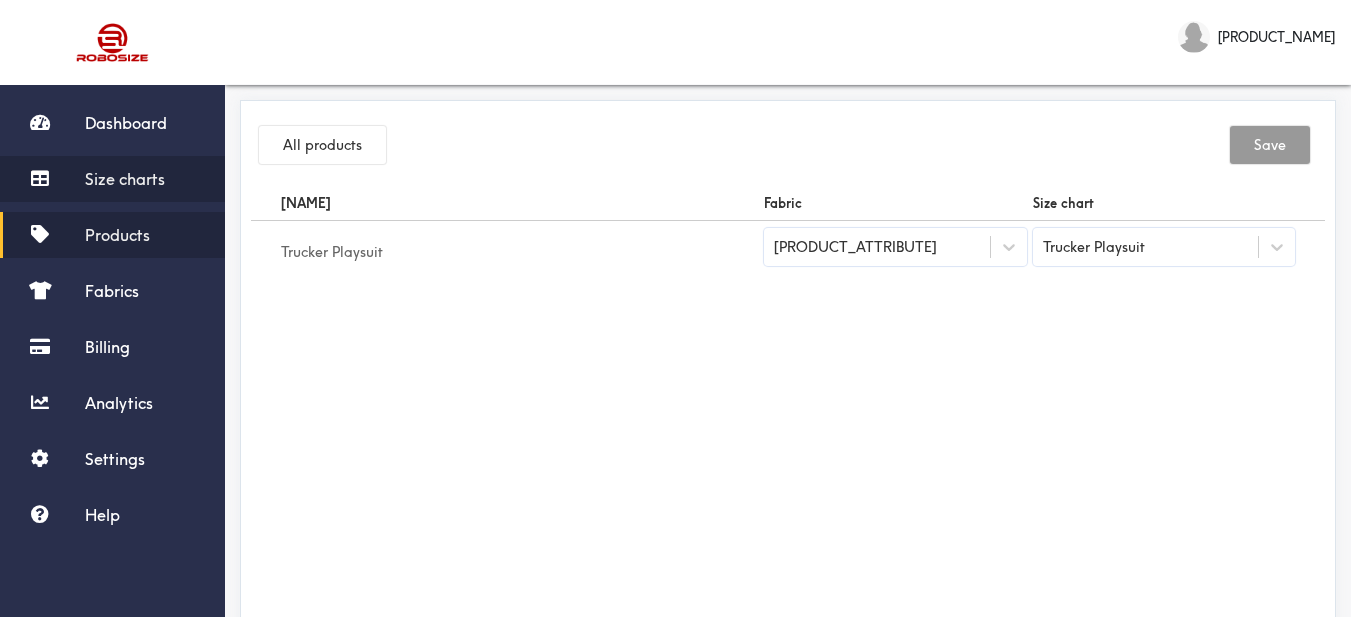 click on "Size charts" at bounding box center (125, 179) 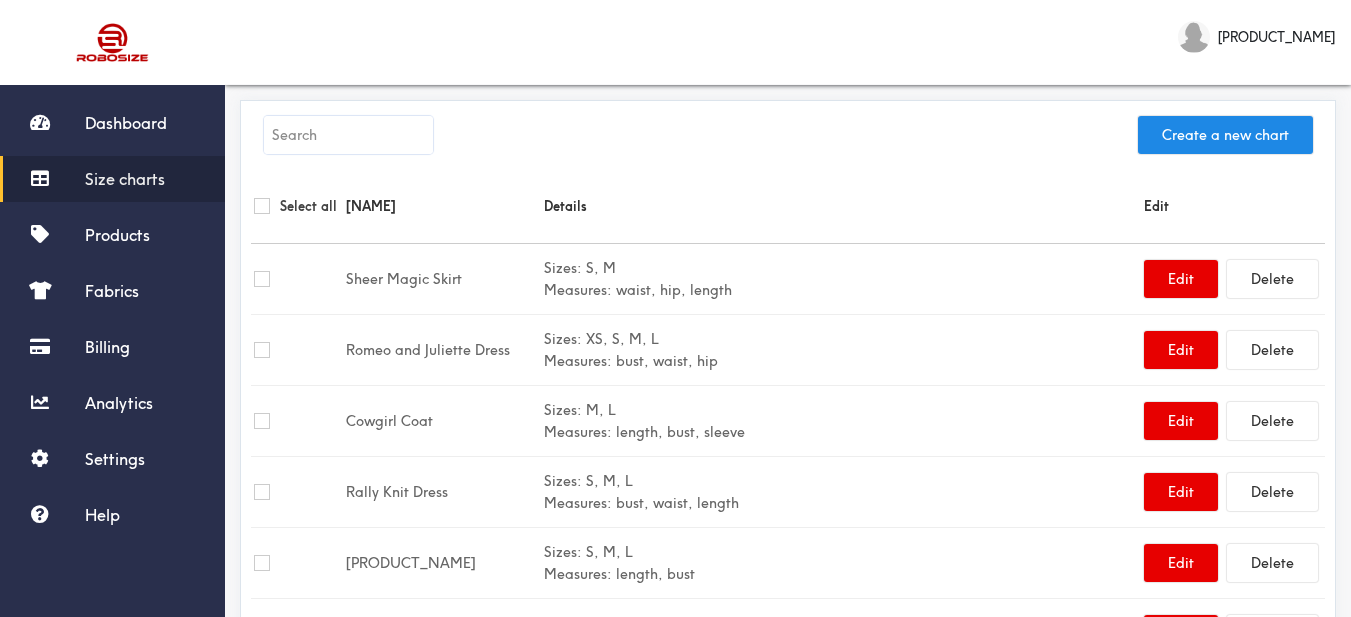 click at bounding box center [348, 135] 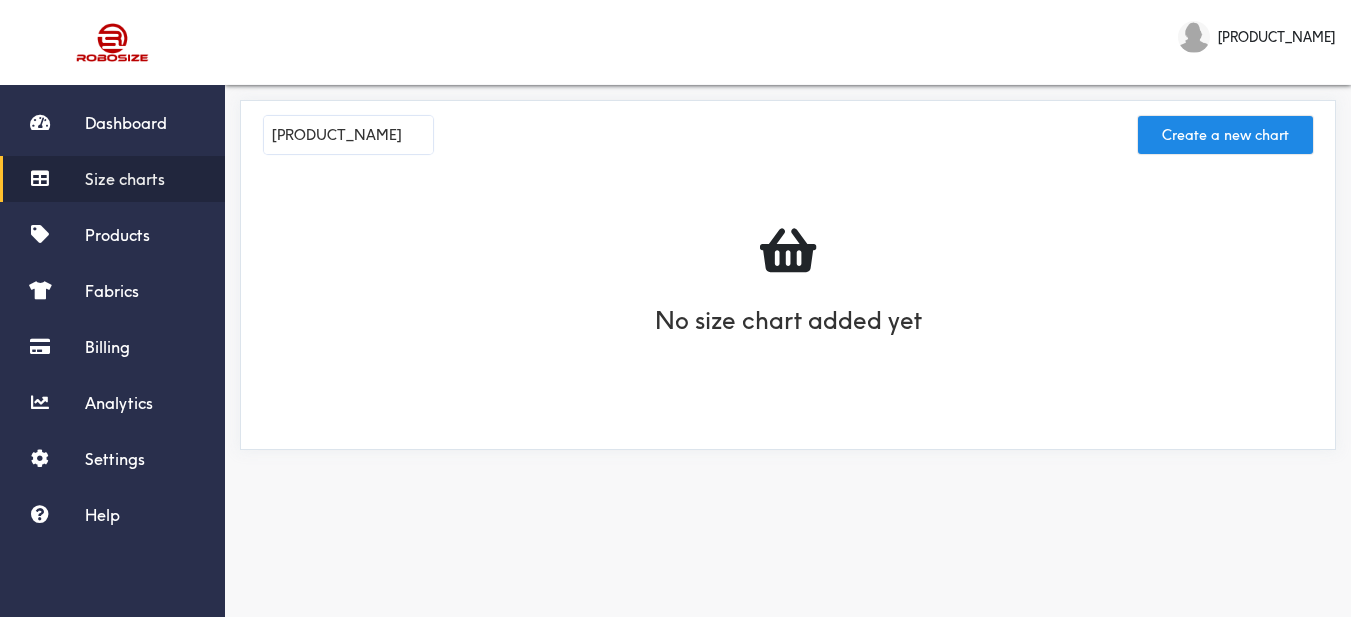 drag, startPoint x: 134, startPoint y: 175, endPoint x: 151, endPoint y: 184, distance: 19.235384 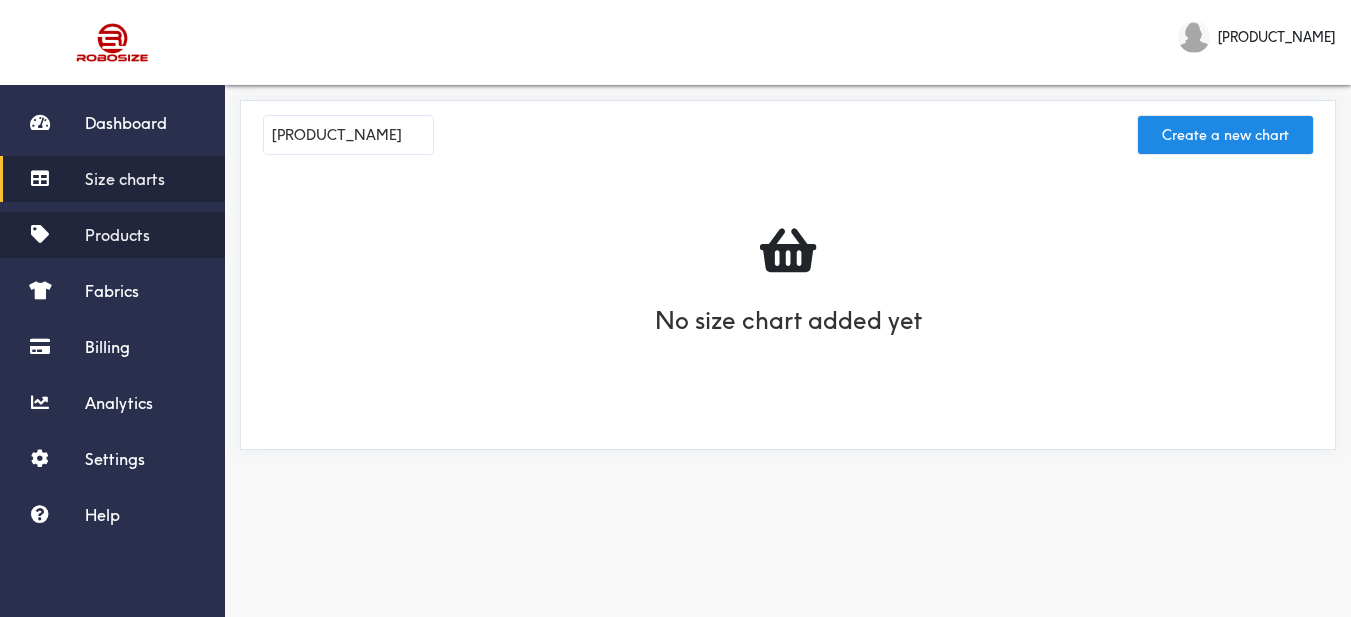 click on "Products" at bounding box center [112, 235] 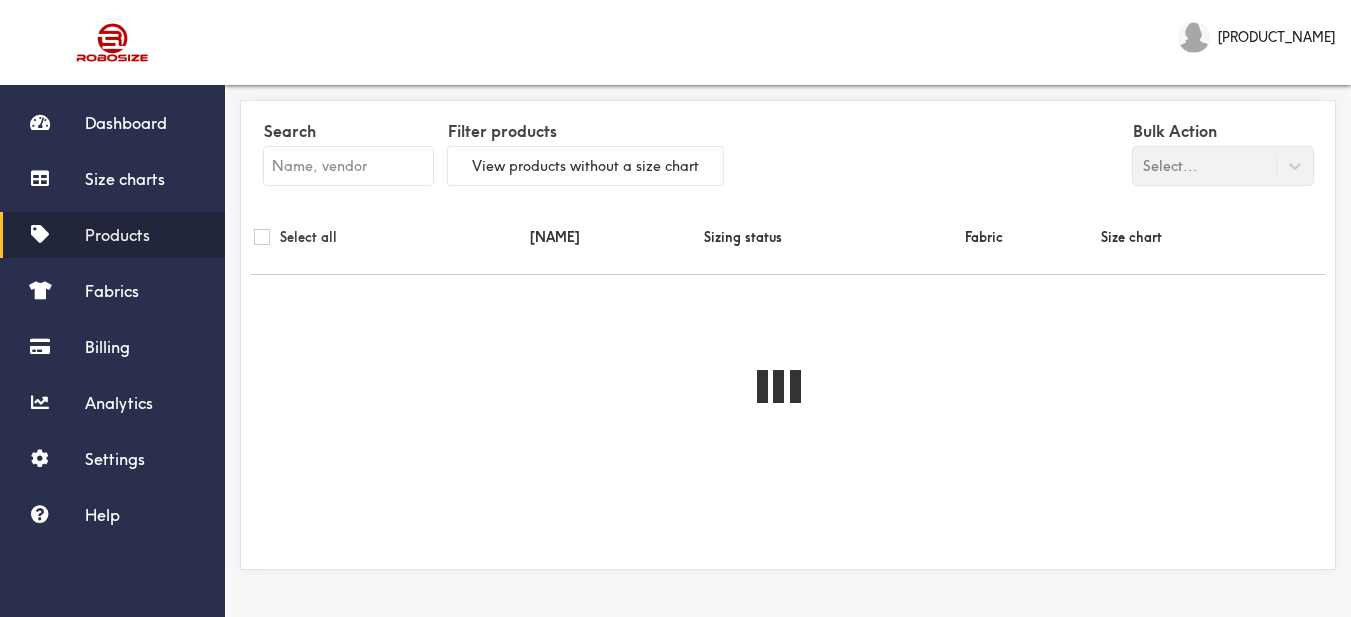 click at bounding box center [348, 166] 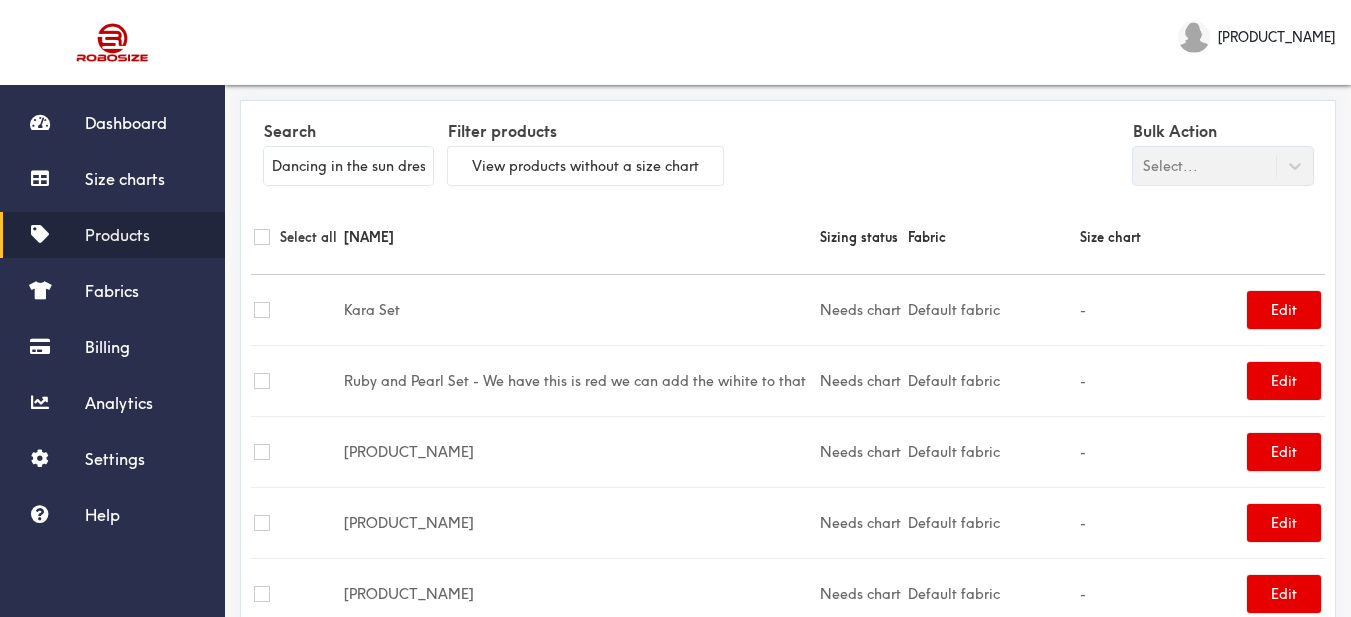 scroll, scrollTop: 0, scrollLeft: 7, axis: horizontal 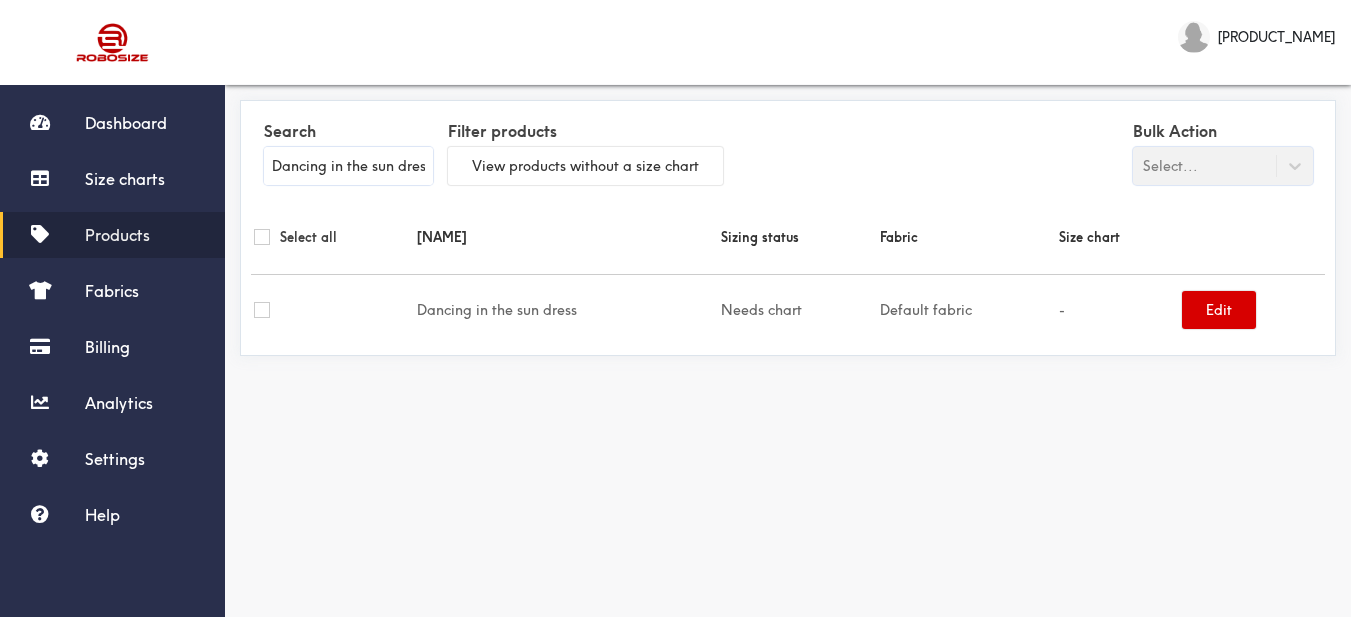 click on "Edit" at bounding box center [1219, 310] 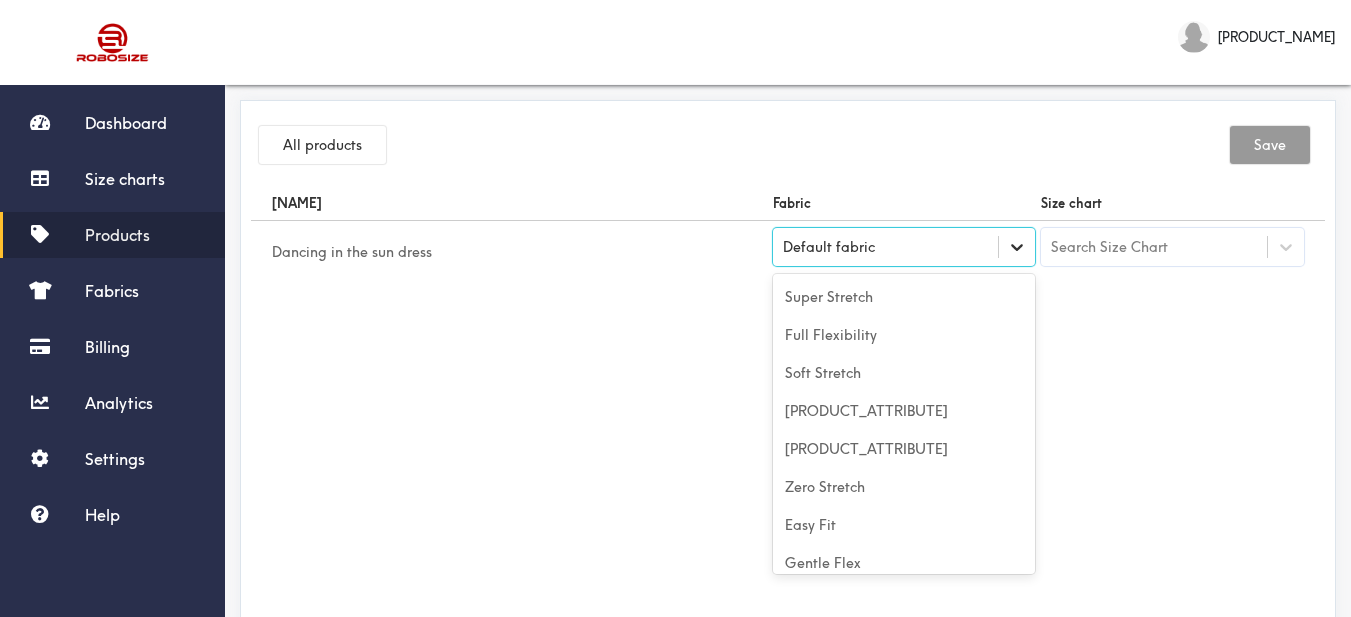 click 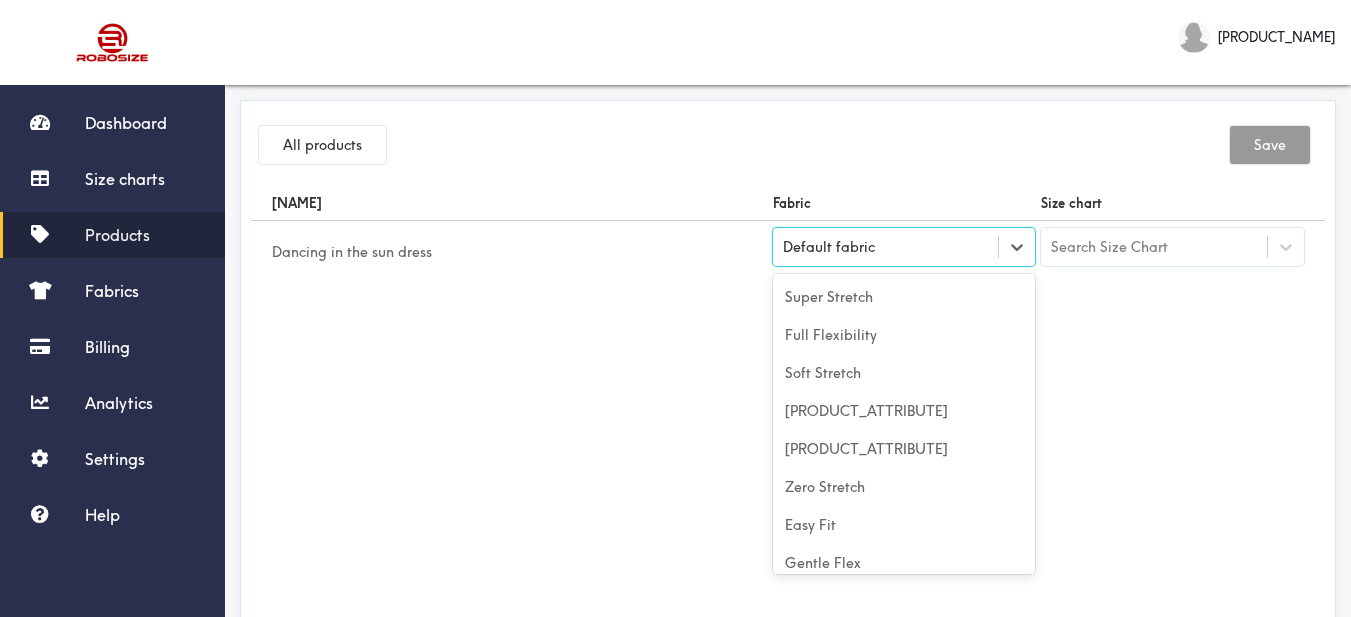 scroll, scrollTop: 88, scrollLeft: 0, axis: vertical 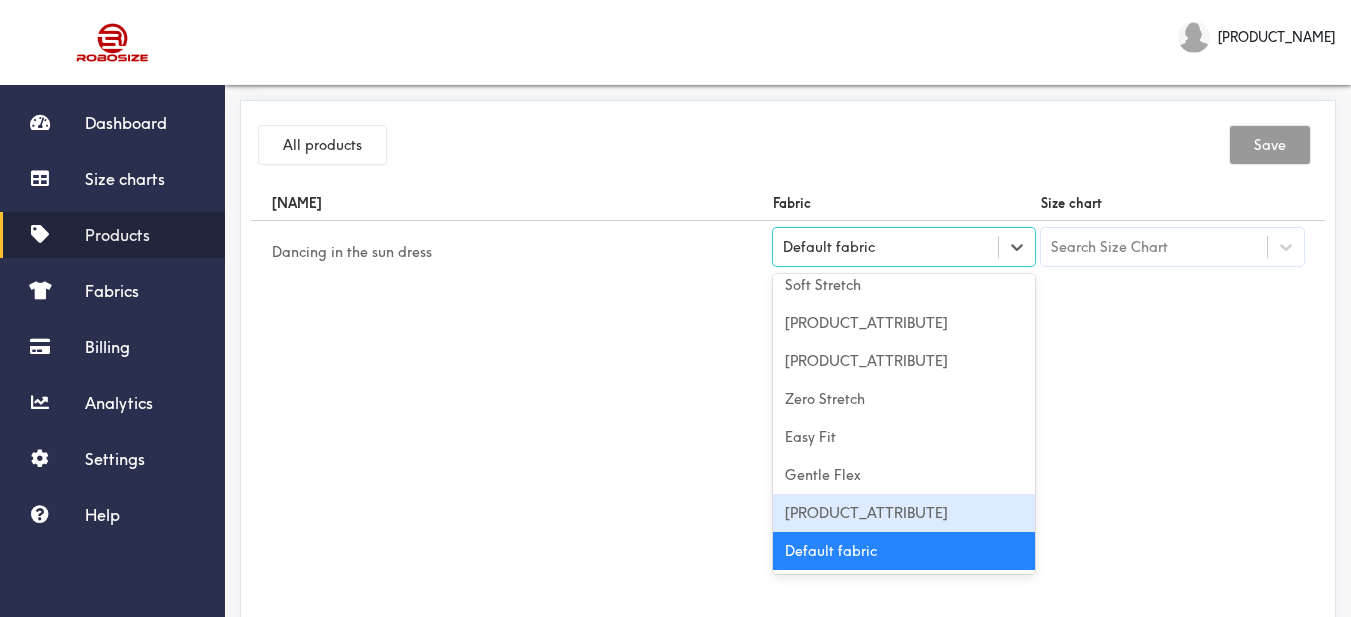 drag, startPoint x: 880, startPoint y: 507, endPoint x: 1089, endPoint y: 418, distance: 227.16074 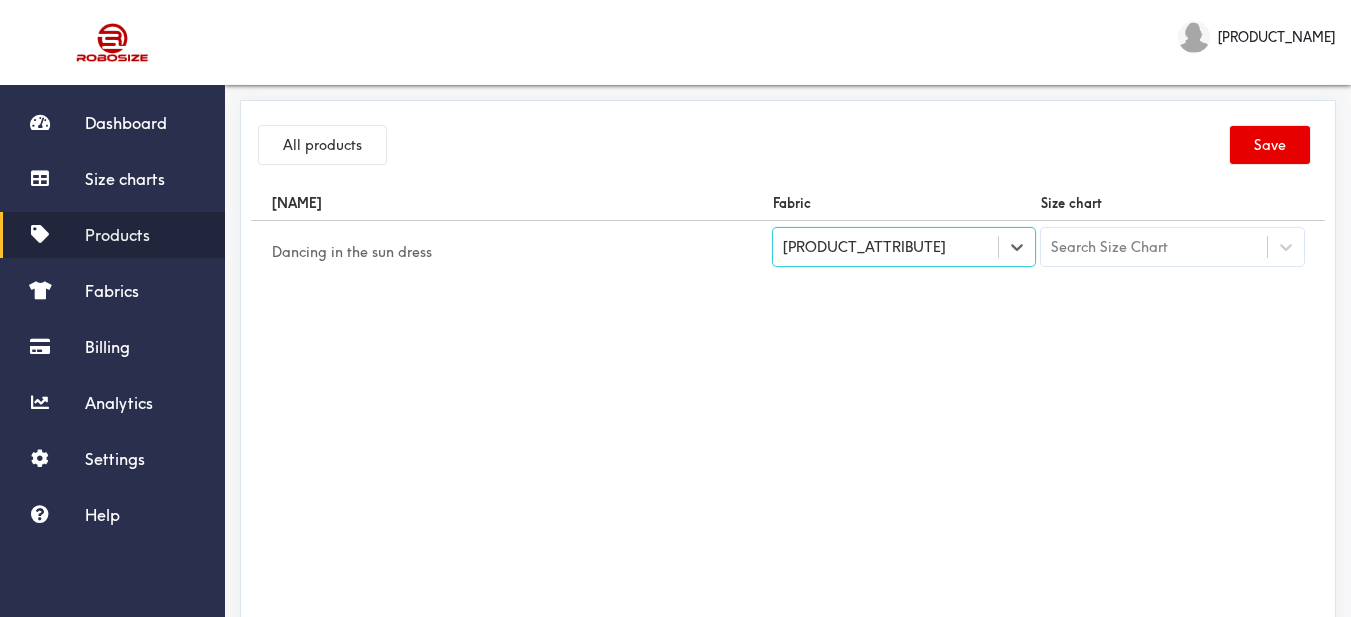 click on "Name Fabric Size chart Dancing in the sun dress option [object Object], selected.   Select is focused , press Down to open the menu,  Minimal Give	 Search Size Chart" at bounding box center [788, 411] 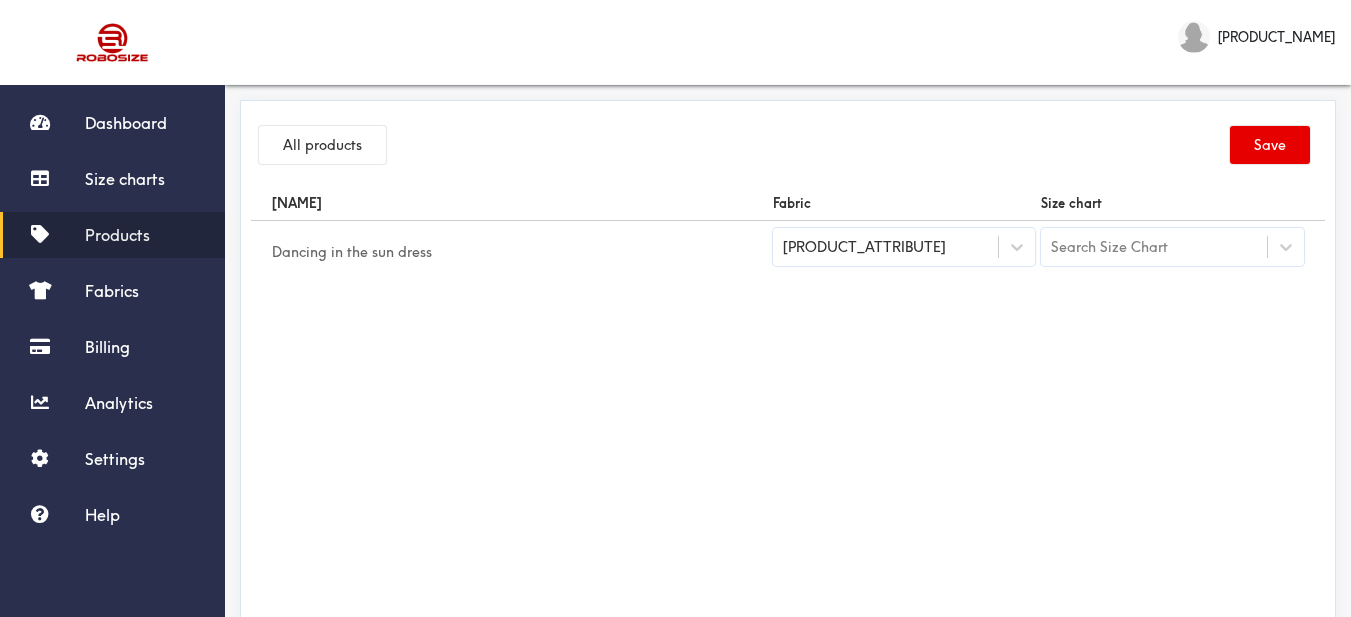 click on "Search Size Chart" at bounding box center [1109, 247] 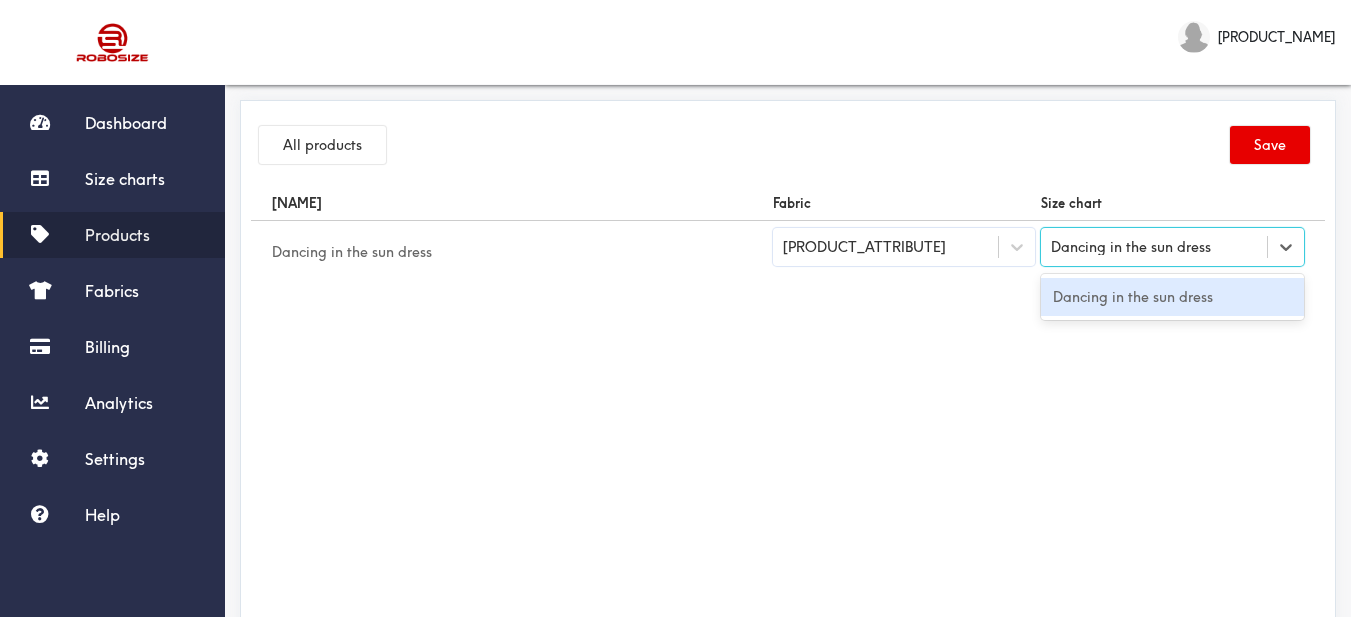 click on "Dancing in the sun dress" at bounding box center (1172, 297) 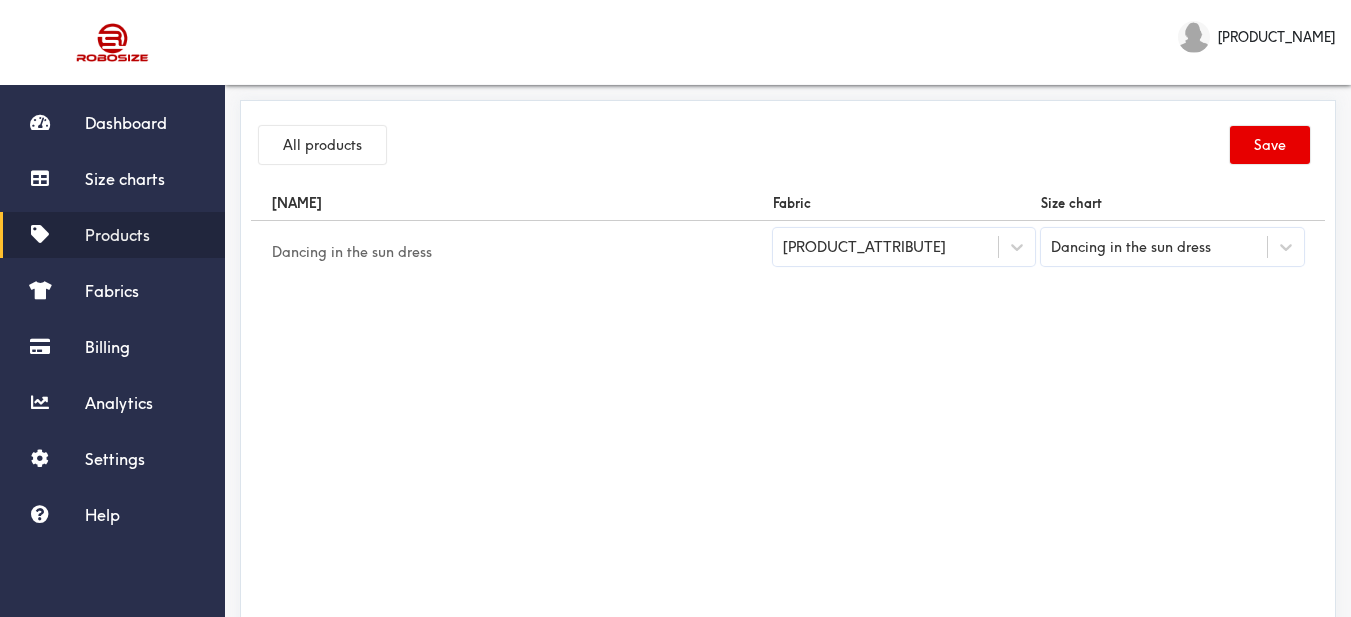 drag, startPoint x: 1047, startPoint y: 315, endPoint x: 1102, endPoint y: 309, distance: 55.326305 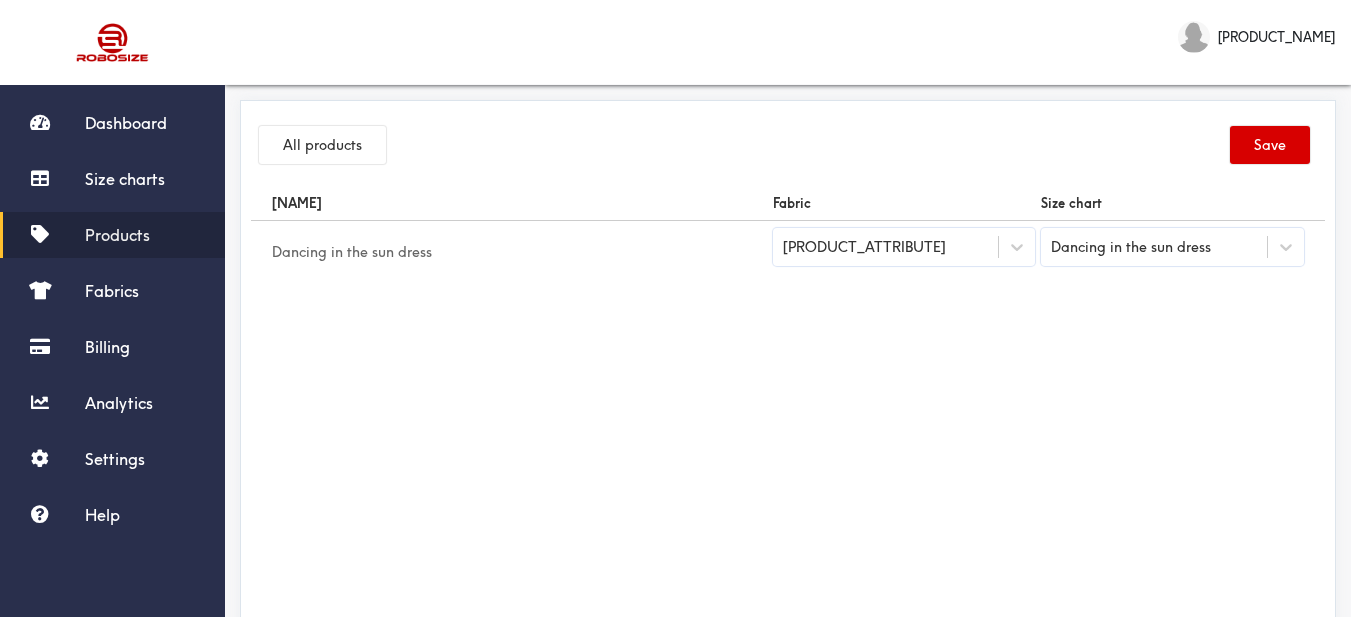 click on "Save" at bounding box center (1270, 145) 